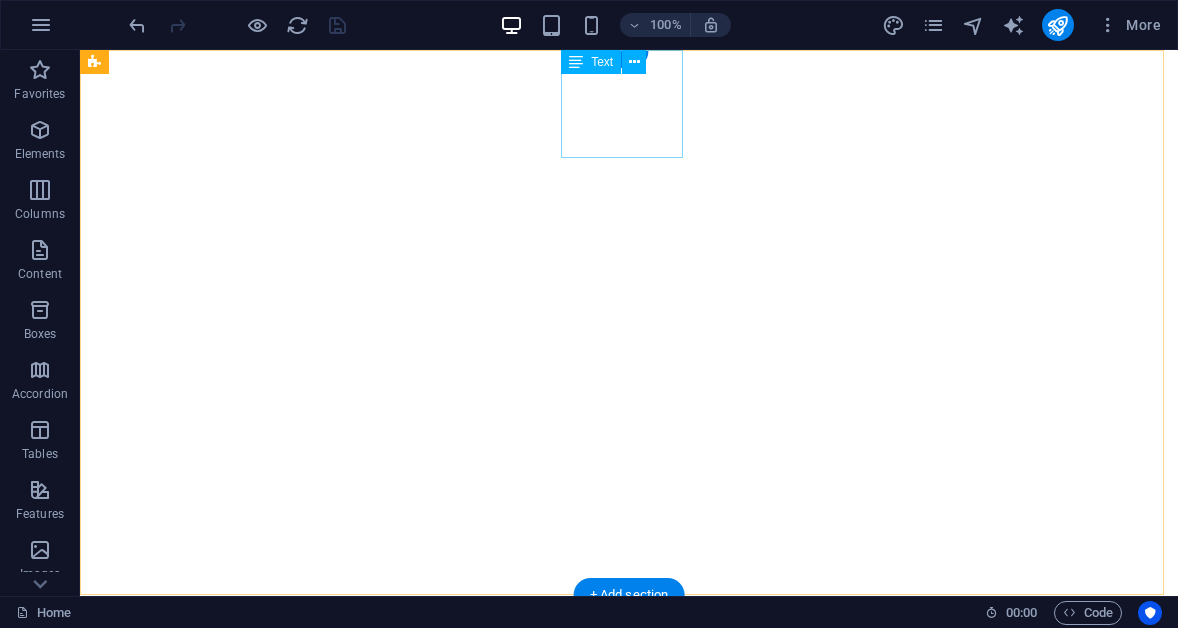 scroll, scrollTop: 0, scrollLeft: 0, axis: both 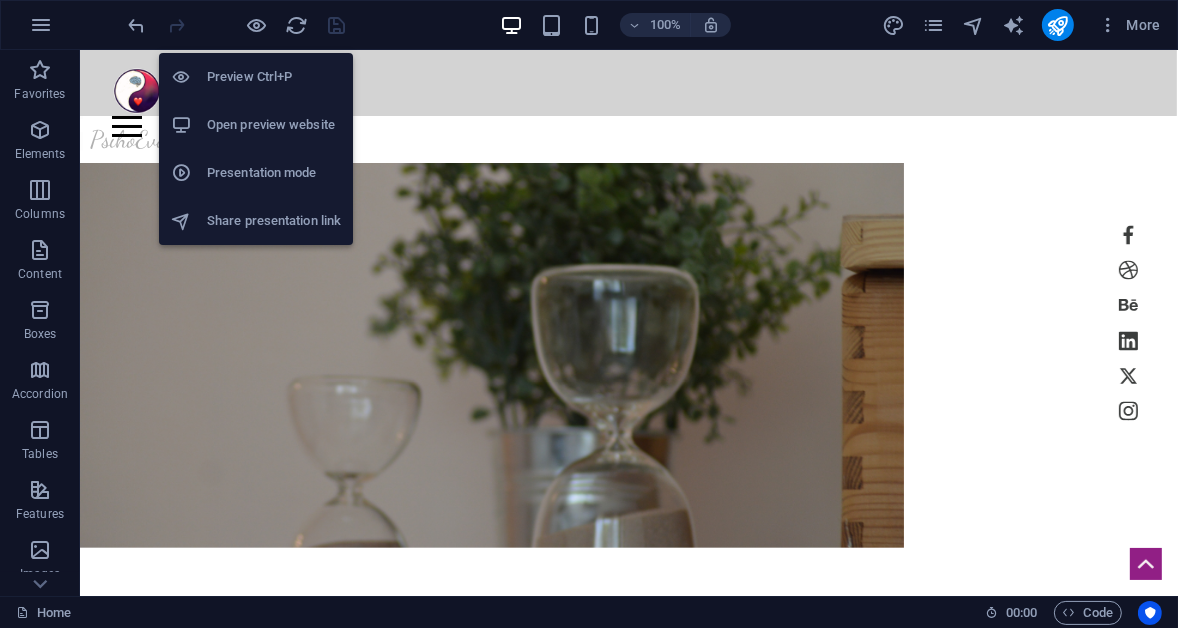 click on "Open preview website" at bounding box center [274, 125] 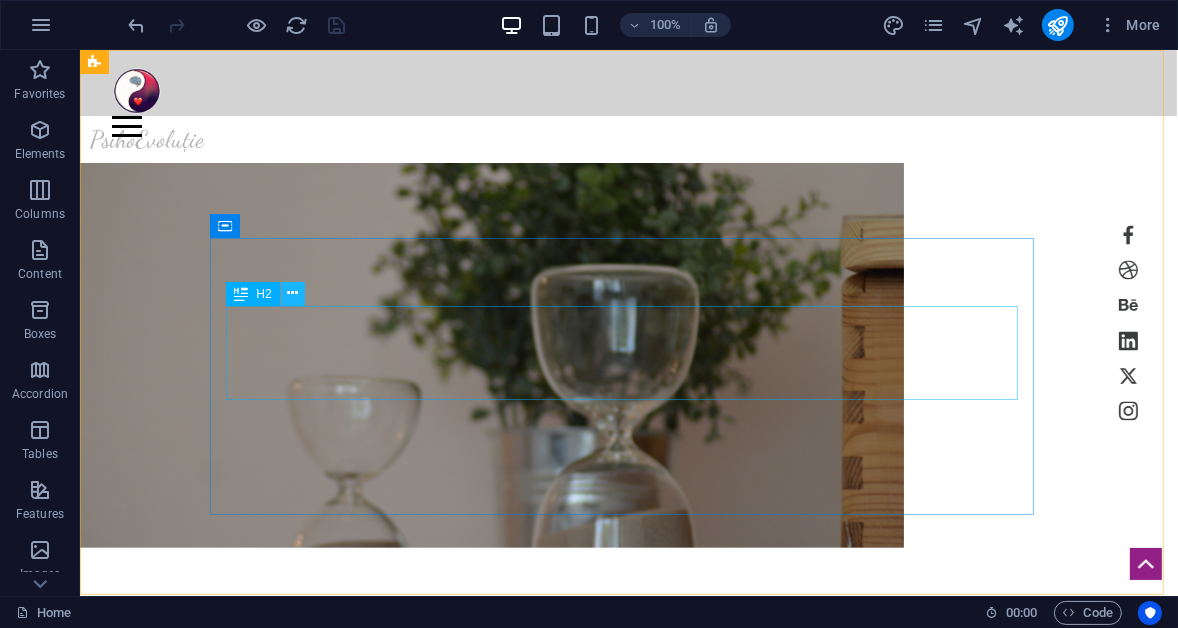 click at bounding box center (292, 293) 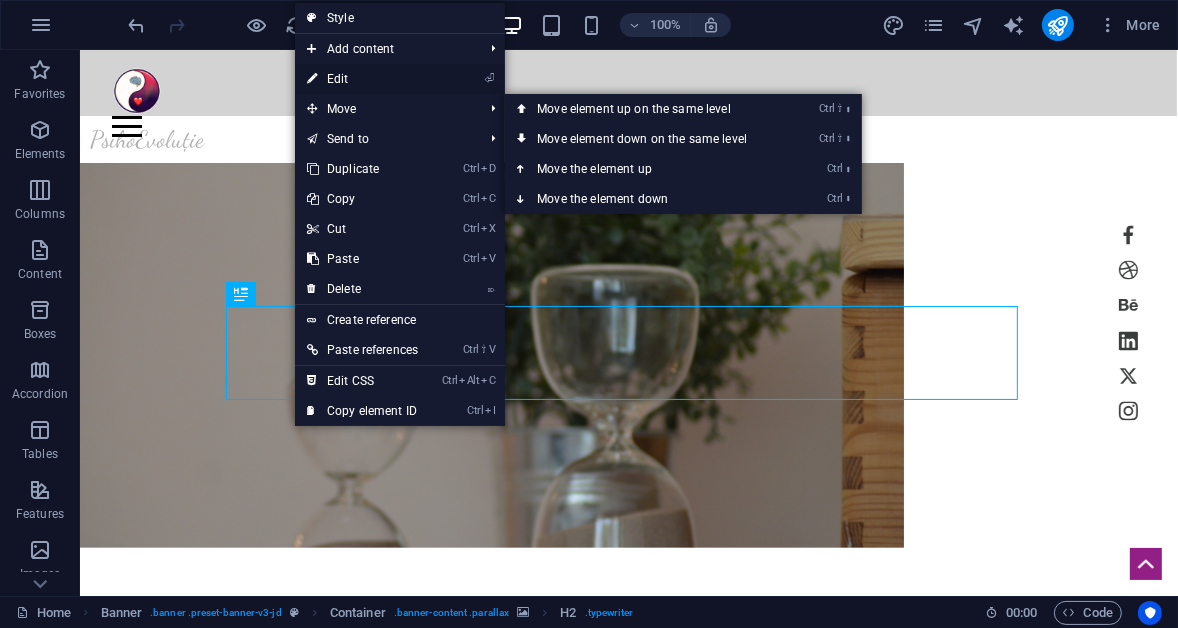 click on "⏎  Edit" at bounding box center (362, 79) 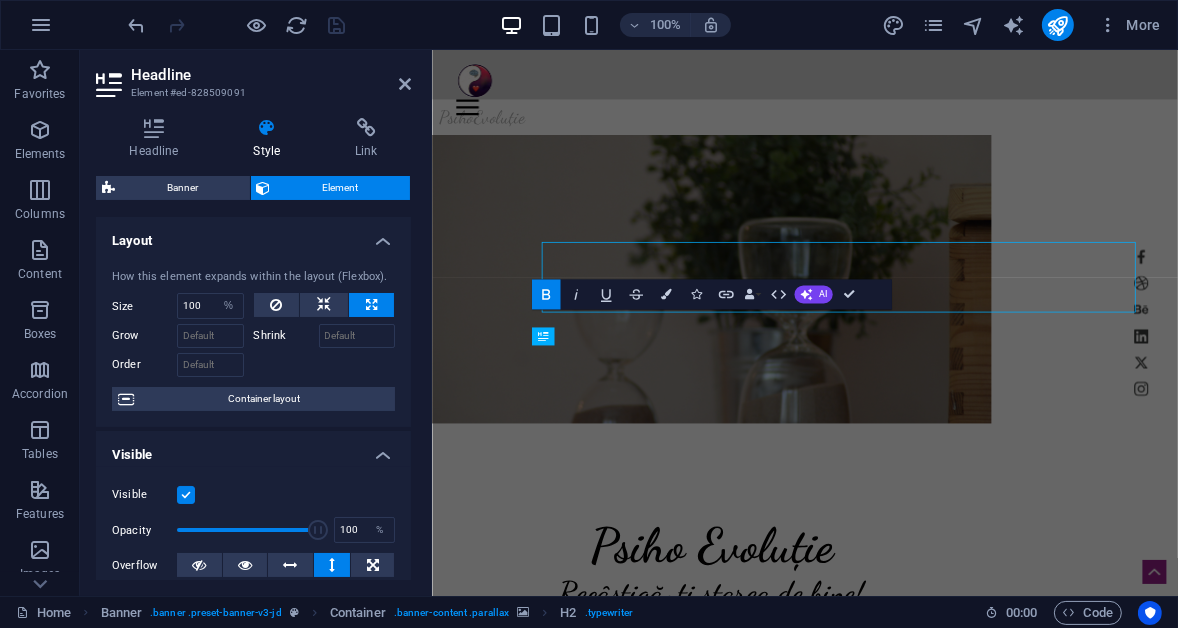 scroll, scrollTop: 2, scrollLeft: 0, axis: vertical 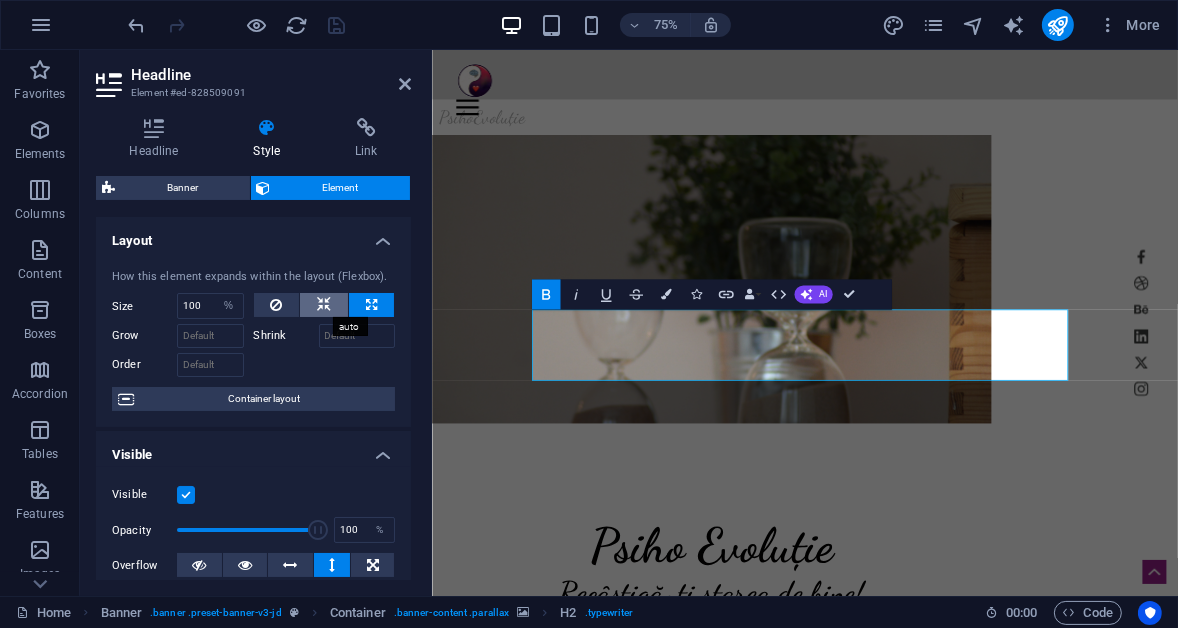 click at bounding box center [324, 305] 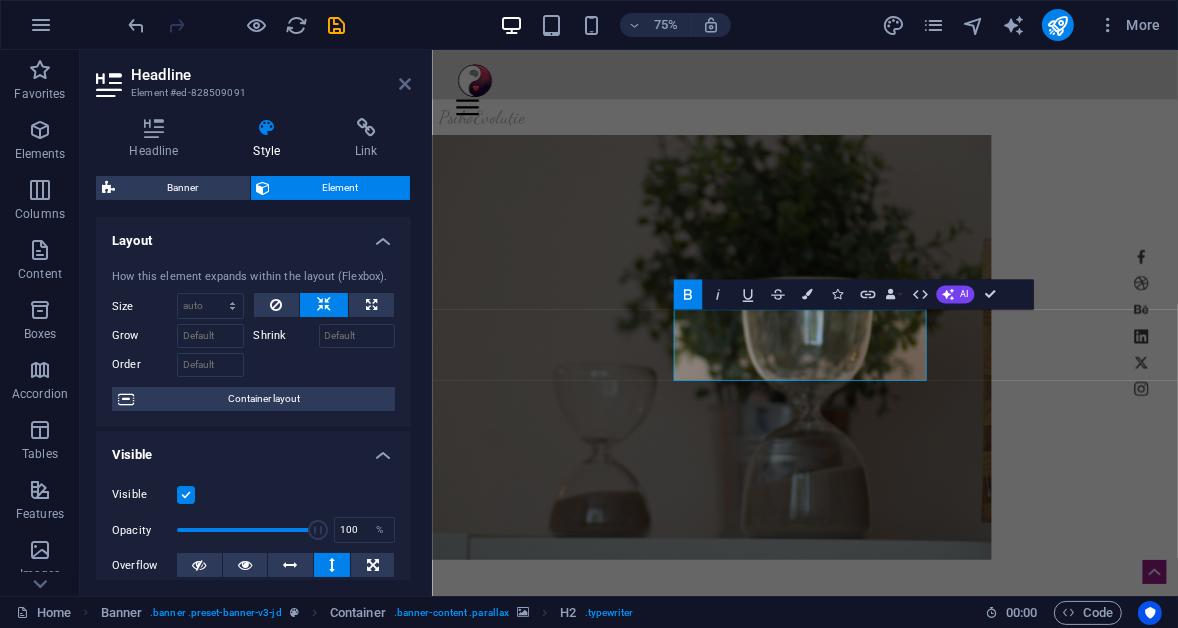 click at bounding box center (405, 84) 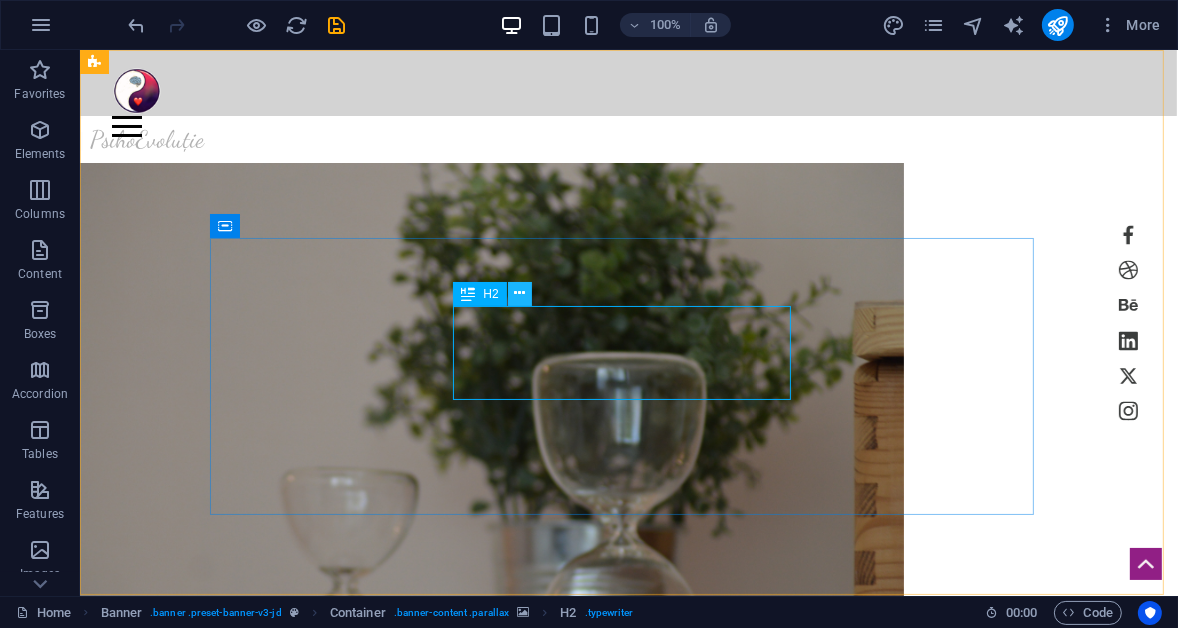 click at bounding box center [519, 293] 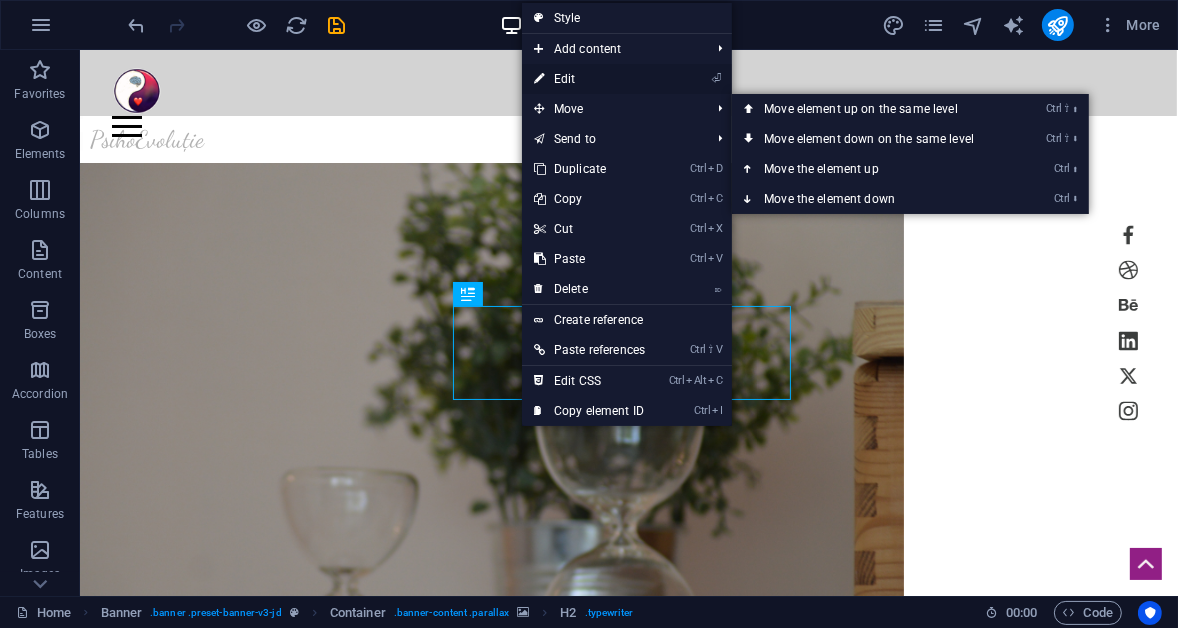 click on "⏎  Edit" at bounding box center [589, 79] 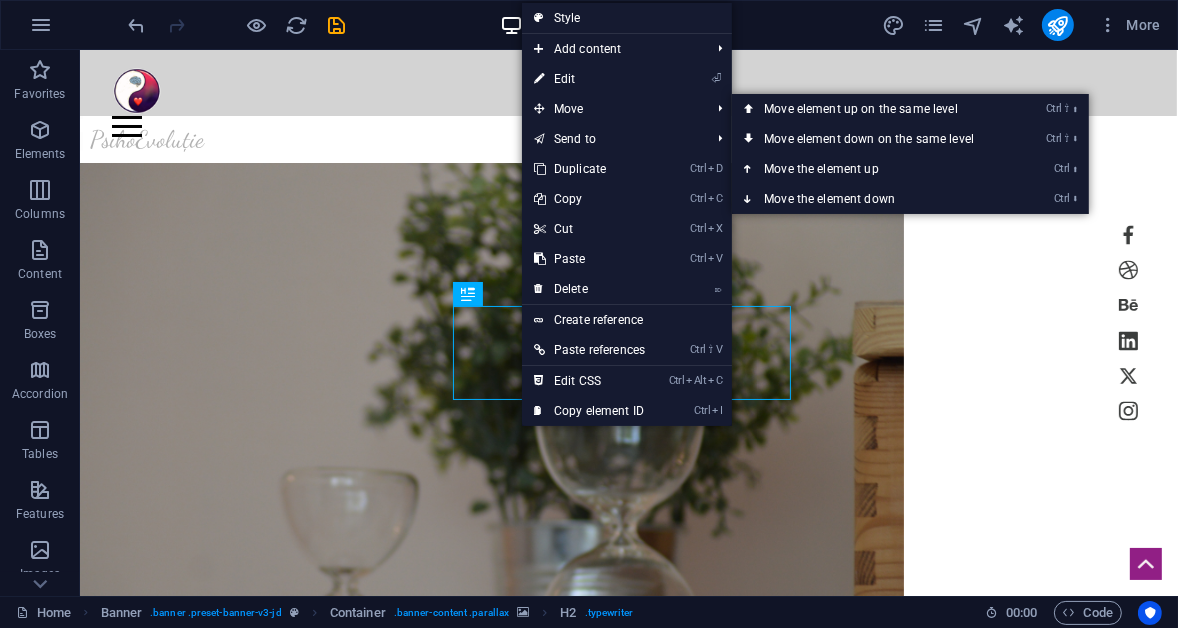 scroll, scrollTop: 2, scrollLeft: 0, axis: vertical 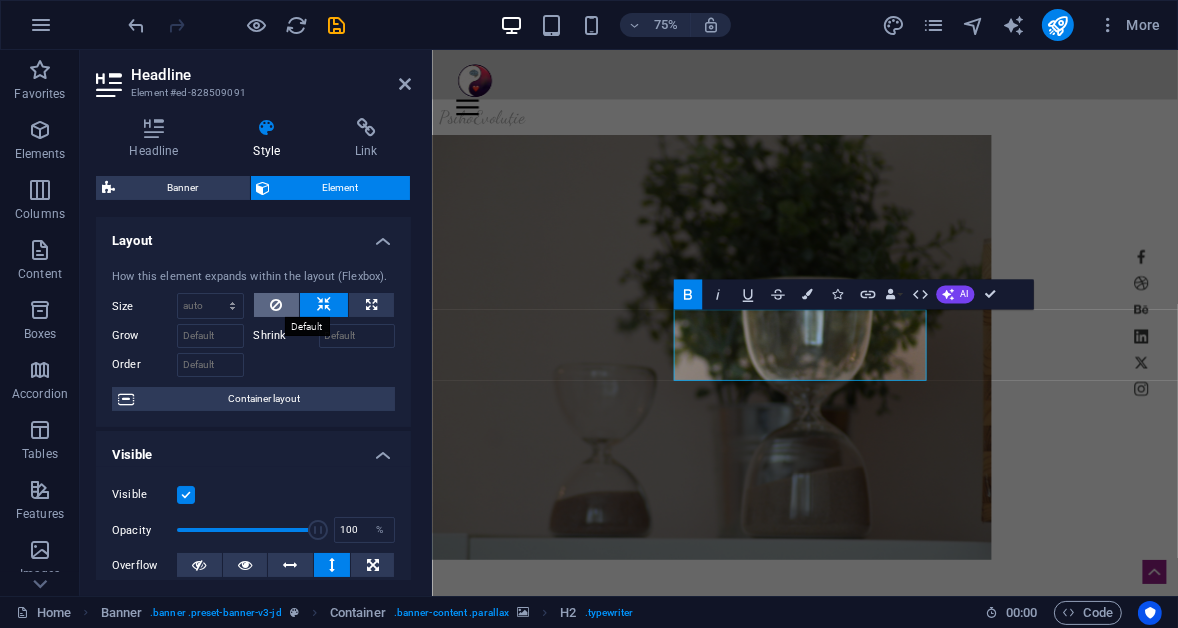 click at bounding box center (276, 305) 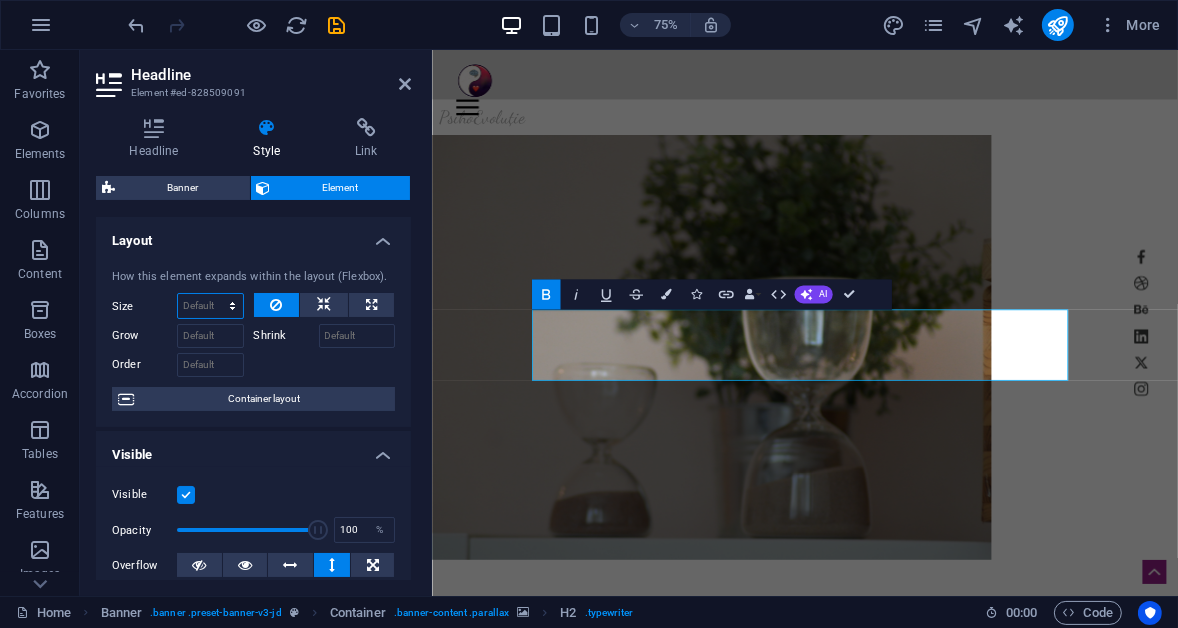 click on "Default auto px % 1/1 1/2 1/3 1/4 1/5 1/6 1/7 1/8 1/9 1/10" at bounding box center [210, 306] 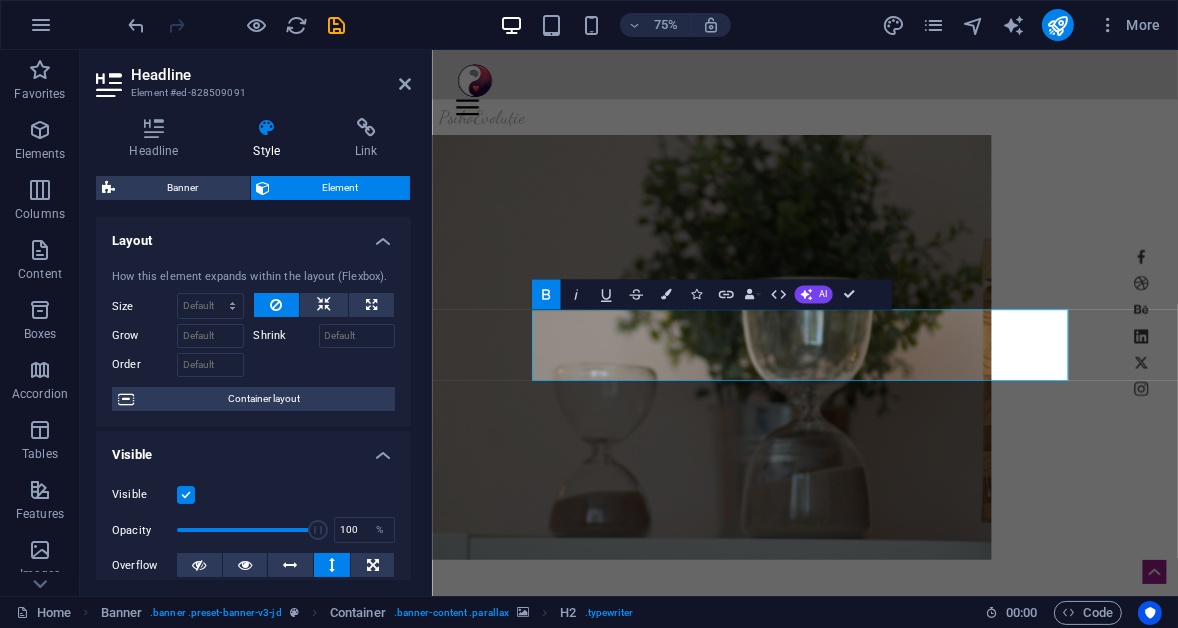 click on "How this element expands within the layout (Flexbox)." at bounding box center [253, 277] 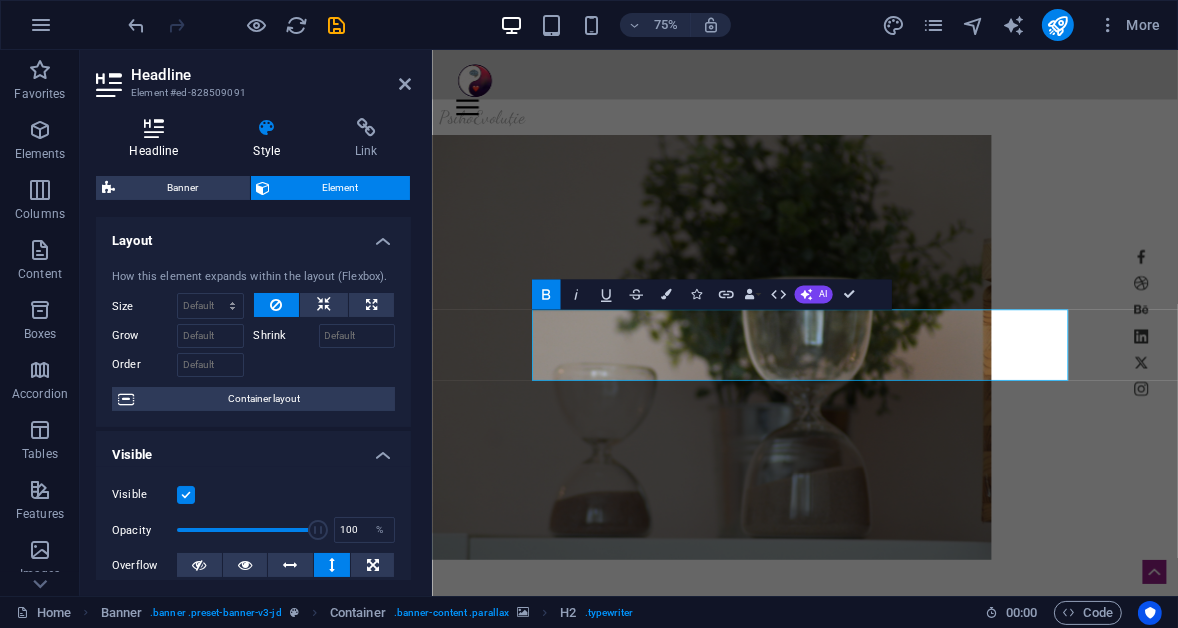 click at bounding box center [154, 128] 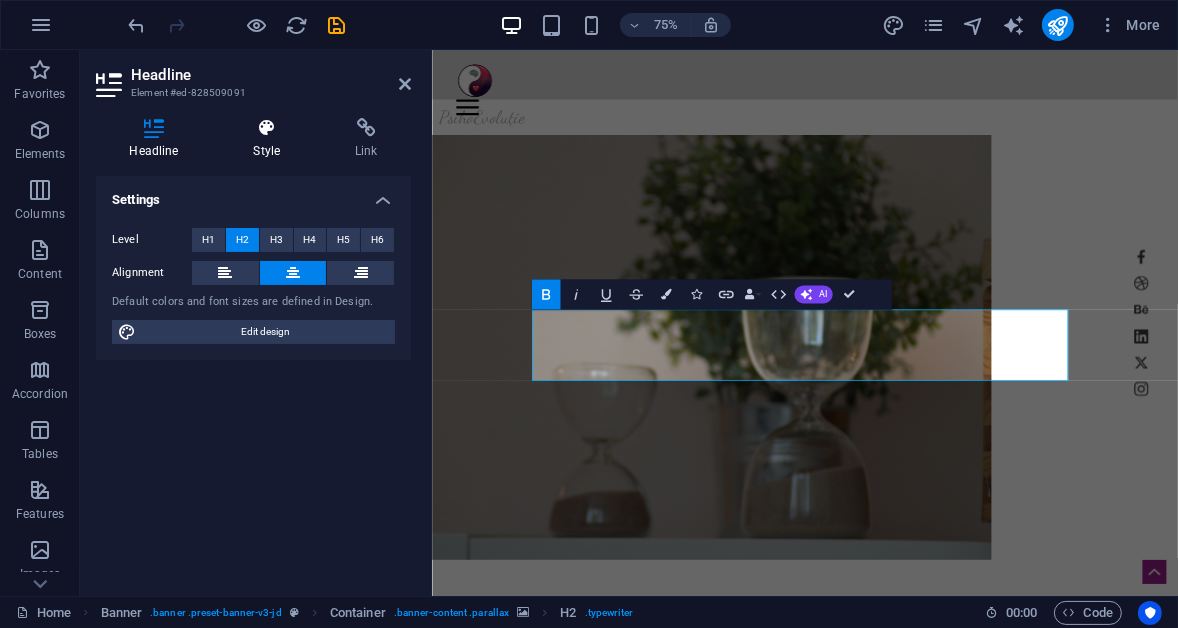 click at bounding box center (267, 128) 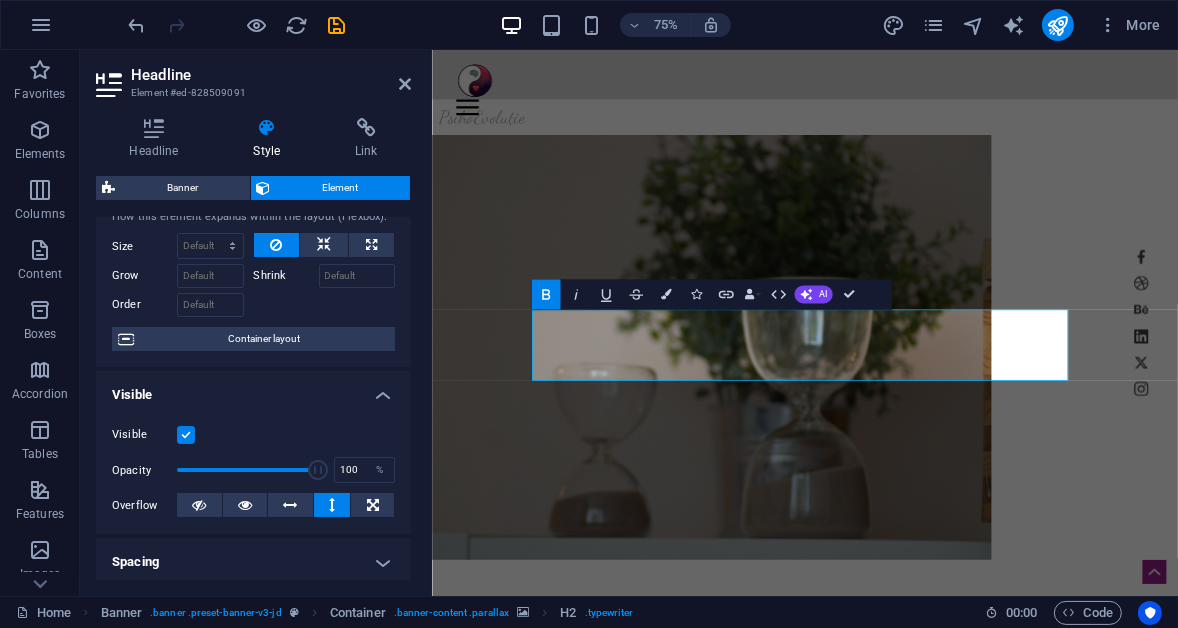 scroll, scrollTop: 90, scrollLeft: 0, axis: vertical 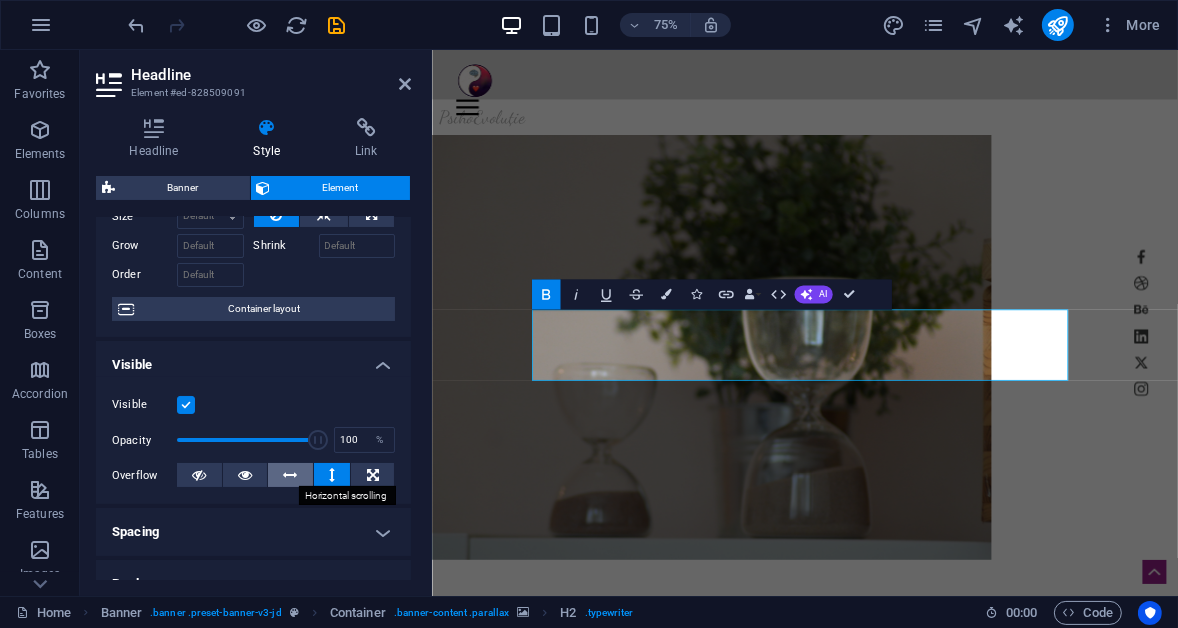 click at bounding box center (291, 475) 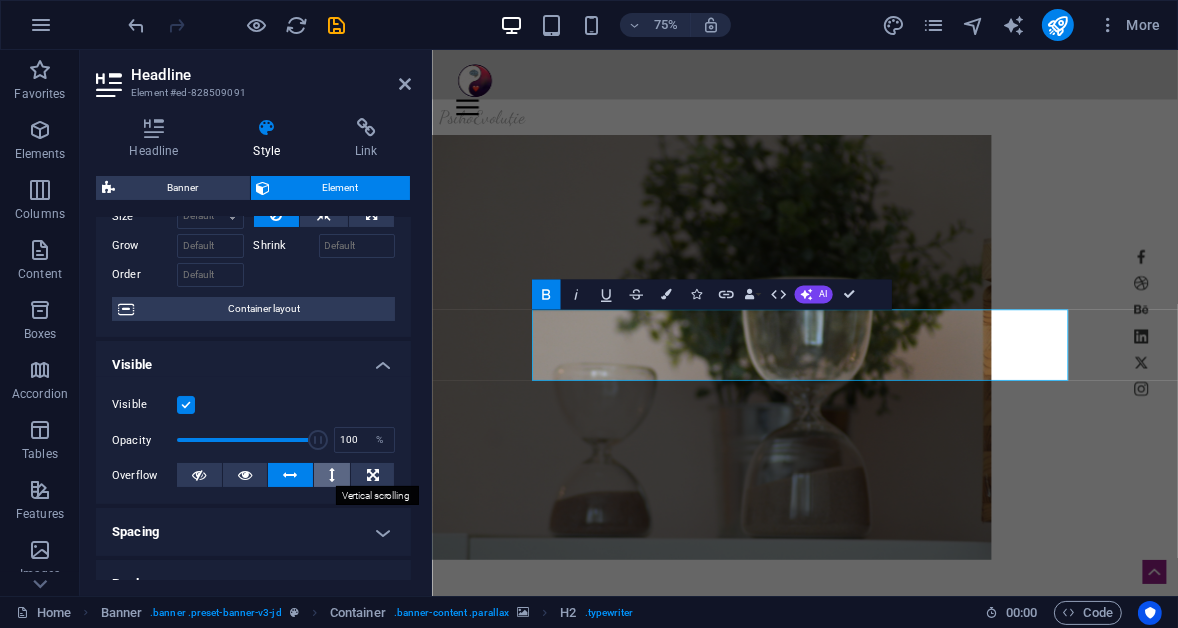 click at bounding box center (332, 475) 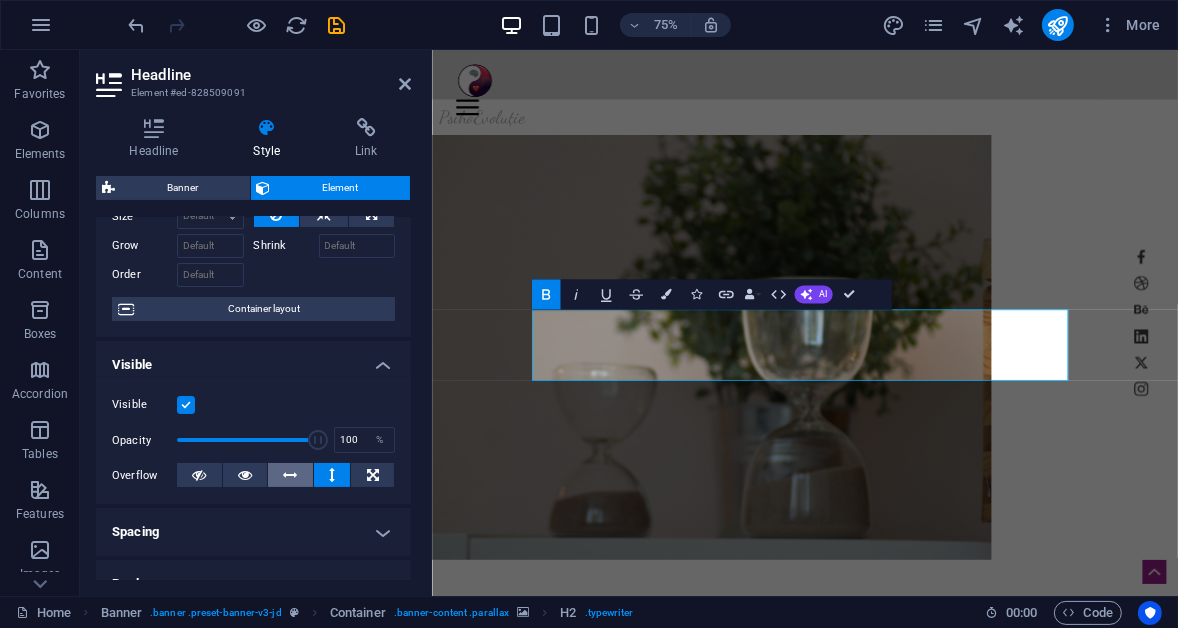 click at bounding box center [291, 475] 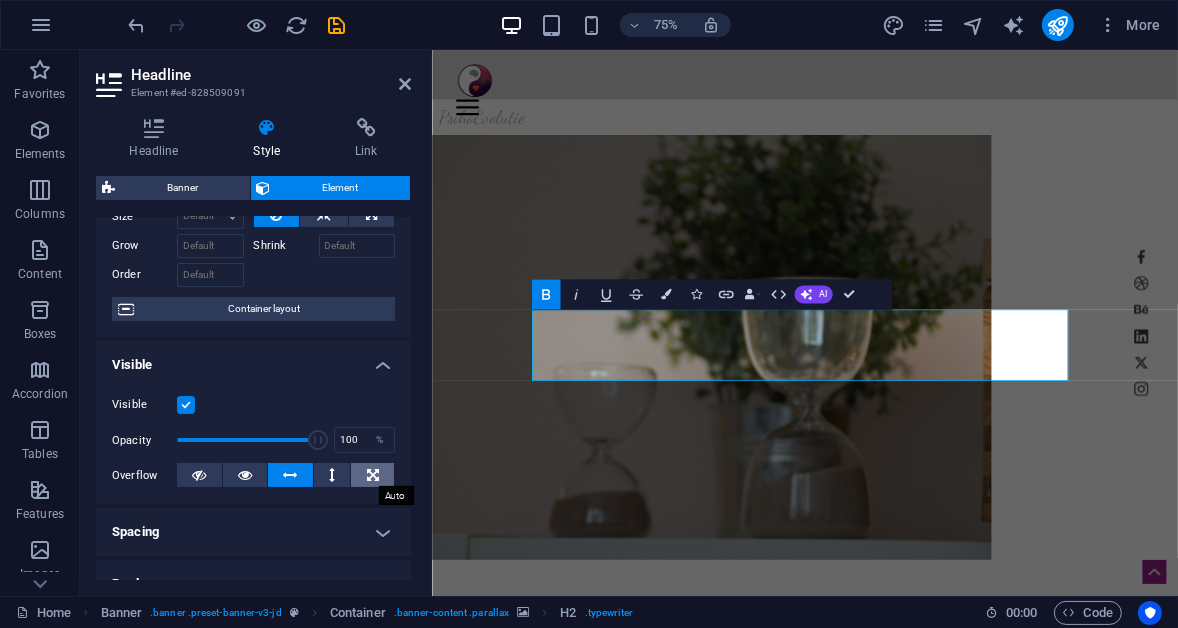click at bounding box center (373, 475) 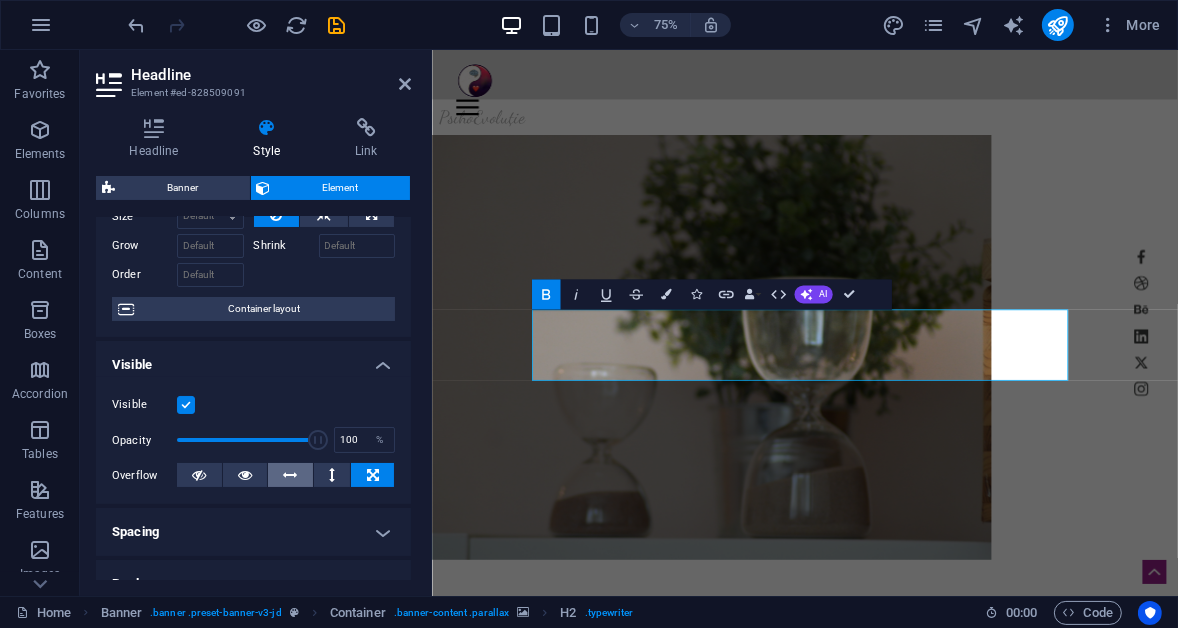 click at bounding box center (291, 475) 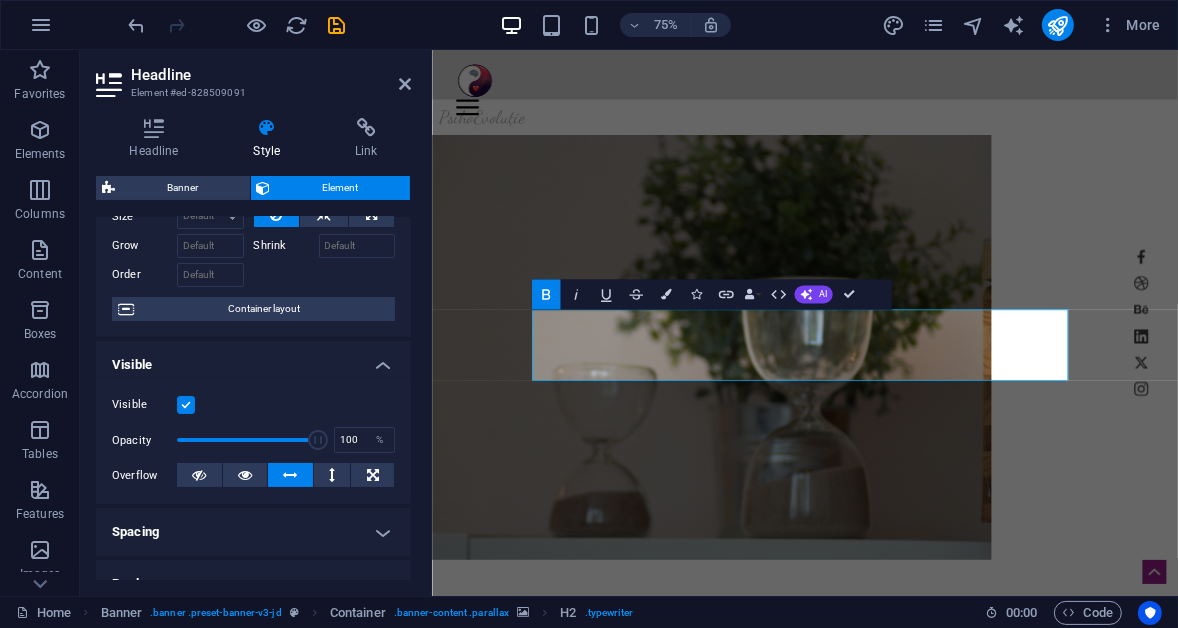 scroll, scrollTop: 181, scrollLeft: 0, axis: vertical 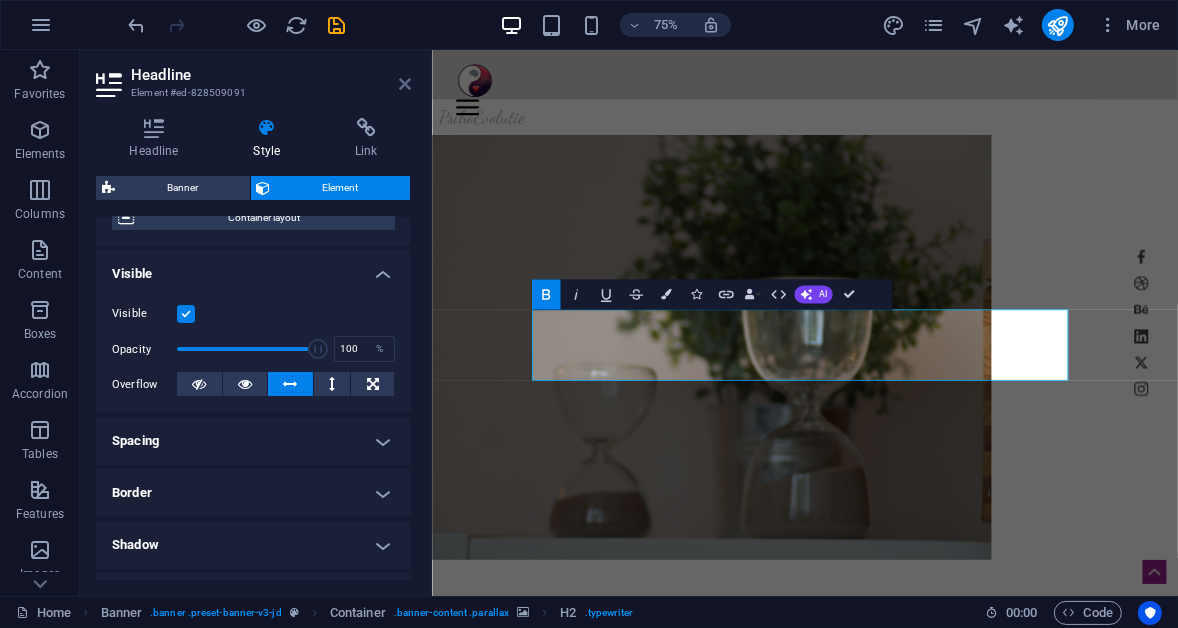 click at bounding box center [405, 84] 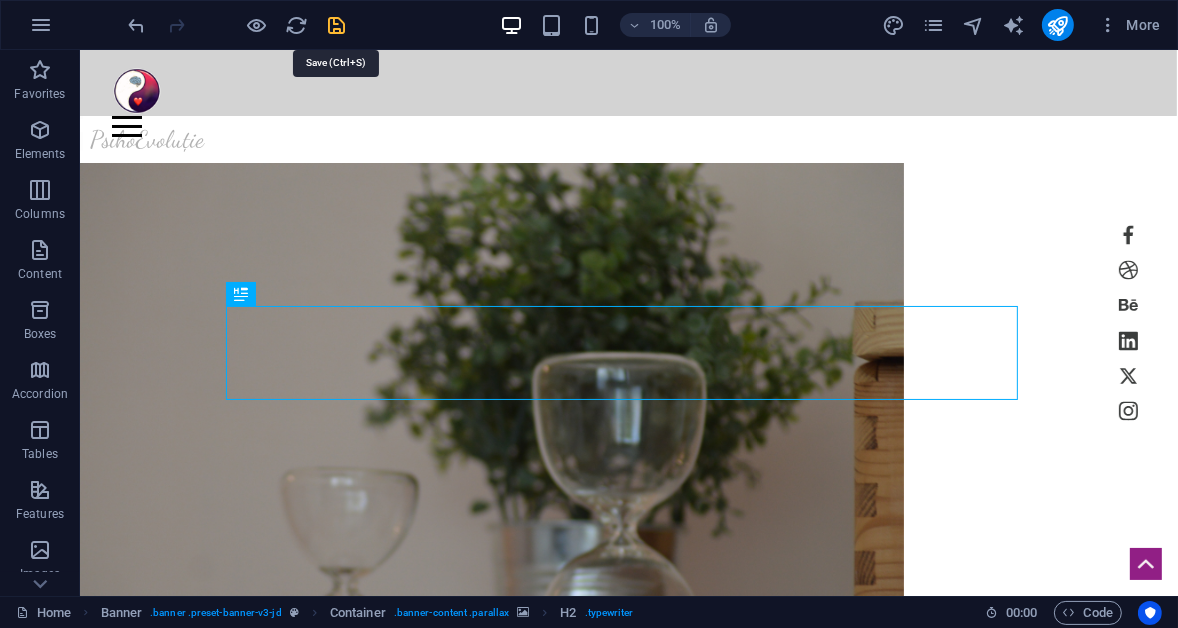 click at bounding box center [337, 25] 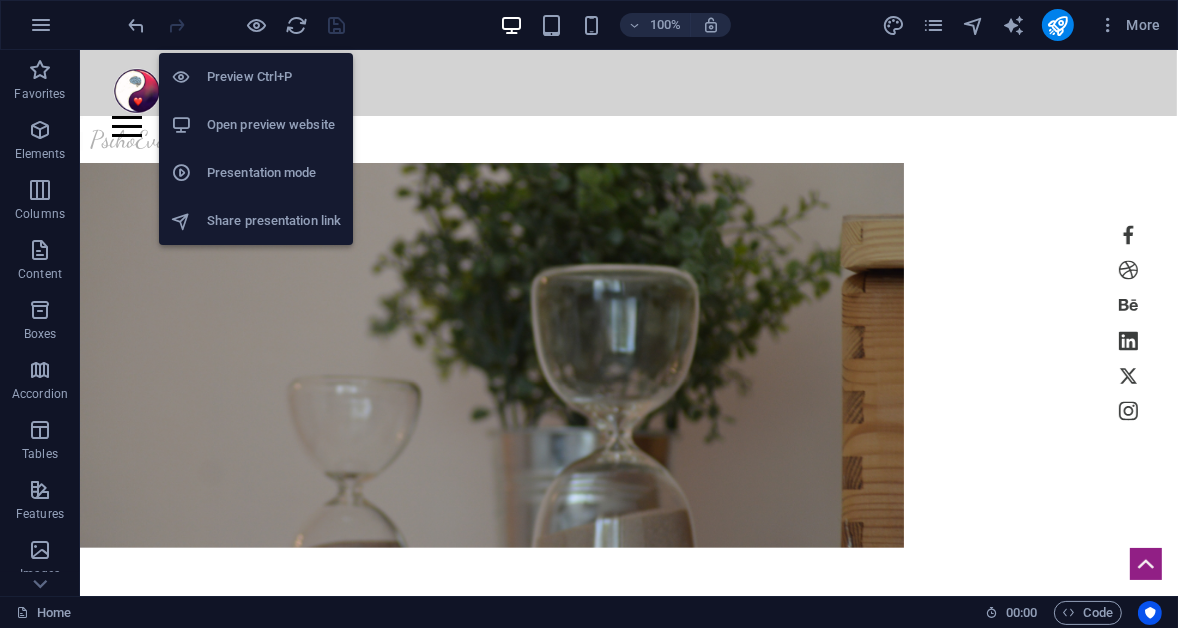 click on "Open preview website" at bounding box center [274, 125] 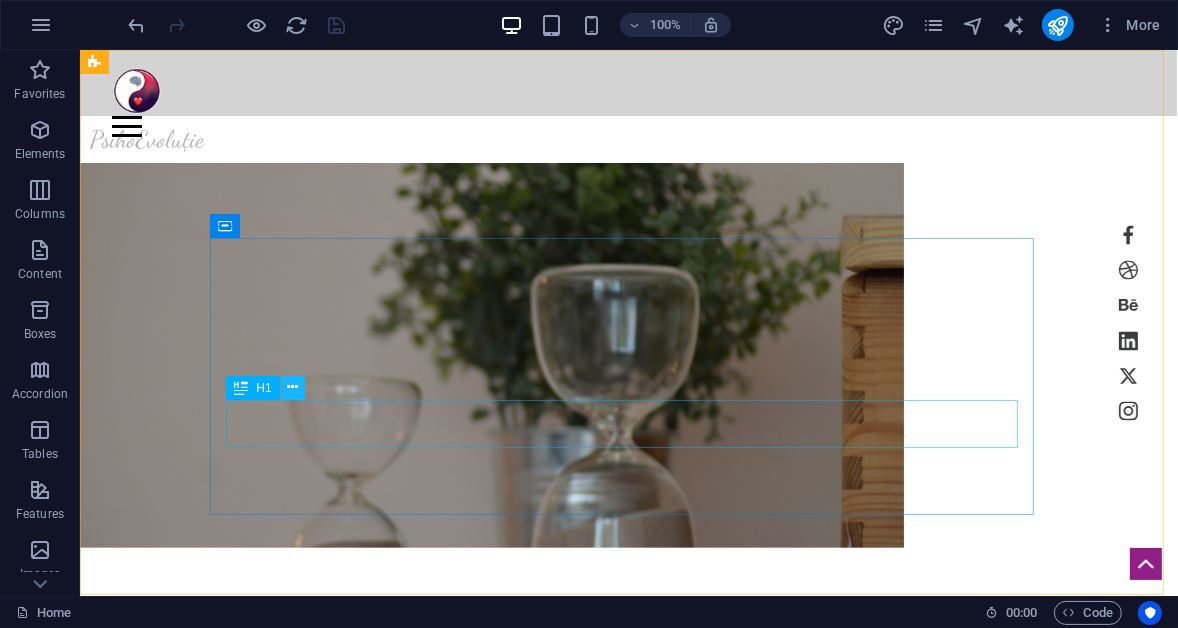 click at bounding box center [292, 387] 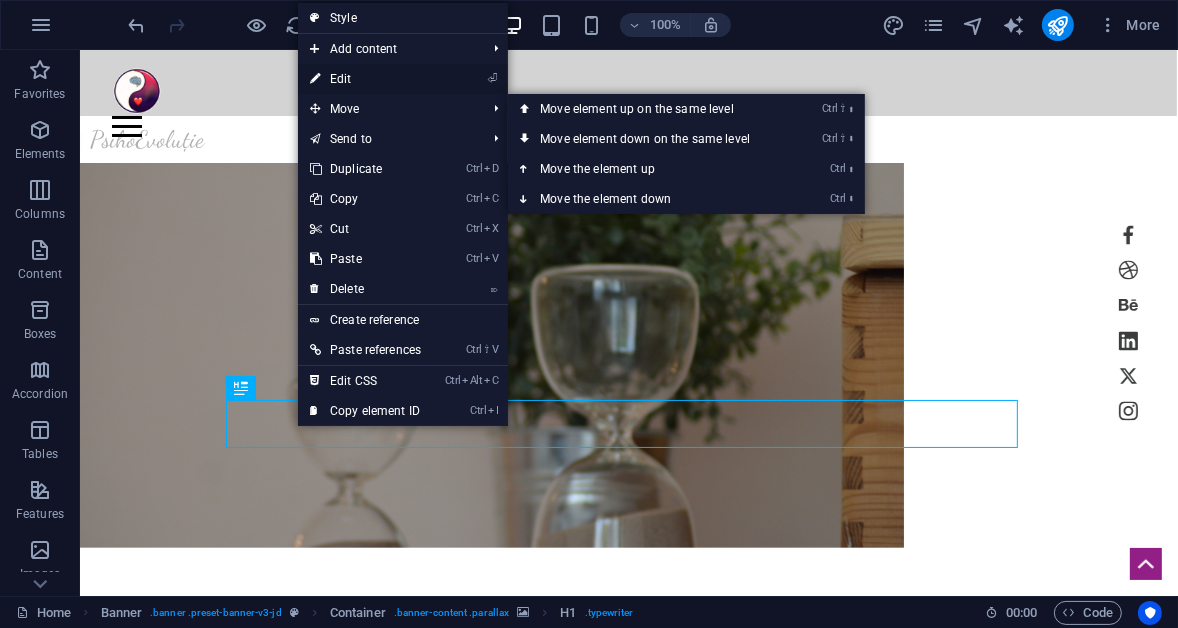 click on "⏎  Edit" at bounding box center (365, 79) 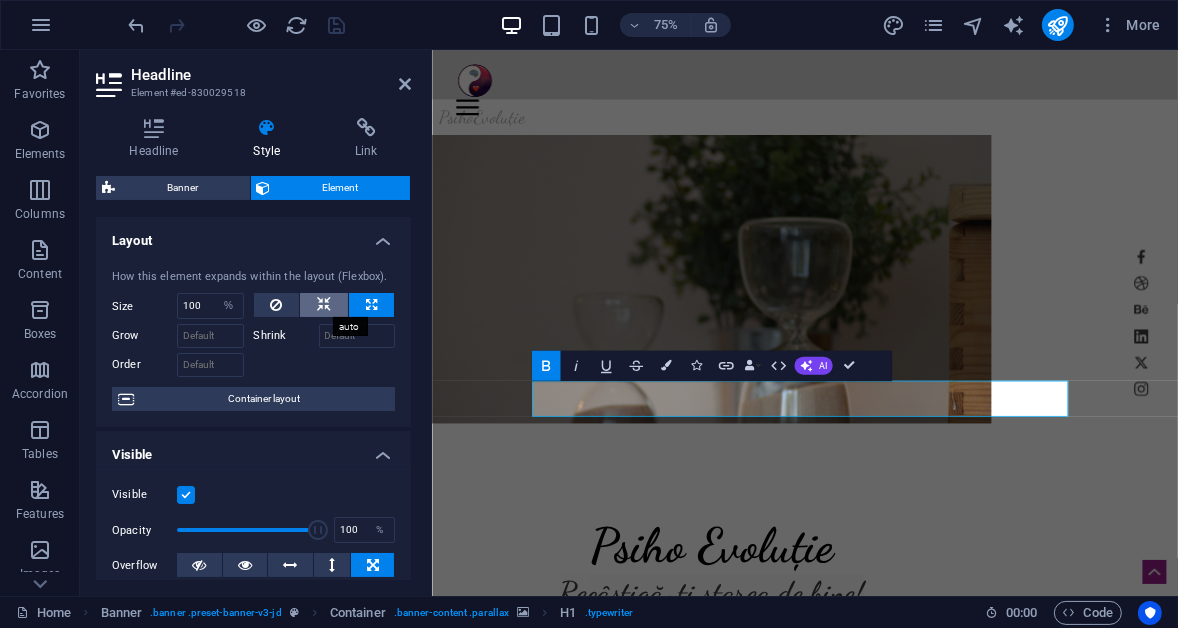 click at bounding box center (324, 305) 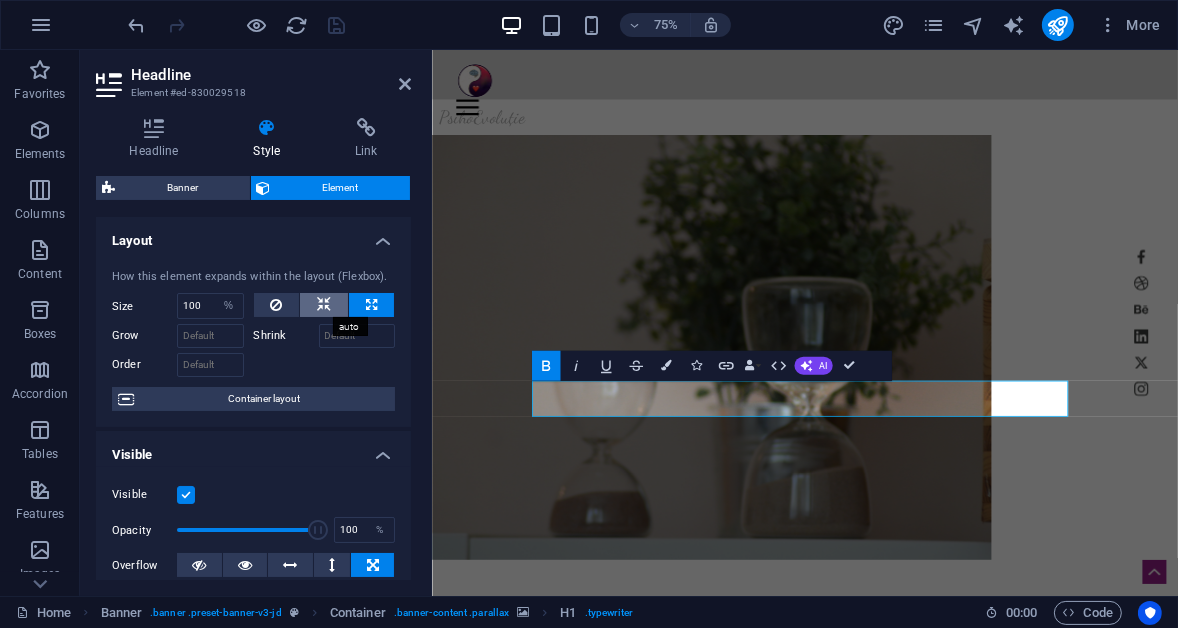 select on "DISABLED_OPTION_VALUE" 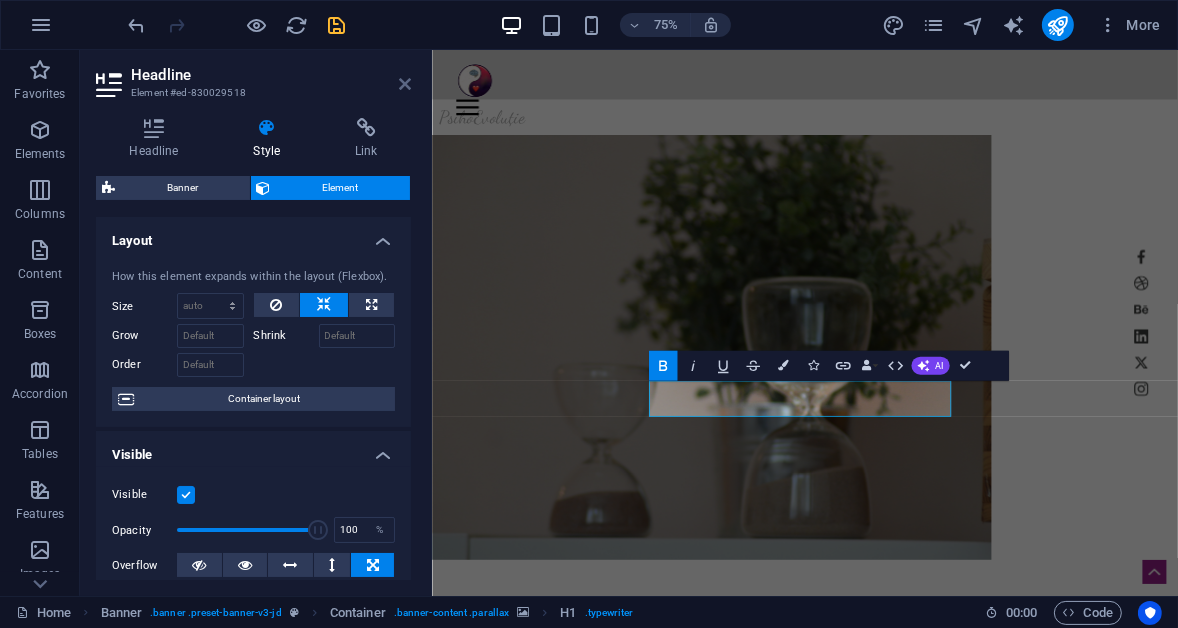 click at bounding box center [405, 84] 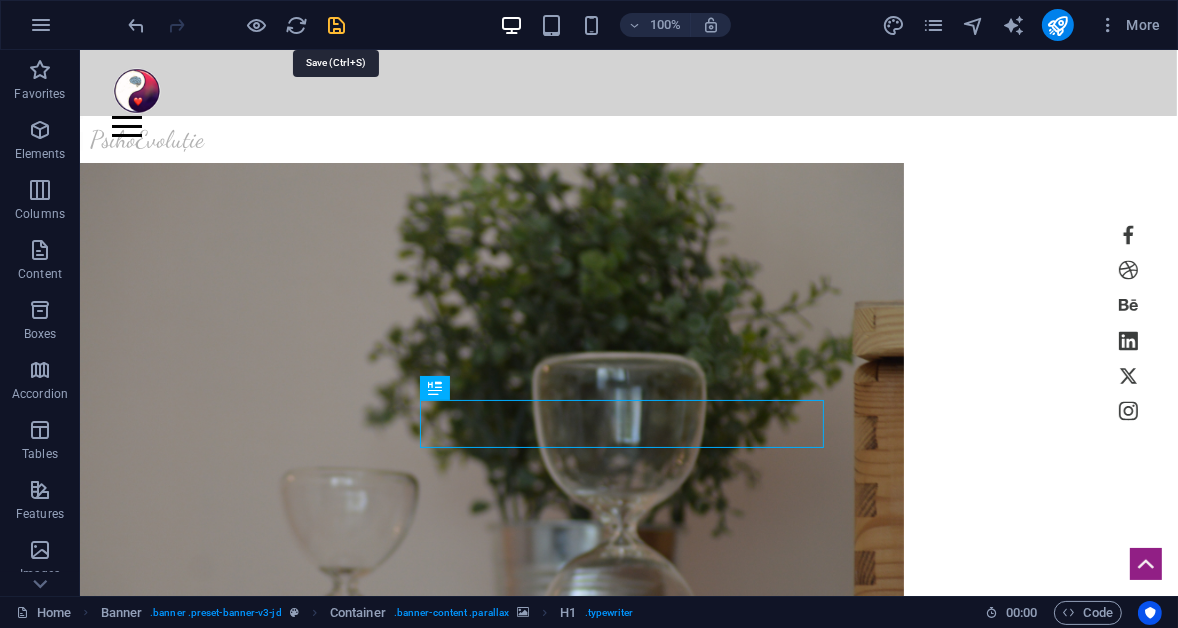 click at bounding box center (337, 25) 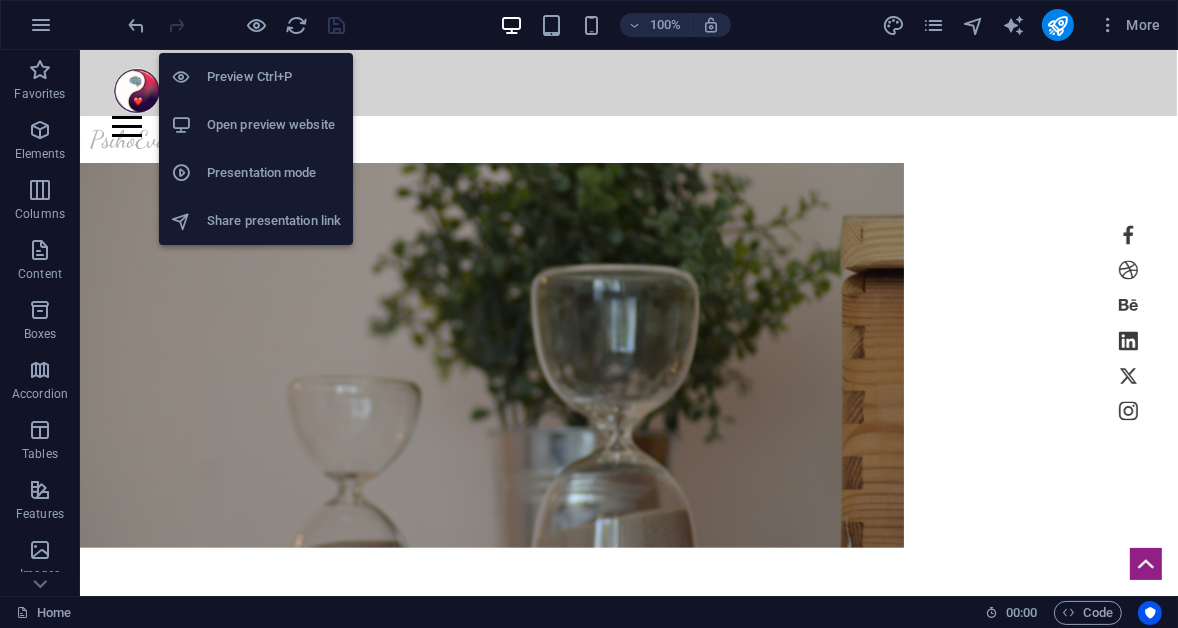 click on "Open preview website" at bounding box center (274, 125) 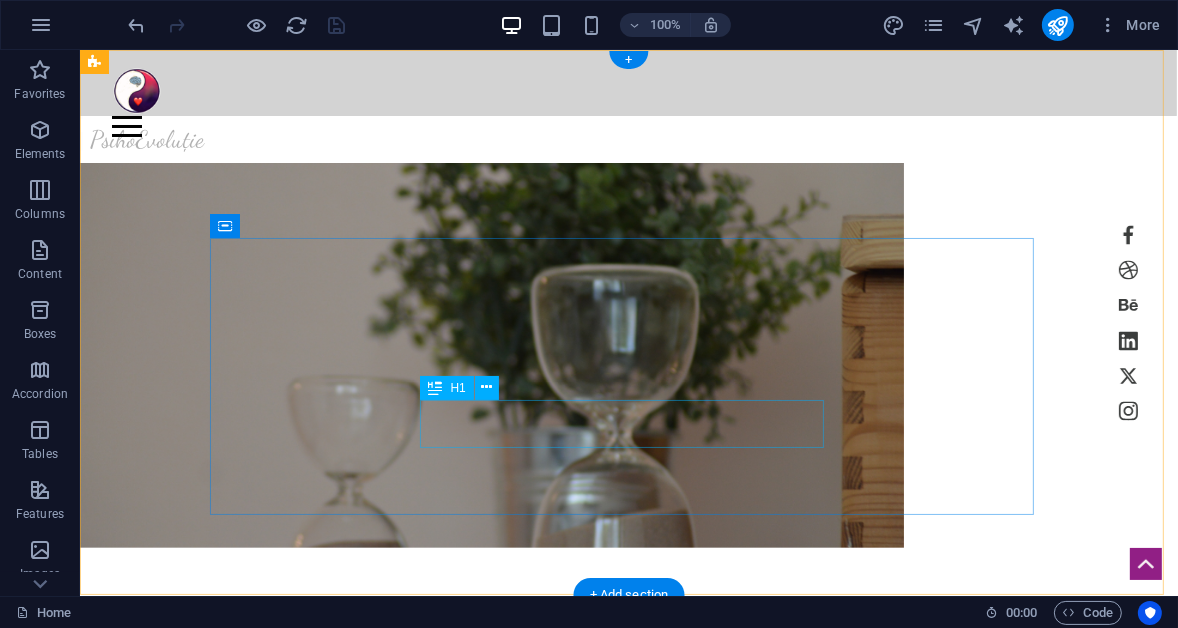 click on "Recâștigă-ți starea de bine!" at bounding box center [491, 773] 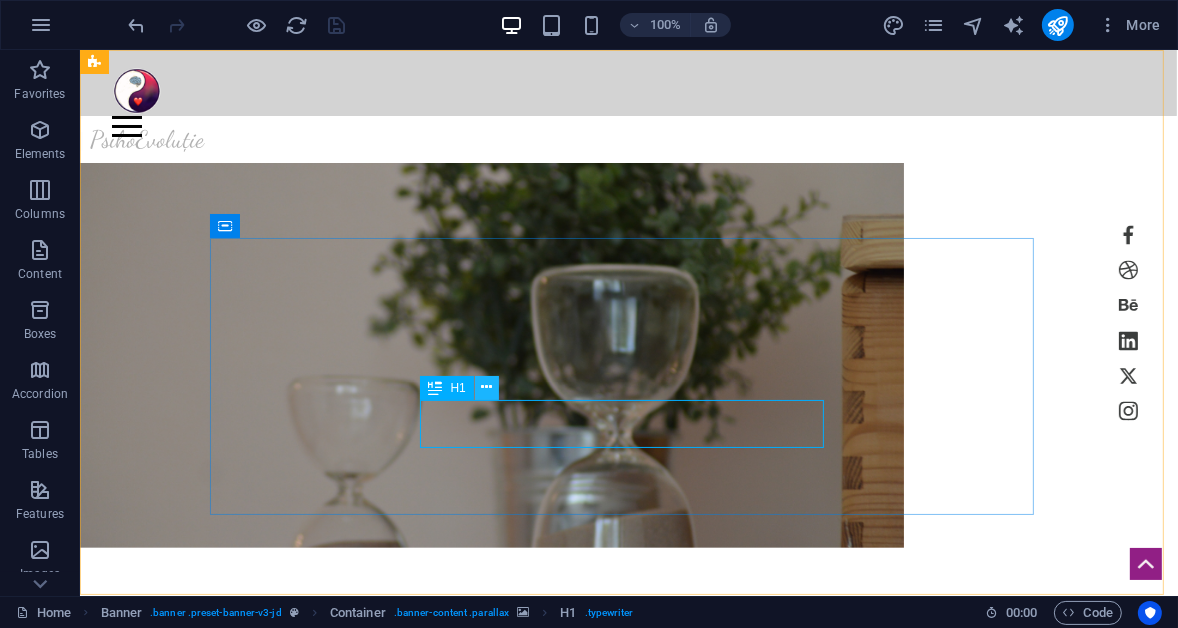 click at bounding box center (486, 387) 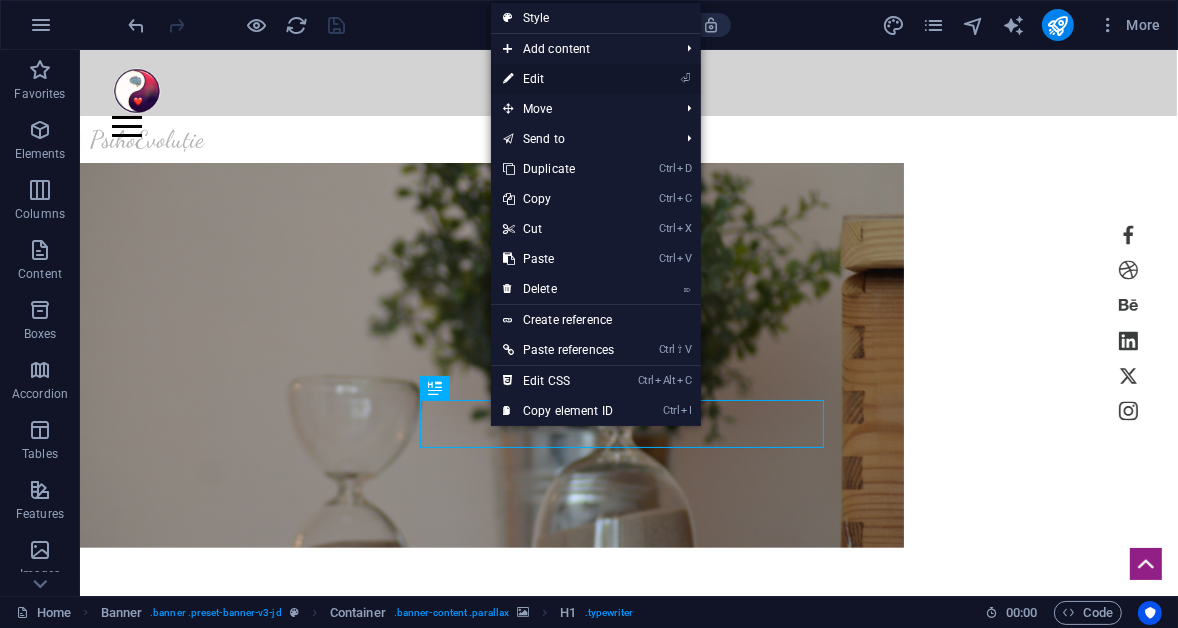 click on "⏎  Edit" at bounding box center [558, 79] 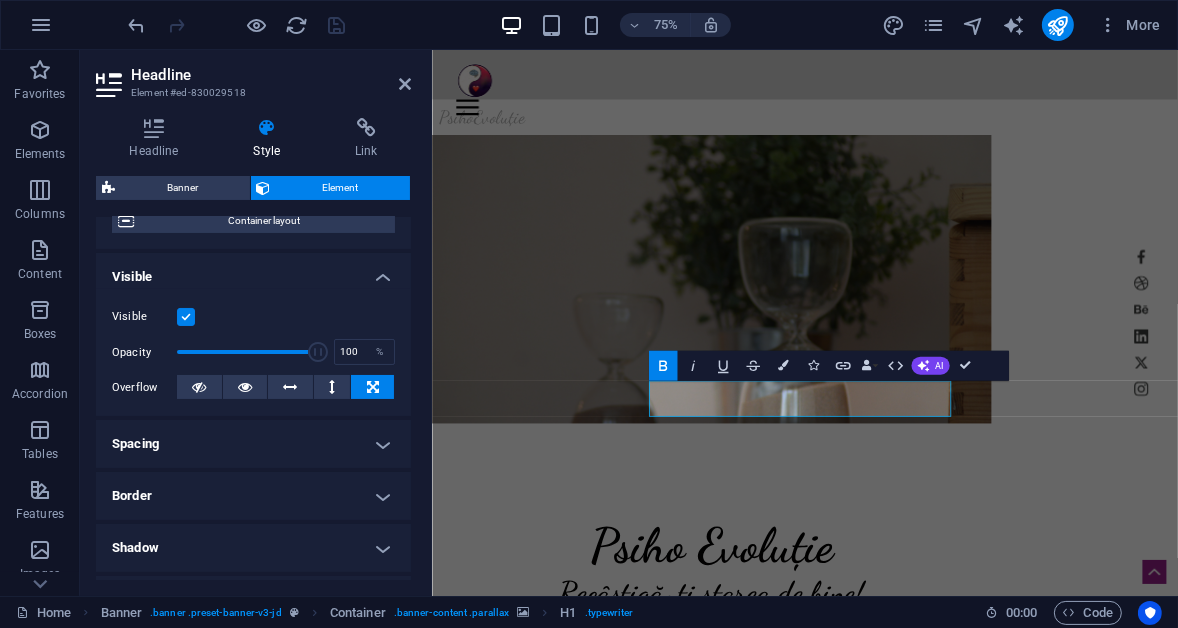 scroll, scrollTop: 181, scrollLeft: 0, axis: vertical 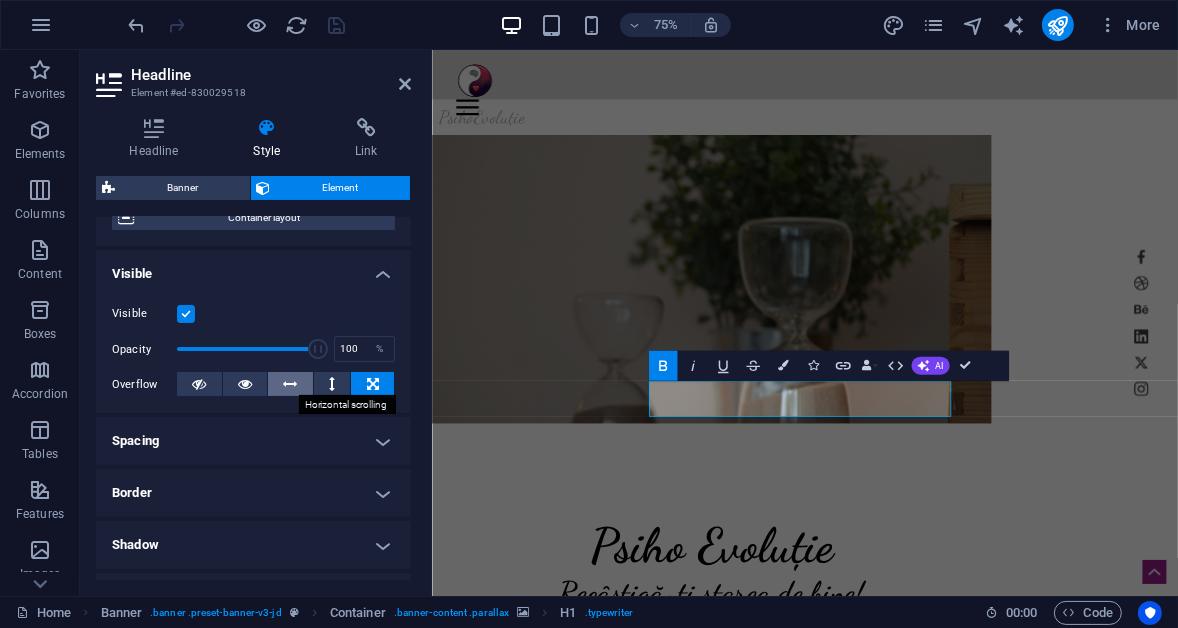 click at bounding box center [291, 384] 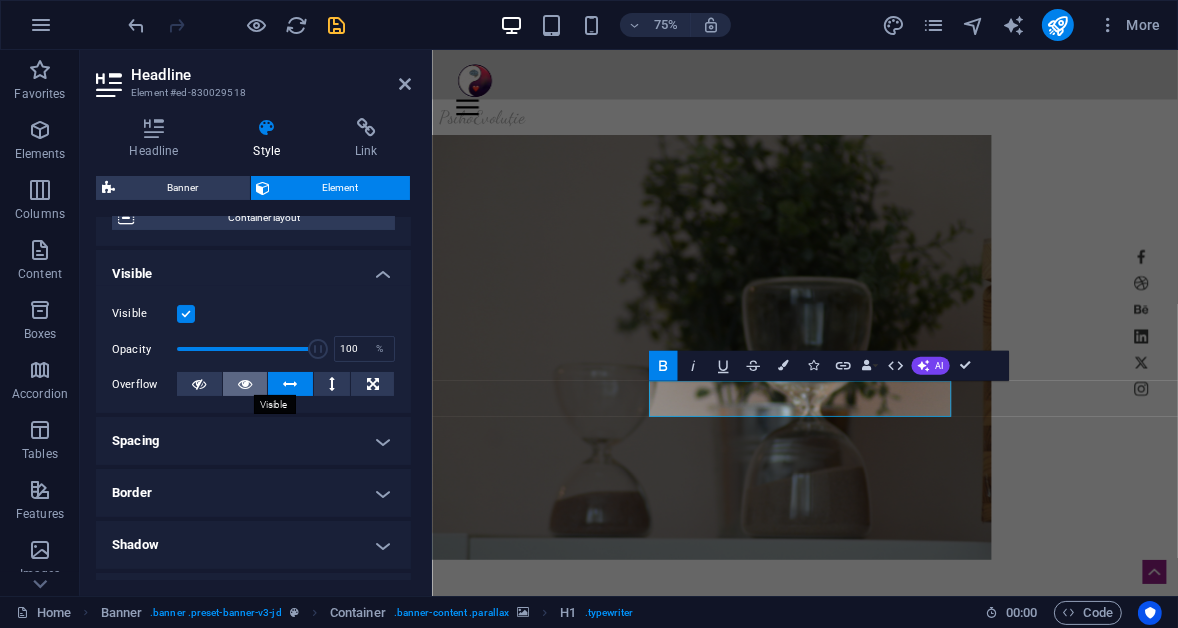 click at bounding box center [245, 384] 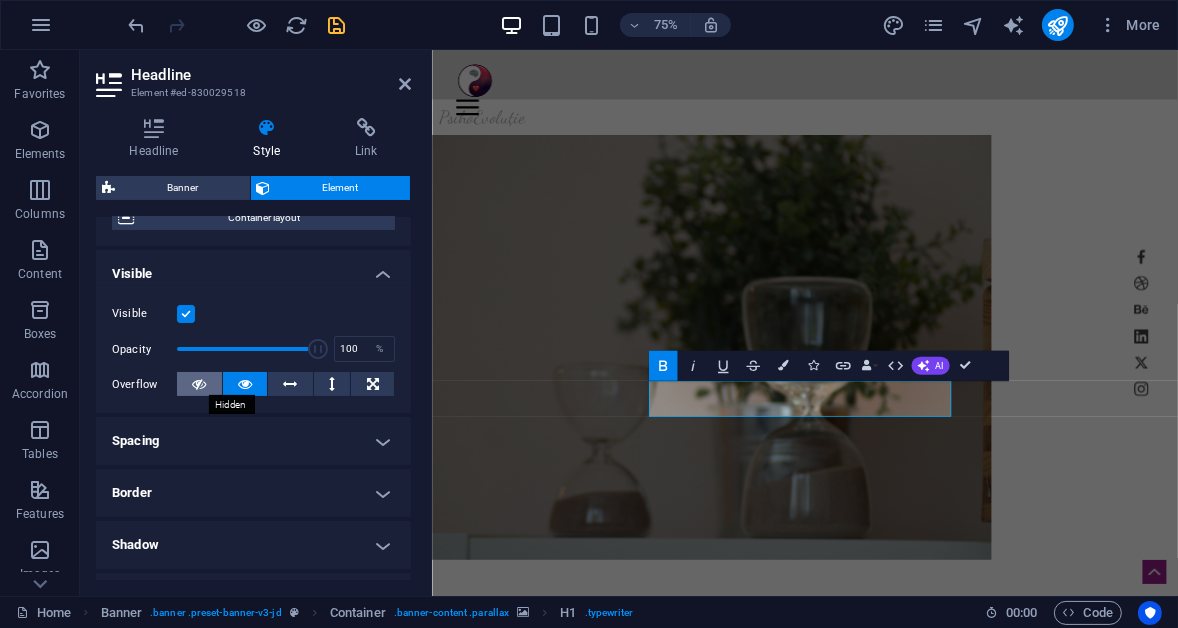 click at bounding box center [199, 384] 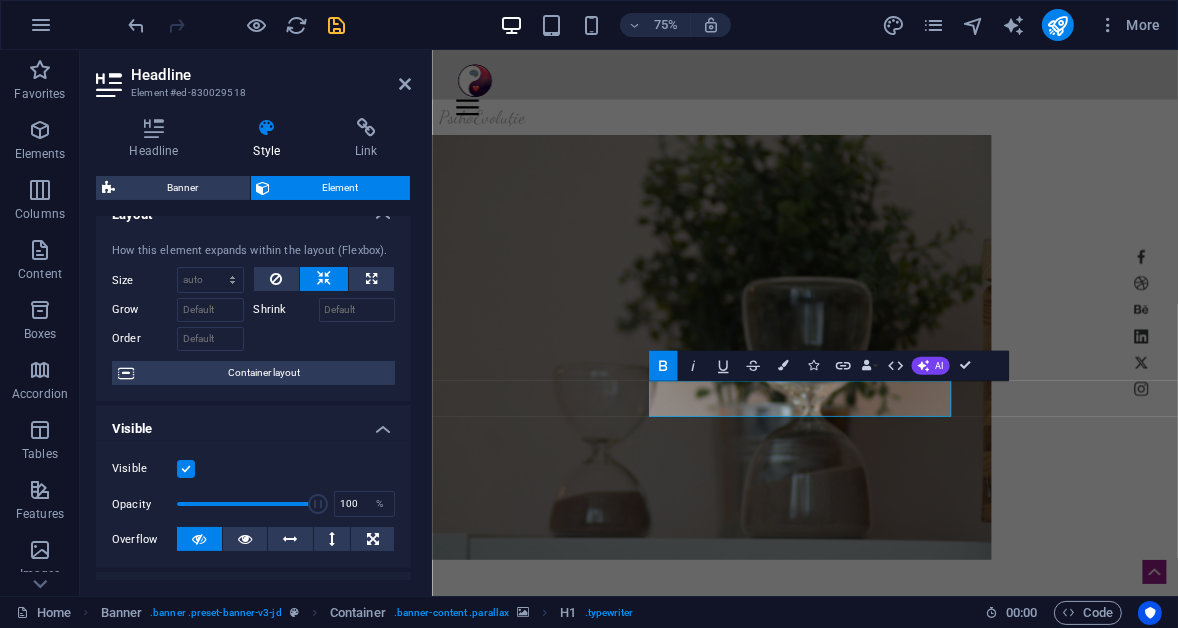 scroll, scrollTop: 0, scrollLeft: 0, axis: both 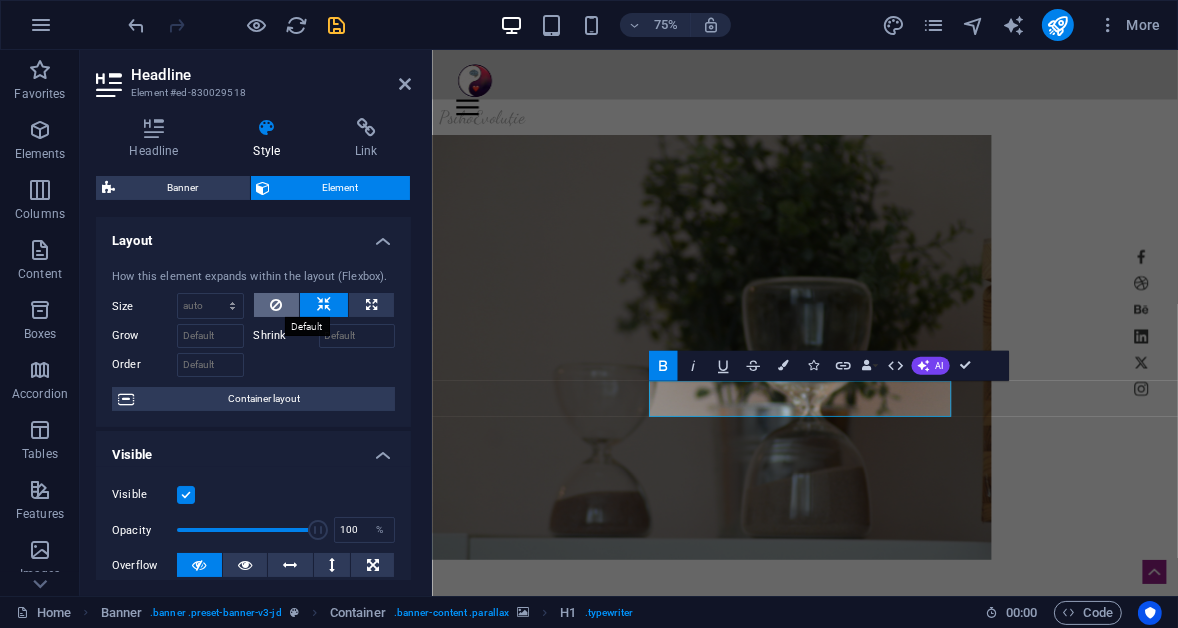 click at bounding box center (276, 305) 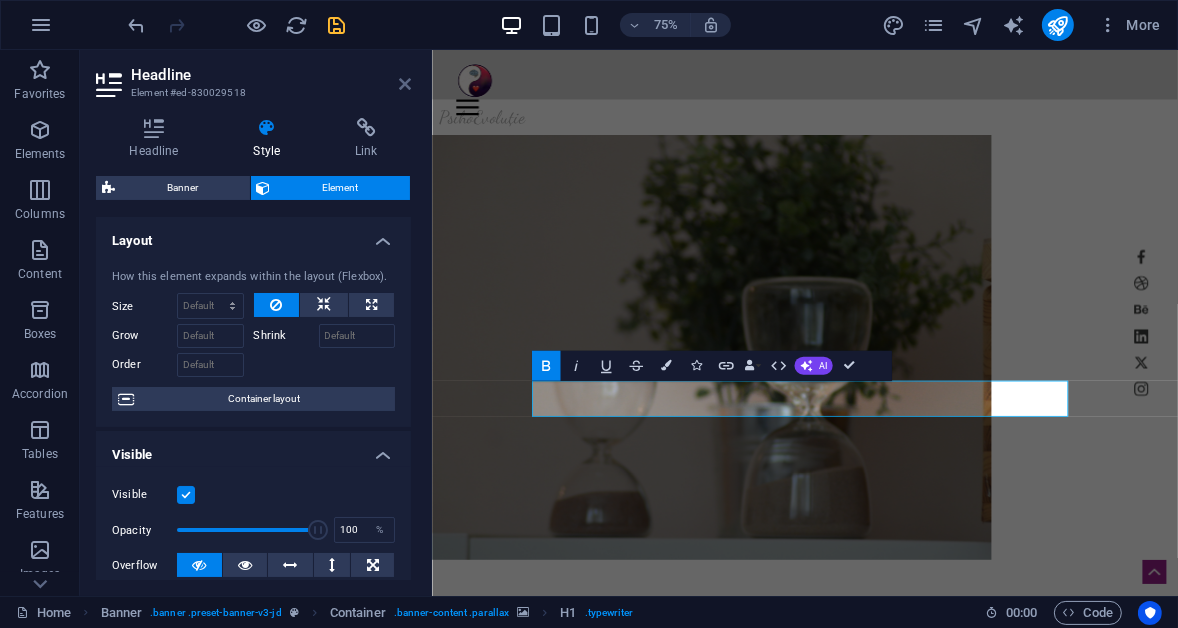 click at bounding box center (405, 84) 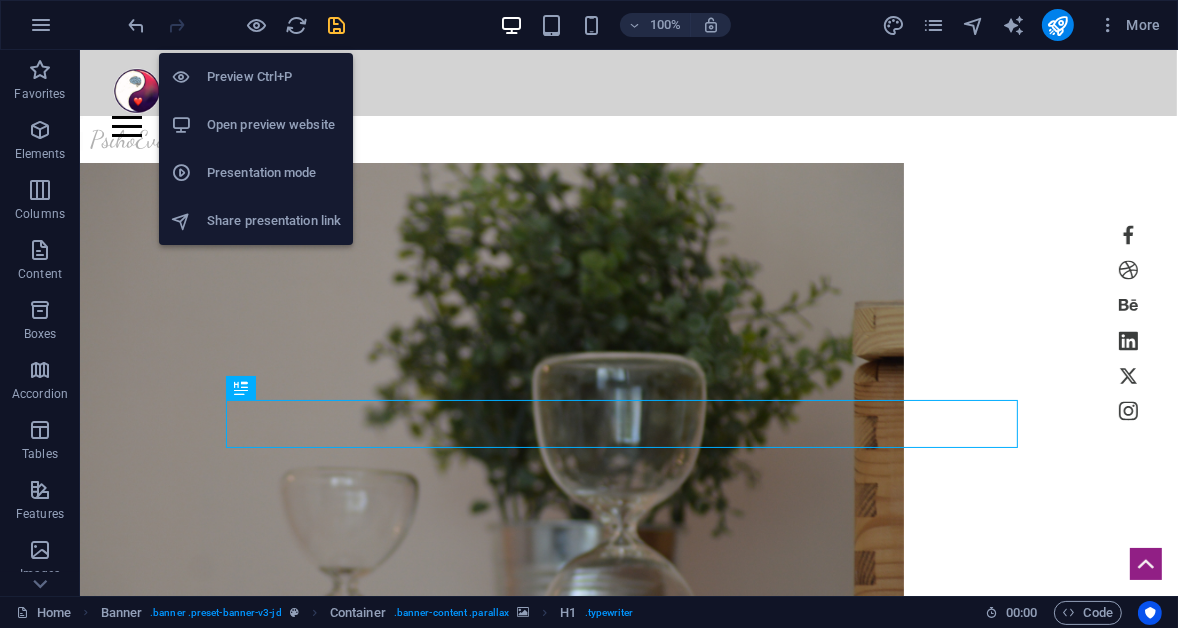 click on "Preview Ctrl+P" at bounding box center (274, 77) 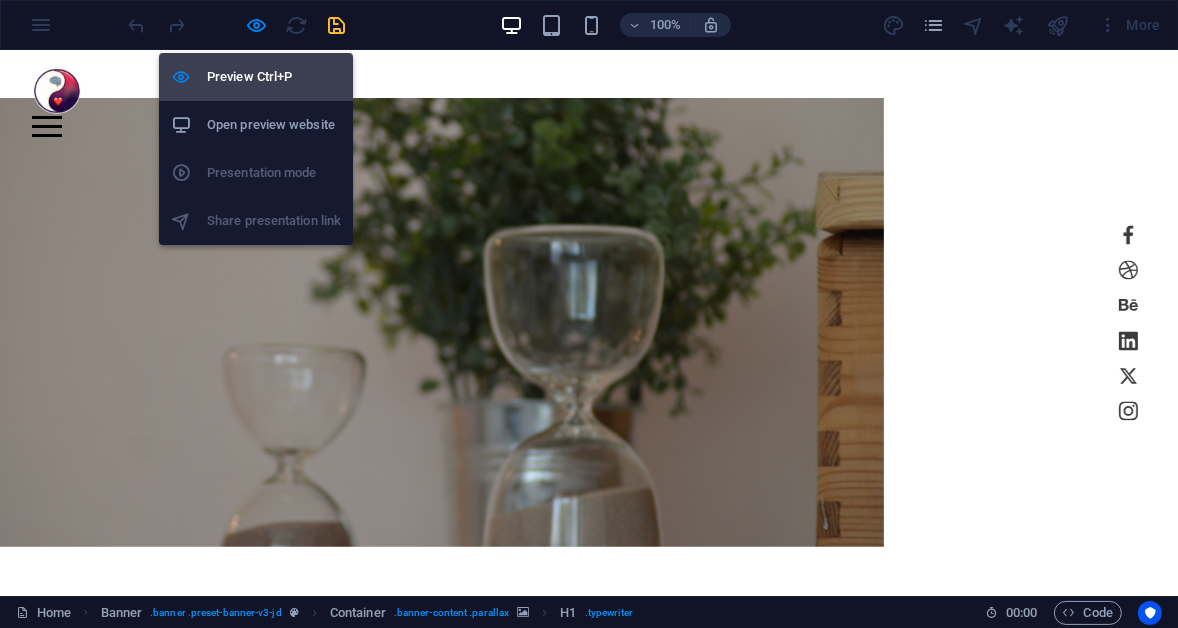 click on "Preview Ctrl+P" at bounding box center (274, 77) 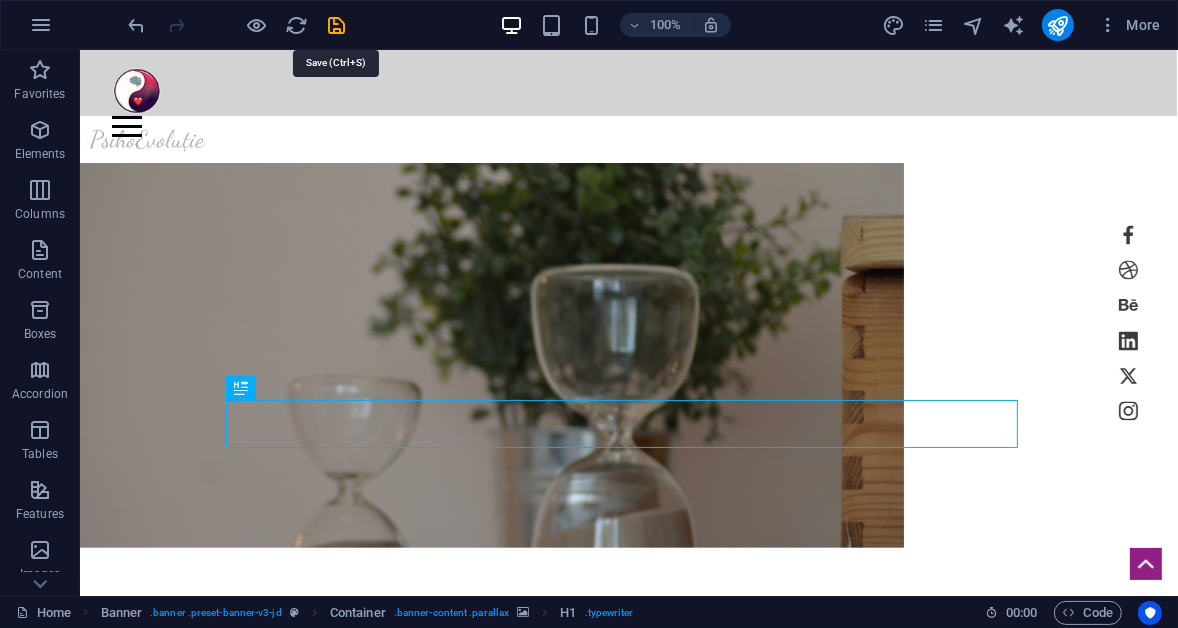 click at bounding box center [337, 25] 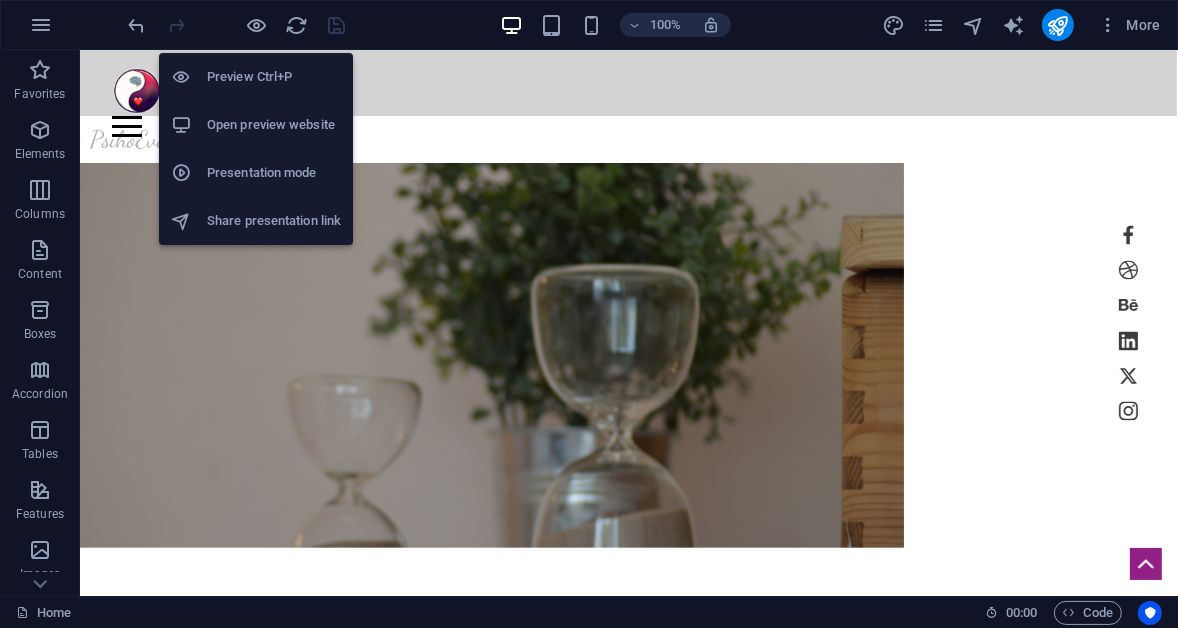 click on "Open preview website" at bounding box center [274, 125] 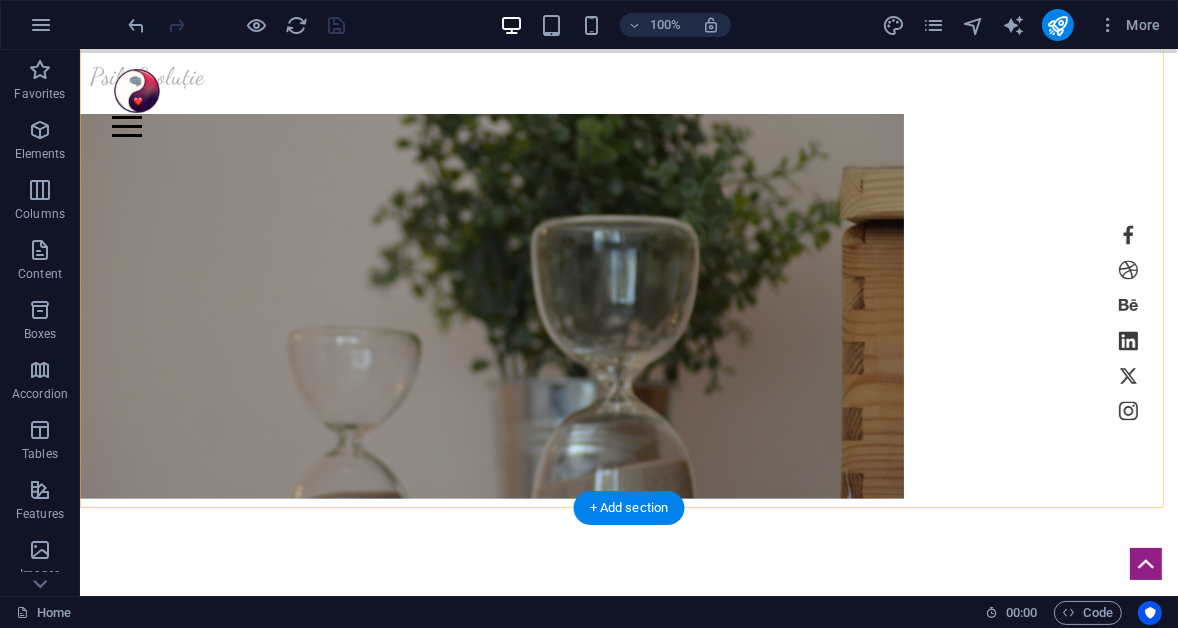 scroll, scrollTop: 0, scrollLeft: 0, axis: both 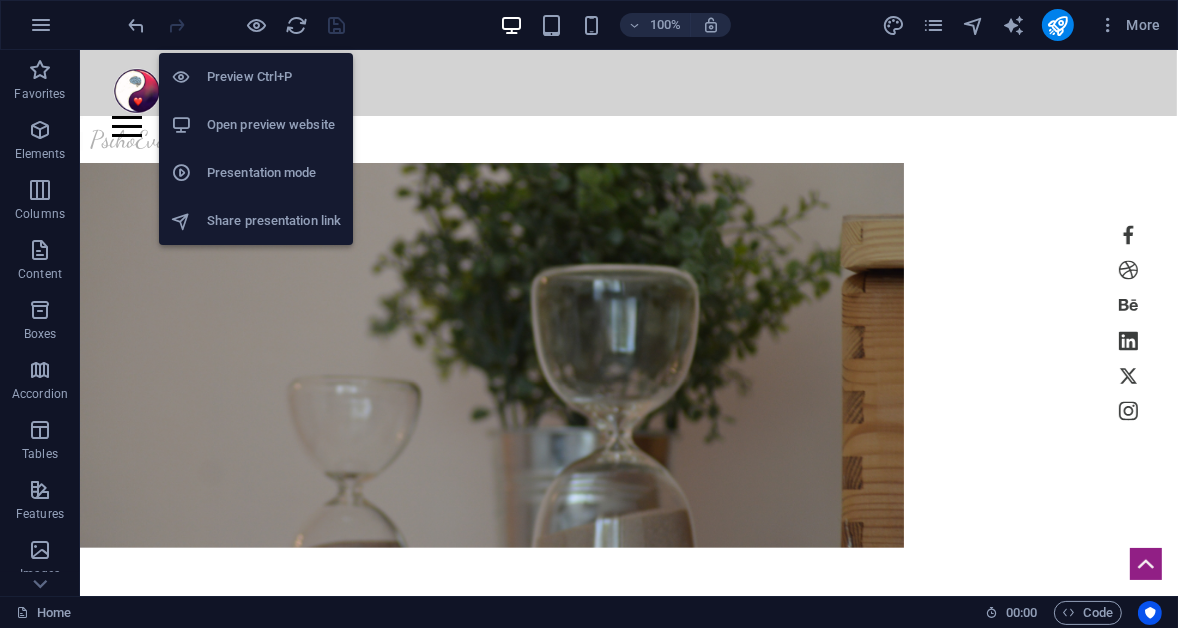 click on "Presentation mode" at bounding box center [274, 173] 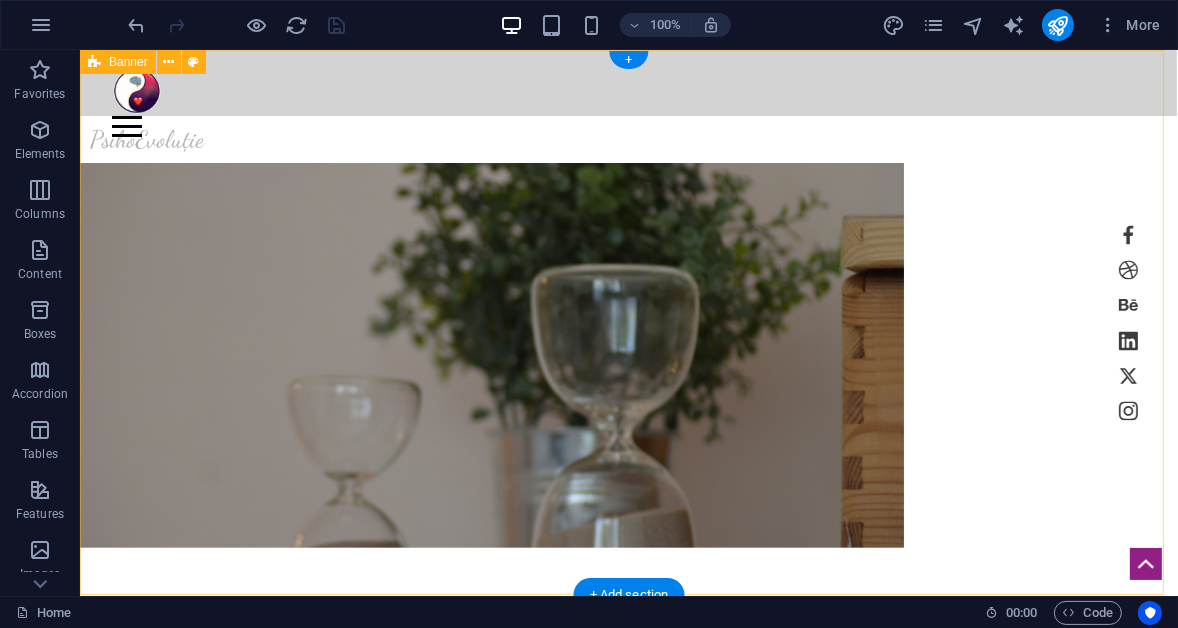 click at bounding box center [491, 355] 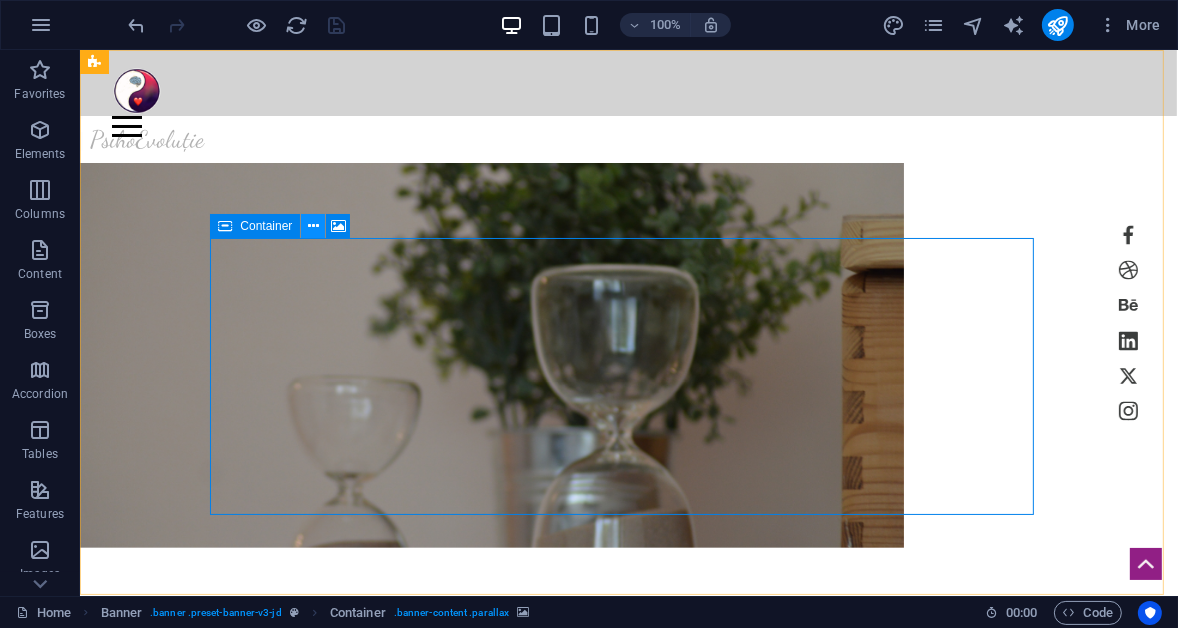 click at bounding box center (313, 226) 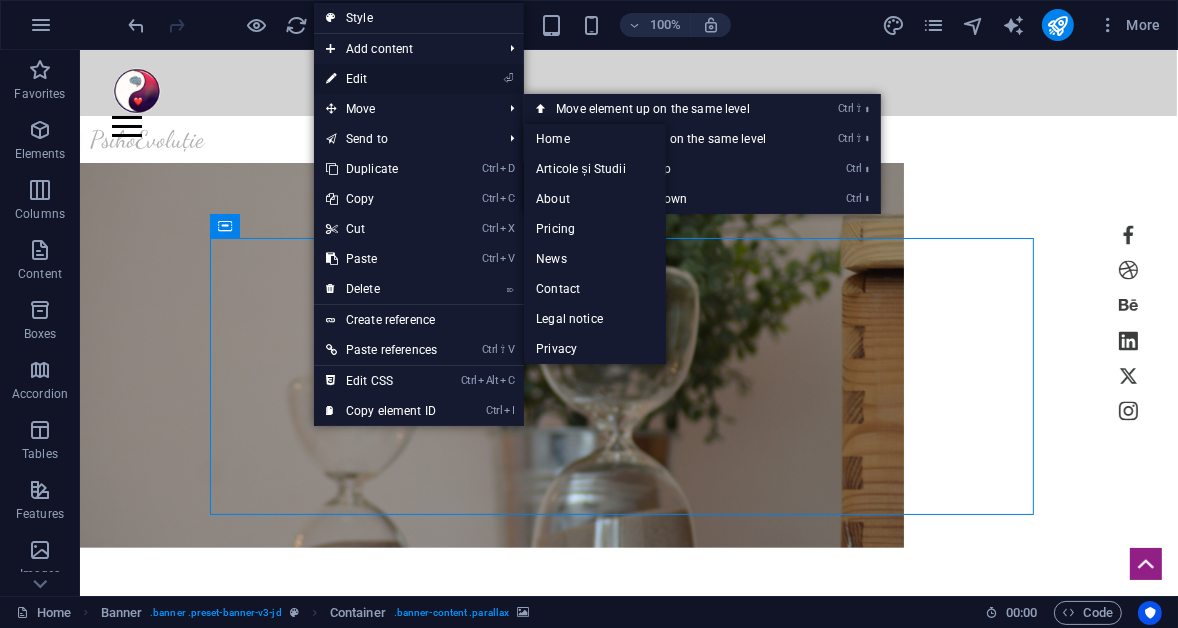 click on "⏎  Edit" at bounding box center [381, 79] 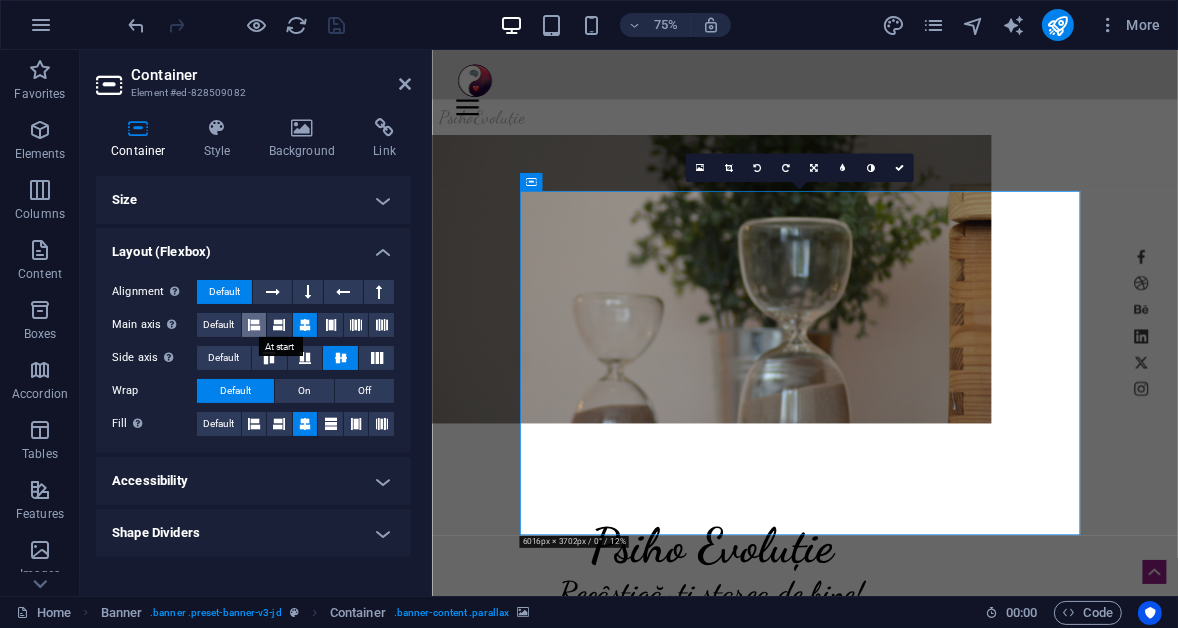 click at bounding box center [254, 325] 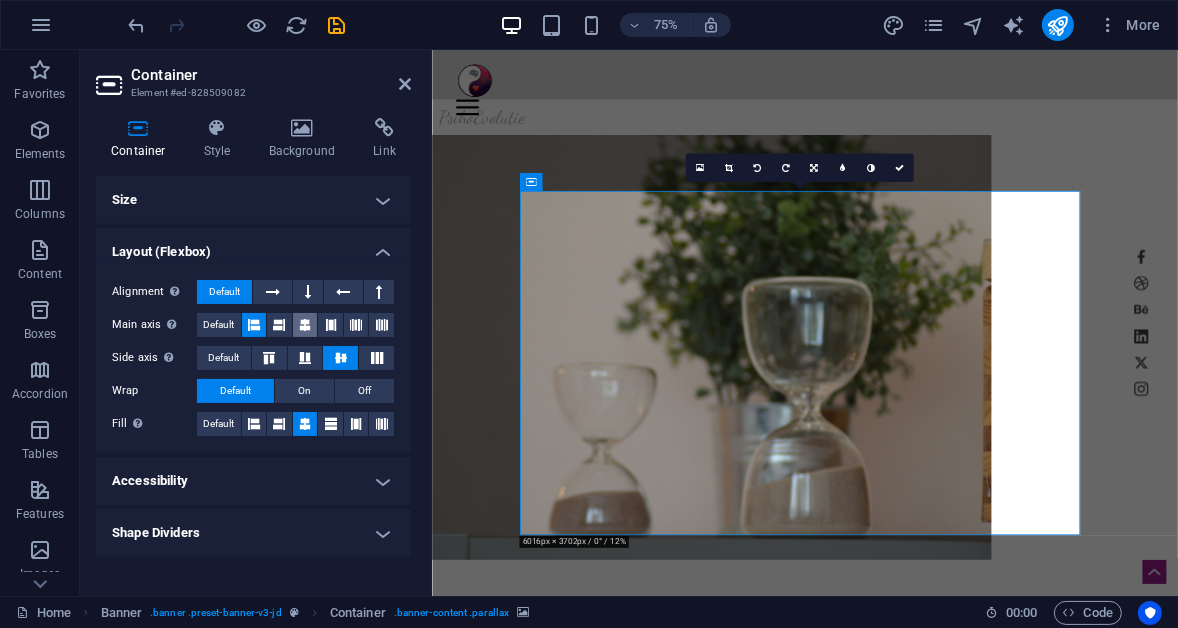 click at bounding box center (305, 325) 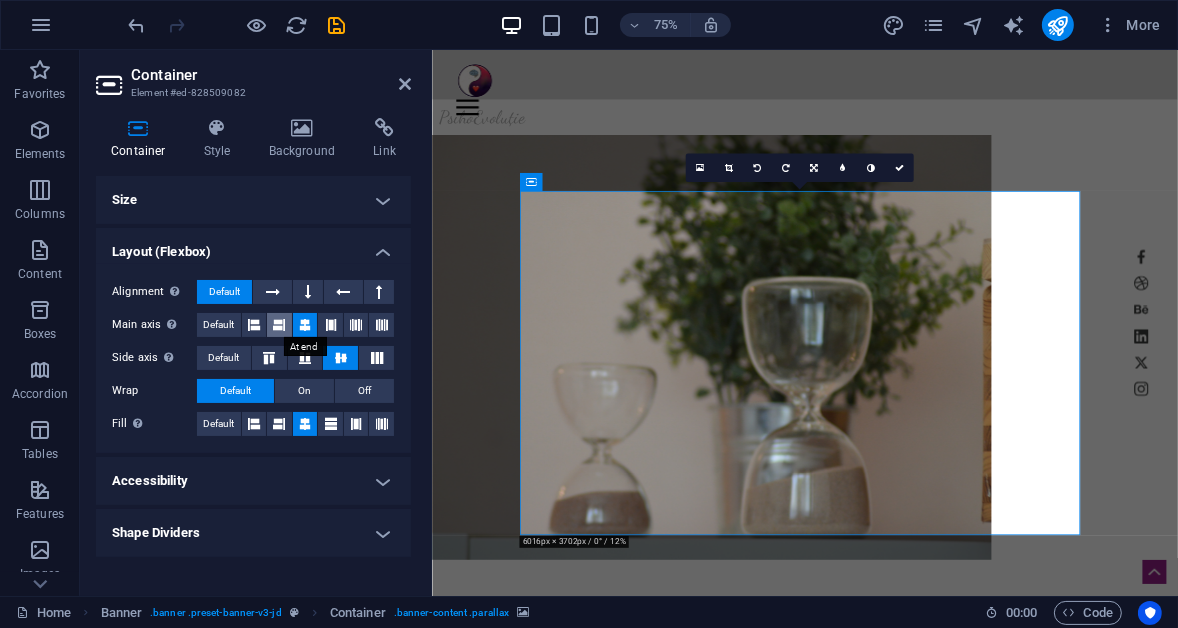 click at bounding box center [279, 325] 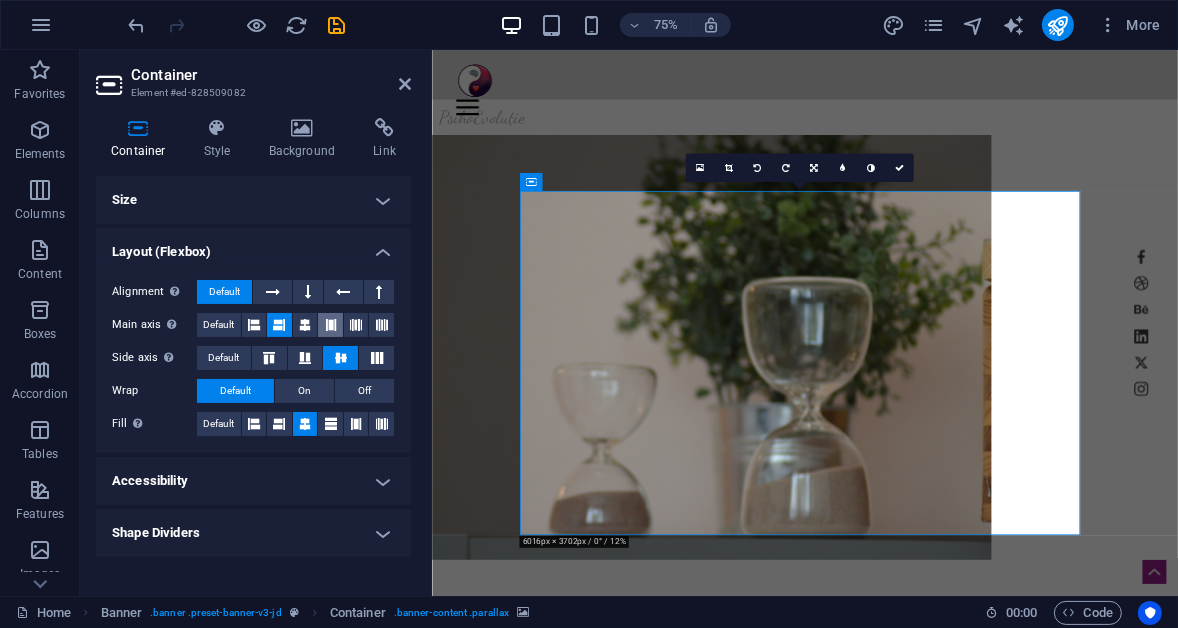 click at bounding box center (331, 325) 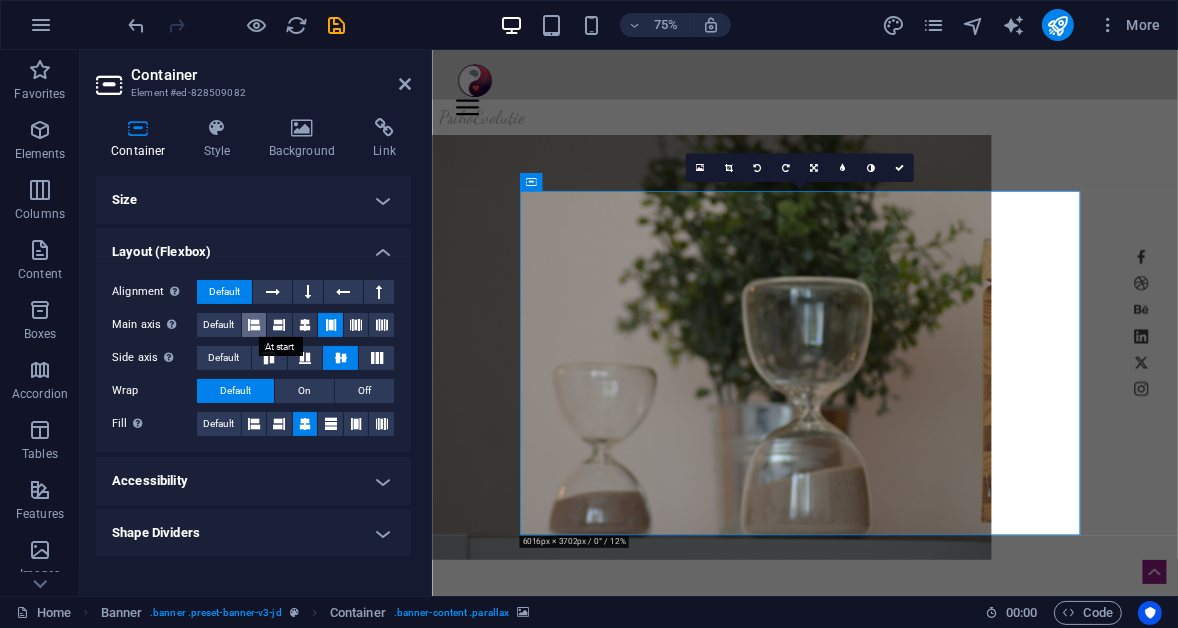 click at bounding box center (254, 325) 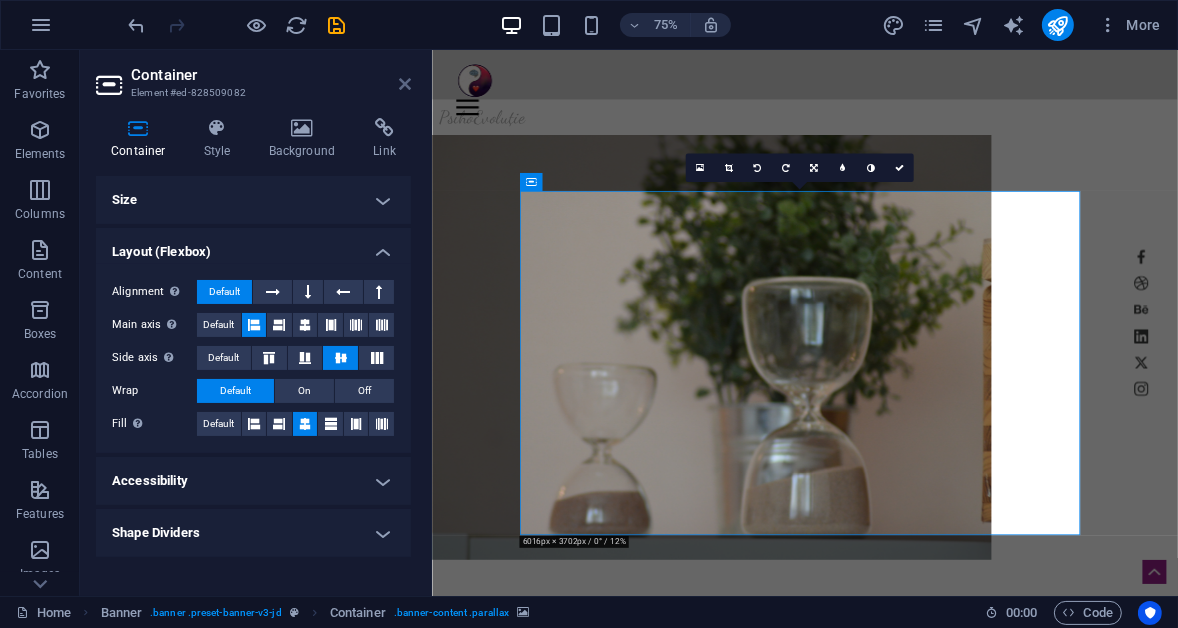 click at bounding box center [405, 84] 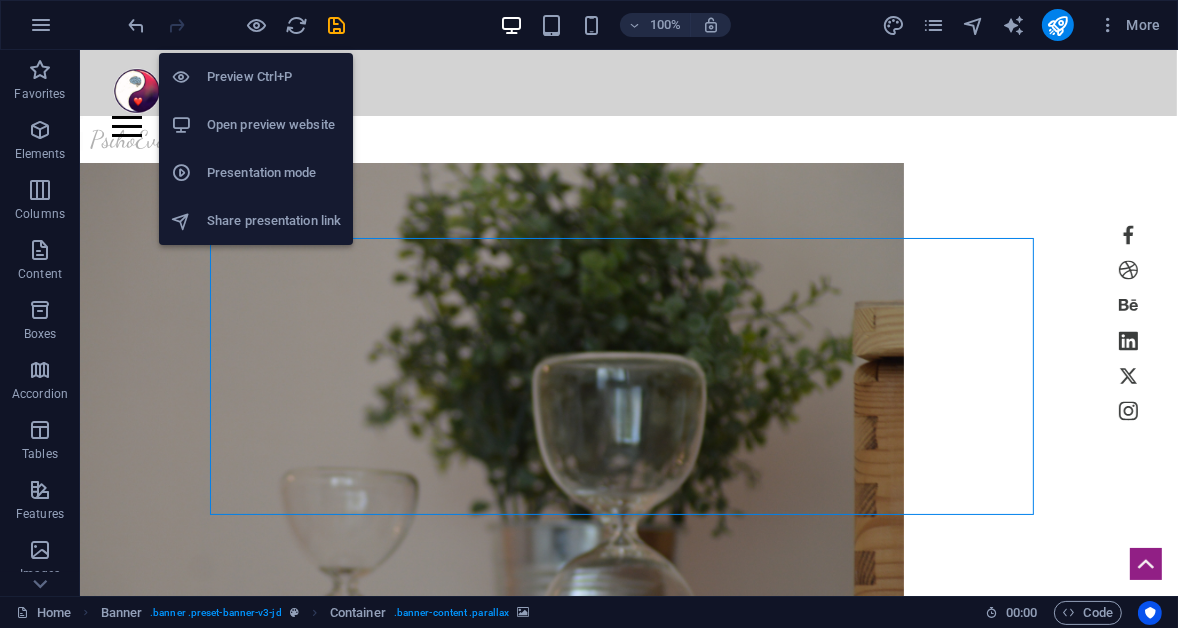click on "Preview Ctrl+P" at bounding box center (274, 77) 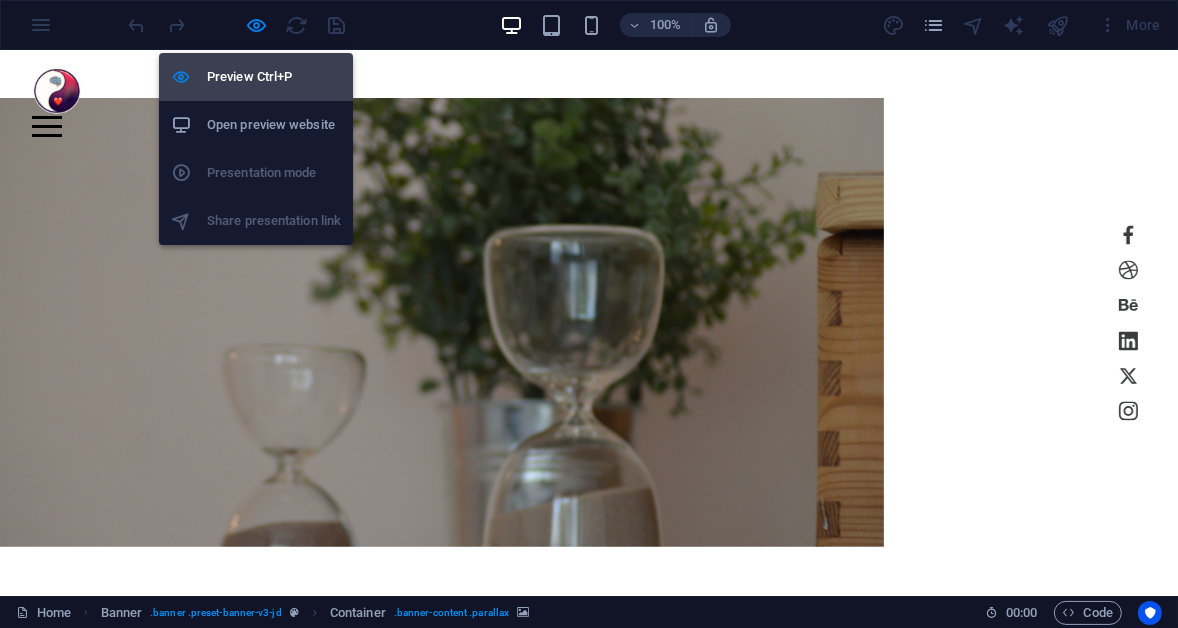 click on "Preview Ctrl+P" at bounding box center (274, 77) 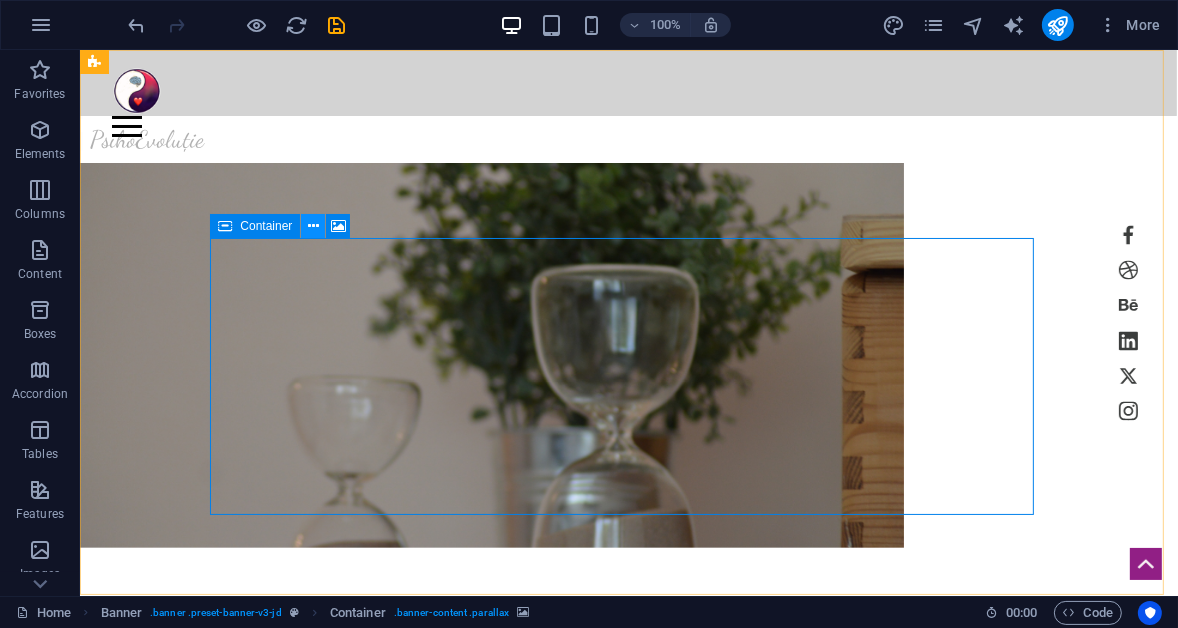 click at bounding box center [313, 226] 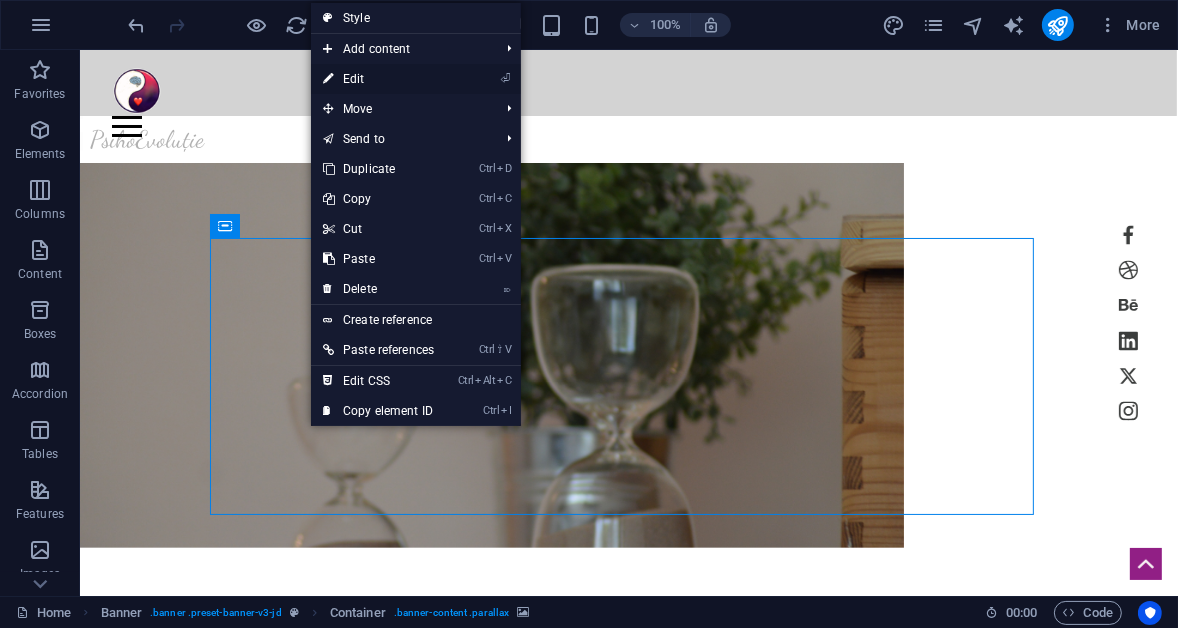 click on "⏎  Edit" at bounding box center (378, 79) 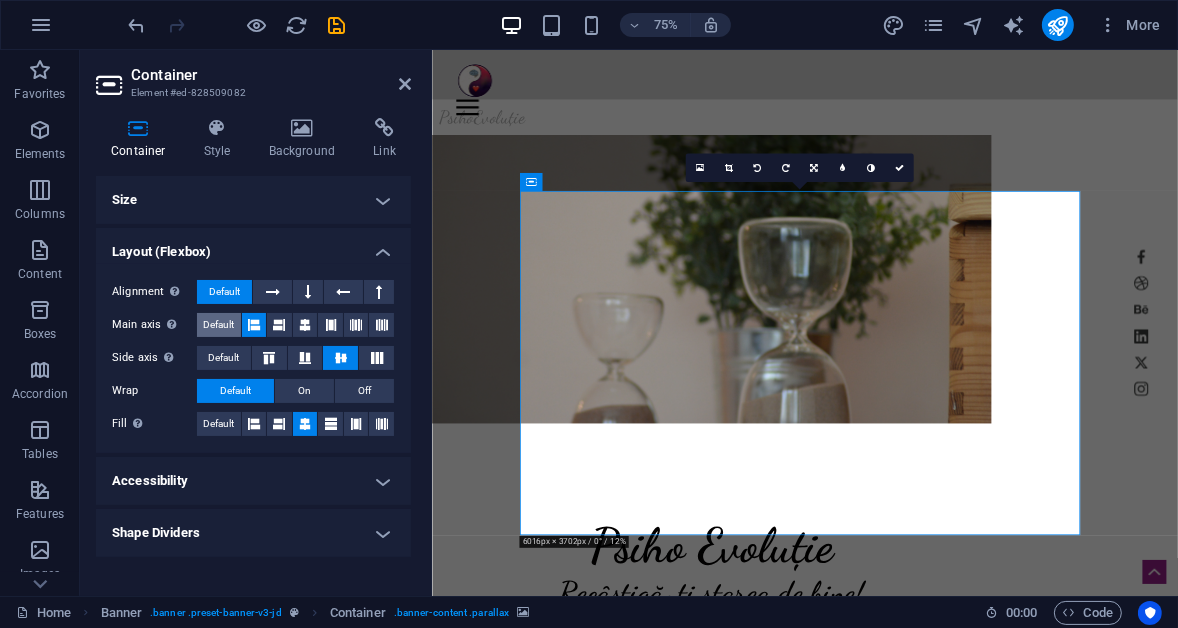 click on "Default" at bounding box center [218, 325] 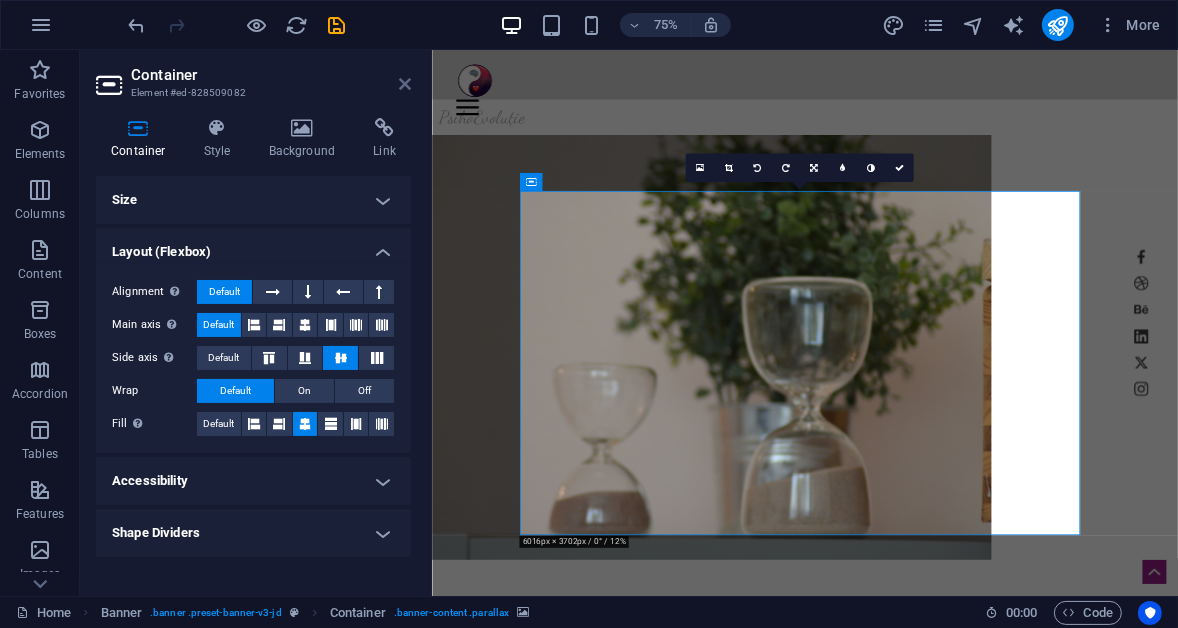 click at bounding box center (405, 84) 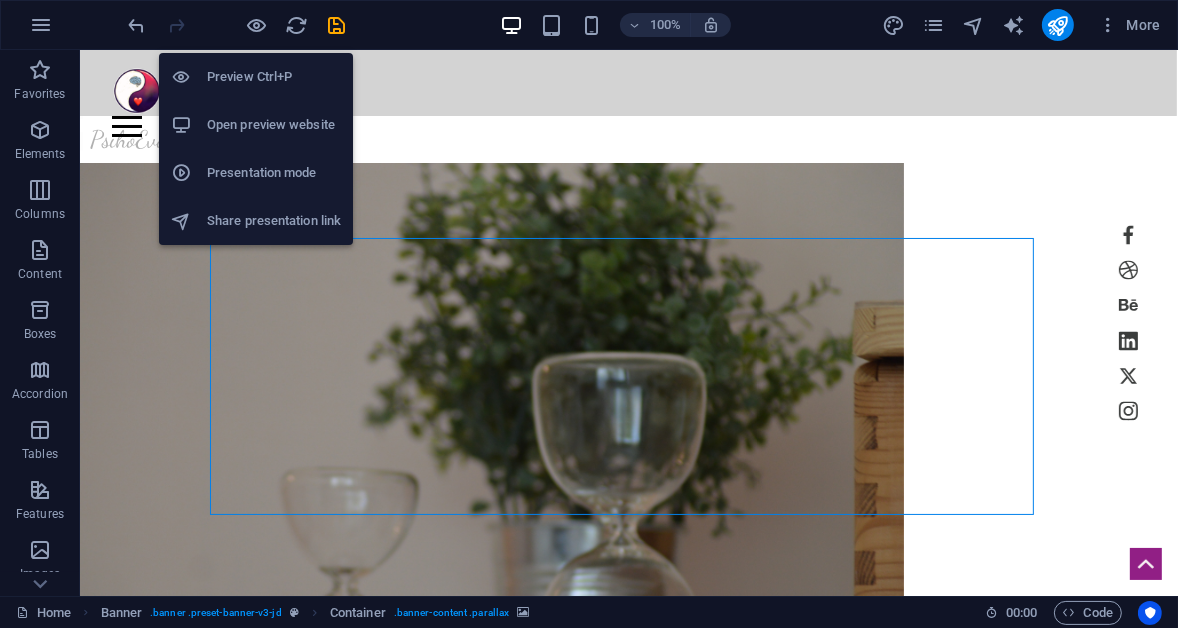 click on "Open preview website" at bounding box center (274, 125) 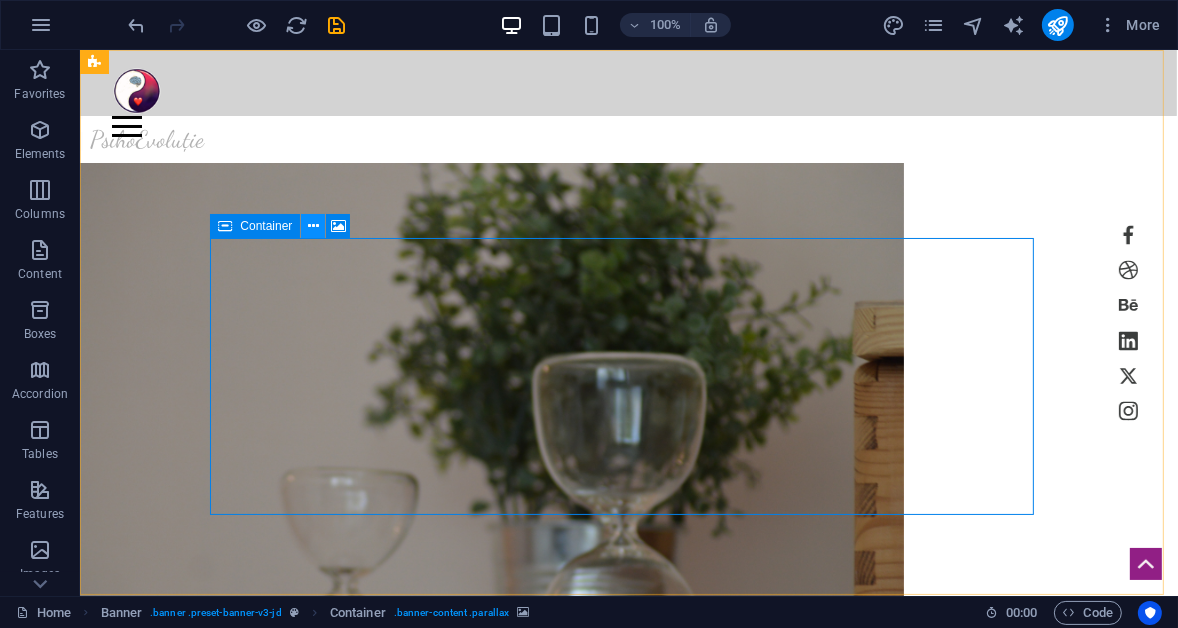 click at bounding box center (313, 226) 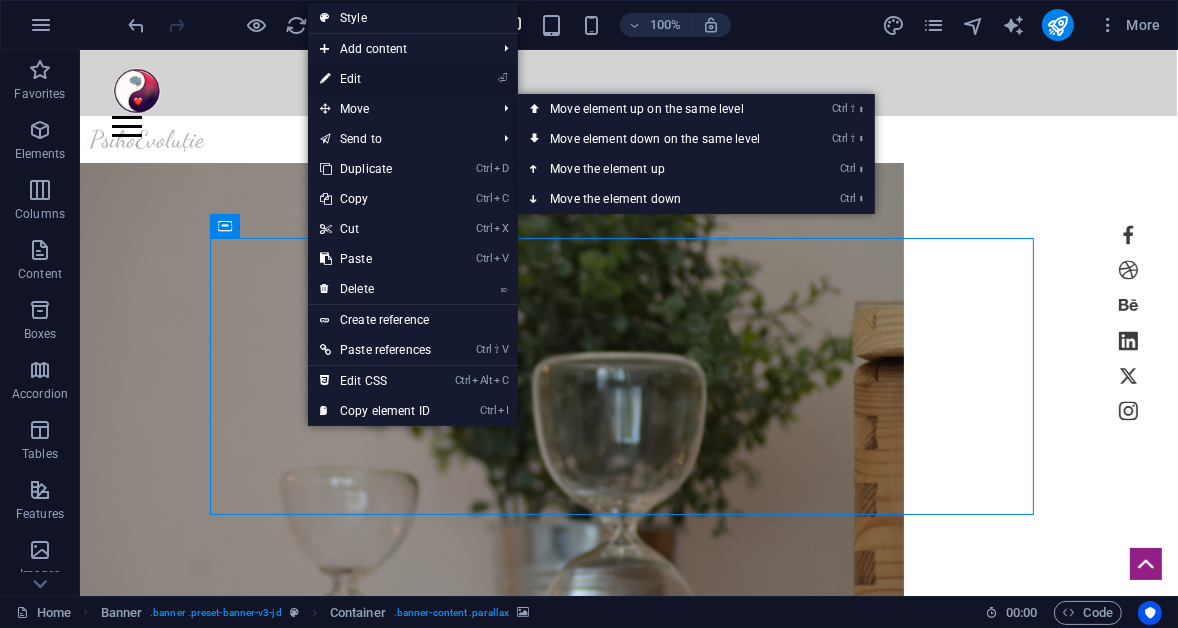 click on "⏎  Edit" at bounding box center (375, 79) 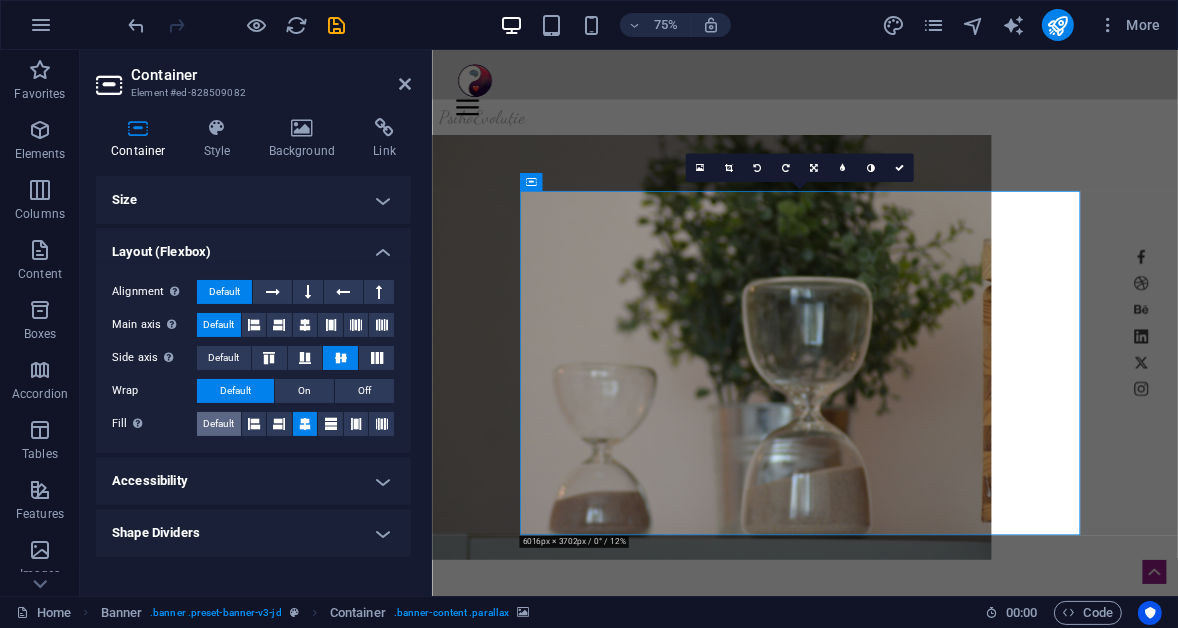 click on "Default" at bounding box center [218, 424] 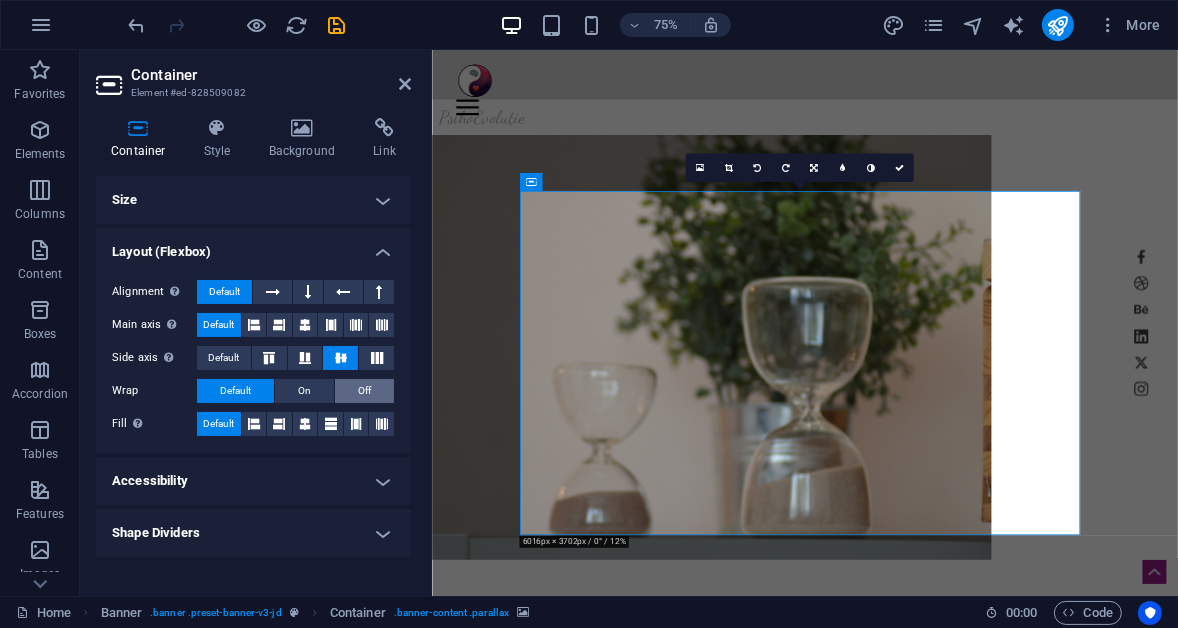 click on "Off" at bounding box center [364, 391] 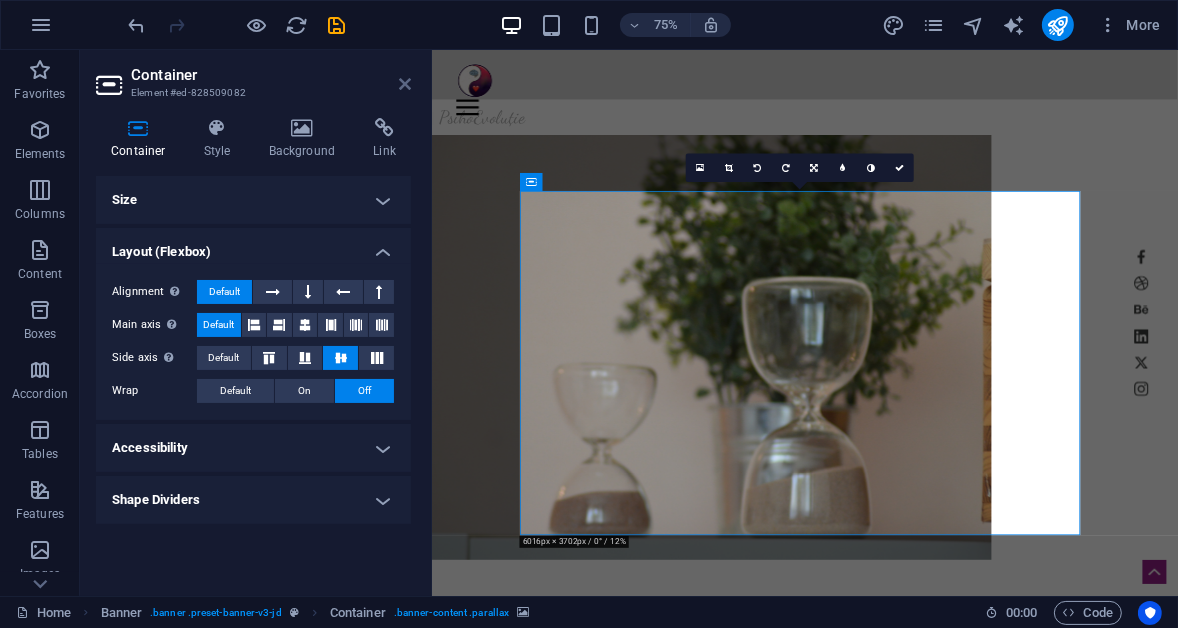 click at bounding box center (405, 84) 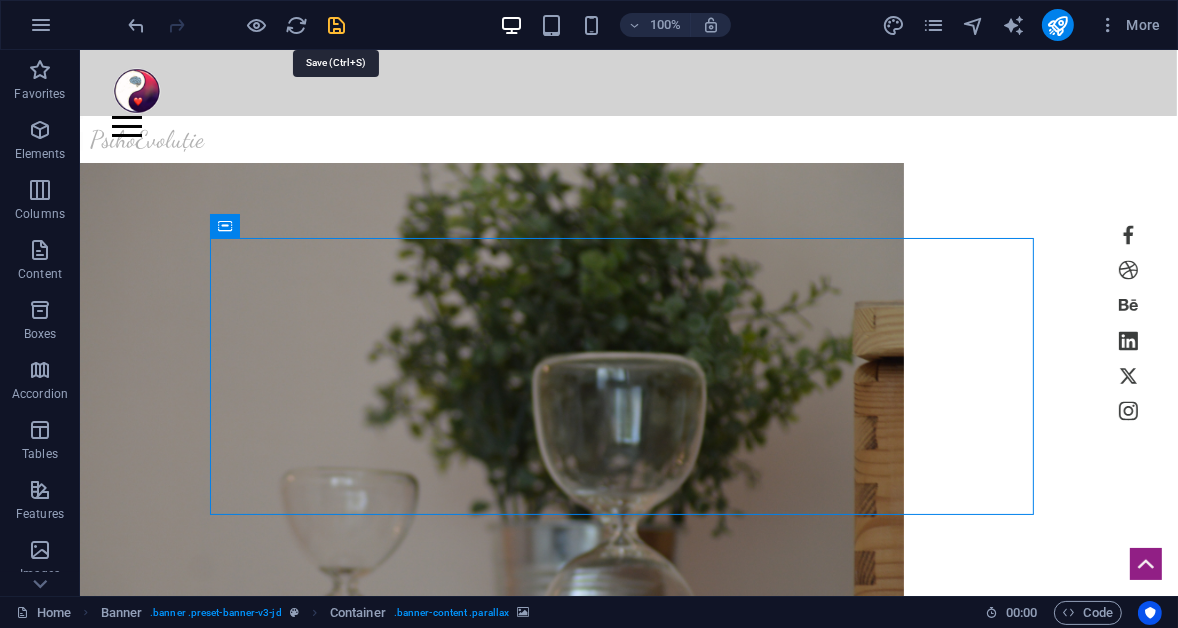 click at bounding box center (337, 25) 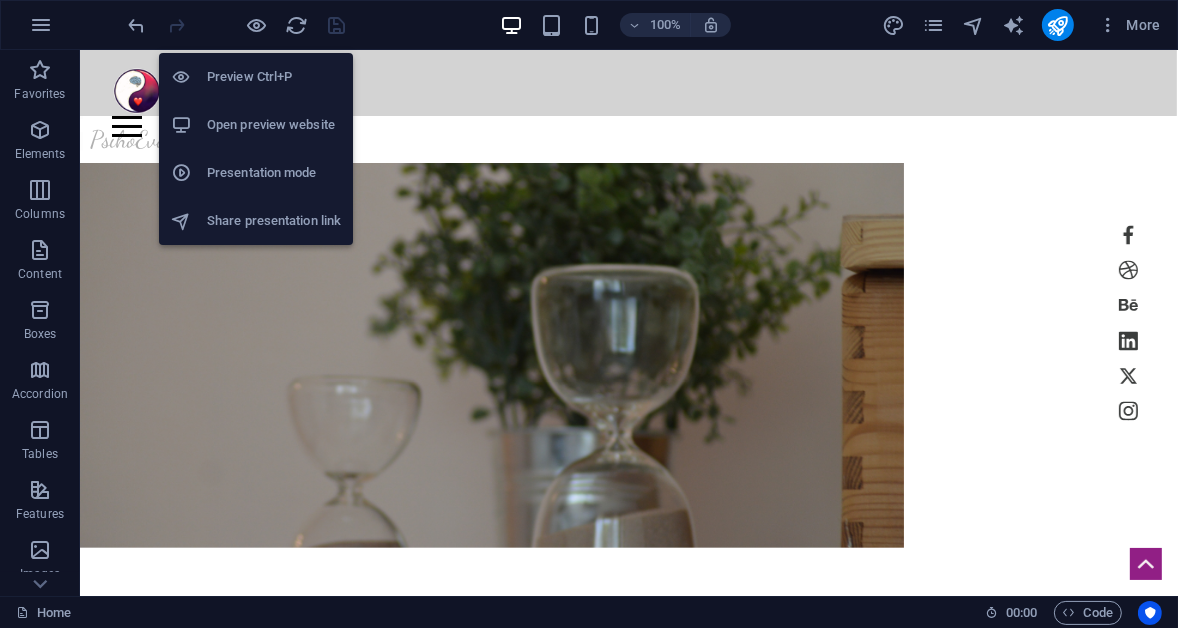click on "Open preview website" at bounding box center [274, 125] 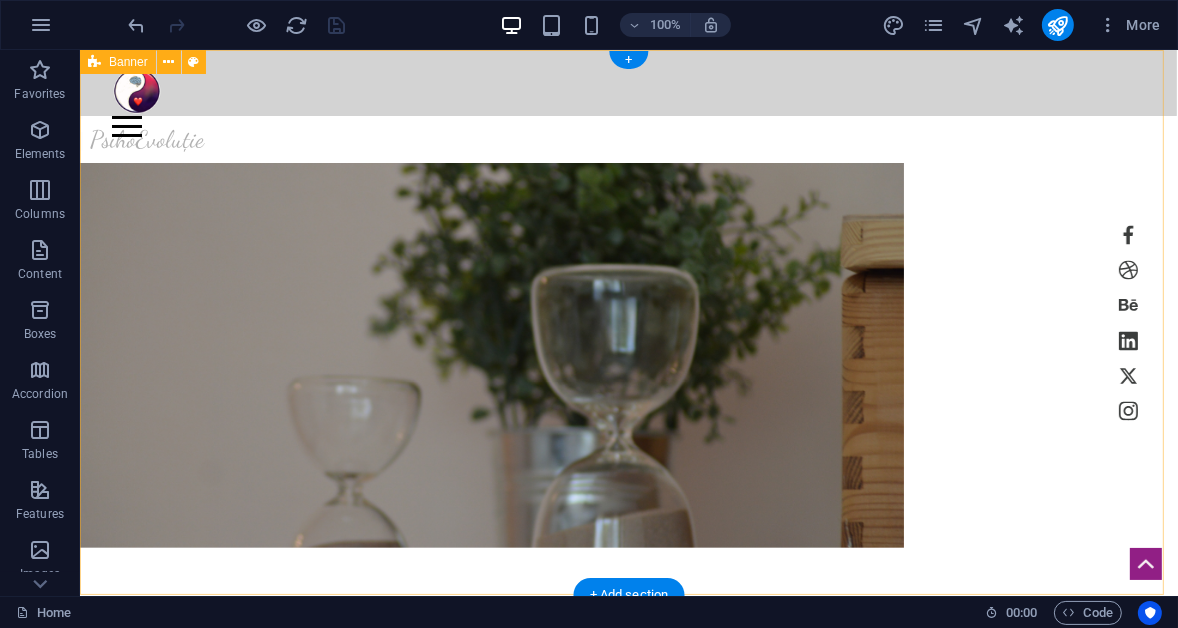 click at bounding box center [491, 355] 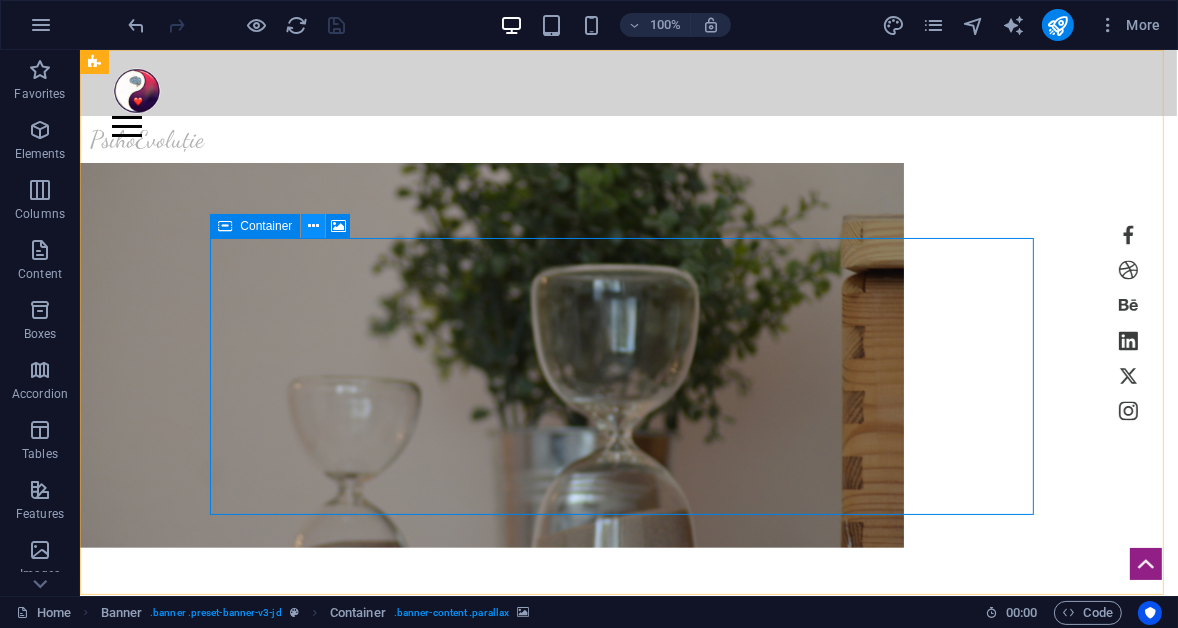click at bounding box center (313, 226) 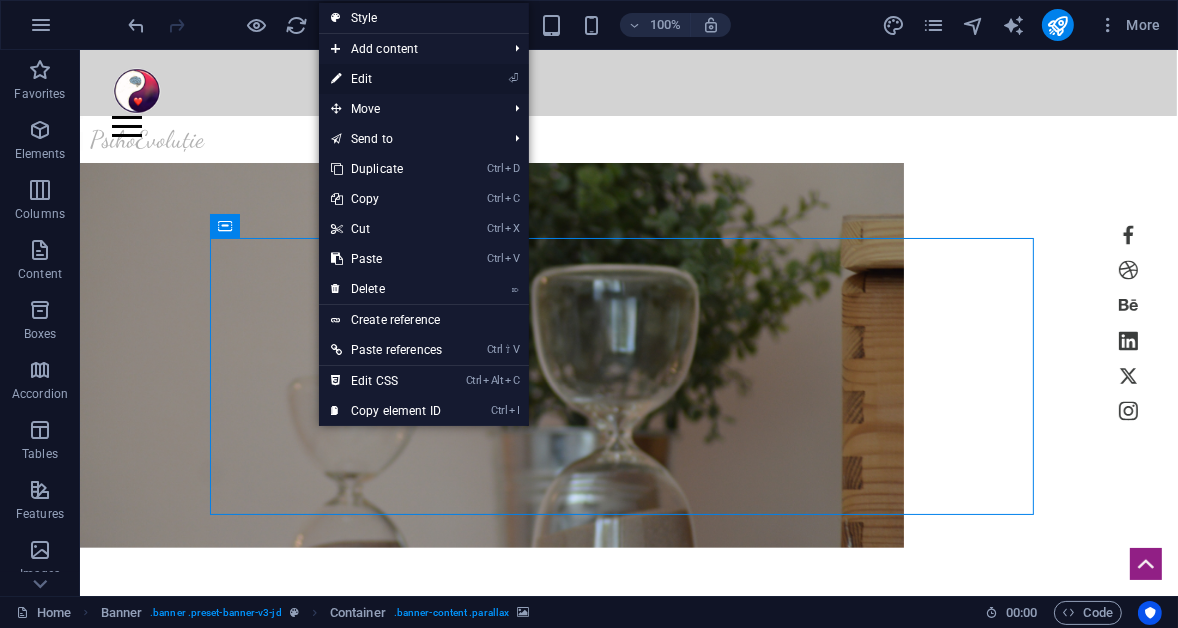 click on "⏎  Edit" at bounding box center (386, 79) 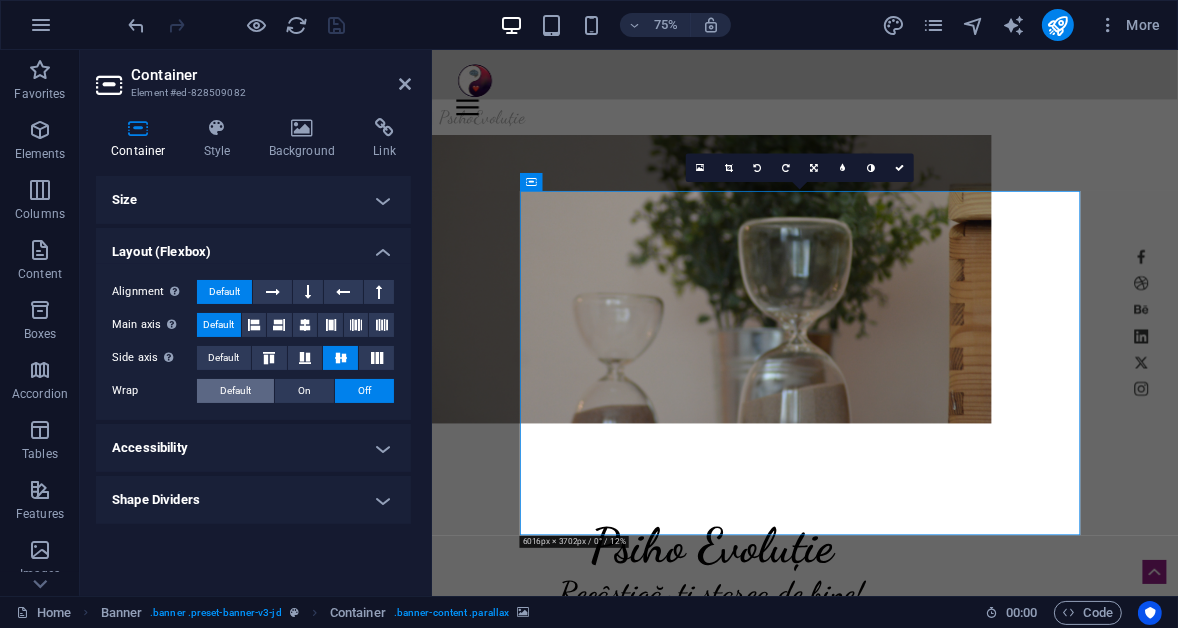 click on "Default" at bounding box center (235, 391) 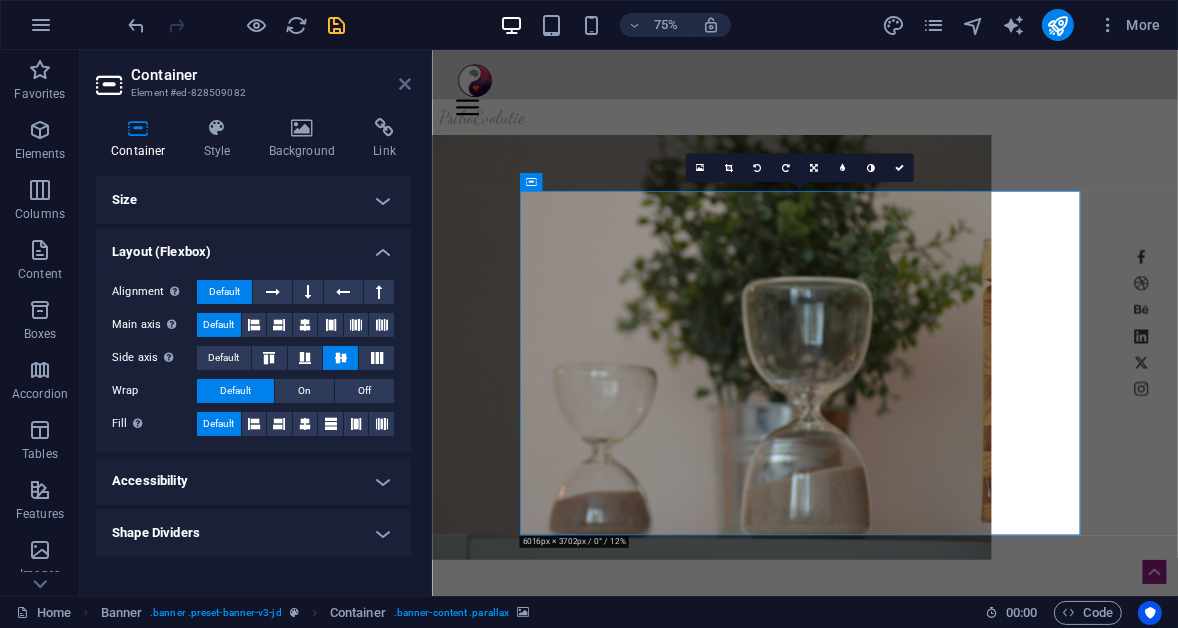 click at bounding box center [405, 84] 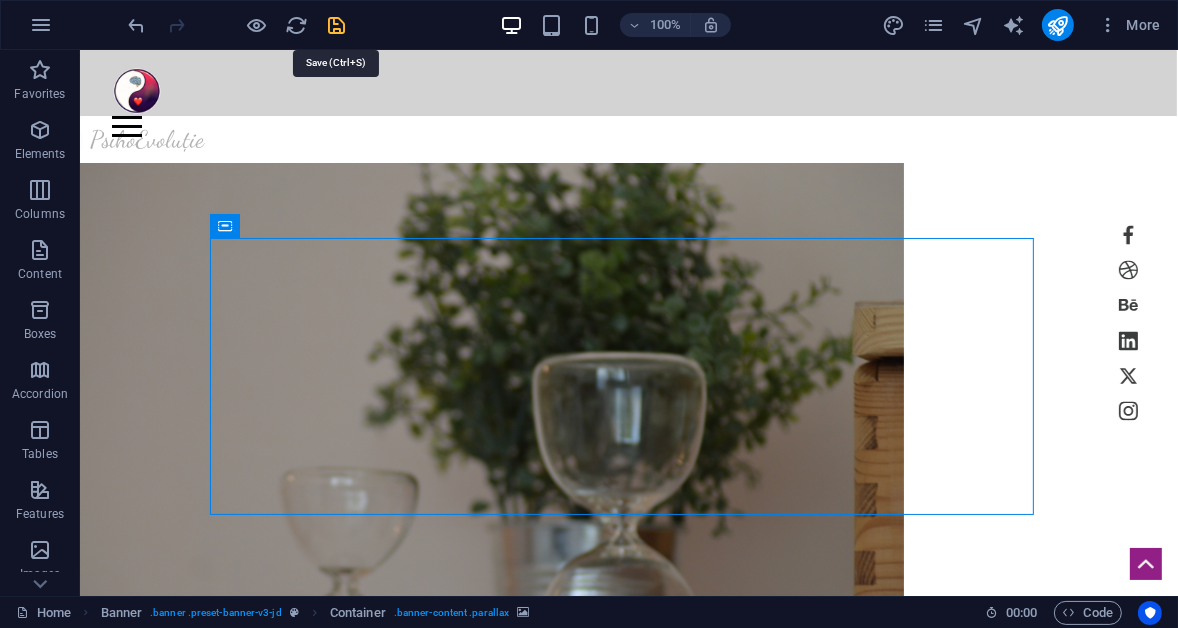 click at bounding box center (337, 25) 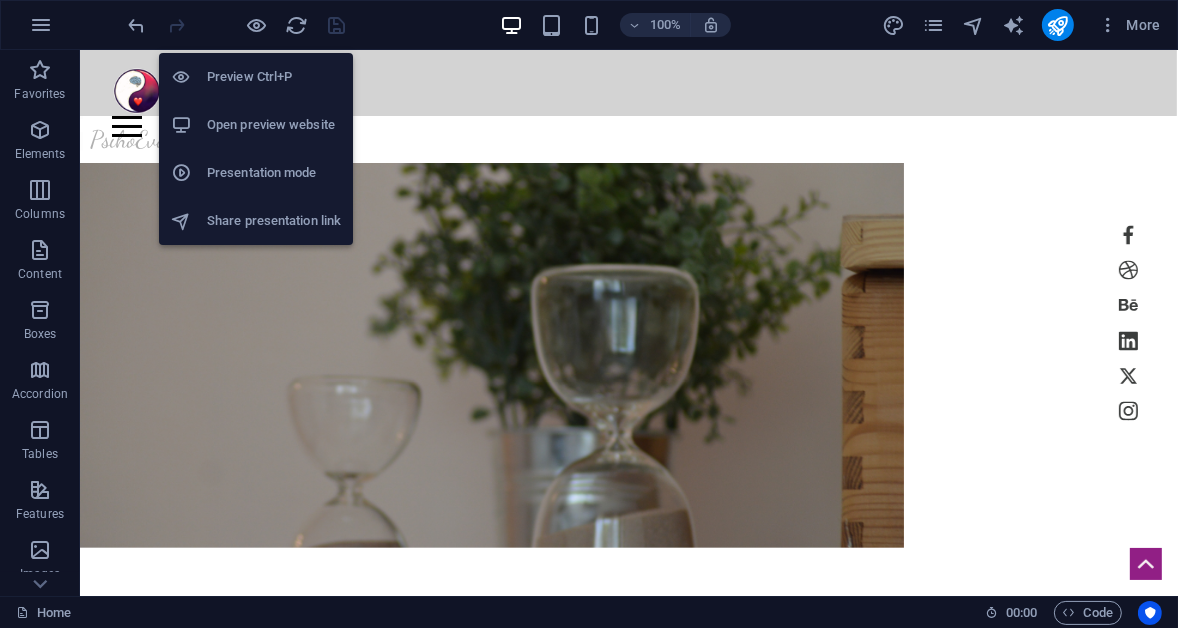 click on "Open preview website" at bounding box center (274, 125) 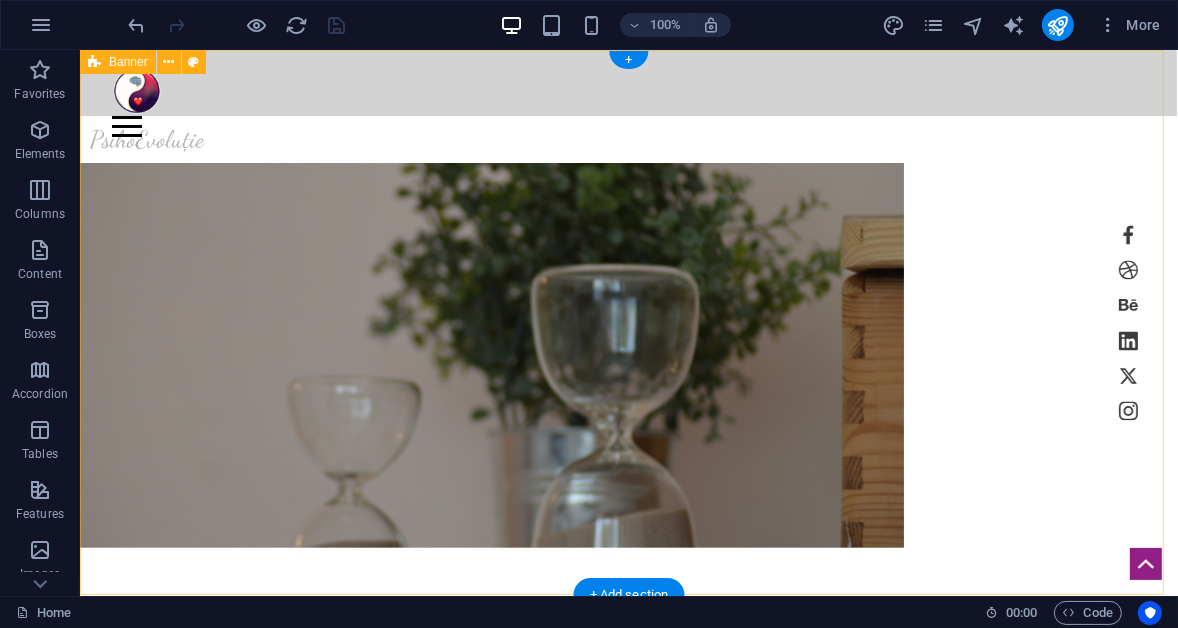 click at bounding box center [491, 355] 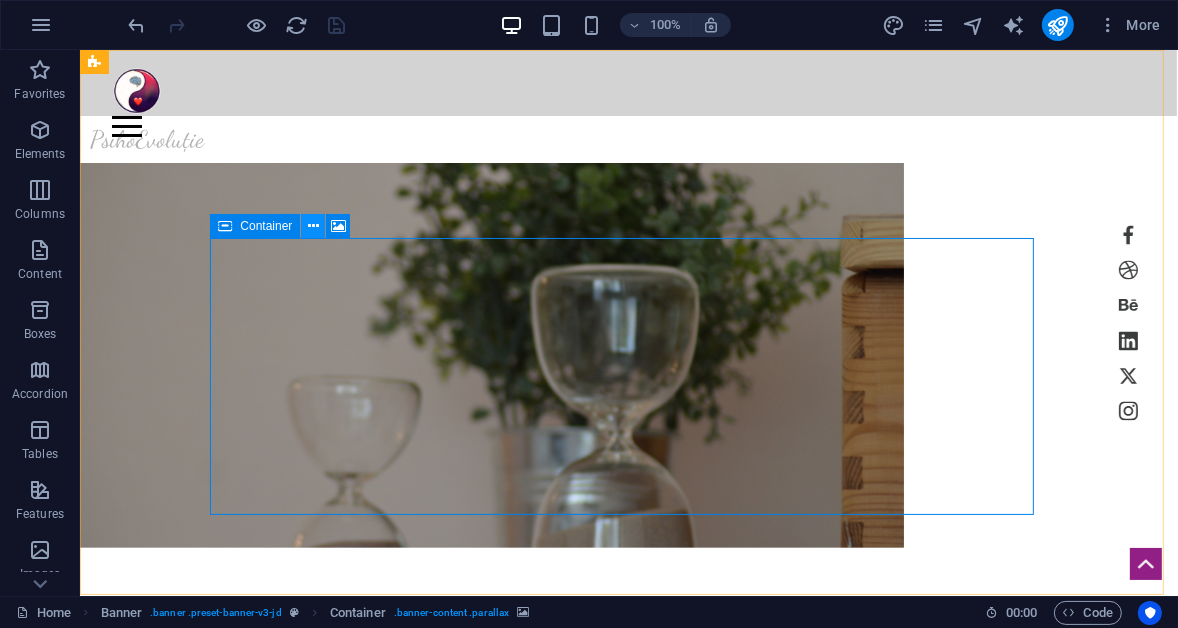 click at bounding box center (313, 226) 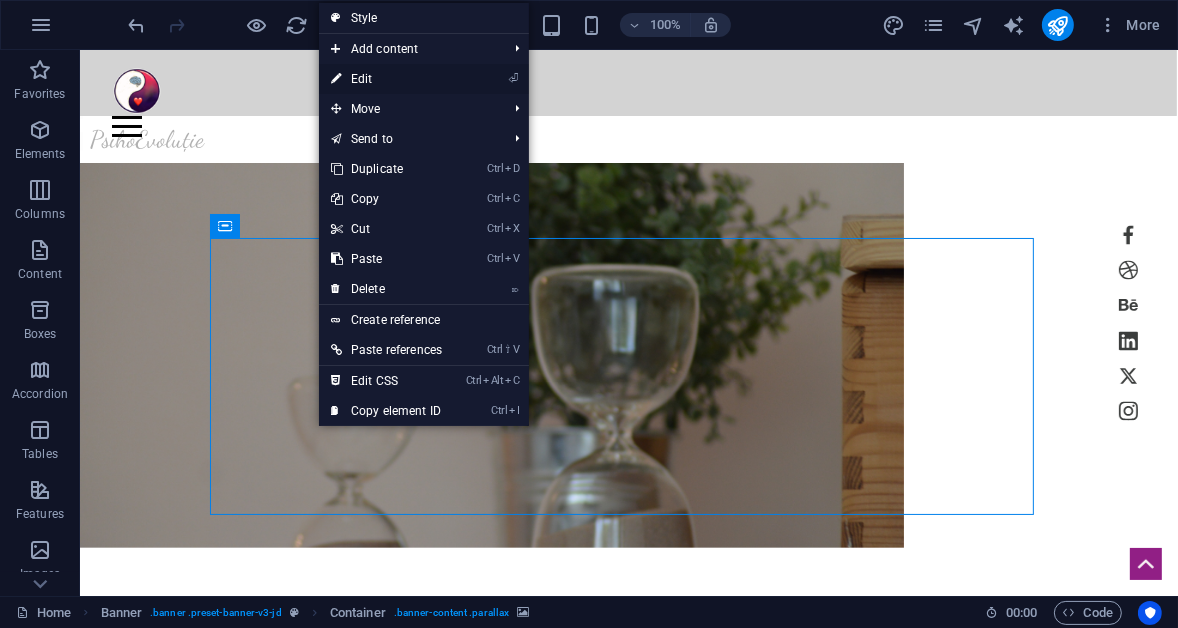 click on "⏎  Edit" at bounding box center (386, 79) 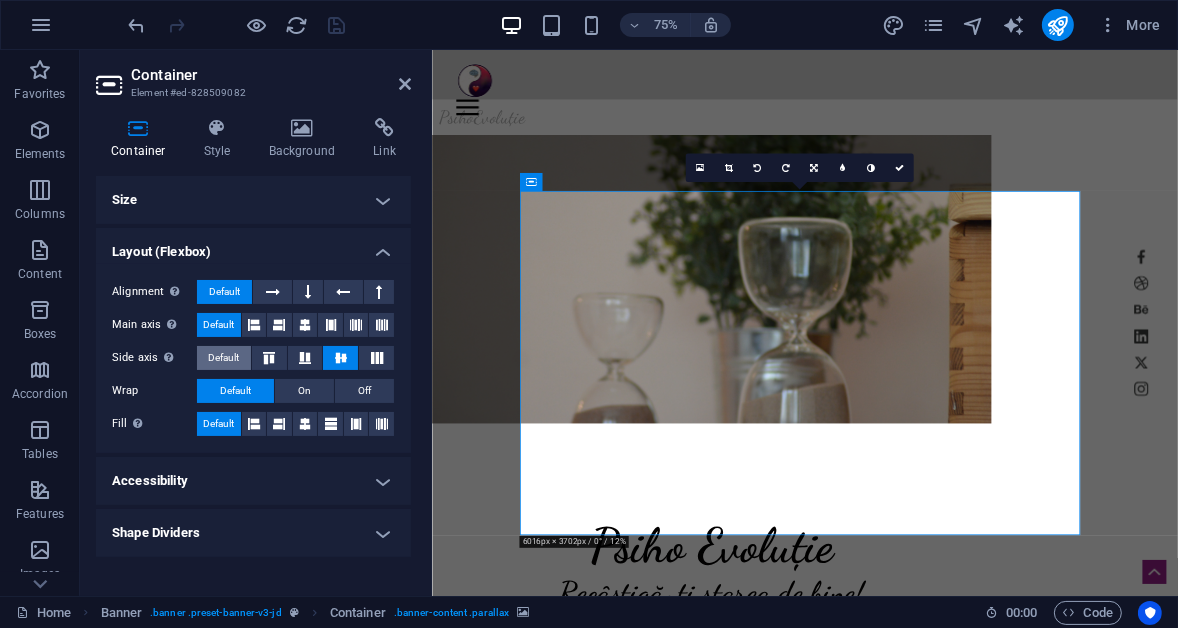 click on "Default" at bounding box center [223, 358] 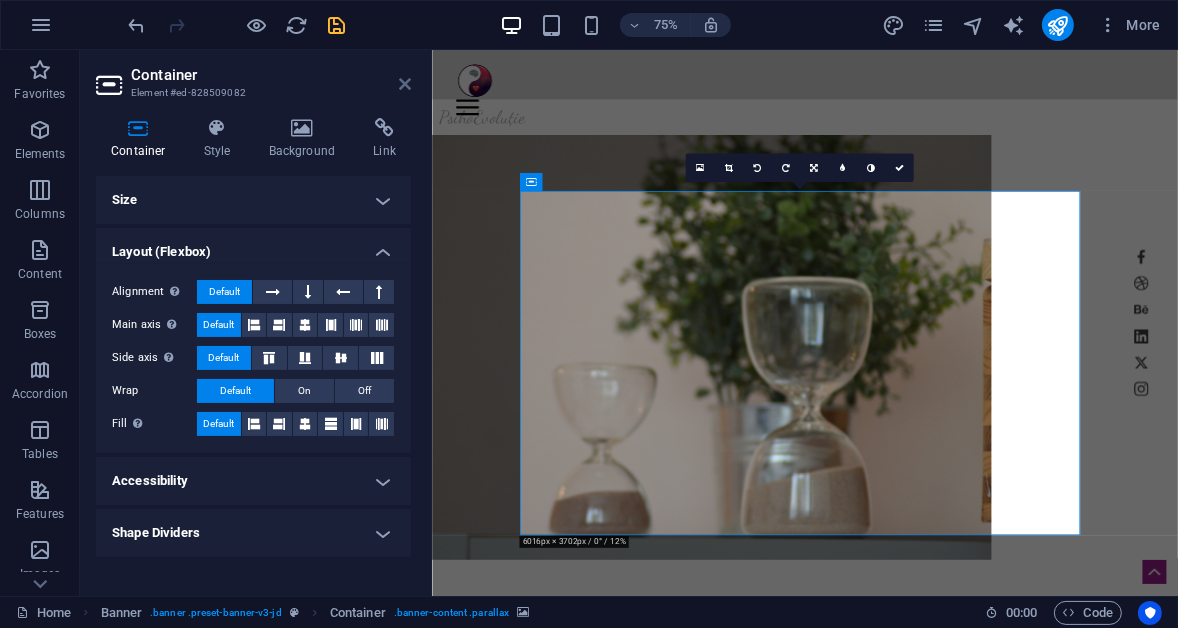 click at bounding box center (405, 84) 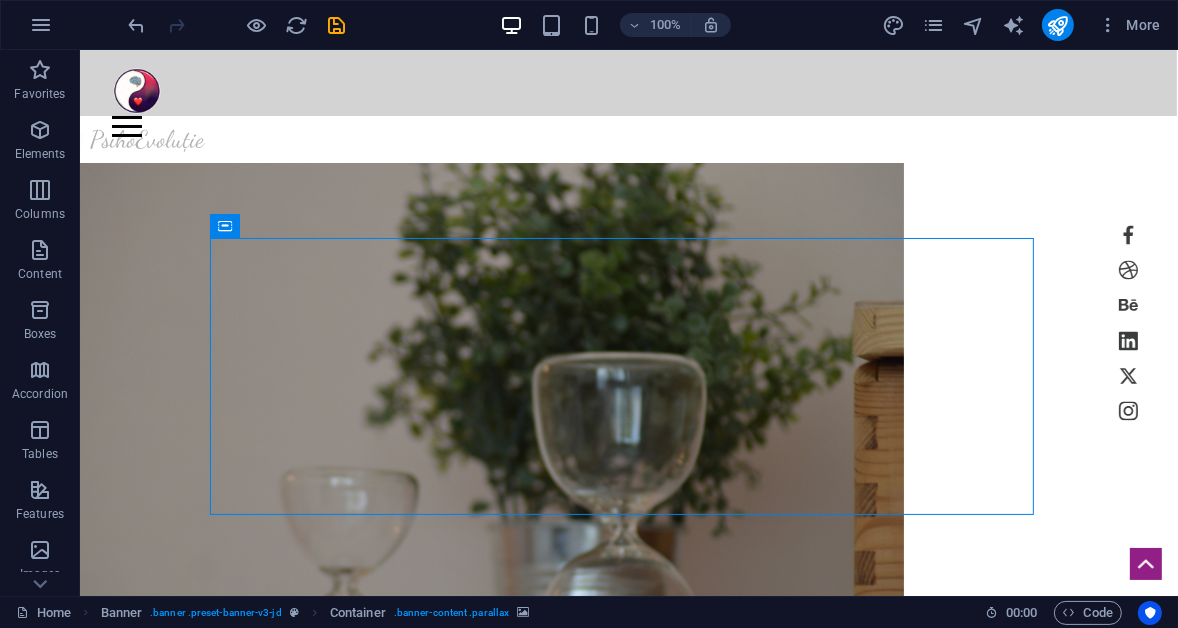 click at bounding box center (337, 25) 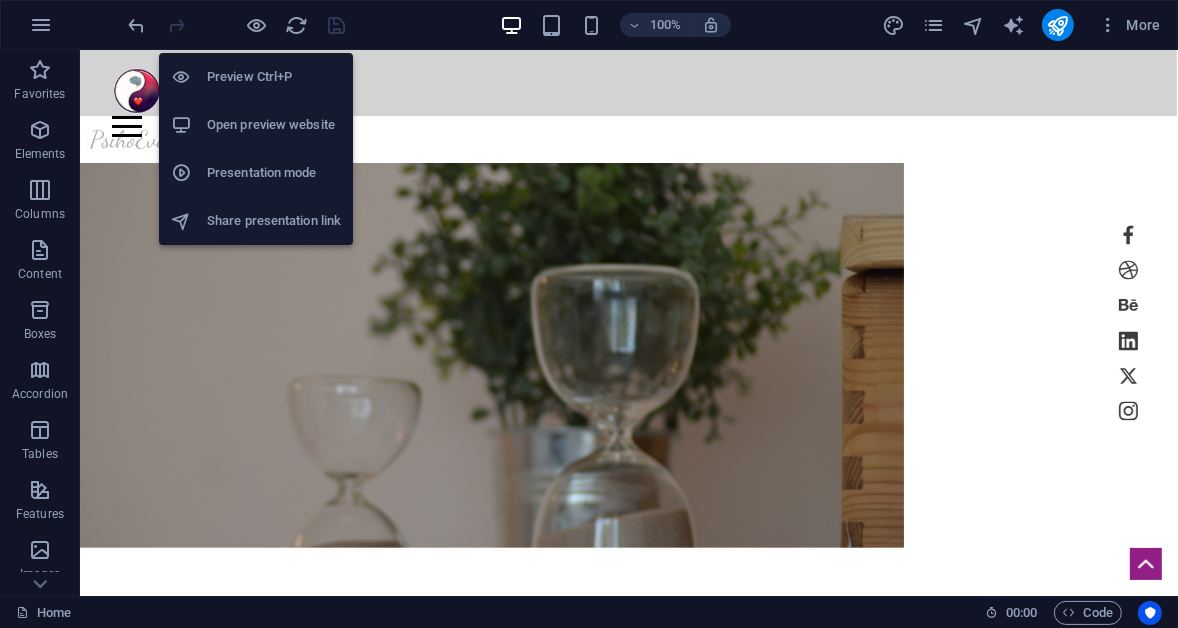click on "Open preview website" at bounding box center [274, 125] 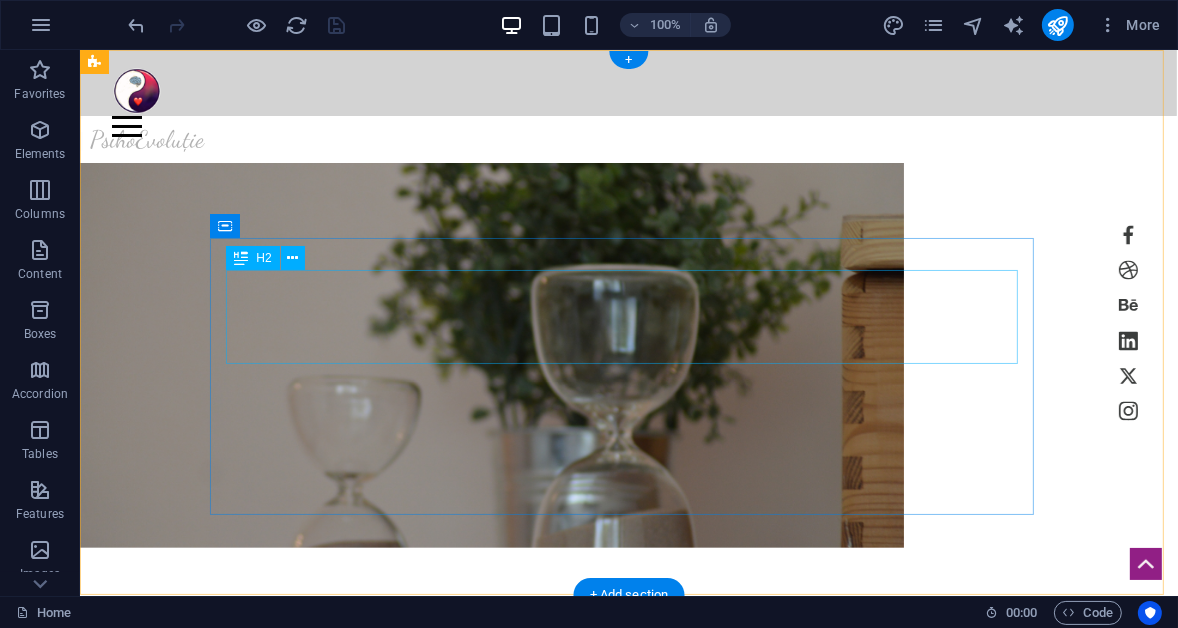click on "​​​​​ Psiho Evoluție" at bounding box center (491, 702) 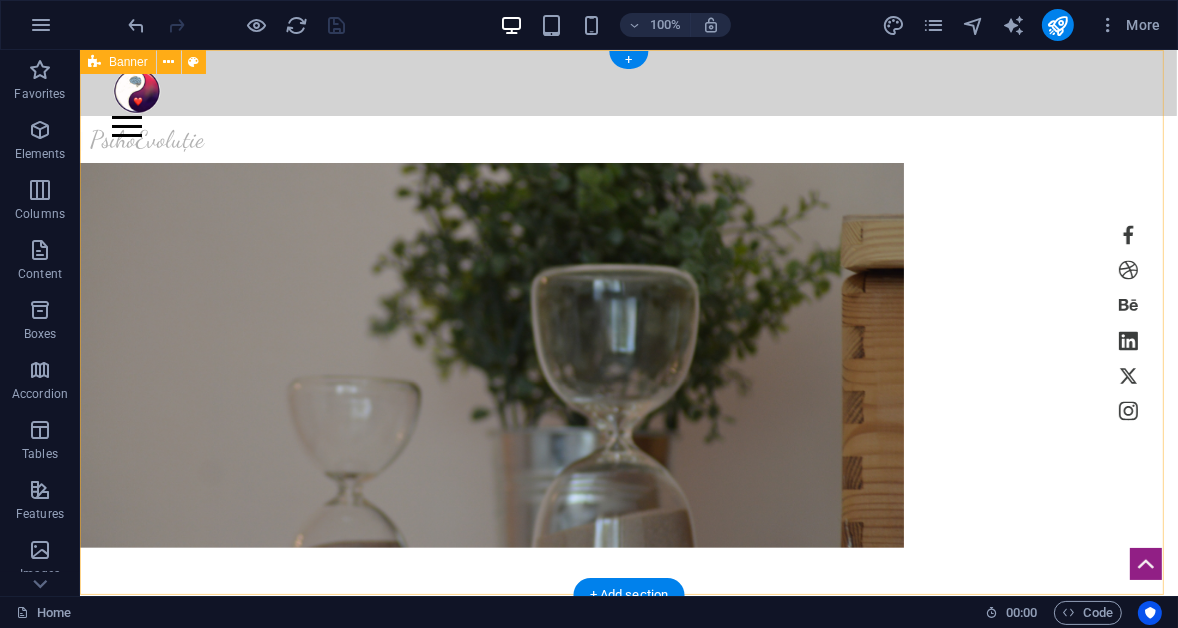 click at bounding box center [491, 355] 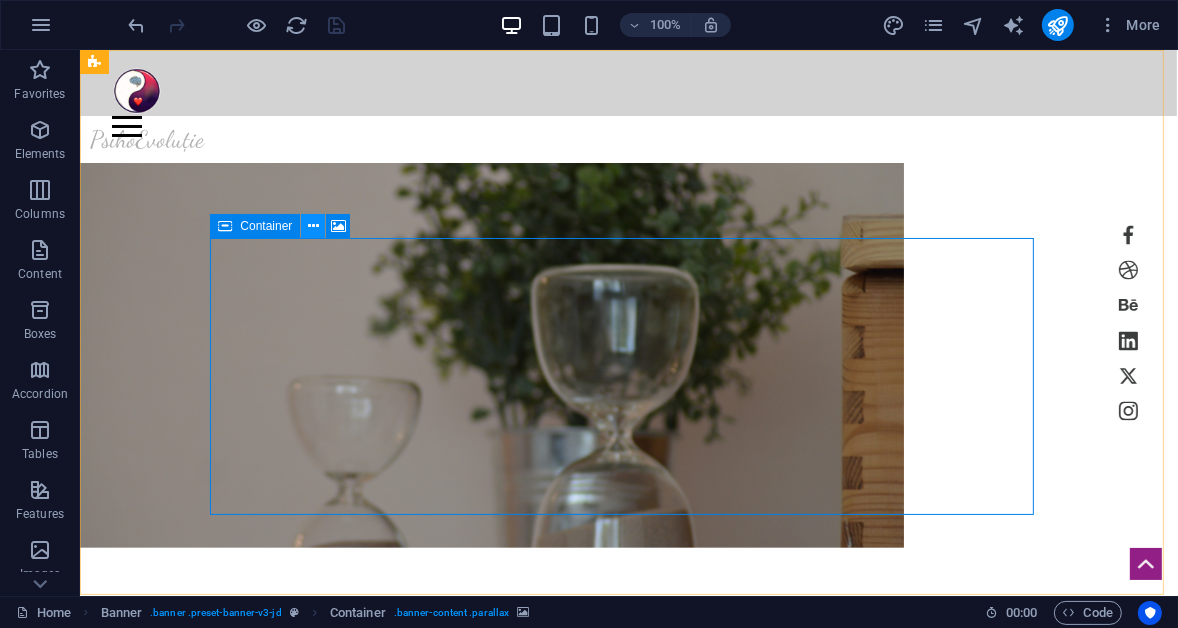 click at bounding box center [313, 226] 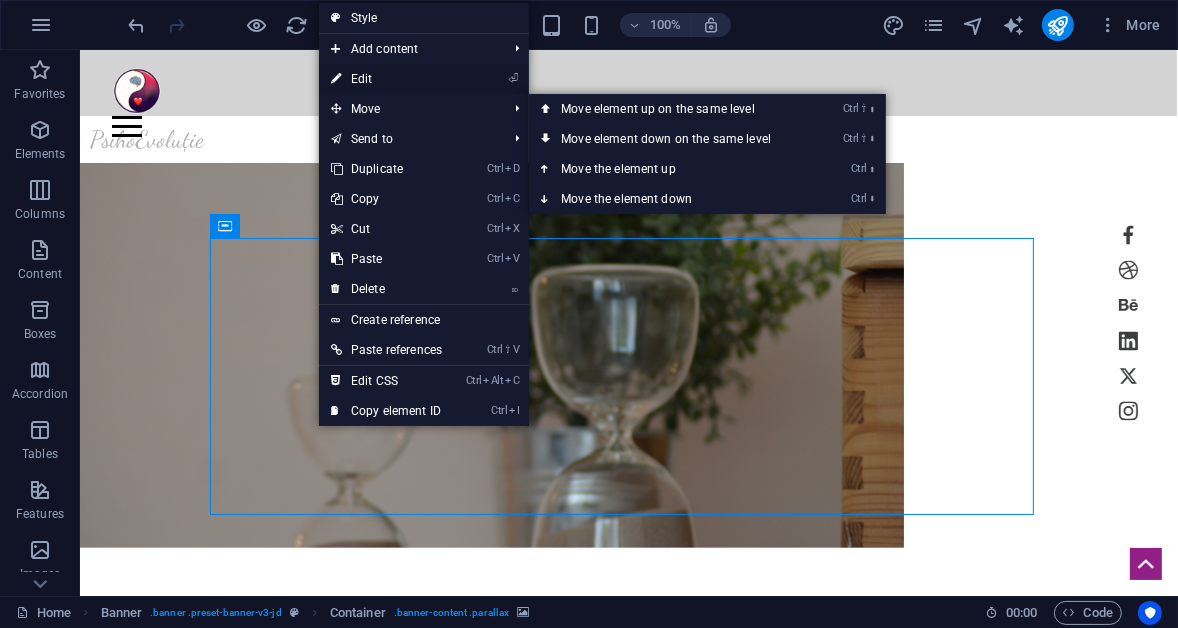 click on "⏎  Edit" at bounding box center [386, 79] 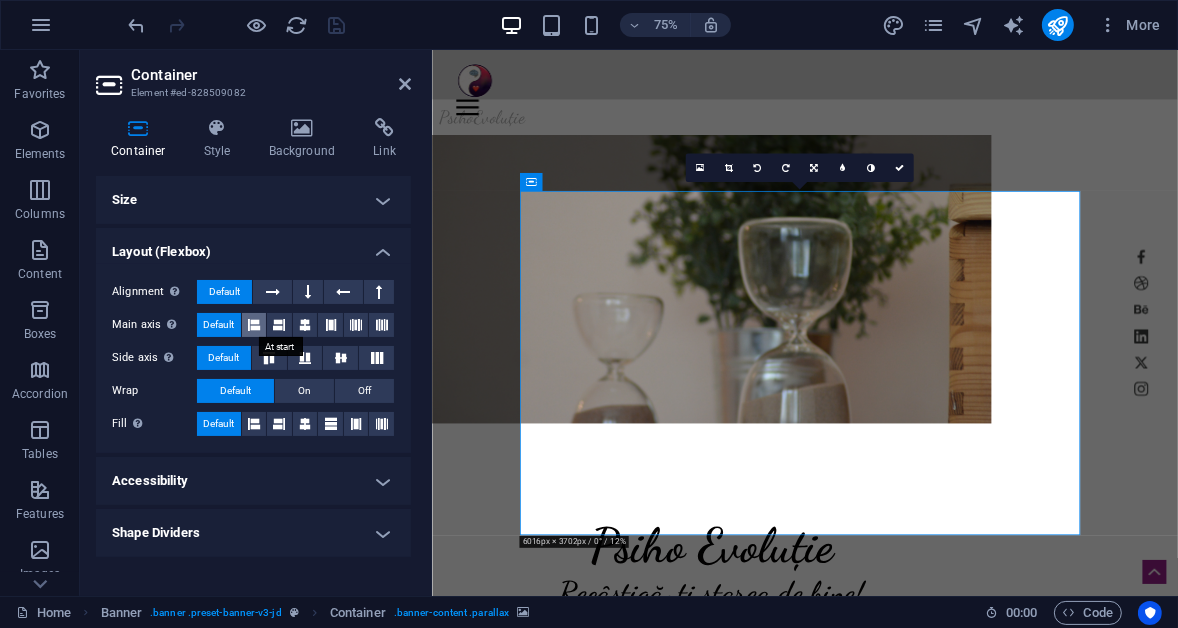 click at bounding box center [254, 325] 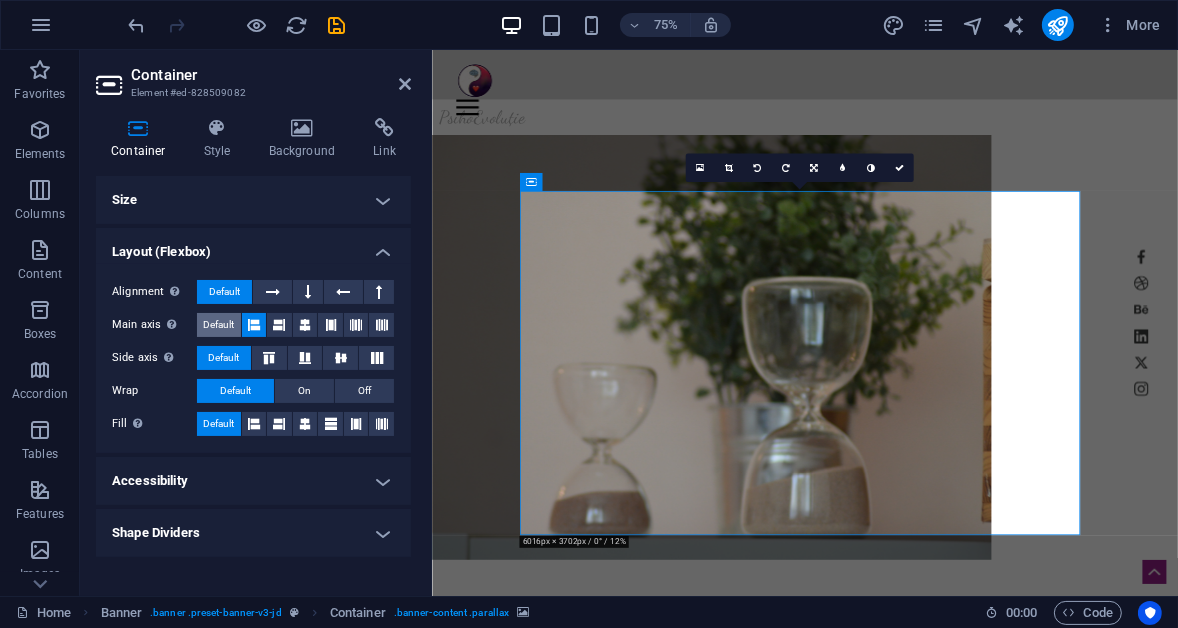 click on "Default" at bounding box center (218, 325) 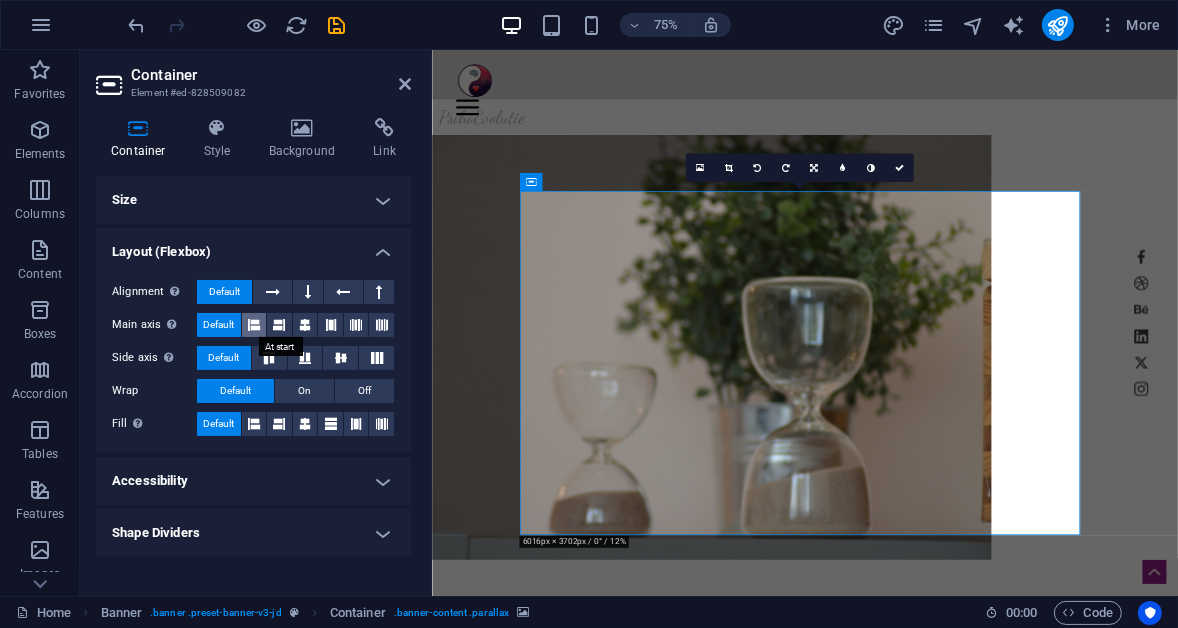 click at bounding box center [254, 325] 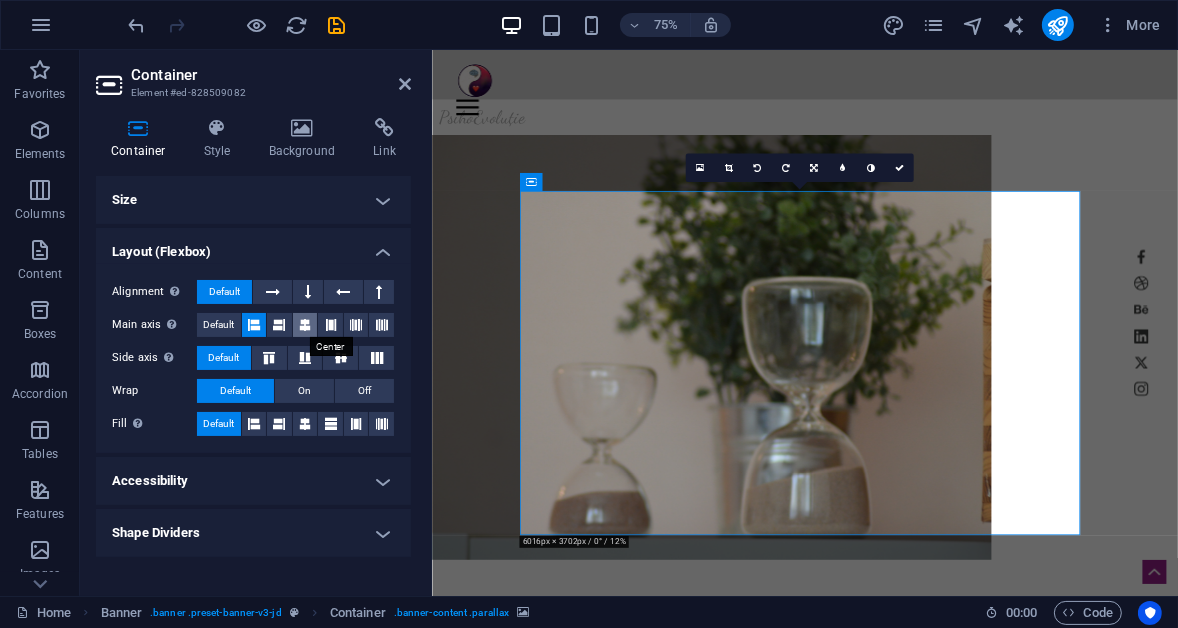 click at bounding box center (305, 325) 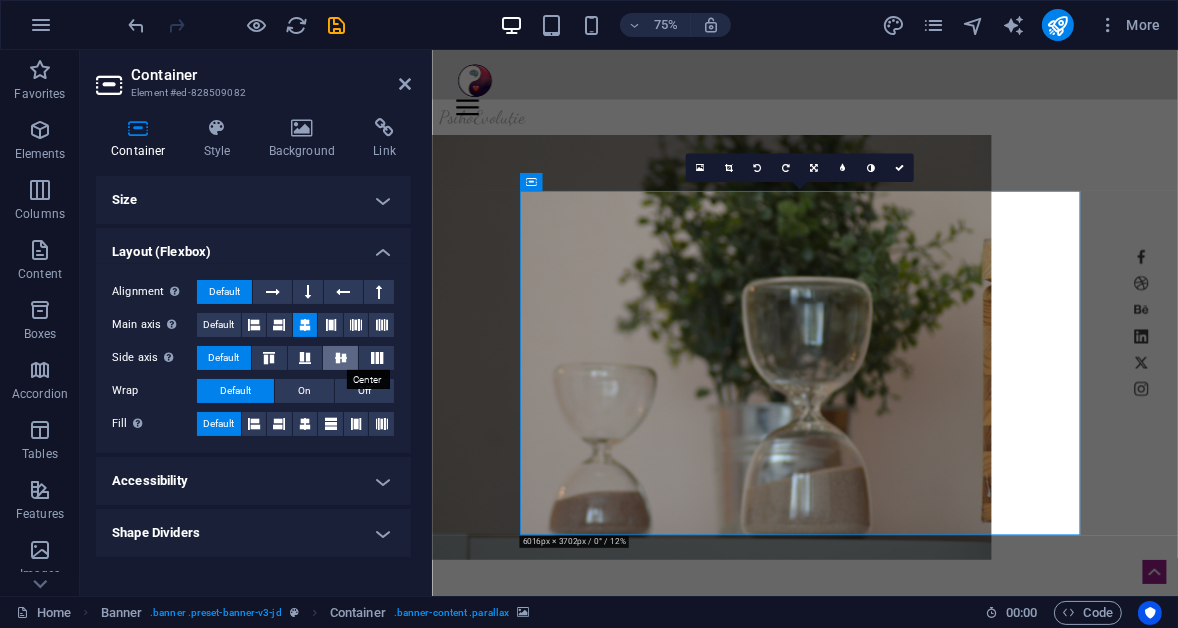 click at bounding box center [341, 358] 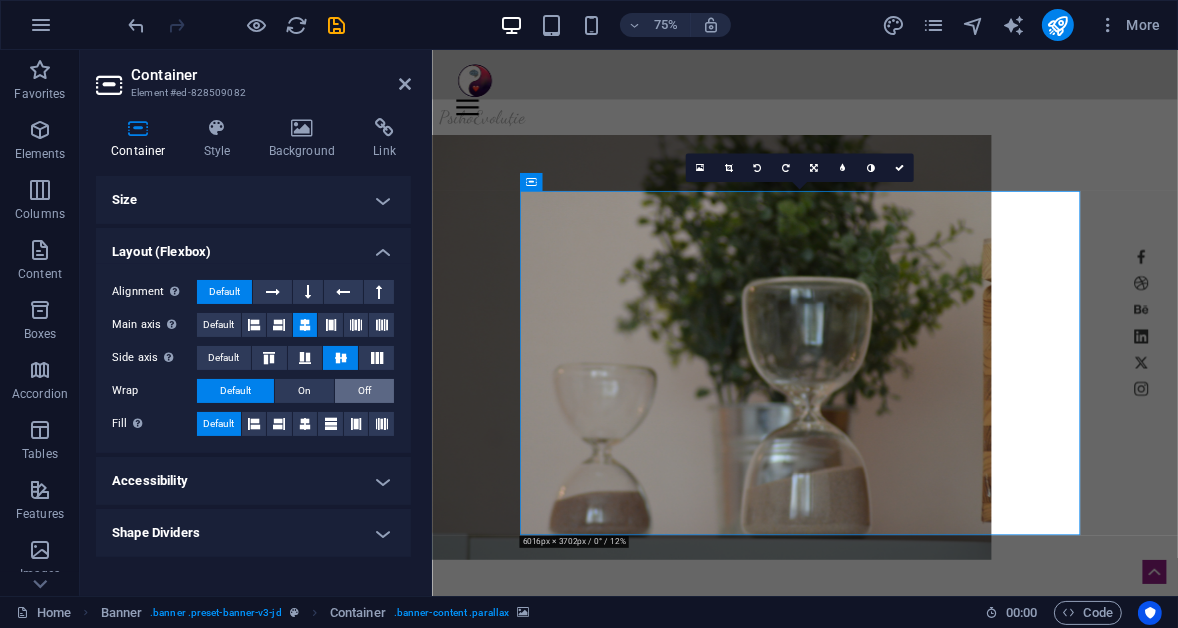 click on "Off" at bounding box center [364, 391] 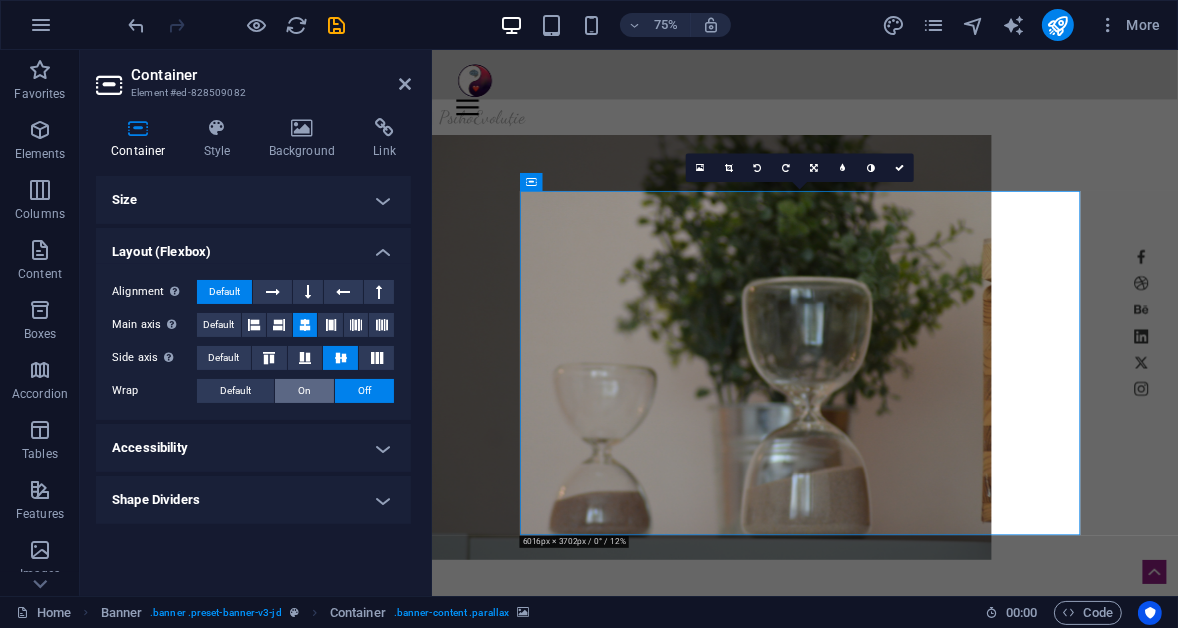 click on "On" at bounding box center [304, 391] 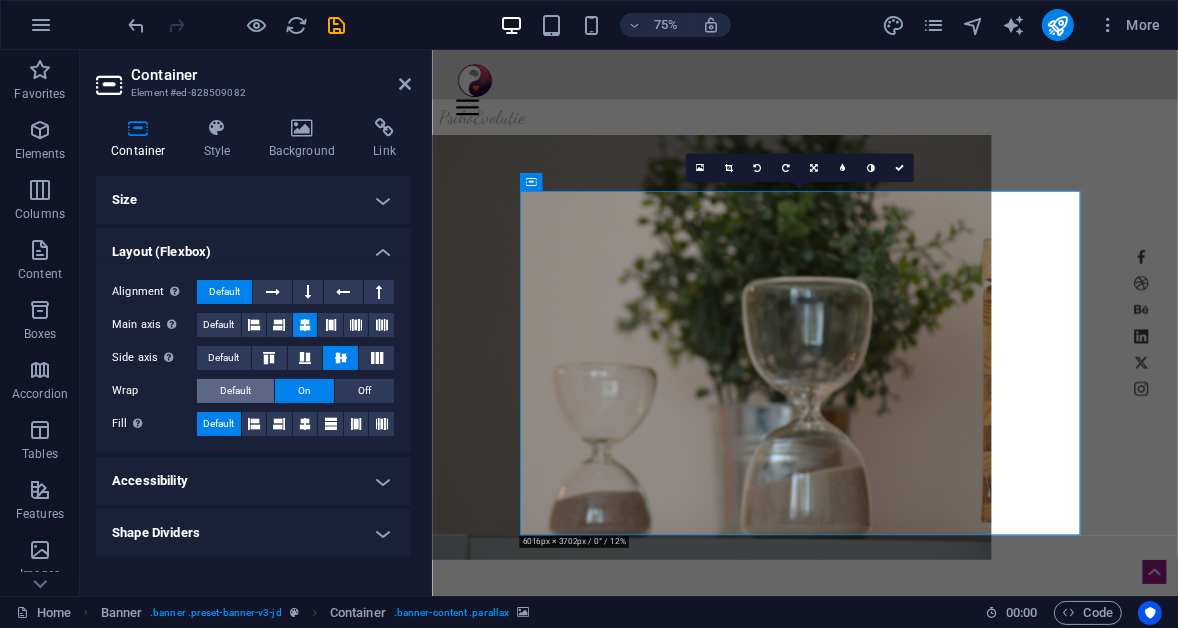 click on "Default" at bounding box center [235, 391] 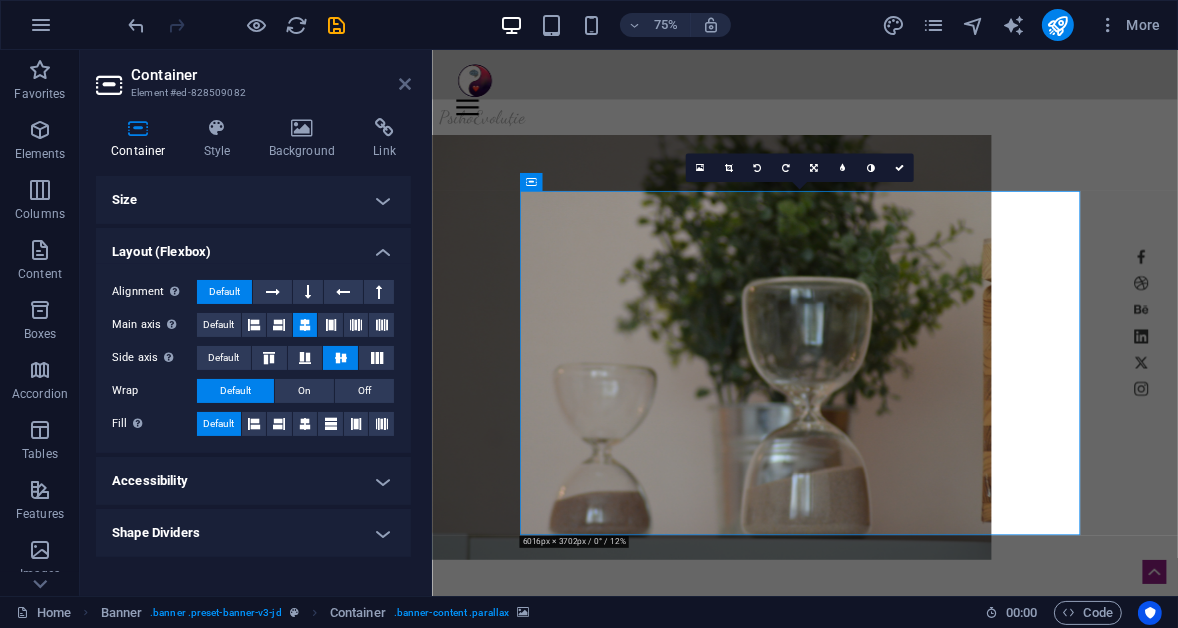 click at bounding box center [405, 84] 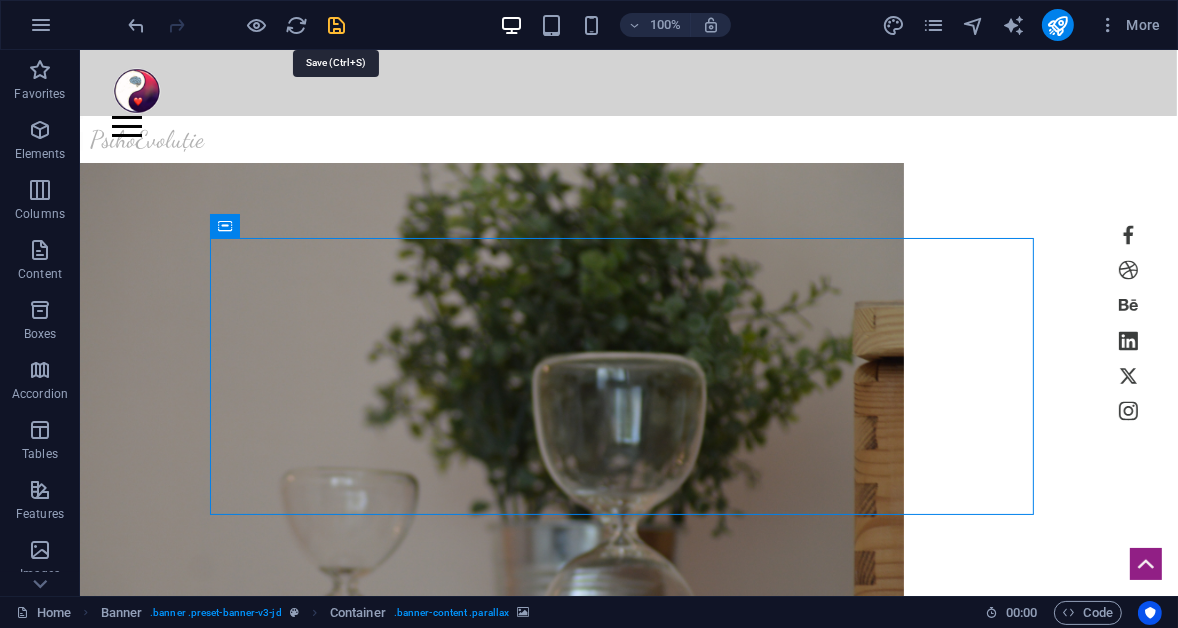 click at bounding box center [337, 25] 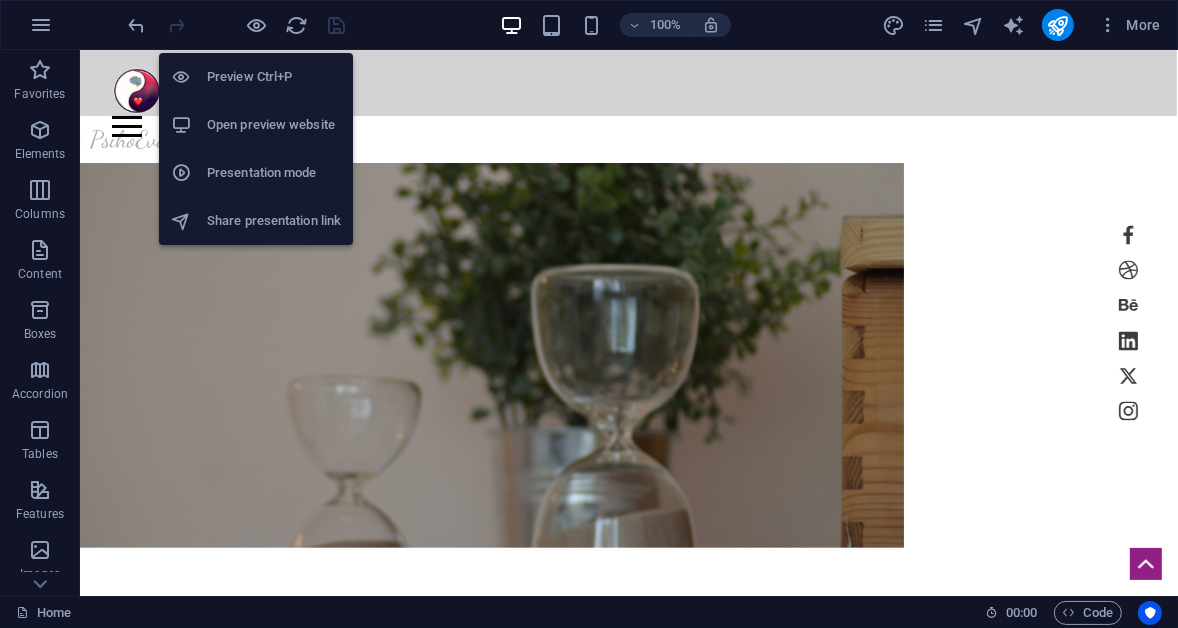 click on "Presentation mode" at bounding box center [274, 173] 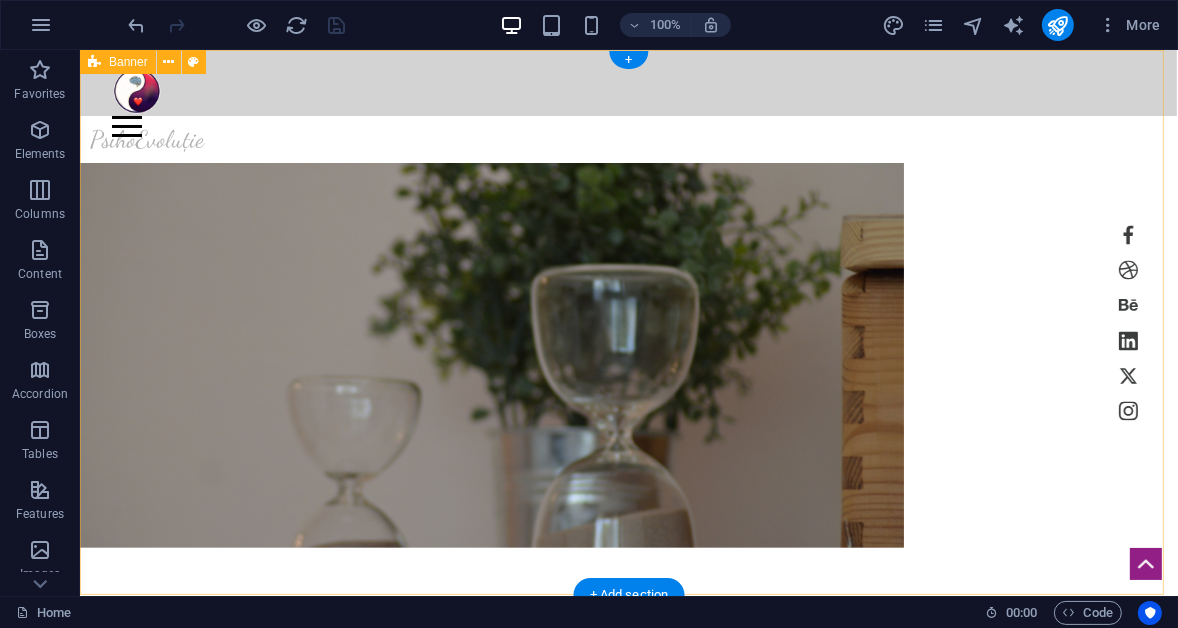 click at bounding box center [491, 355] 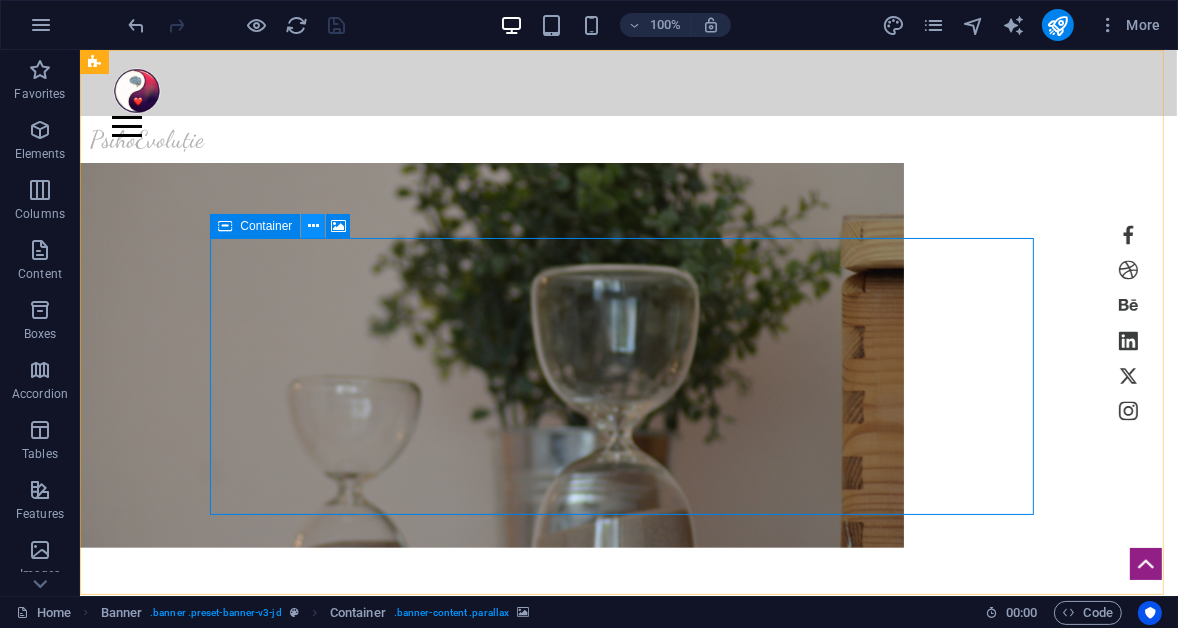 click at bounding box center [313, 226] 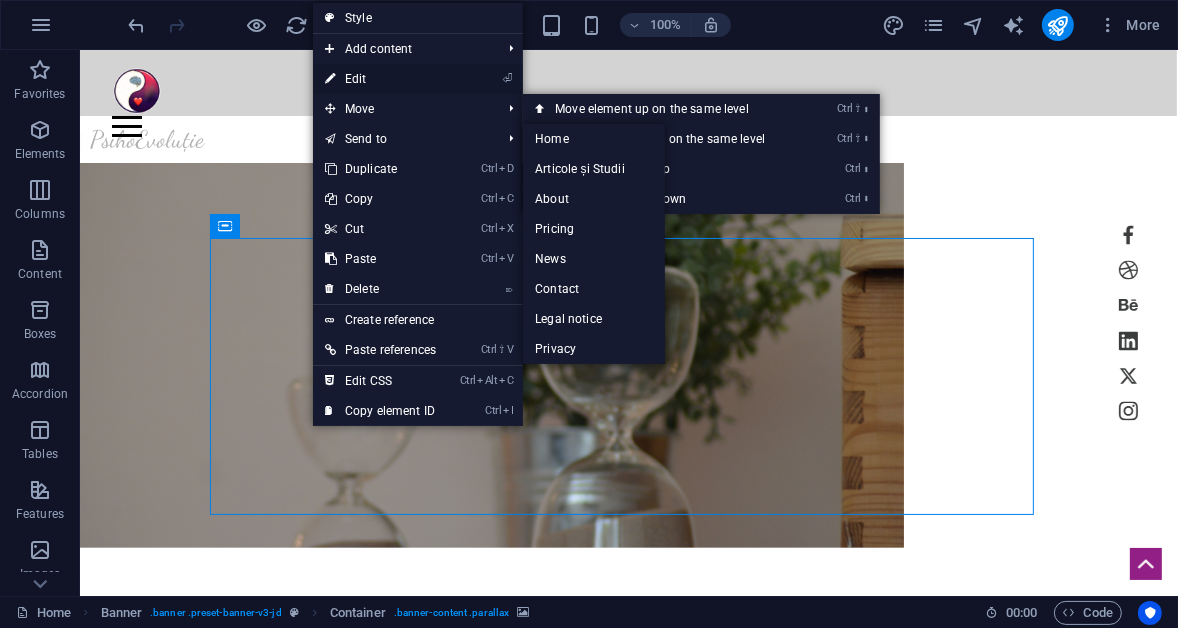 click on "⏎  Edit" at bounding box center (380, 79) 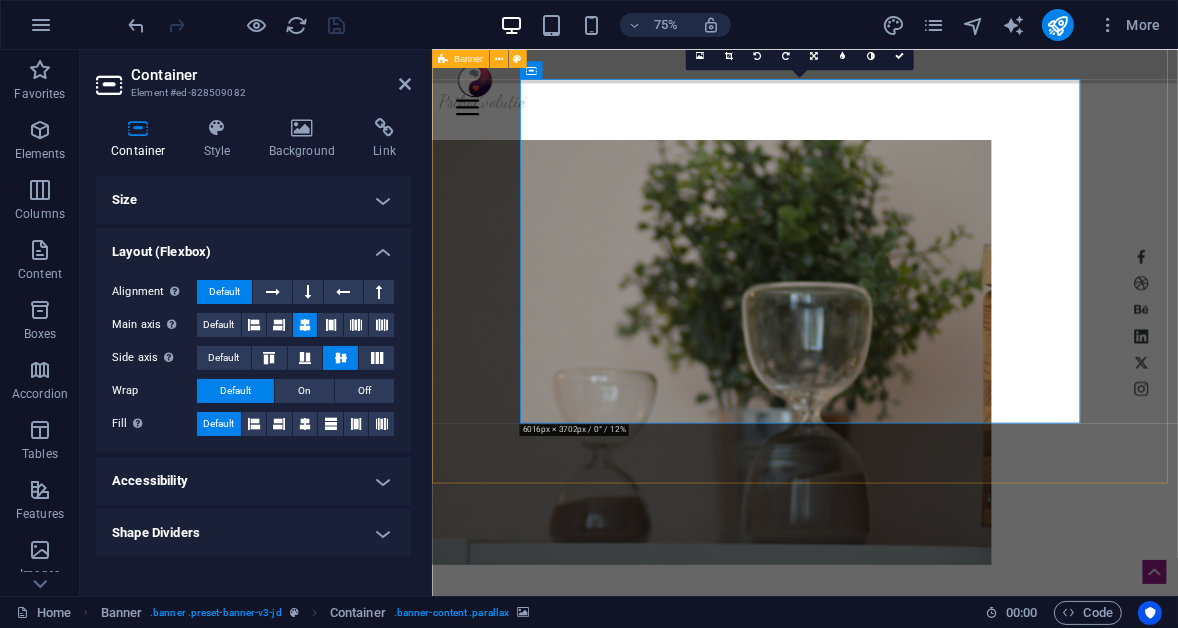 scroll, scrollTop: 0, scrollLeft: 0, axis: both 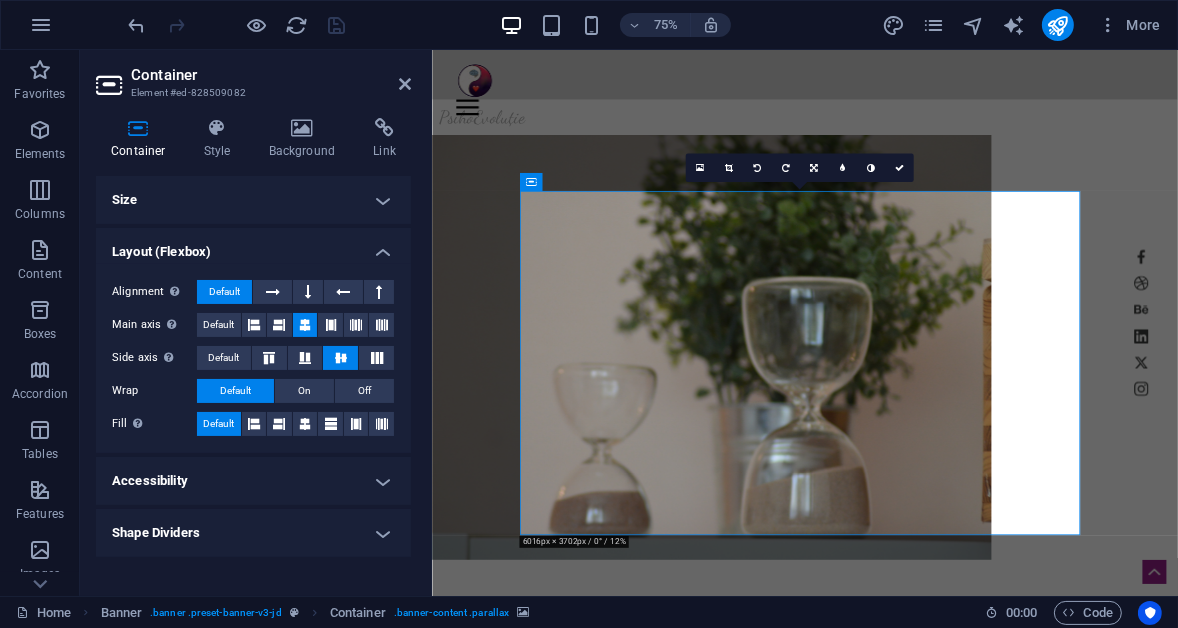 click on "Size" at bounding box center (253, 200) 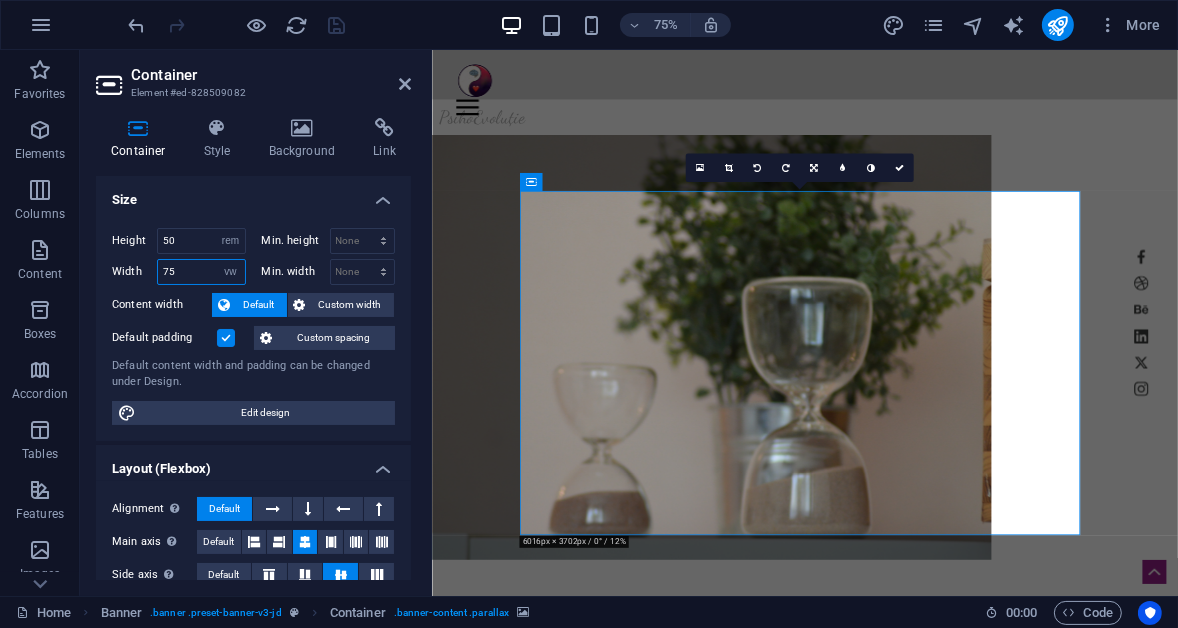 drag, startPoint x: 177, startPoint y: 269, endPoint x: 162, endPoint y: 269, distance: 15 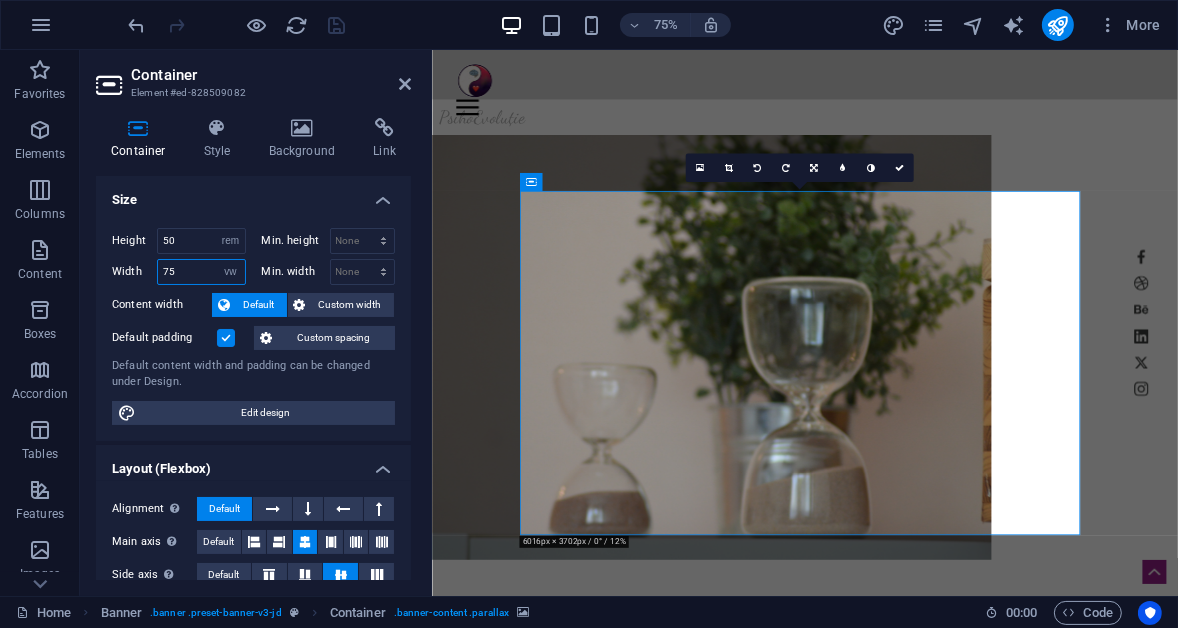 click on "75" at bounding box center (201, 272) 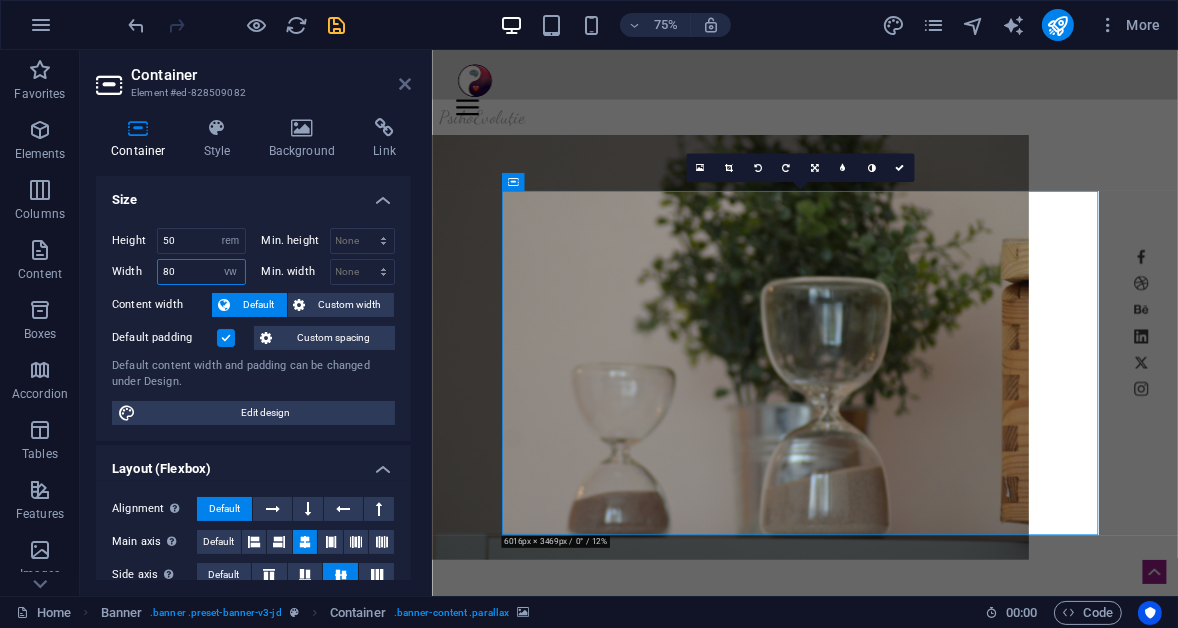 type on "80" 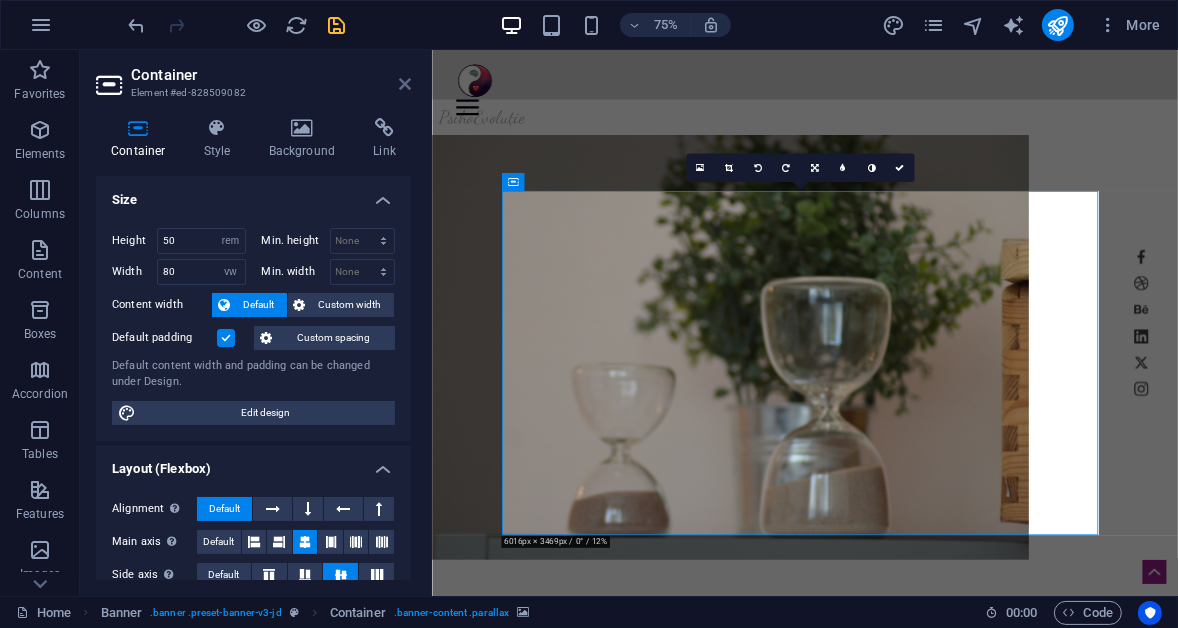 click at bounding box center (405, 84) 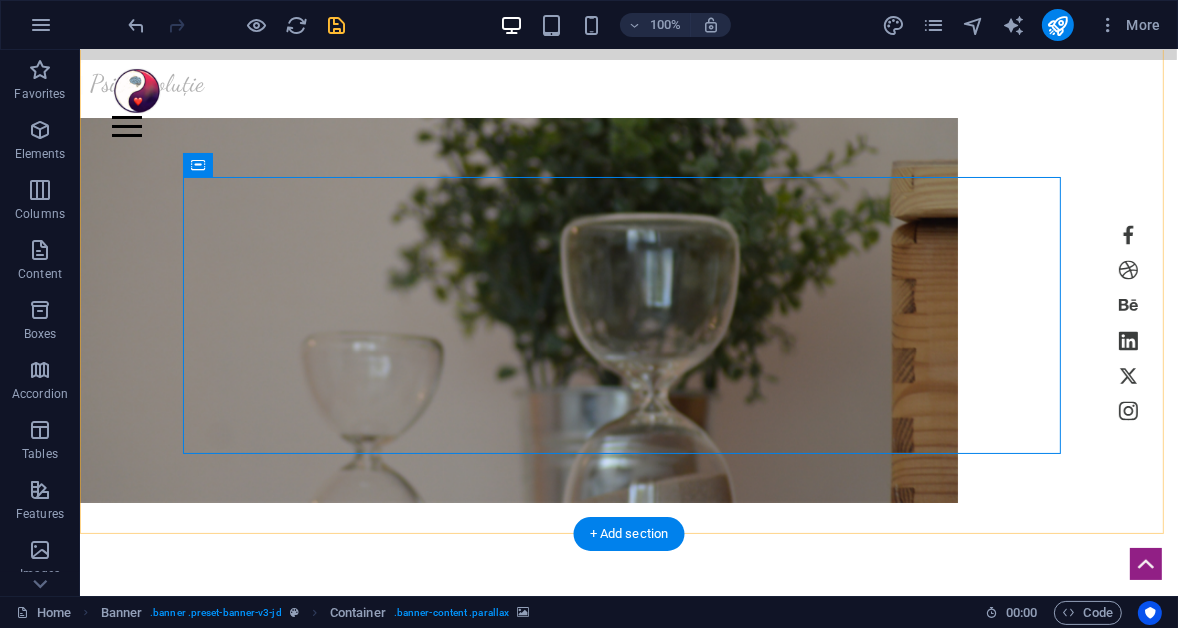 scroll, scrollTop: 0, scrollLeft: 0, axis: both 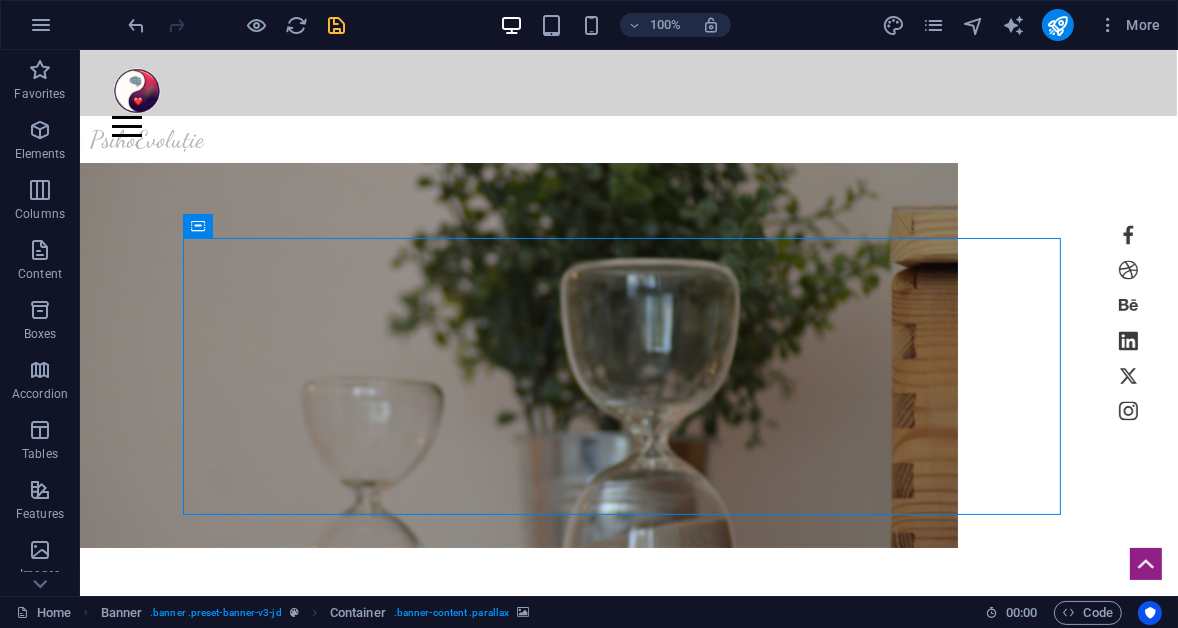 click at bounding box center [337, 25] 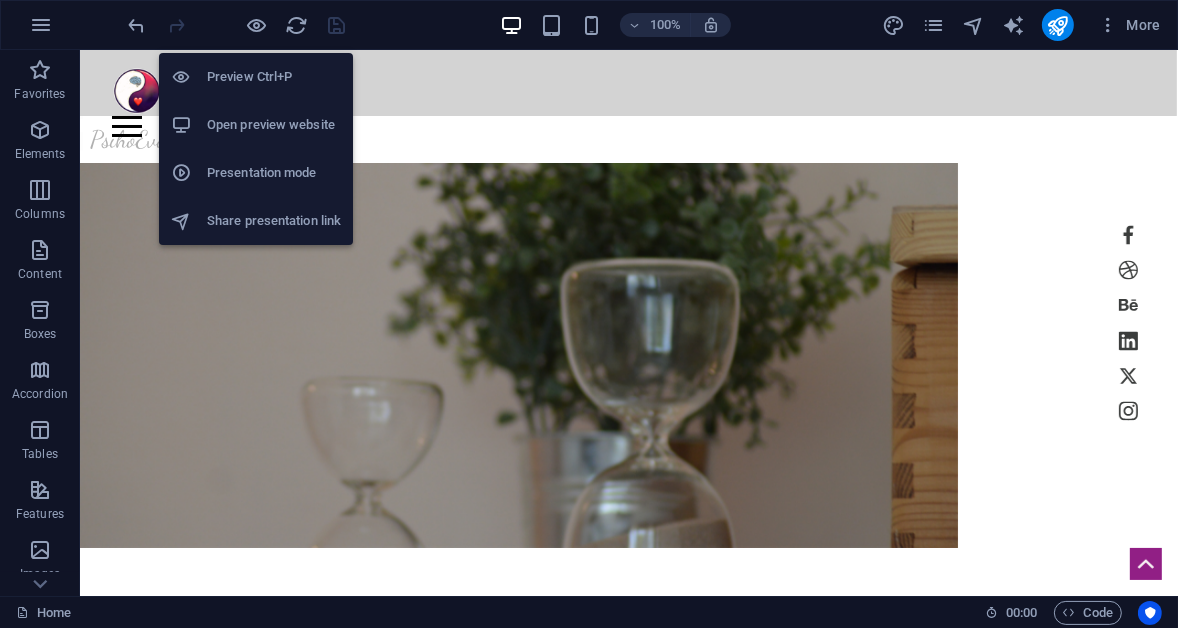 click on "Open preview website" at bounding box center [274, 125] 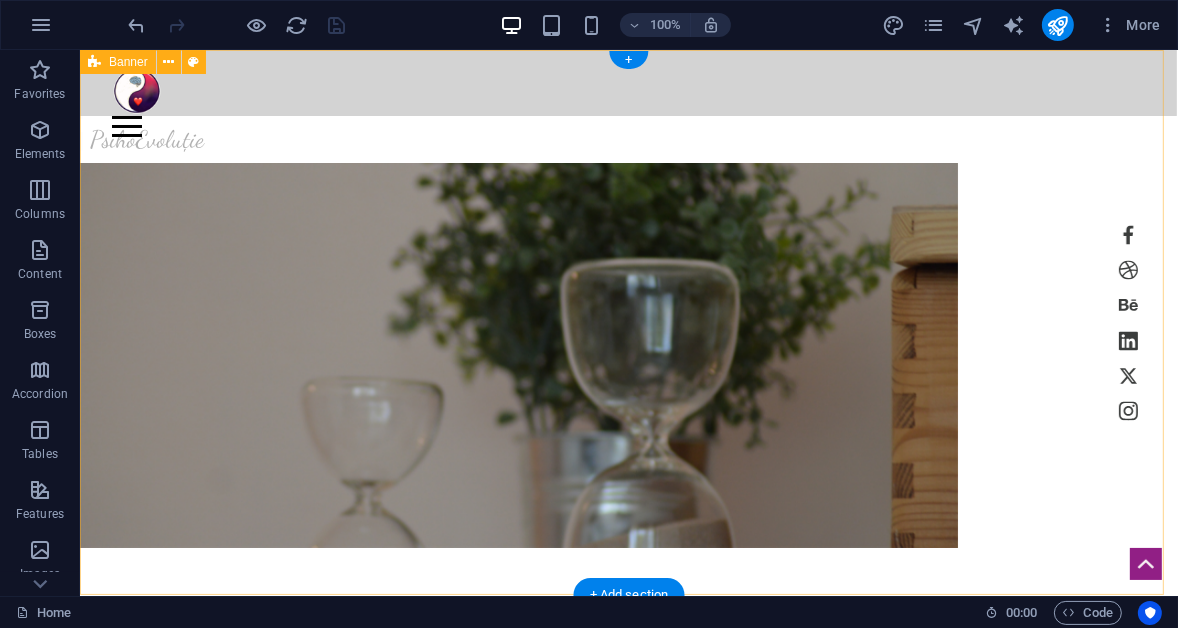 click at bounding box center [518, 355] 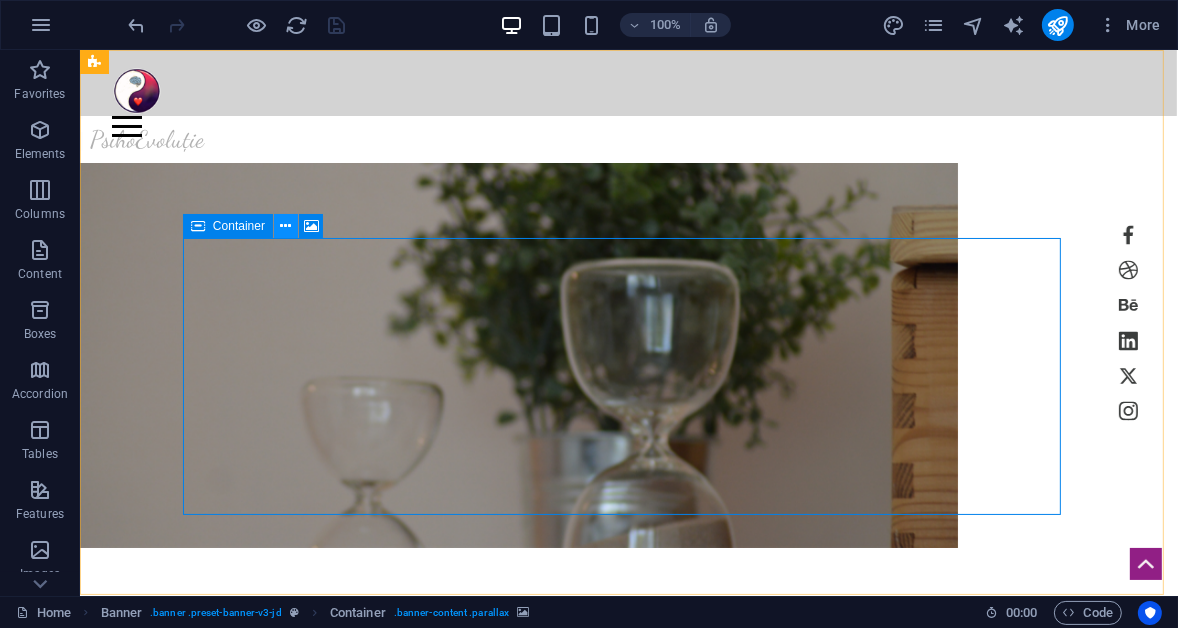 click at bounding box center (286, 226) 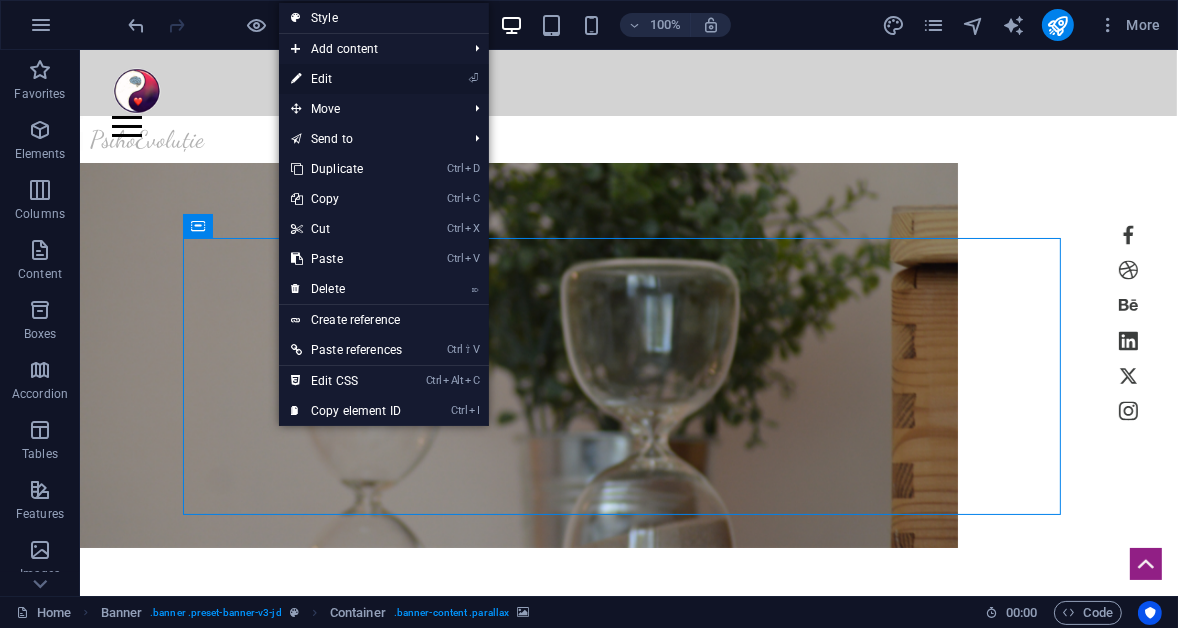 click on "⏎  Edit" at bounding box center [346, 79] 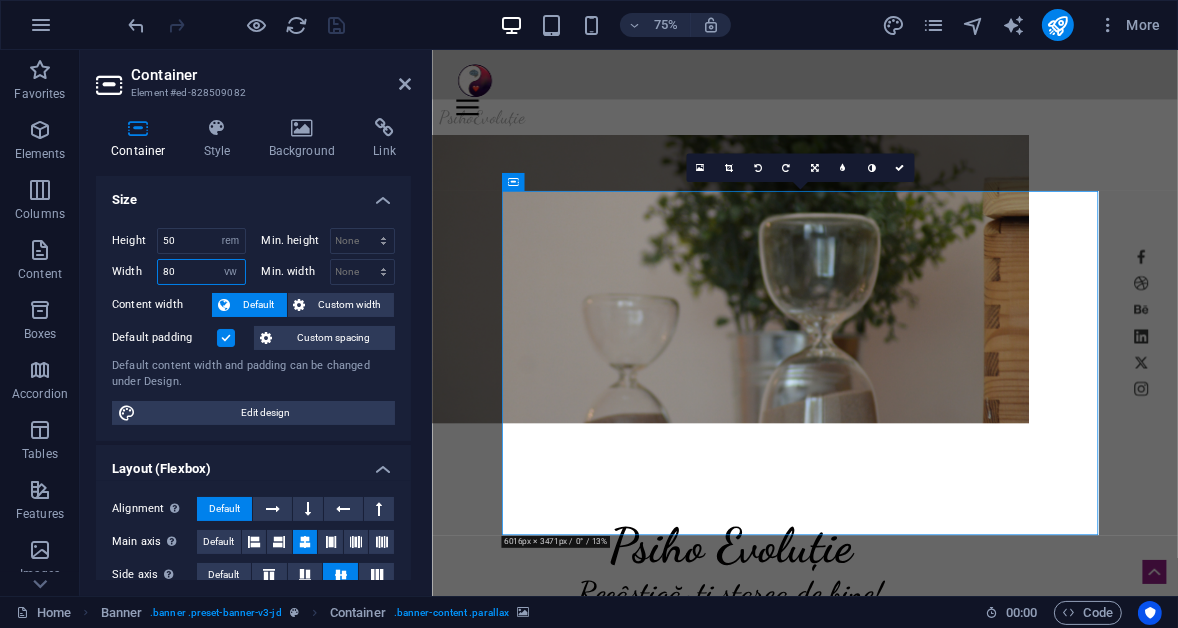 drag, startPoint x: 186, startPoint y: 269, endPoint x: 152, endPoint y: 266, distance: 34.132095 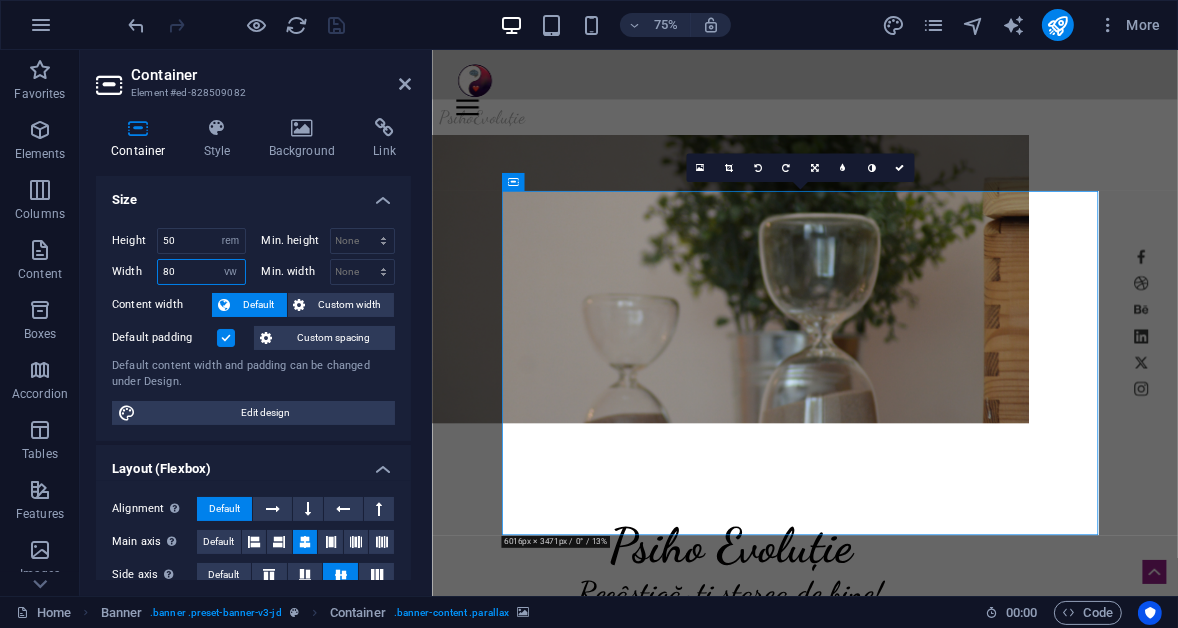 click on "Width 80 Default px rem % em vh vw" at bounding box center (179, 272) 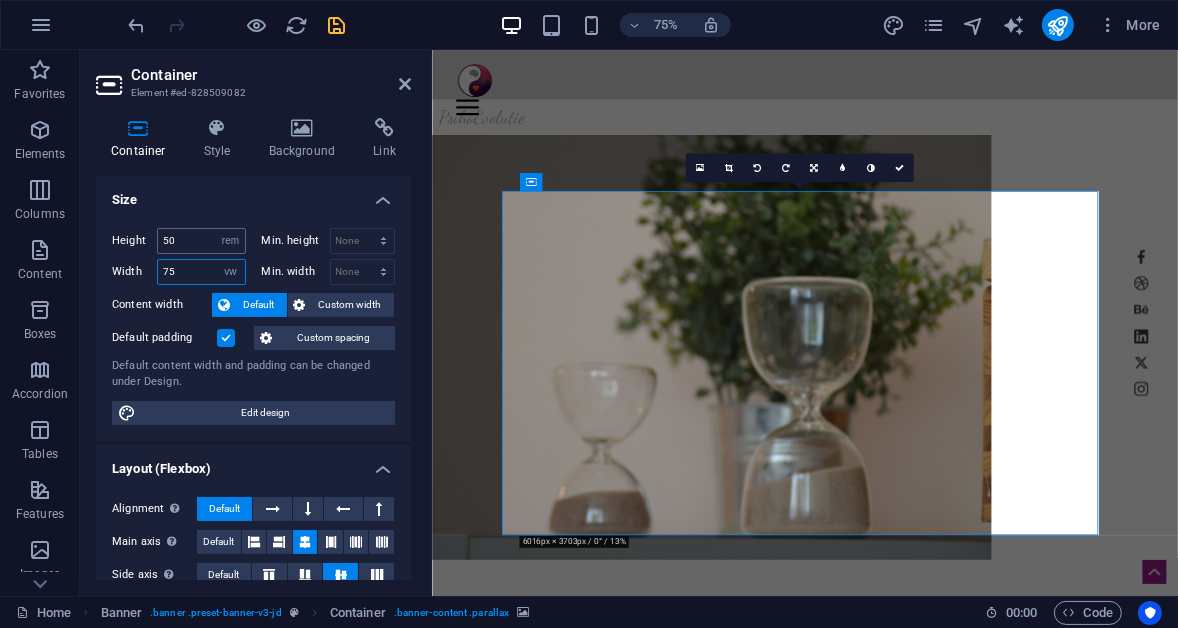 type on "75" 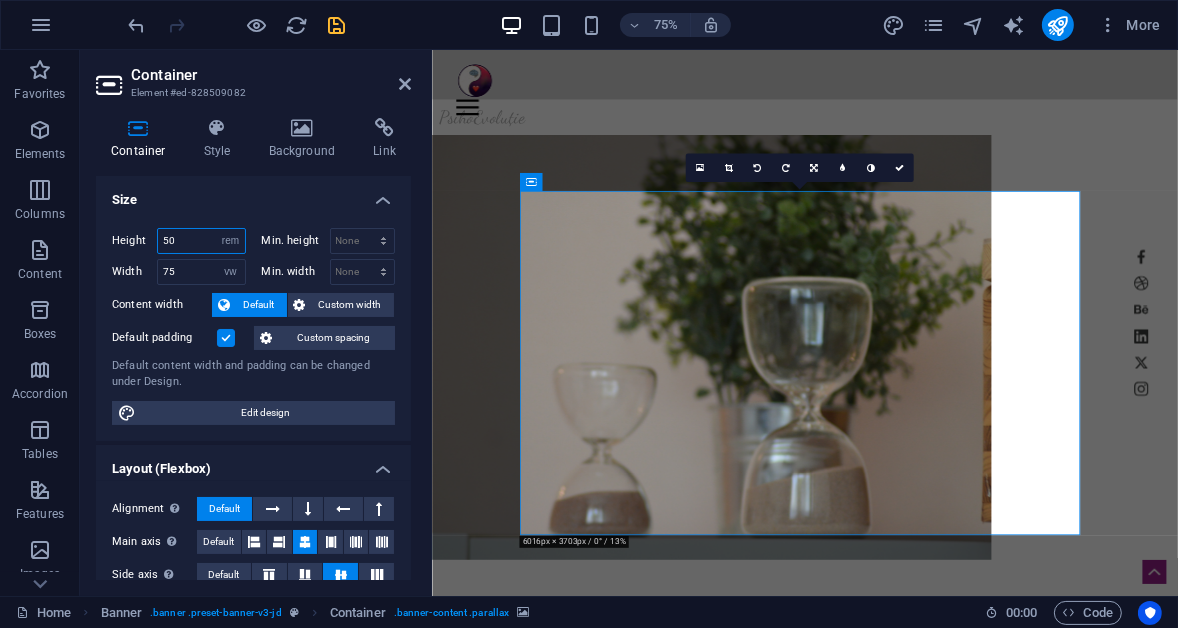 drag, startPoint x: 177, startPoint y: 245, endPoint x: 161, endPoint y: 241, distance: 16.492422 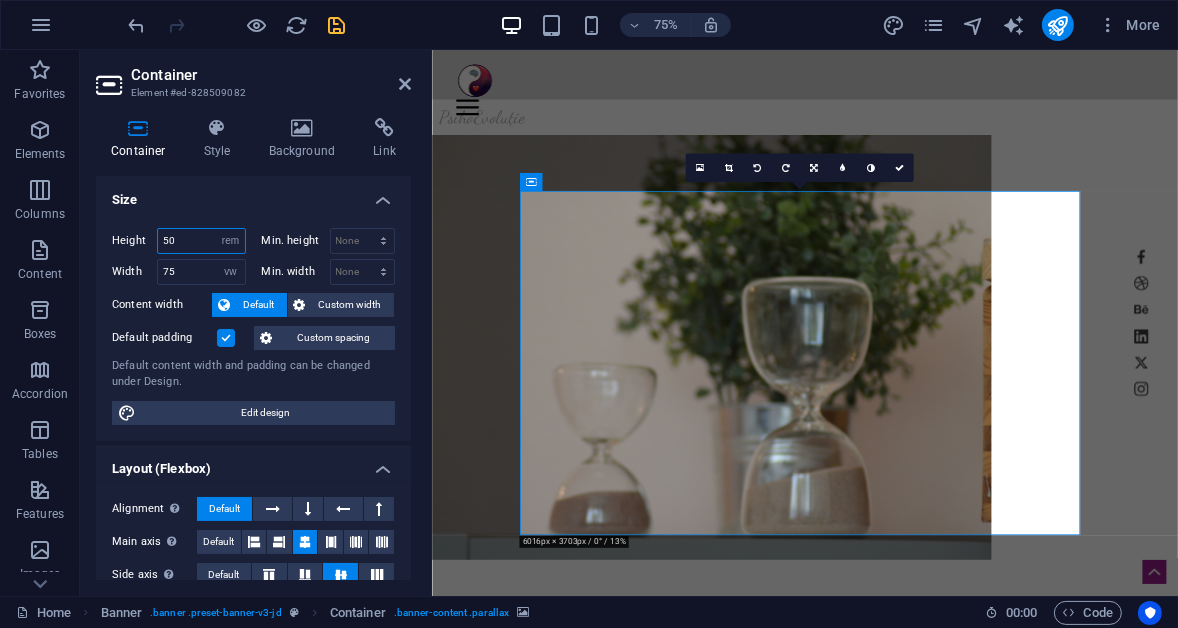 click on "50" at bounding box center [201, 241] 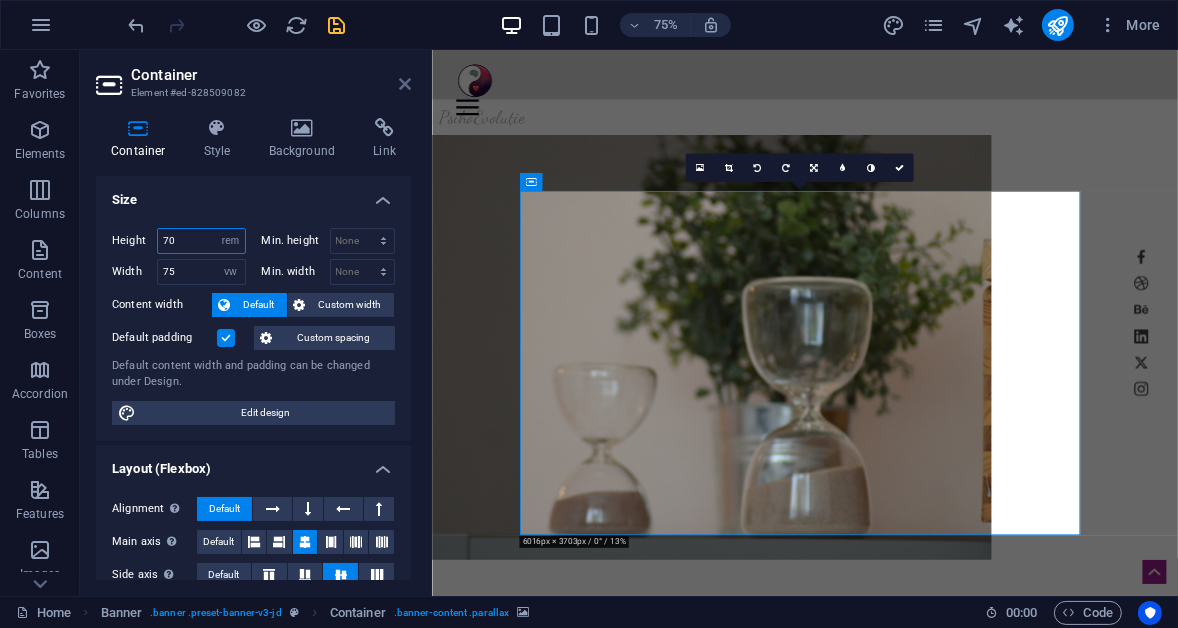 type on "70" 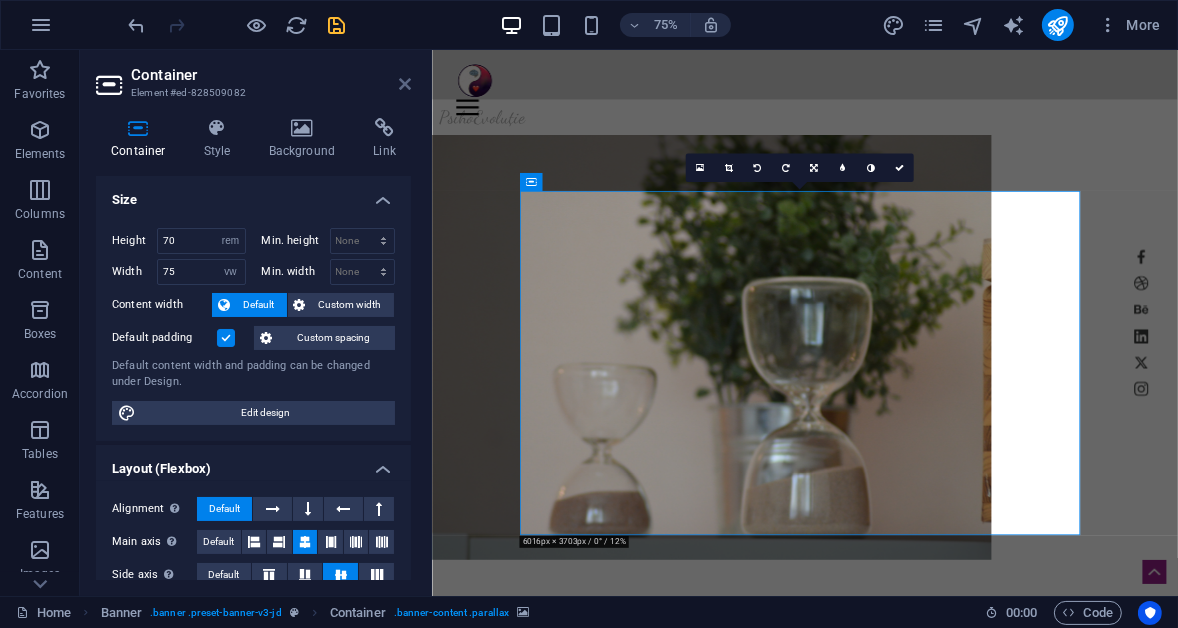 click at bounding box center (405, 84) 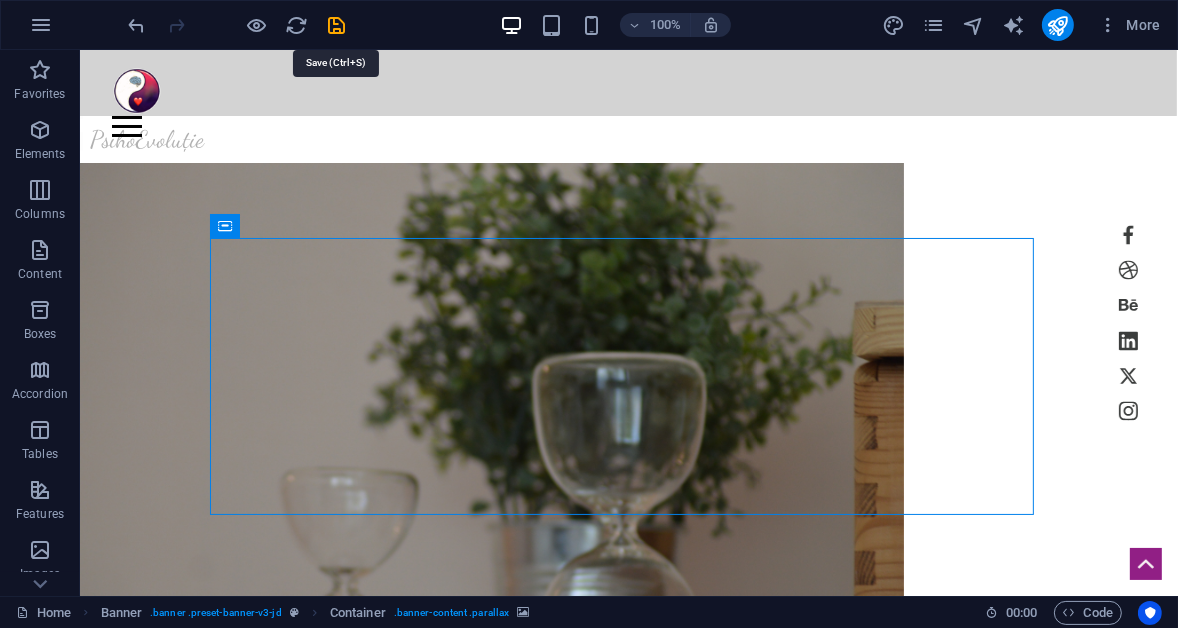 click at bounding box center (337, 25) 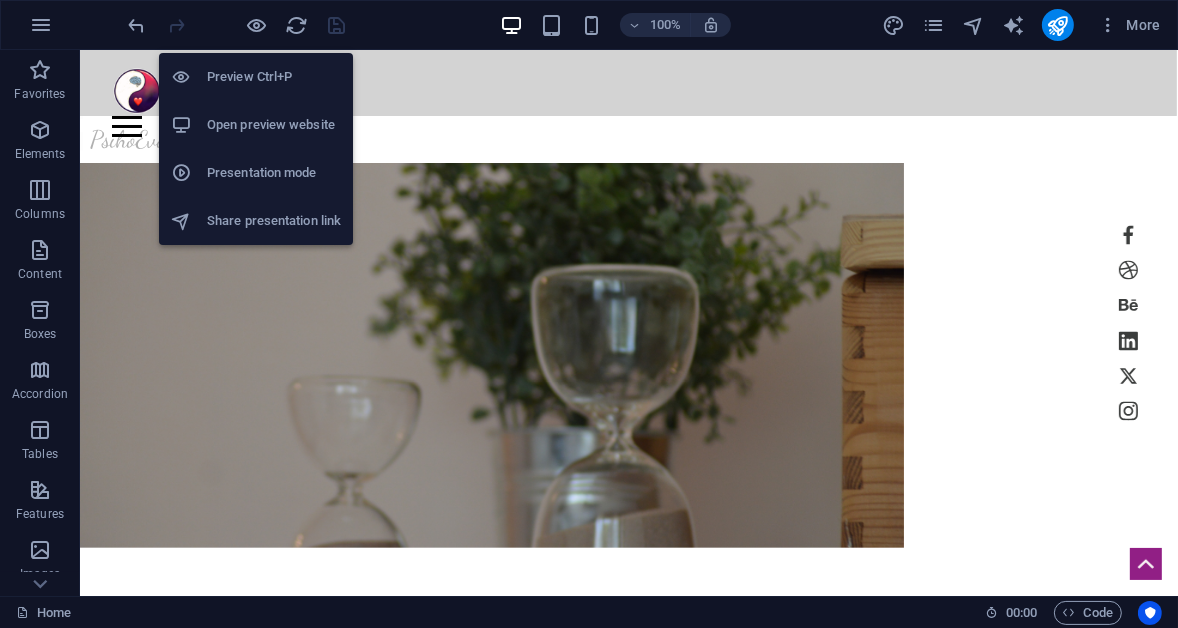 click on "Open preview website" at bounding box center [274, 125] 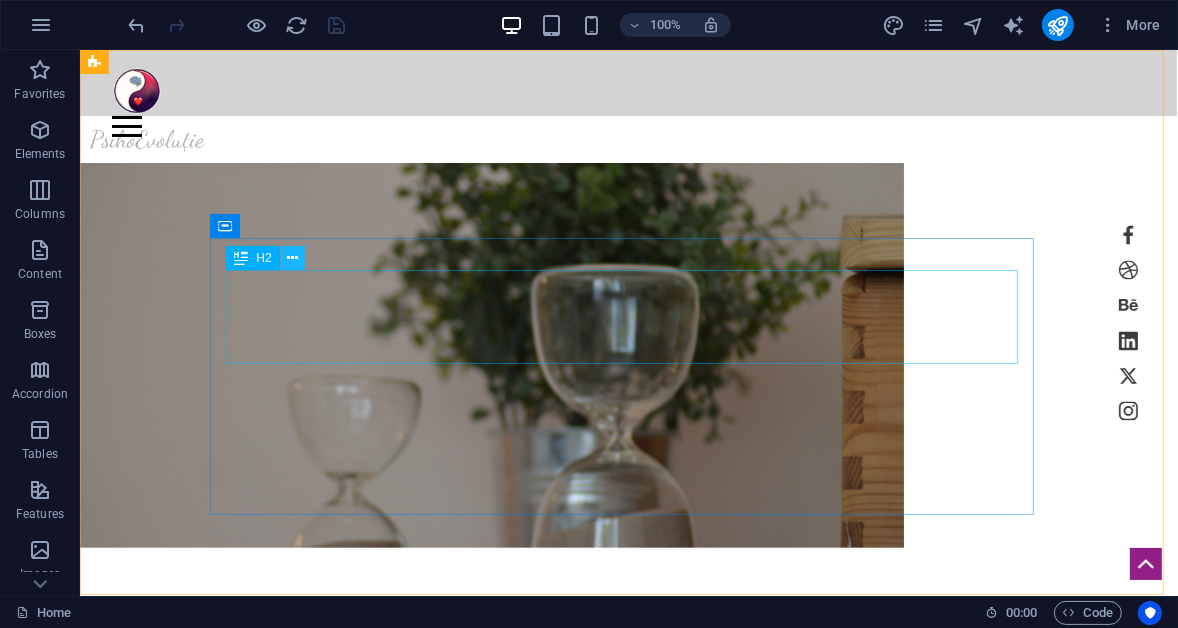 click at bounding box center (292, 258) 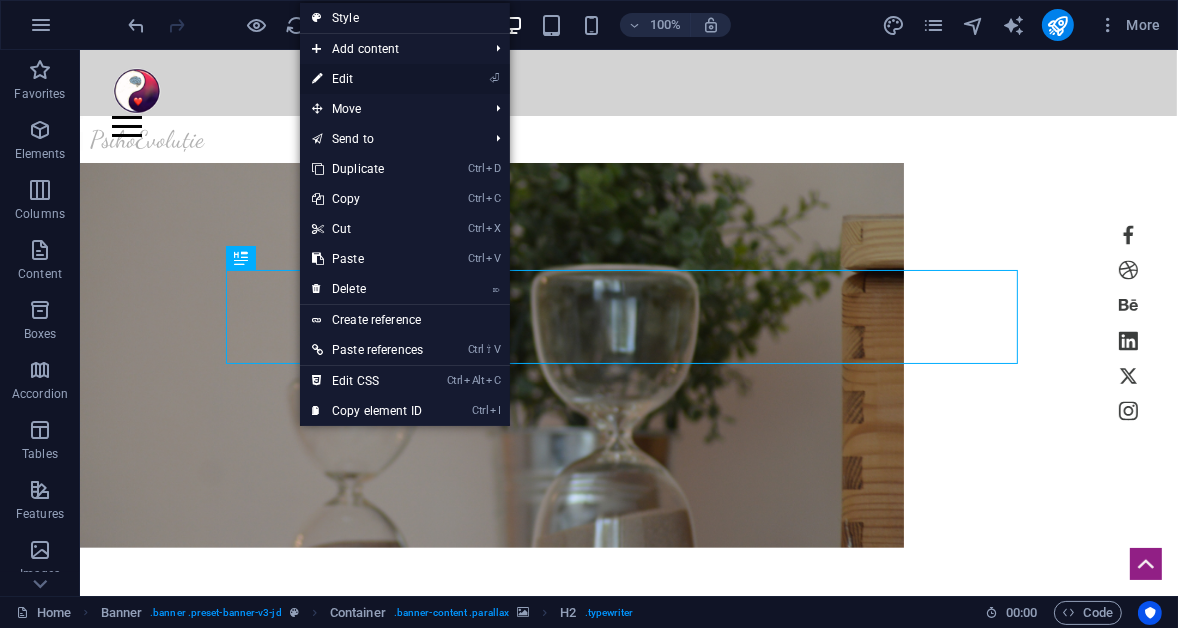 click on "⏎  Edit" at bounding box center (367, 79) 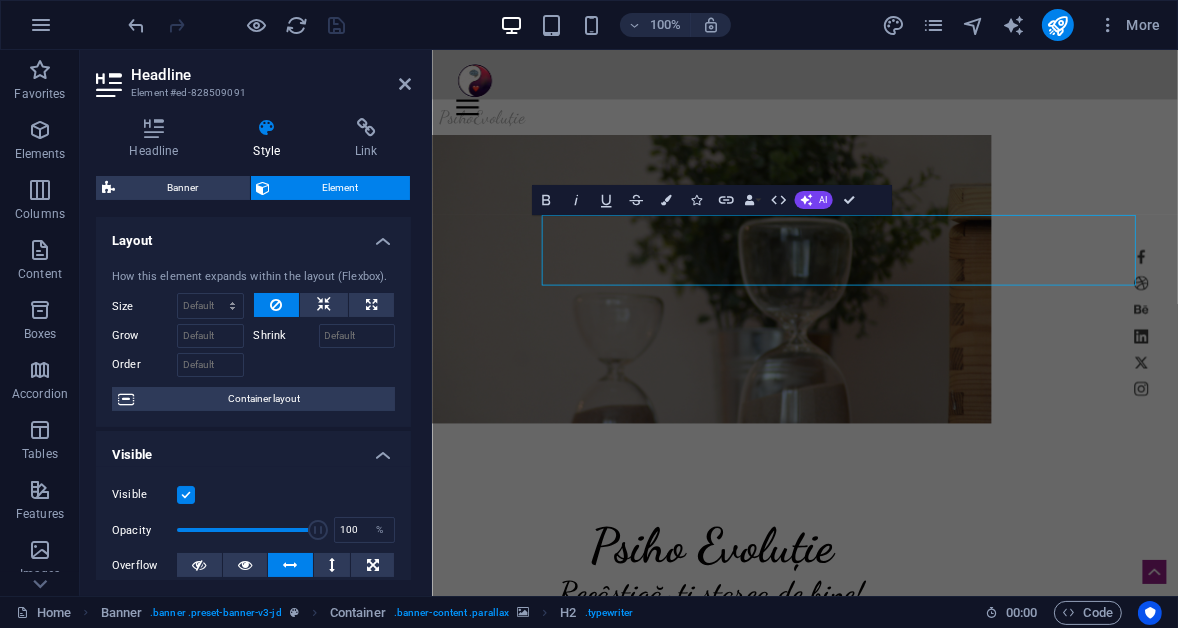 scroll, scrollTop: 2, scrollLeft: 0, axis: vertical 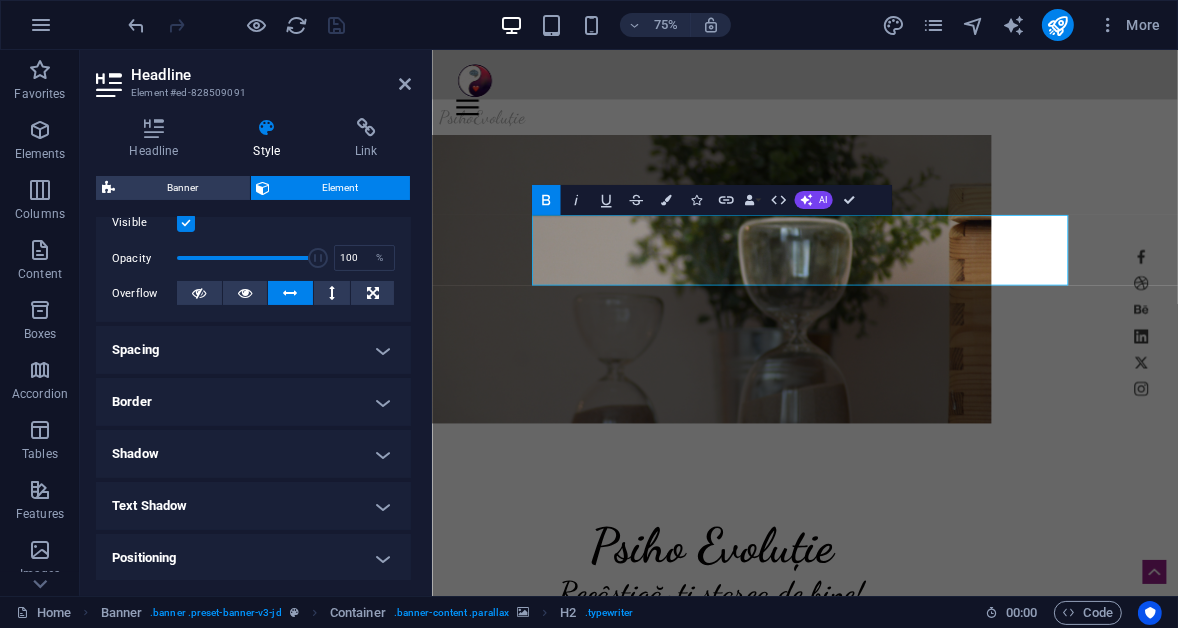 click on "Spacing" at bounding box center [253, 350] 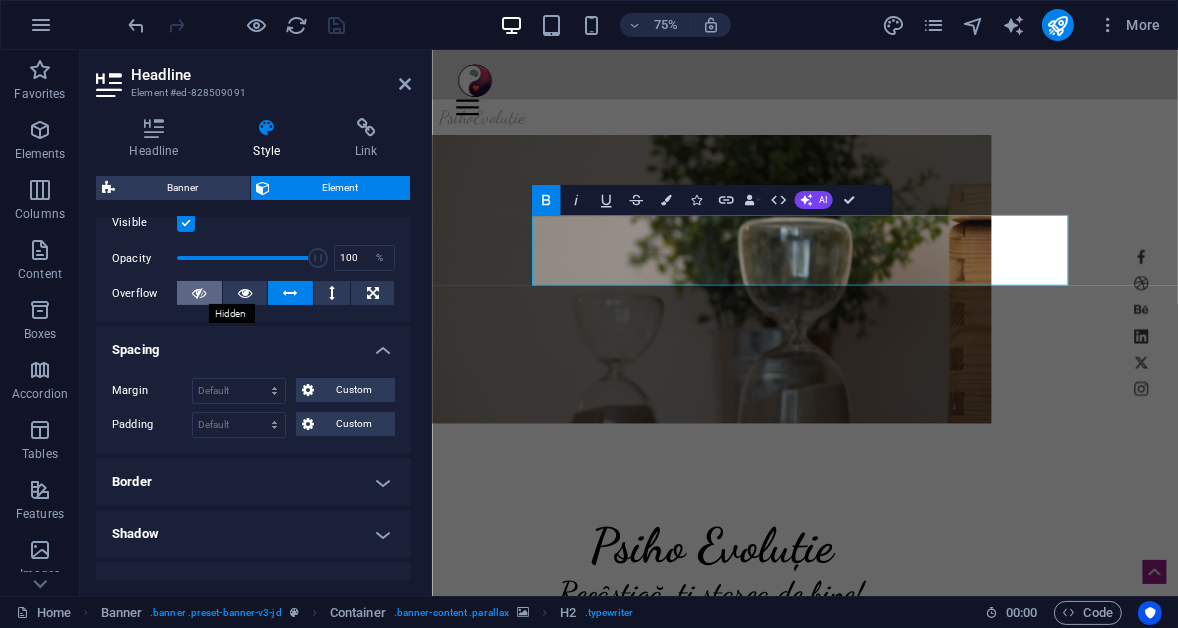 click at bounding box center (199, 293) 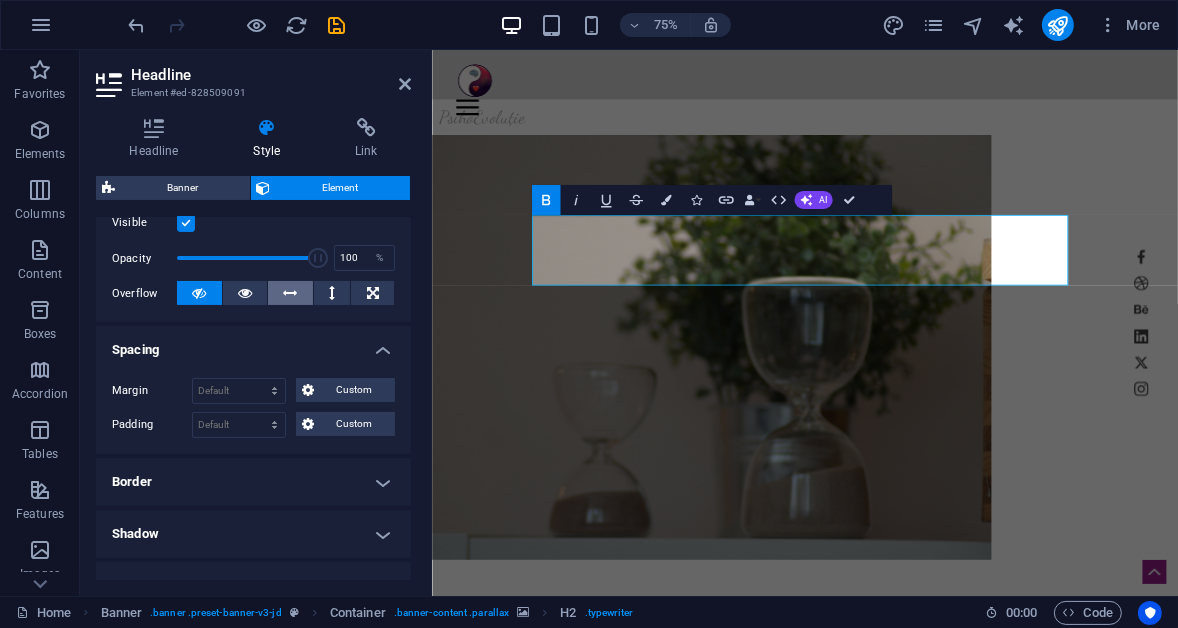 click at bounding box center [290, 293] 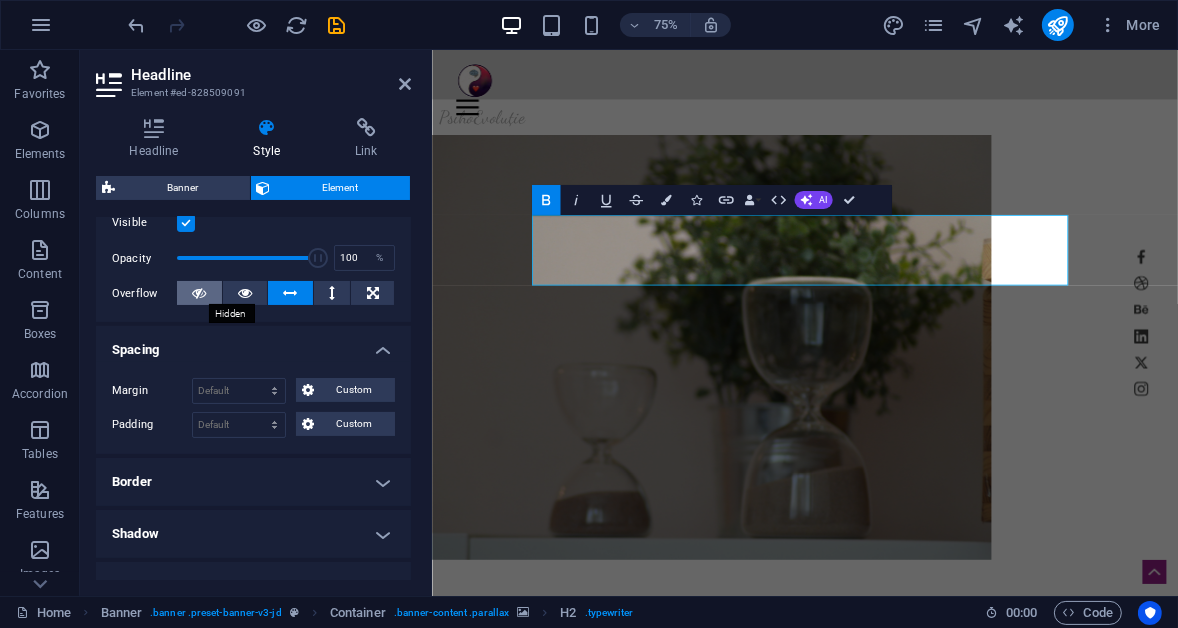 click at bounding box center (199, 293) 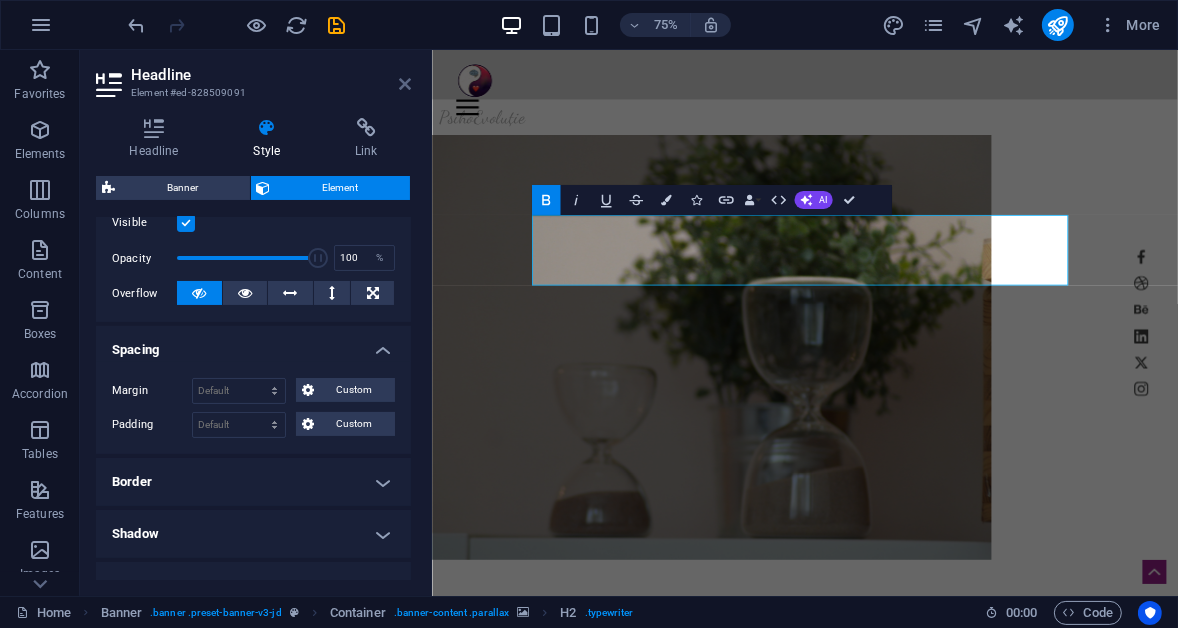 click at bounding box center (405, 84) 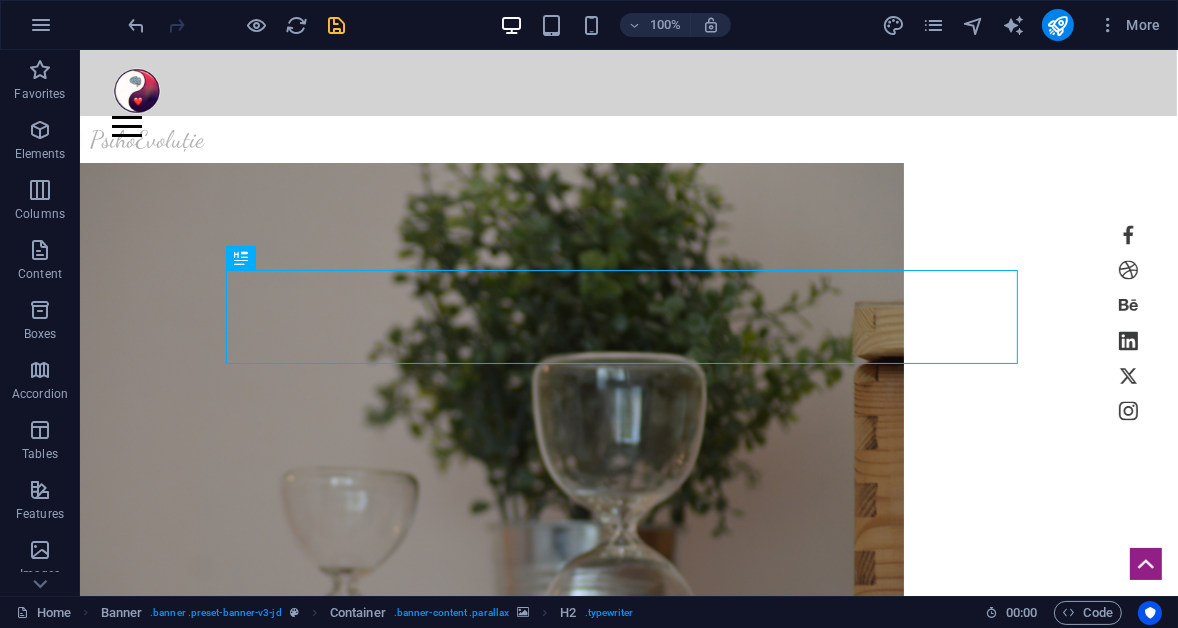 click at bounding box center [337, 25] 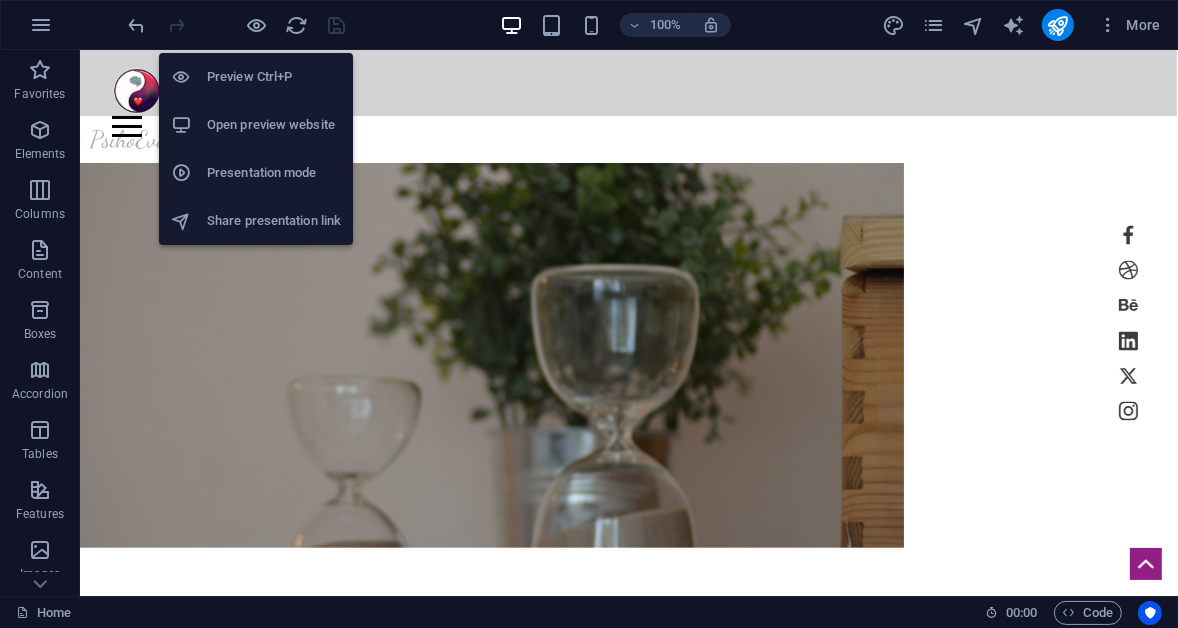click on "Open preview website" at bounding box center (274, 125) 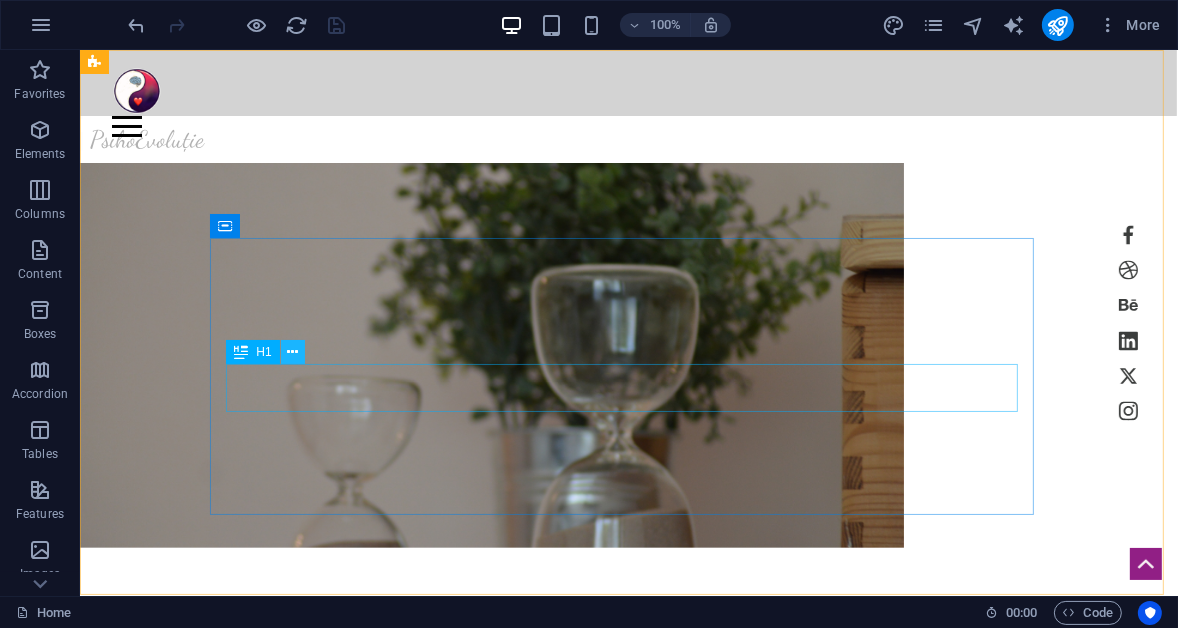 click at bounding box center (292, 352) 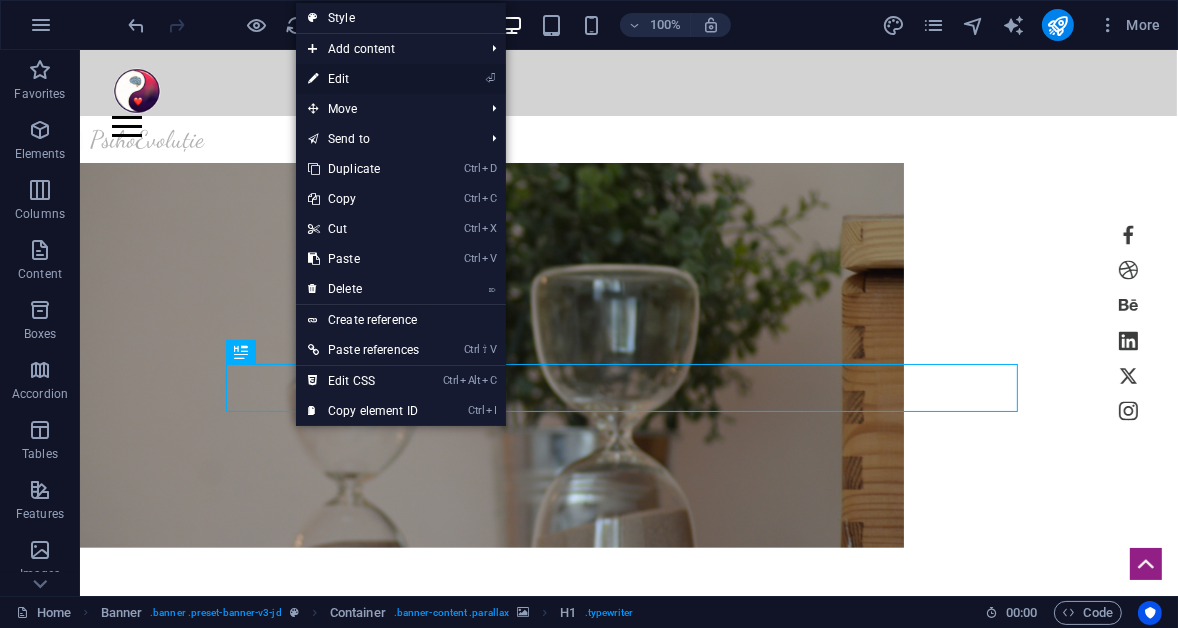 click on "⏎  Edit" at bounding box center (363, 79) 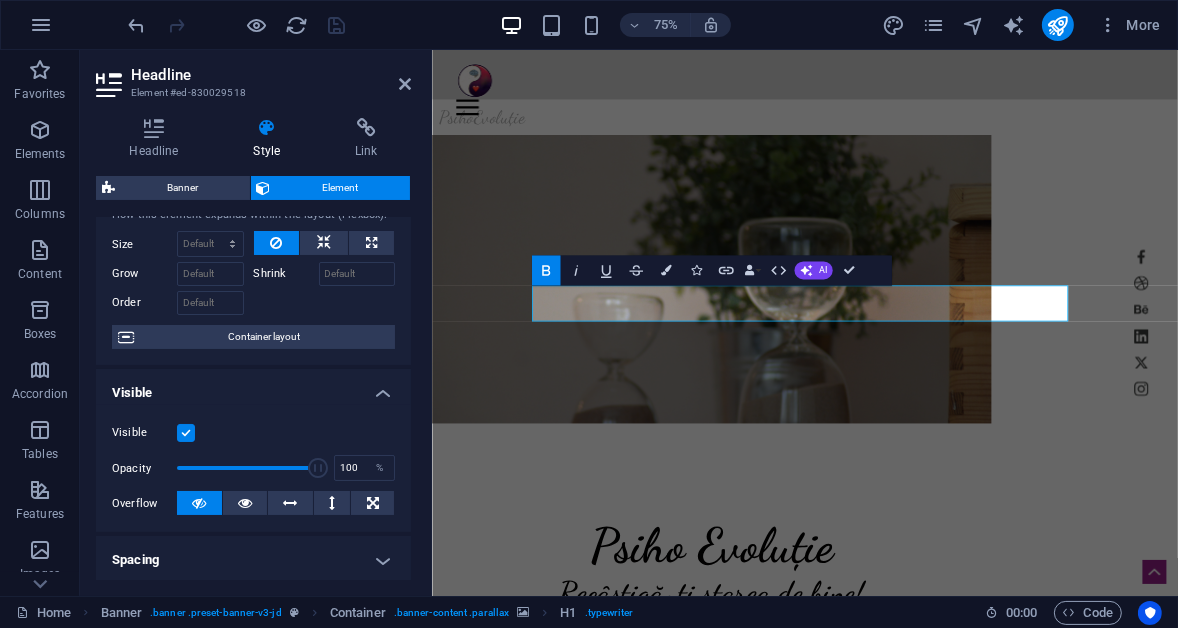 scroll, scrollTop: 90, scrollLeft: 0, axis: vertical 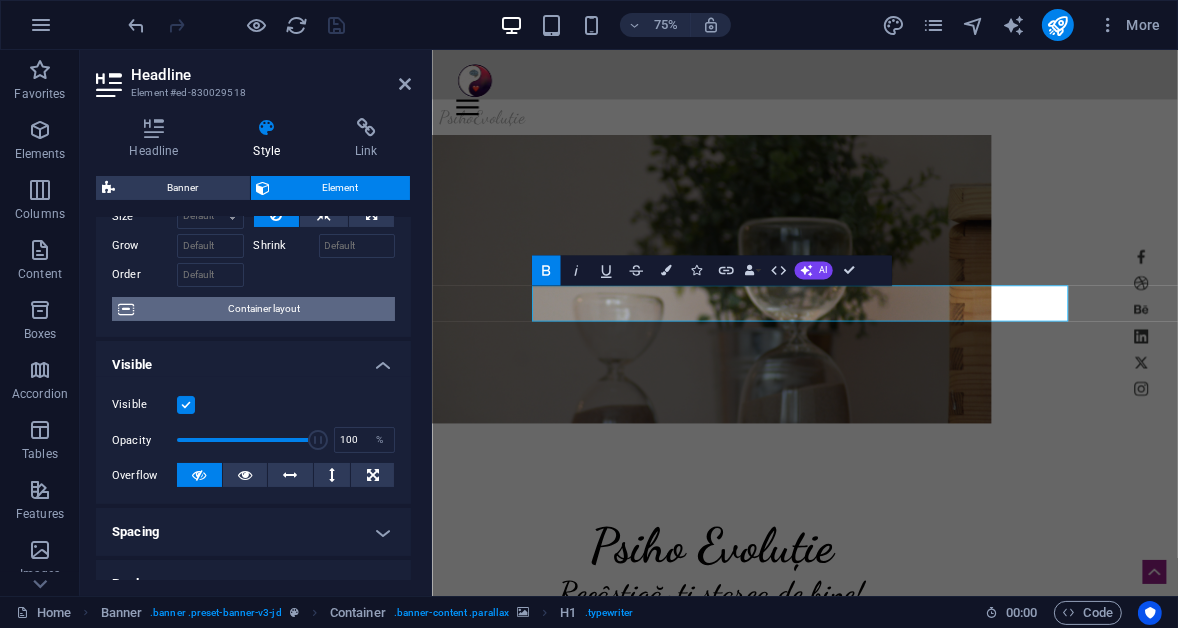 click on "Container layout" at bounding box center [264, 309] 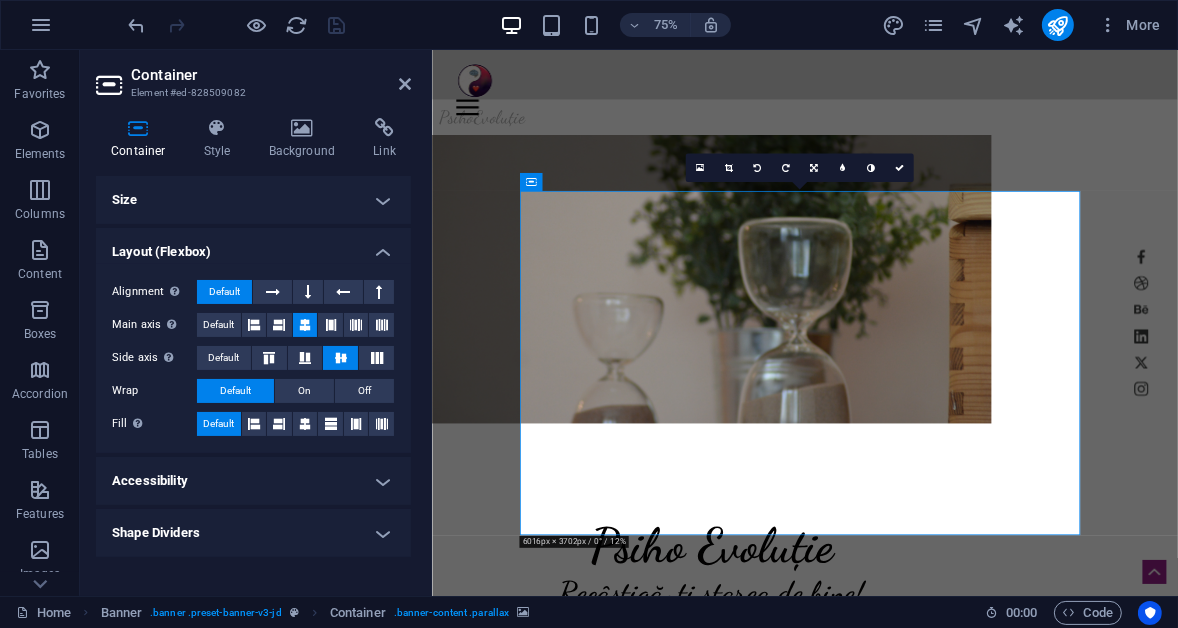 click on "Accessibility" at bounding box center (253, 481) 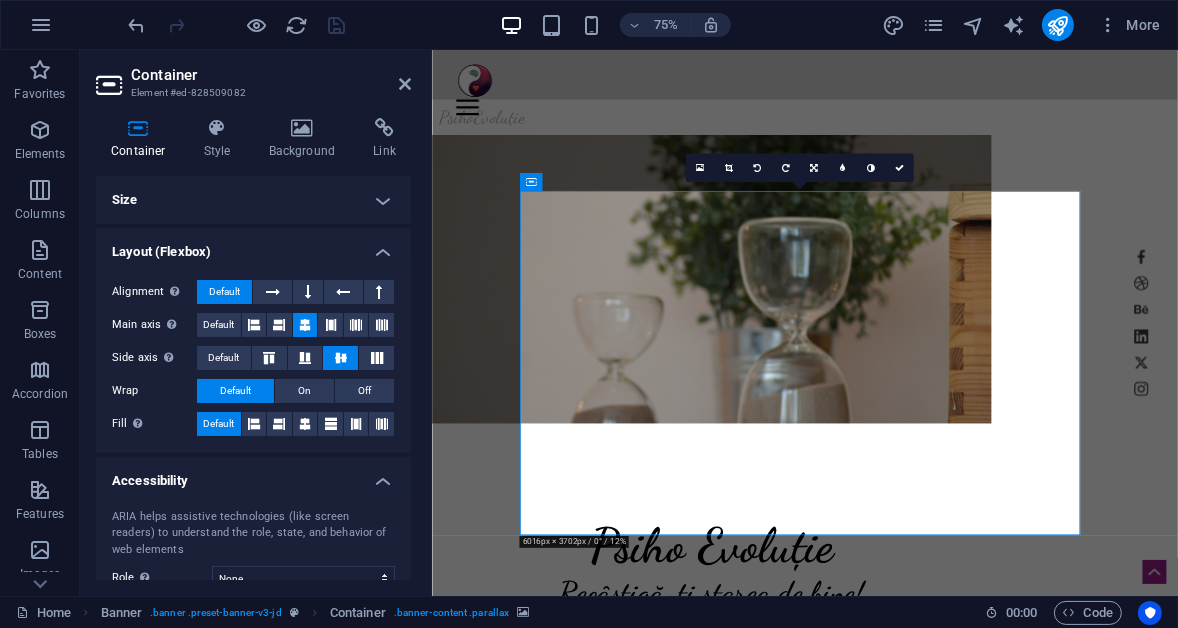 scroll, scrollTop: 109, scrollLeft: 0, axis: vertical 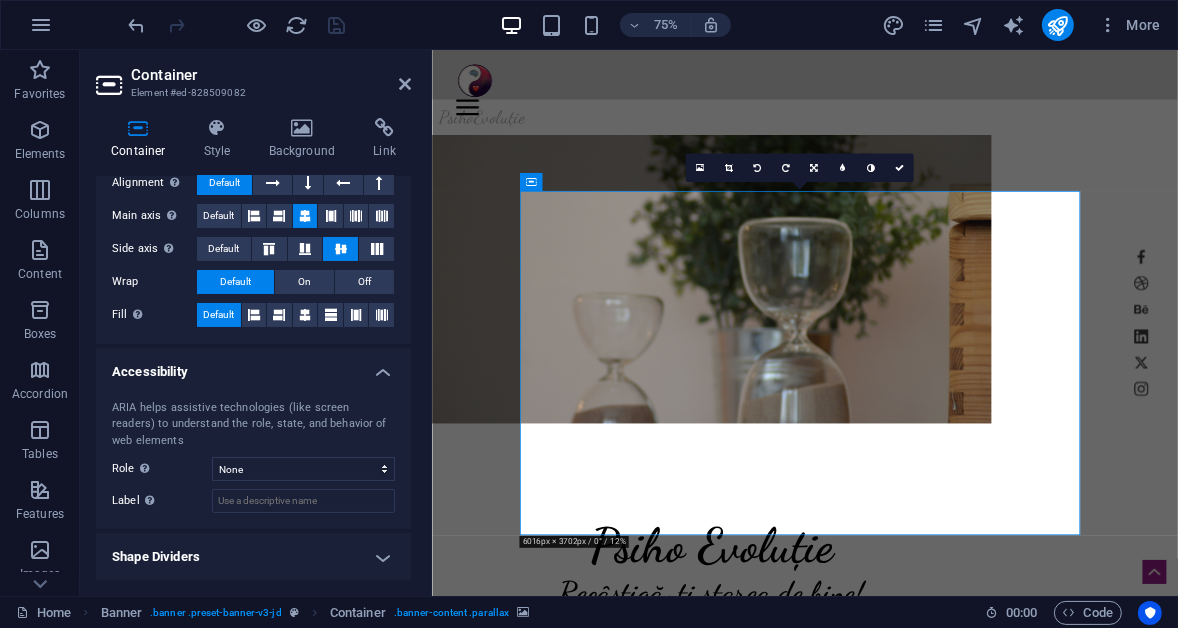 click on "Shape Dividers" at bounding box center (253, 557) 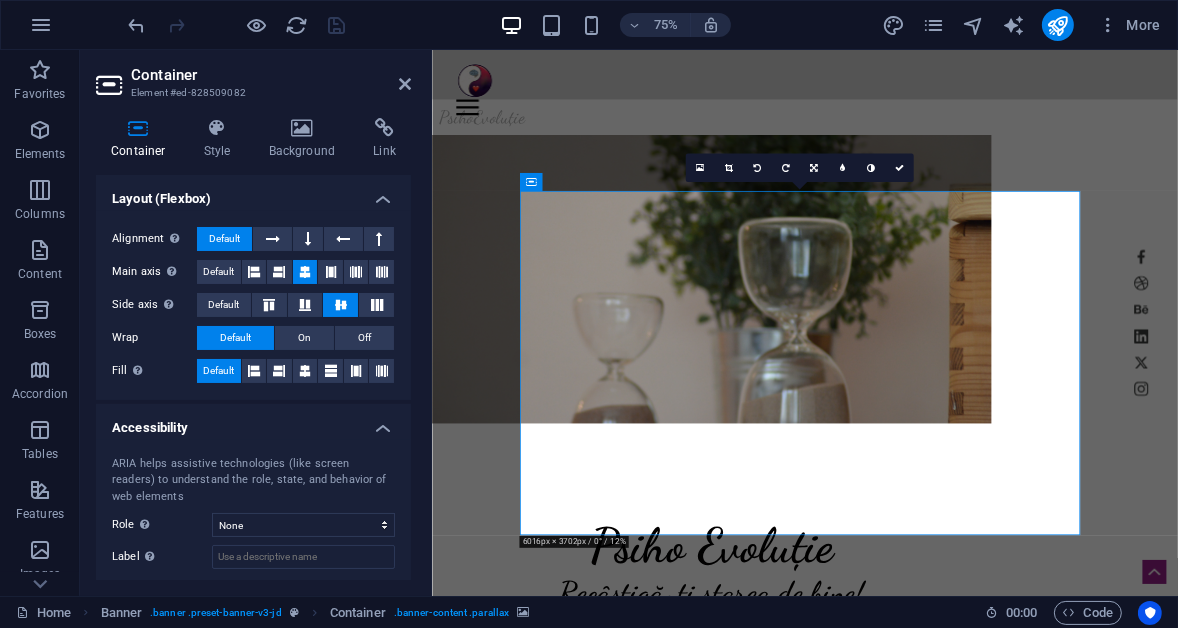 scroll, scrollTop: 0, scrollLeft: 0, axis: both 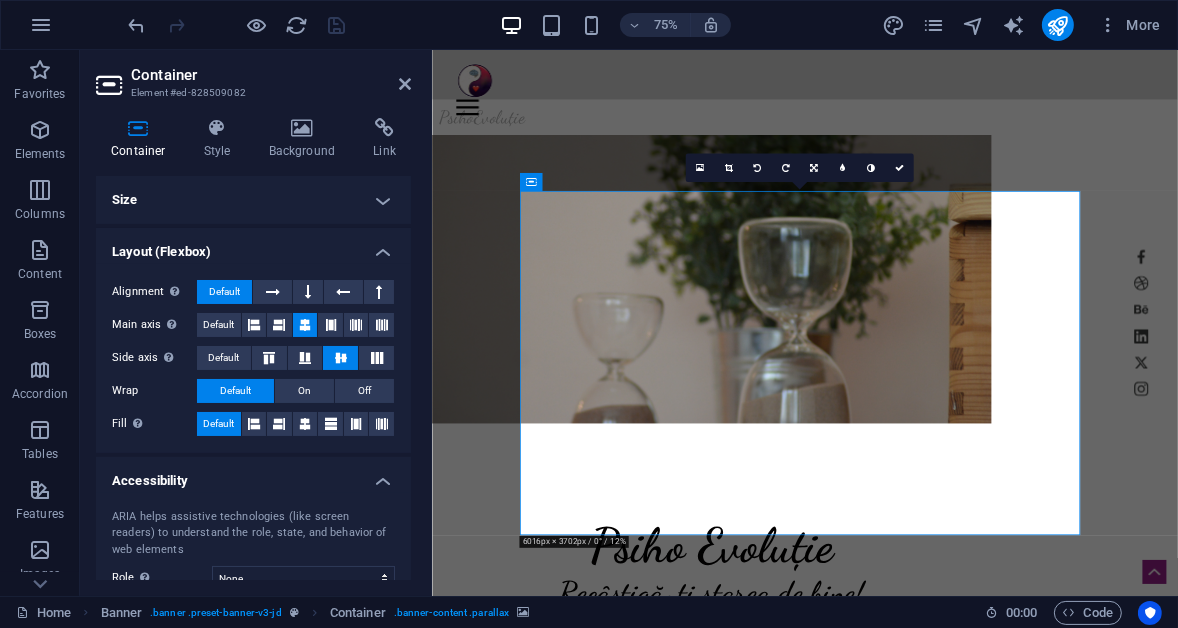 click on "Size" at bounding box center [253, 200] 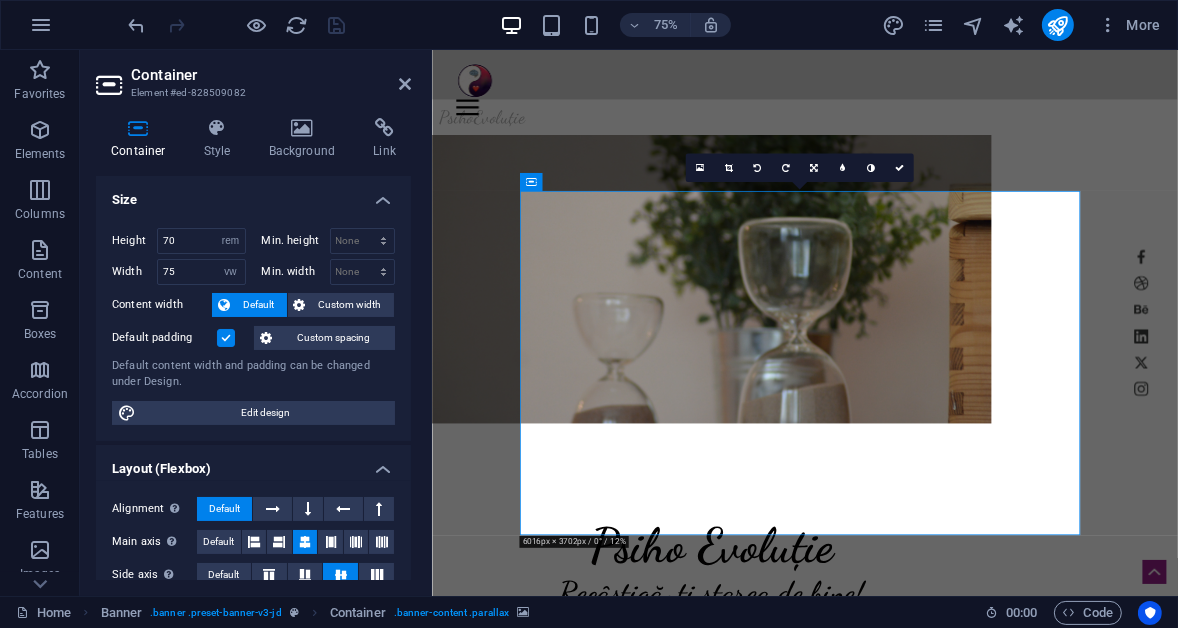 click at bounding box center (226, 338) 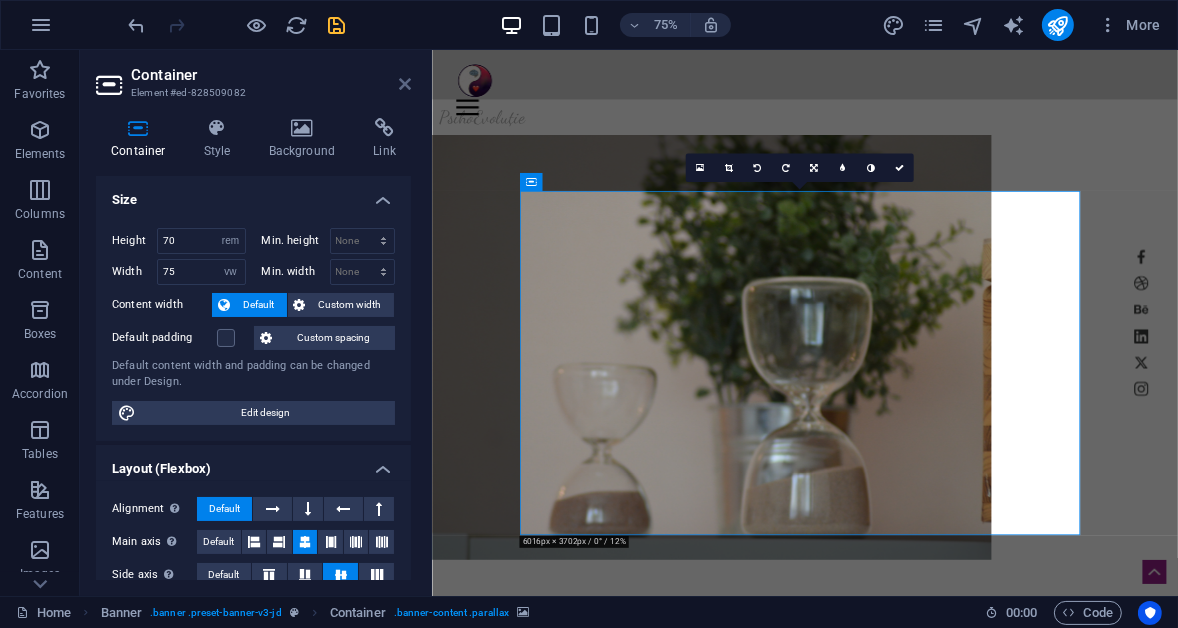 click at bounding box center [405, 84] 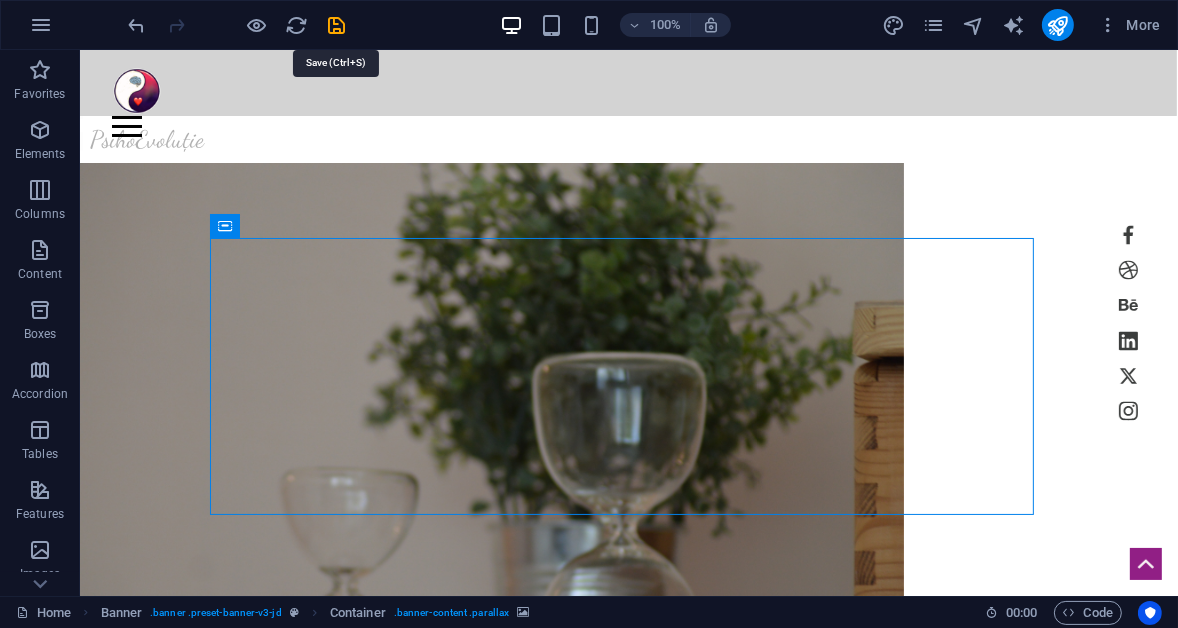 click at bounding box center (337, 25) 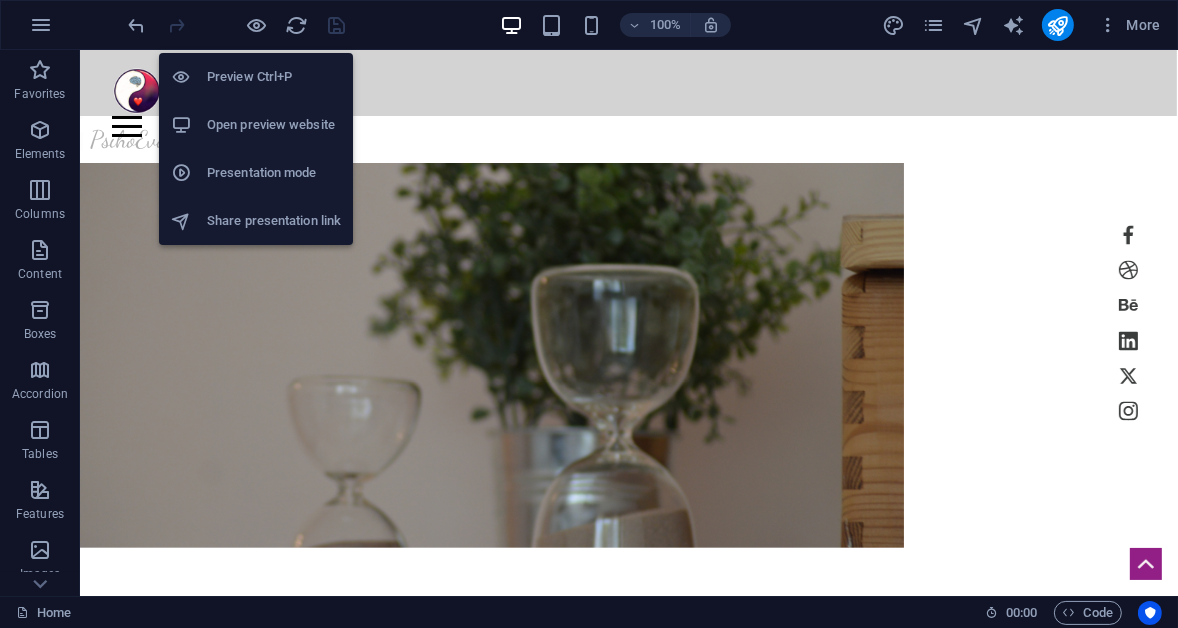 click on "Open preview website" at bounding box center (274, 125) 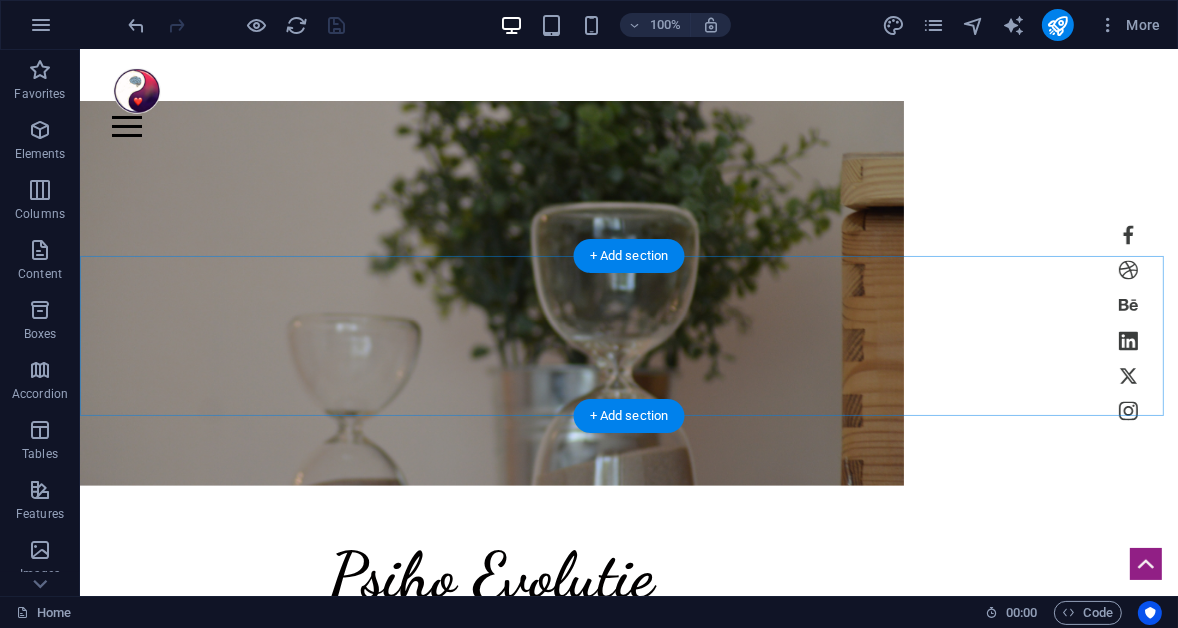 scroll, scrollTop: 0, scrollLeft: 0, axis: both 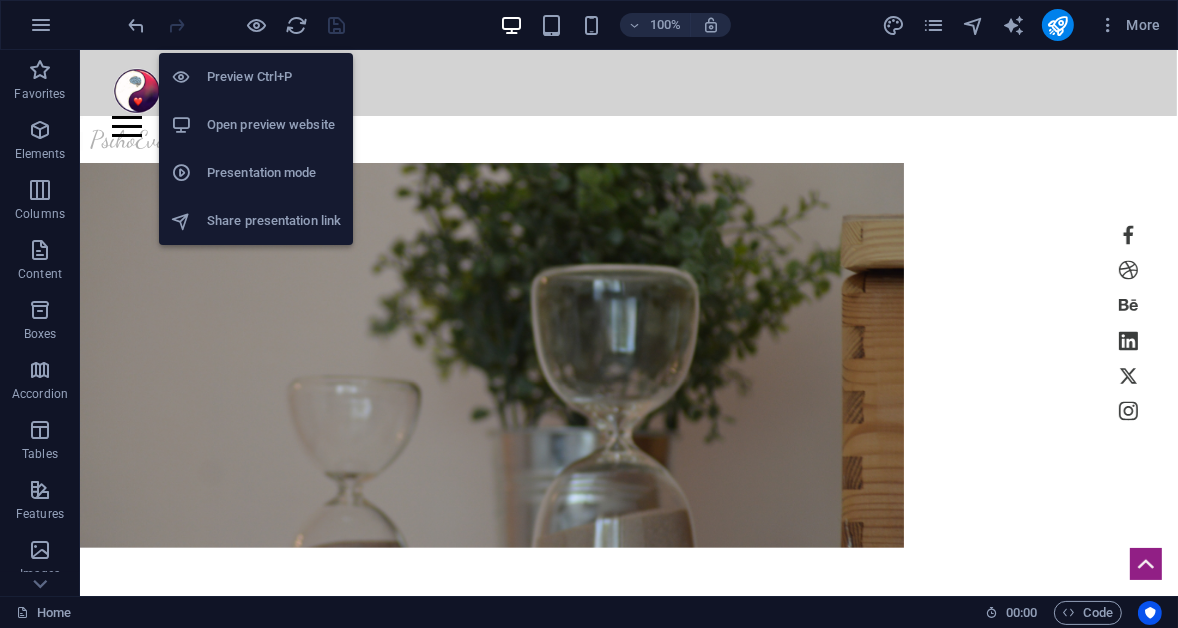 click on "Open preview website" at bounding box center [274, 125] 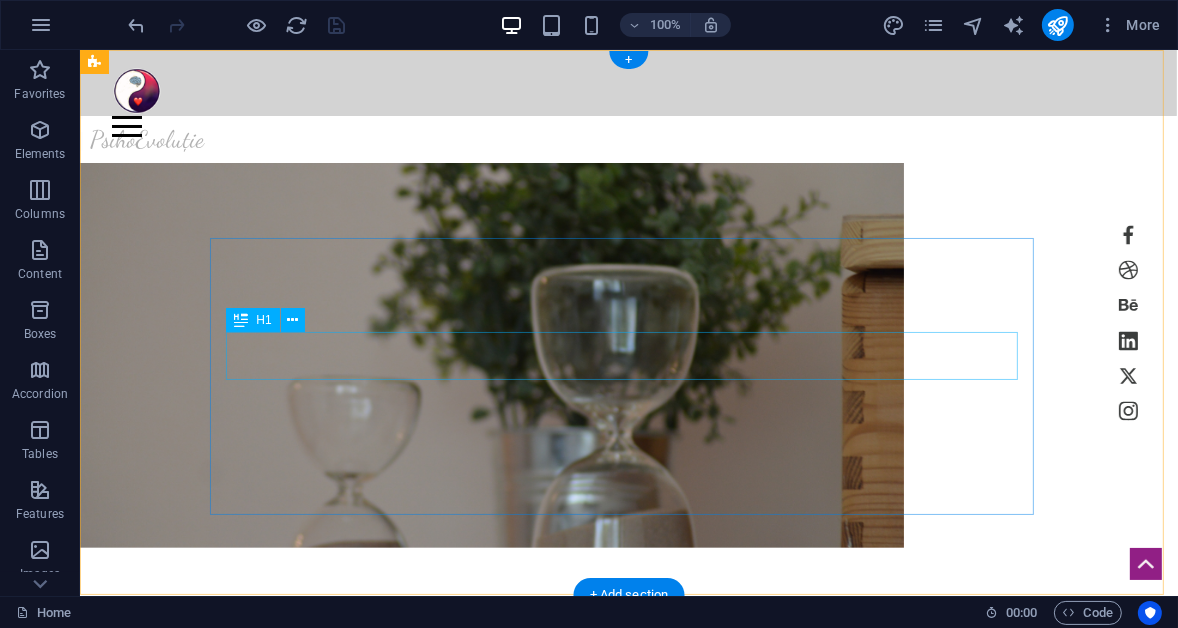 click on "Recâștigă-ți starea de bine!" at bounding box center (491, 741) 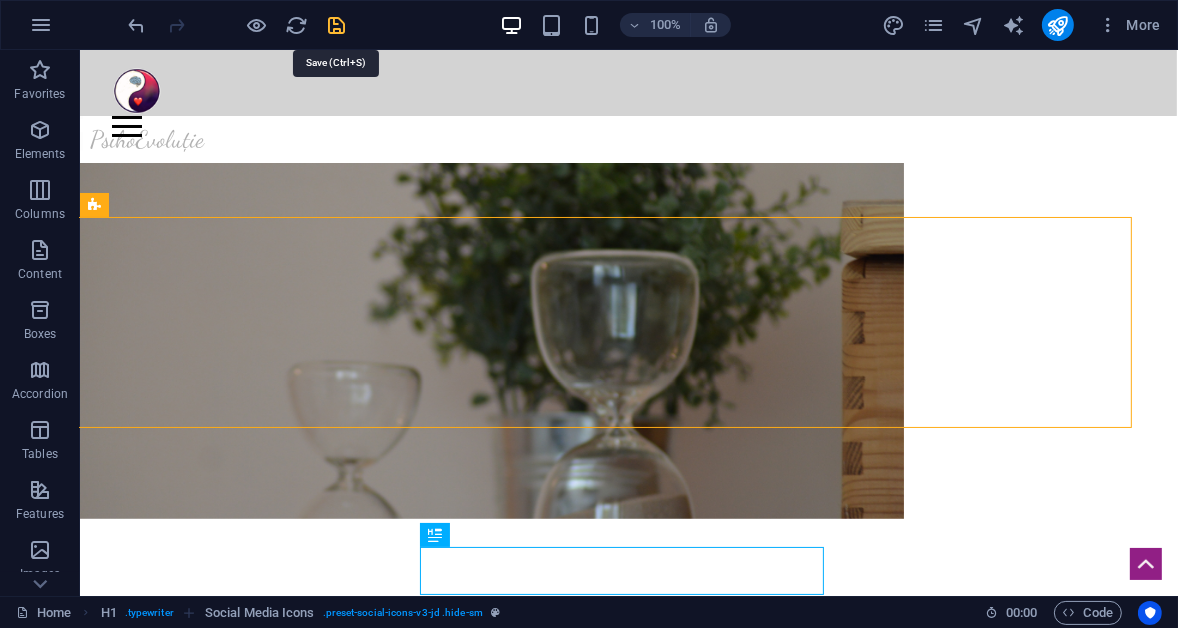 click at bounding box center (337, 25) 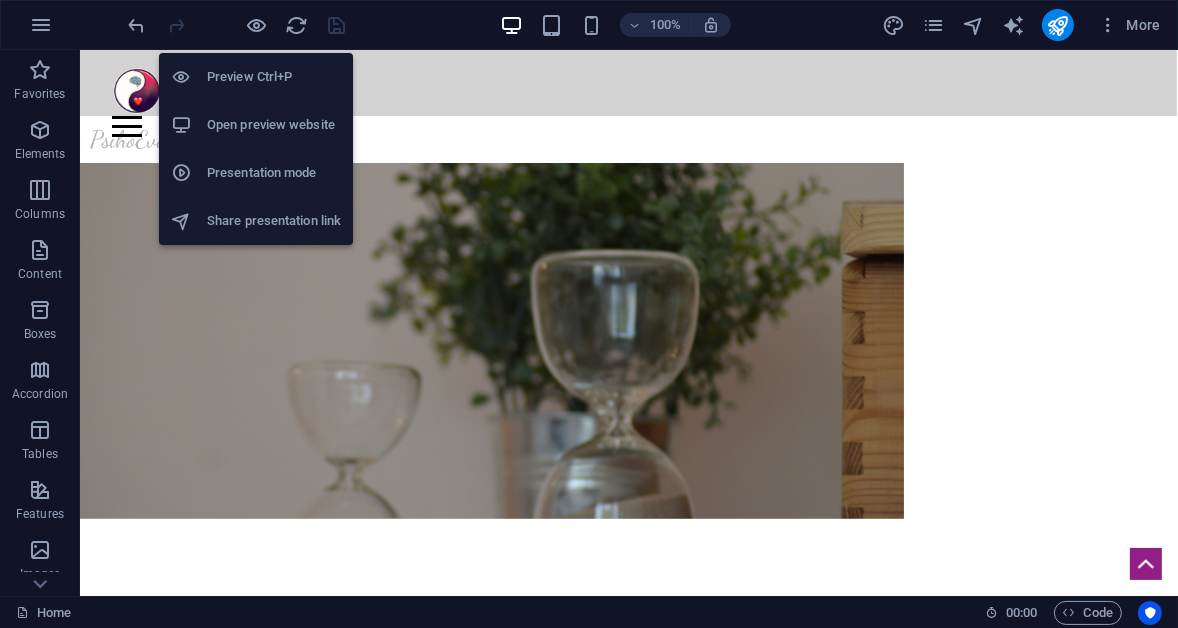 click on "Open preview website" at bounding box center (274, 125) 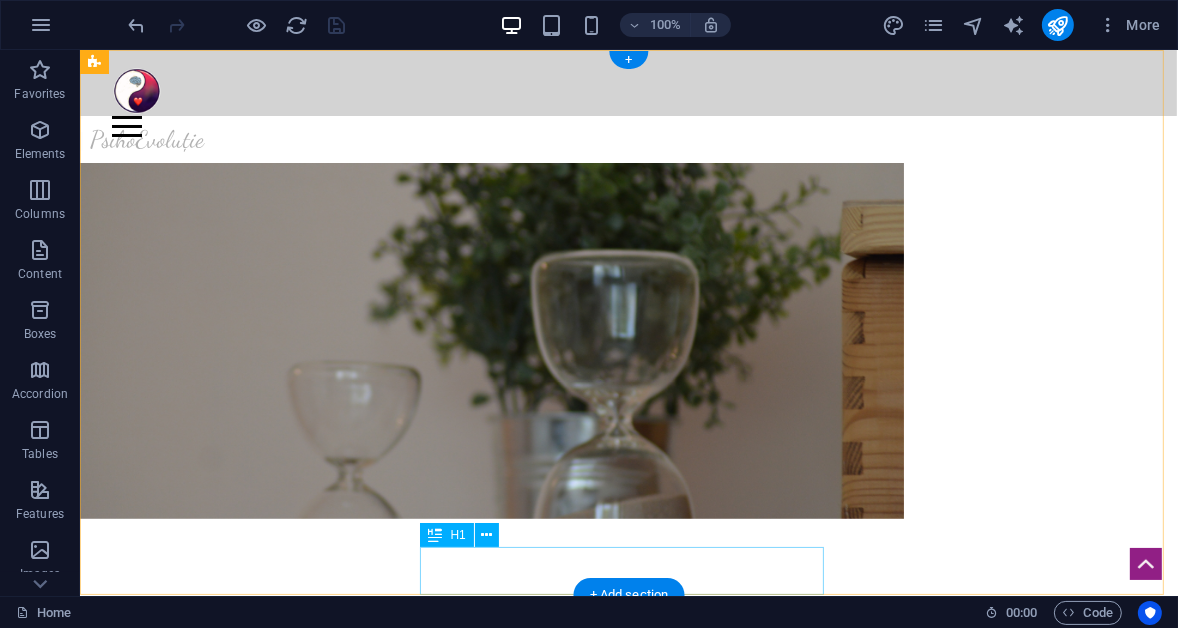 click on "Recâștigă-ți starea de bine!" at bounding box center [628, 1462] 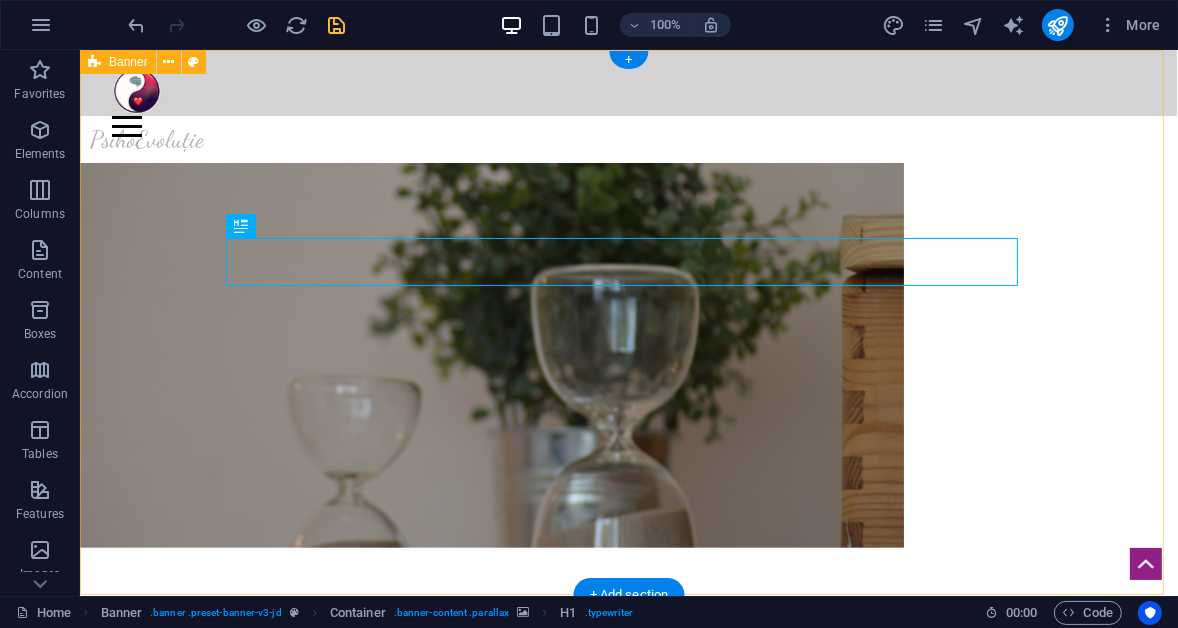 click on "Home Articole și Studii About Pricing News Contact Vizitează aici  Centrul pentru  Sănătate Mintală PsihoEvoluție Vizitează aici  Centrul pentru  Sănătate Mintală PsihoEvoluție Recâștigă-ți starea de bine! ​​​​​ Psiho Evoluție" at bounding box center (628, 744) 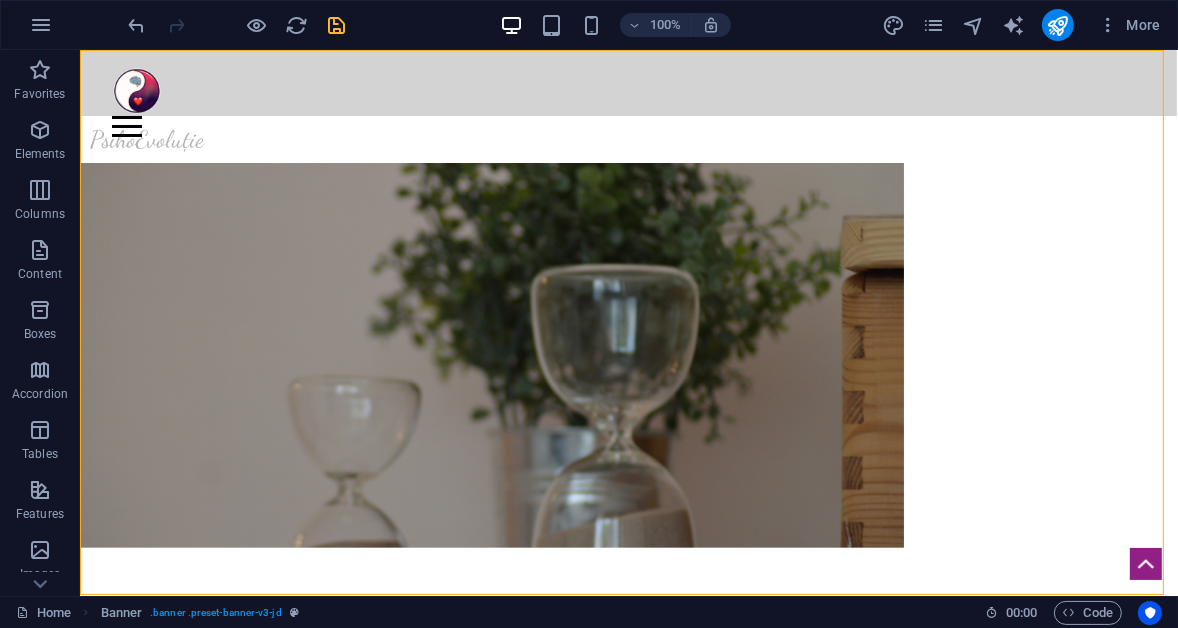 click at bounding box center [337, 25] 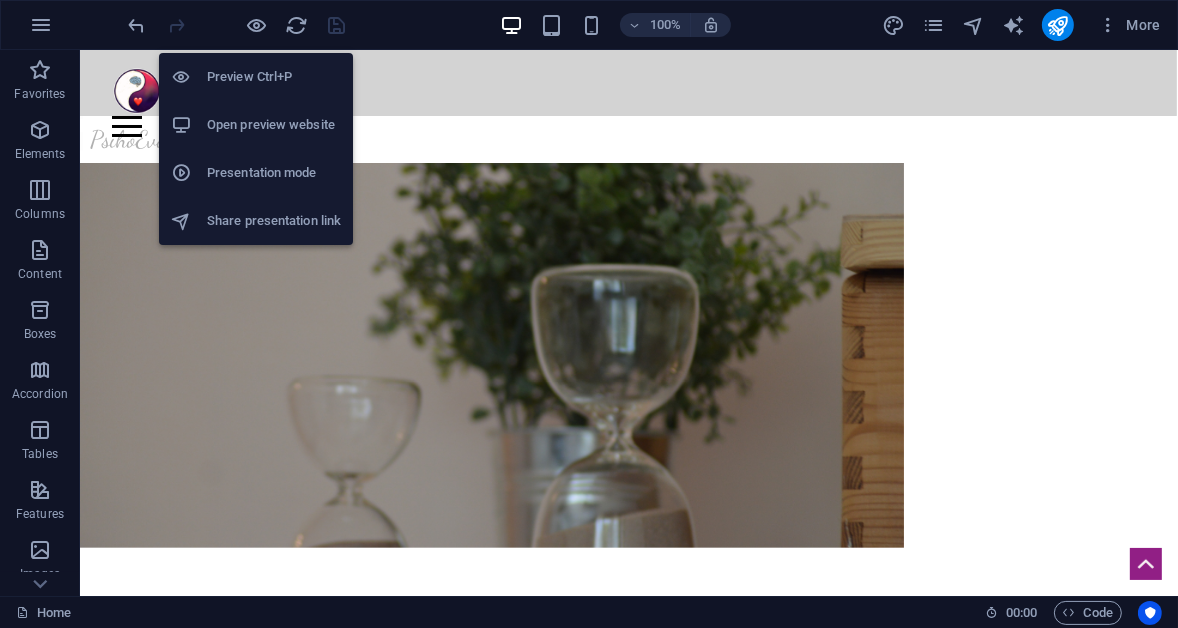 click on "Open preview website" at bounding box center (274, 125) 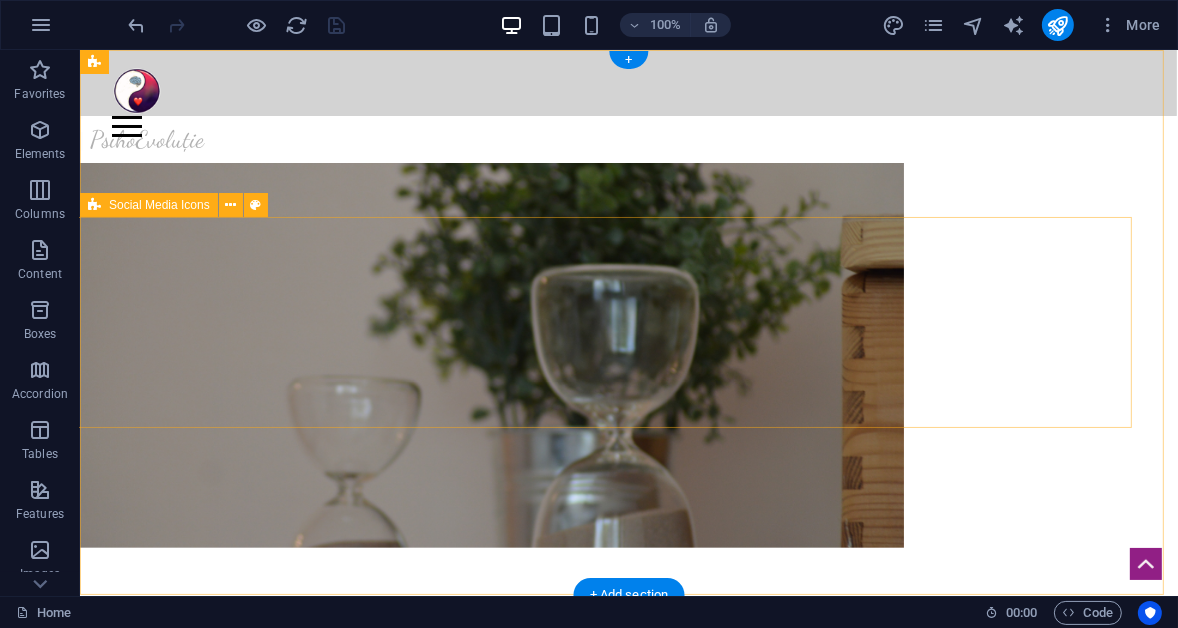 click at bounding box center [596, 322] 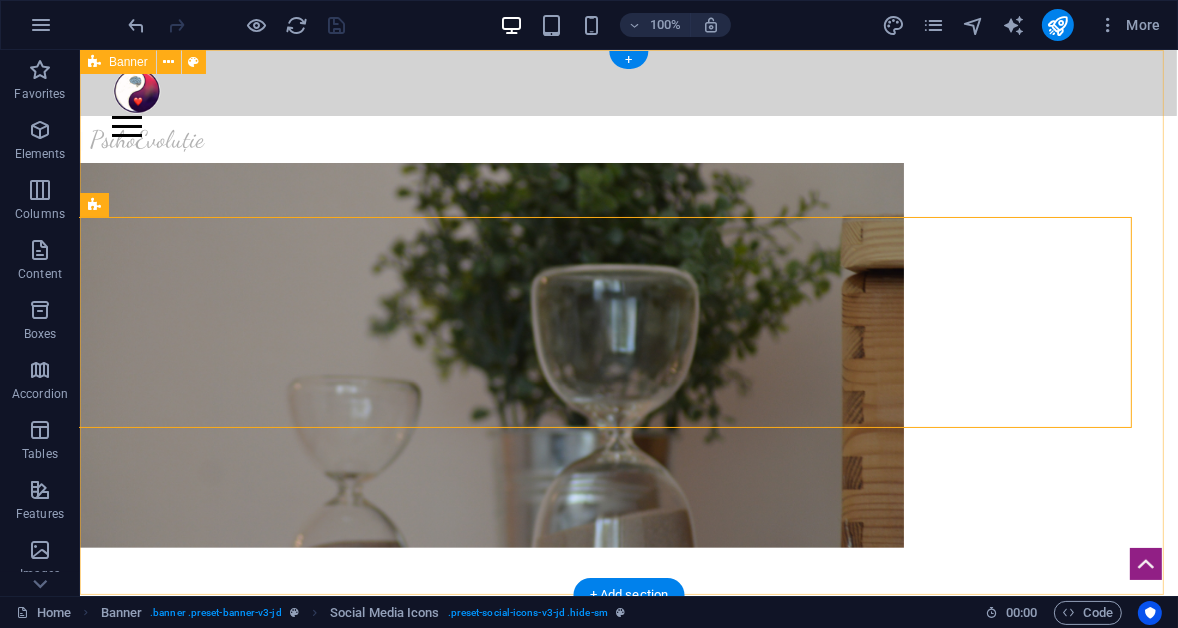 click on "Home Articole și Studii About Pricing News Contact Vizitează aici  Centrul pentru  Sănătate Mintală PsihoEvoluție Vizitează aici  Centrul pentru  Sănătate Mintală PsihoEvoluție Recâștigă-ți starea de bine! ​​​​​ Psiho Evoluție" at bounding box center [628, 744] 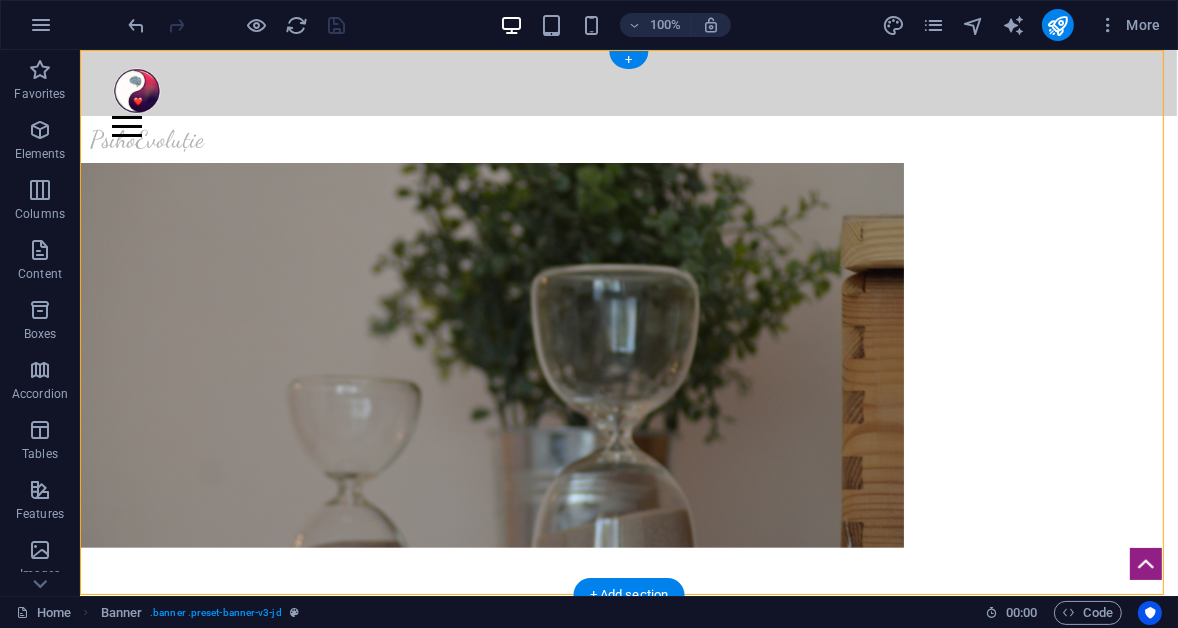 click at bounding box center (491, 355) 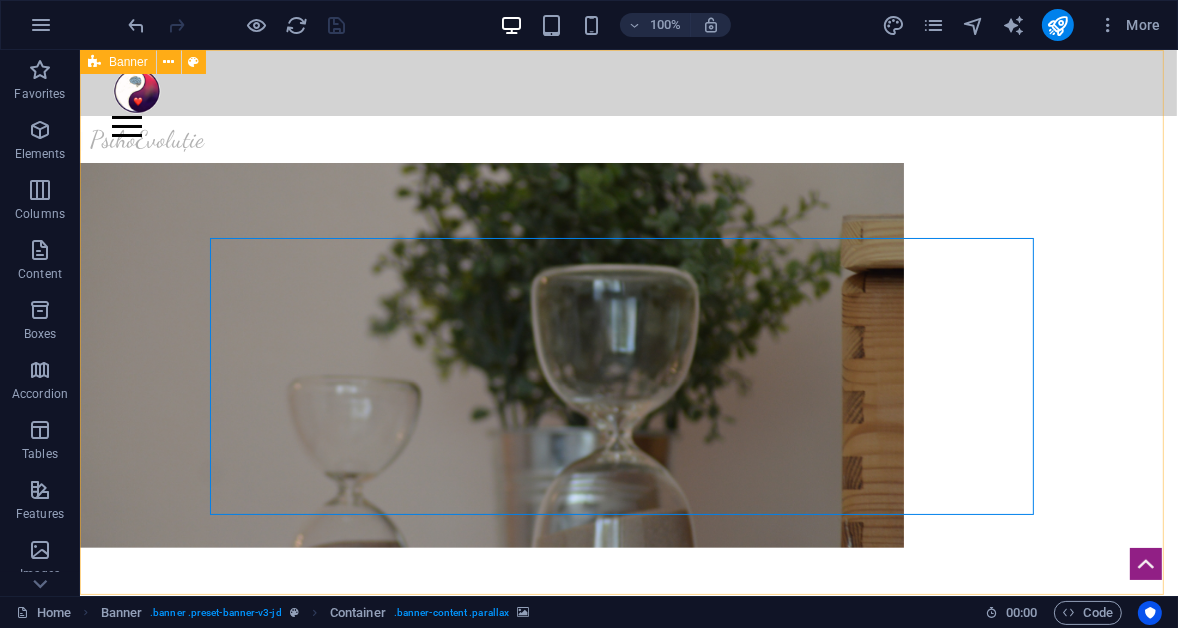 click at bounding box center [94, 62] 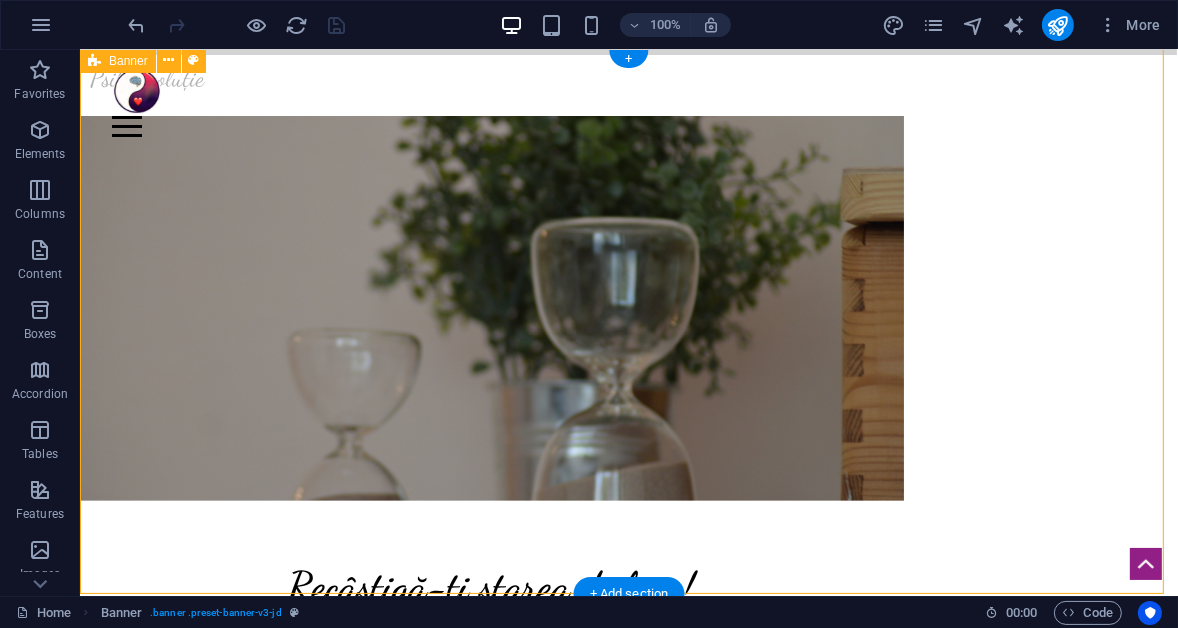 scroll, scrollTop: 90, scrollLeft: 0, axis: vertical 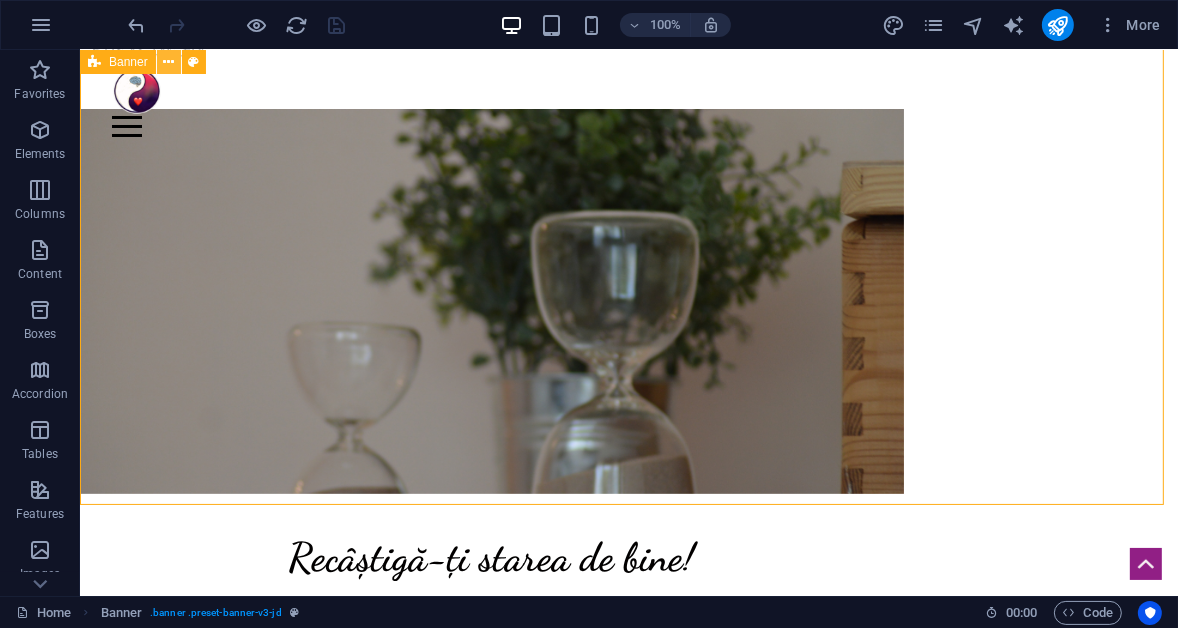 click at bounding box center [169, 62] 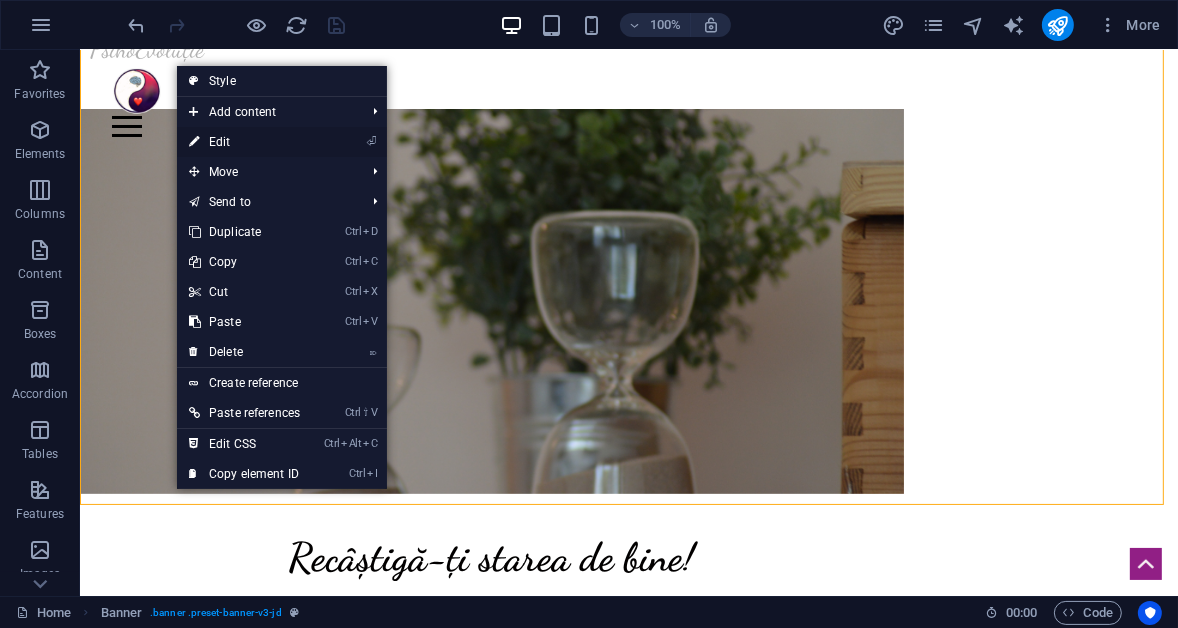 click on "⏎  Edit" at bounding box center [244, 142] 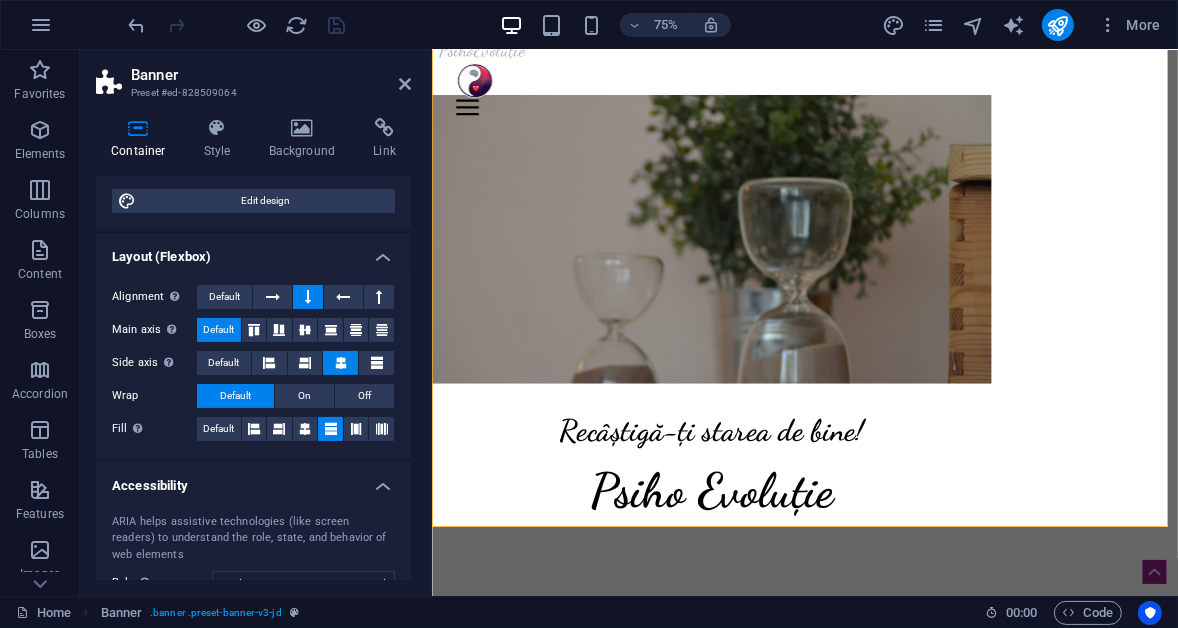 scroll, scrollTop: 272, scrollLeft: 0, axis: vertical 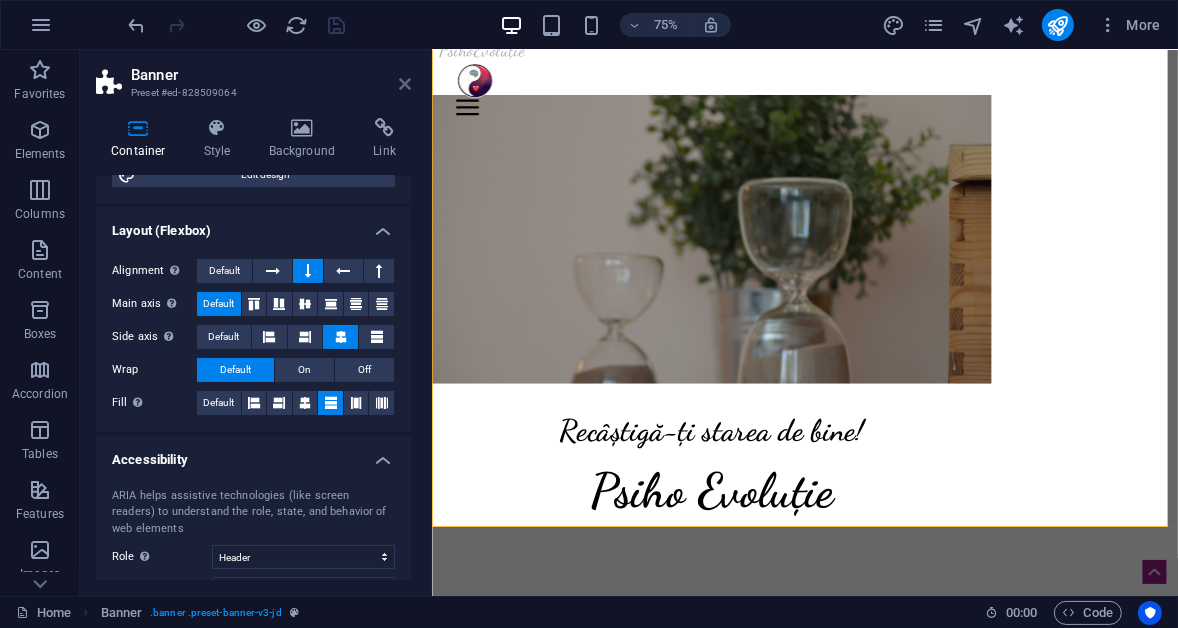 click at bounding box center (405, 84) 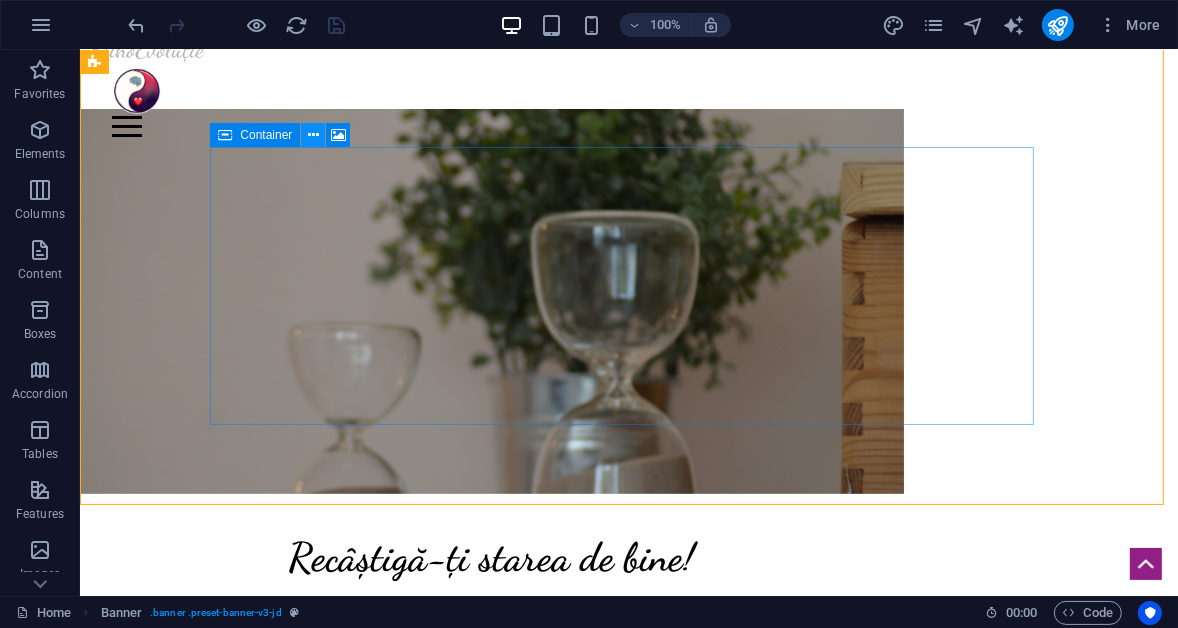 click at bounding box center [313, 135] 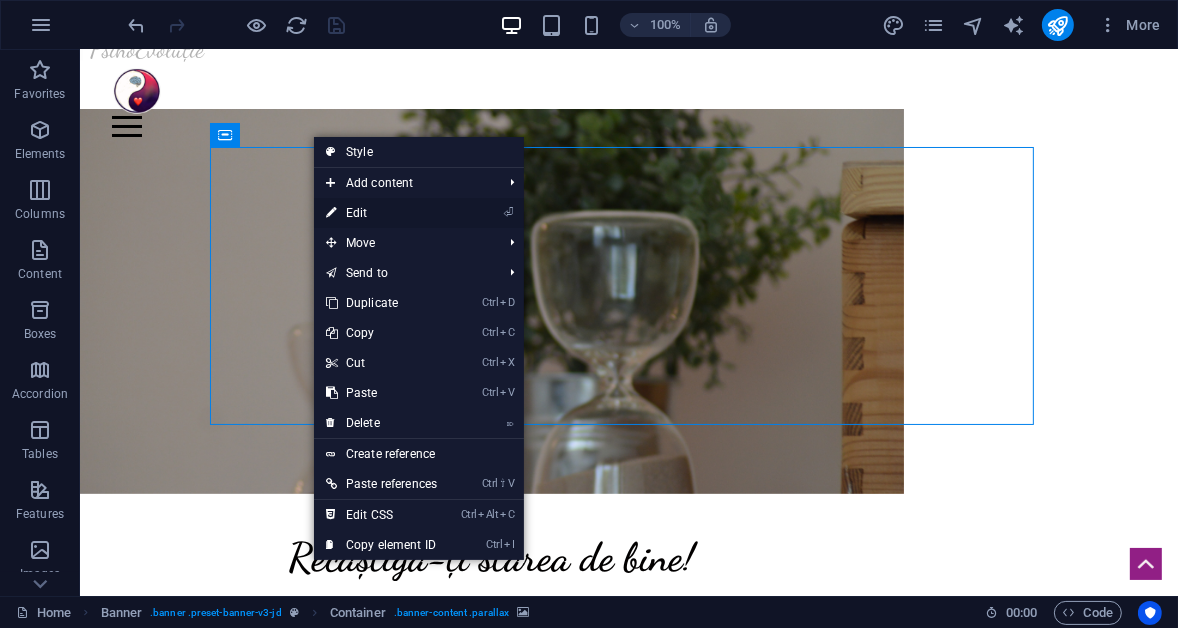 click on "⏎  Edit" at bounding box center (381, 213) 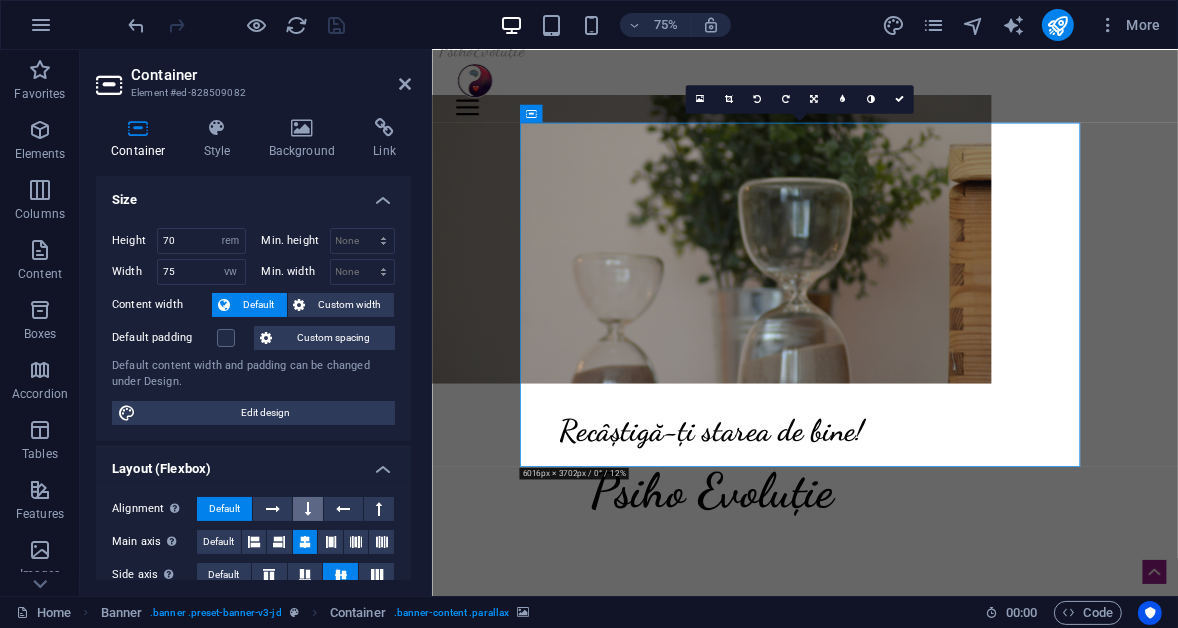 click at bounding box center (308, 509) 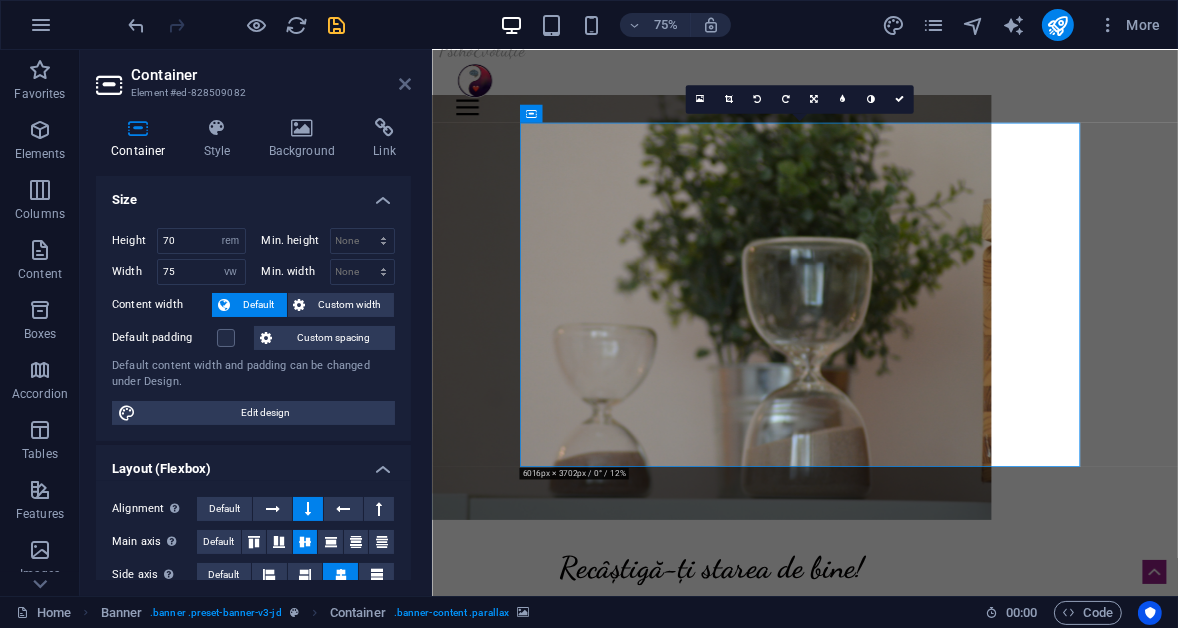 click at bounding box center (405, 84) 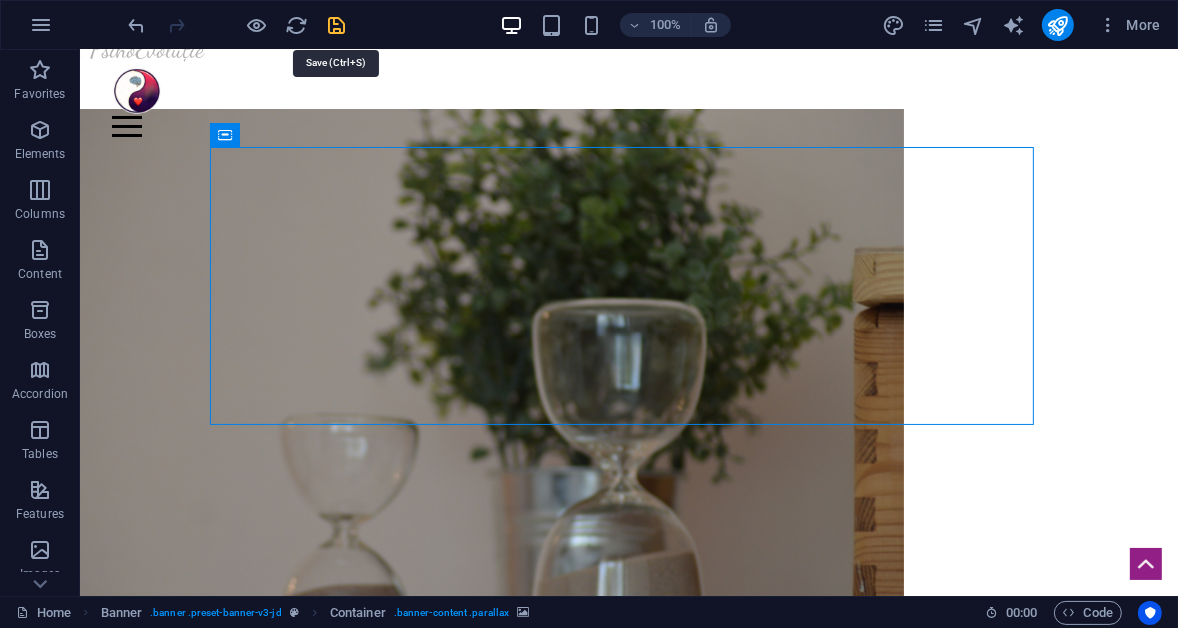 click at bounding box center [337, 25] 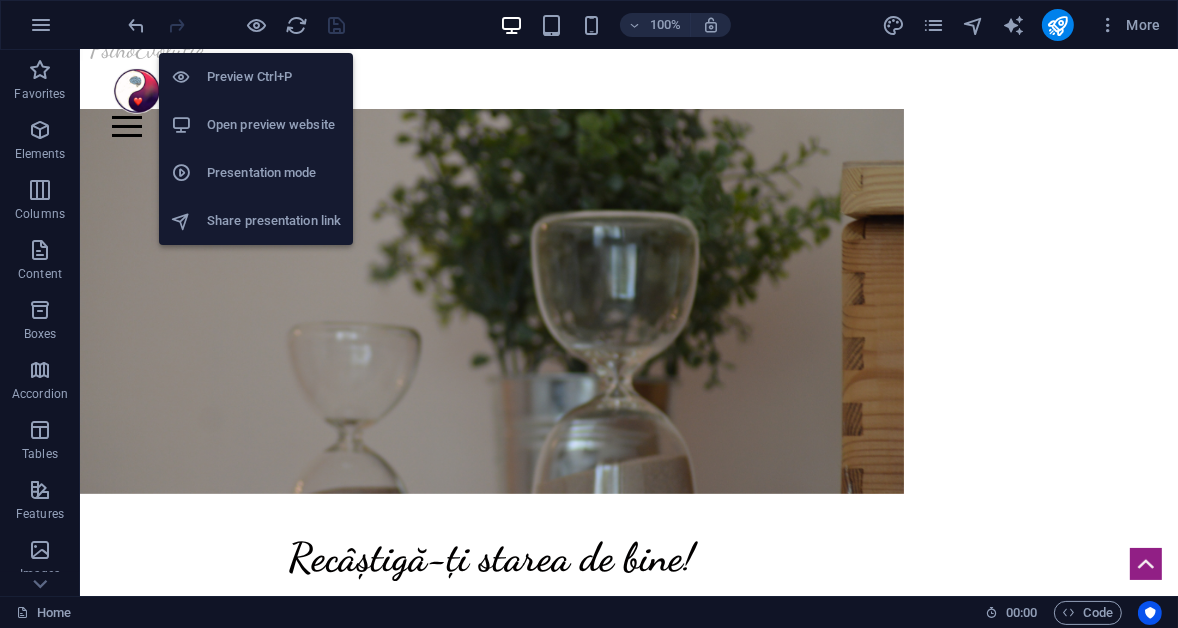 click on "Open preview website" at bounding box center [274, 125] 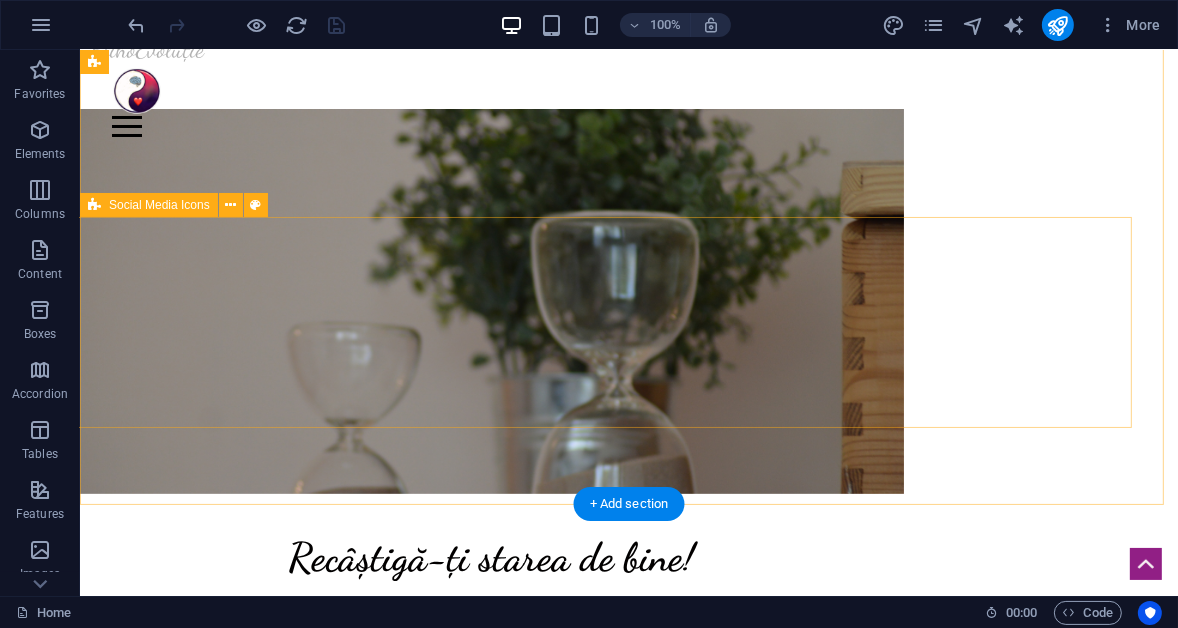 click at bounding box center [596, 322] 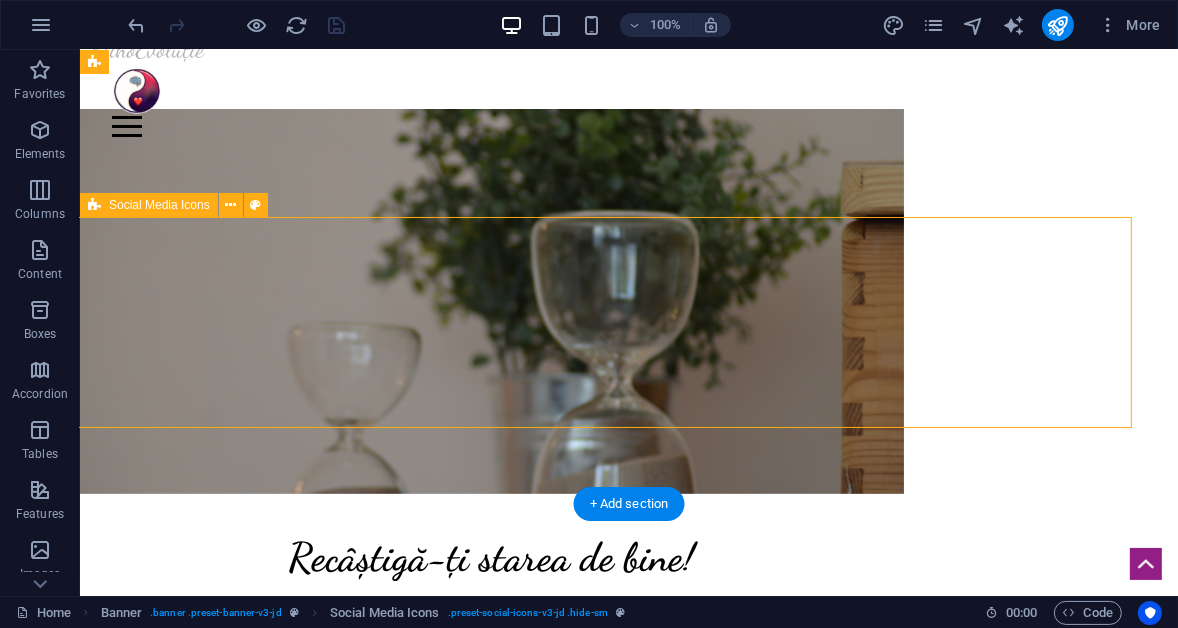 click at bounding box center (596, 322) 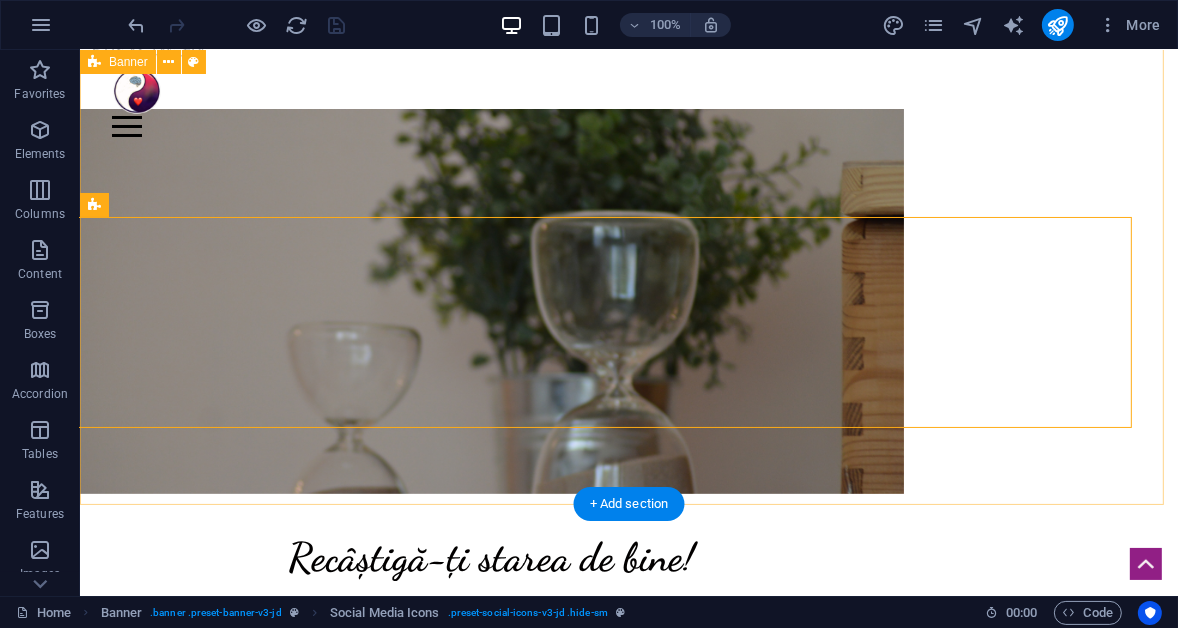 click on "Home Articole și Studii About Pricing News Contact Vizitează aici  Centrul pentru  Sănătate Mintală PsihoEvoluție Vizitează aici  Centrul pentru  Sănătate Mintală PsihoEvoluție Recâștigă-ți starea de bine! ​​​​​ Psiho Evoluție" at bounding box center [628, 654] 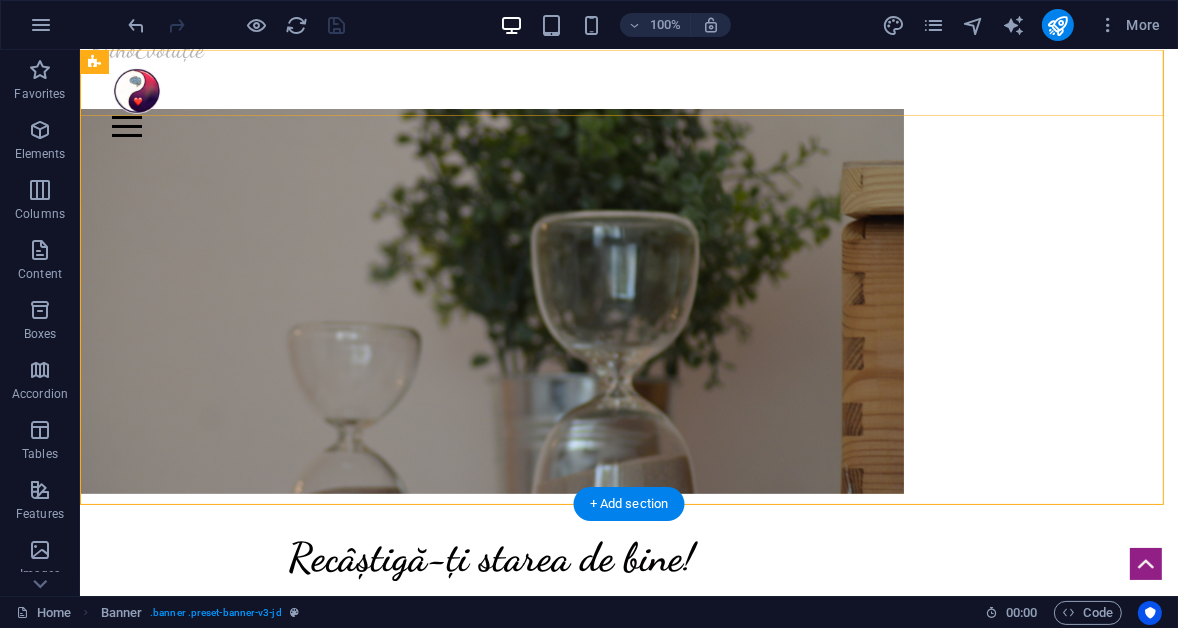 click on "Home Articole și Studii About Pricing News Contact" at bounding box center (628, 126) 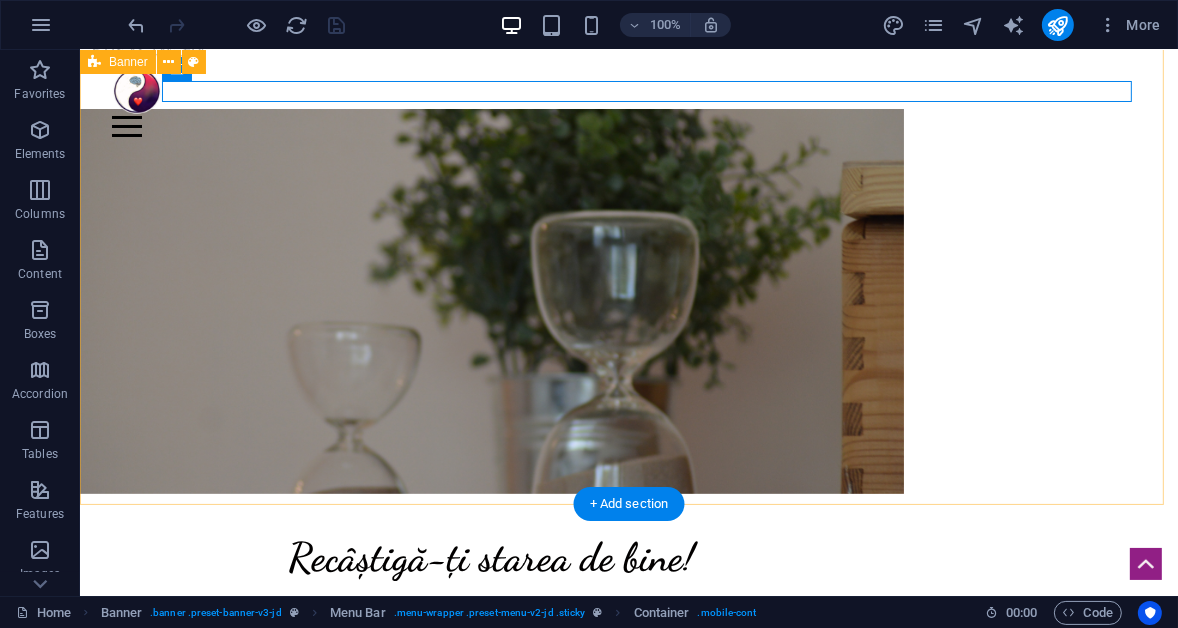 click at bounding box center (491, 301) 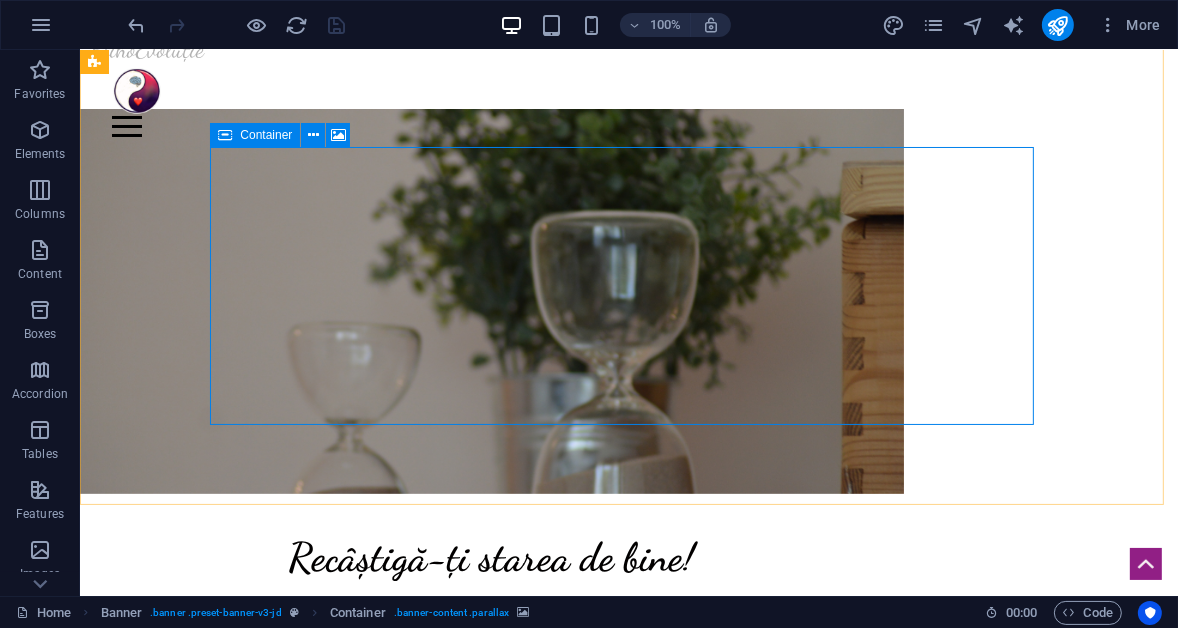 click on "Container" at bounding box center [266, 135] 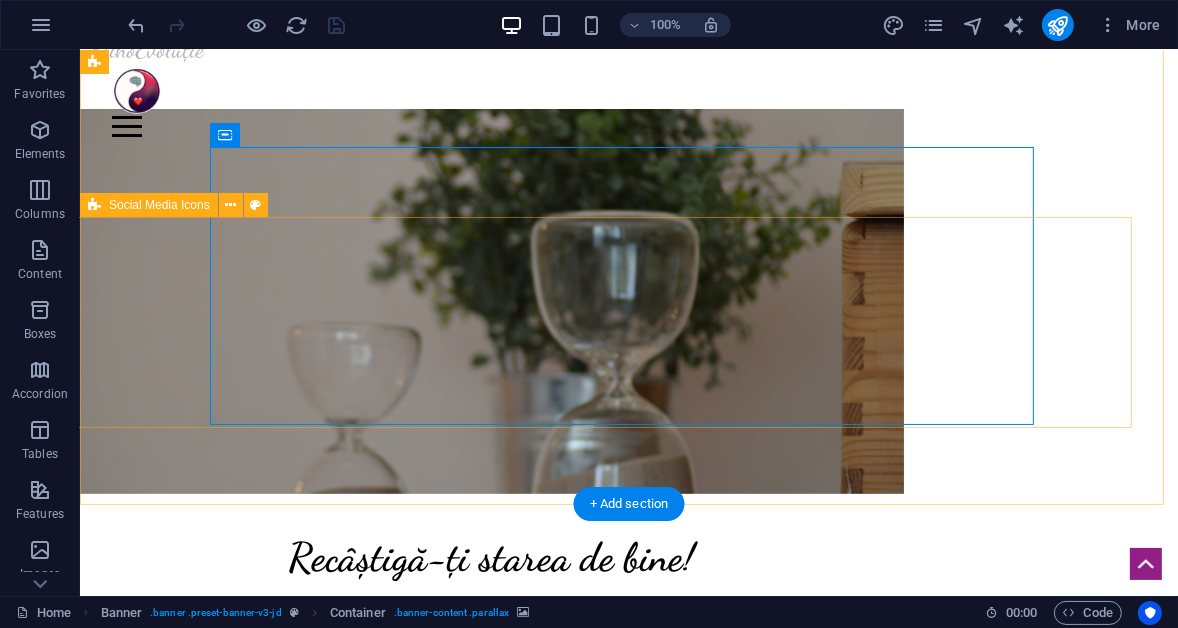 click at bounding box center (596, 322) 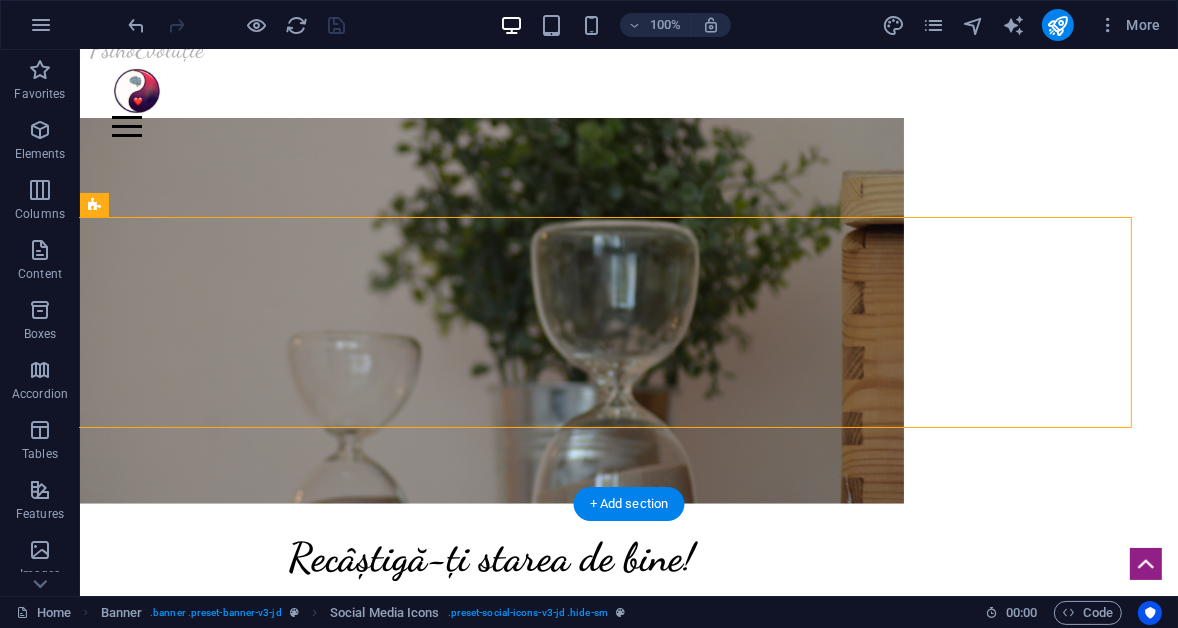 scroll, scrollTop: 181, scrollLeft: 0, axis: vertical 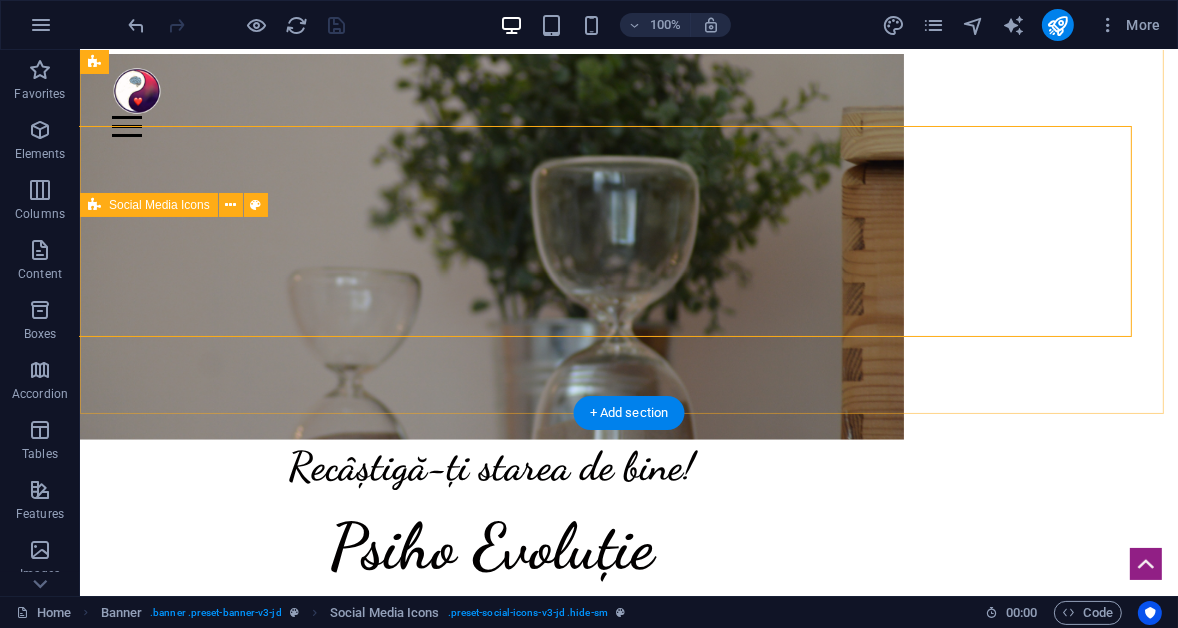 click at bounding box center [596, 322] 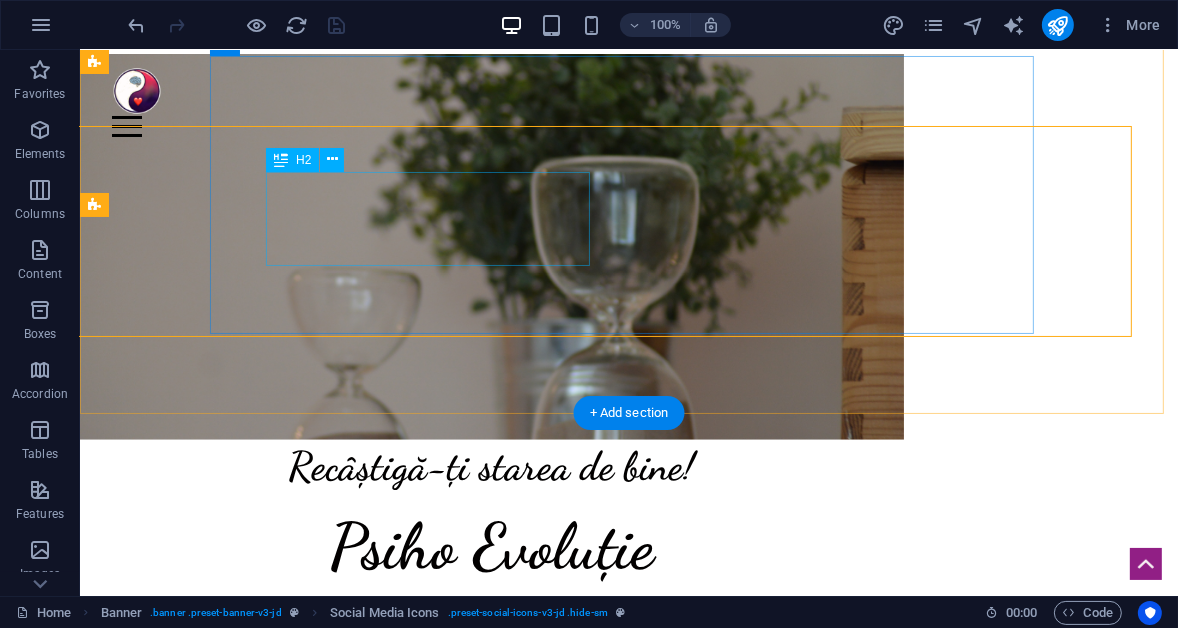 click on "​​​​​ Psiho Evoluție" at bounding box center (491, 537) 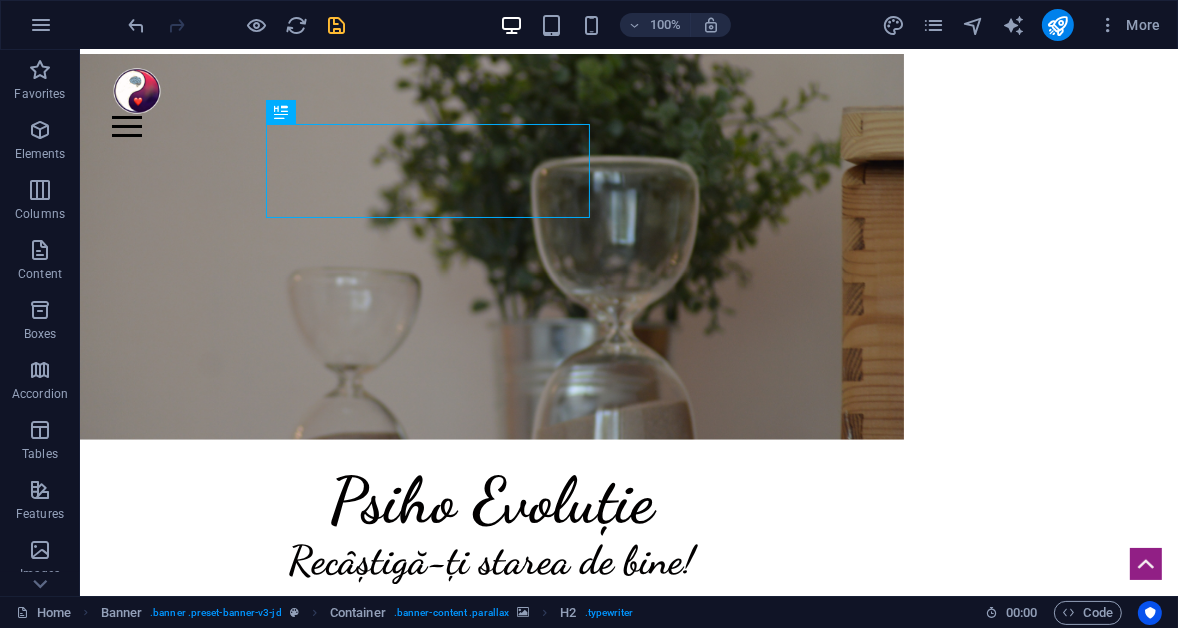 click on "100% More" at bounding box center (647, 25) 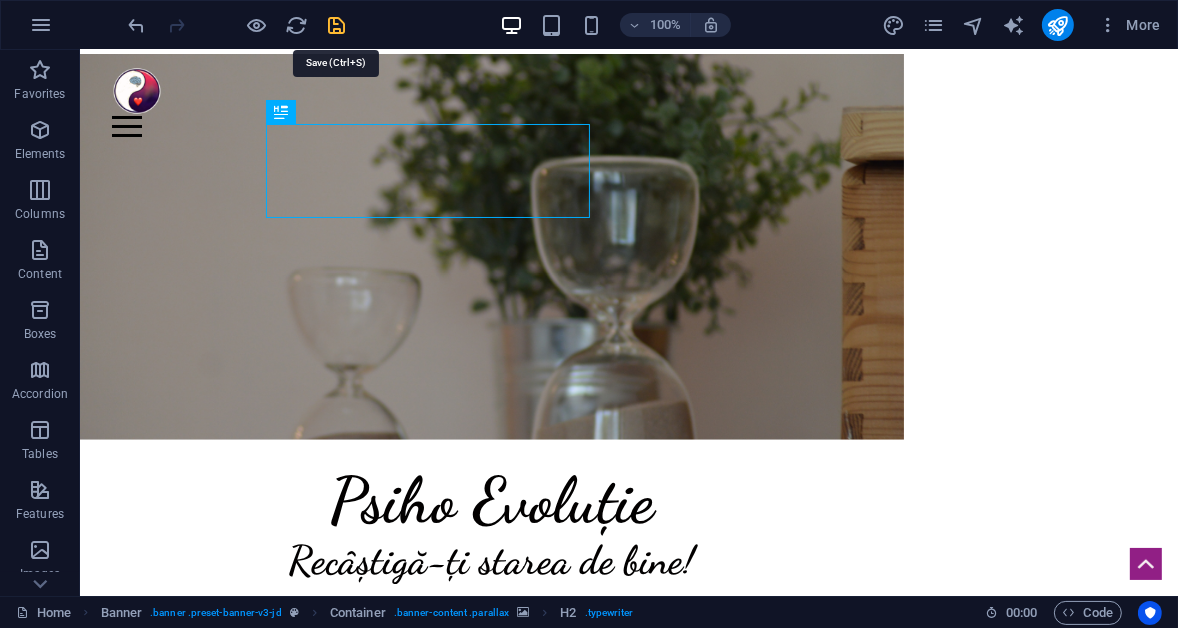 click at bounding box center (337, 25) 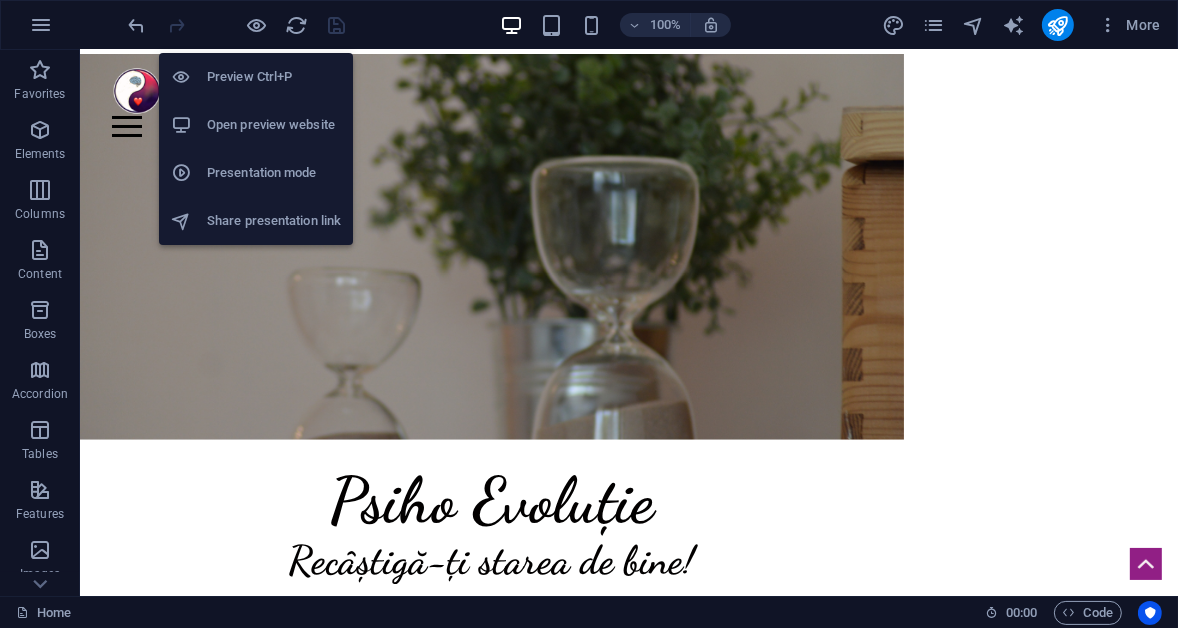 click on "Open preview website" at bounding box center [274, 125] 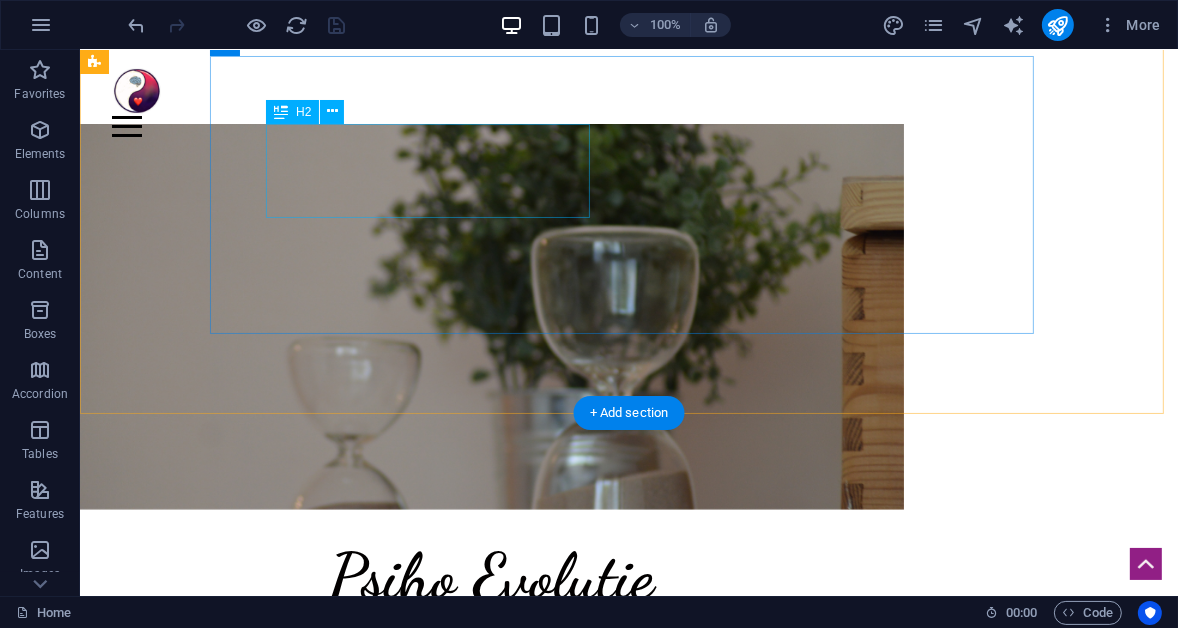 scroll, scrollTop: 0, scrollLeft: 0, axis: both 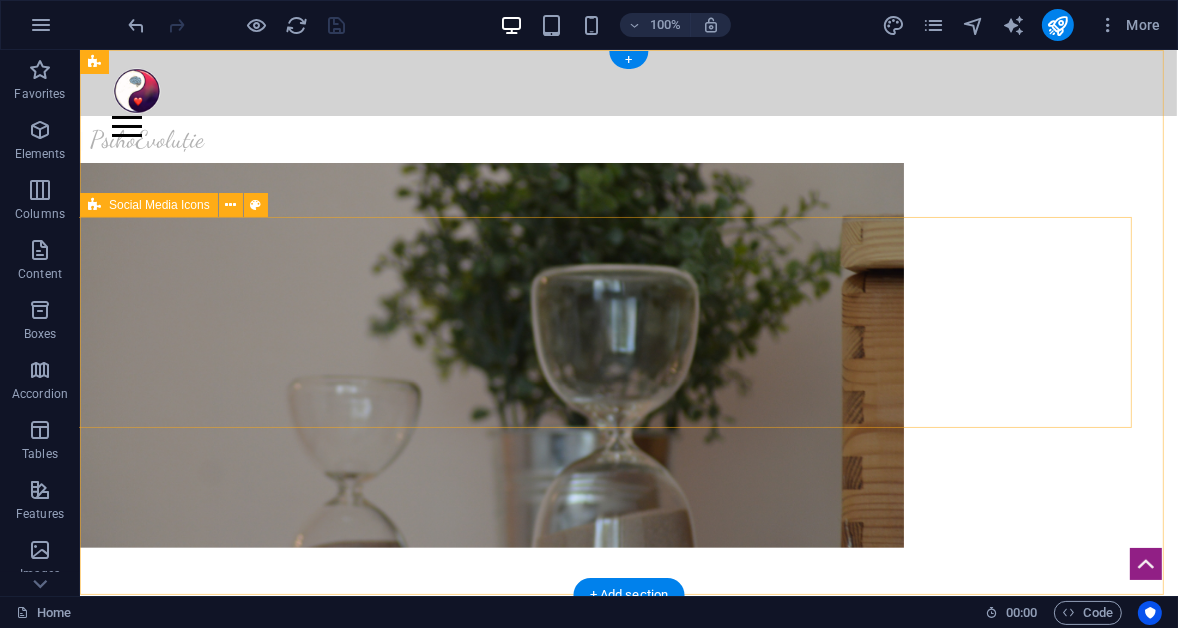 click at bounding box center [596, 322] 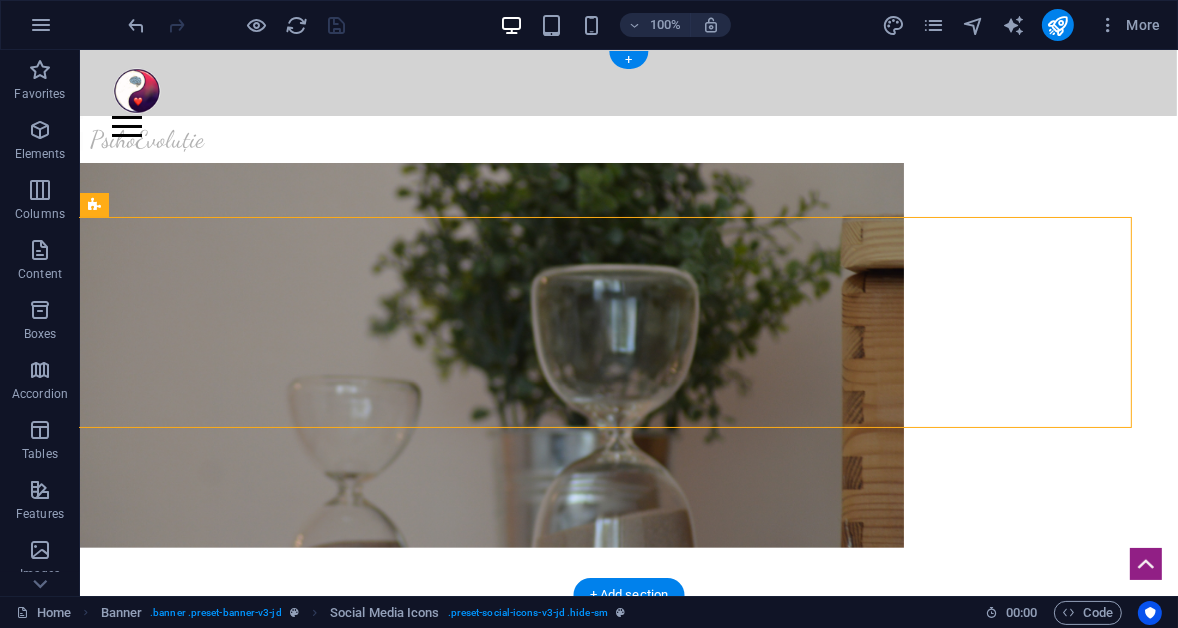 click at bounding box center (491, 355) 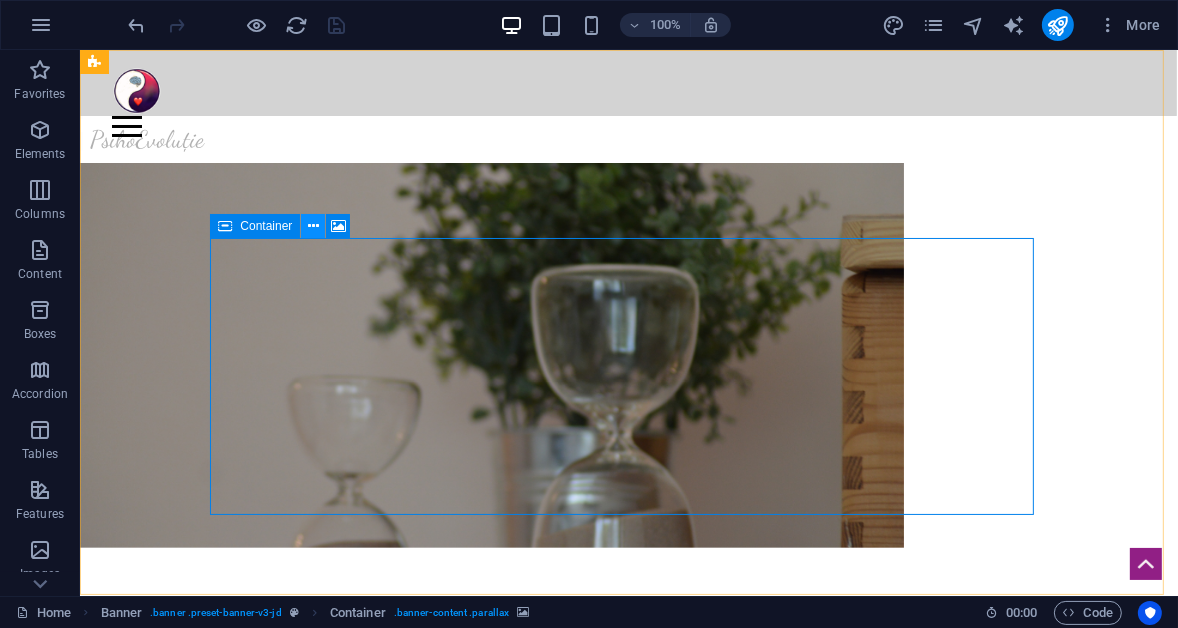 click at bounding box center (313, 226) 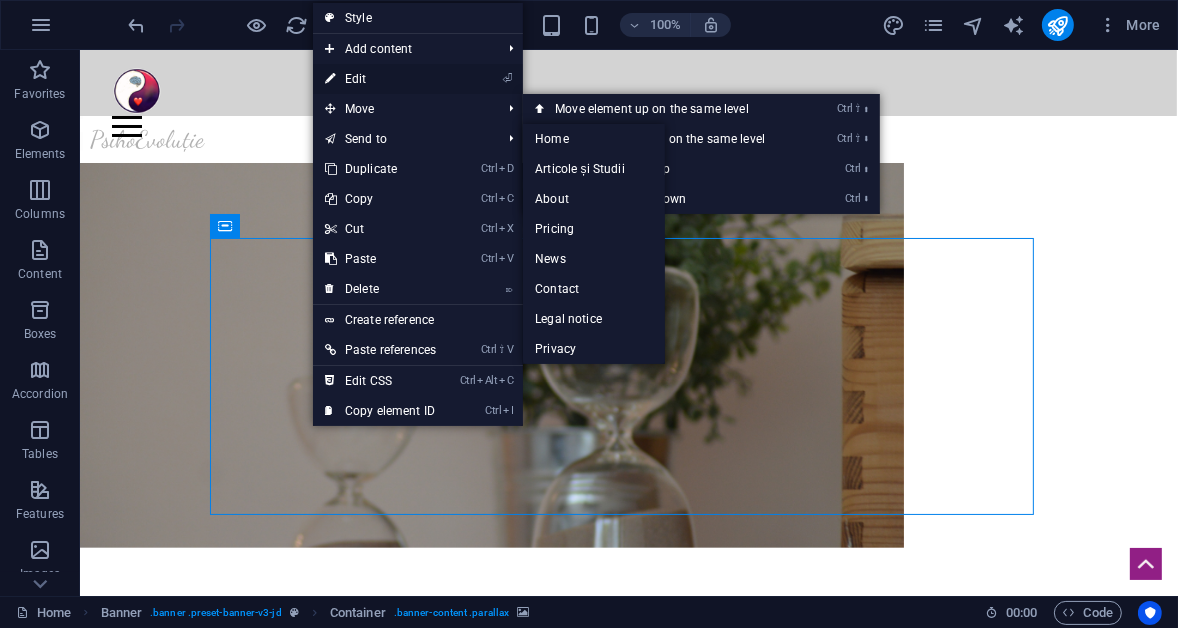 click on "⏎  Edit" at bounding box center (380, 79) 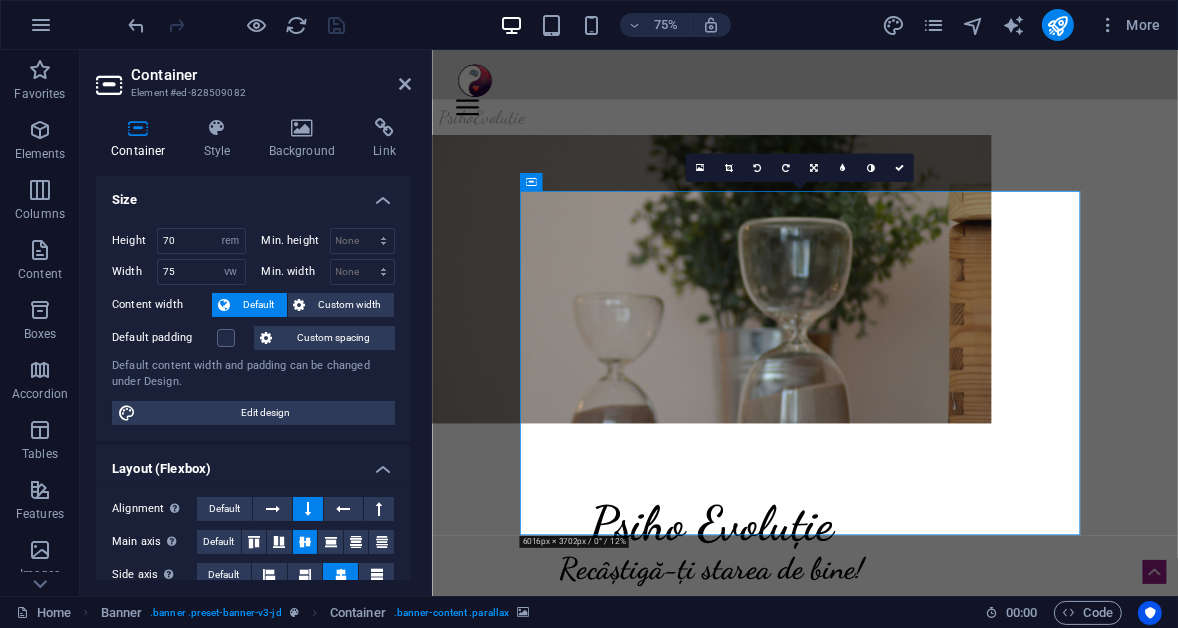 scroll, scrollTop: 90, scrollLeft: 0, axis: vertical 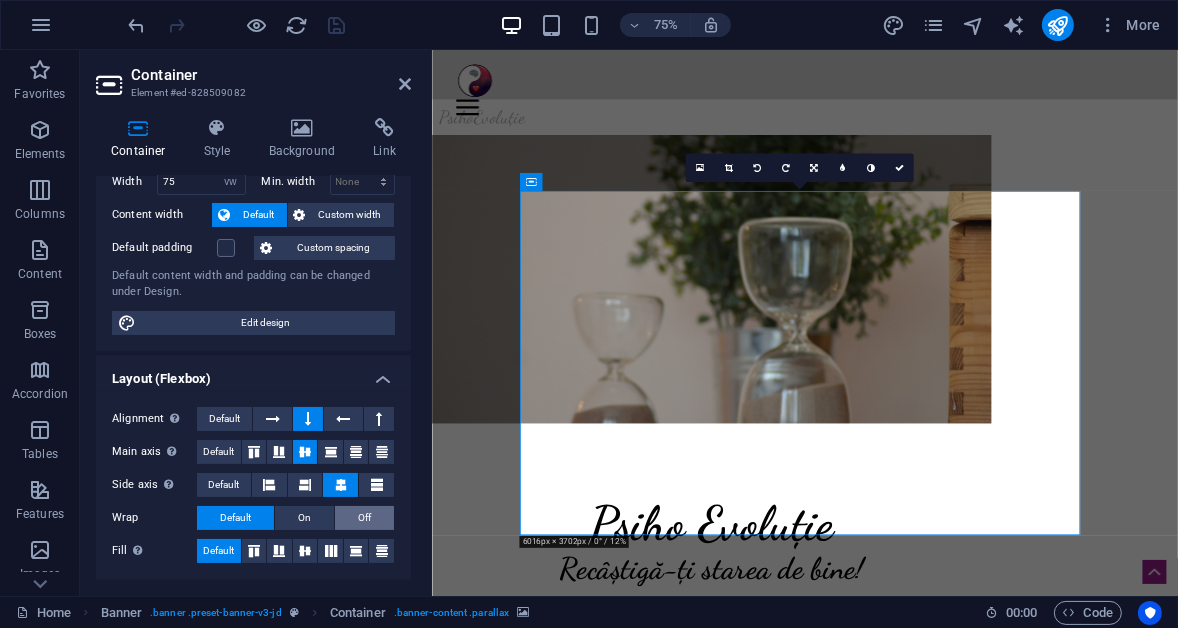 click on "Off" at bounding box center (364, 518) 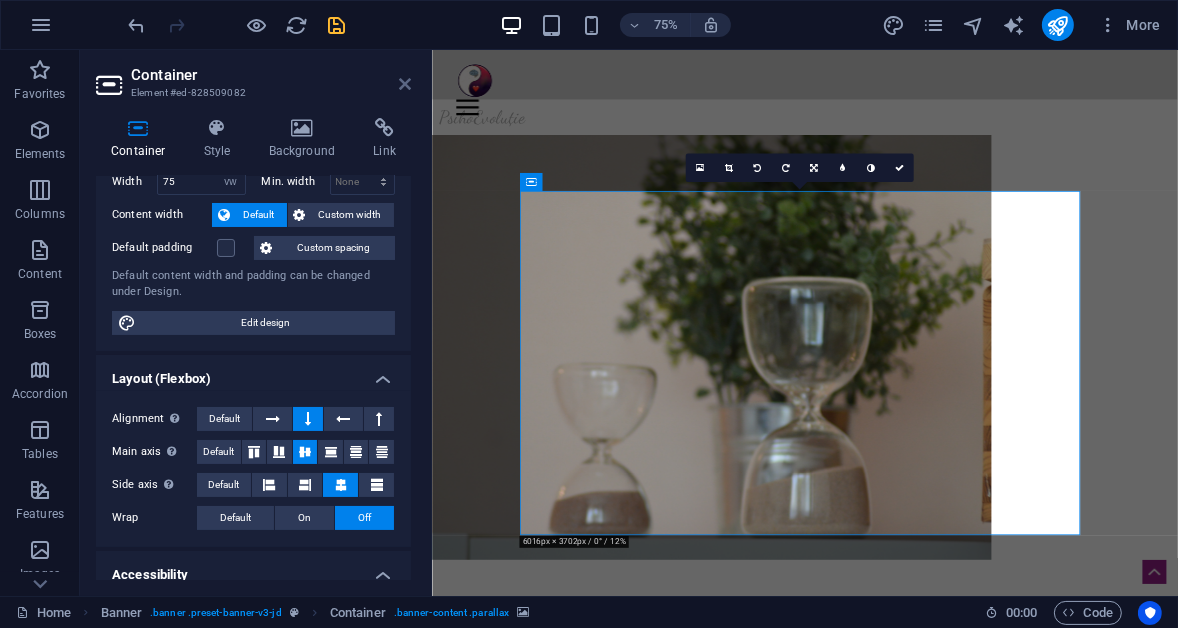 click at bounding box center (405, 84) 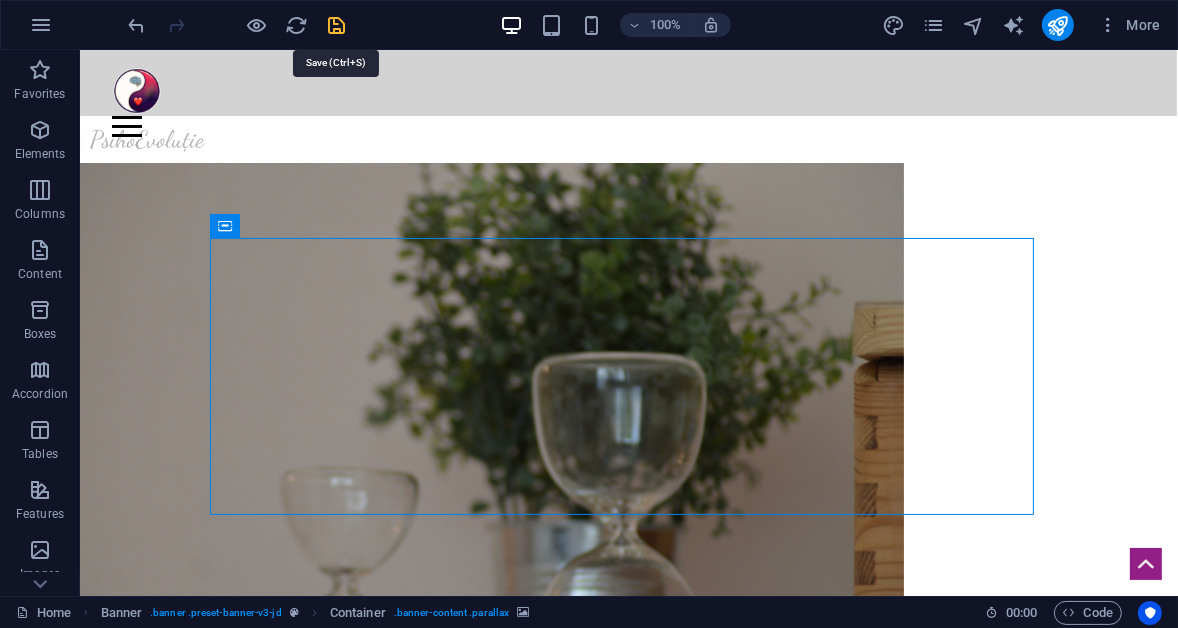 click at bounding box center (337, 25) 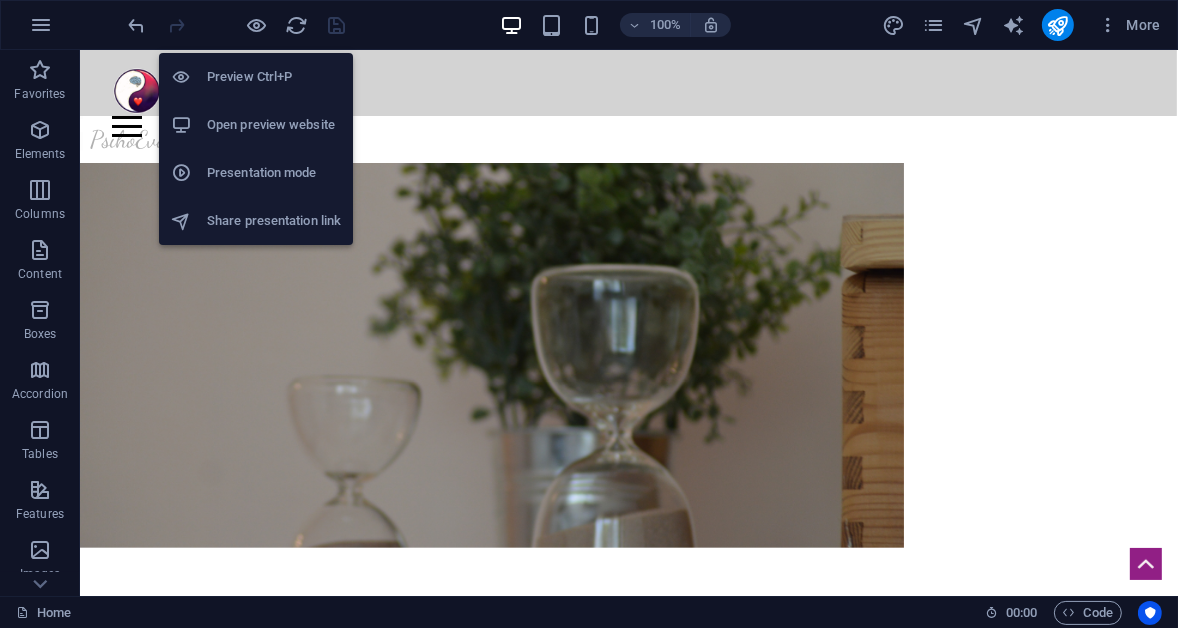 click on "Open preview website" at bounding box center [274, 125] 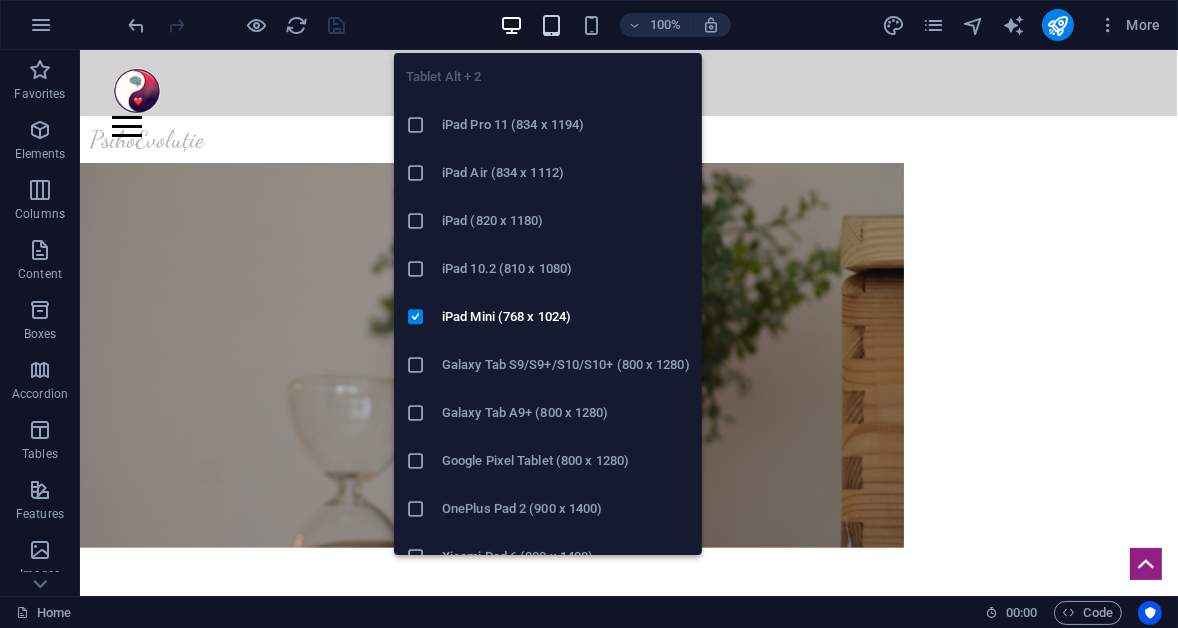 click at bounding box center [551, 25] 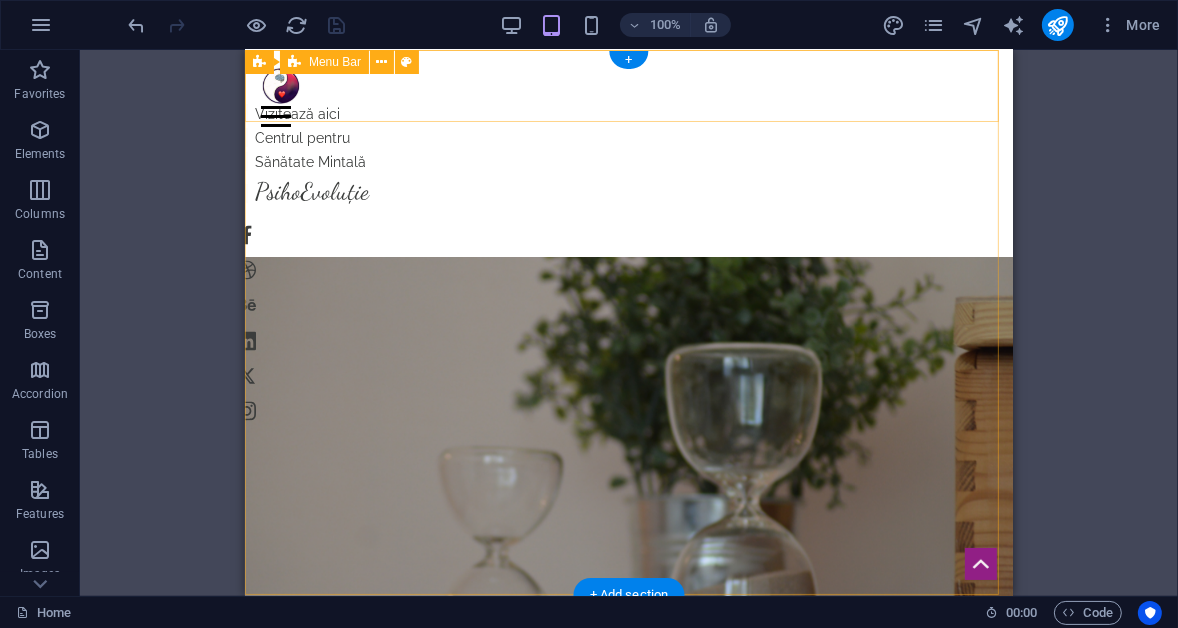 scroll, scrollTop: 0, scrollLeft: 0, axis: both 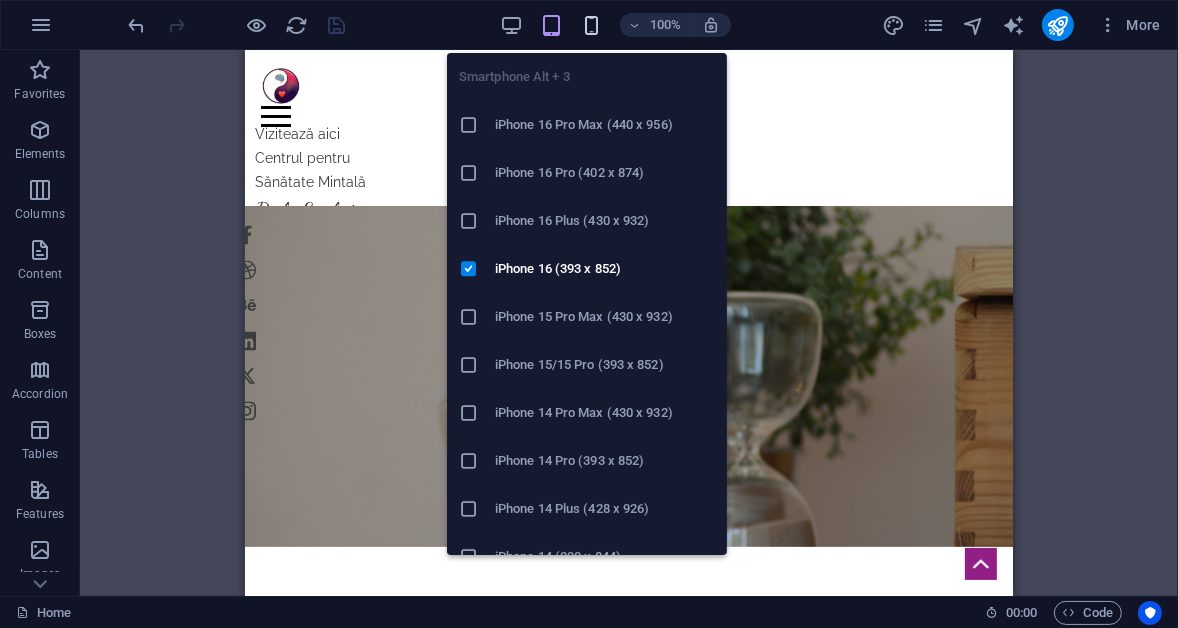 click at bounding box center [591, 25] 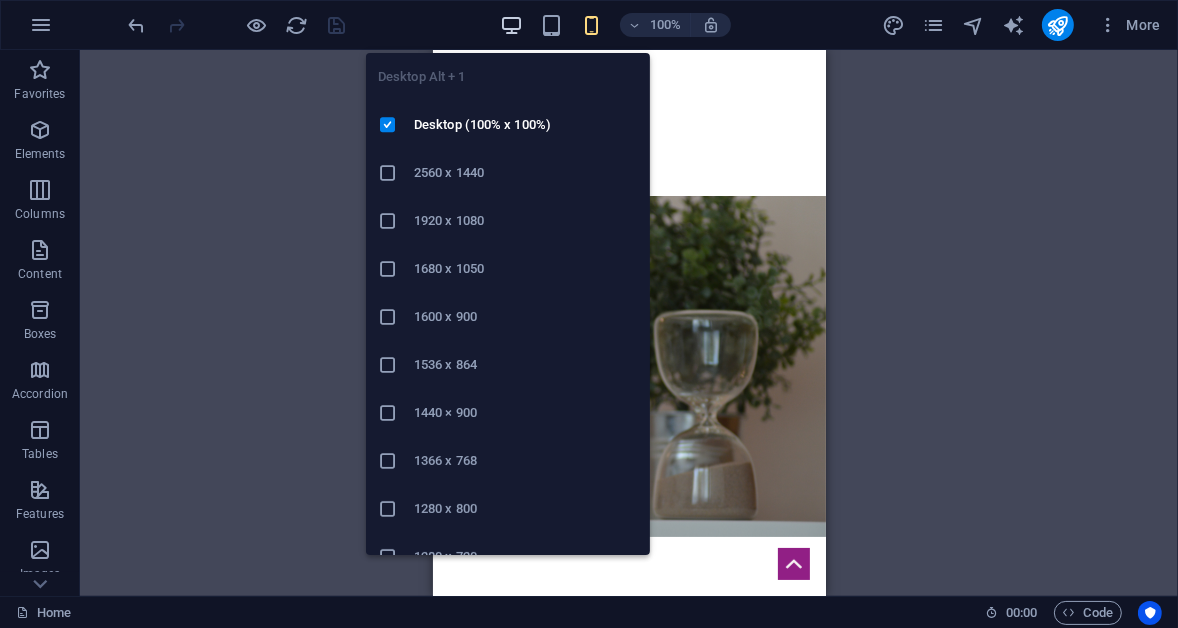 click at bounding box center [511, 25] 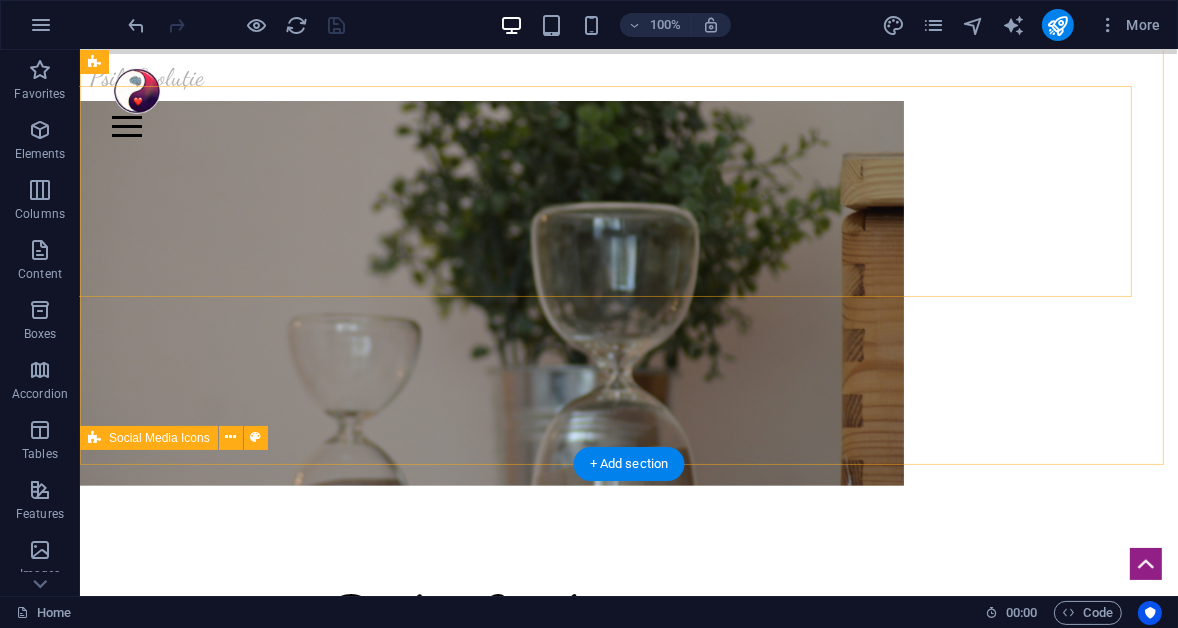 scroll, scrollTop: 0, scrollLeft: 0, axis: both 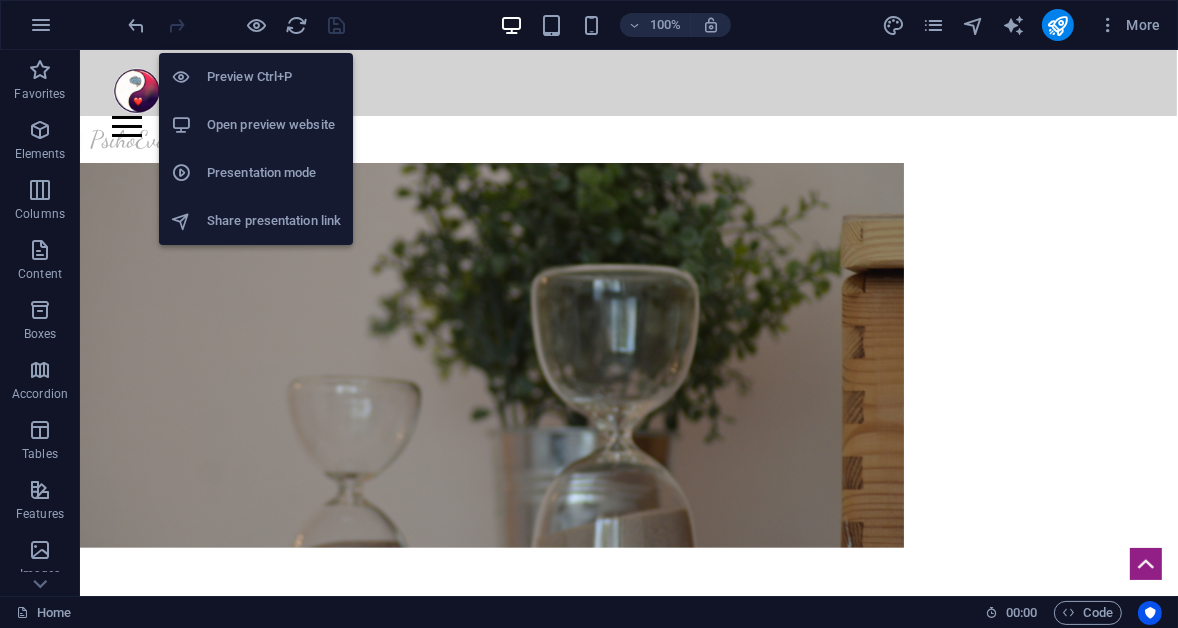 click on "Preview Ctrl+P" at bounding box center [274, 77] 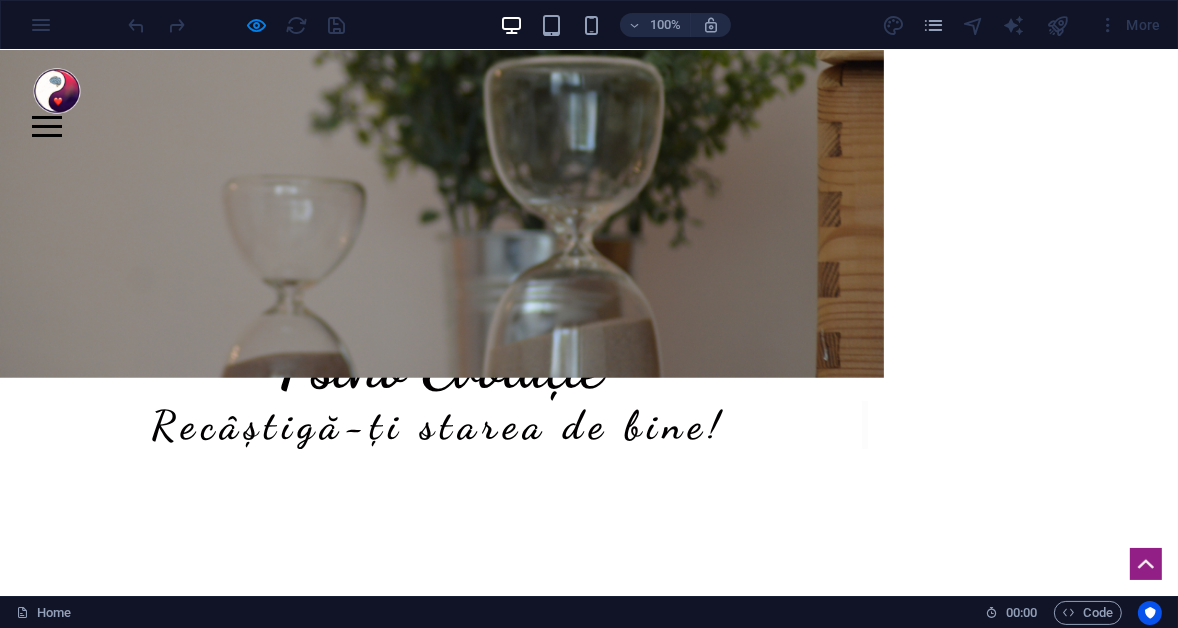 scroll, scrollTop: 0, scrollLeft: 0, axis: both 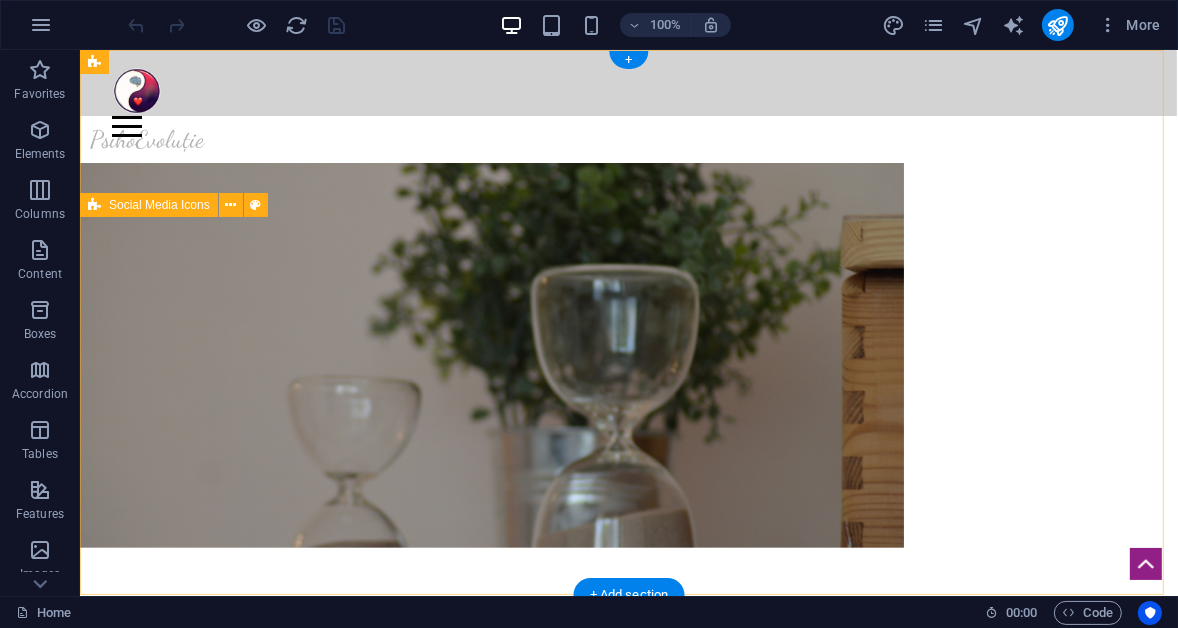 click at bounding box center [596, 322] 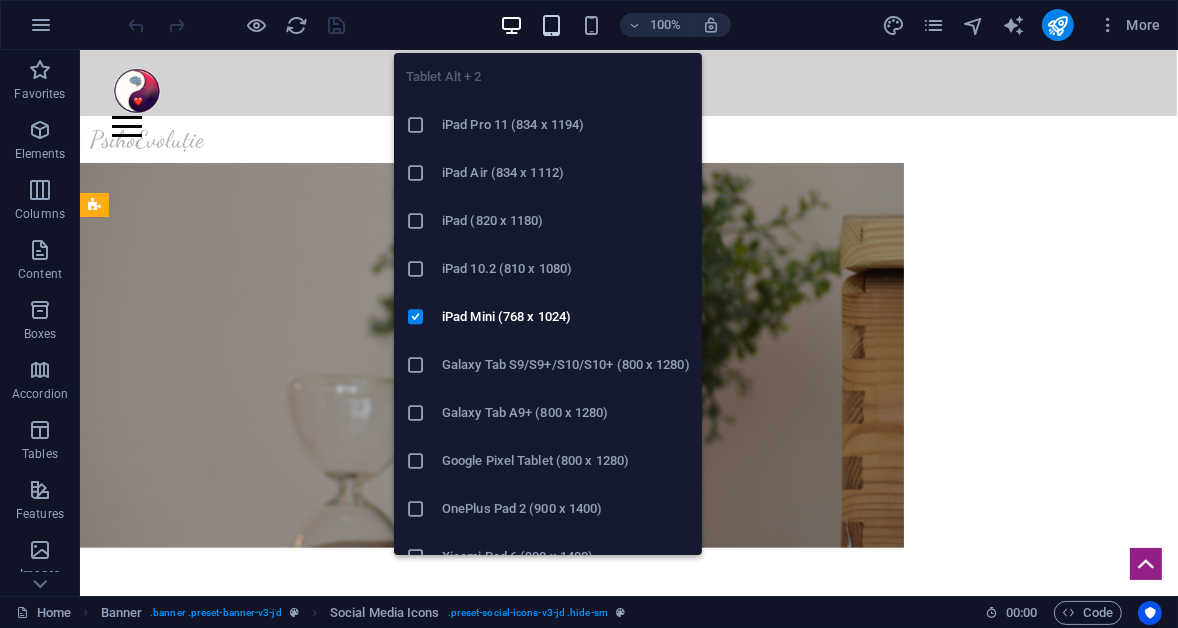 click at bounding box center [551, 25] 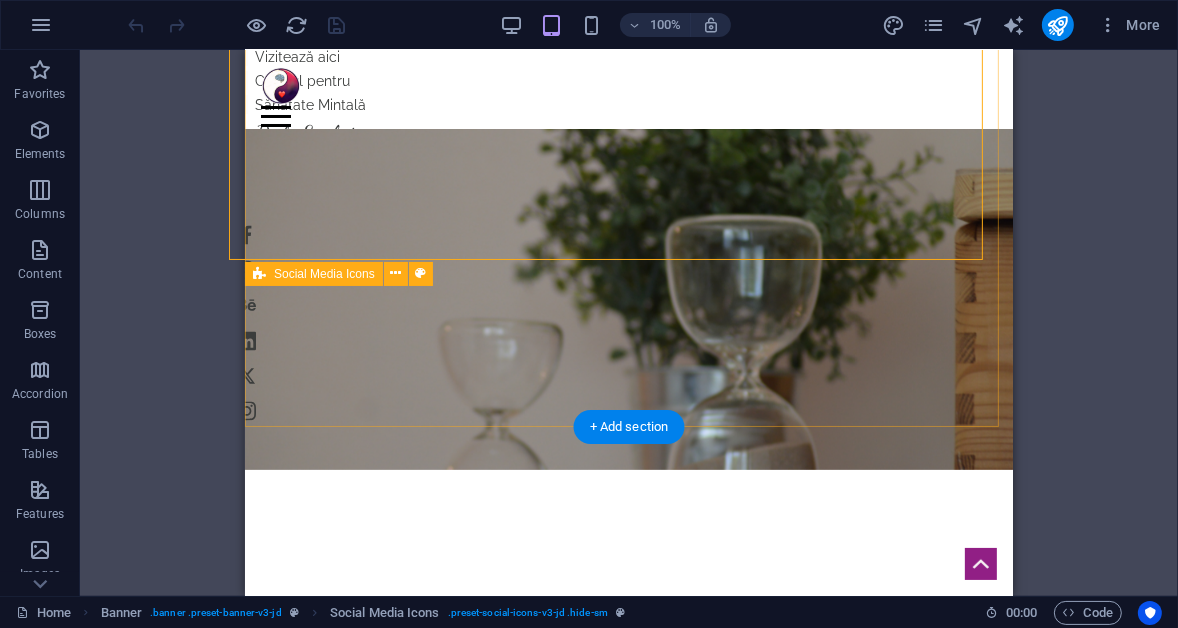 scroll, scrollTop: 0, scrollLeft: 0, axis: both 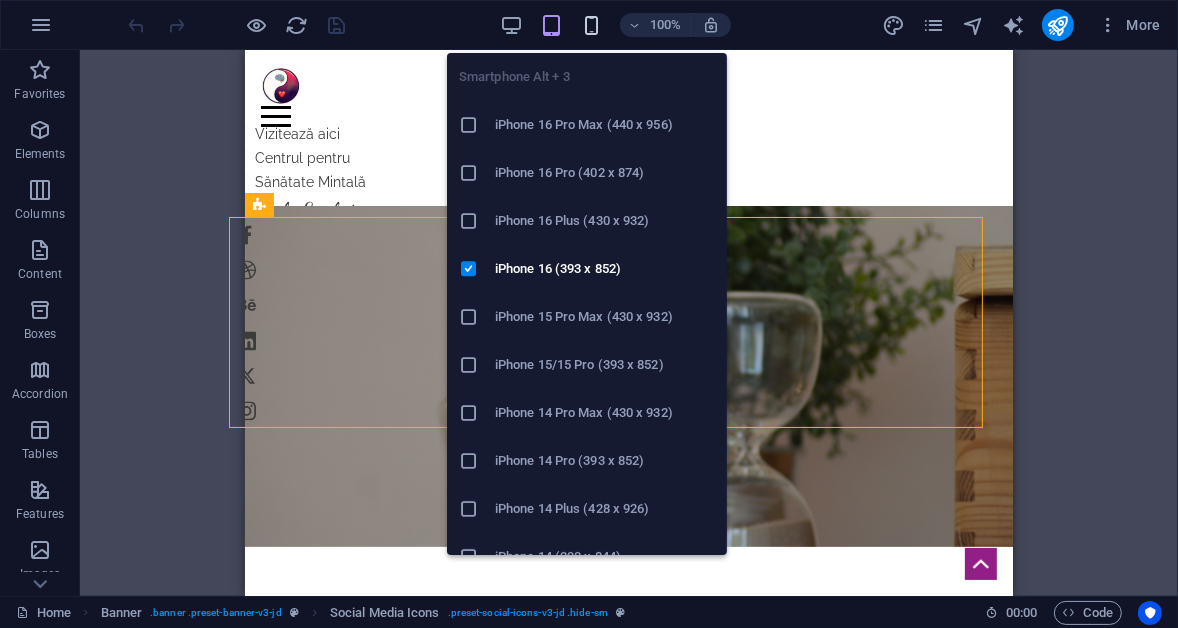 click at bounding box center (591, 25) 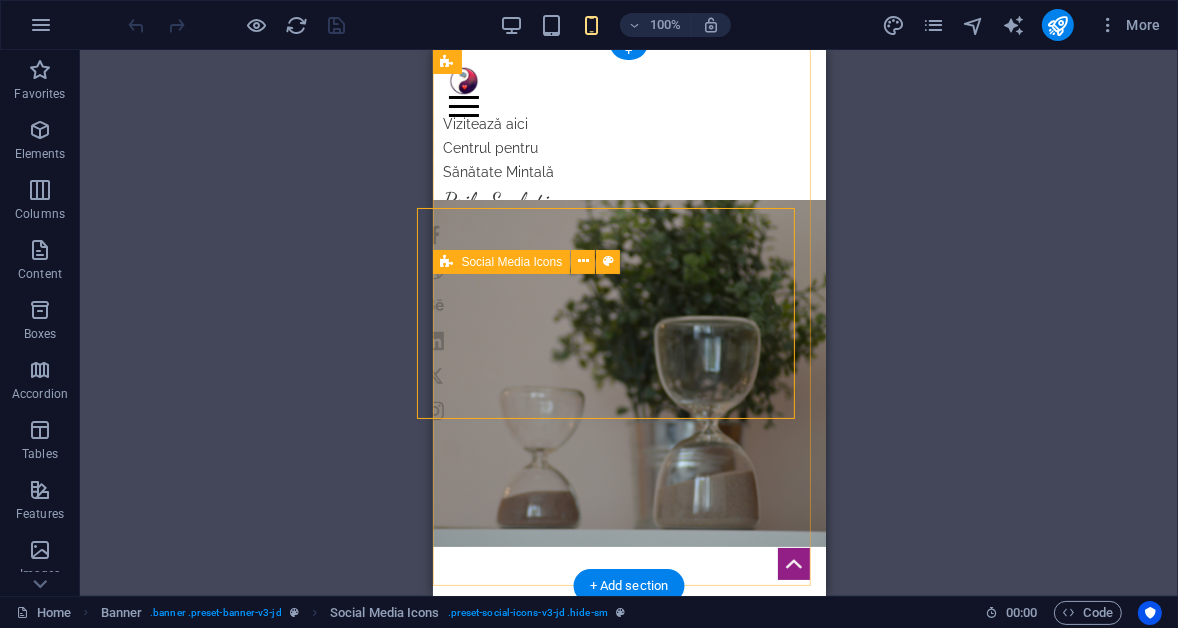 scroll, scrollTop: 0, scrollLeft: 0, axis: both 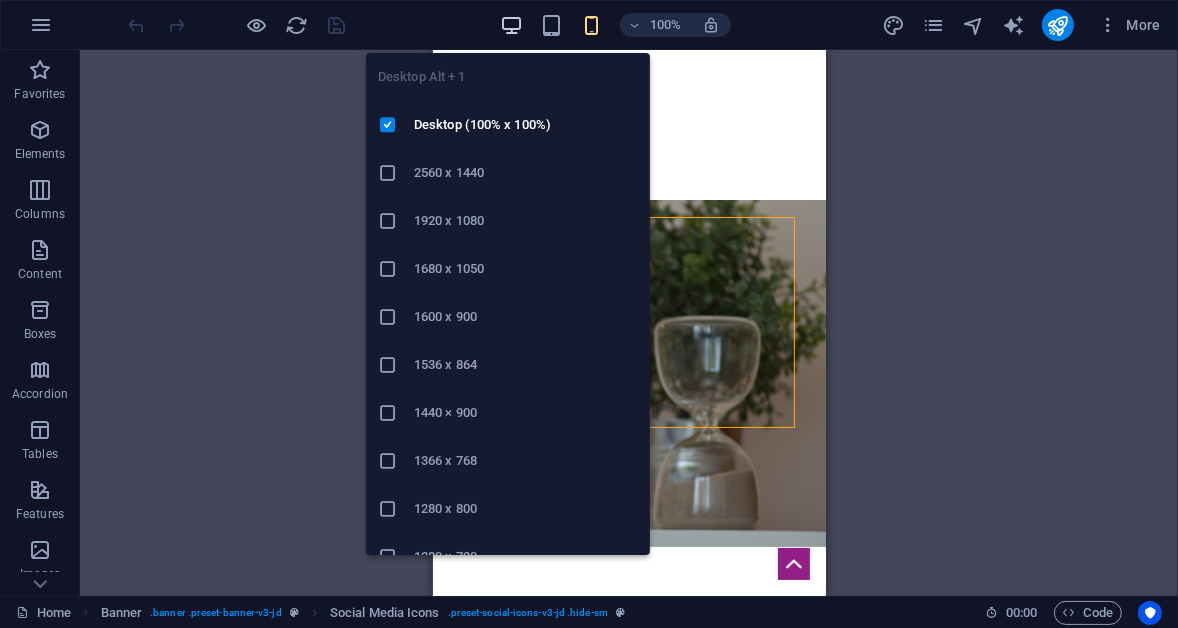 click at bounding box center (511, 25) 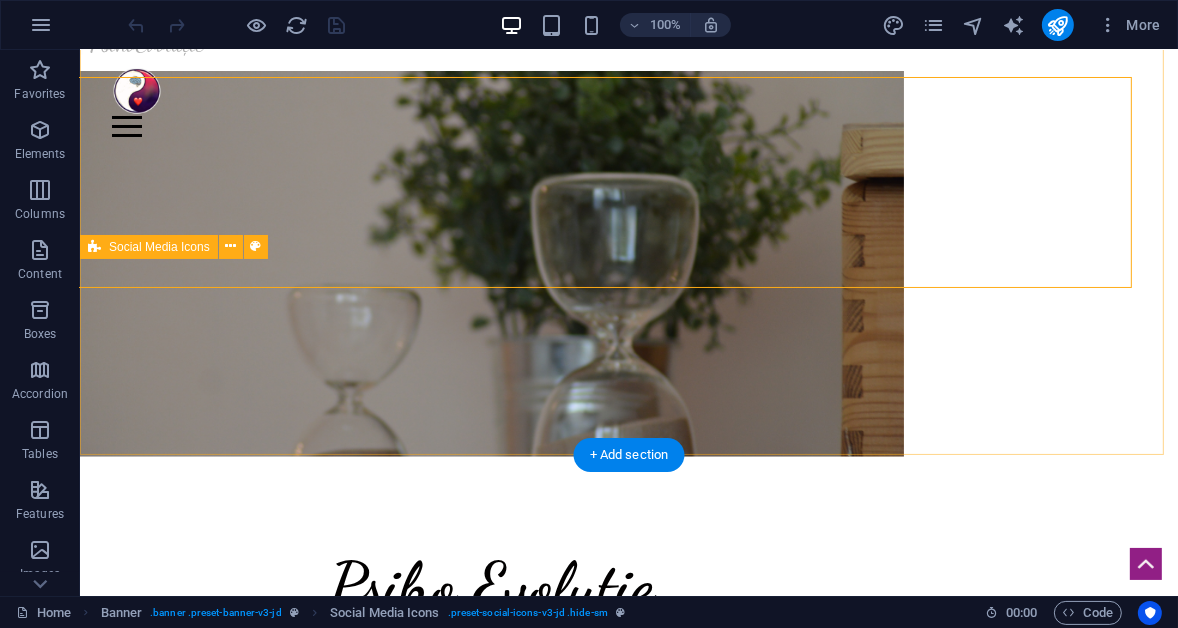 scroll, scrollTop: 0, scrollLeft: 0, axis: both 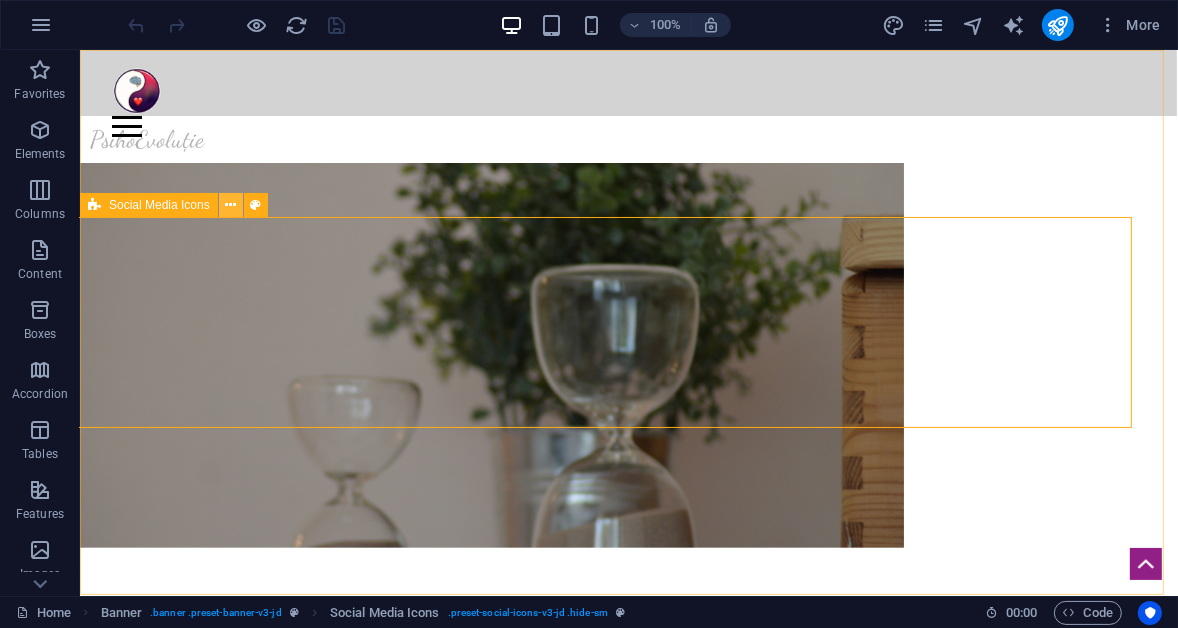 click at bounding box center (230, 205) 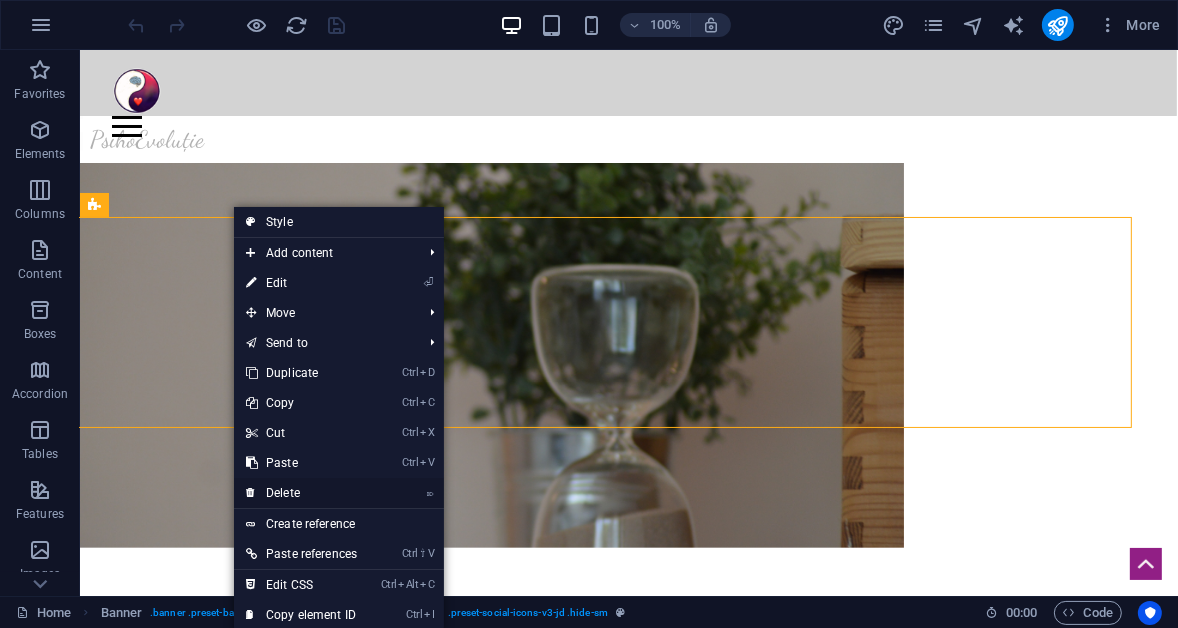 click on "⌦  Delete" at bounding box center (301, 493) 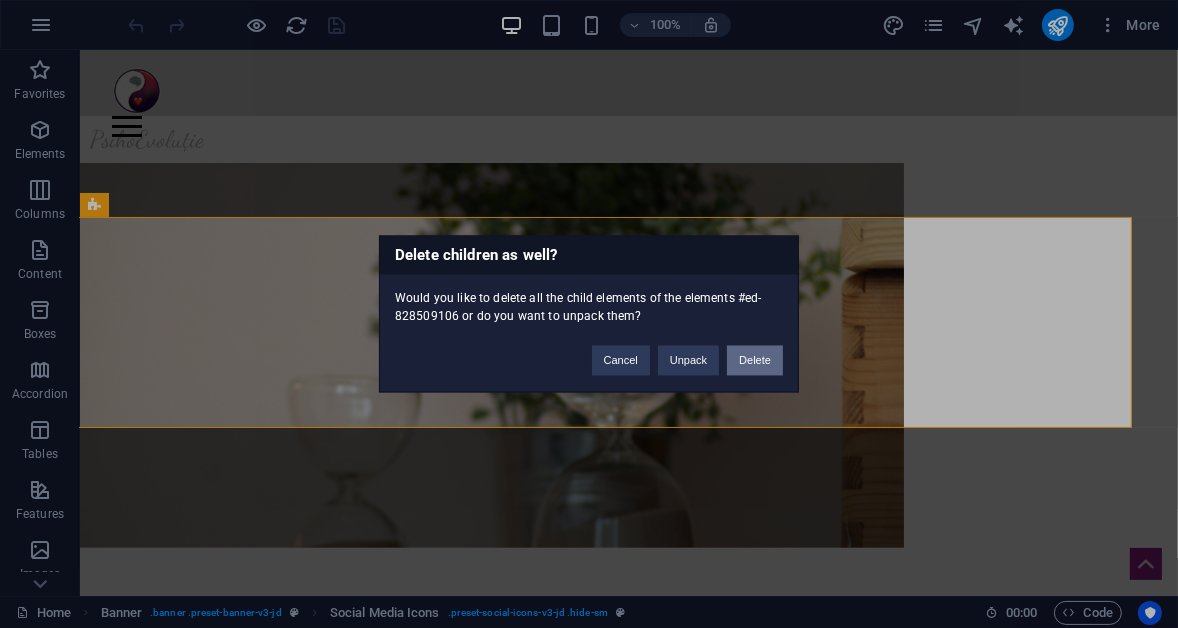 click on "Delete" at bounding box center (755, 361) 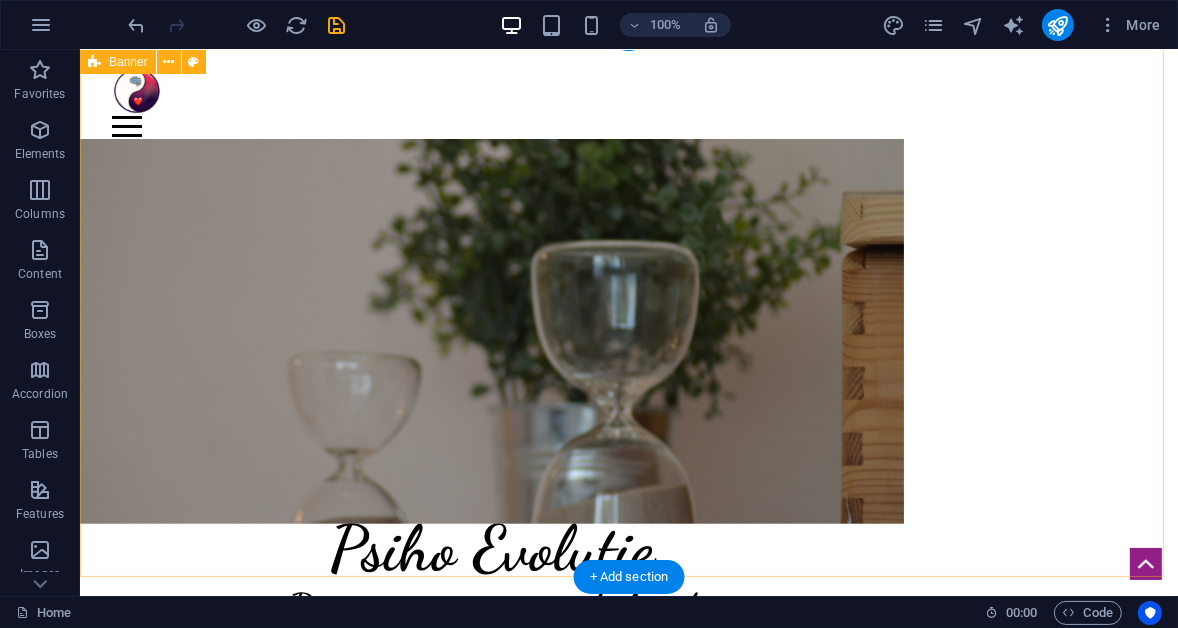 scroll, scrollTop: 0, scrollLeft: 0, axis: both 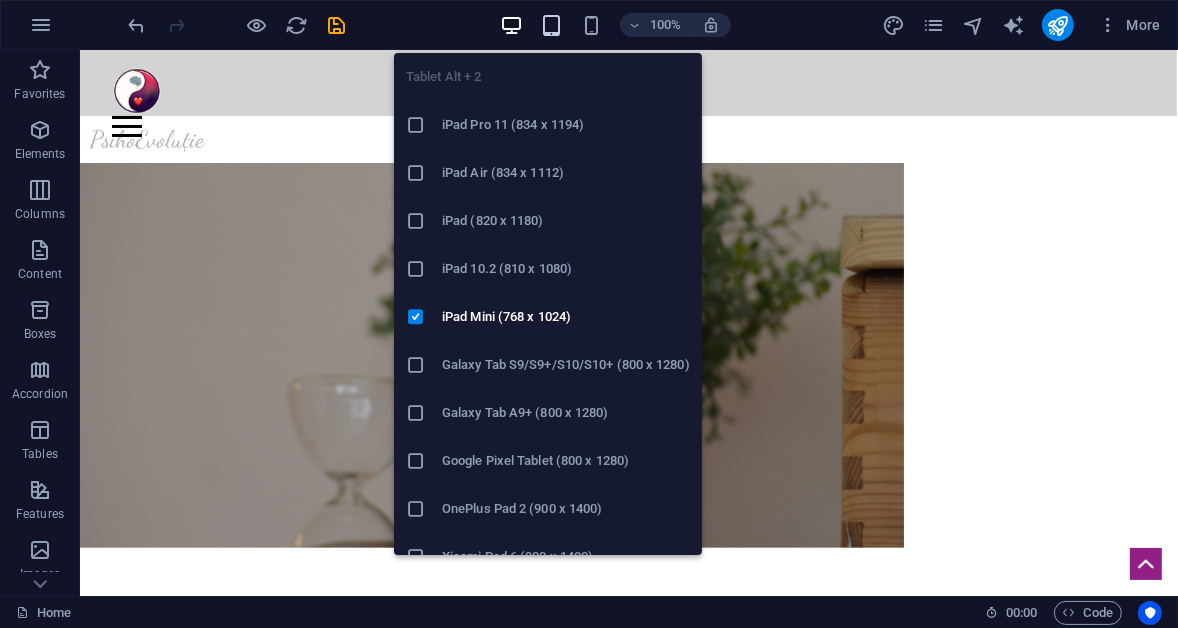 click at bounding box center [551, 25] 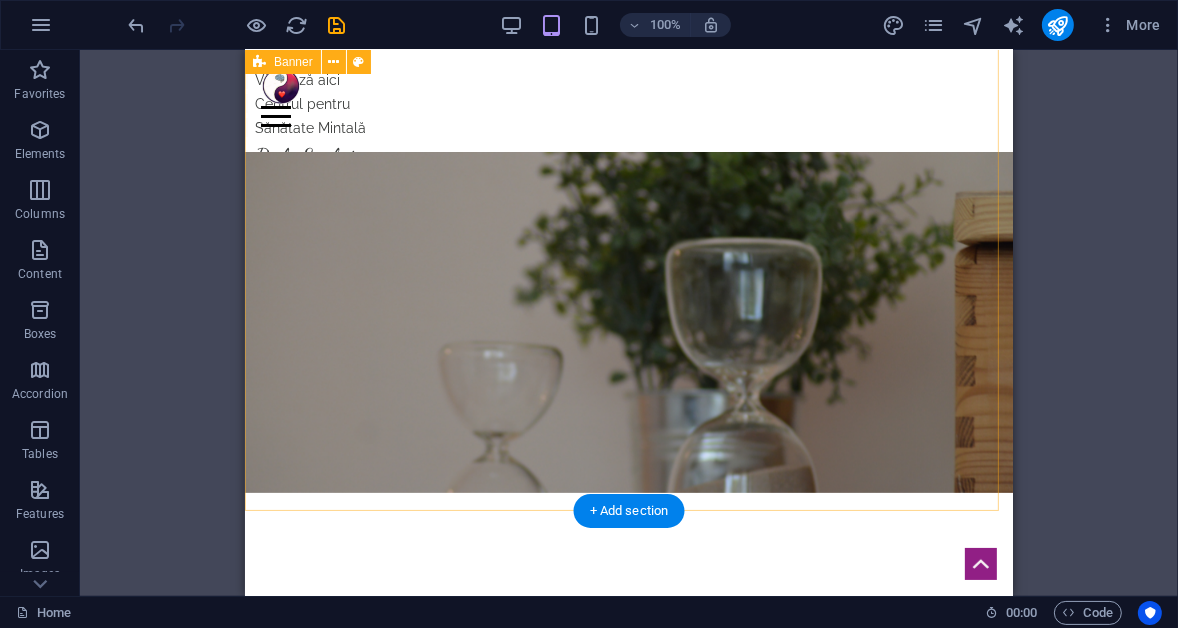 scroll, scrollTop: 0, scrollLeft: 0, axis: both 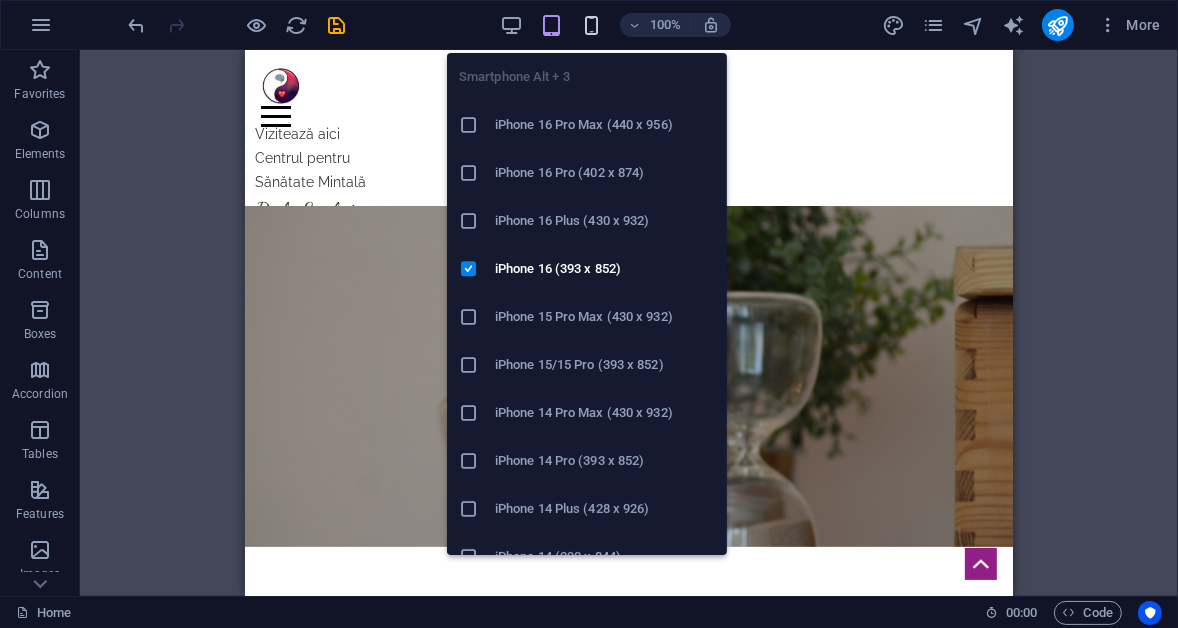 click at bounding box center (591, 25) 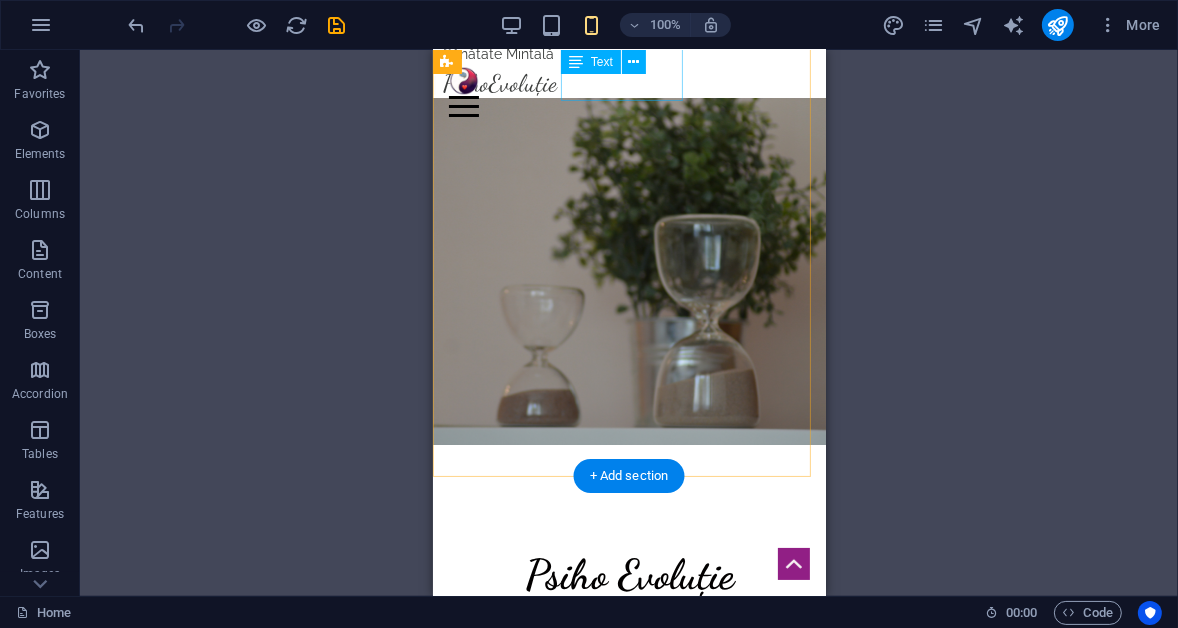 scroll, scrollTop: 0, scrollLeft: 0, axis: both 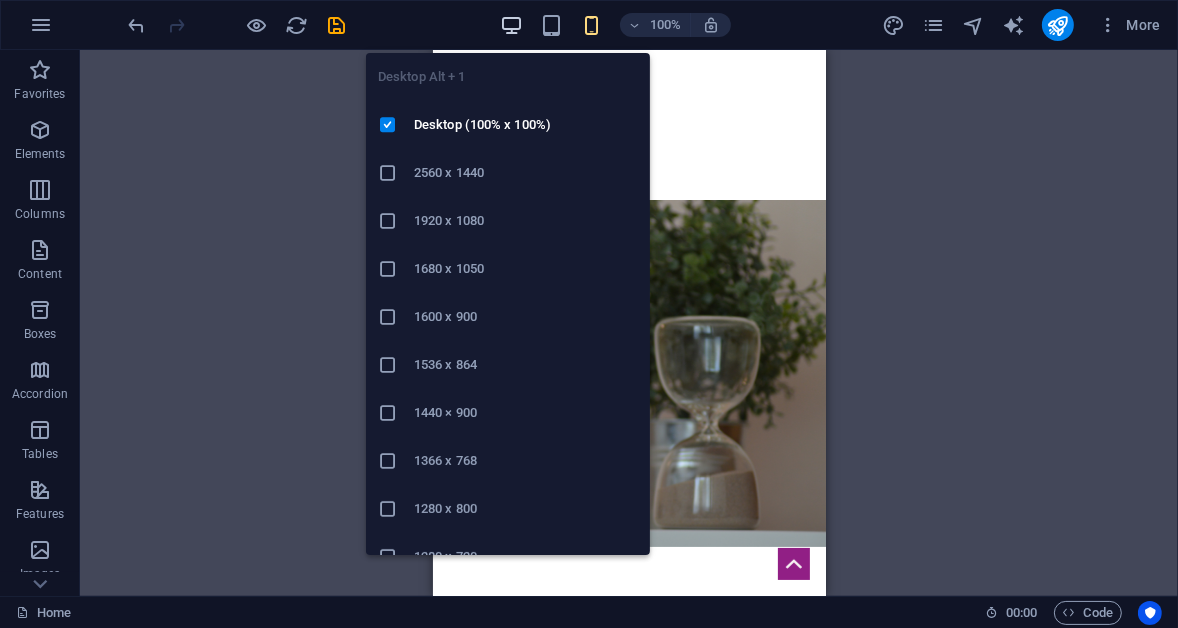click at bounding box center (511, 25) 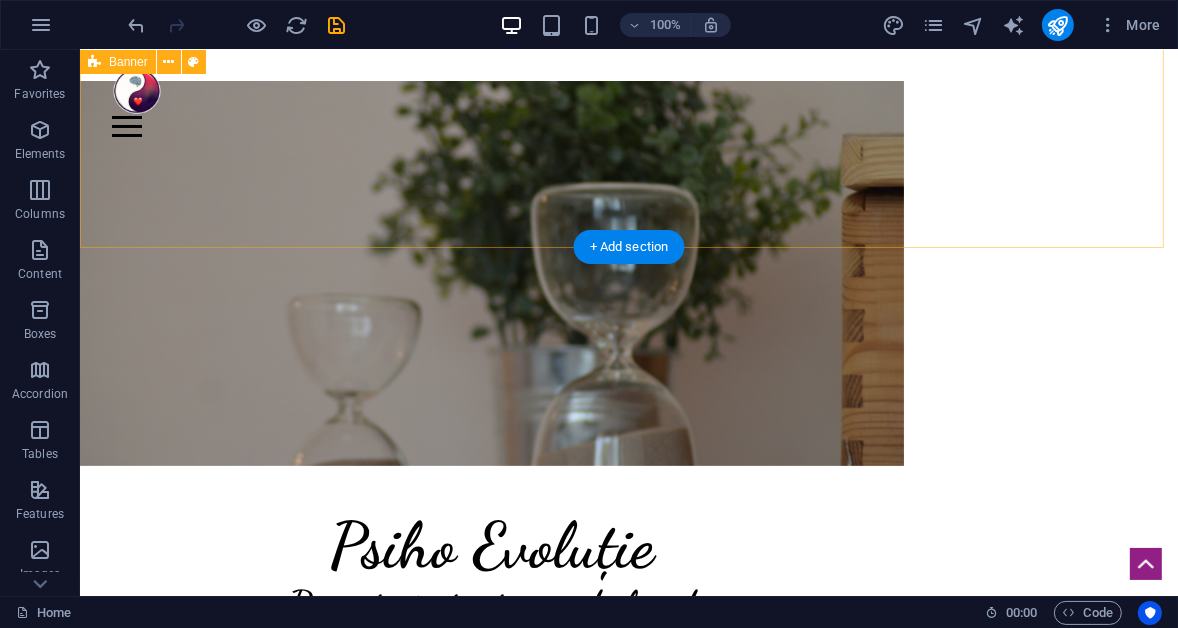 scroll, scrollTop: 0, scrollLeft: 0, axis: both 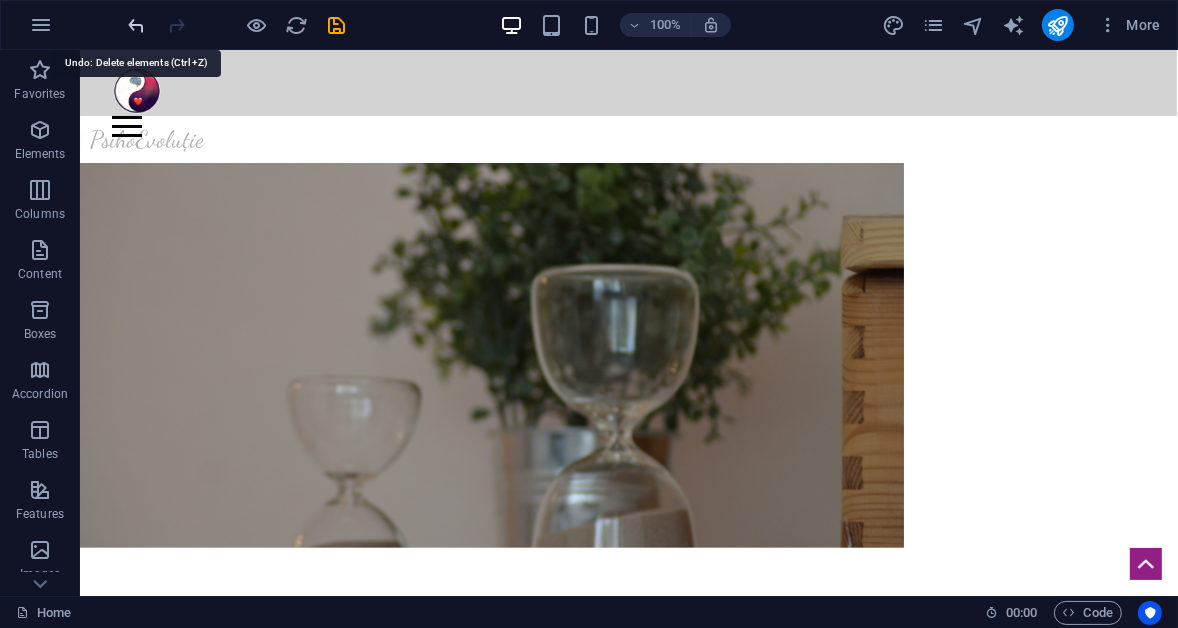 click at bounding box center (137, 25) 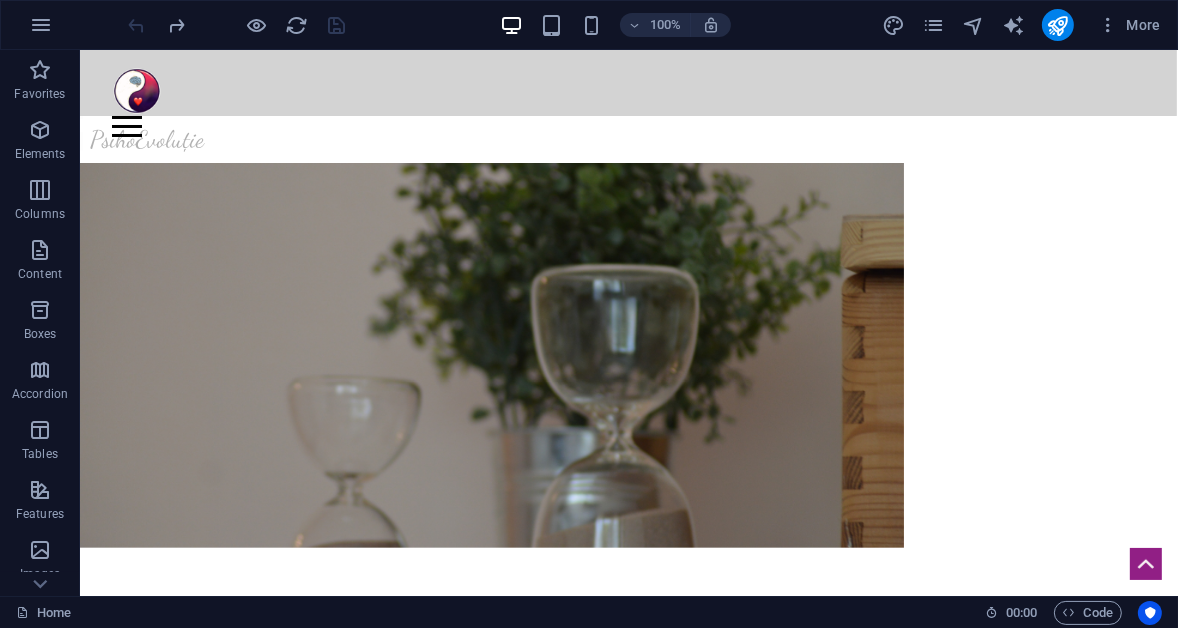 click at bounding box center (237, 25) 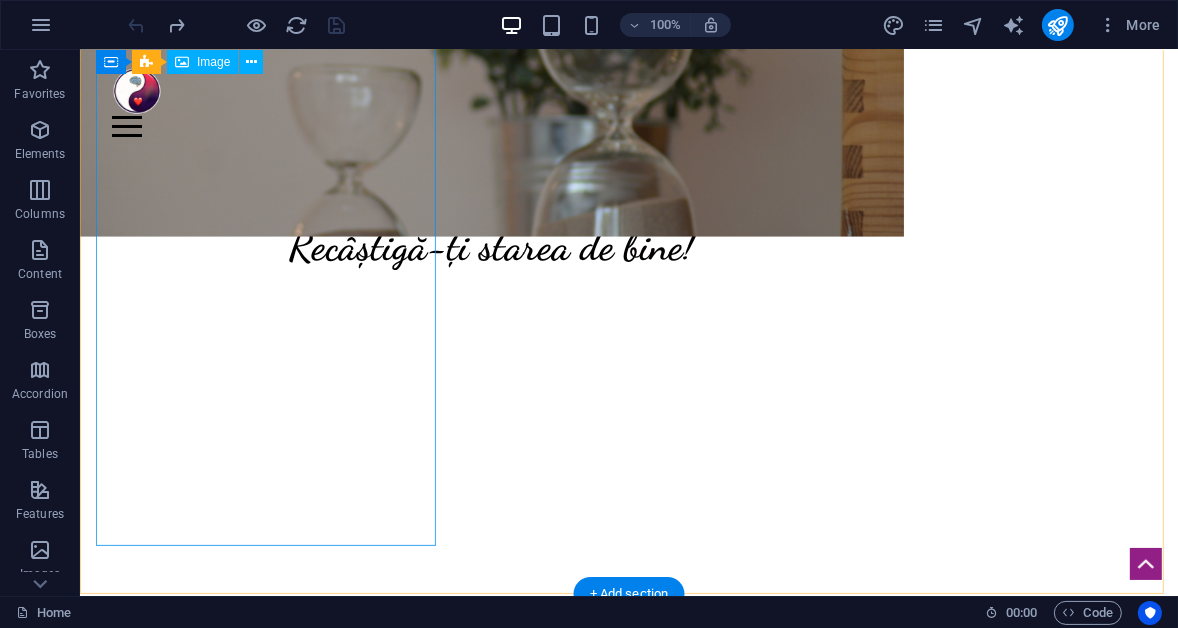 scroll, scrollTop: 363, scrollLeft: 0, axis: vertical 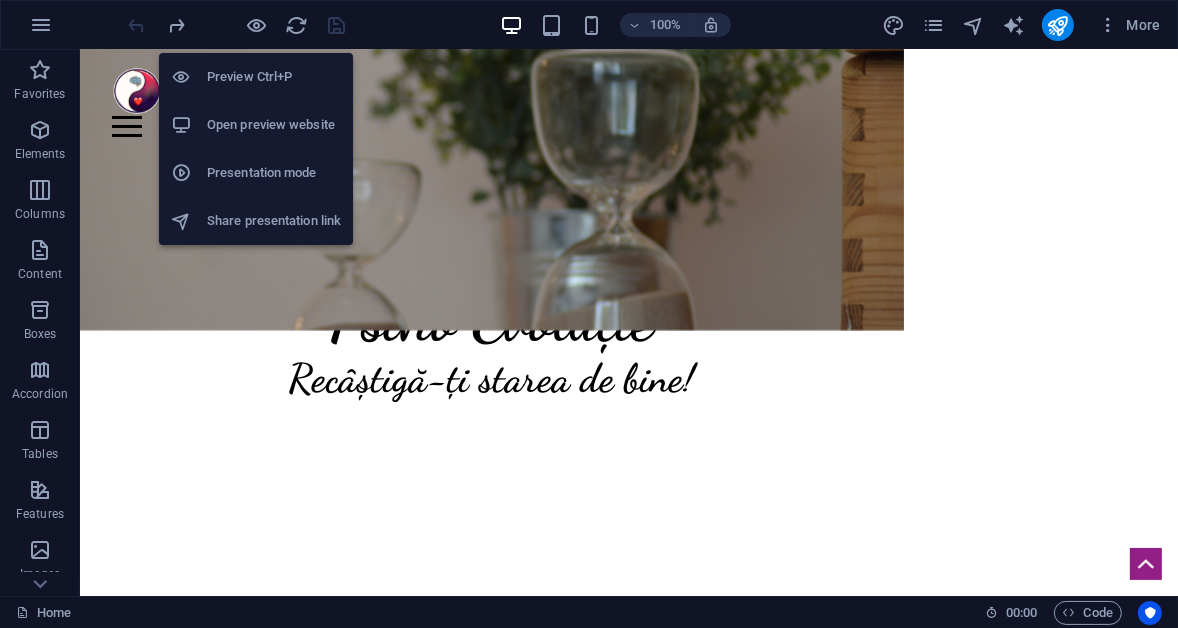 click on "Open preview website" at bounding box center (274, 125) 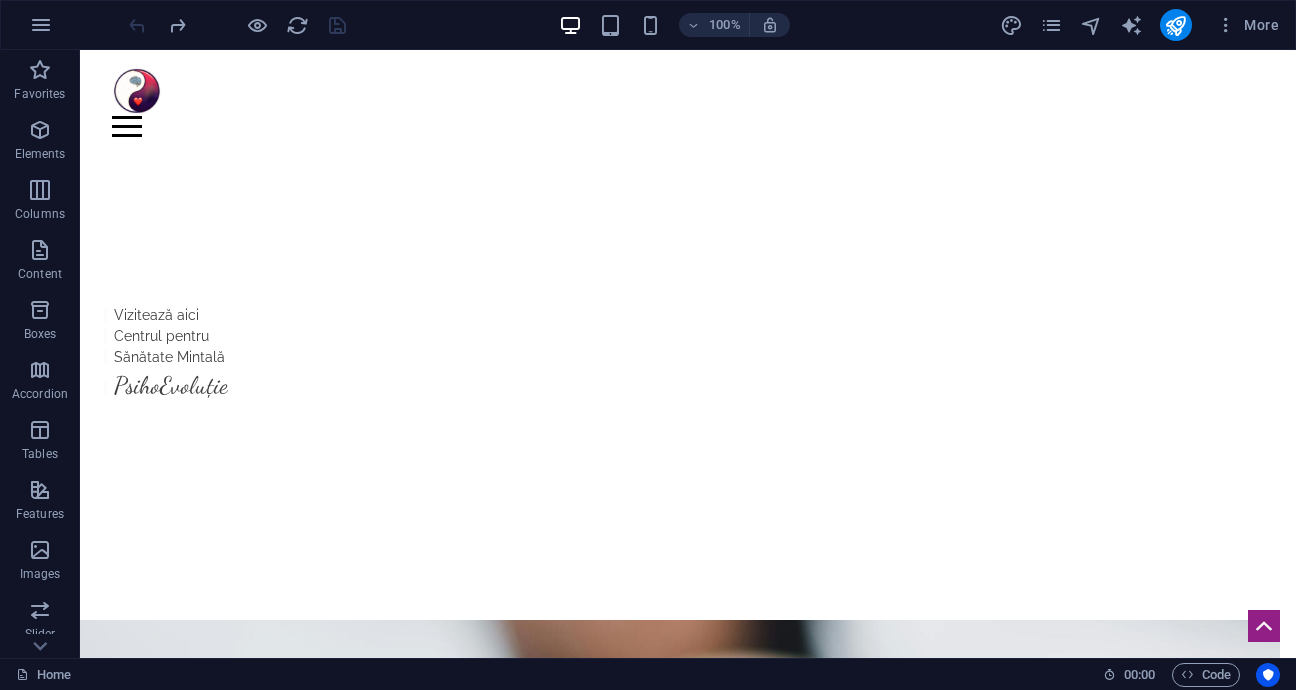 scroll, scrollTop: 818, scrollLeft: 0, axis: vertical 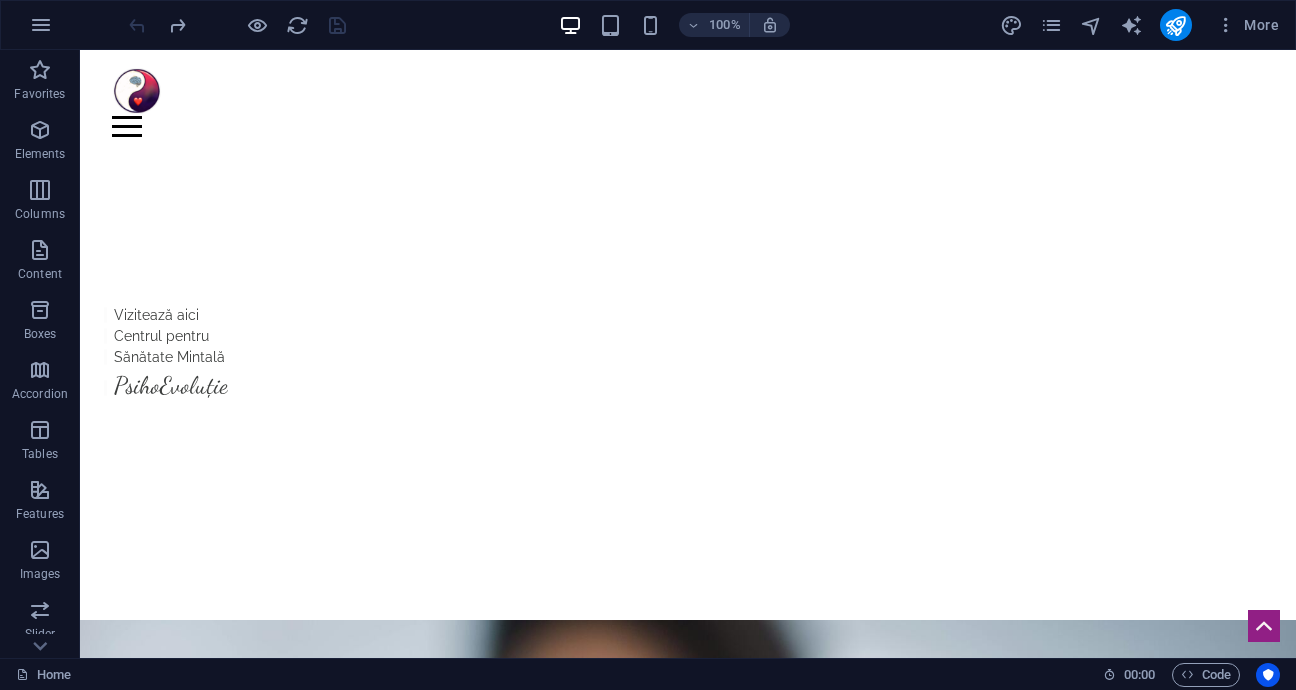 drag, startPoint x: 1223, startPoint y: 50, endPoint x: 741, endPoint y: 94, distance: 484.00412 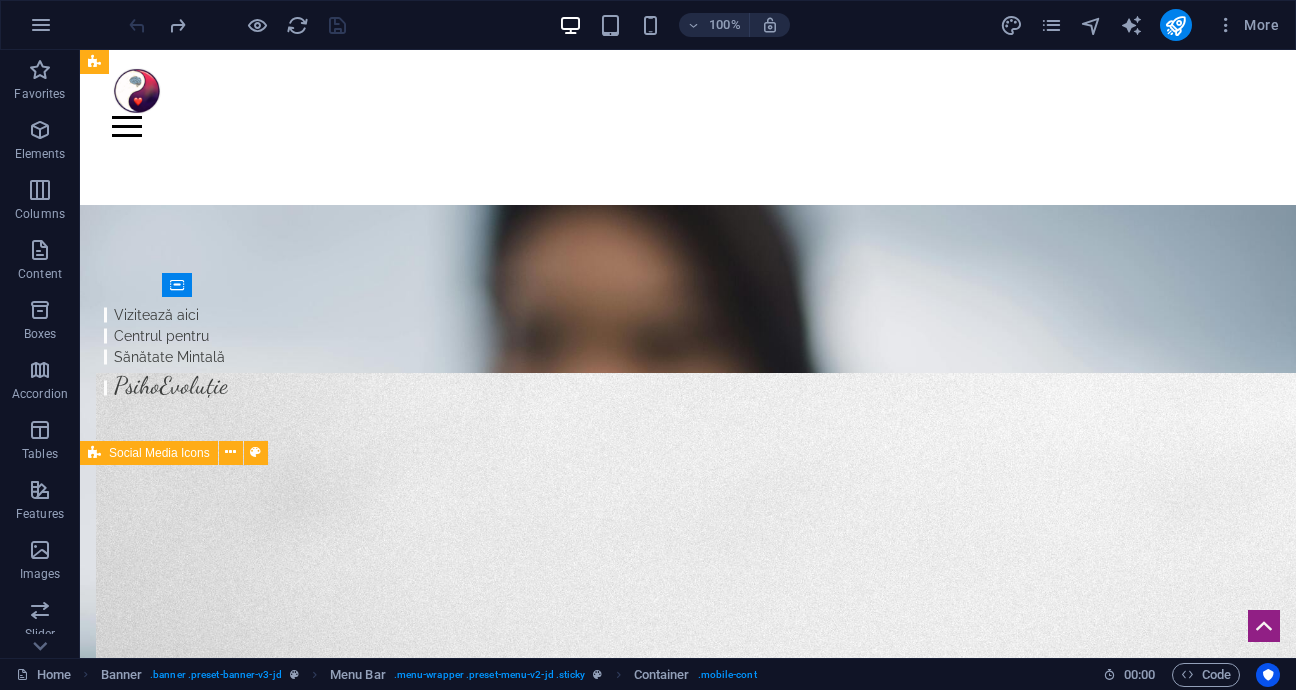 scroll, scrollTop: 1000, scrollLeft: 0, axis: vertical 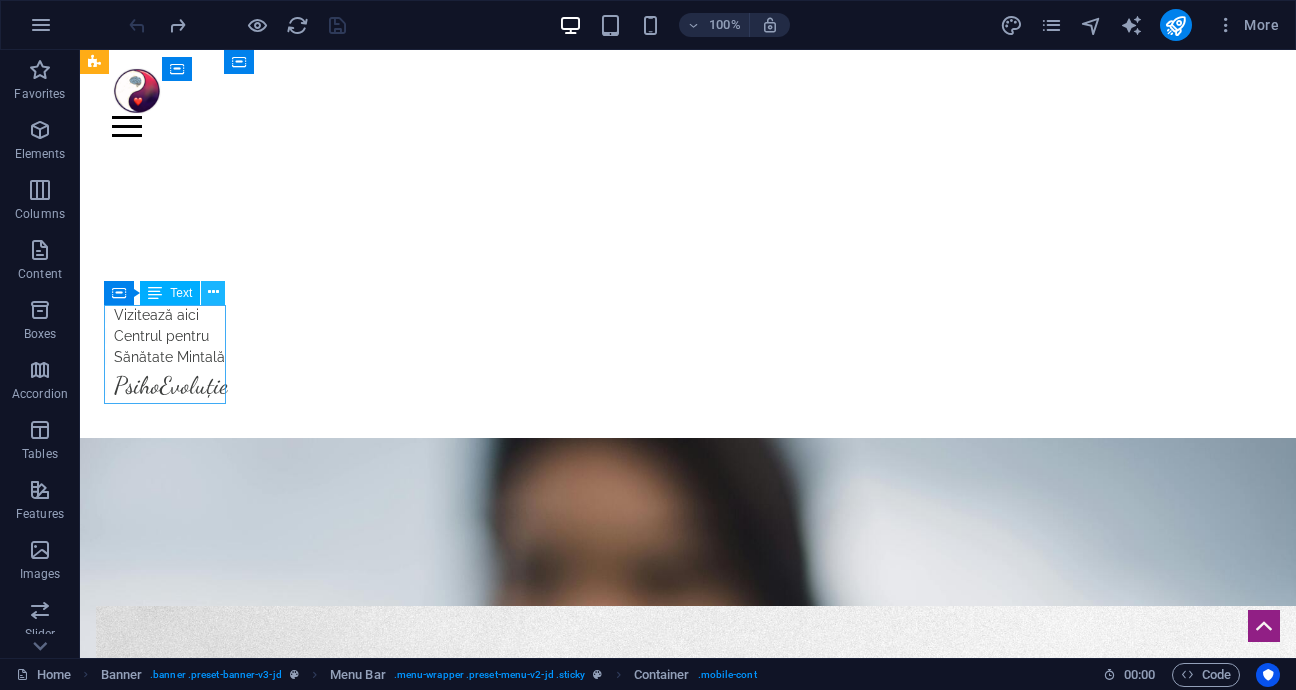 click at bounding box center (213, 292) 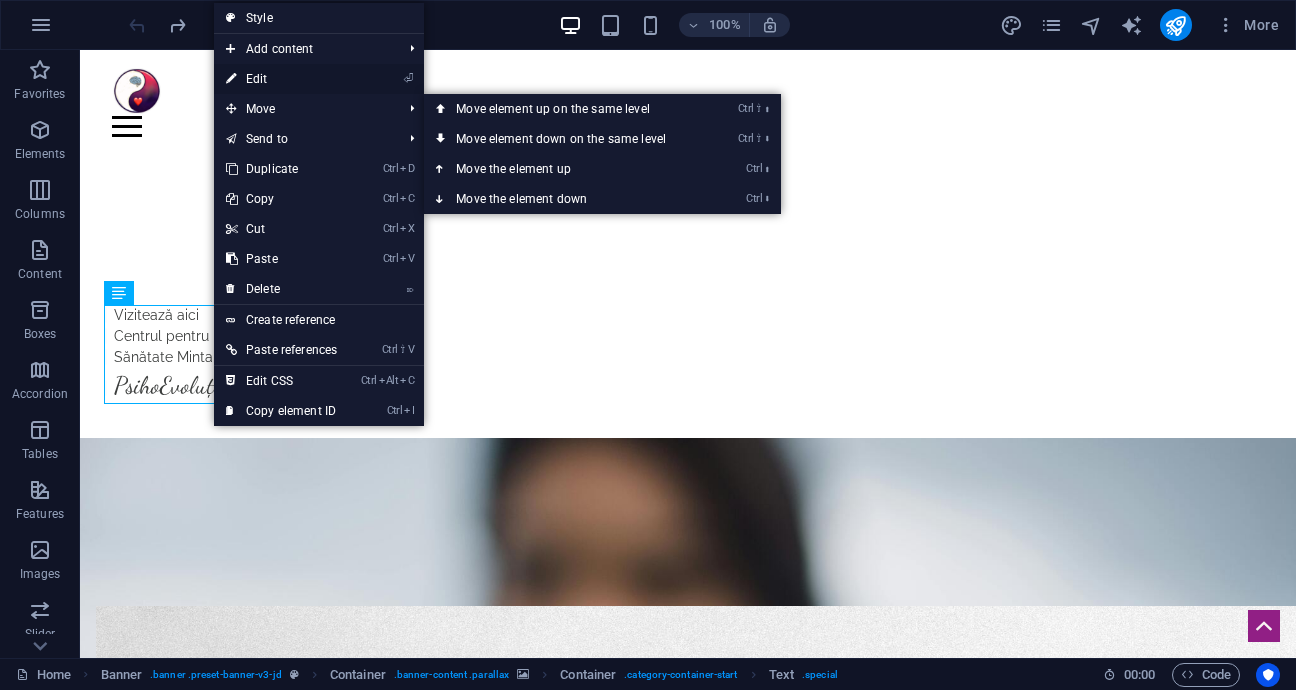 click on "⏎  Edit" at bounding box center (281, 79) 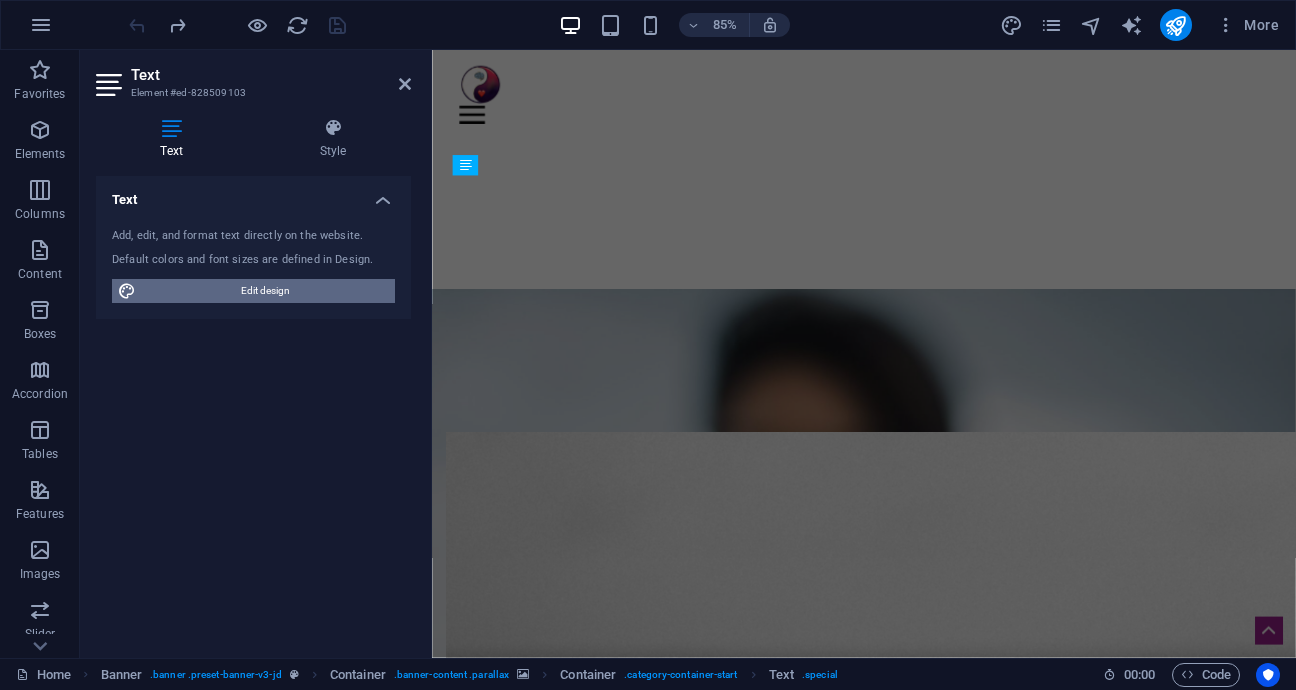 click on "Edit design" at bounding box center [265, 291] 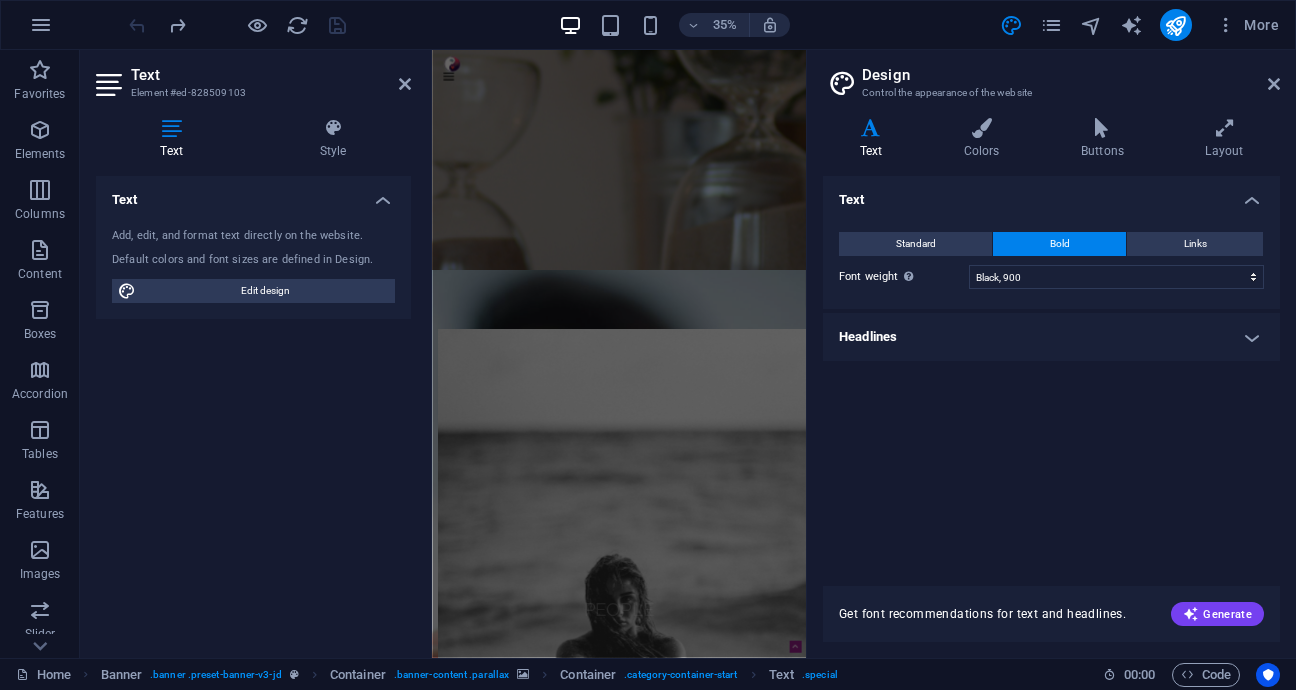 scroll, scrollTop: 2129, scrollLeft: 0, axis: vertical 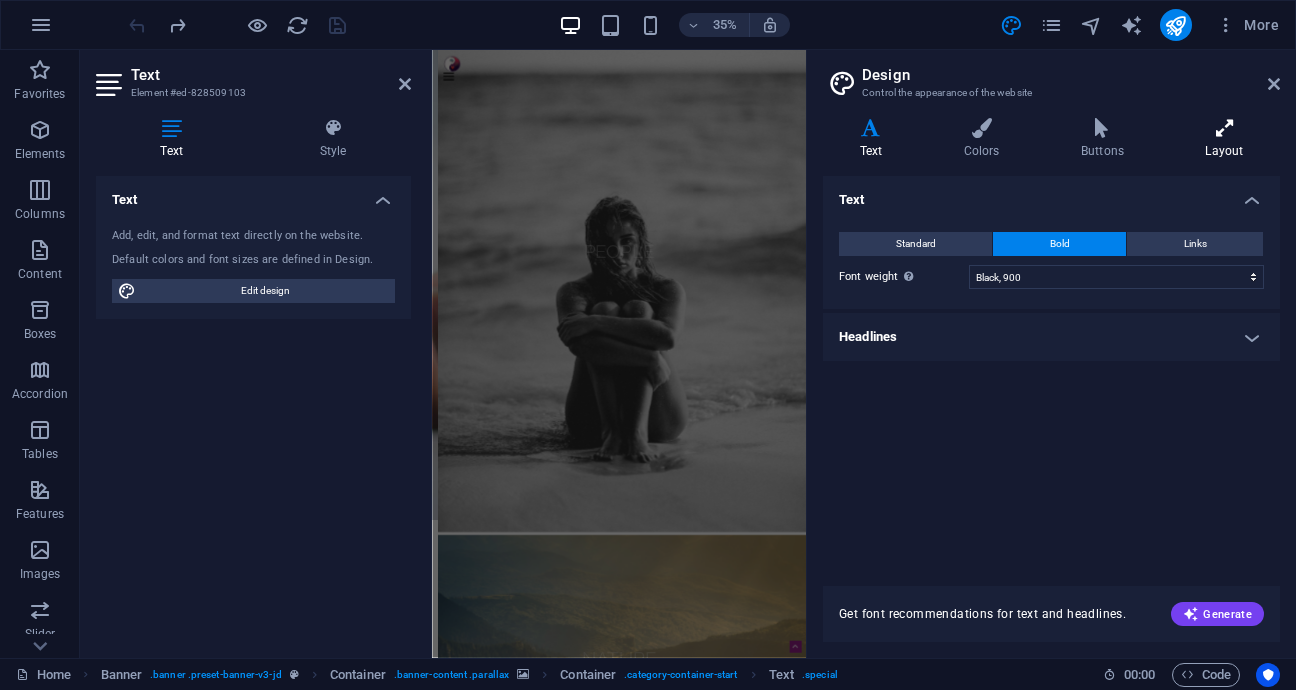 click at bounding box center (1224, 128) 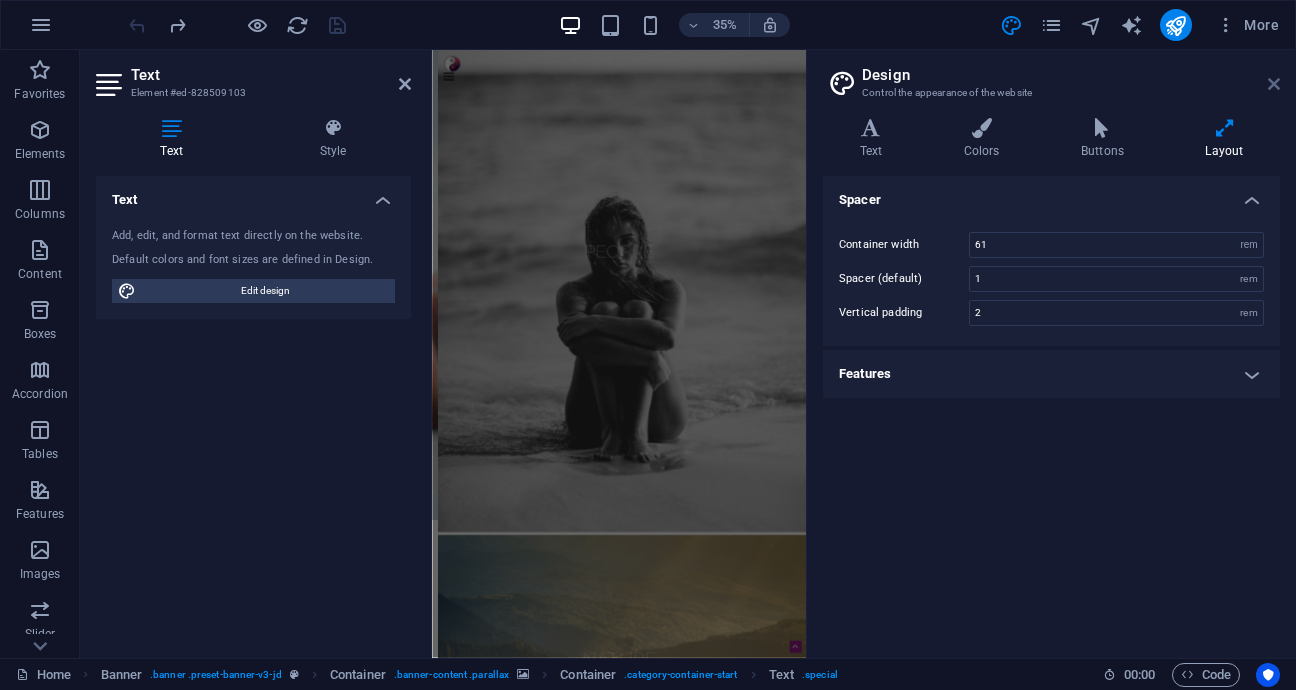 click at bounding box center [1274, 84] 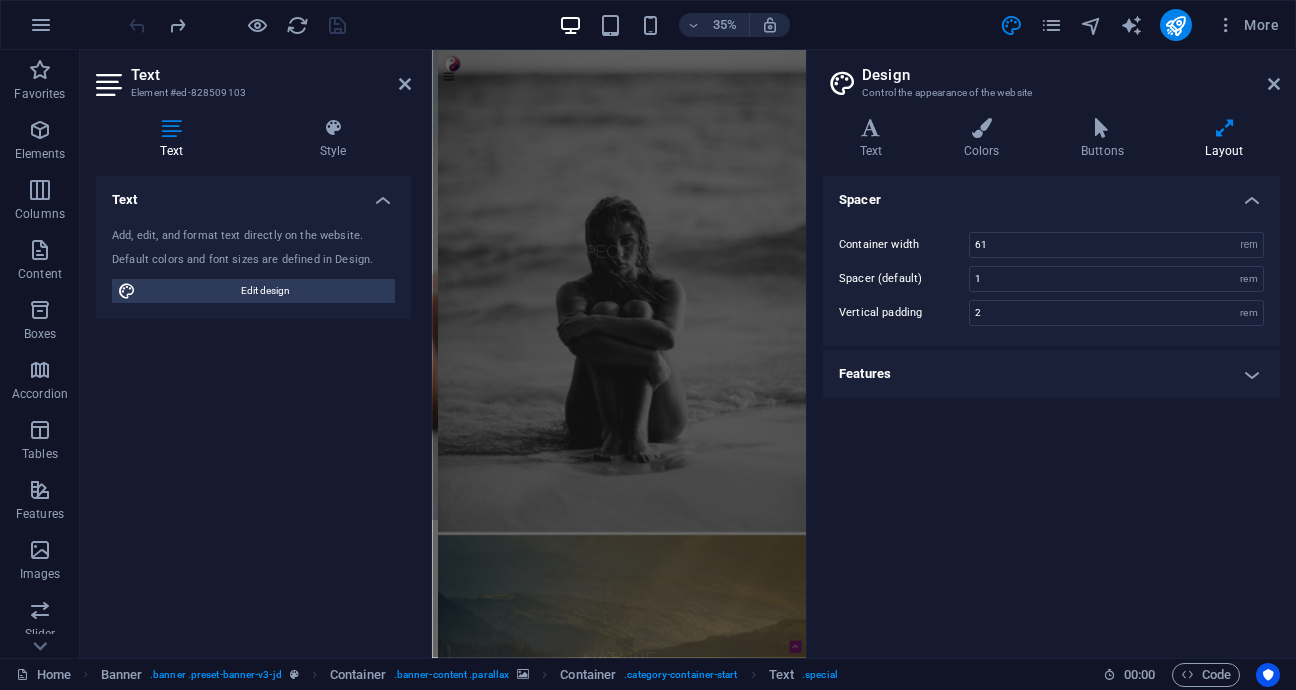 scroll, scrollTop: 1107, scrollLeft: 0, axis: vertical 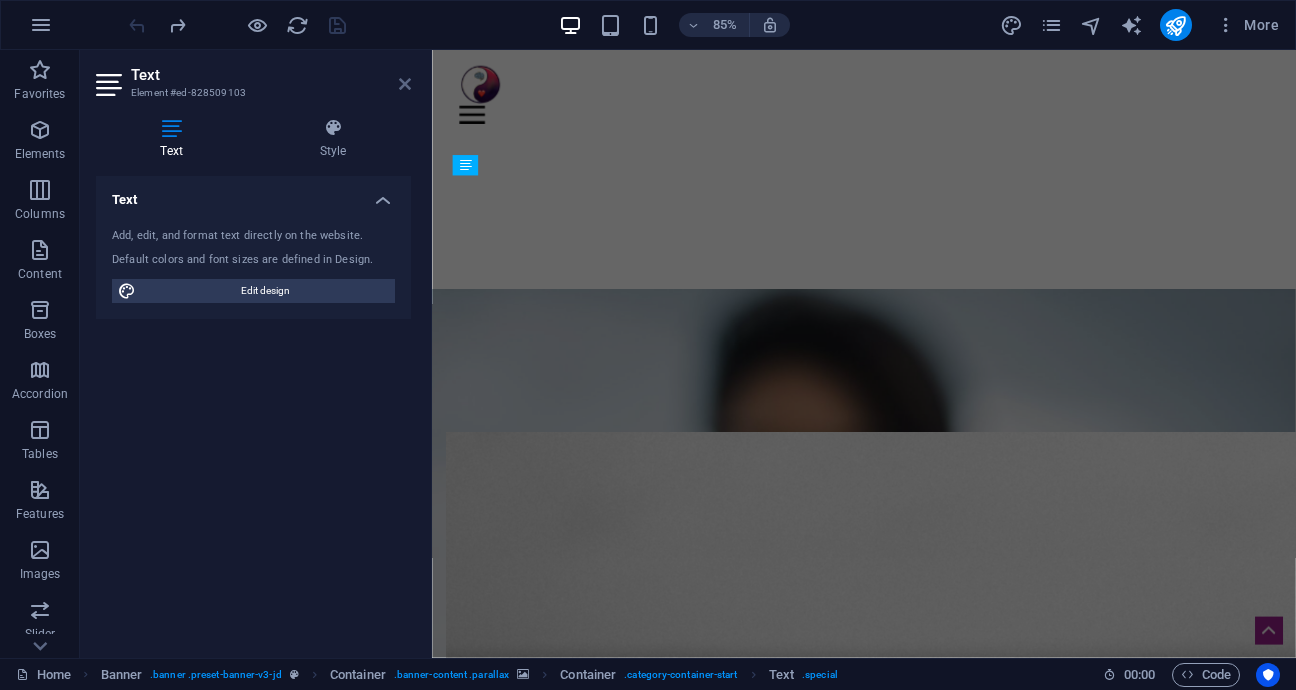 click at bounding box center [405, 84] 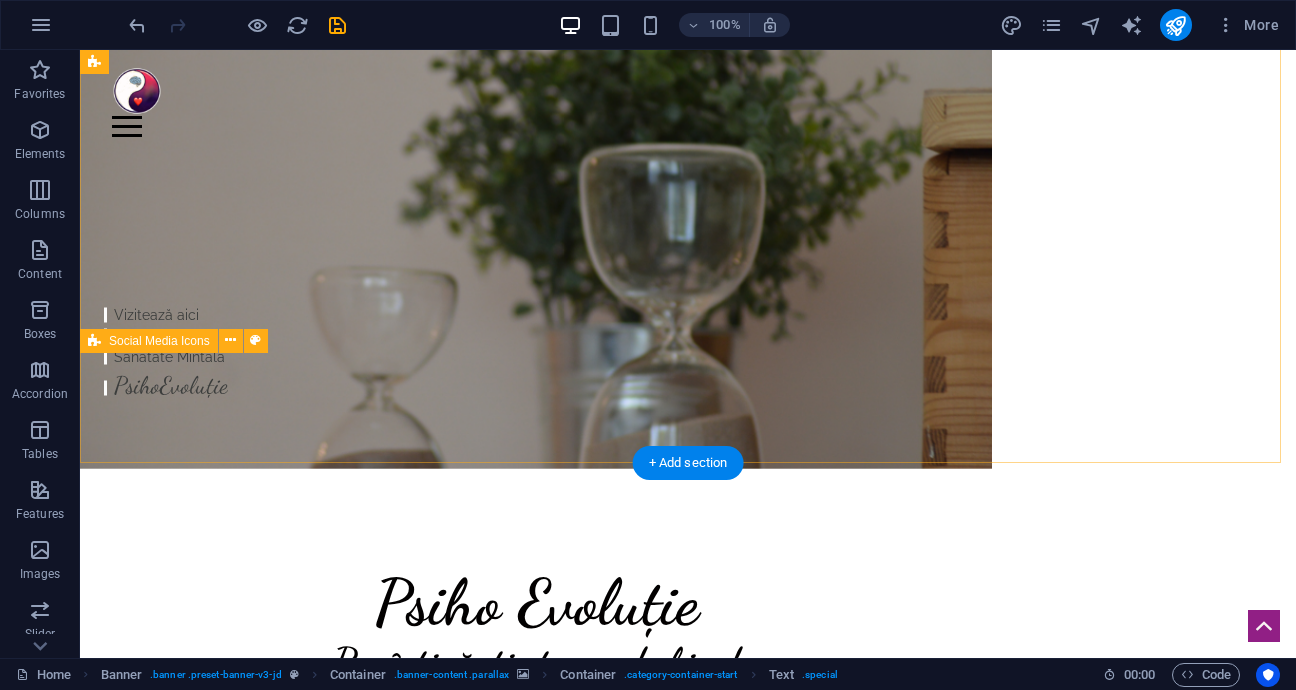 scroll, scrollTop: 0, scrollLeft: 0, axis: both 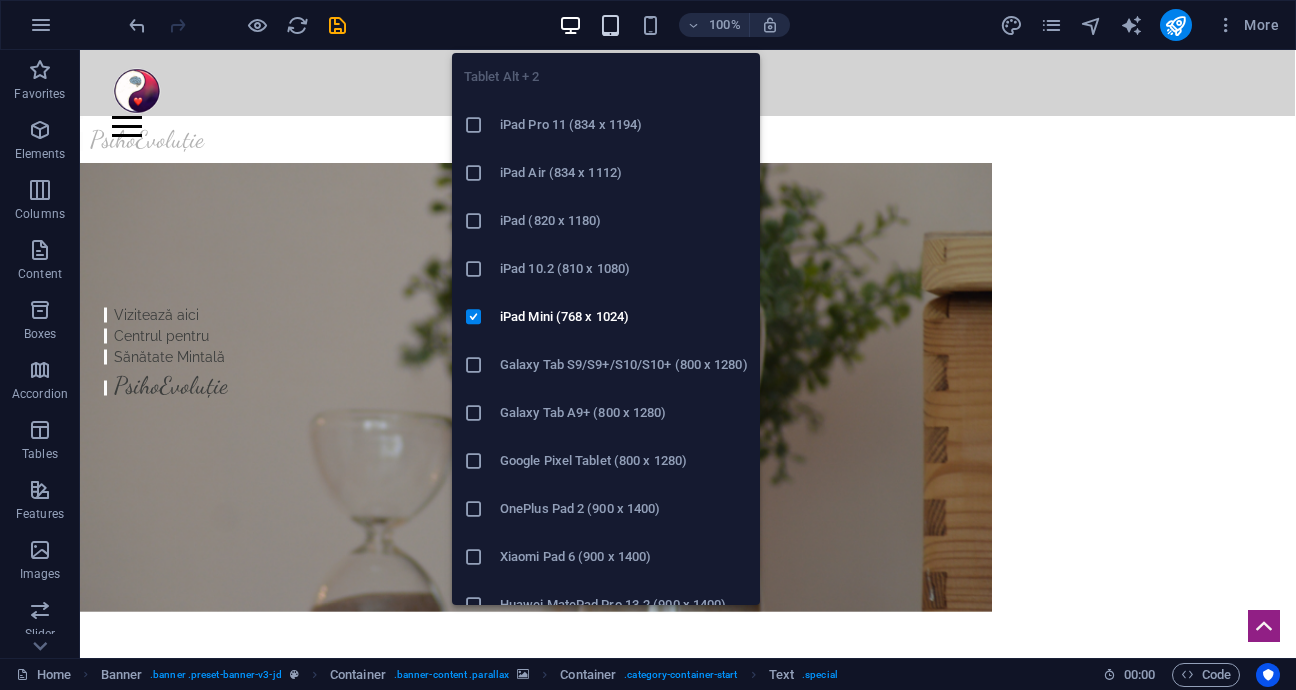 click at bounding box center (610, 25) 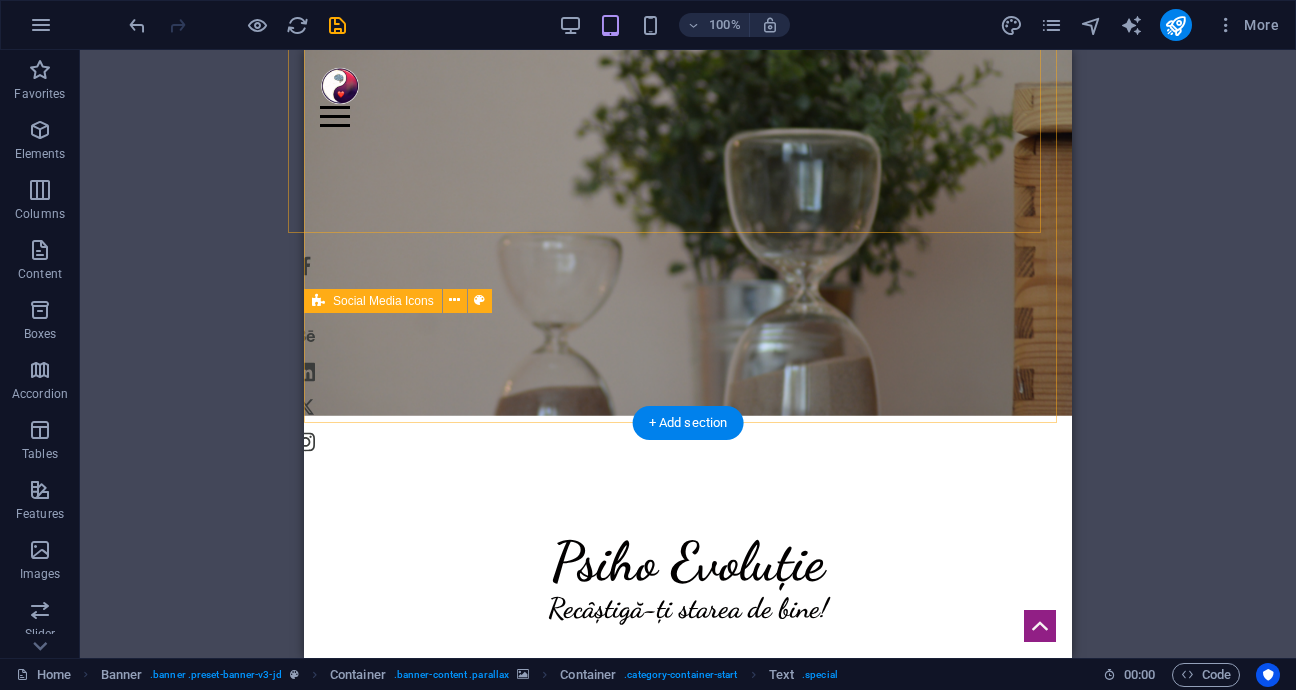 scroll, scrollTop: 0, scrollLeft: 0, axis: both 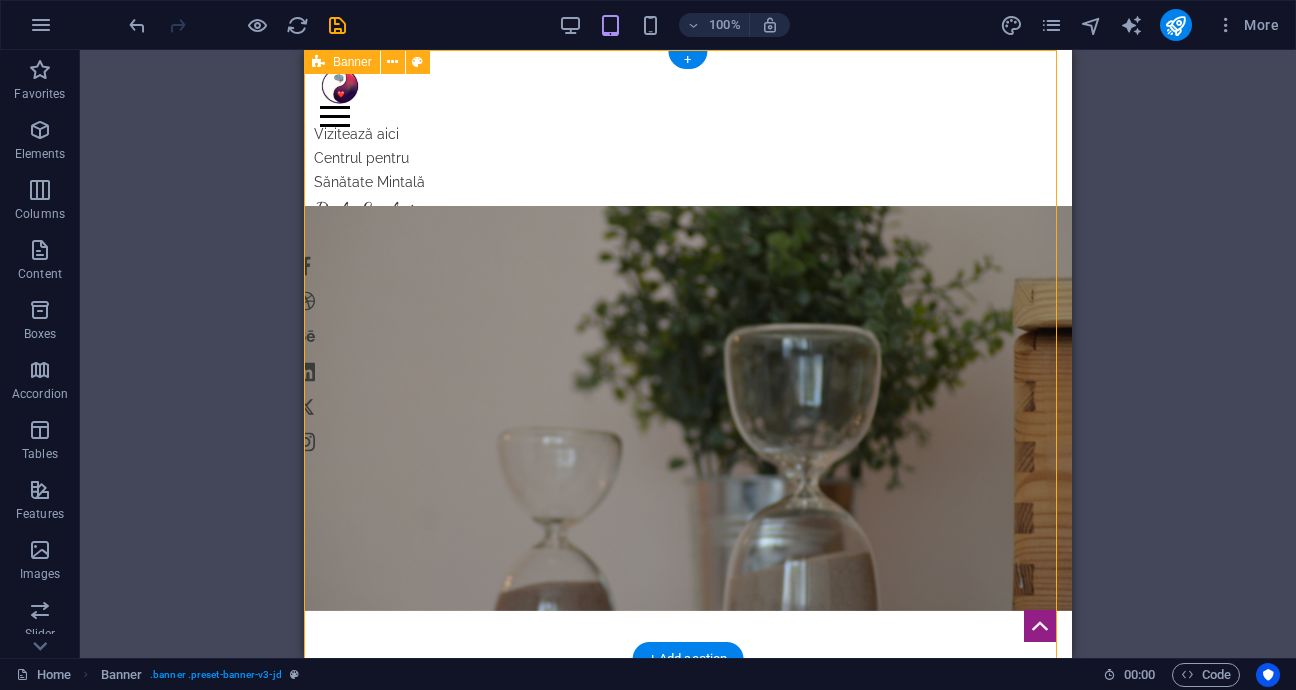 drag, startPoint x: 1547, startPoint y: 50, endPoint x: 579, endPoint y: 176, distance: 976.16595 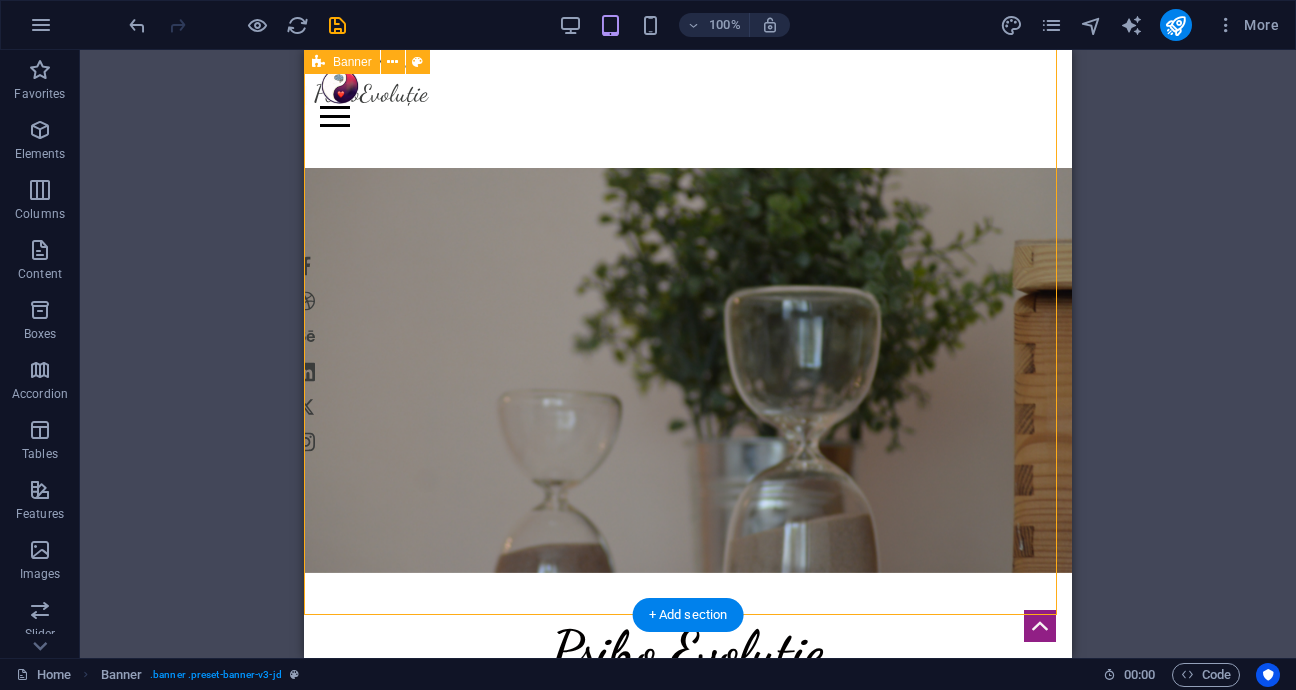scroll, scrollTop: 0, scrollLeft: 0, axis: both 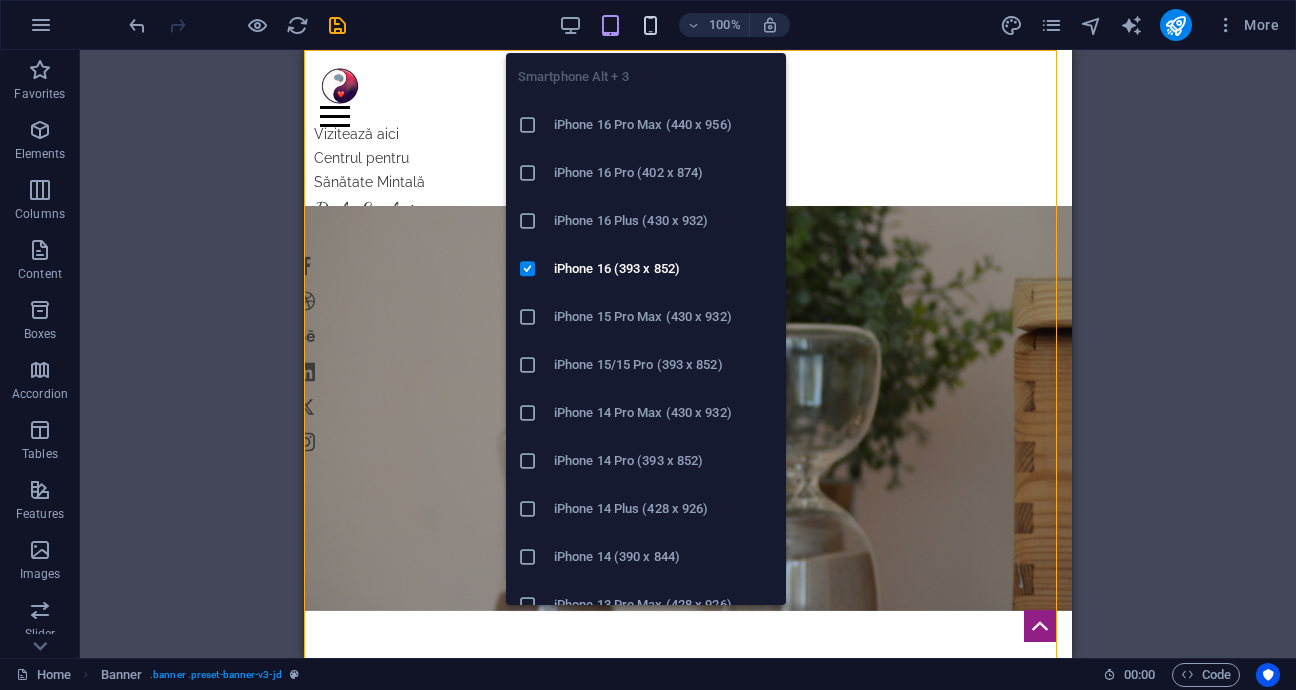 click at bounding box center (650, 25) 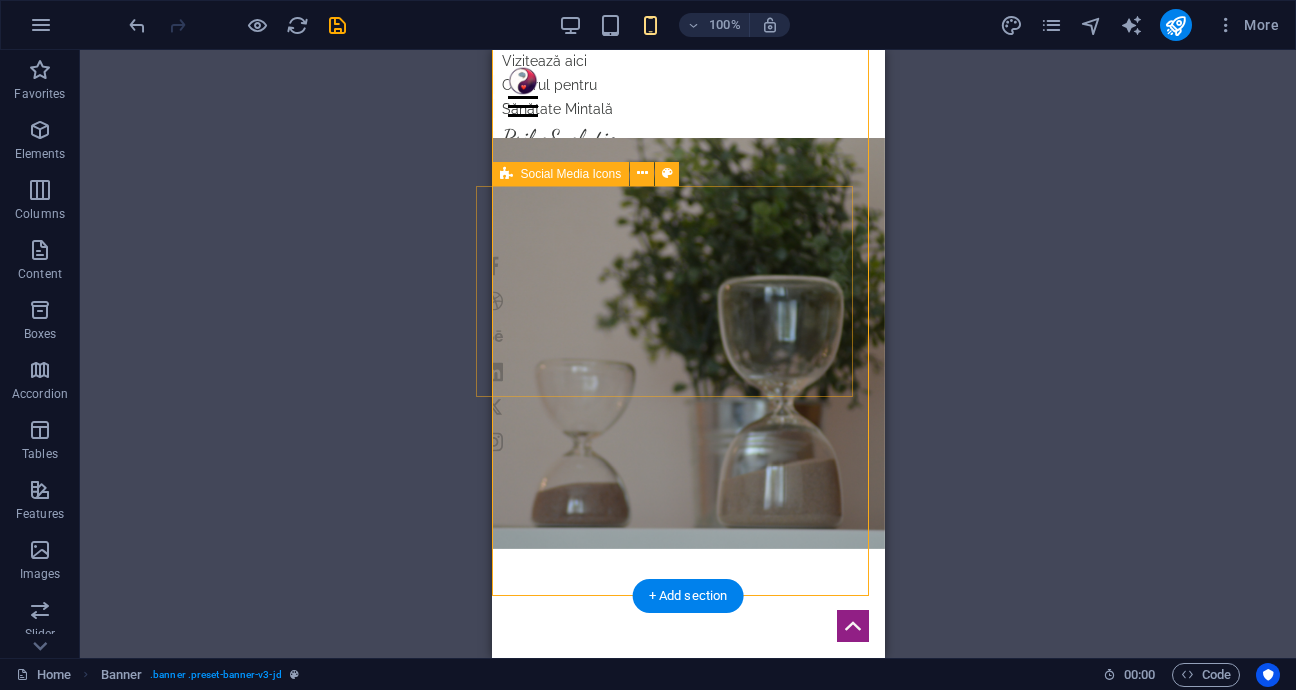 scroll, scrollTop: 0, scrollLeft: 0, axis: both 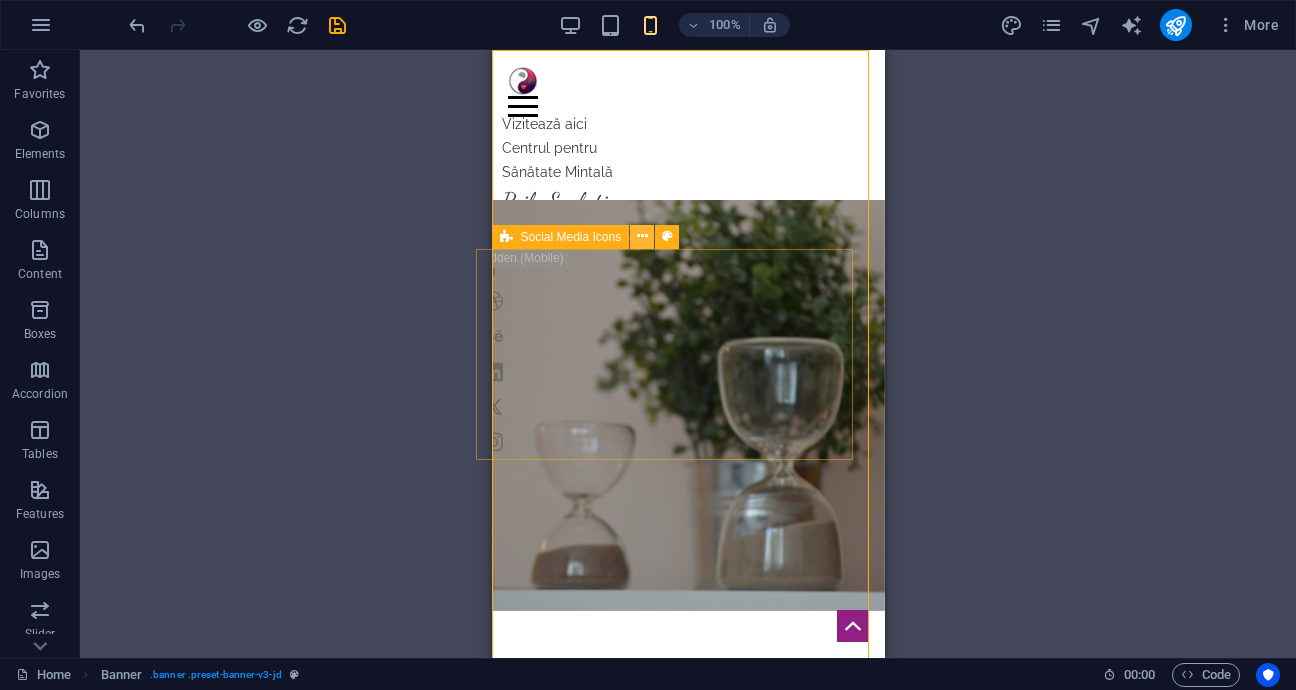 click at bounding box center [642, 236] 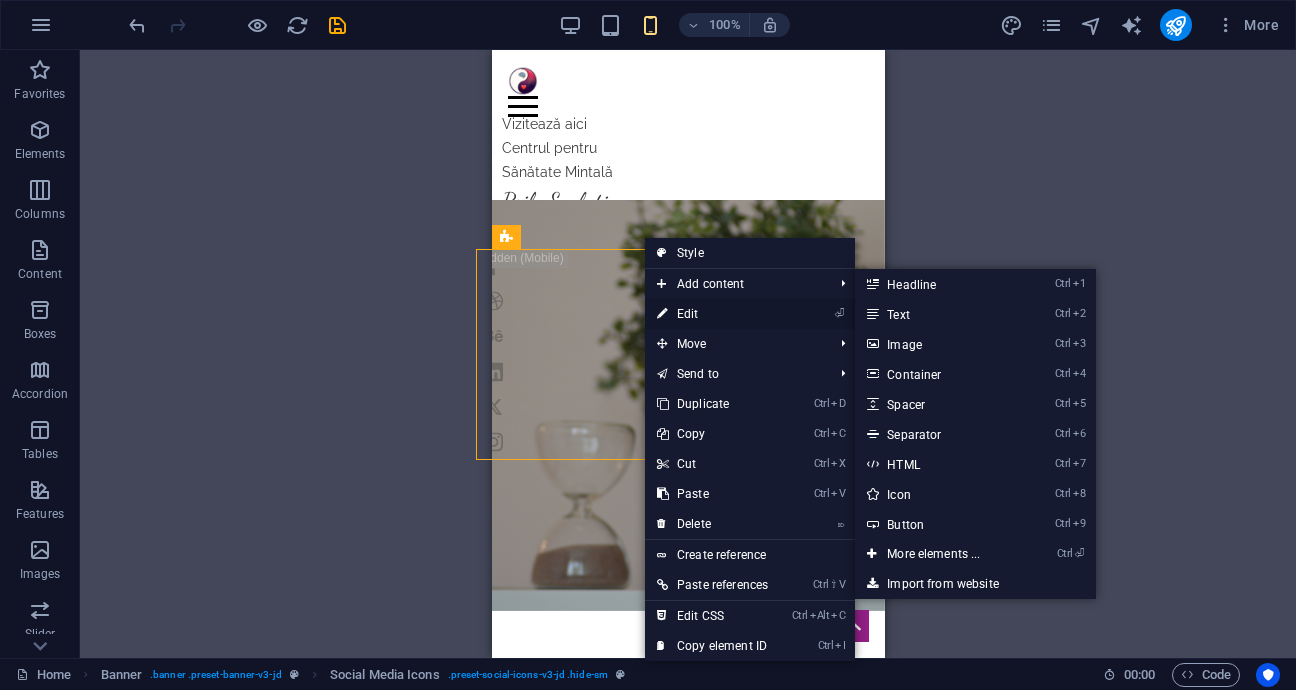 click on "⏎  Edit" at bounding box center [712, 314] 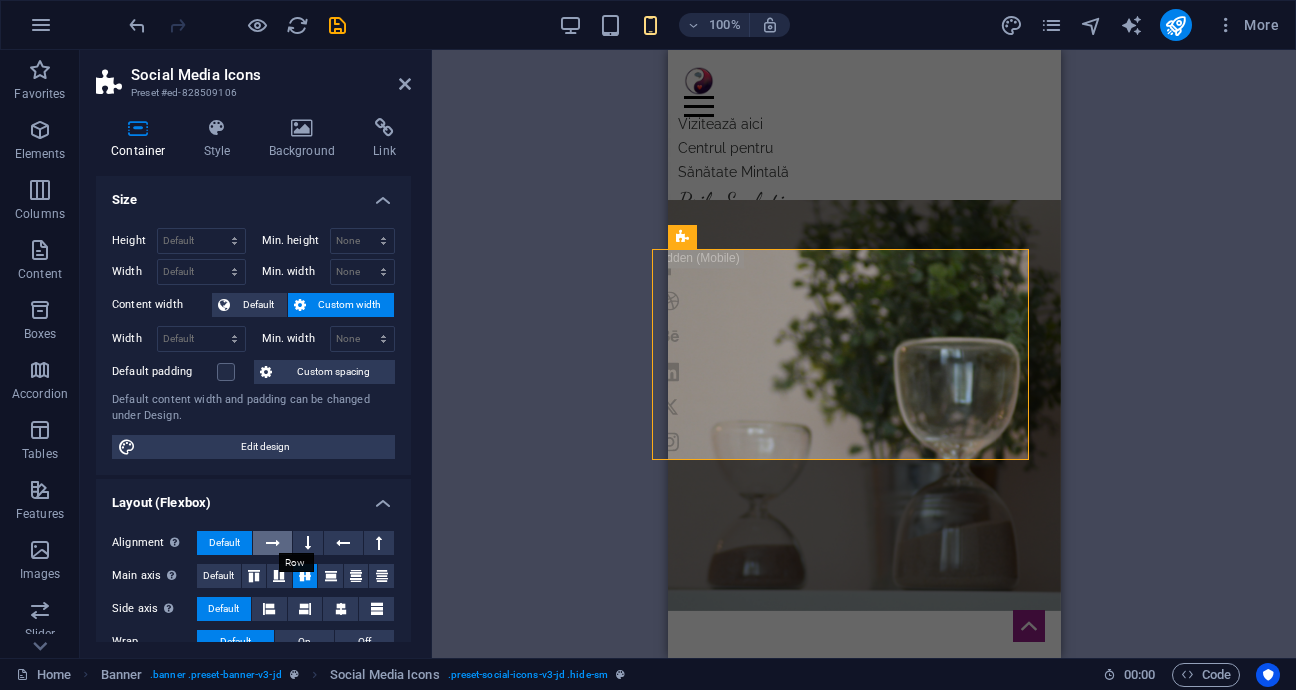 click at bounding box center [273, 543] 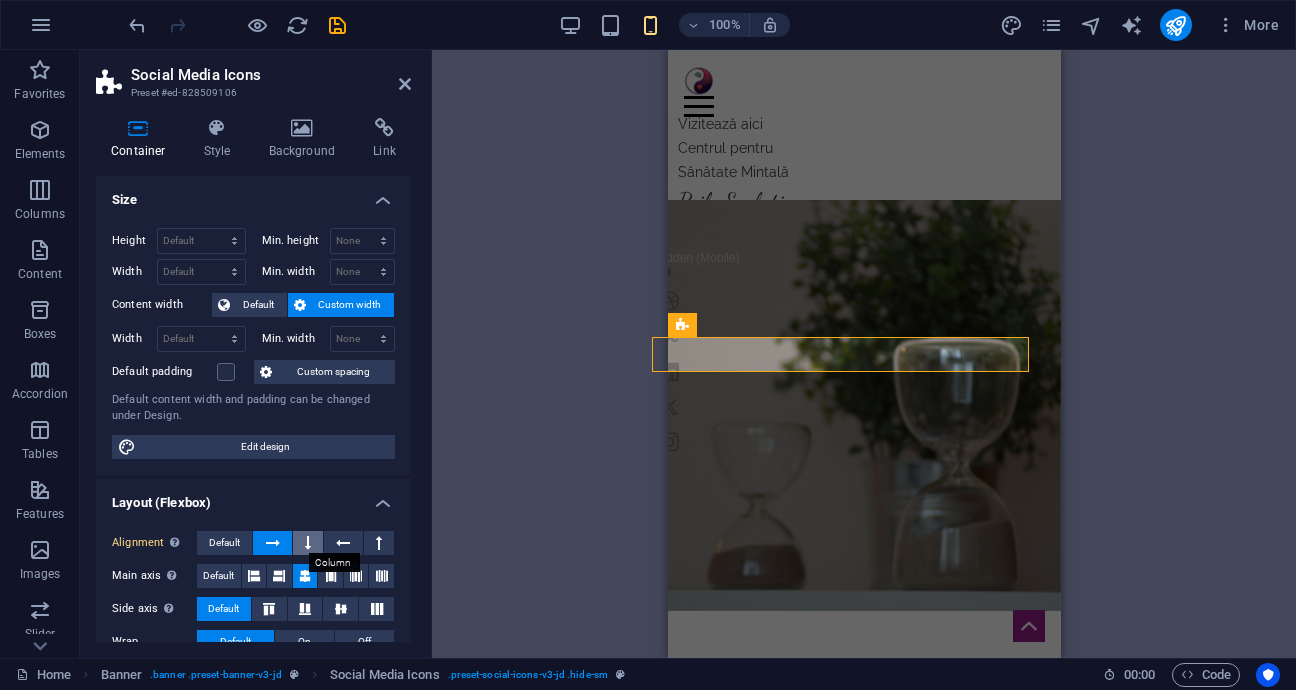click at bounding box center (308, 543) 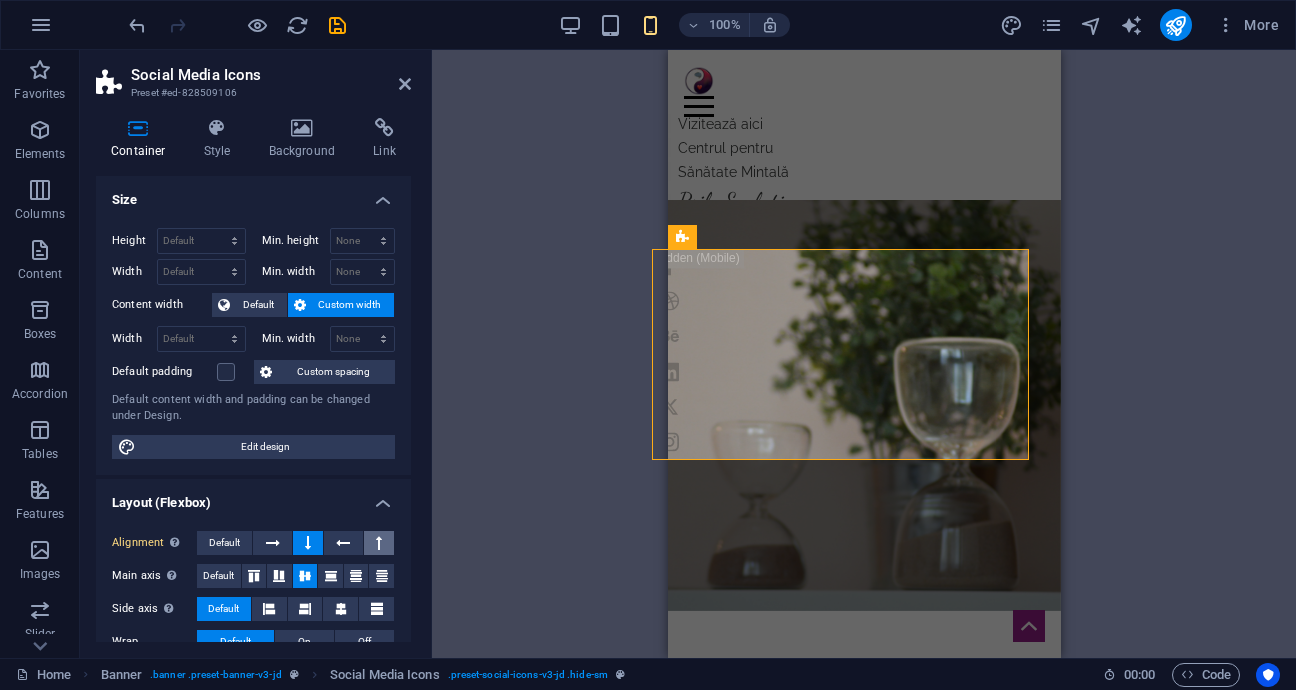 click at bounding box center (379, 543) 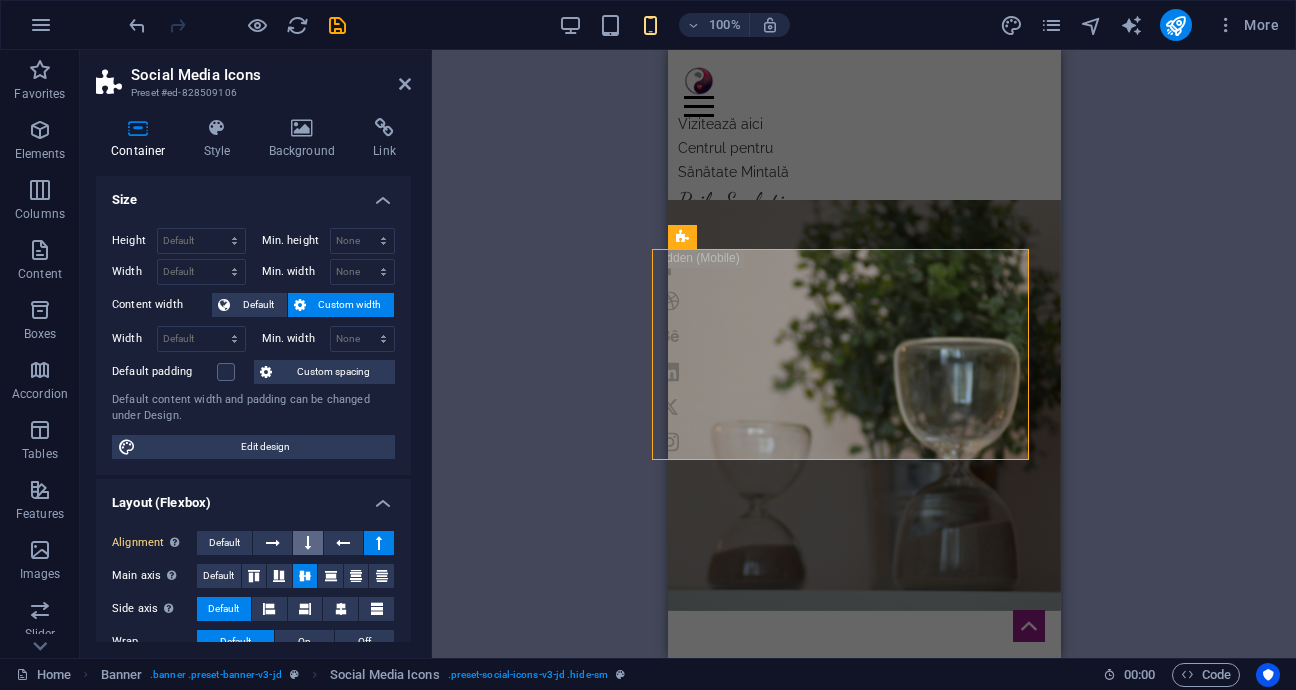 click at bounding box center [308, 543] 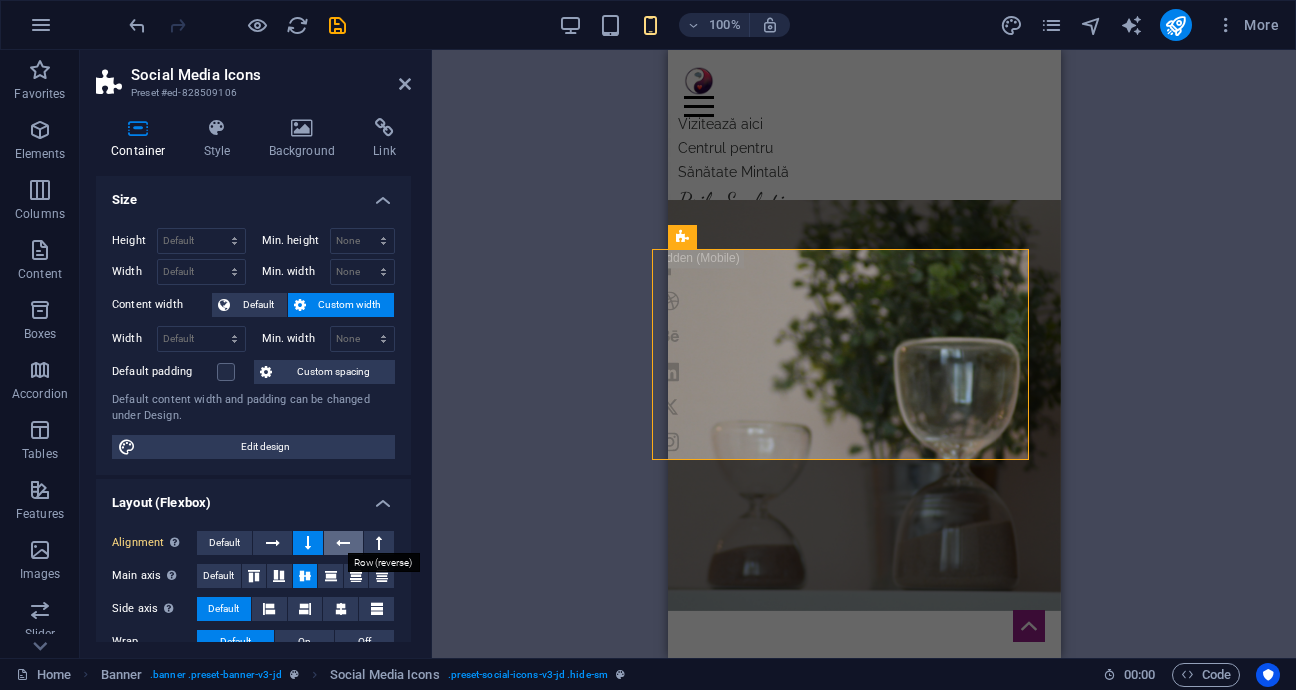 click at bounding box center [343, 543] 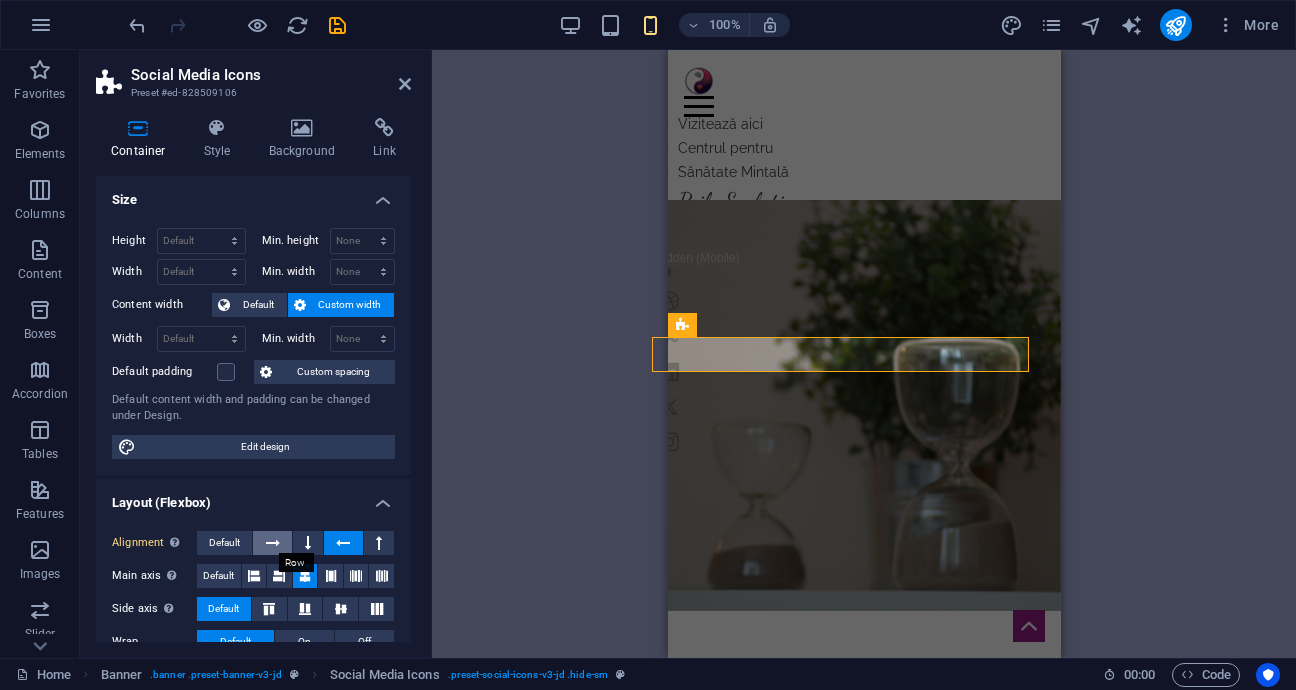 click at bounding box center (273, 543) 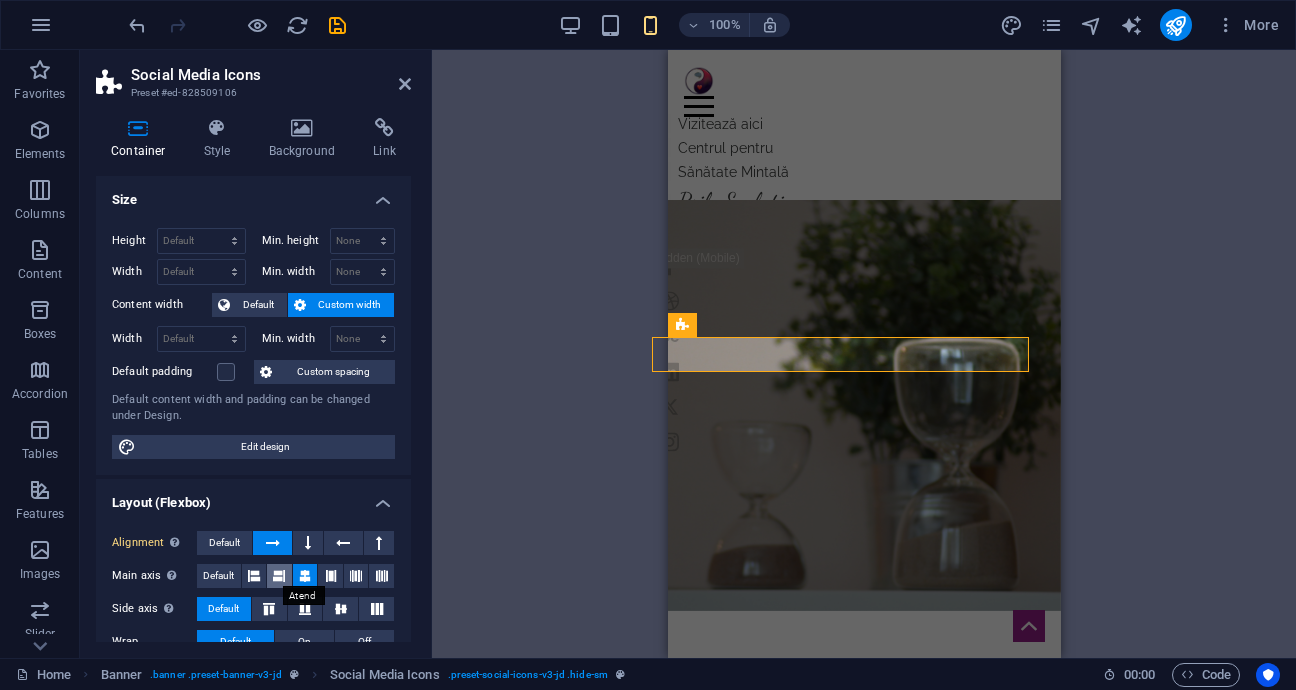 click at bounding box center [279, 576] 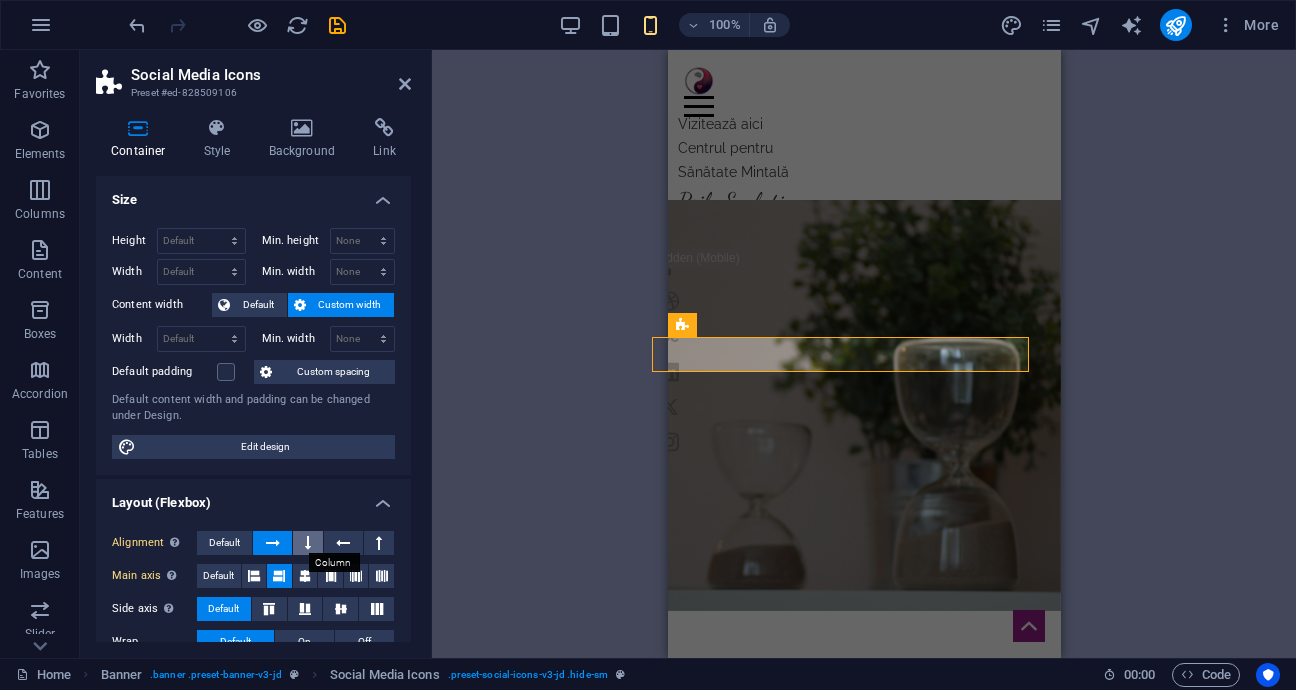 click at bounding box center (308, 543) 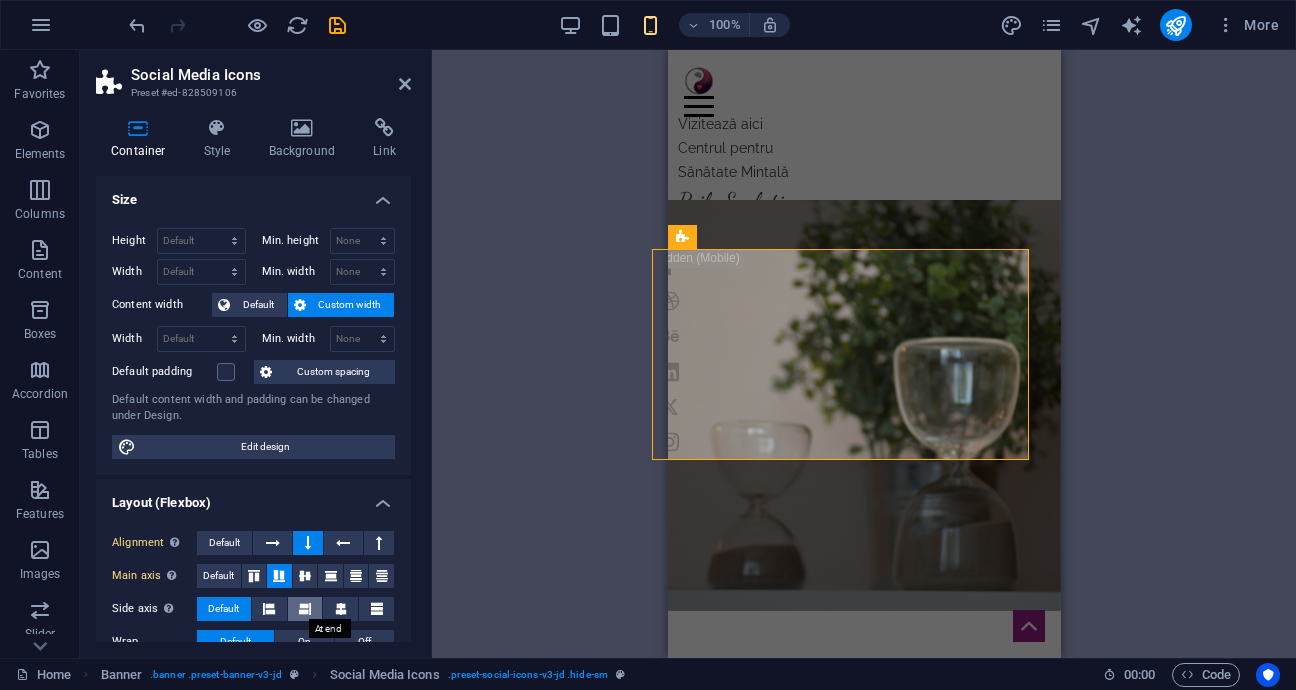 click at bounding box center (305, 609) 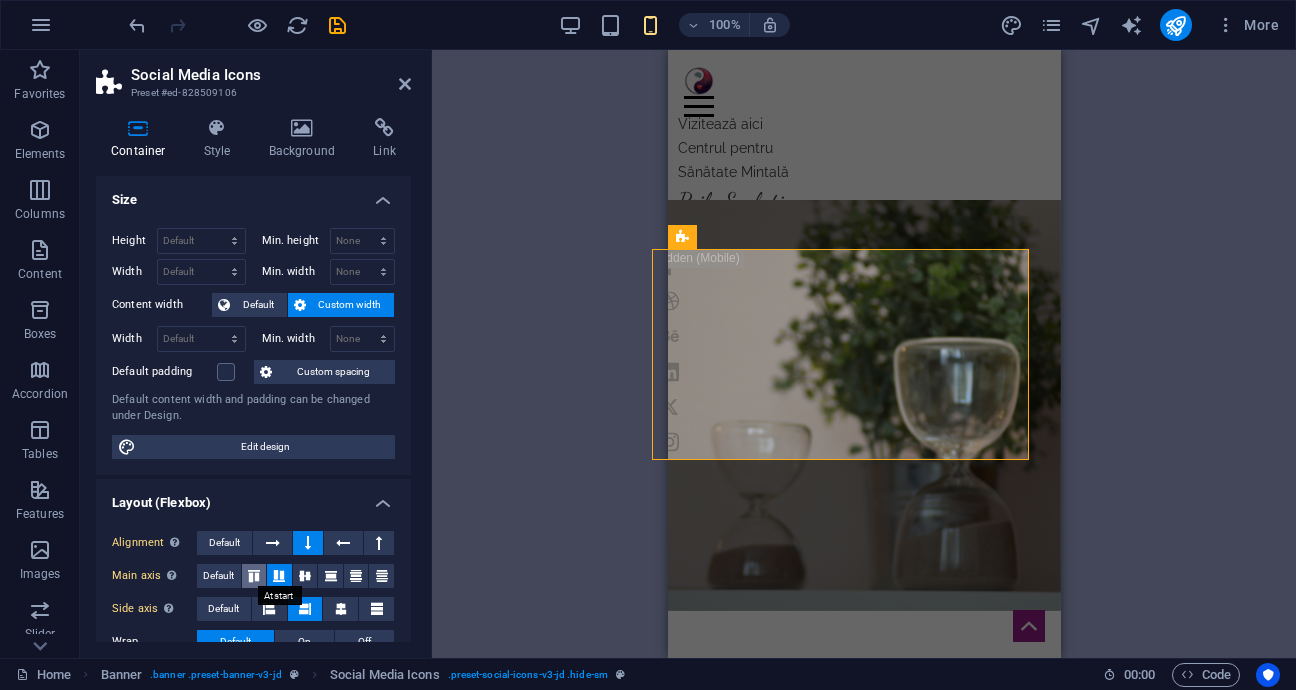 click at bounding box center [254, 576] 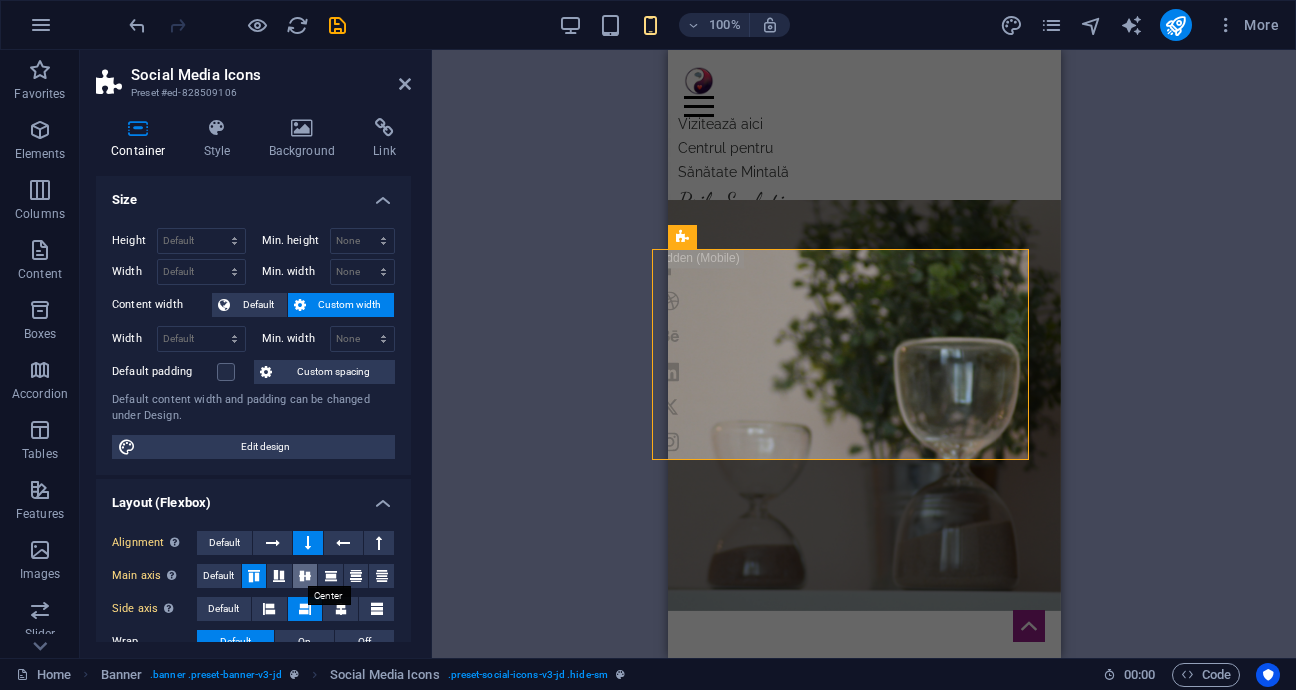 scroll, scrollTop: 100, scrollLeft: 0, axis: vertical 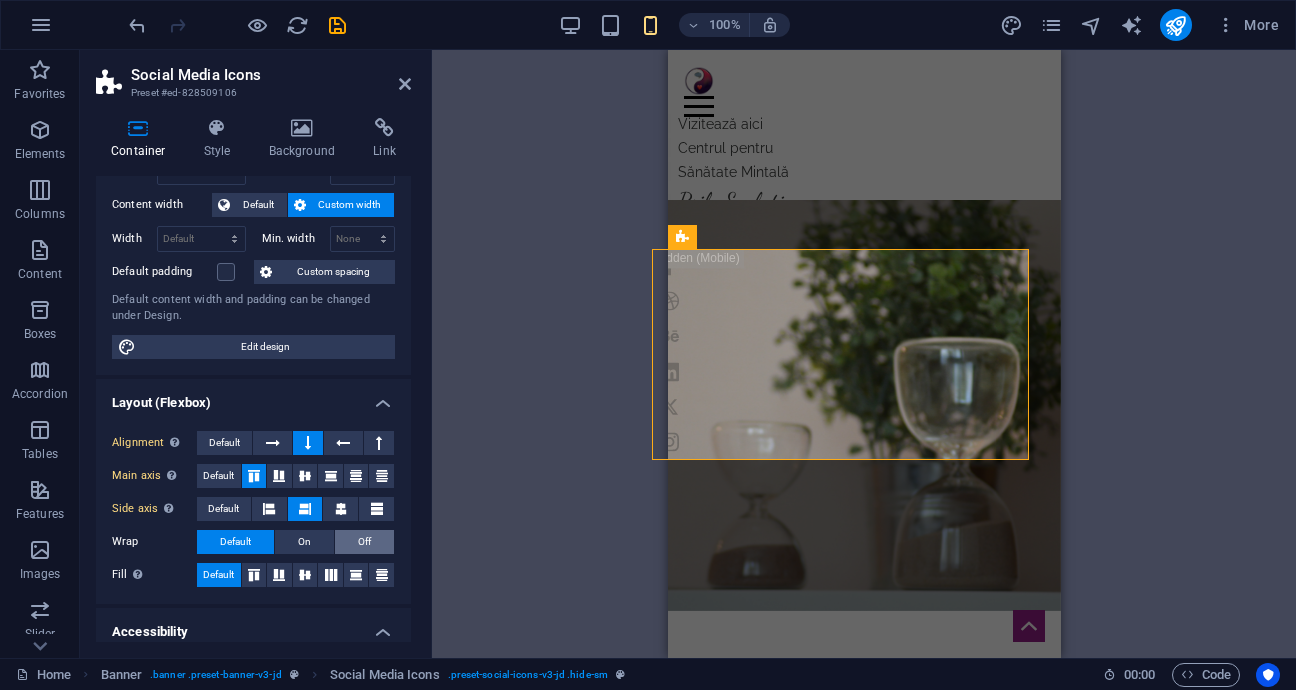 click on "Off" at bounding box center (364, 542) 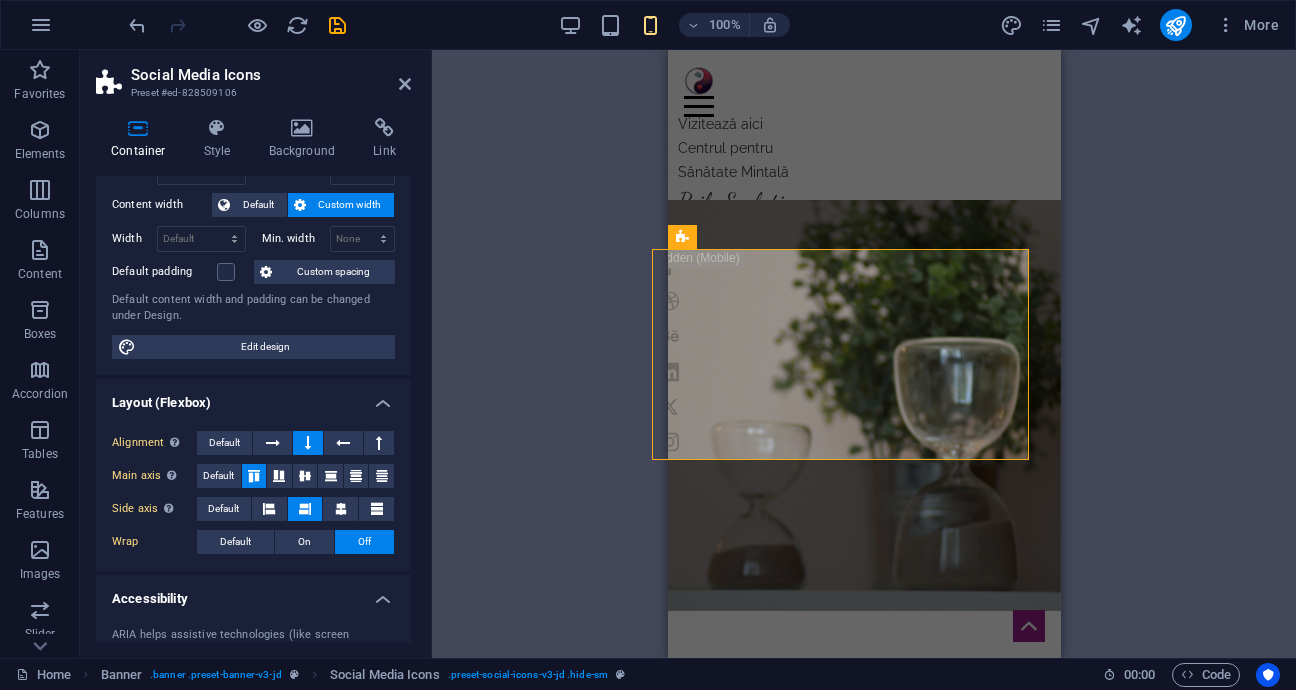 click at bounding box center [405, 84] 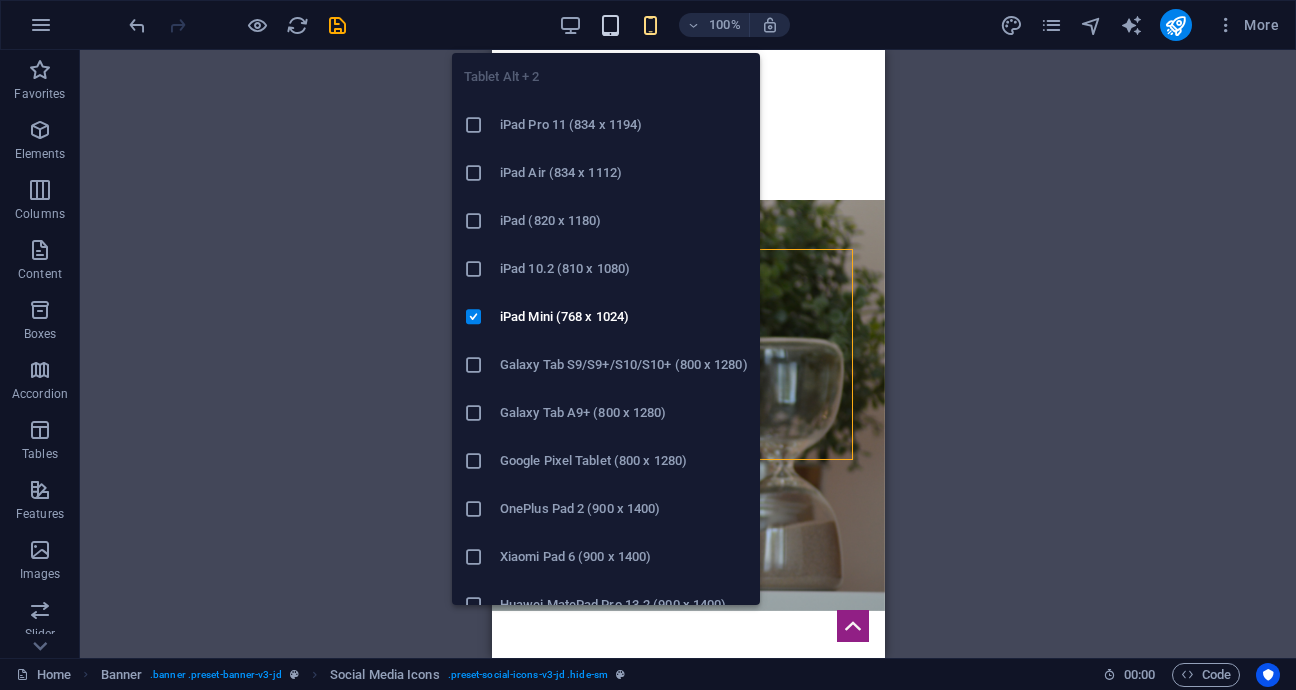 click at bounding box center [610, 25] 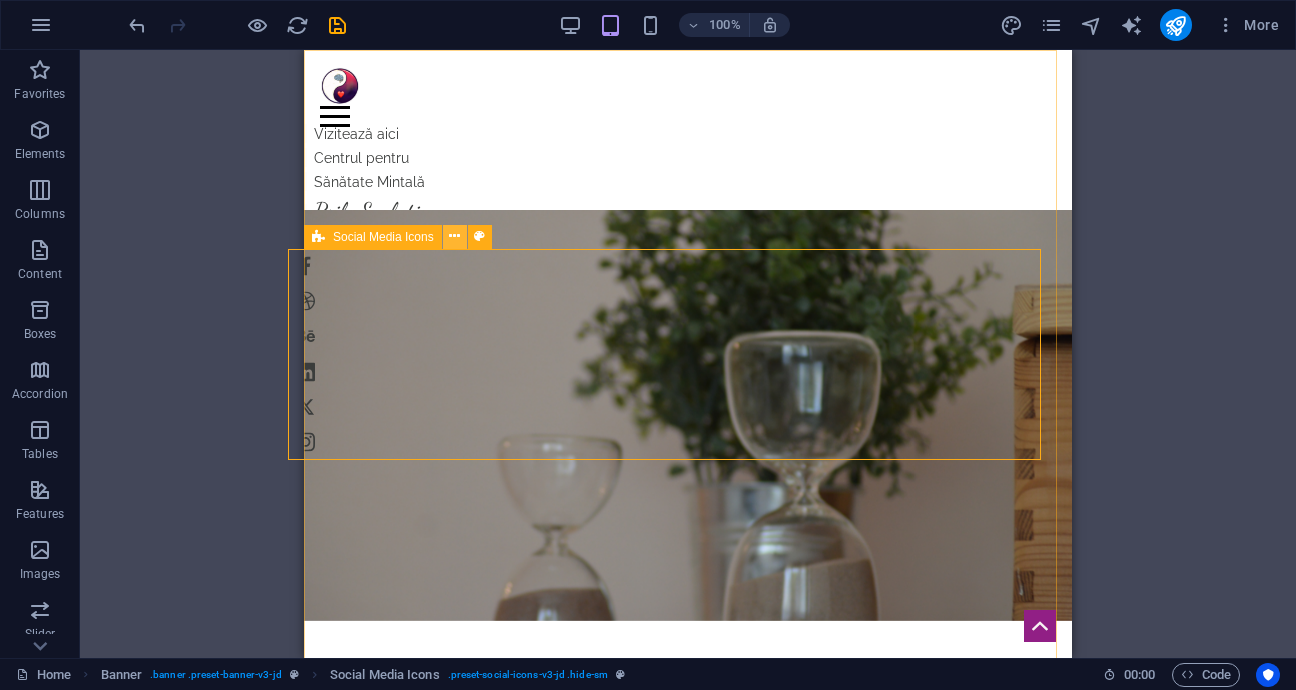 click at bounding box center (454, 236) 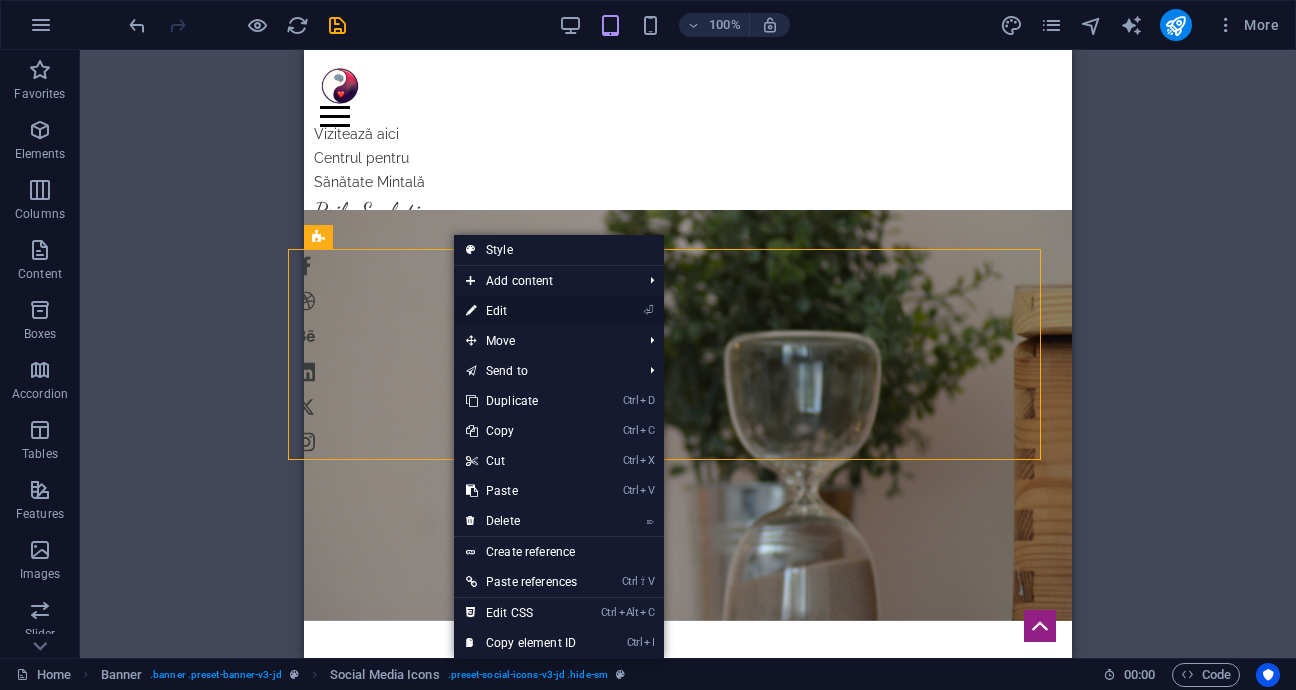 click on "⏎  Edit" at bounding box center (521, 311) 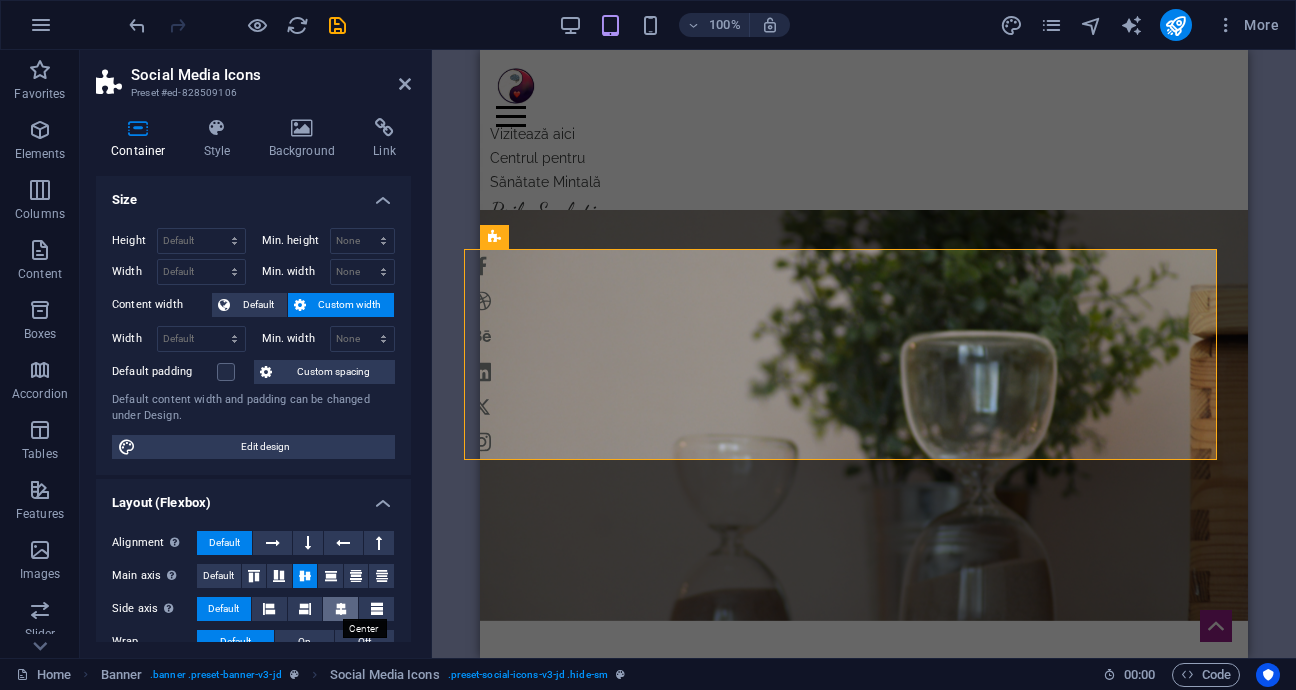 scroll, scrollTop: 100, scrollLeft: 0, axis: vertical 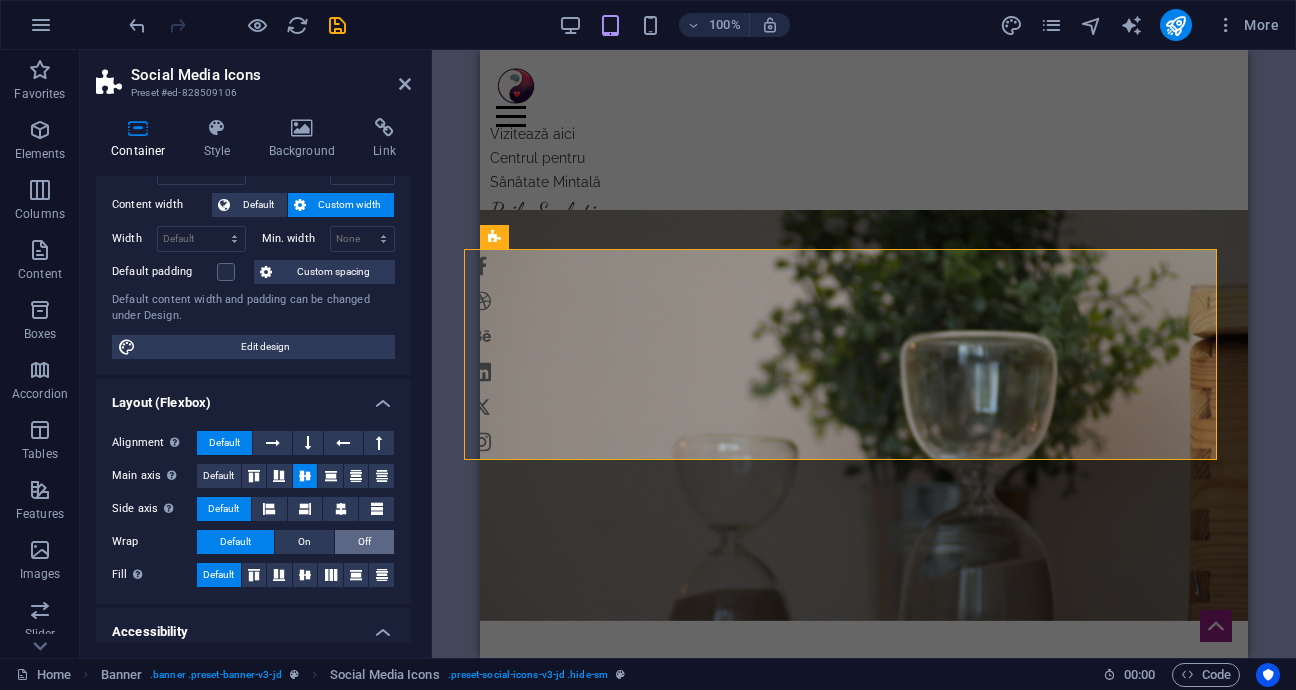 click on "Off" at bounding box center [364, 542] 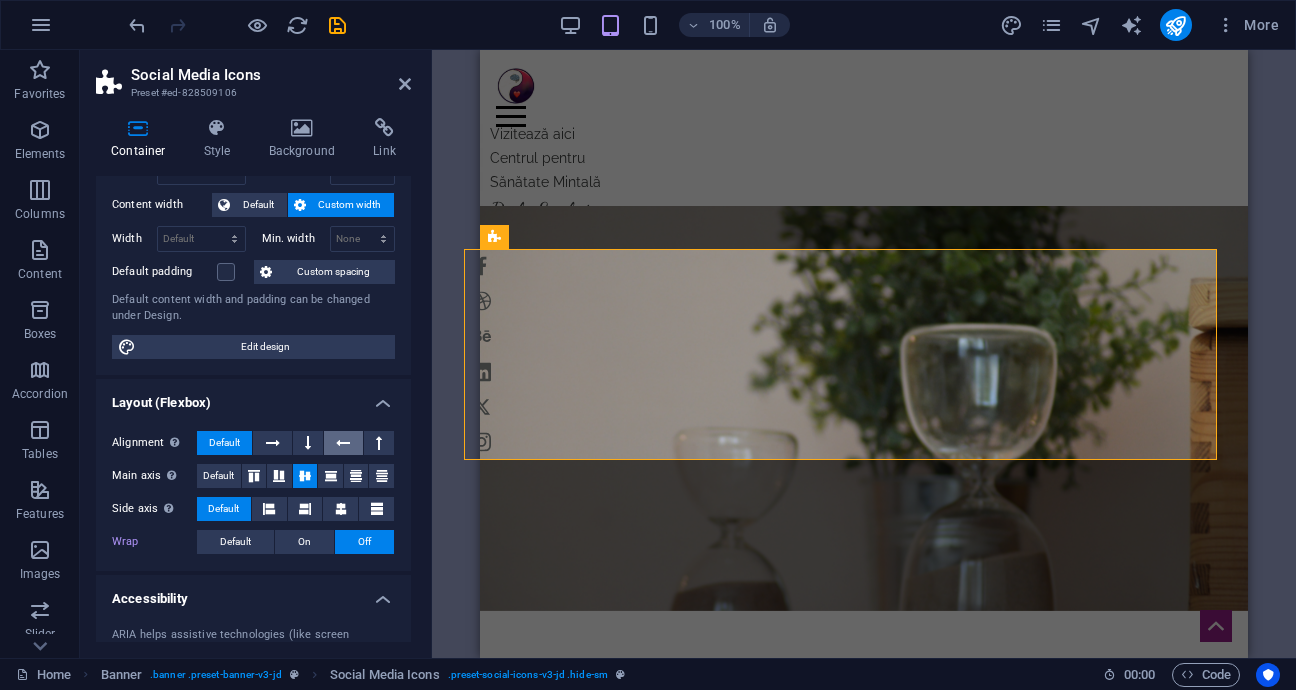 click at bounding box center [343, 443] 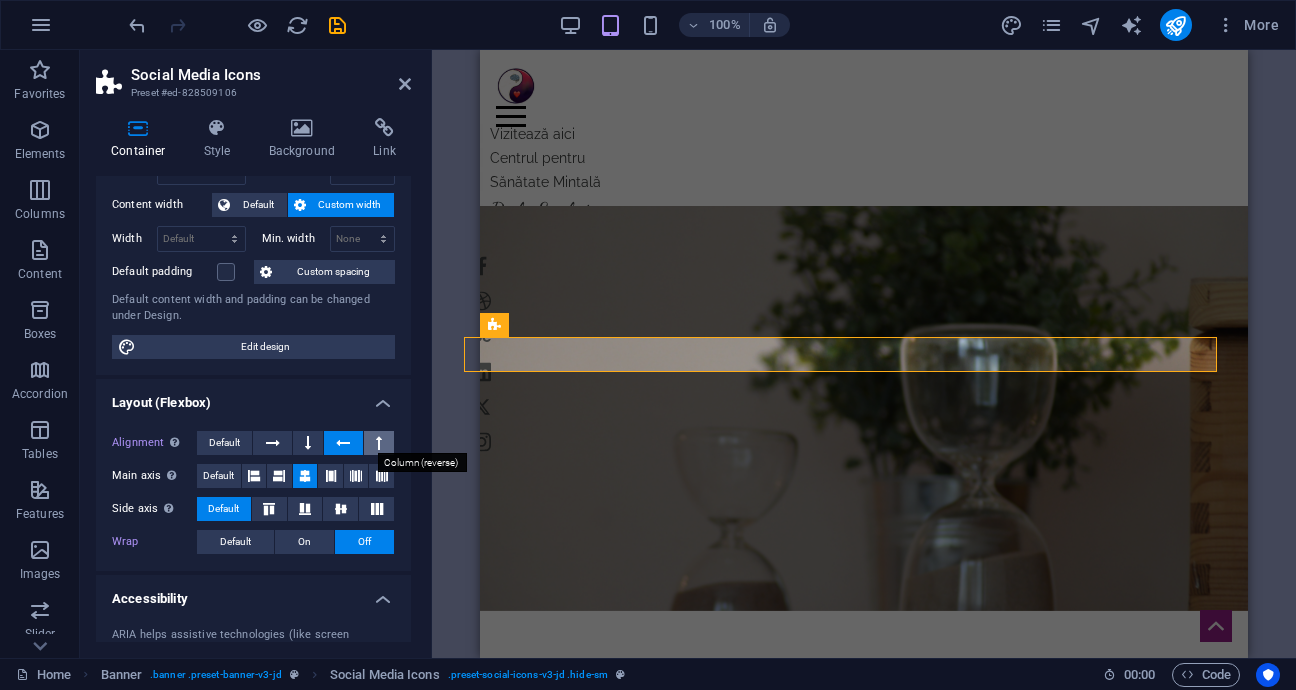 click at bounding box center (379, 443) 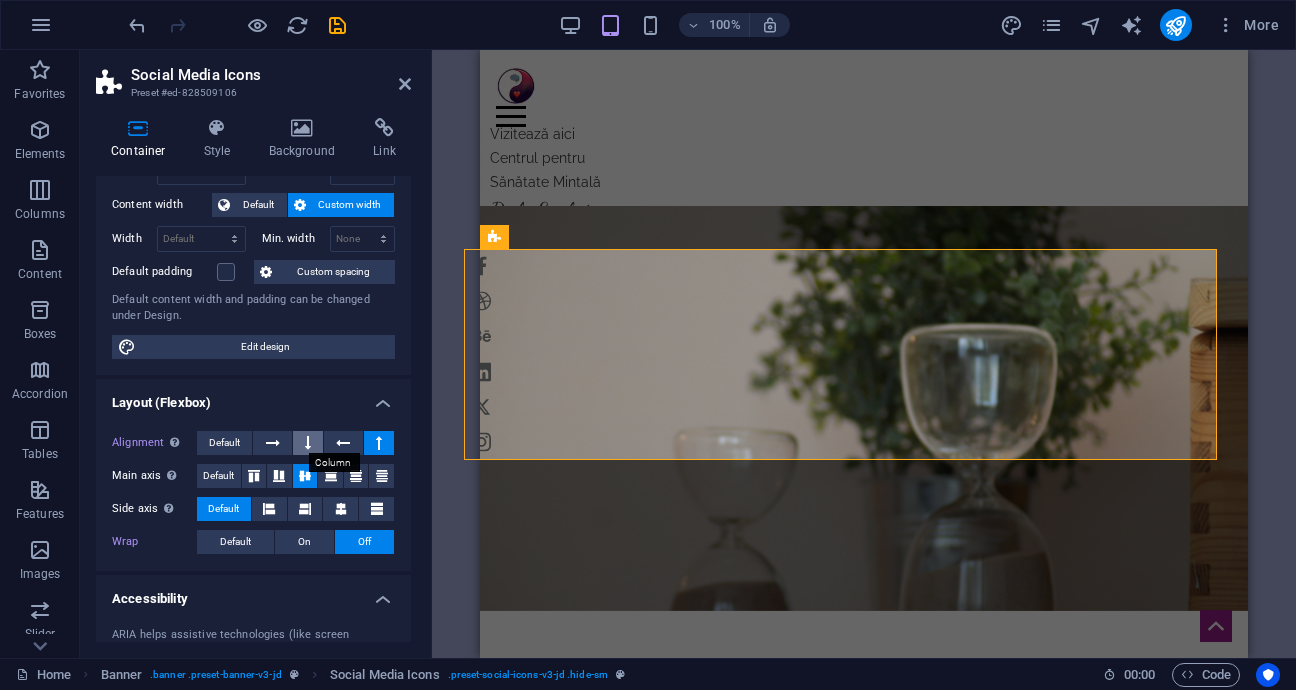 click at bounding box center (308, 443) 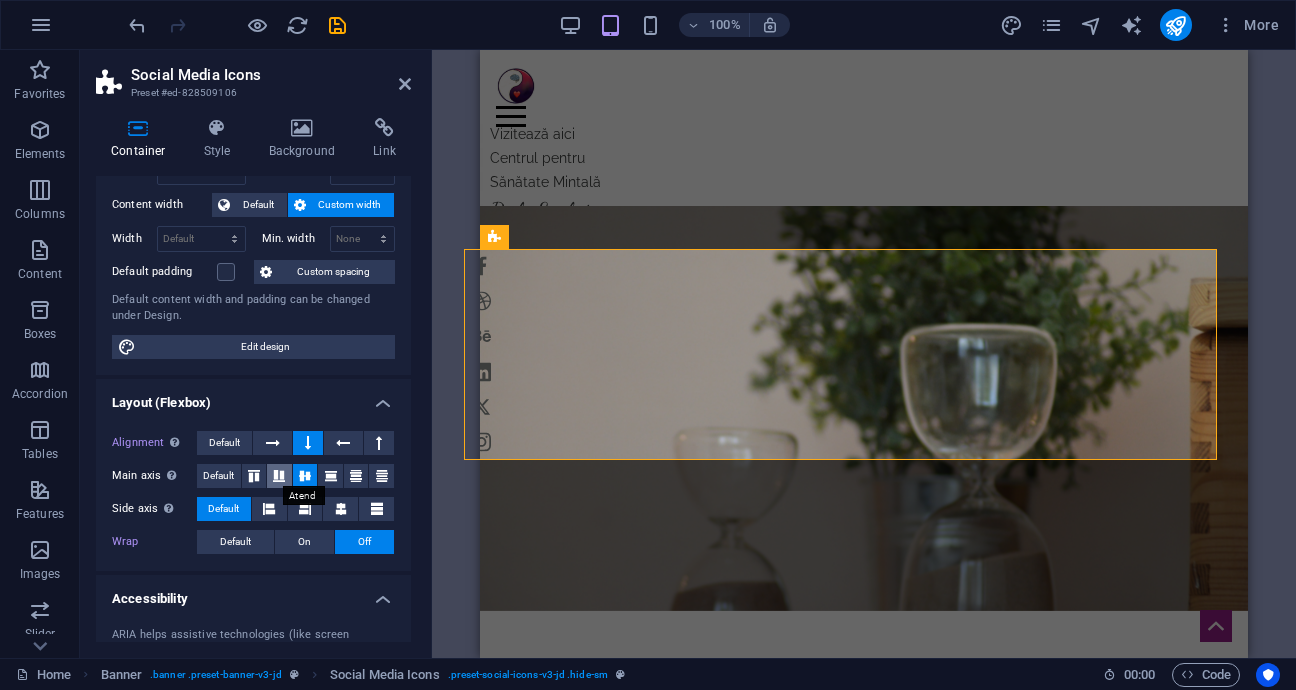 click at bounding box center [279, 476] 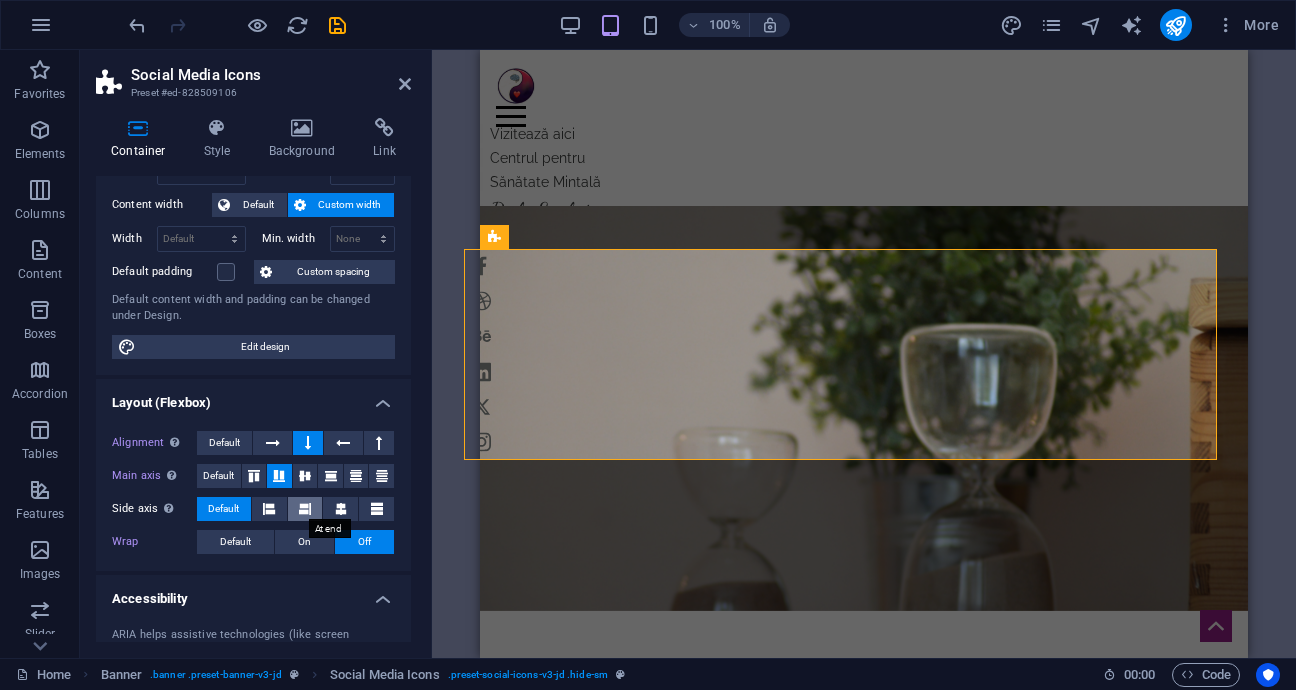 click at bounding box center (305, 509) 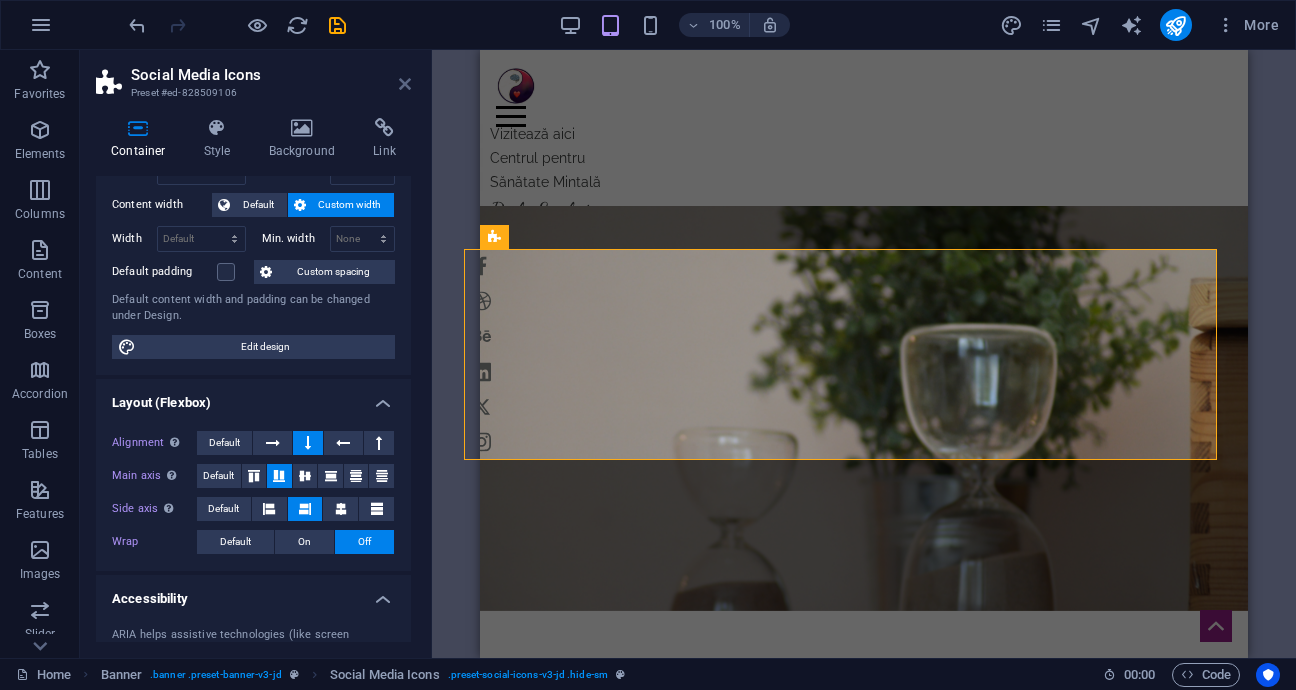 click at bounding box center (405, 84) 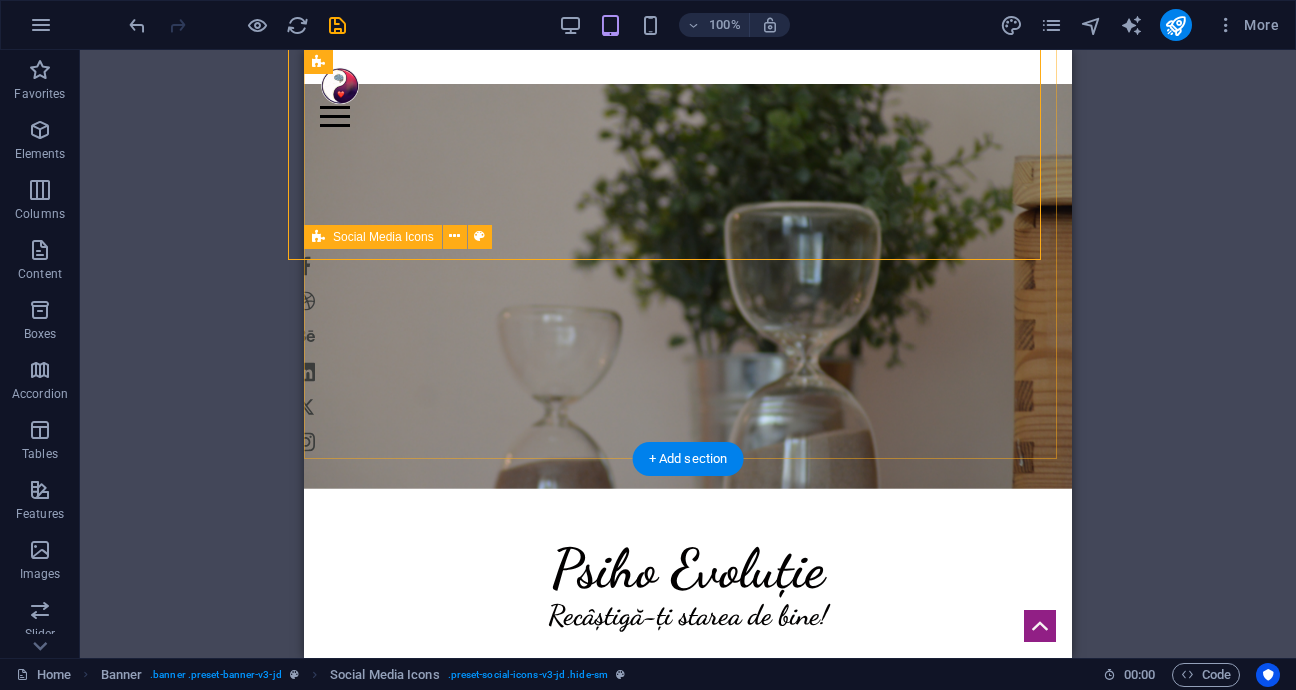 scroll, scrollTop: 0, scrollLeft: 0, axis: both 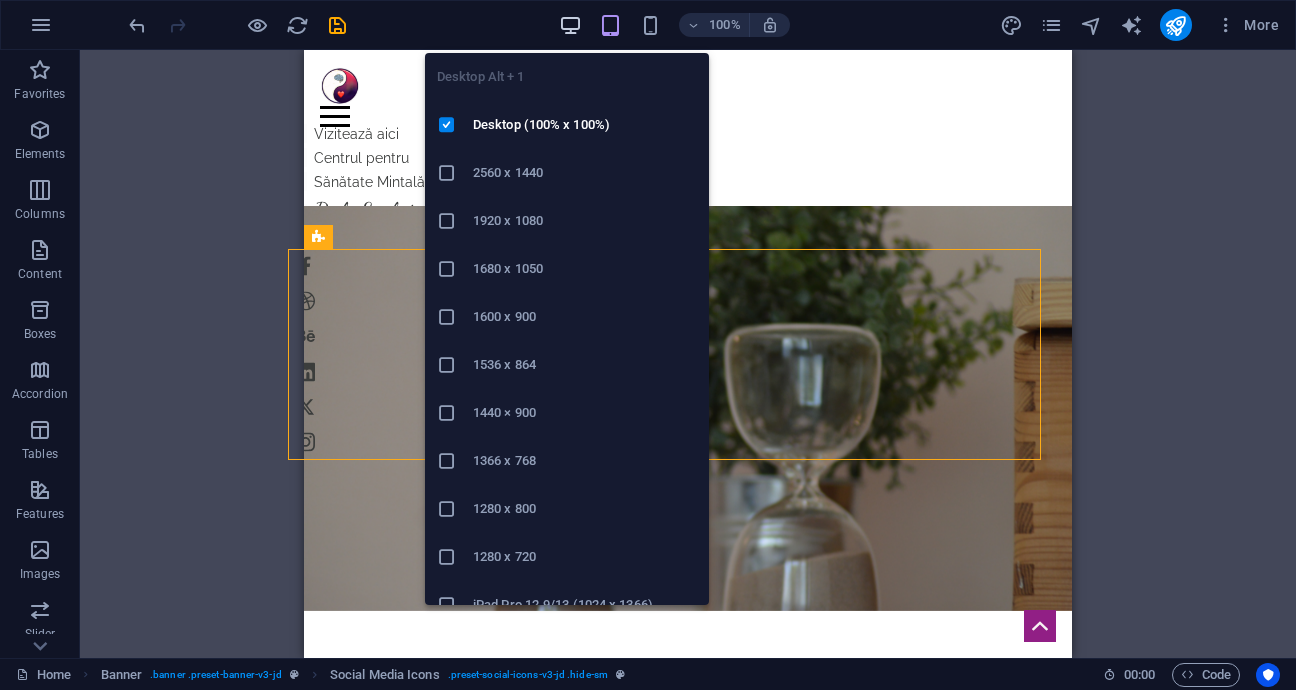 click at bounding box center [570, 25] 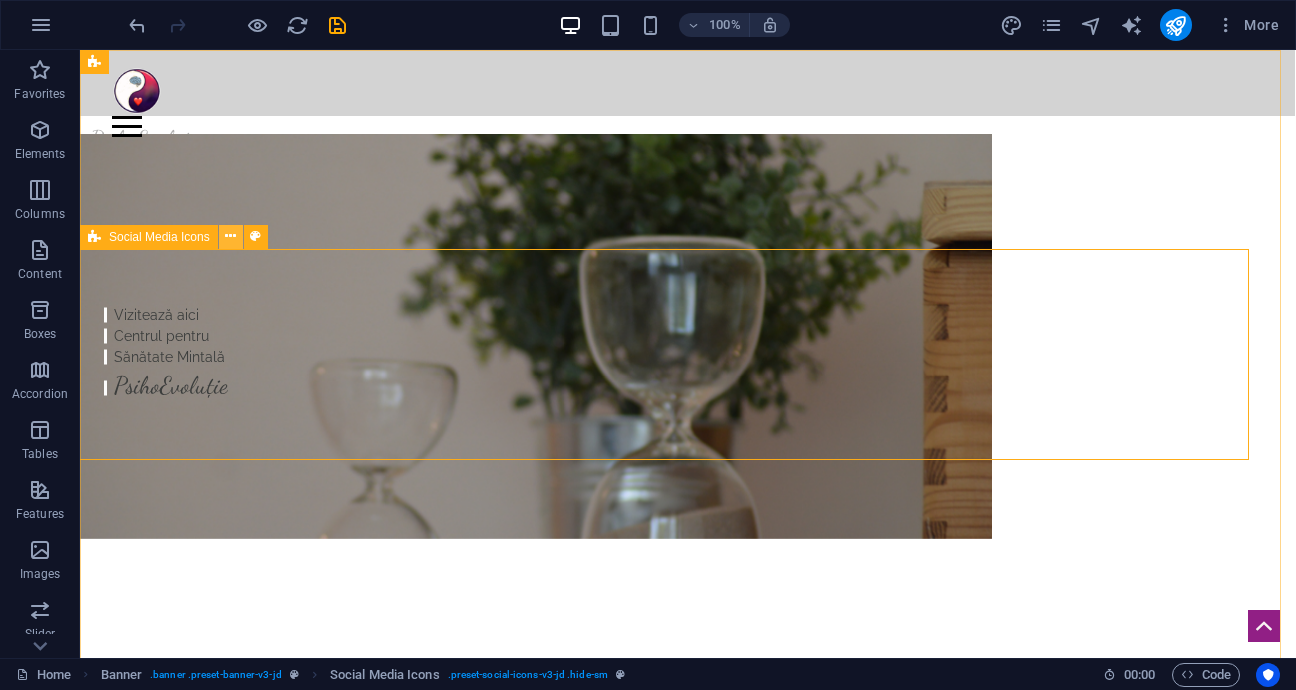 click at bounding box center [230, 236] 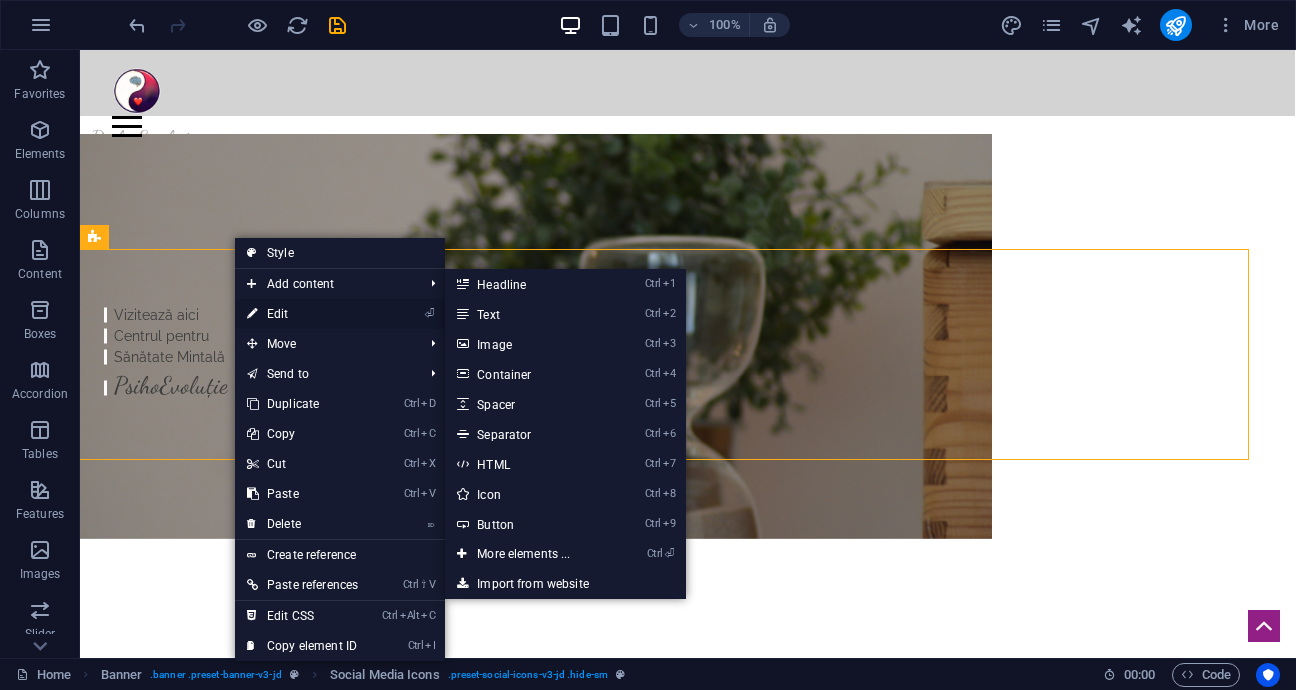 click on "⏎  Edit" at bounding box center [302, 314] 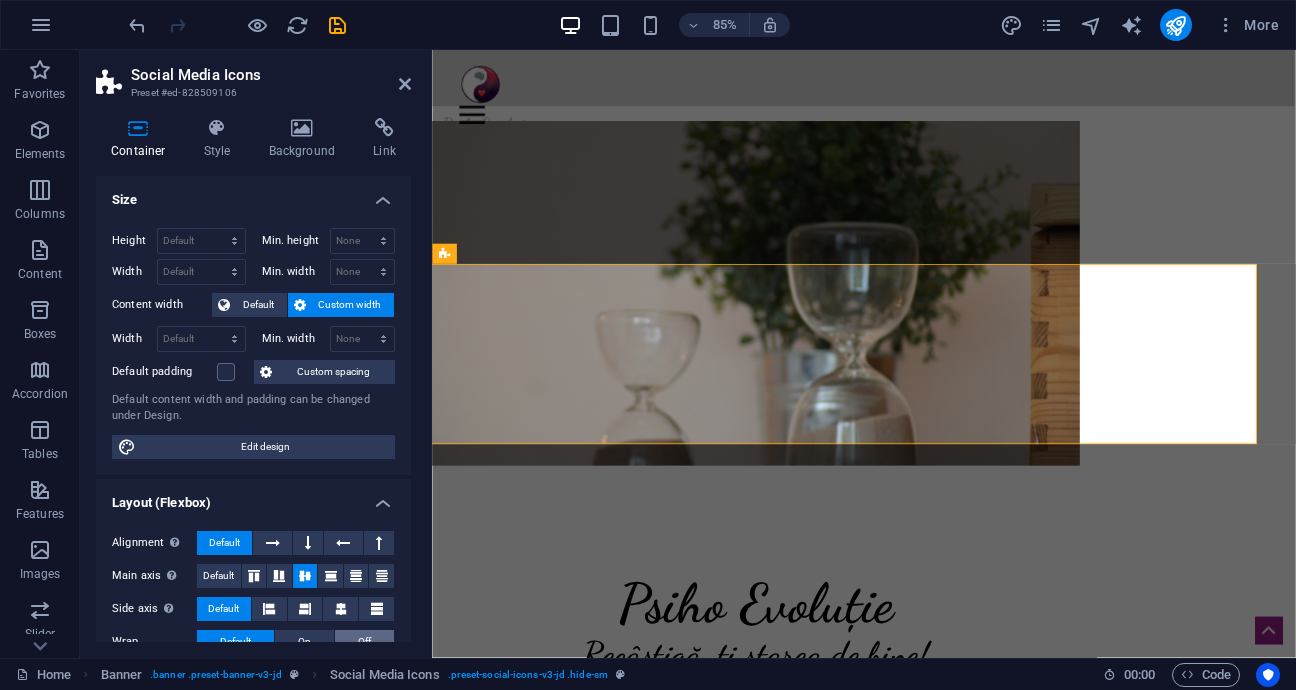 click on "Off" at bounding box center (364, 642) 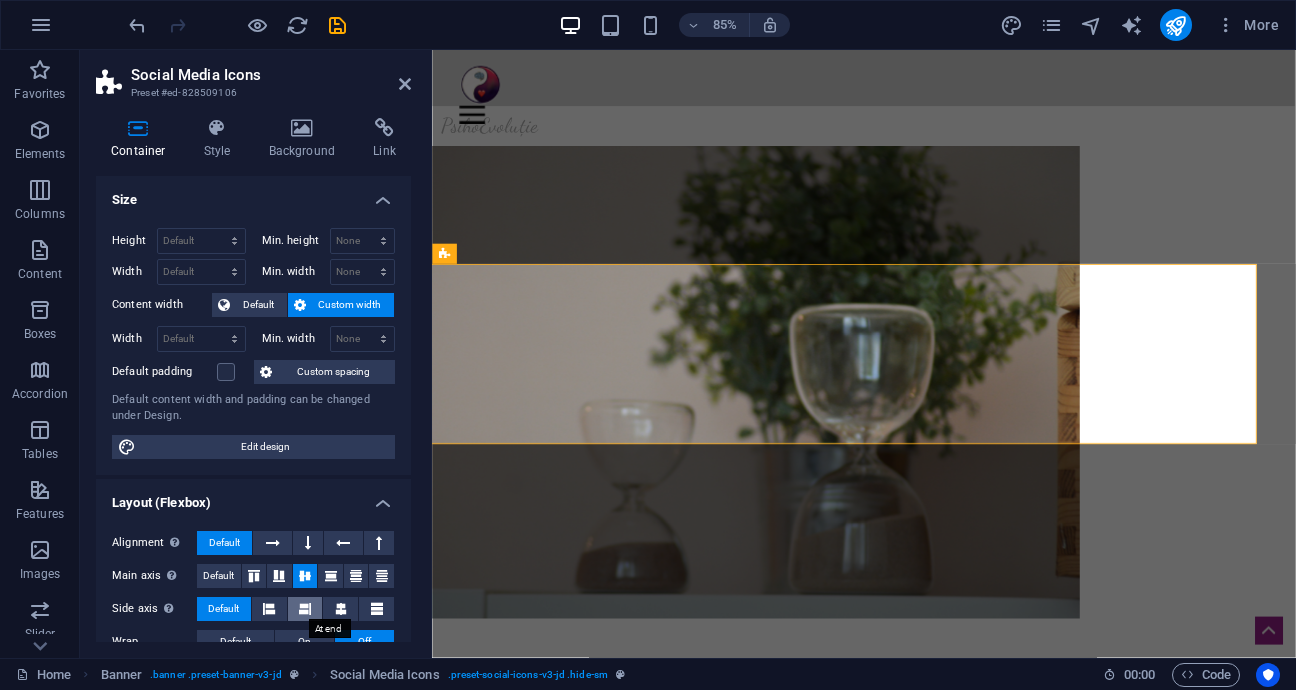click at bounding box center [305, 609] 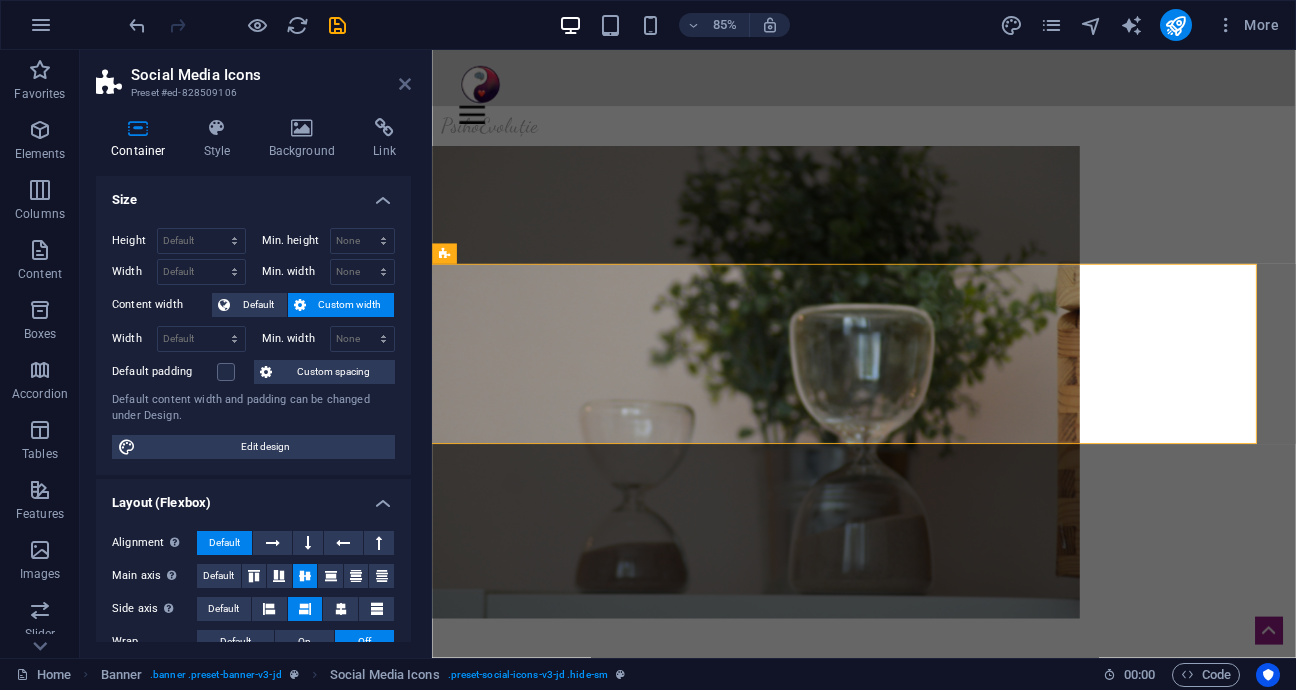 click at bounding box center [405, 84] 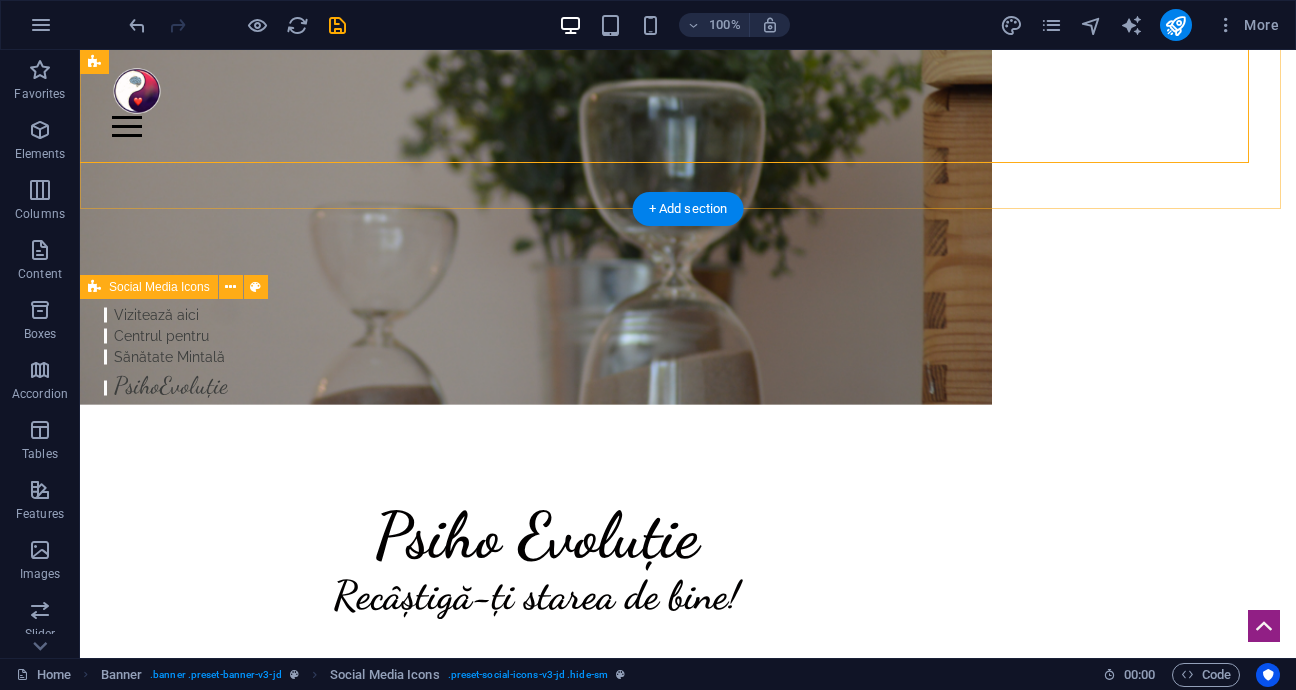scroll, scrollTop: 0, scrollLeft: 0, axis: both 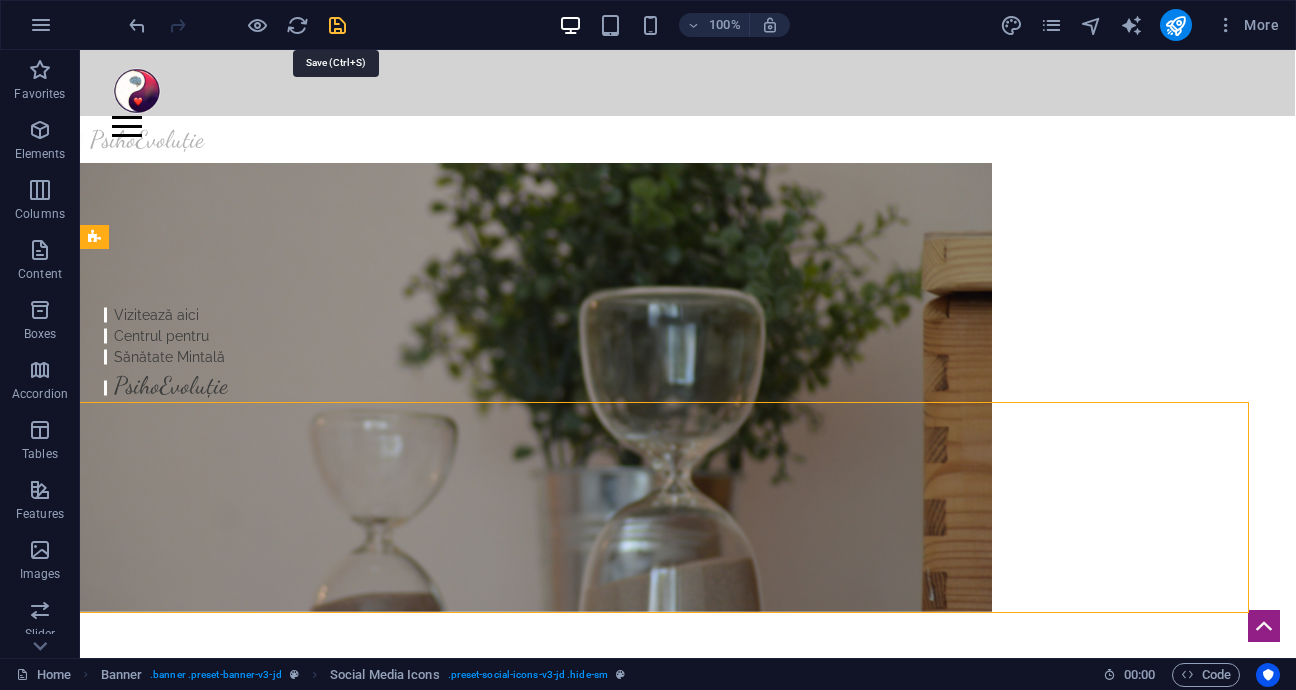 click at bounding box center (337, 25) 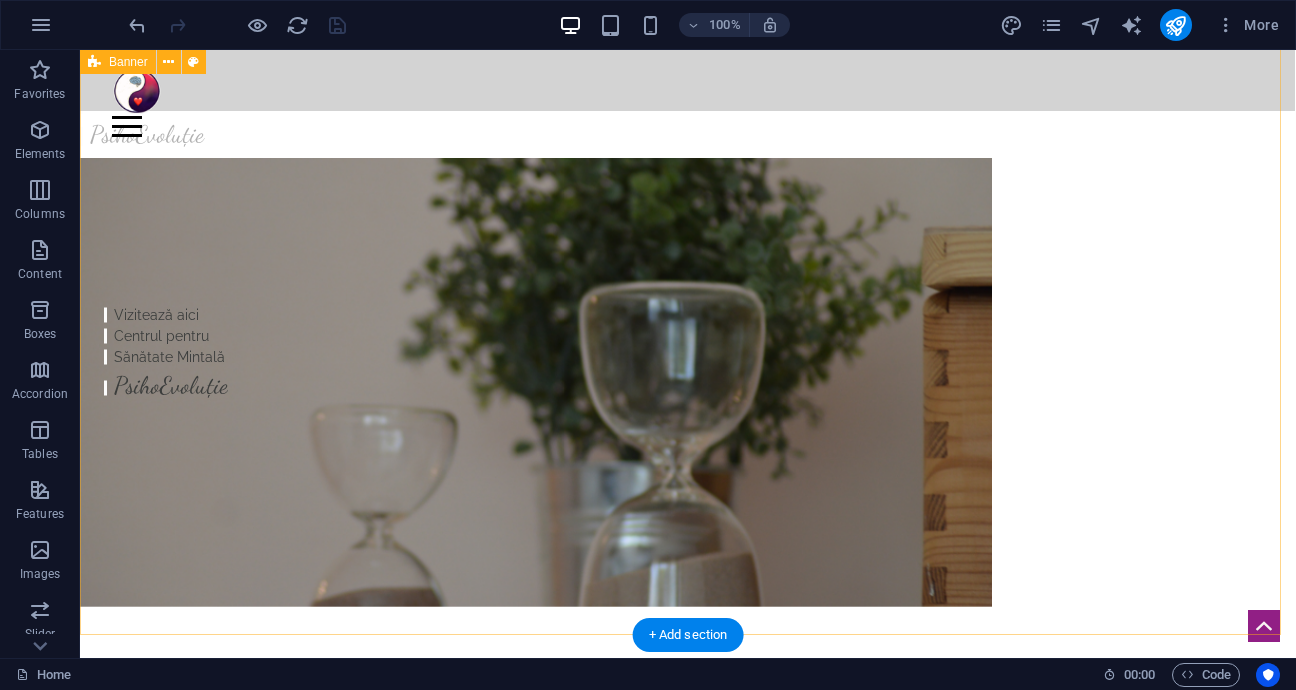 scroll, scrollTop: 0, scrollLeft: 0, axis: both 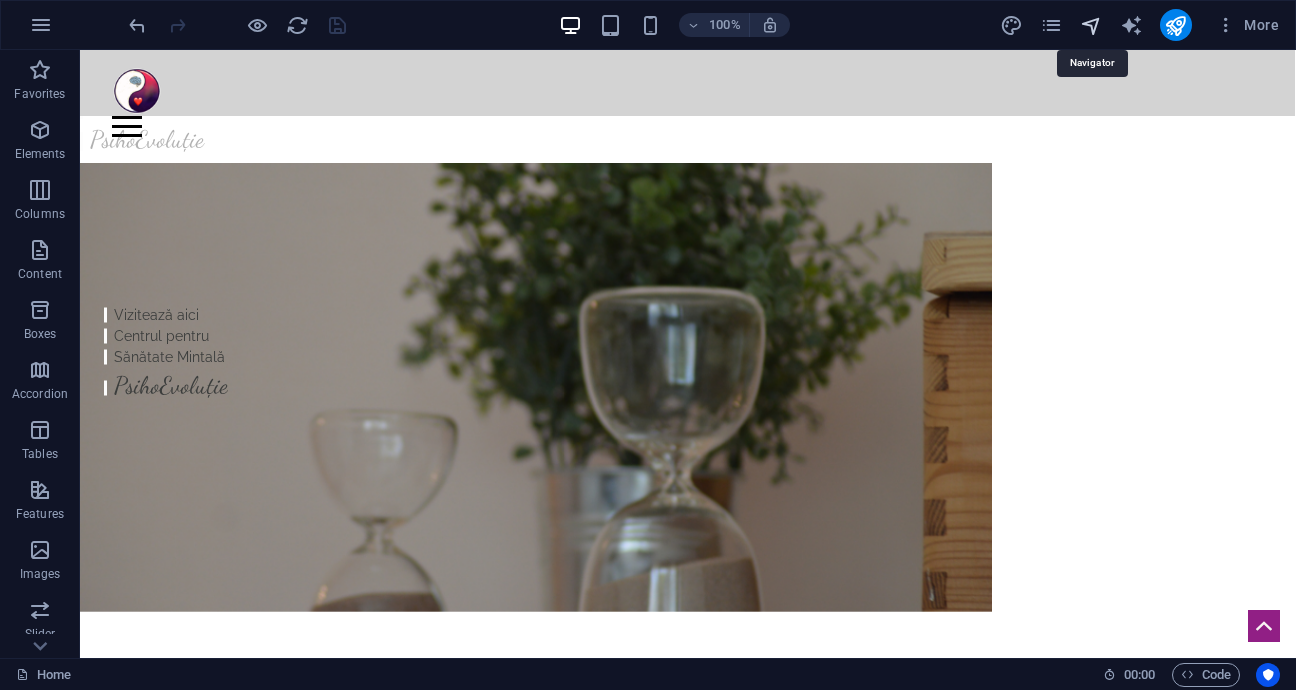 click at bounding box center (1091, 25) 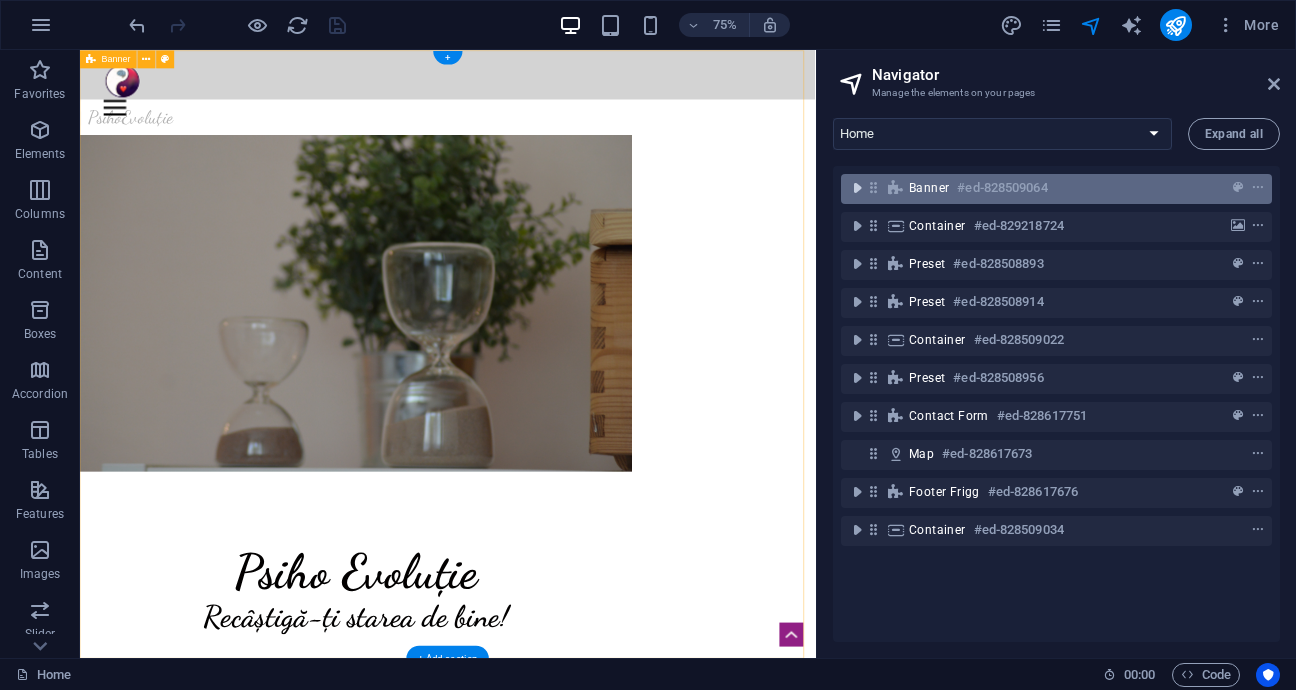 click at bounding box center [857, 188] 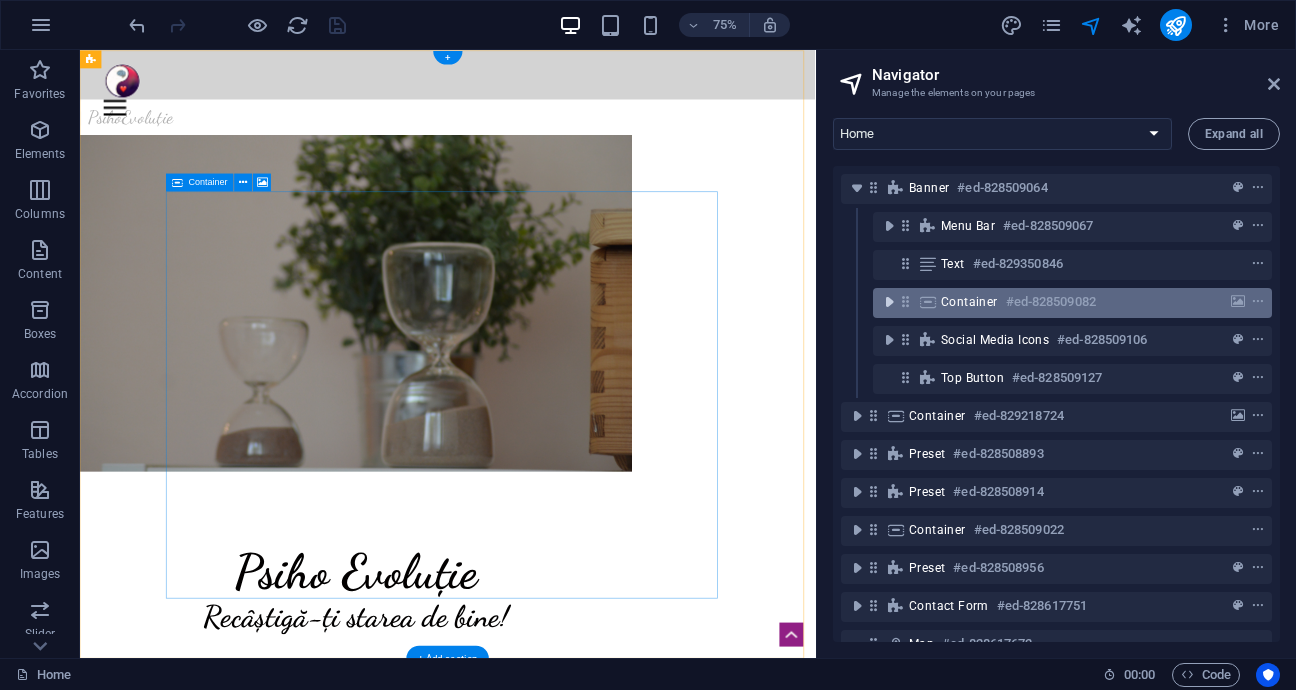 click at bounding box center [889, 302] 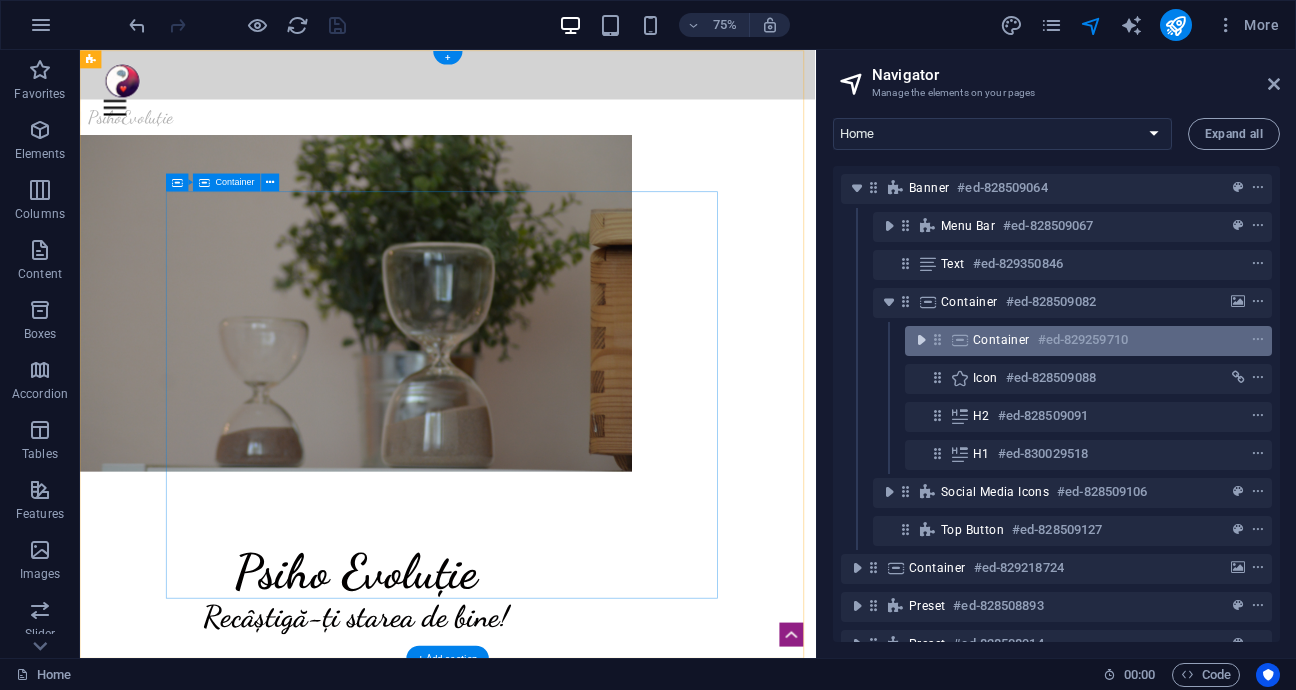 click at bounding box center [921, 340] 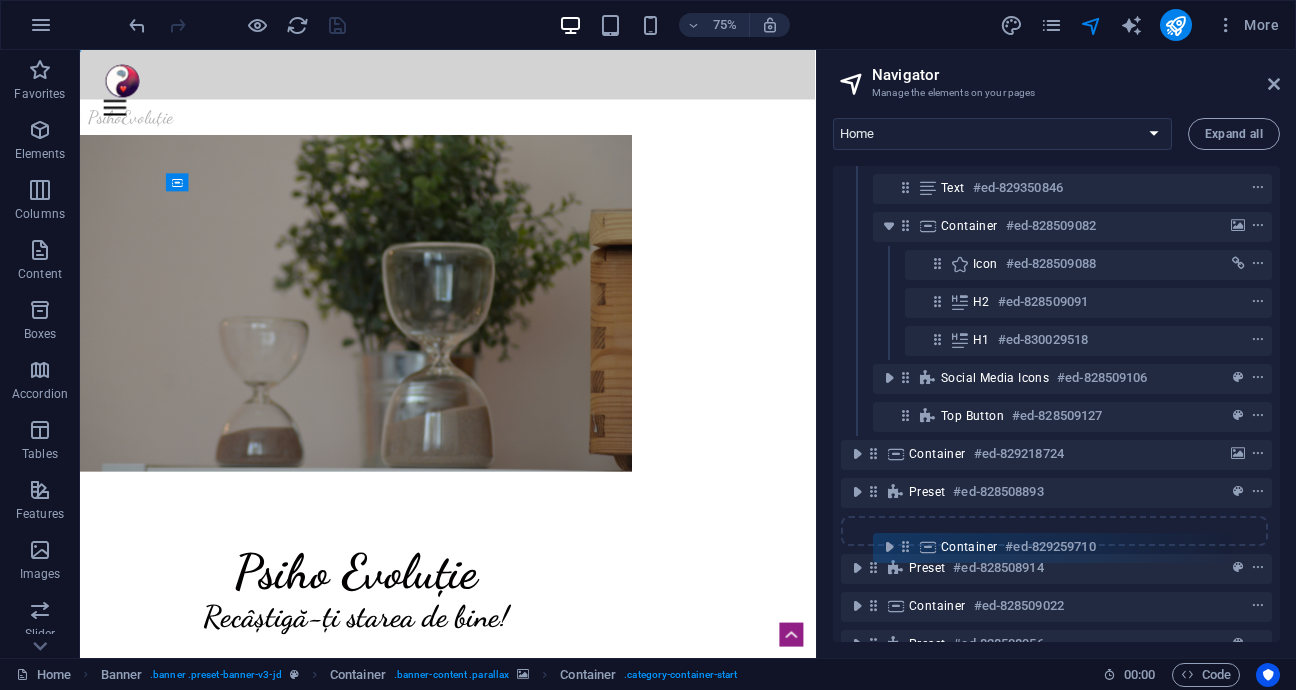 scroll, scrollTop: 83, scrollLeft: 0, axis: vertical 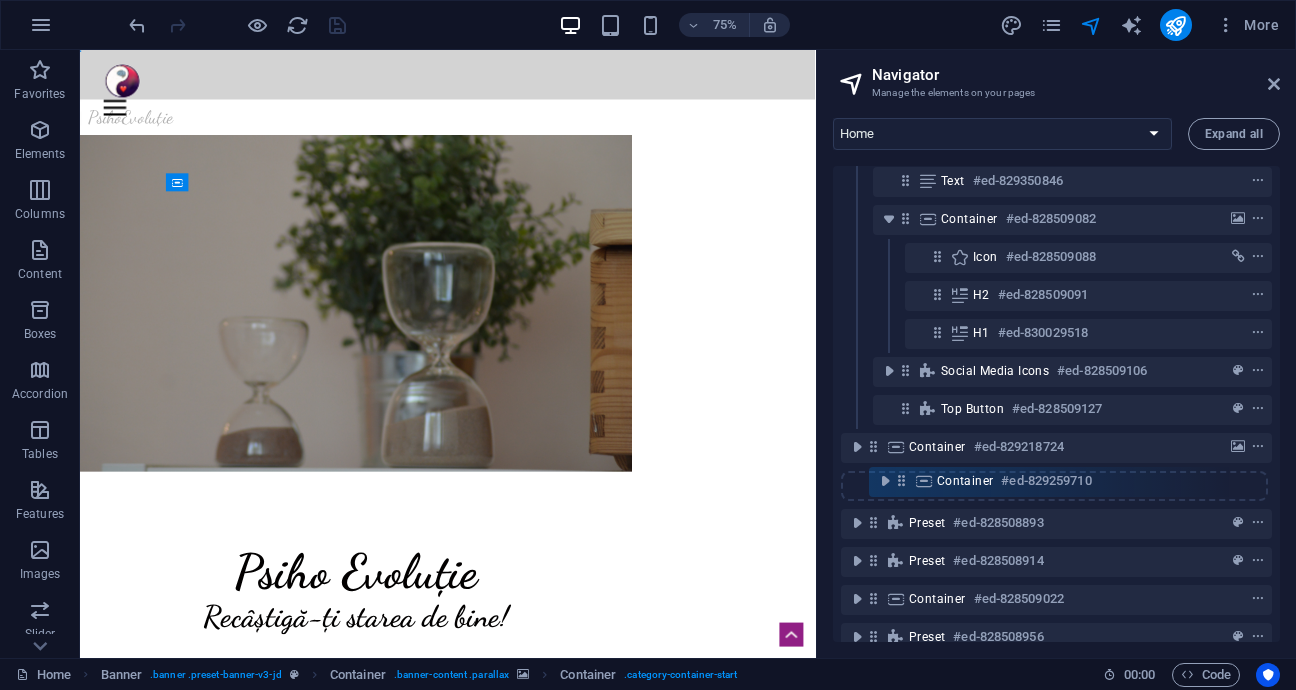 drag, startPoint x: 936, startPoint y: 339, endPoint x: 900, endPoint y: 485, distance: 150.37286 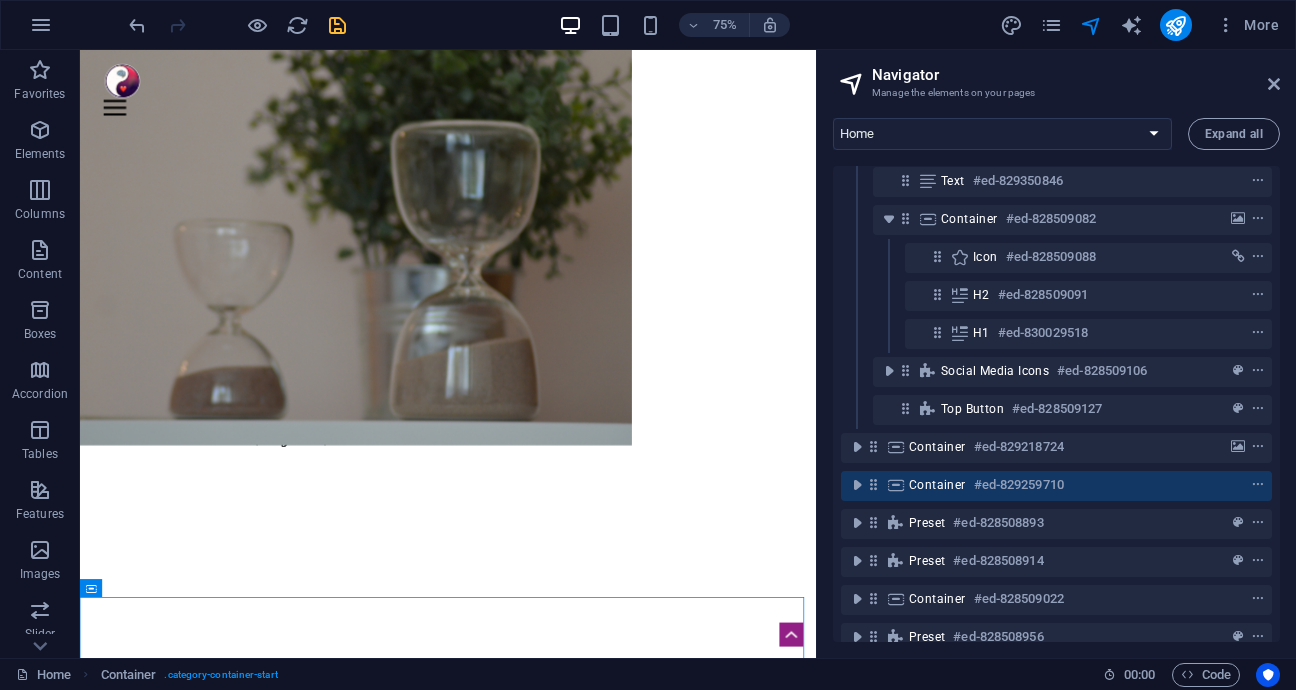 scroll, scrollTop: 620, scrollLeft: 0, axis: vertical 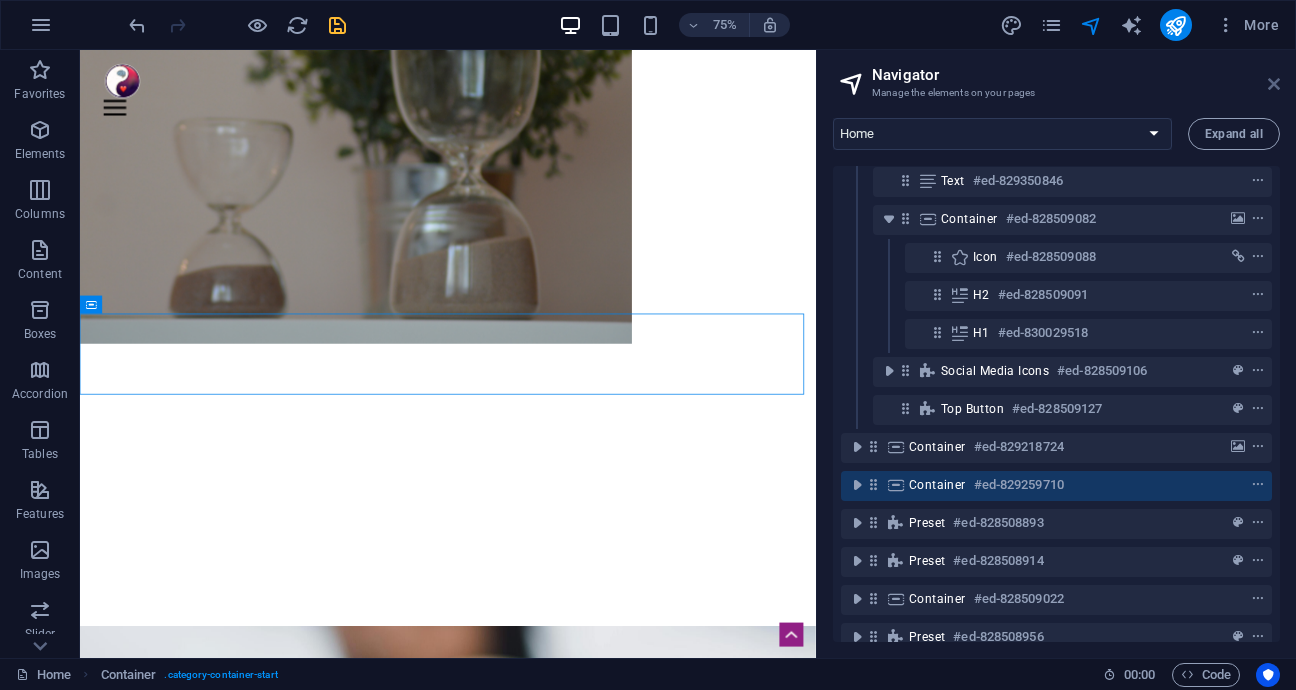 click at bounding box center (1274, 84) 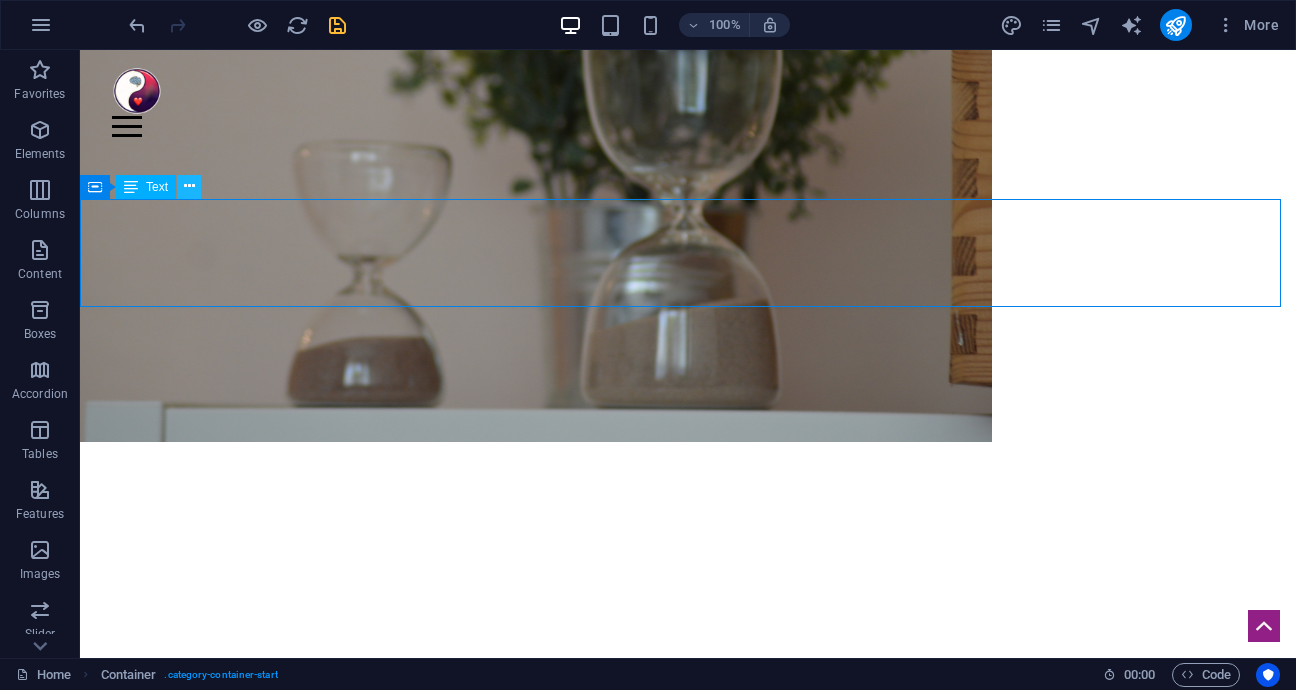 click at bounding box center [189, 186] 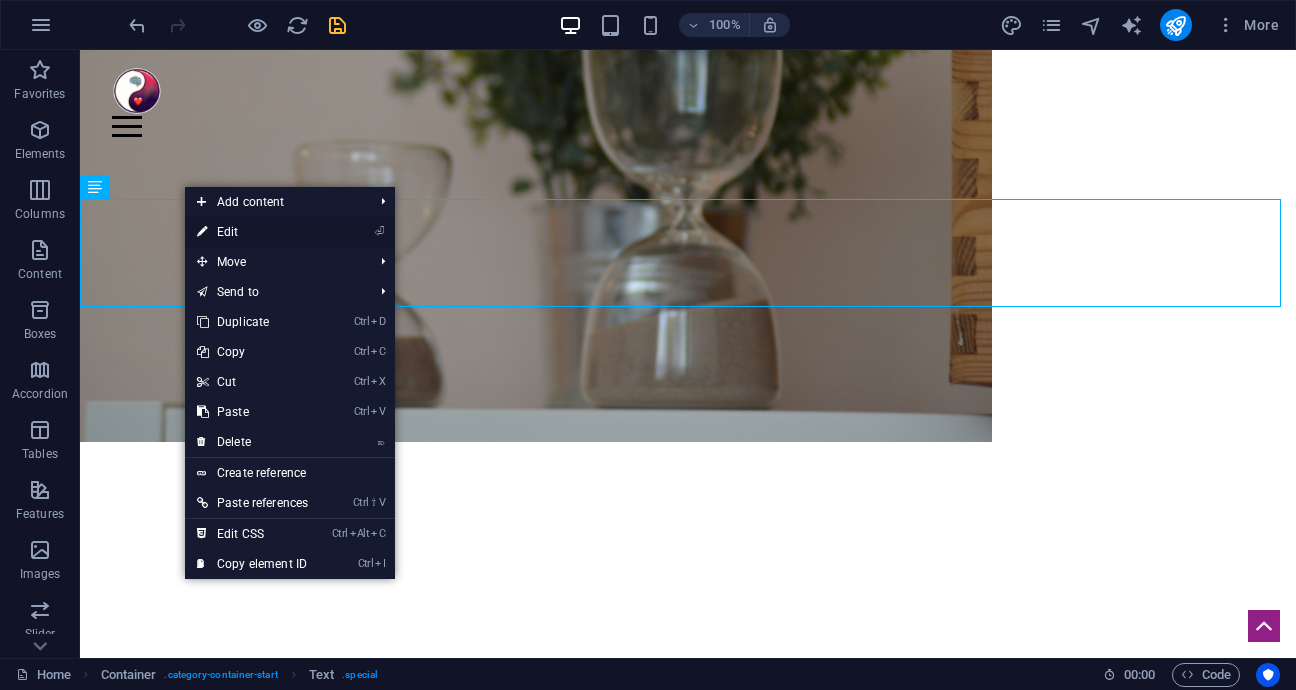 click on "⏎  Edit" at bounding box center [252, 232] 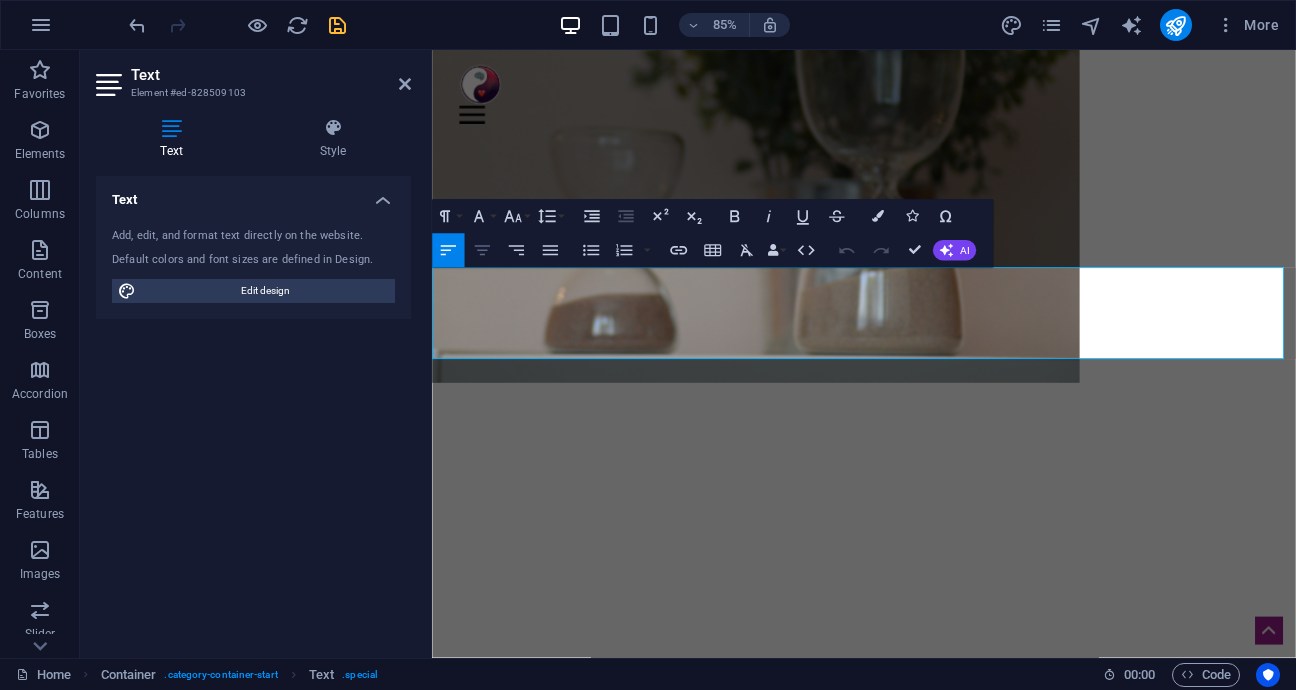 click 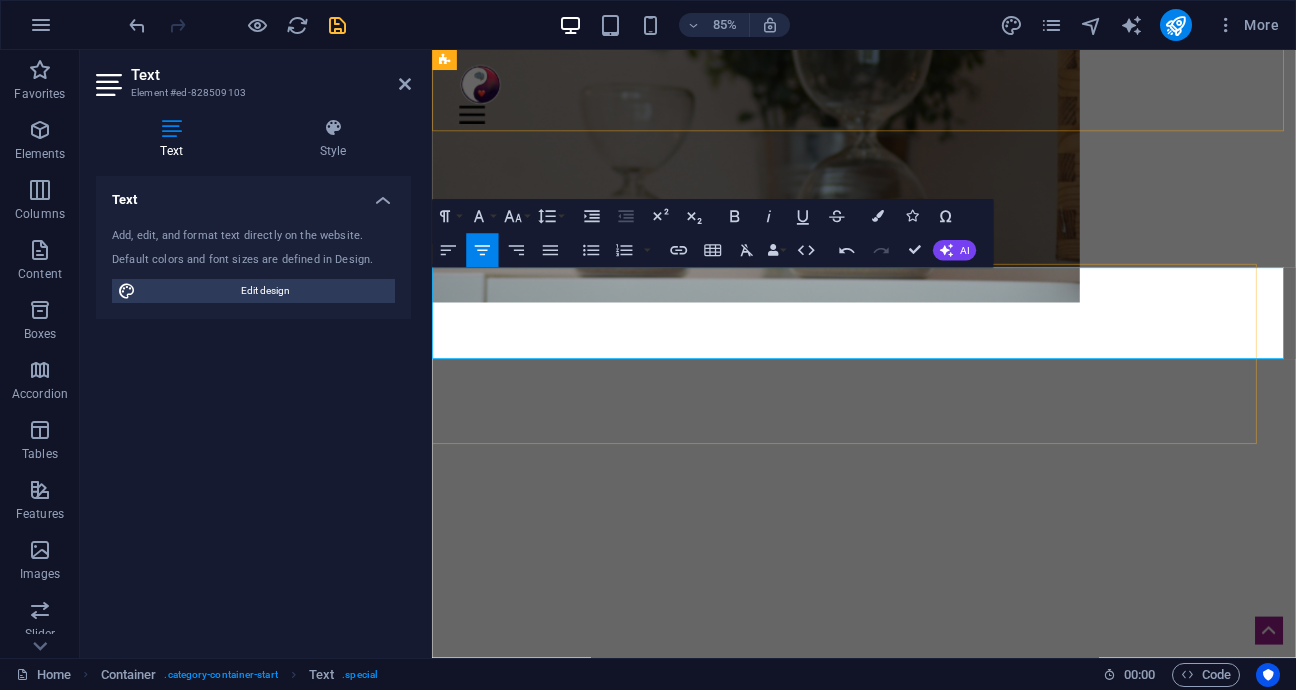 click at bounding box center (908, 407) 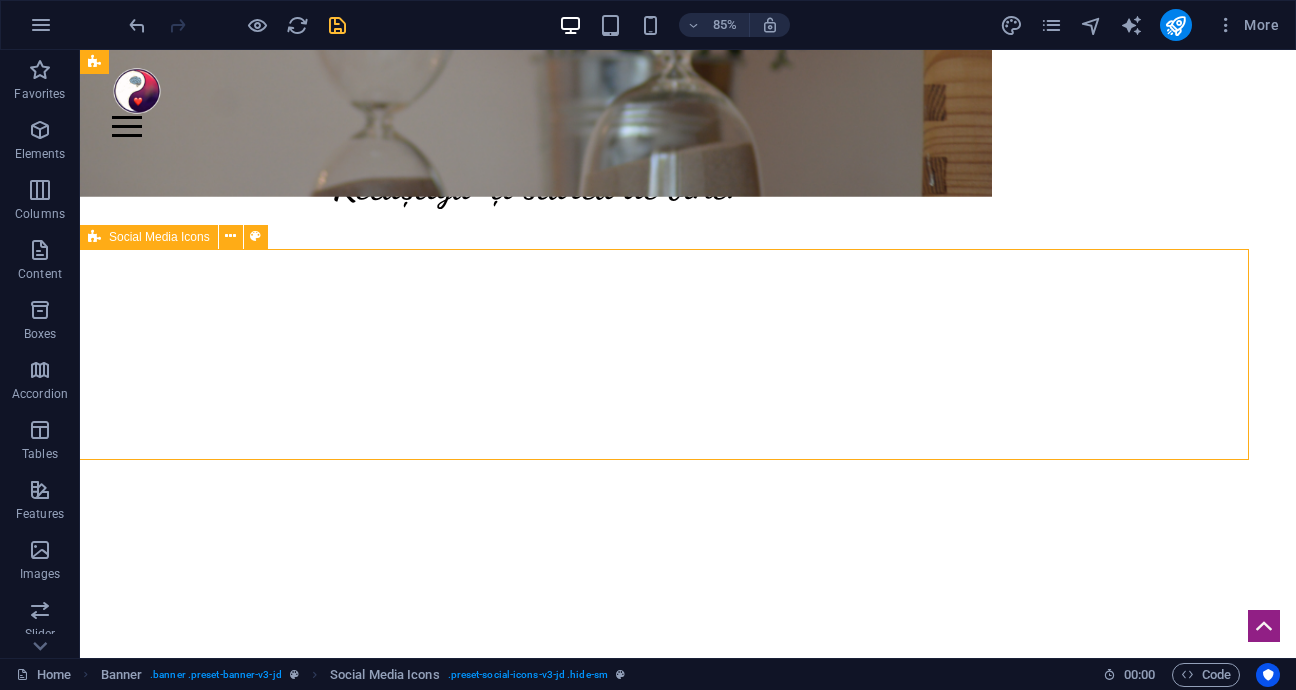 scroll, scrollTop: 512, scrollLeft: 0, axis: vertical 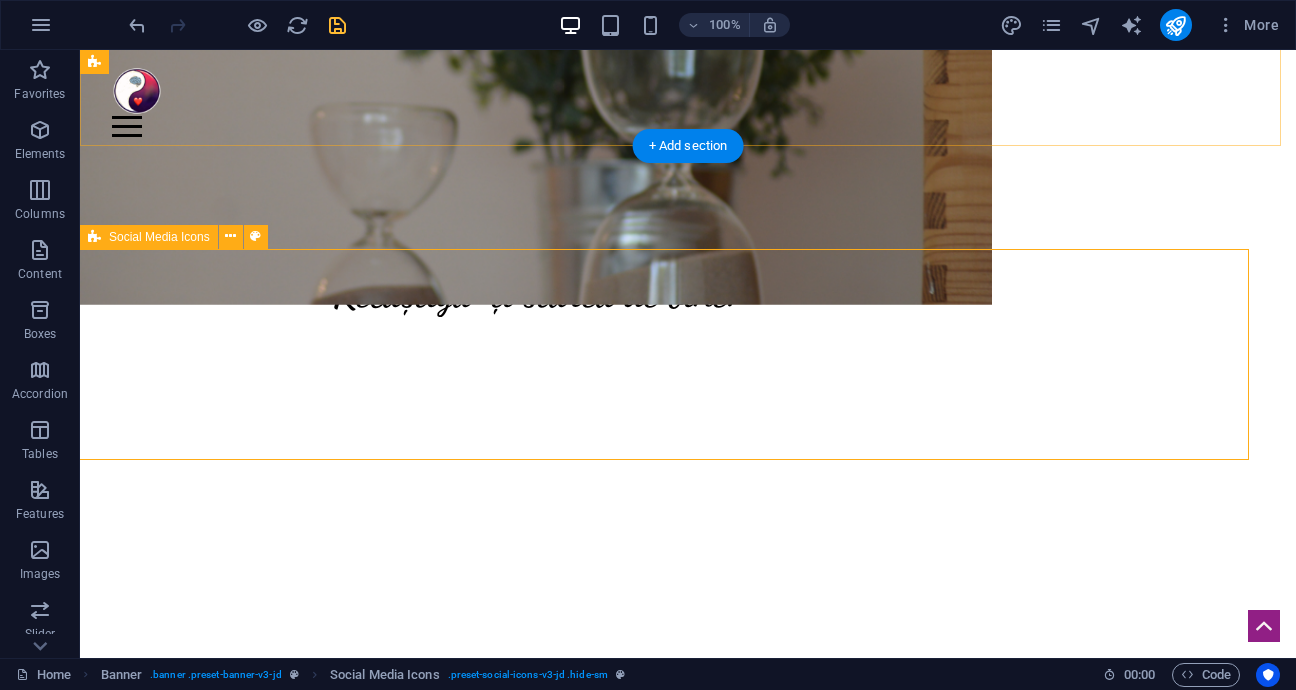 click at bounding box center (656, 353) 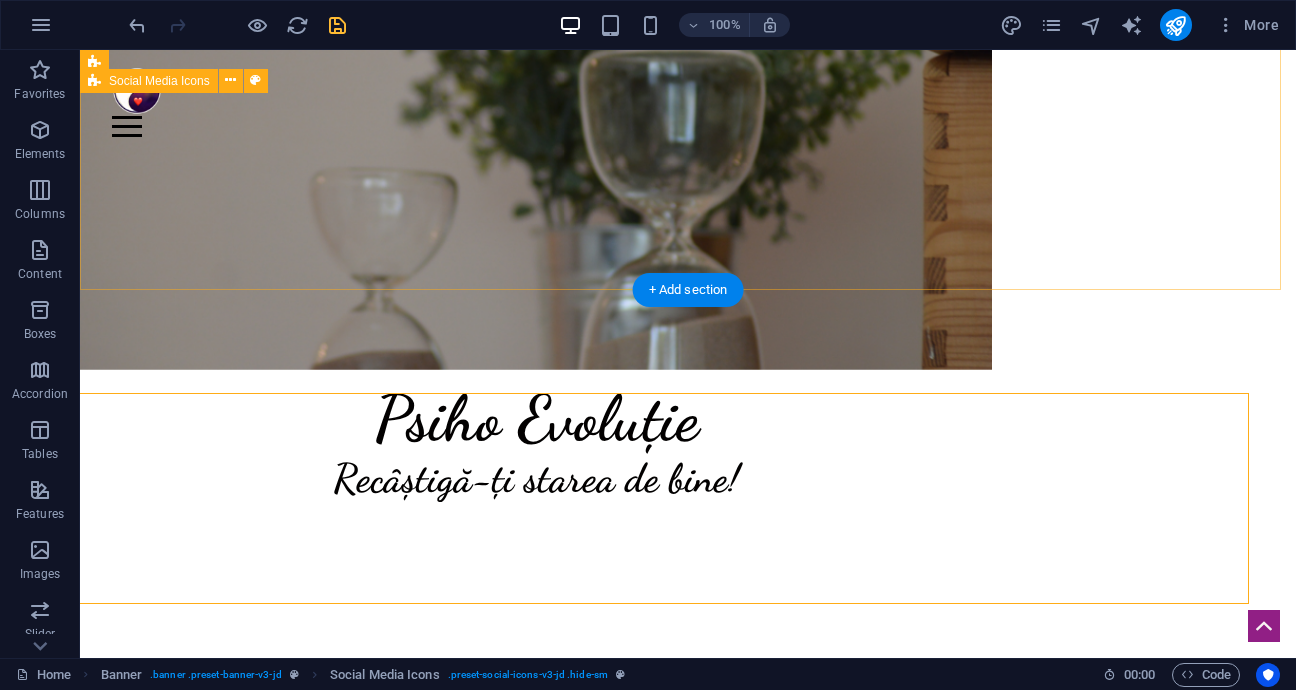 scroll, scrollTop: 512, scrollLeft: 0, axis: vertical 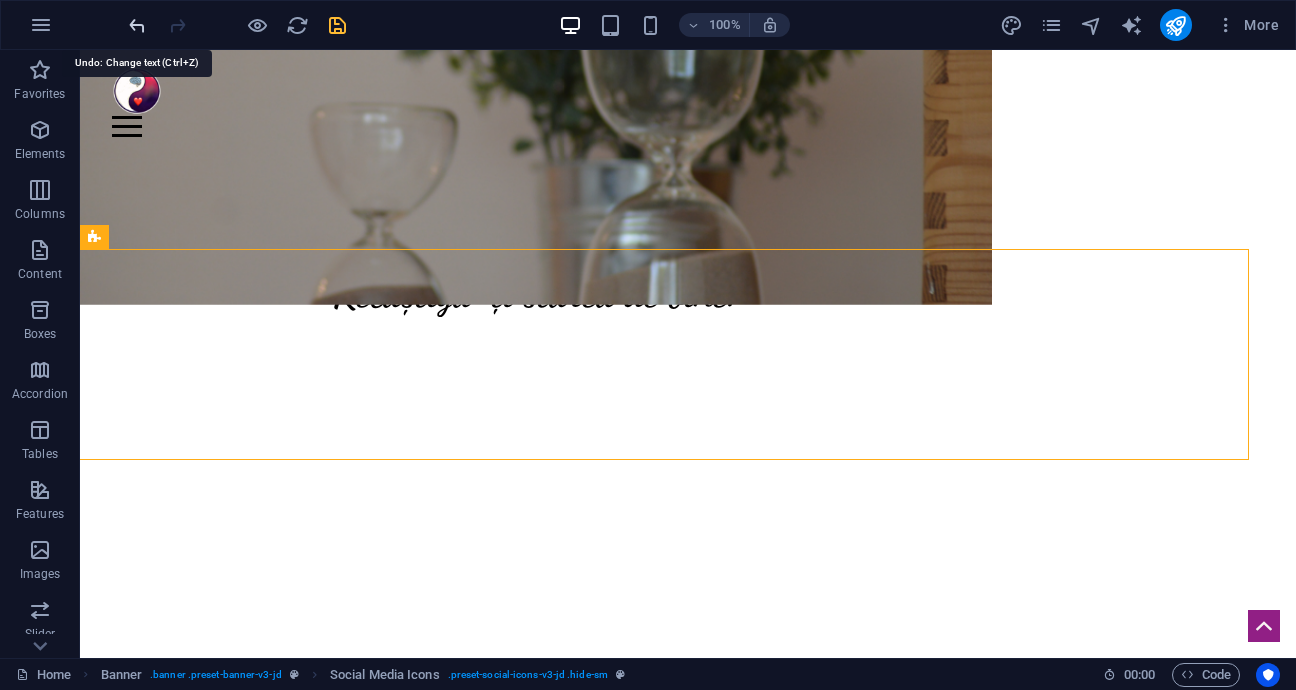 click at bounding box center [137, 25] 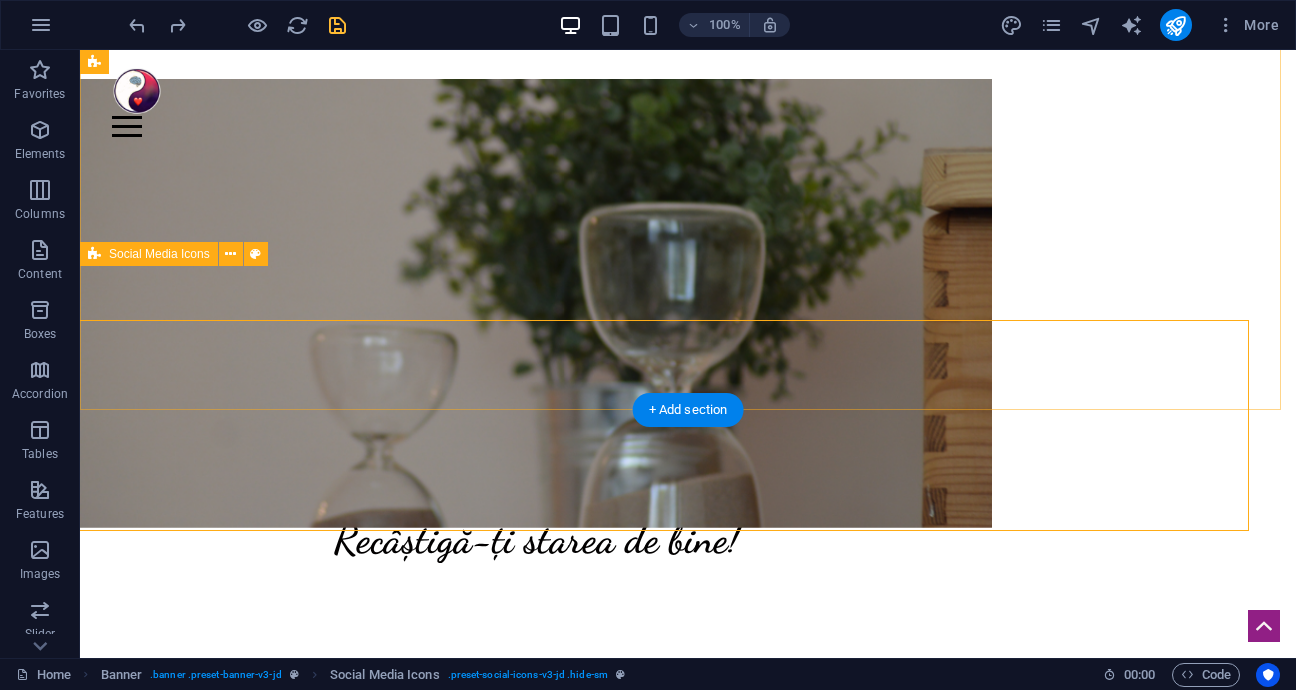 scroll, scrollTop: 212, scrollLeft: 0, axis: vertical 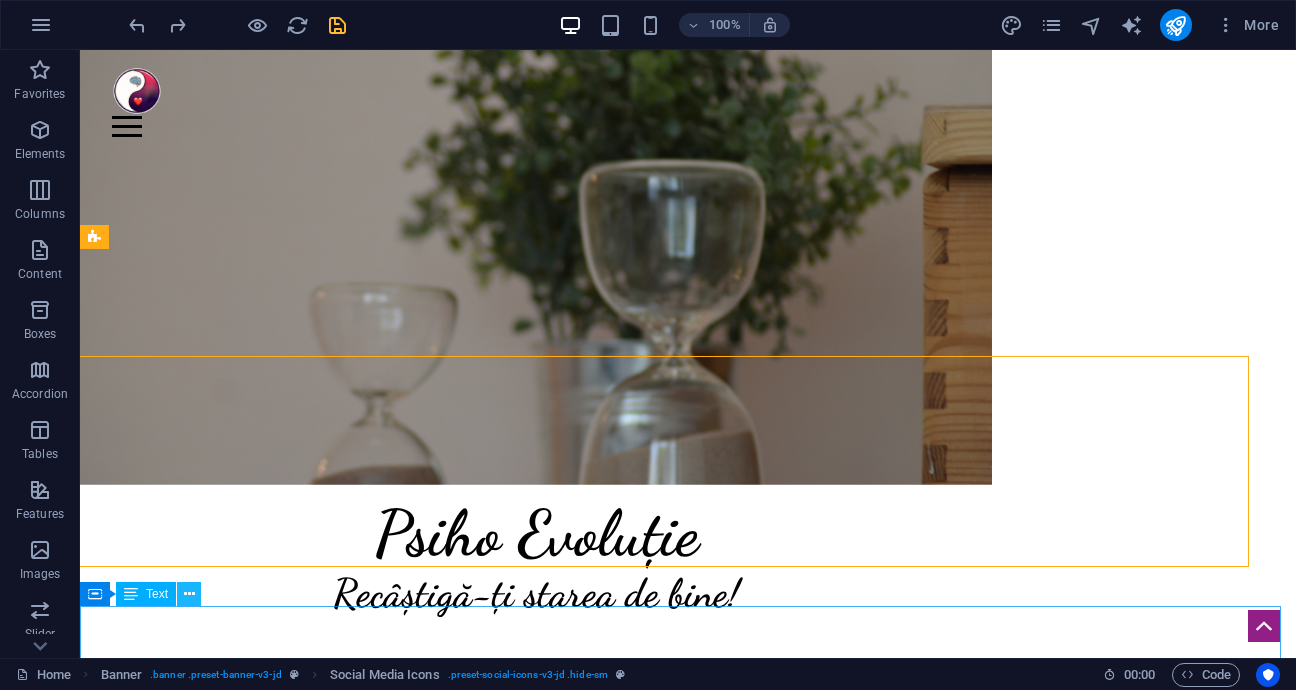click at bounding box center [189, 594] 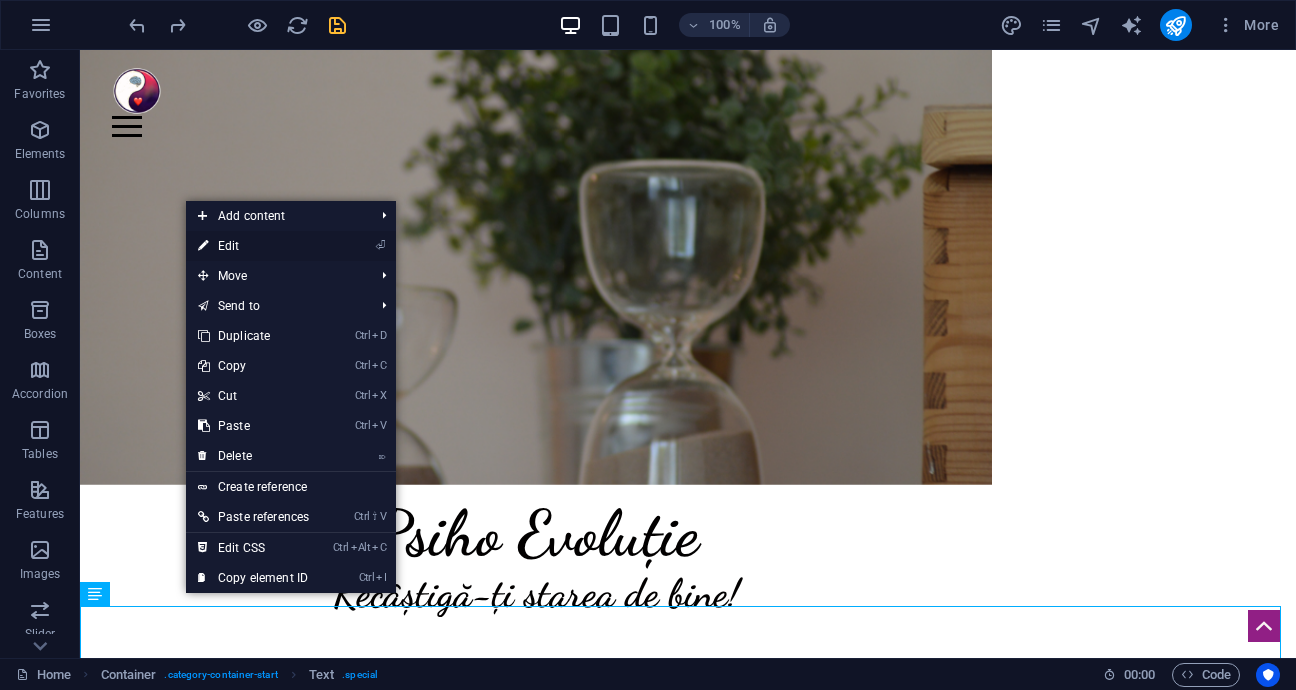 click on "⏎  Edit" at bounding box center (253, 246) 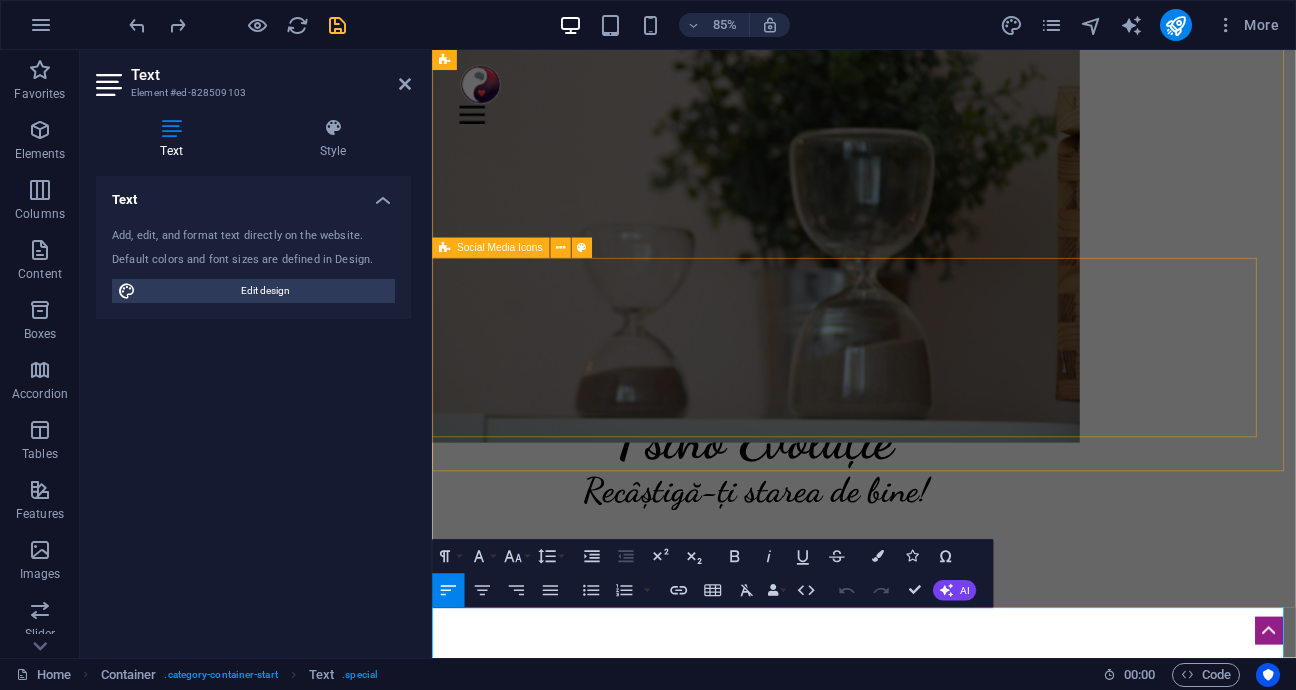 scroll, scrollTop: 412, scrollLeft: 0, axis: vertical 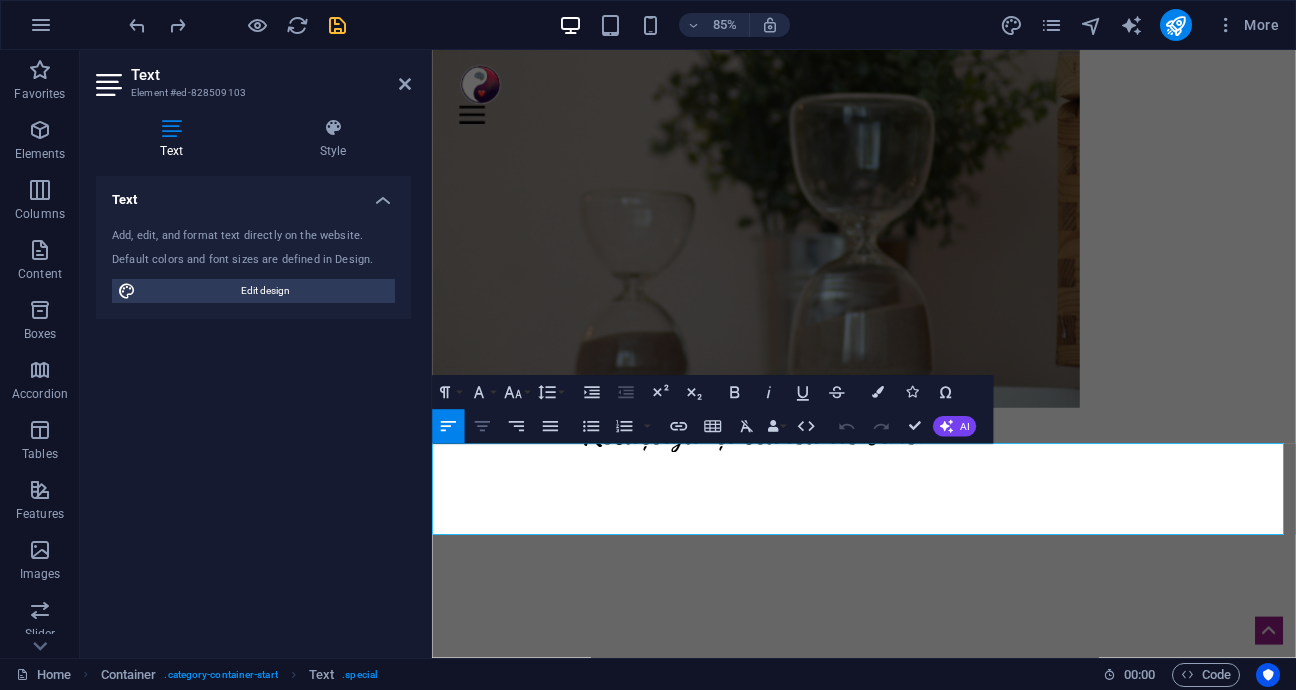 click 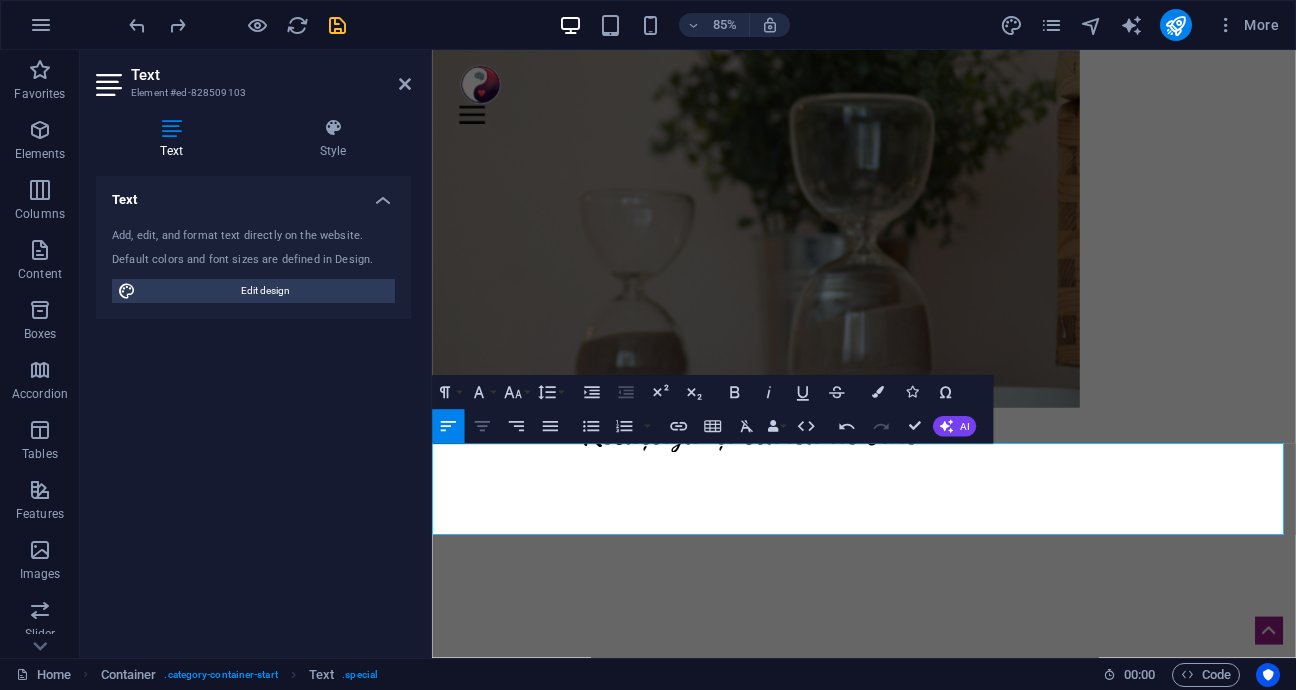 click 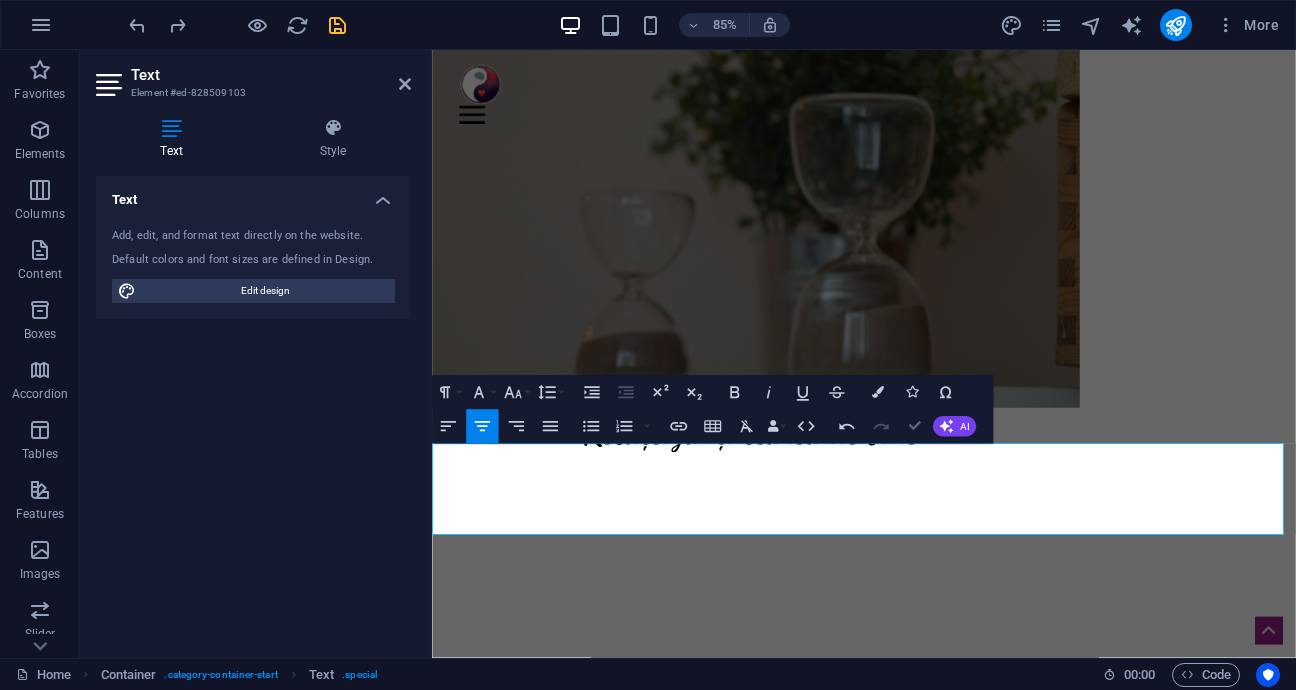 drag, startPoint x: 919, startPoint y: 424, endPoint x: 837, endPoint y: 373, distance: 96.56604 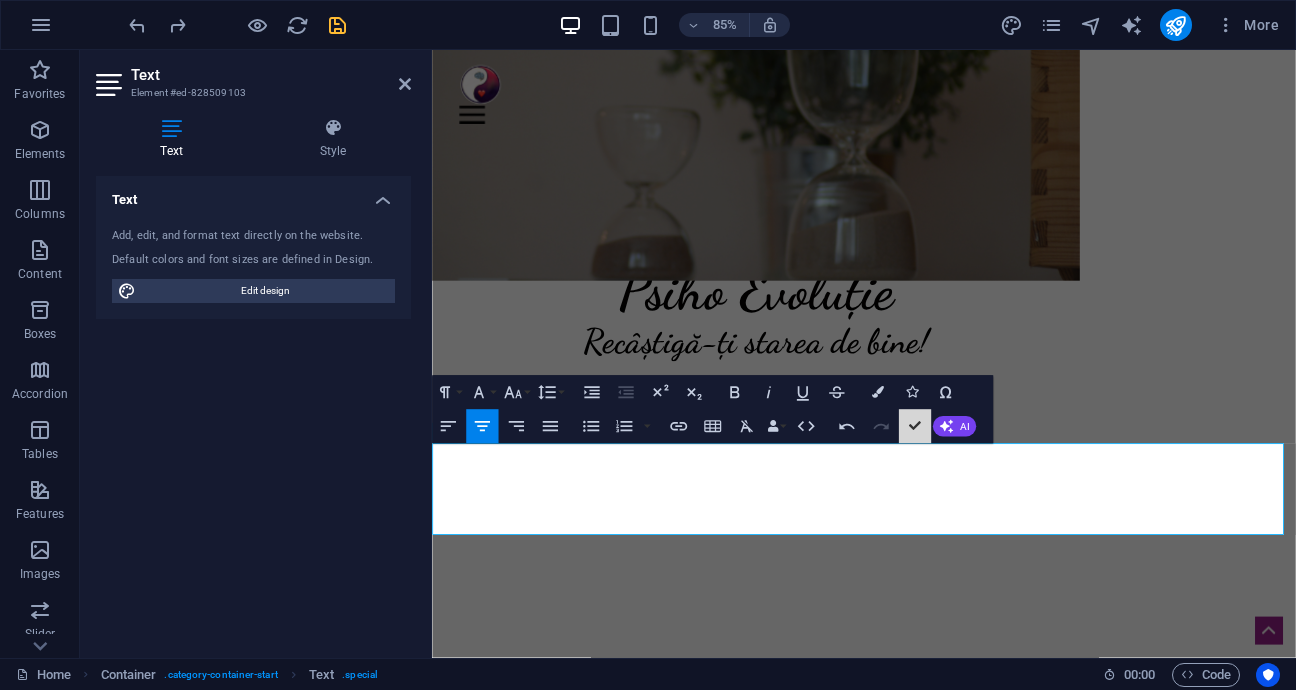 scroll, scrollTop: 305, scrollLeft: 0, axis: vertical 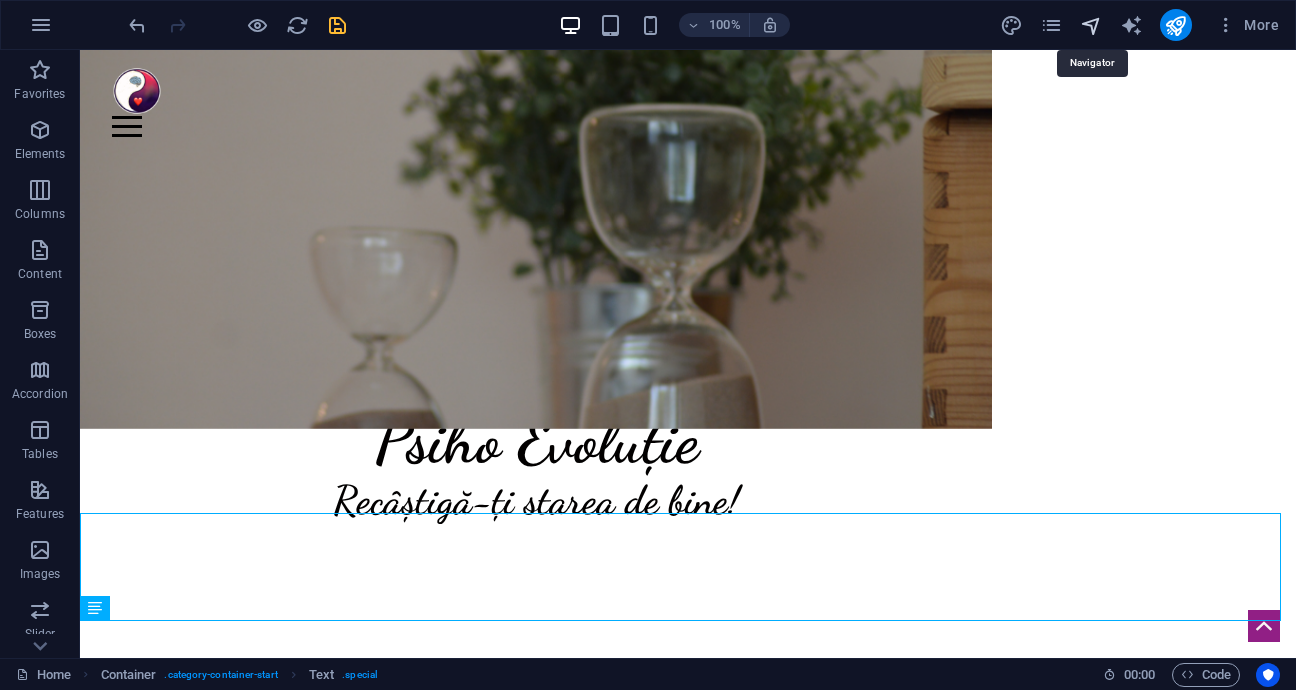 click at bounding box center (1091, 25) 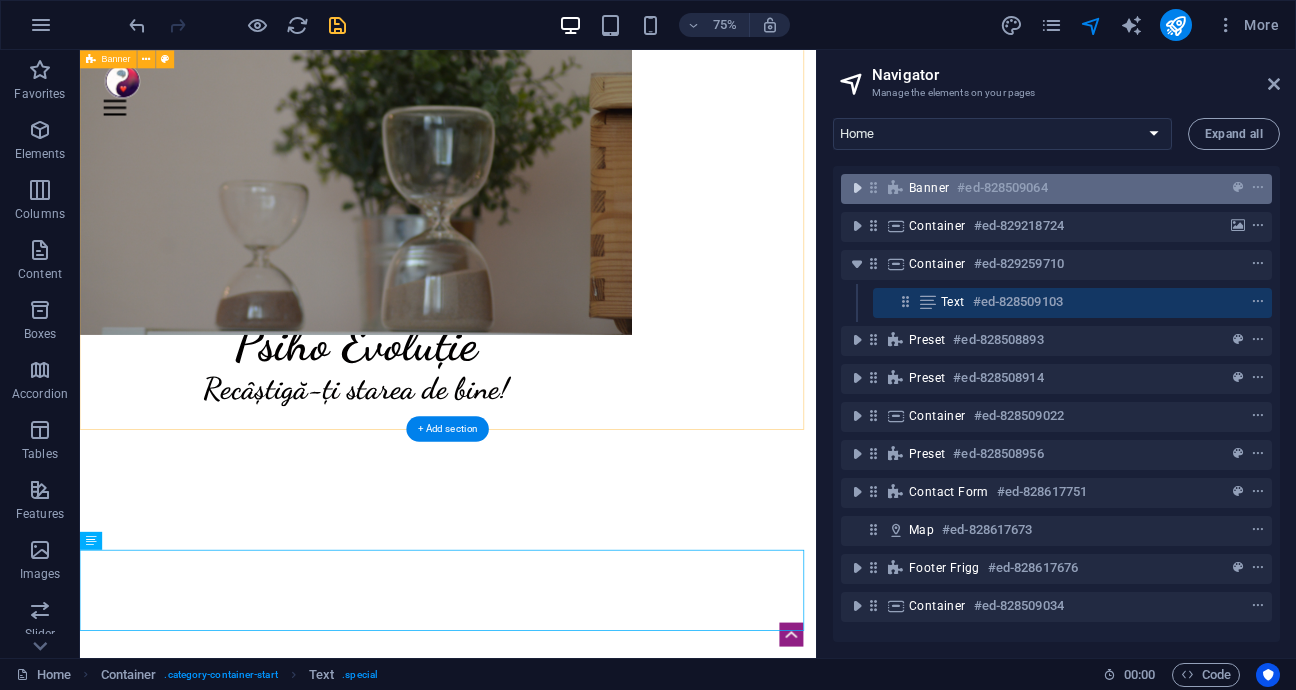 click at bounding box center [857, 188] 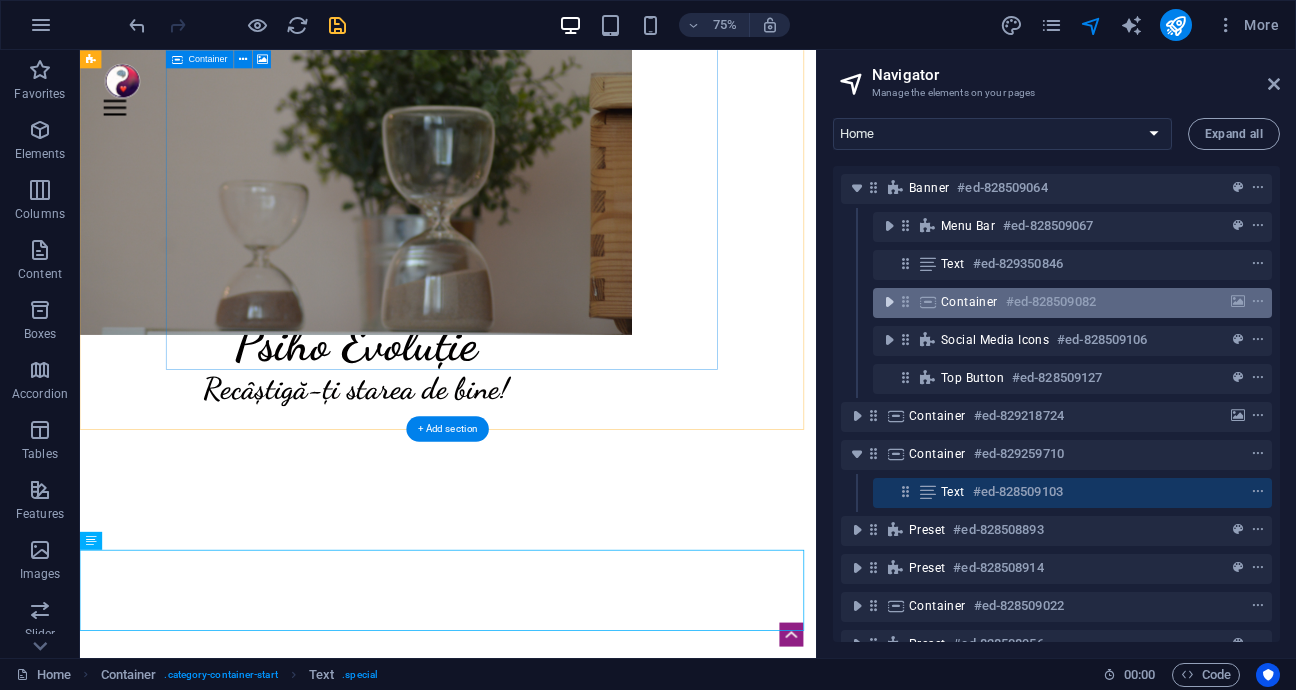 click at bounding box center (889, 302) 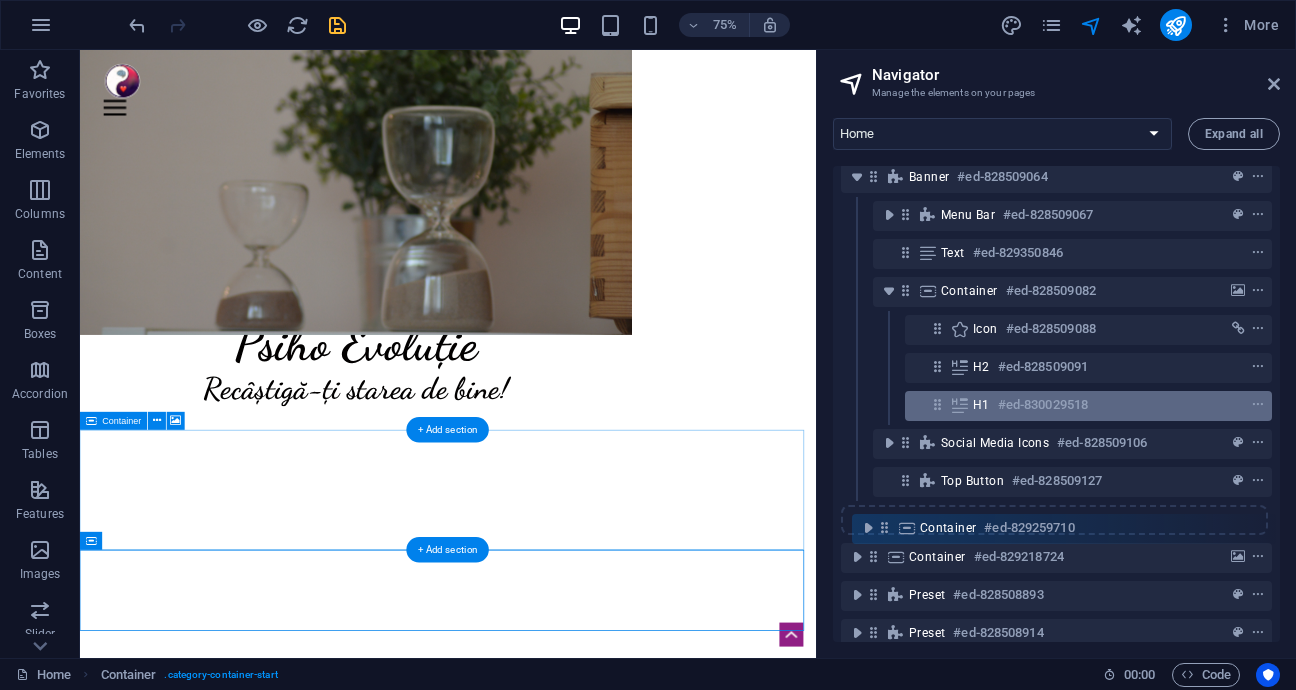 scroll, scrollTop: 11, scrollLeft: 0, axis: vertical 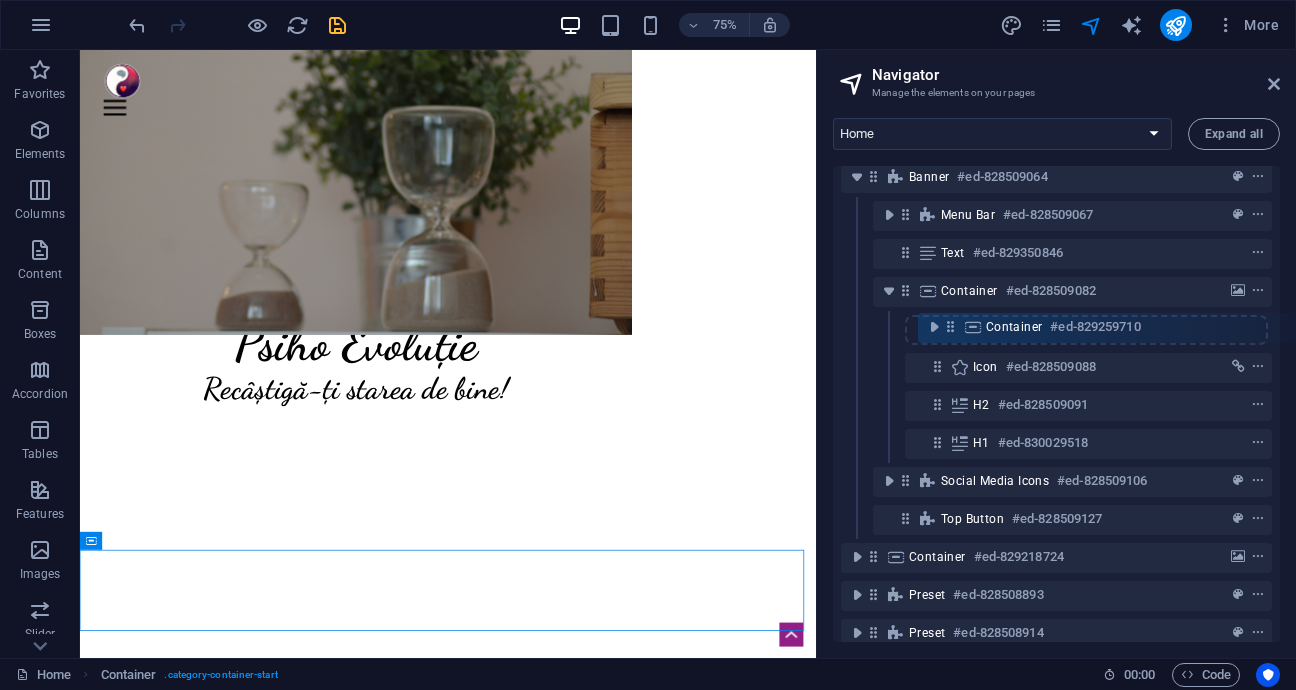 drag, startPoint x: 872, startPoint y: 567, endPoint x: 948, endPoint y: 320, distance: 258.42795 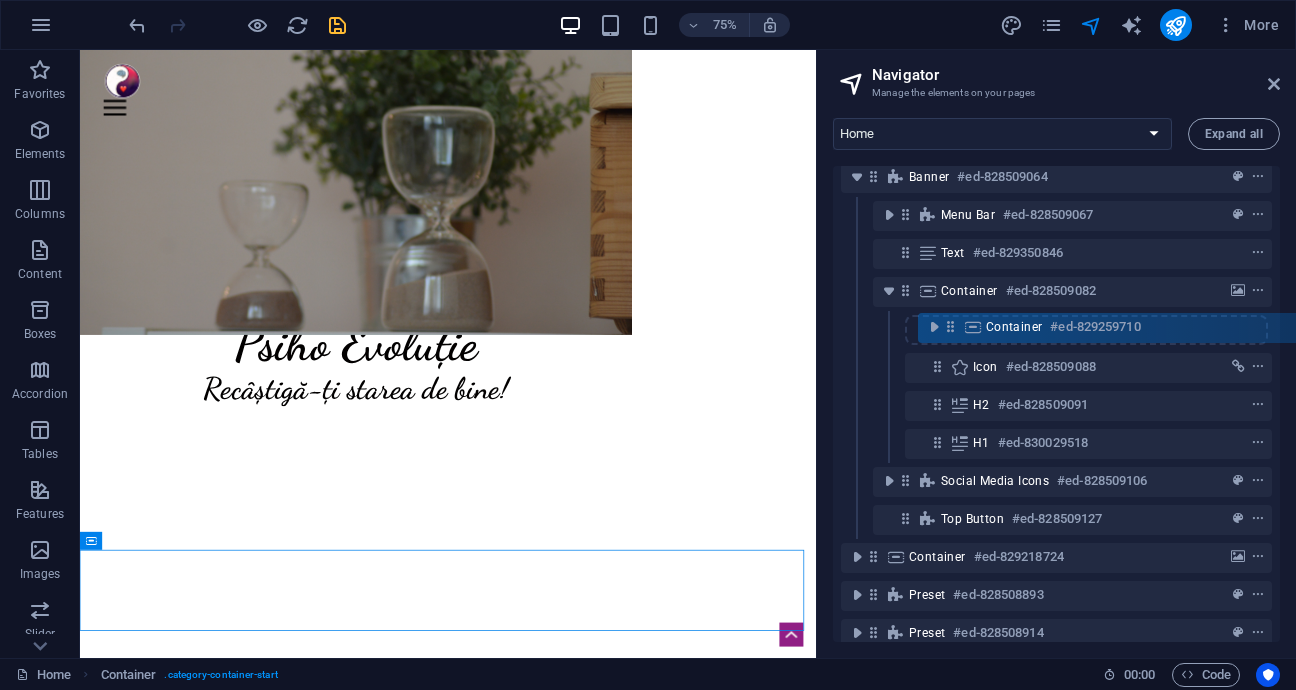 click on "Banner #ed-828509064 Menu Bar #ed-828509067 Text #ed-829350846 Container #ed-828509082 Icon #ed-828509088 H2 #ed-828509091 H1 #ed-830029518 Social Media Icons #ed-828509106 Top button #ed-828509127 Container #ed-829218724 Container #ed-829259710 Preset #ed-828508893 Preset #ed-828508914 Container #ed-828509022 Preset #ed-828508956 Contact Form #ed-828617751 Map #ed-828617673 Footer Frigg #ed-828617676 Container #ed-828509034" at bounding box center [1056, 404] 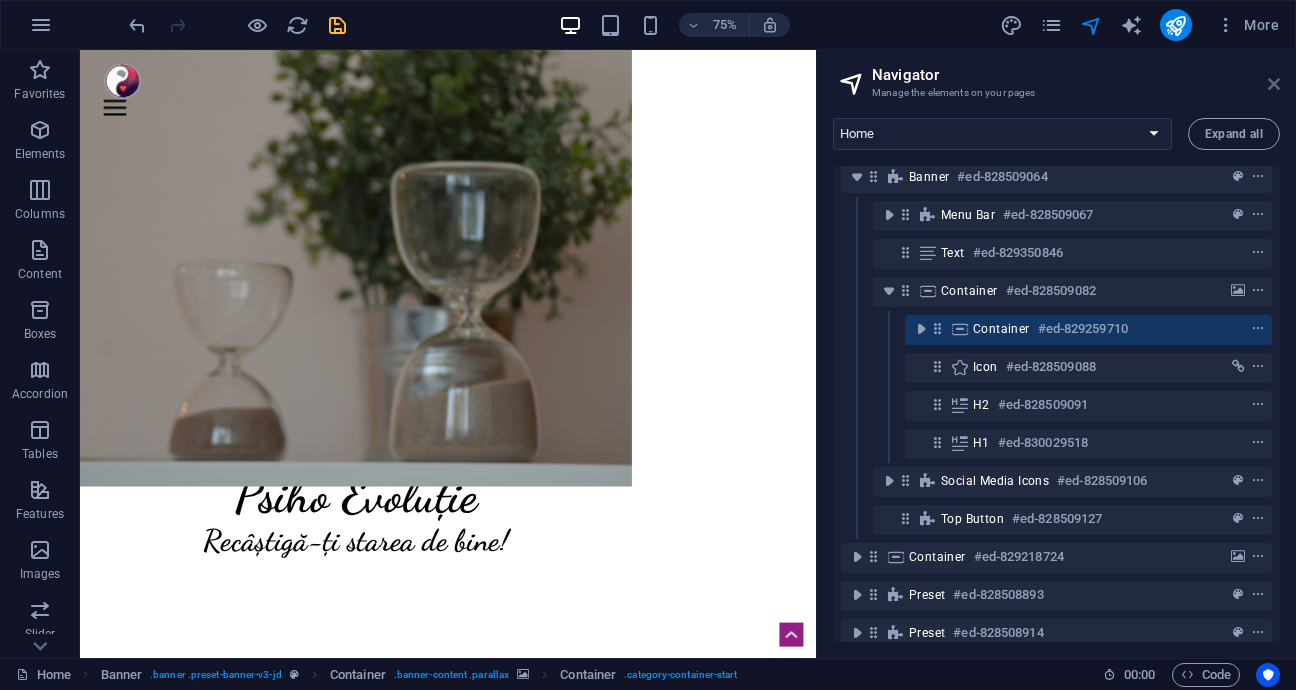 click at bounding box center (1274, 84) 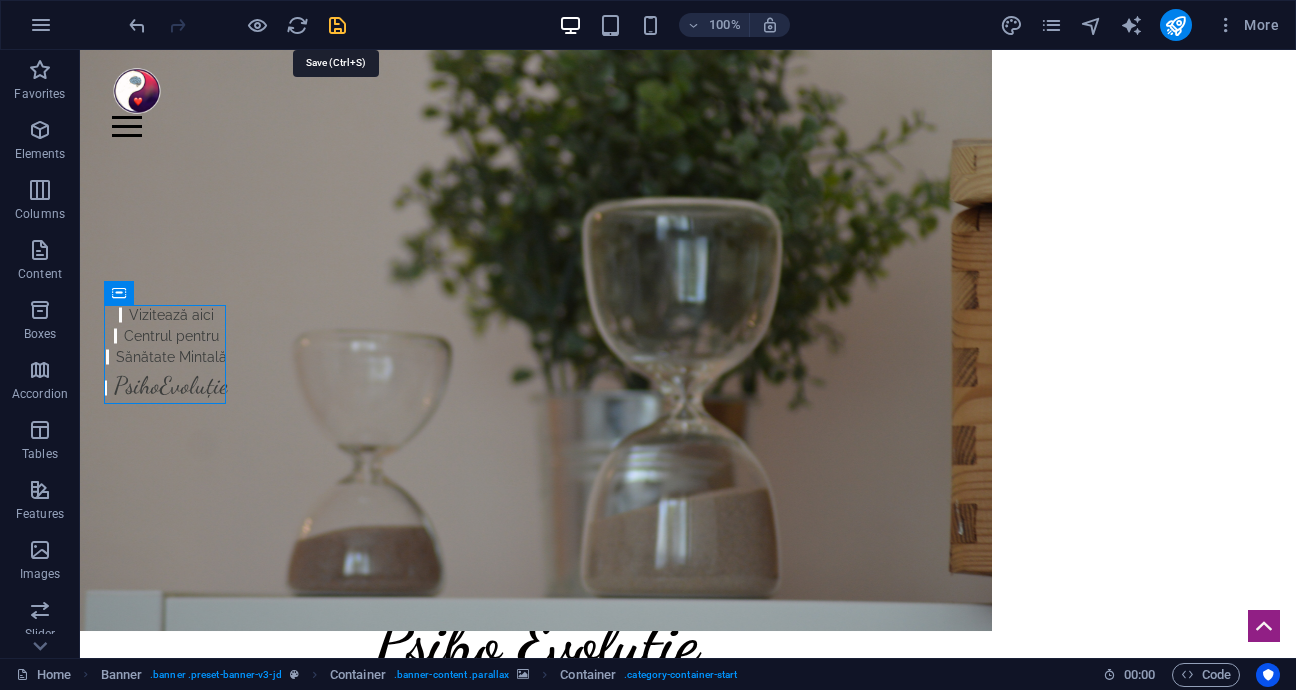 click at bounding box center (337, 25) 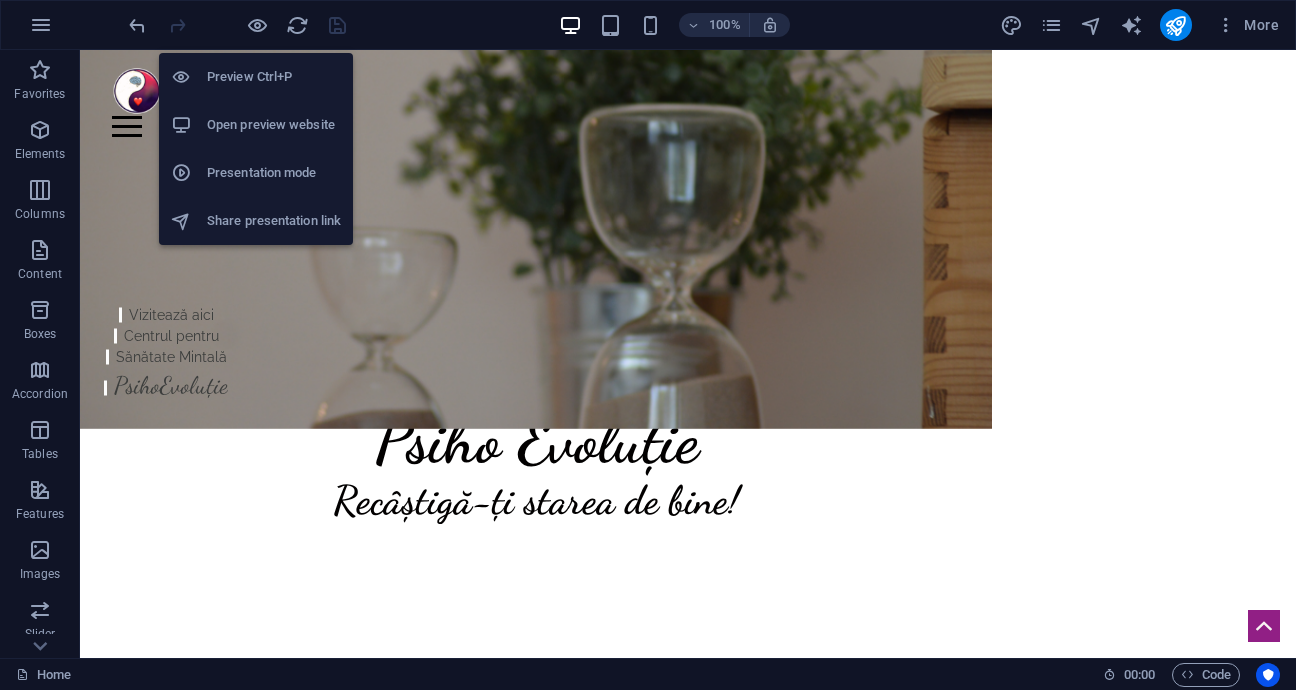 click on "Open preview website" at bounding box center (274, 125) 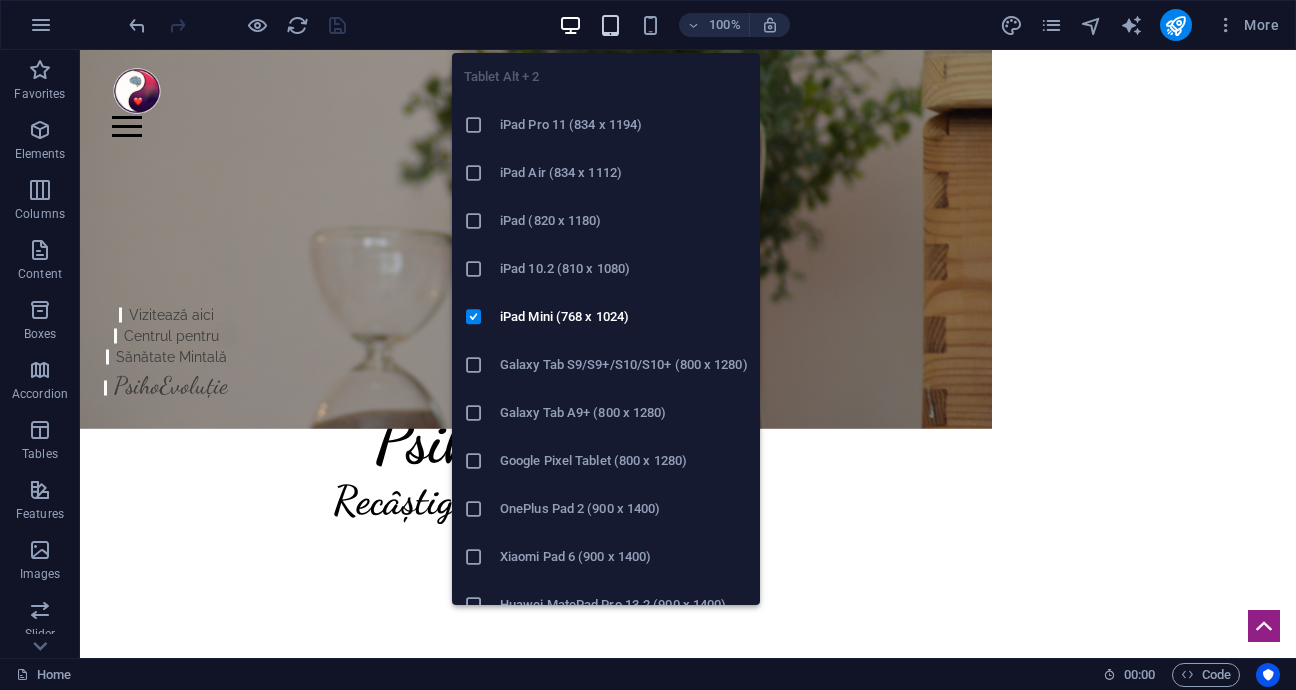 click at bounding box center [610, 25] 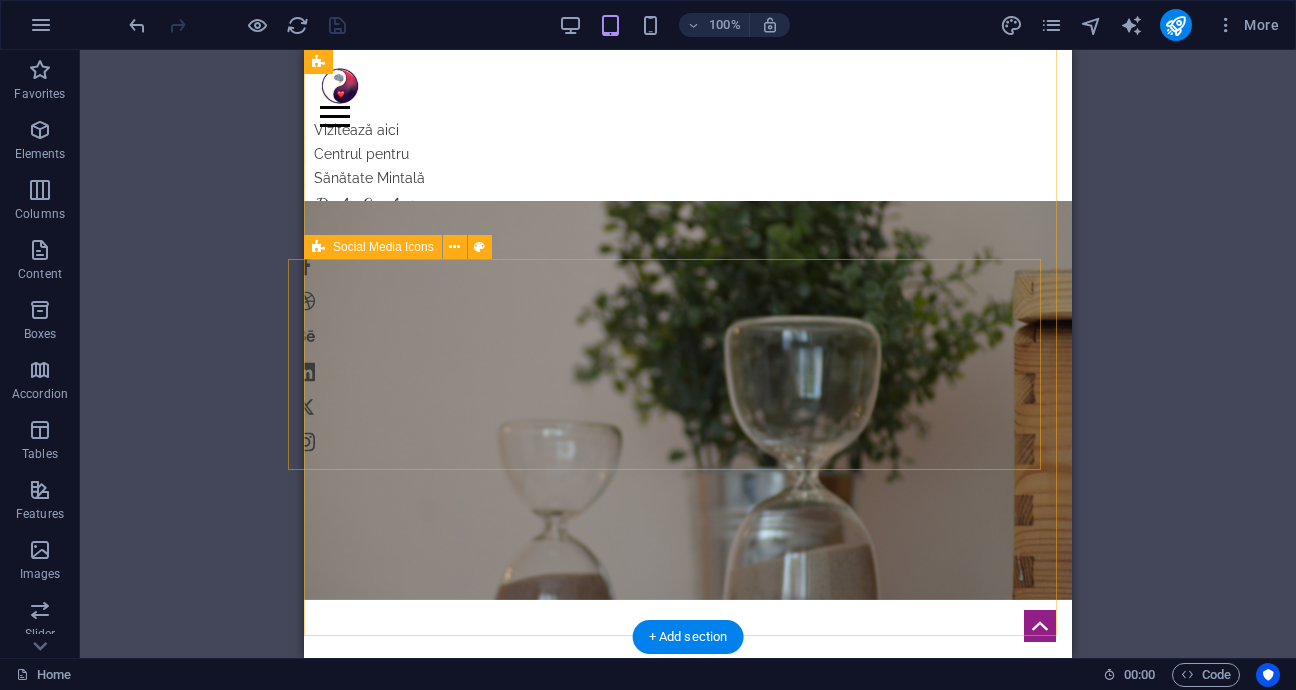 scroll, scrollTop: 0, scrollLeft: 0, axis: both 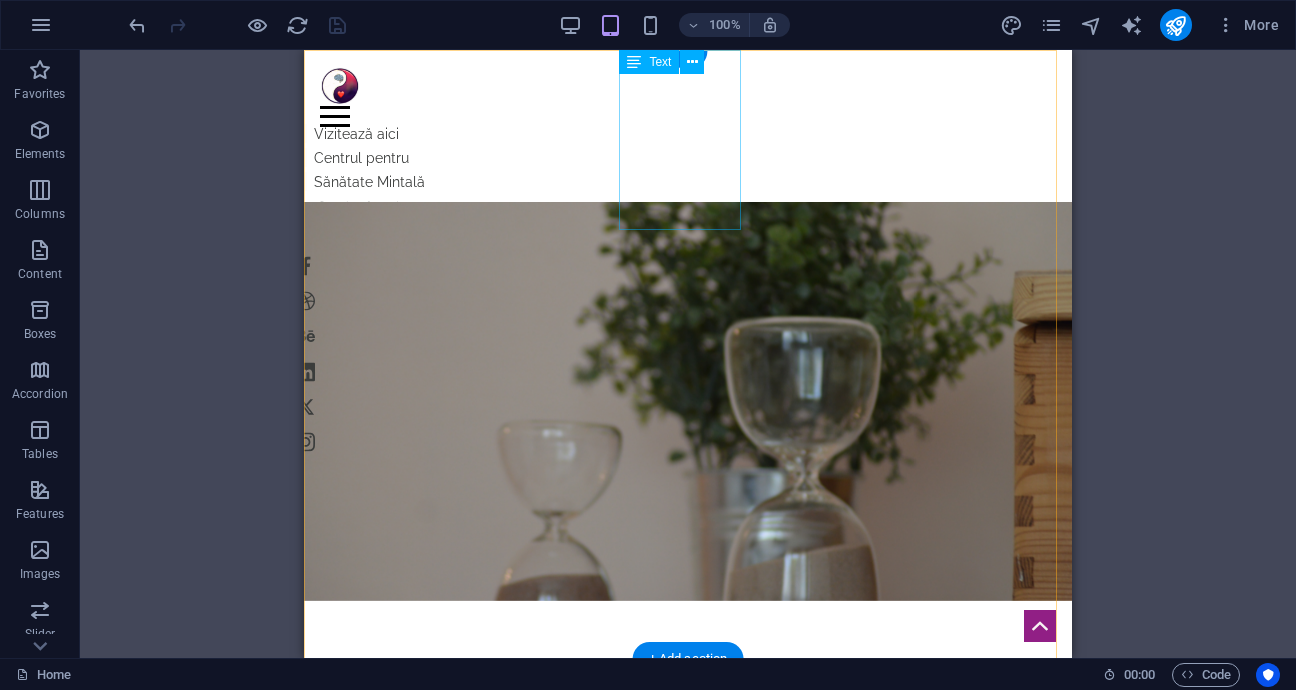 click on "Vizitează aici  Centrul pentru  Sănătate Mintală PsihoEvoluție" at bounding box center [688, 140] 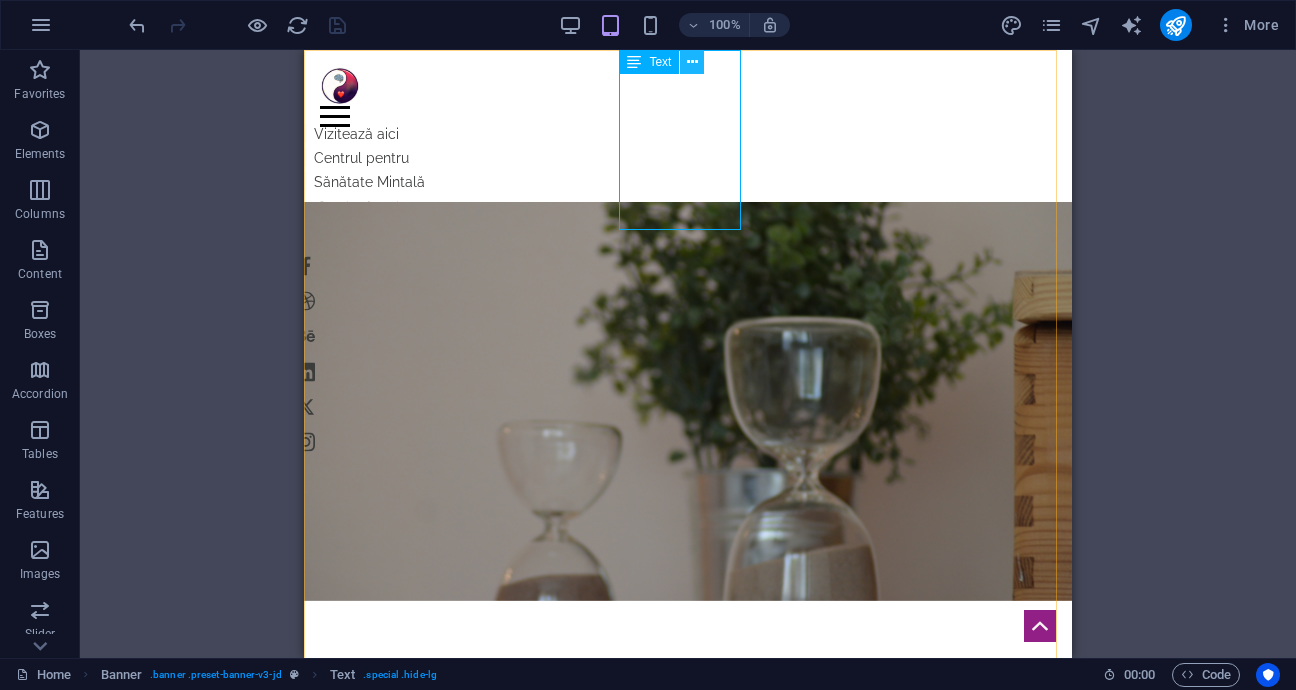 click at bounding box center [692, 62] 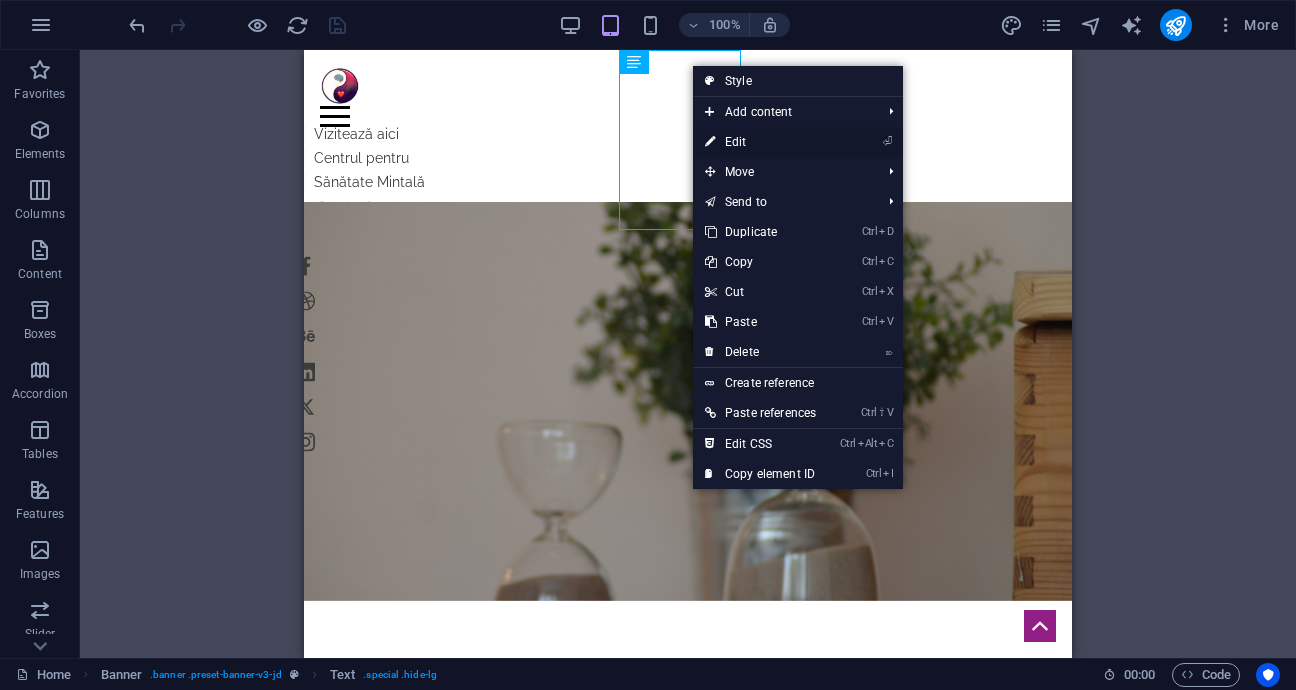 drag, startPoint x: 735, startPoint y: 142, endPoint x: 250, endPoint y: 96, distance: 487.17654 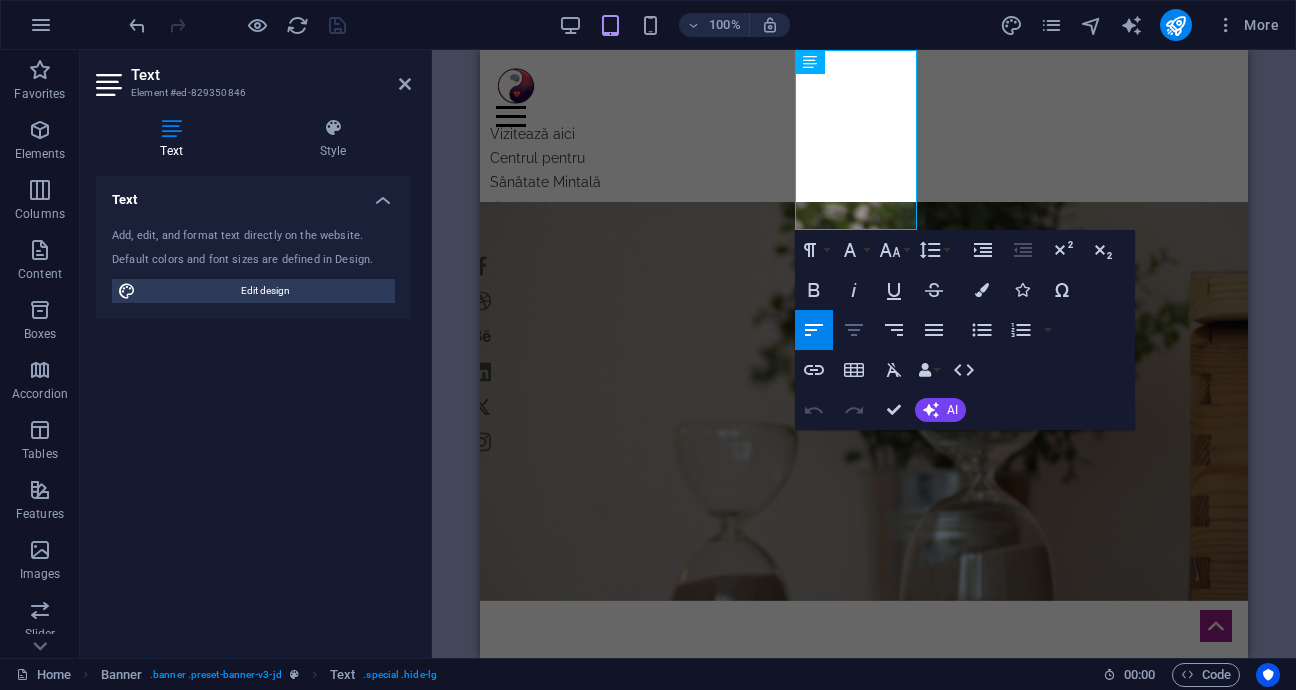 click 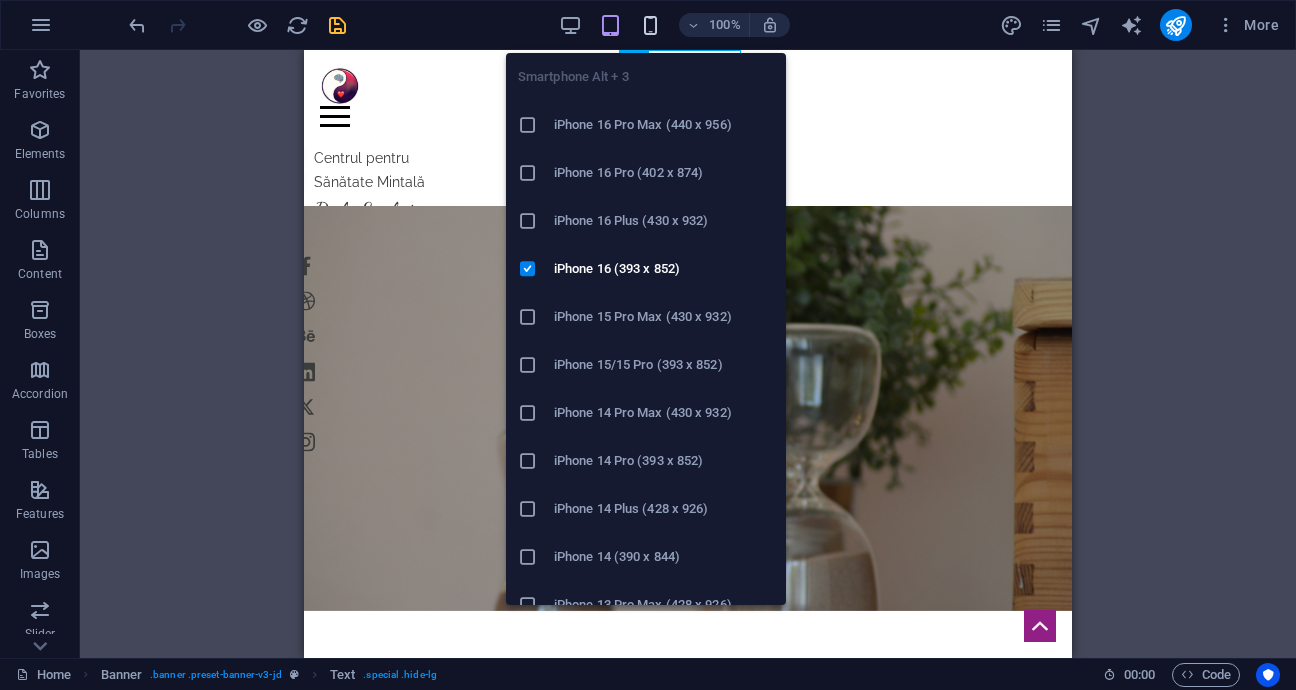 click at bounding box center [650, 25] 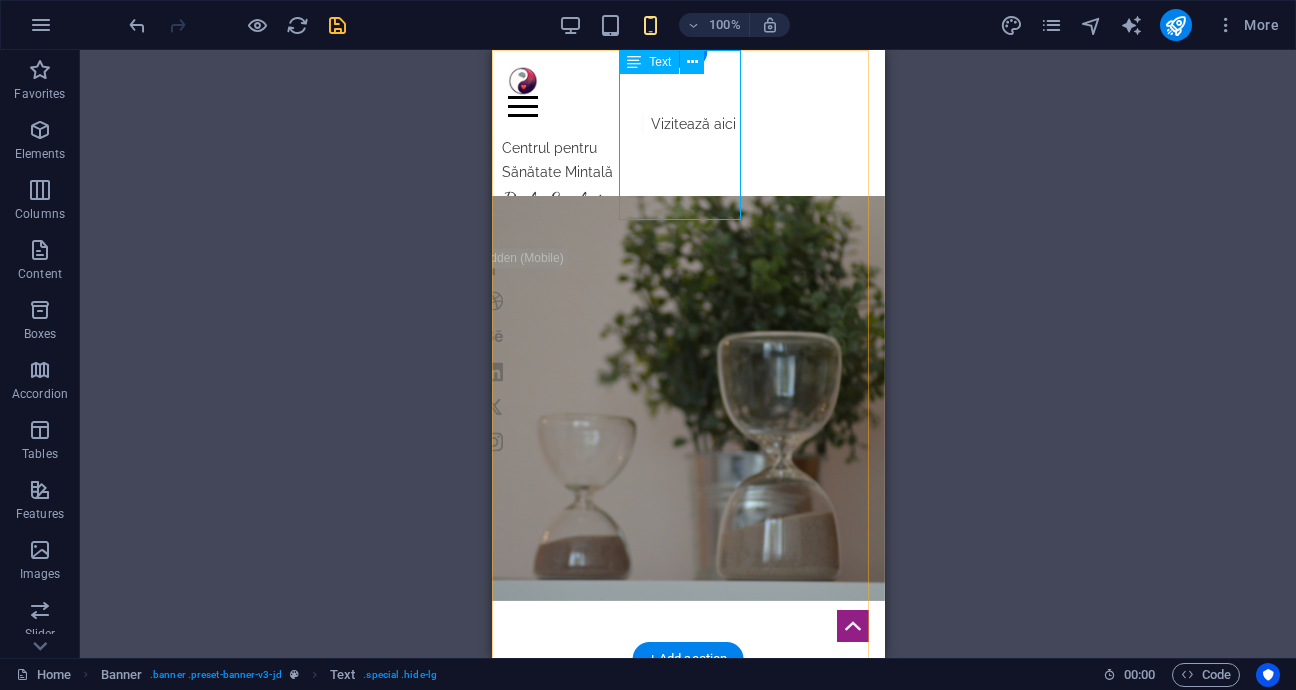 click on "Vizitează aici  Centrul pentru  Sănătate Mintală PsihoEvoluție" at bounding box center [687, 135] 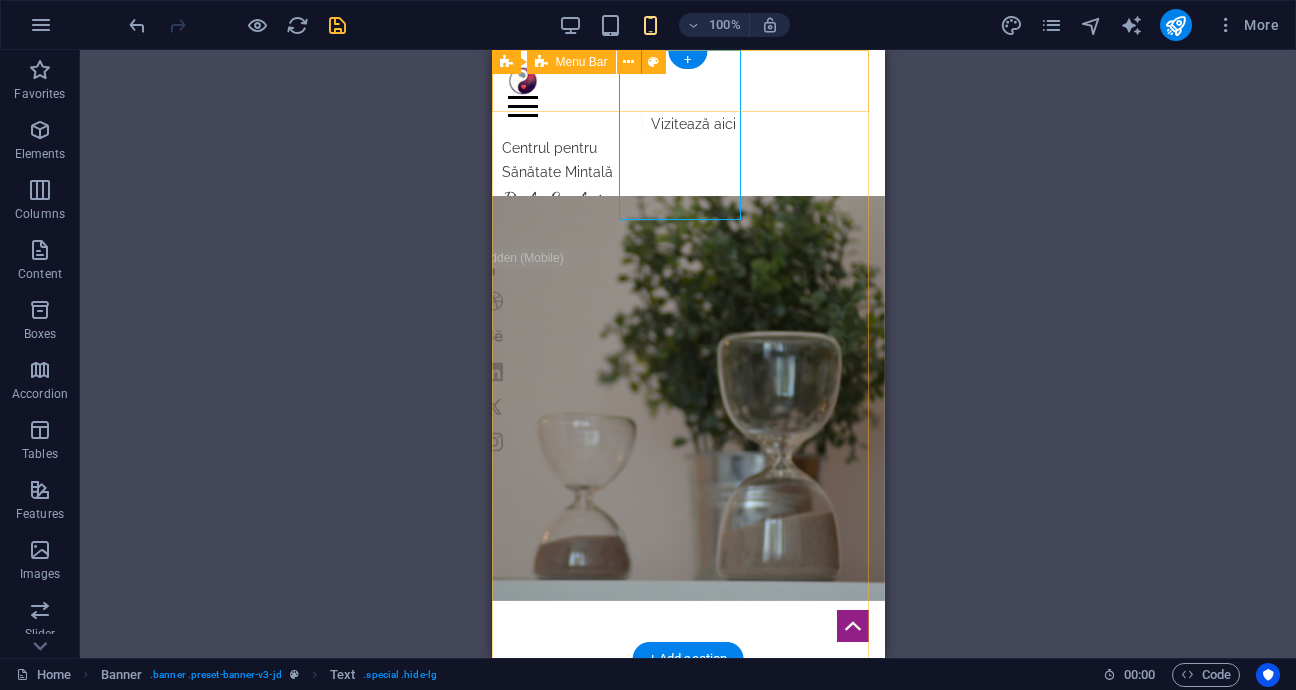 click on "Home Articole și Studii About Pricing News Contact" at bounding box center [687, 91] 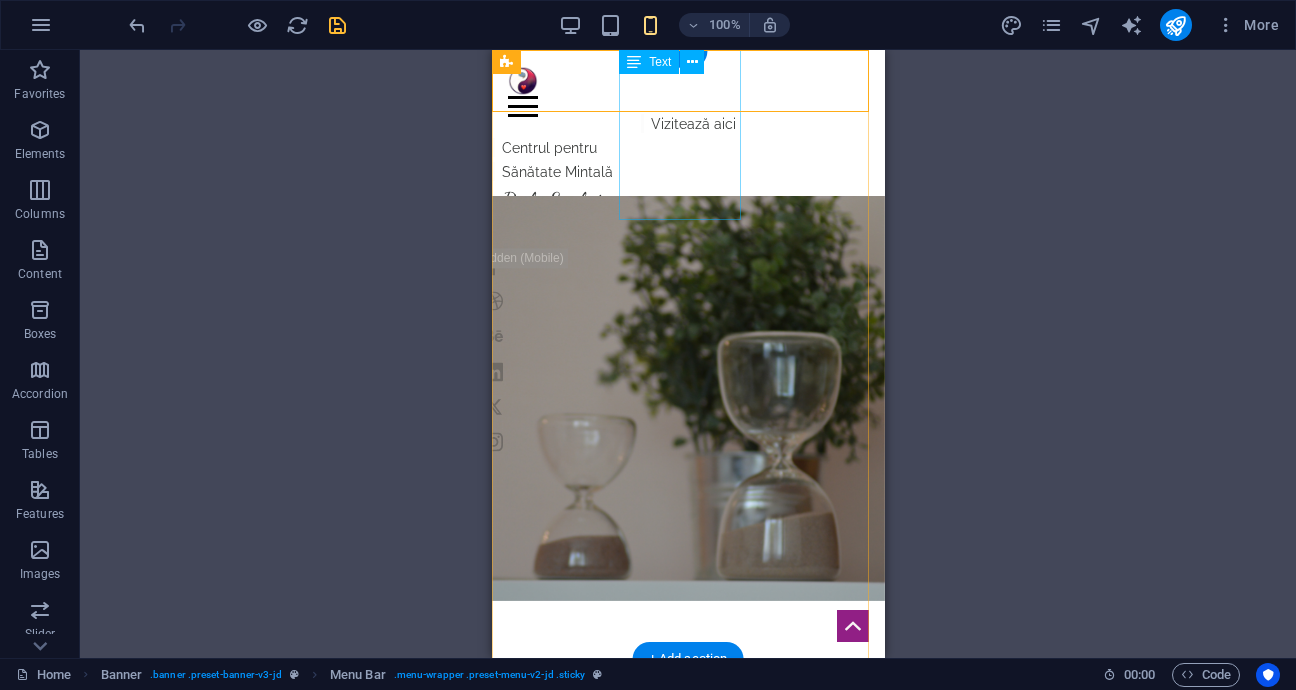 click on "Vizitează aici  Centrul pentru  Sănătate Mintală PsihoEvoluție" at bounding box center (687, 135) 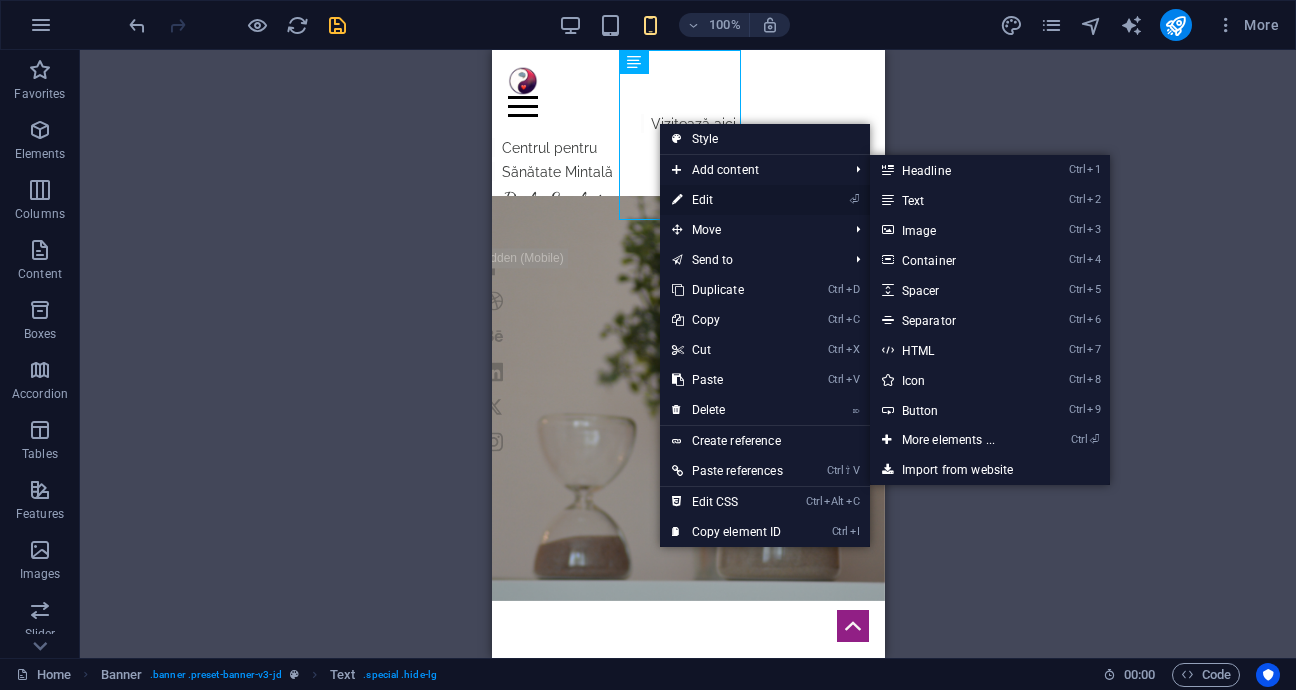 click on "⏎  Edit" at bounding box center (727, 200) 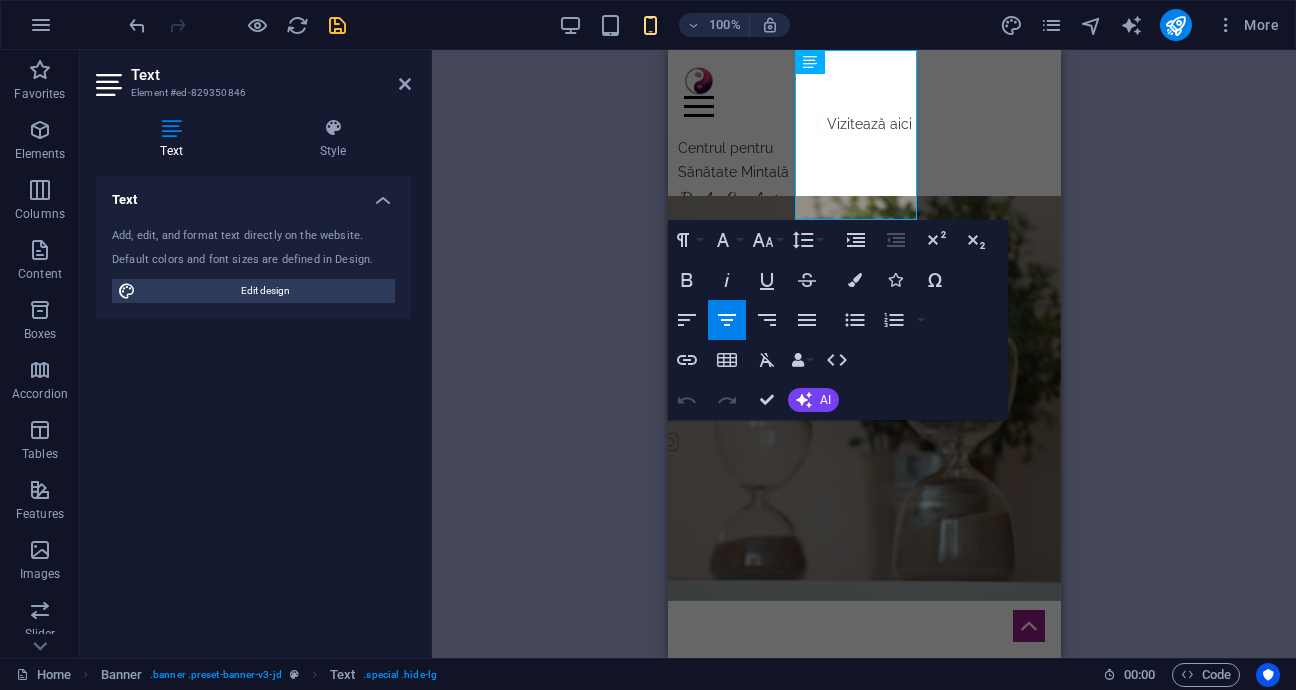 click 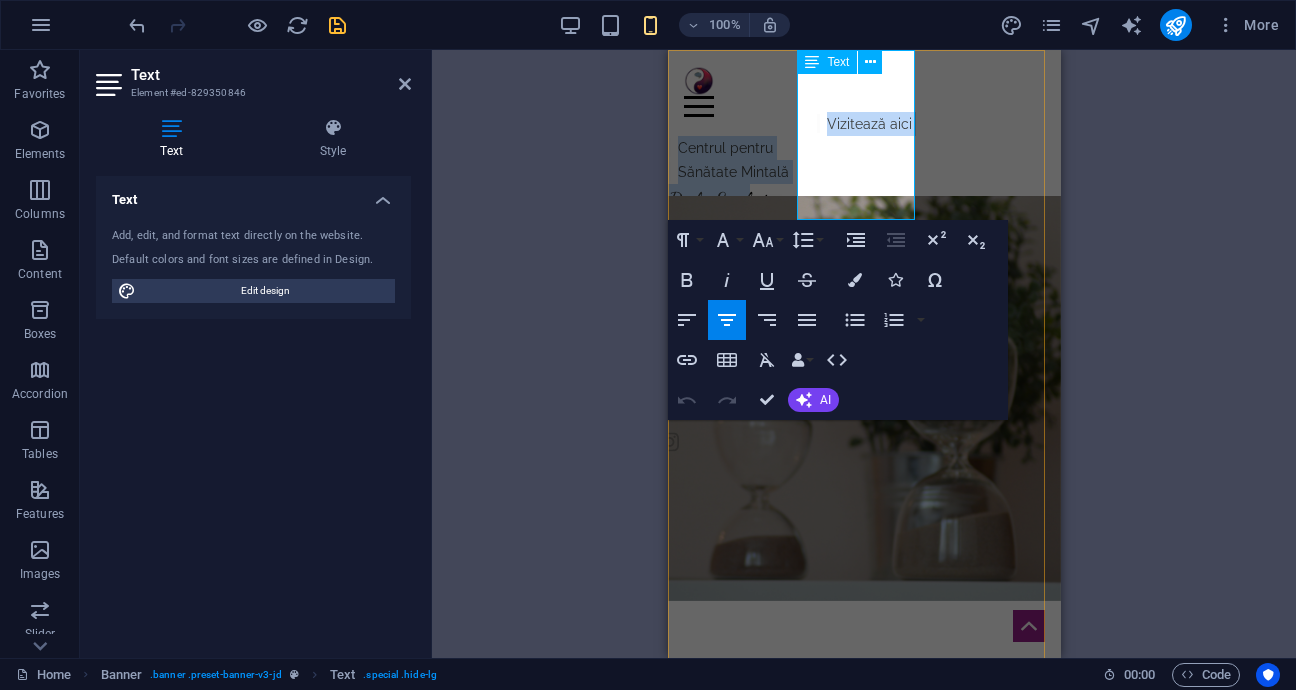 drag, startPoint x: 810, startPoint y: 121, endPoint x: 881, endPoint y: 208, distance: 112.29426 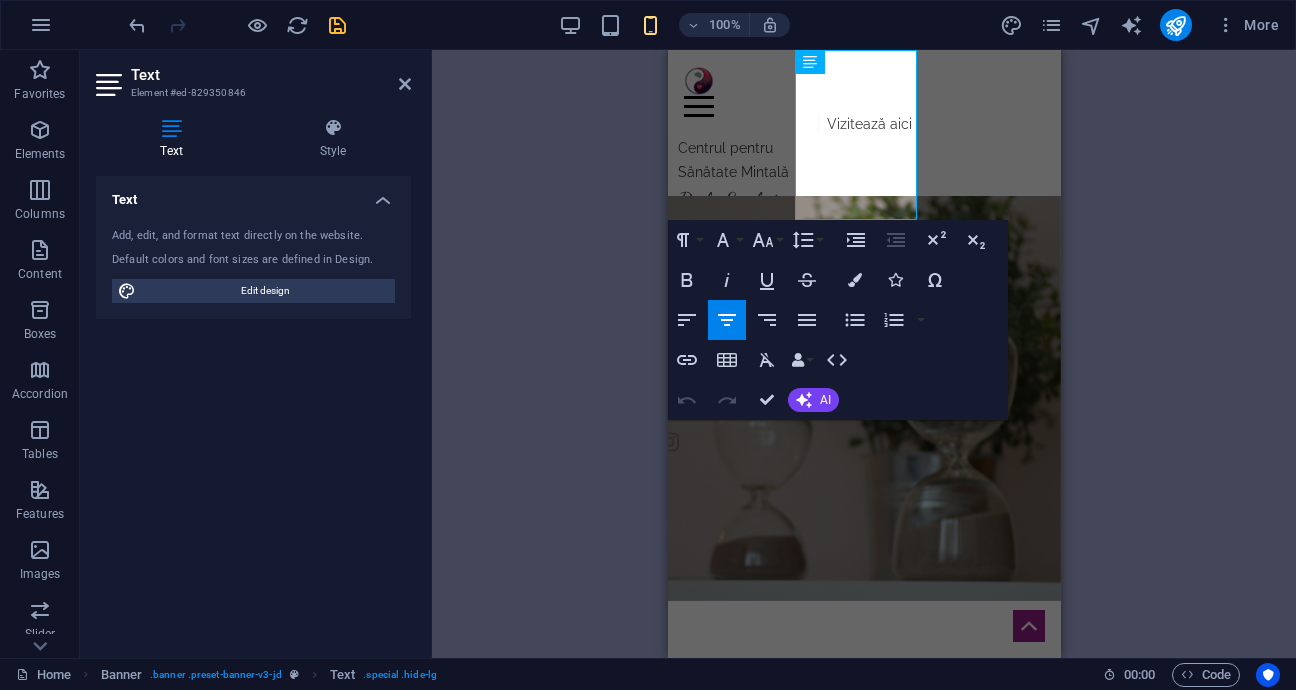 click 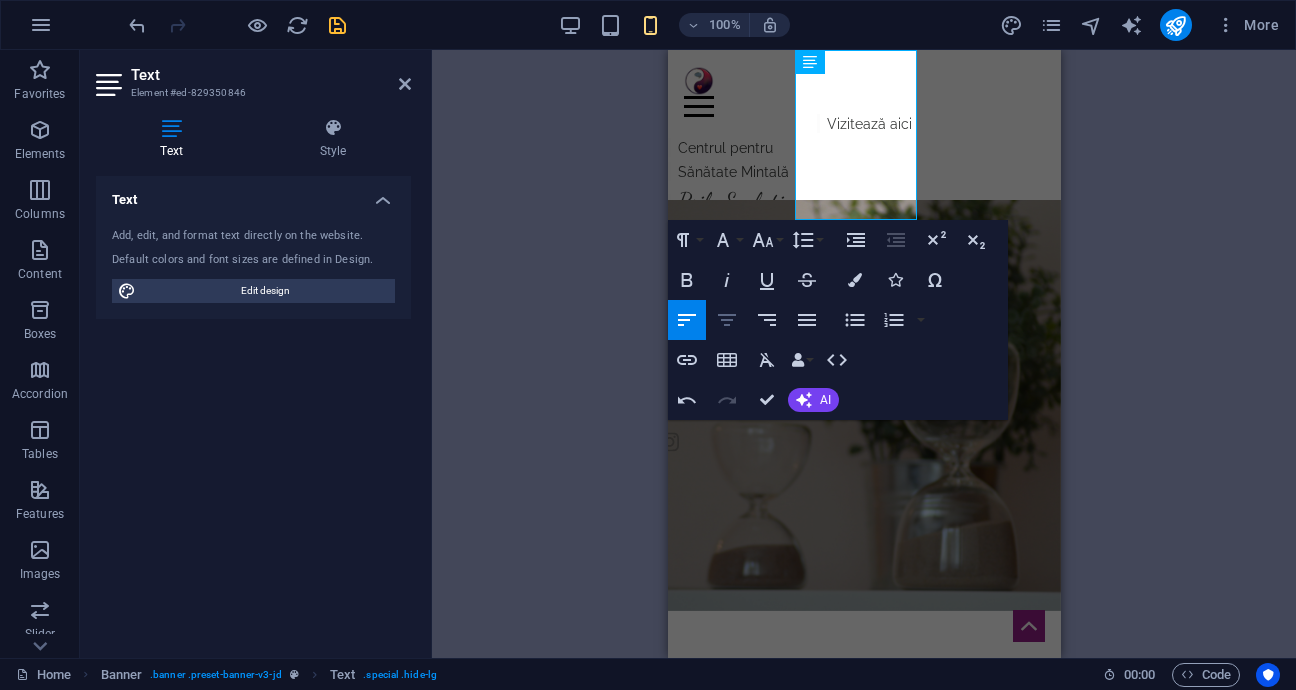 click 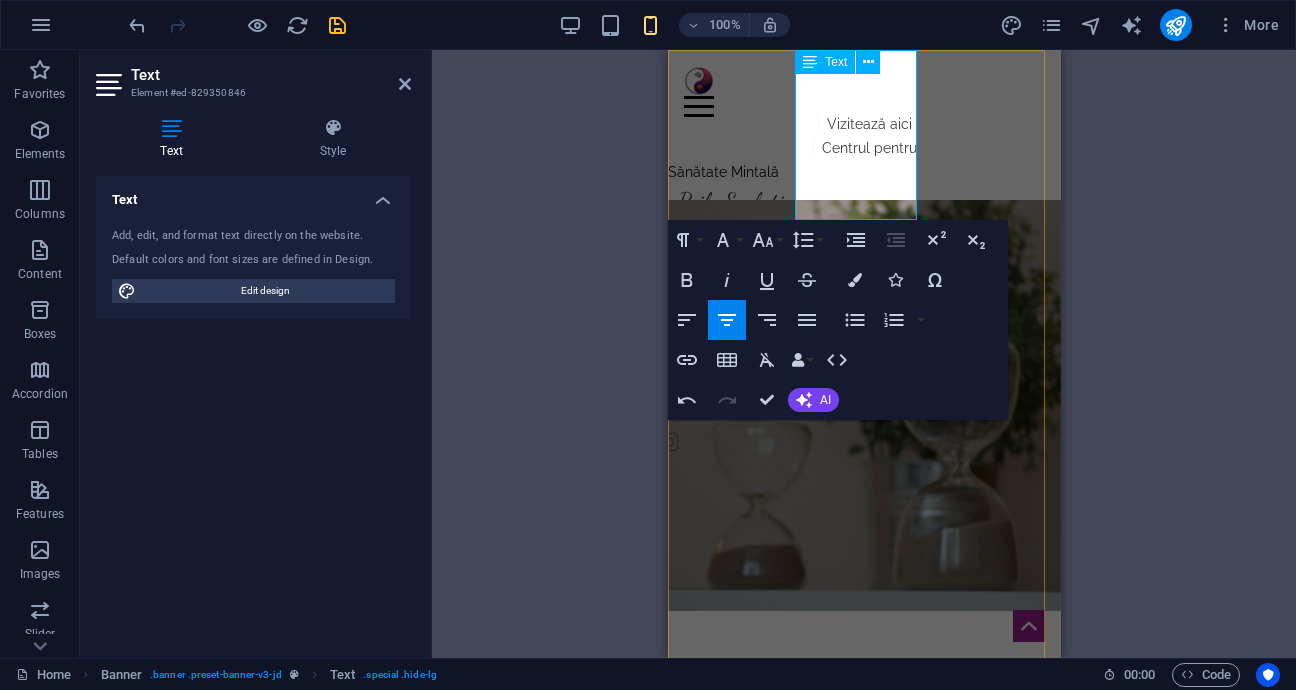 click on "Sănătate Mintală" at bounding box center (722, 172) 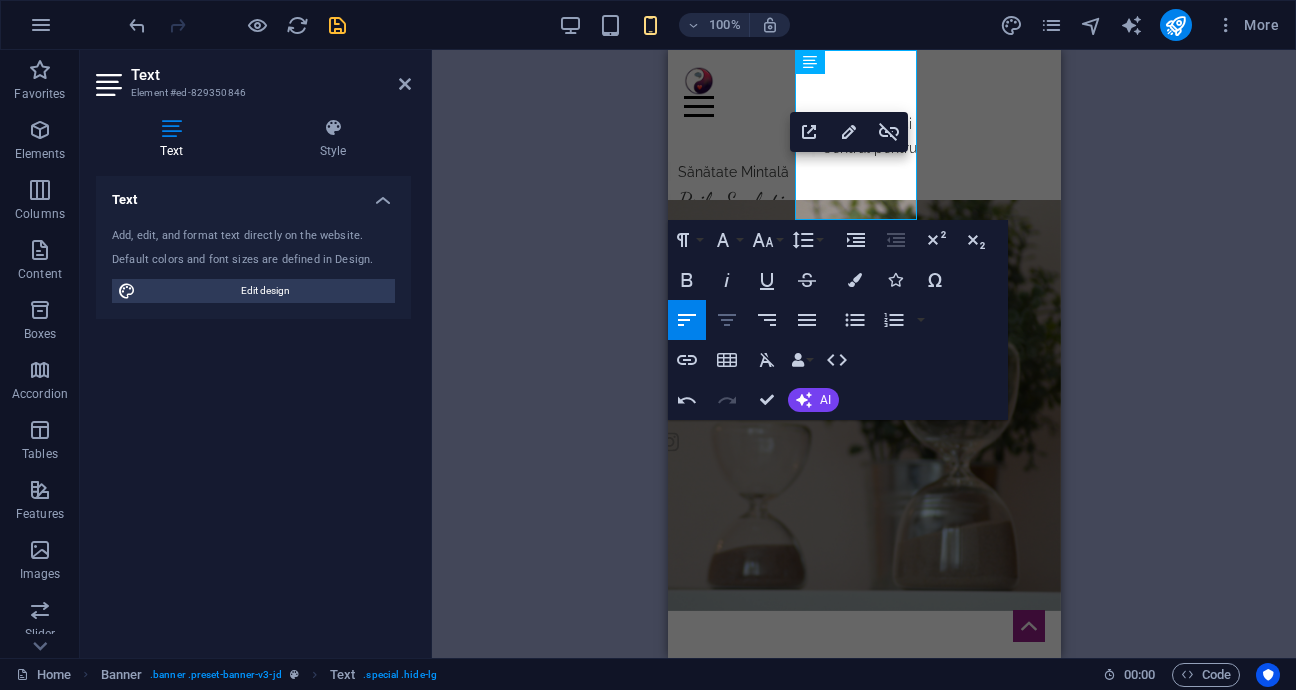 click 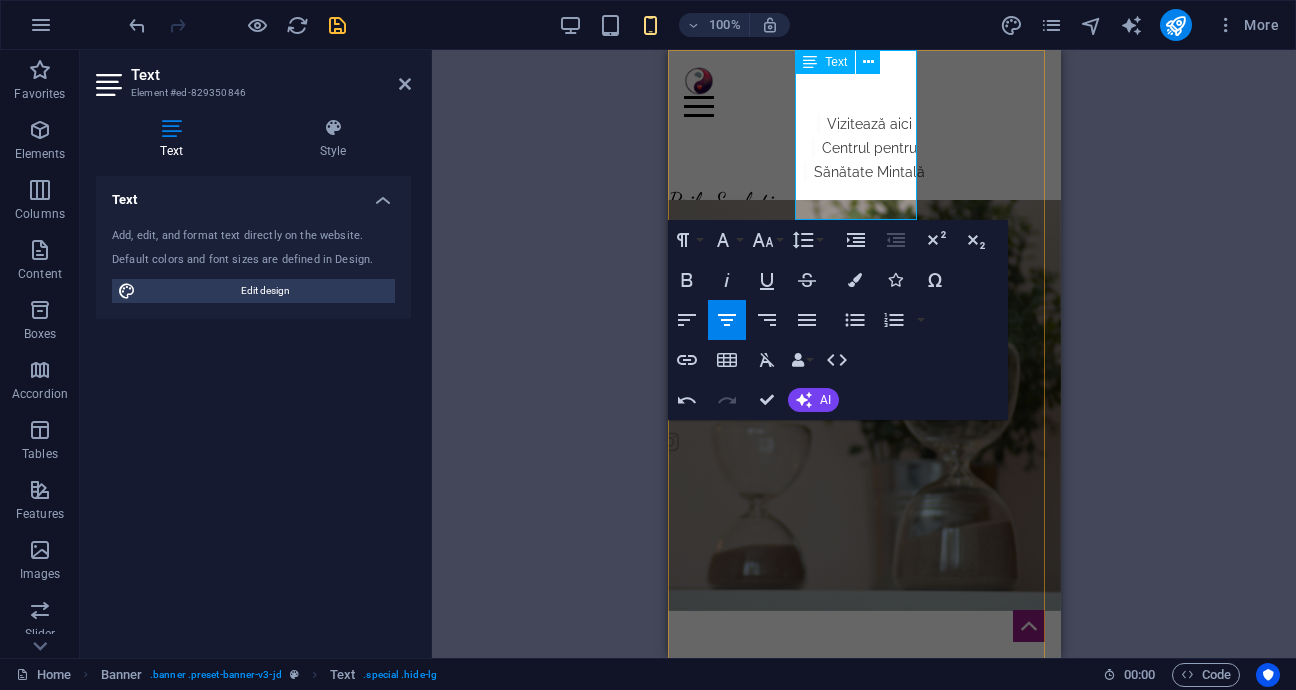 click on "PsihoEvoluție" at bounding box center [724, 201] 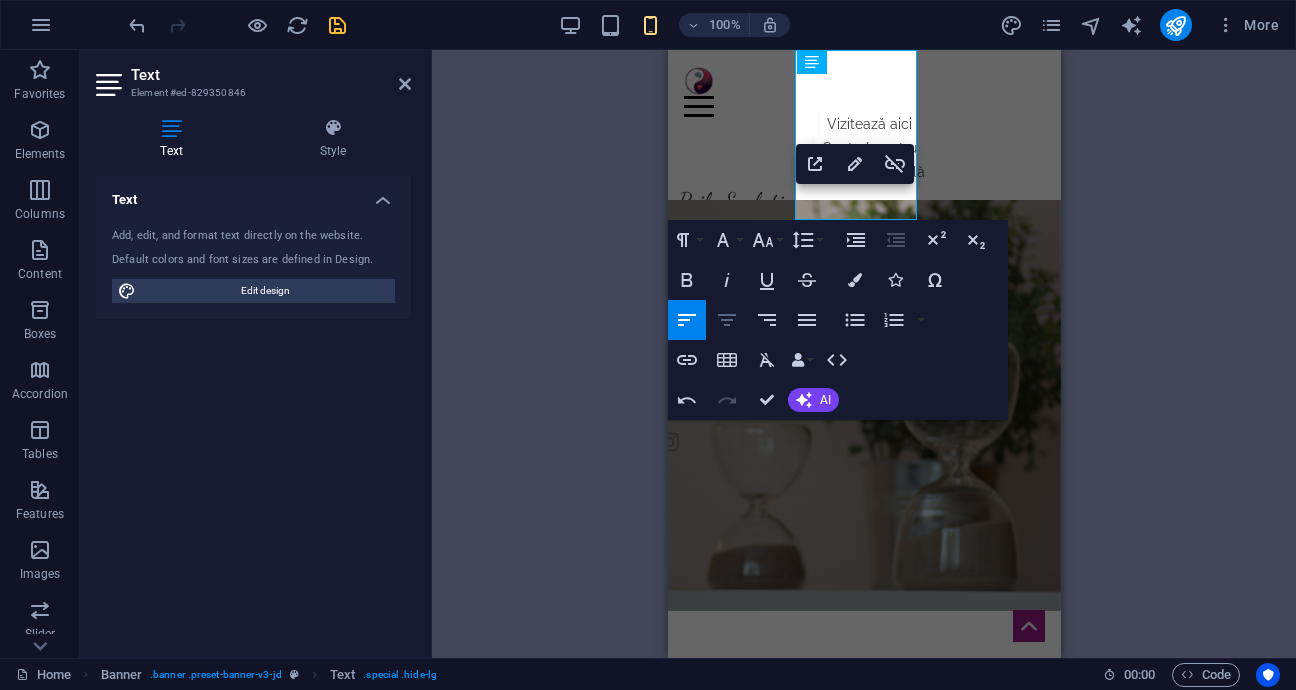 click 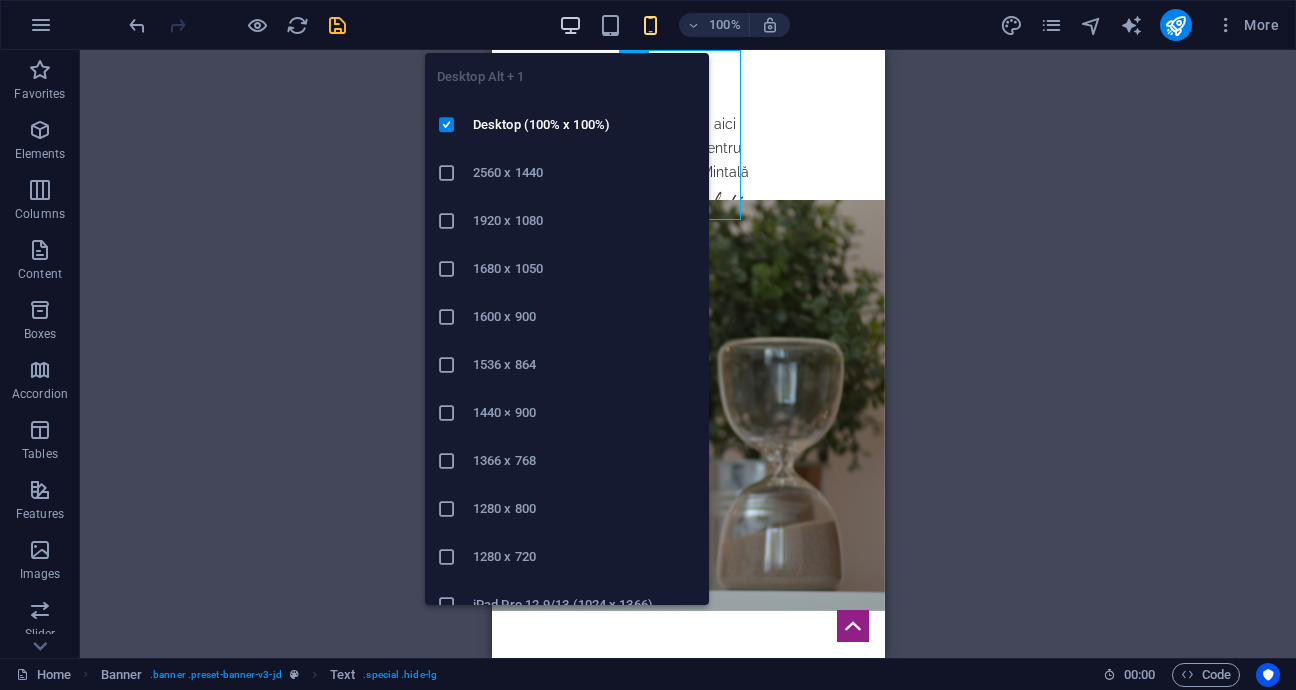 click at bounding box center [570, 25] 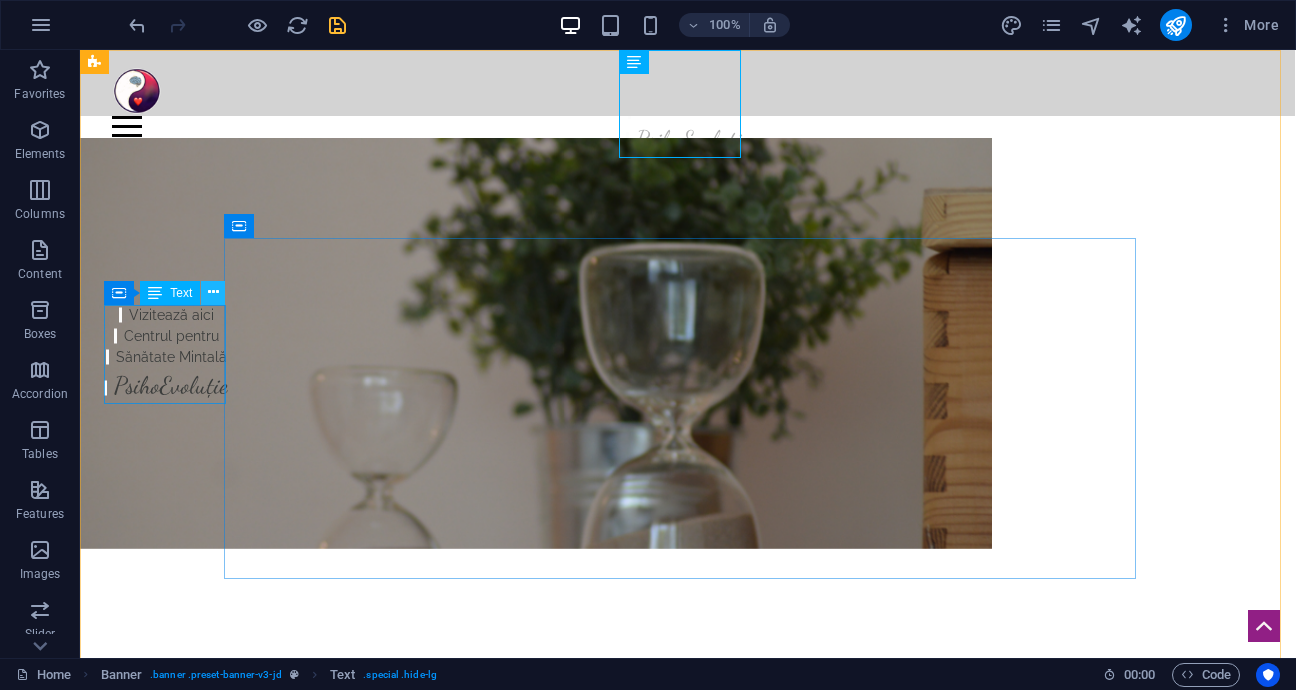 click at bounding box center (213, 292) 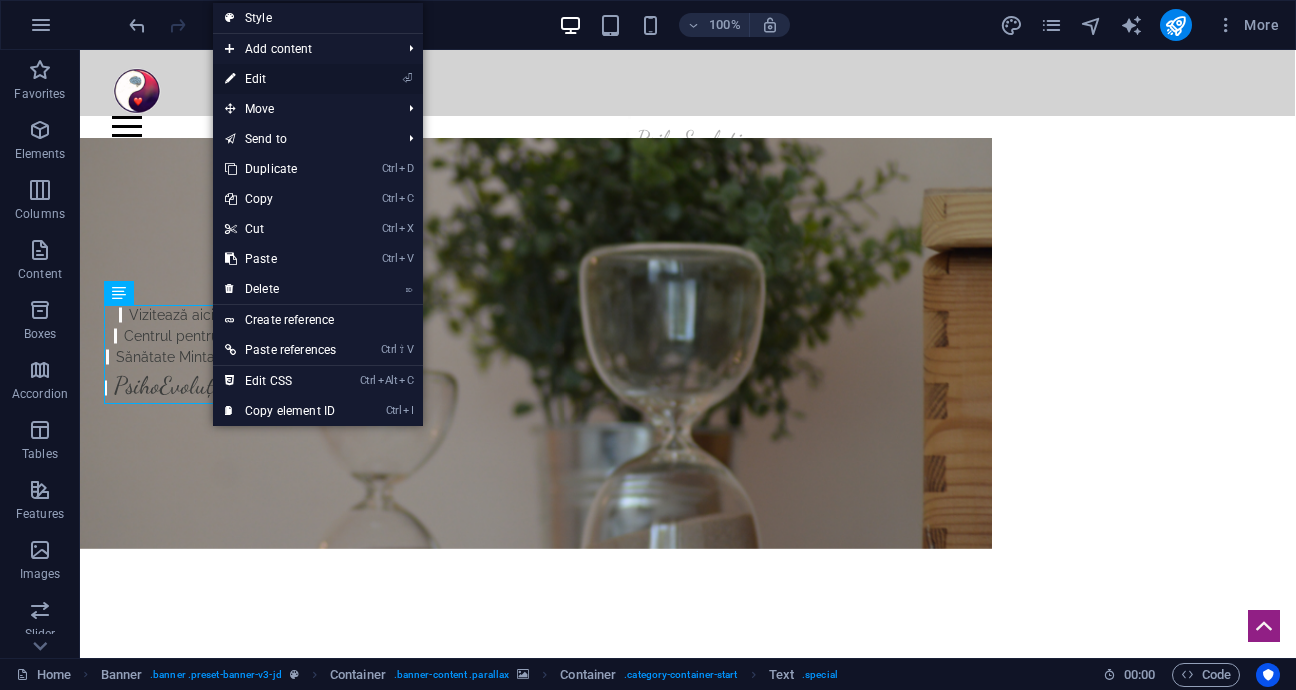 click on "⏎  Edit" at bounding box center [280, 79] 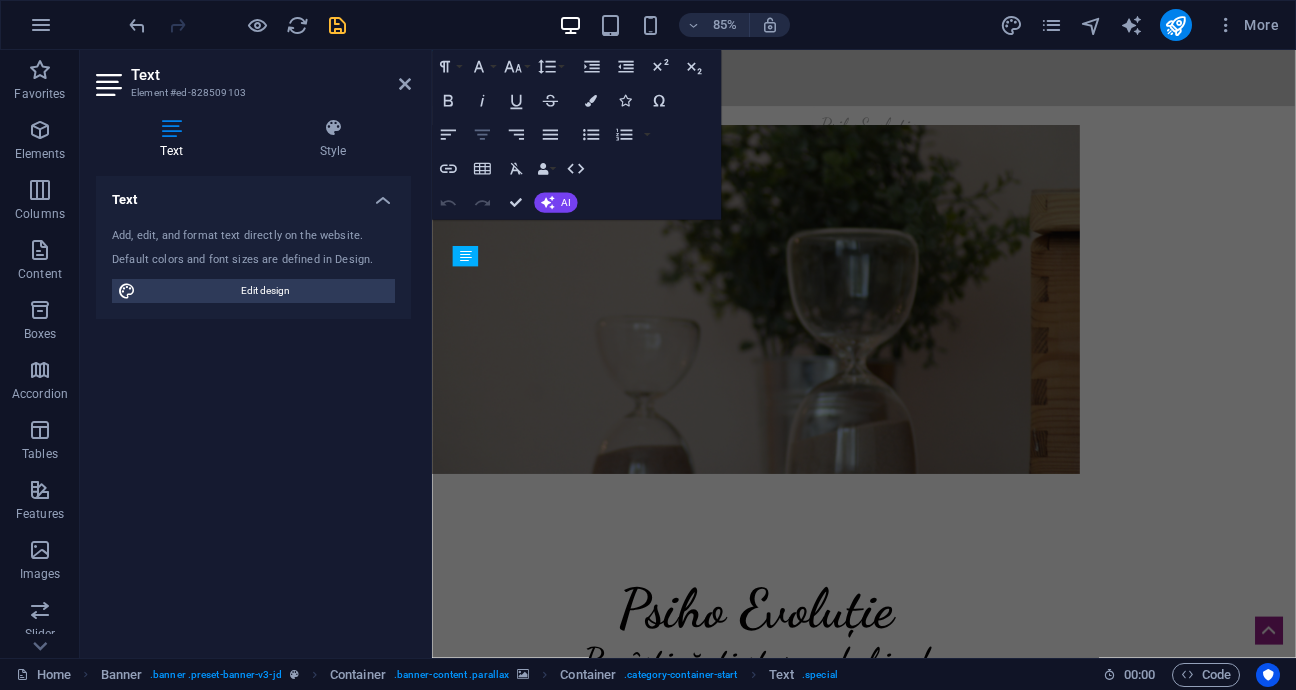 click 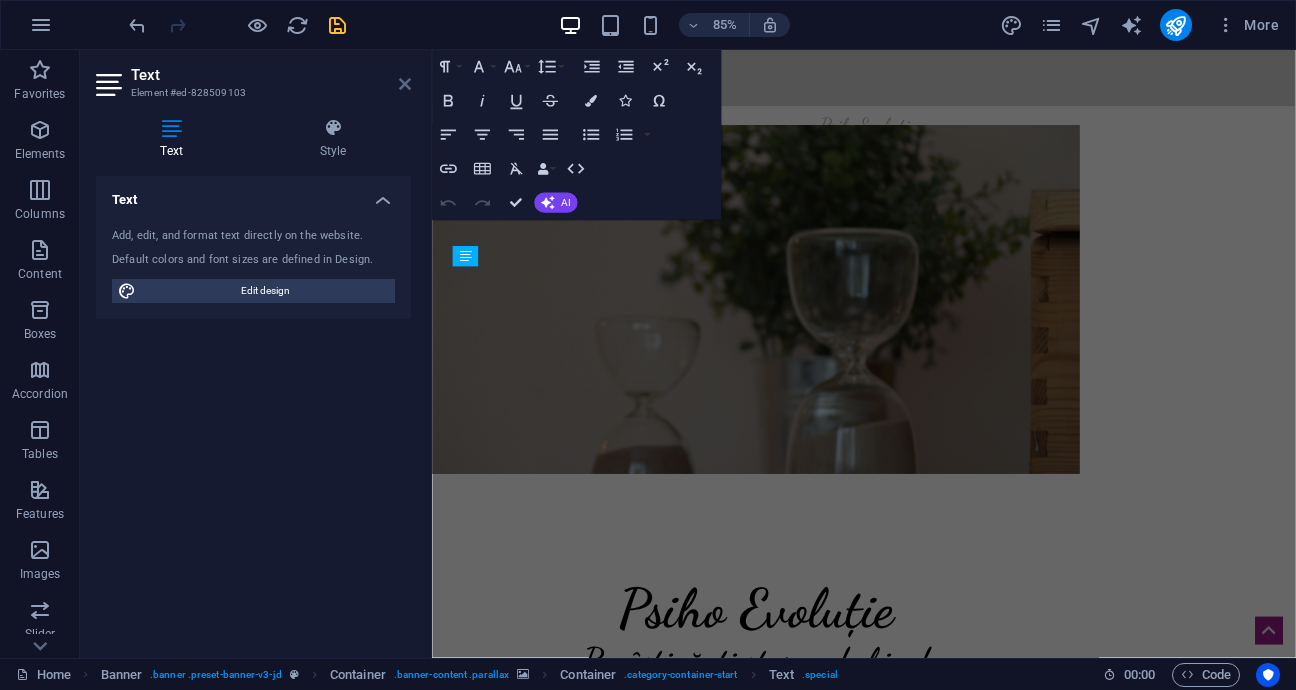 click at bounding box center [405, 84] 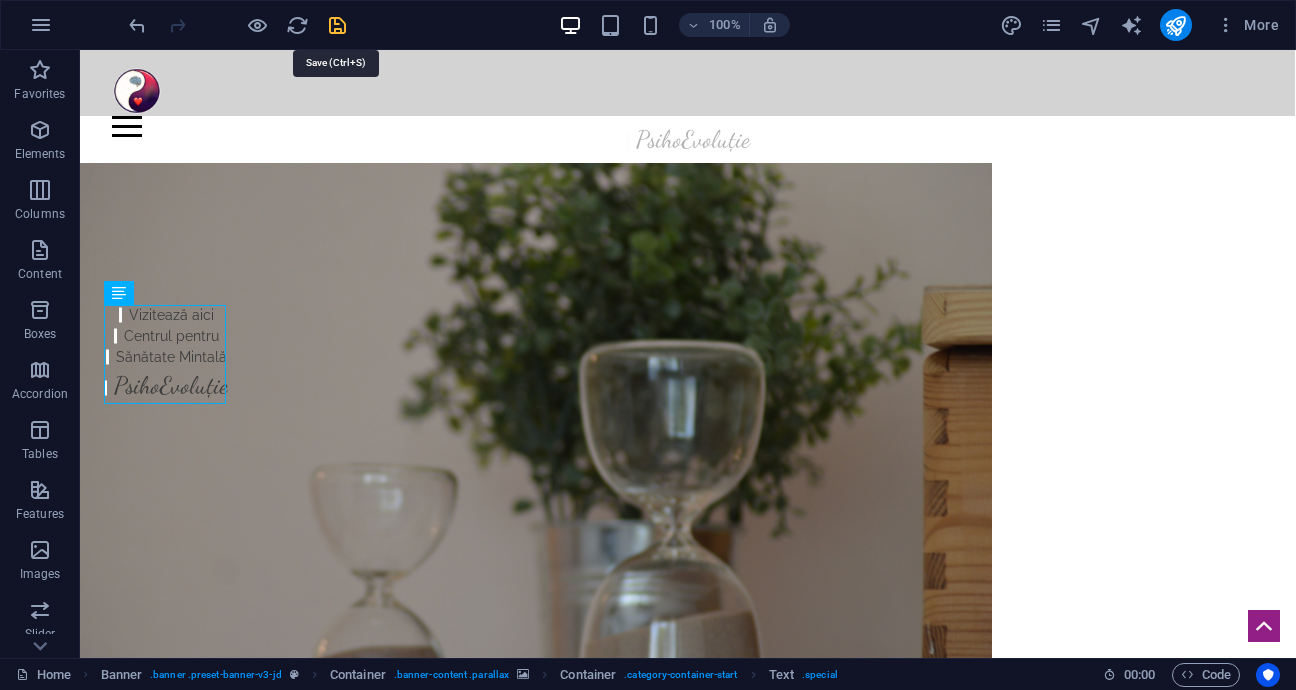 click at bounding box center [337, 25] 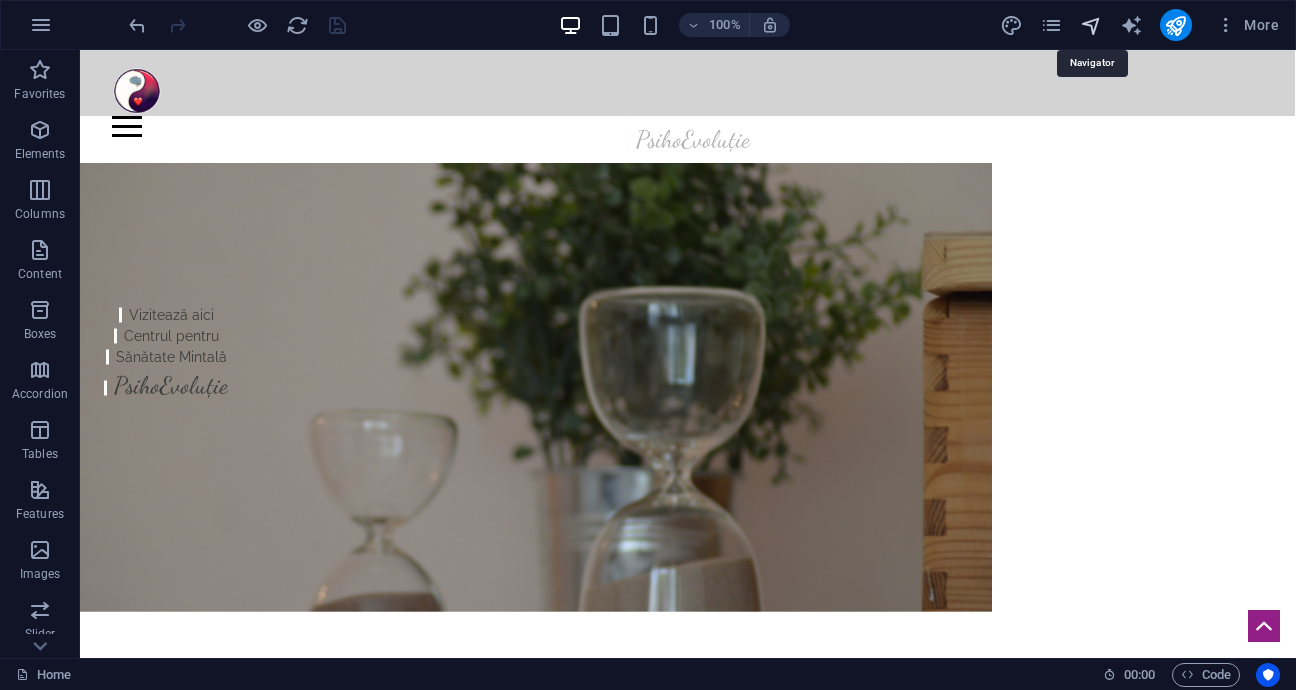 click at bounding box center (1091, 25) 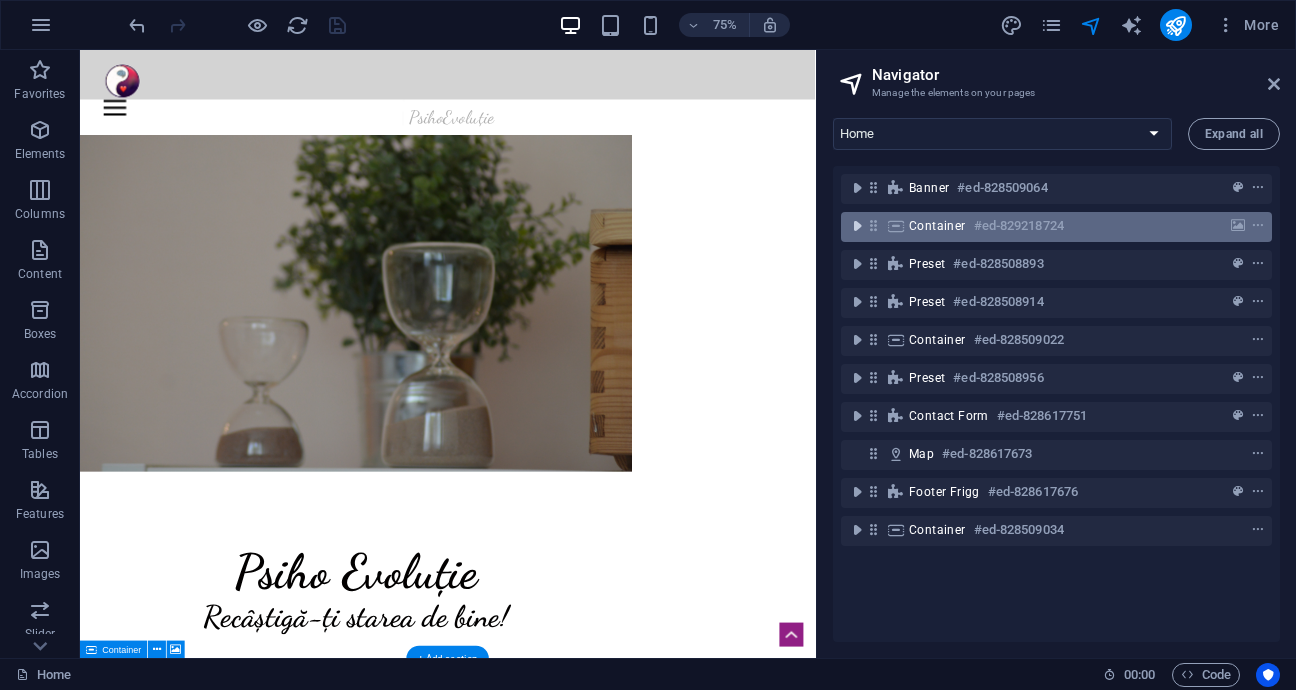 click at bounding box center [857, 226] 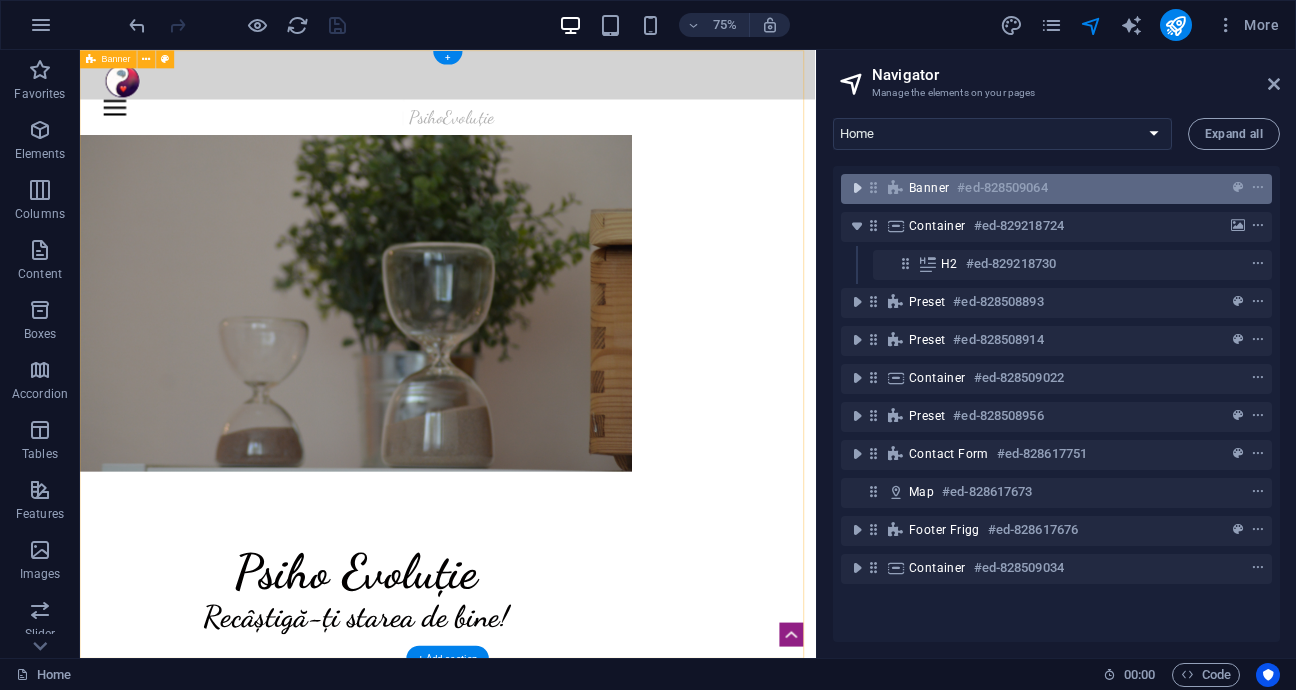 click at bounding box center (857, 188) 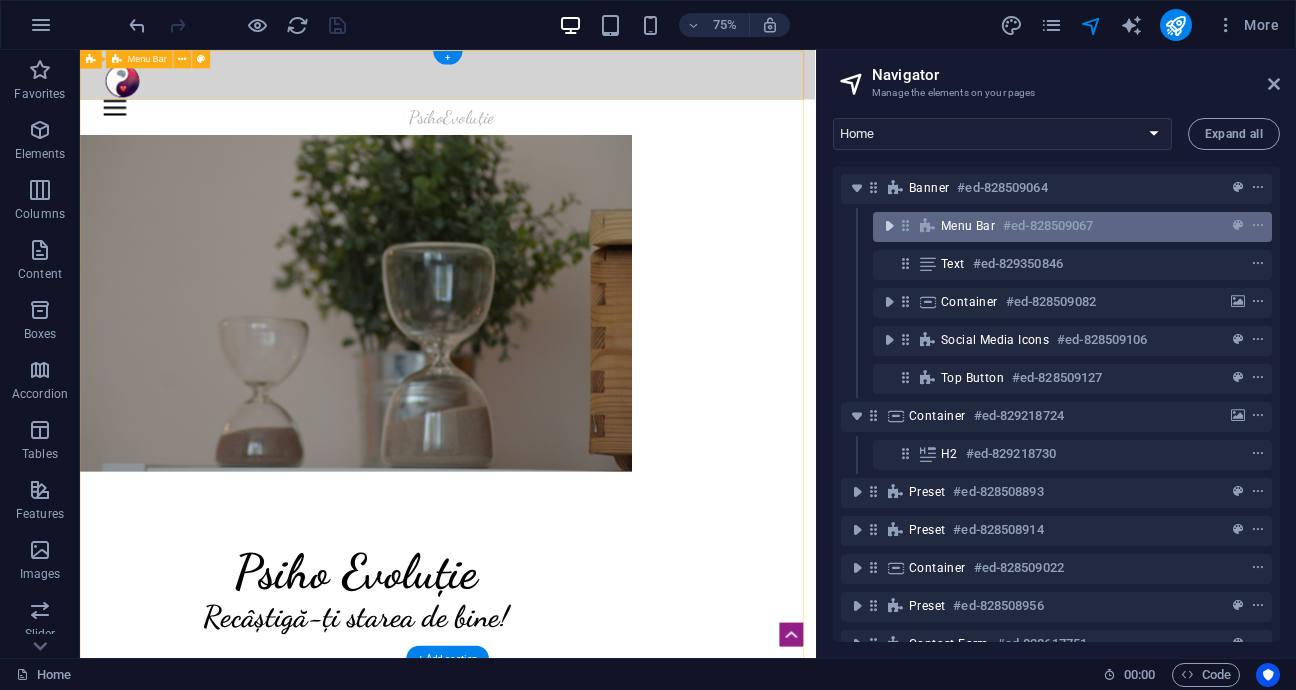 click at bounding box center [889, 226] 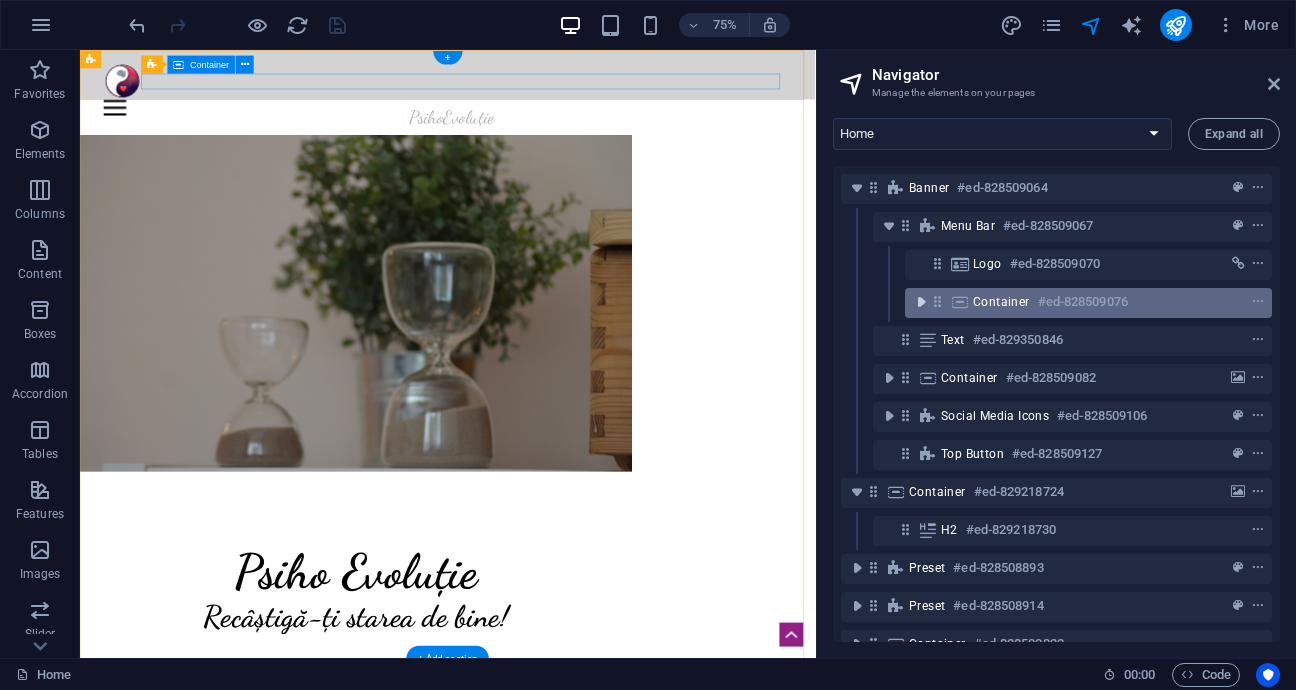click at bounding box center [921, 302] 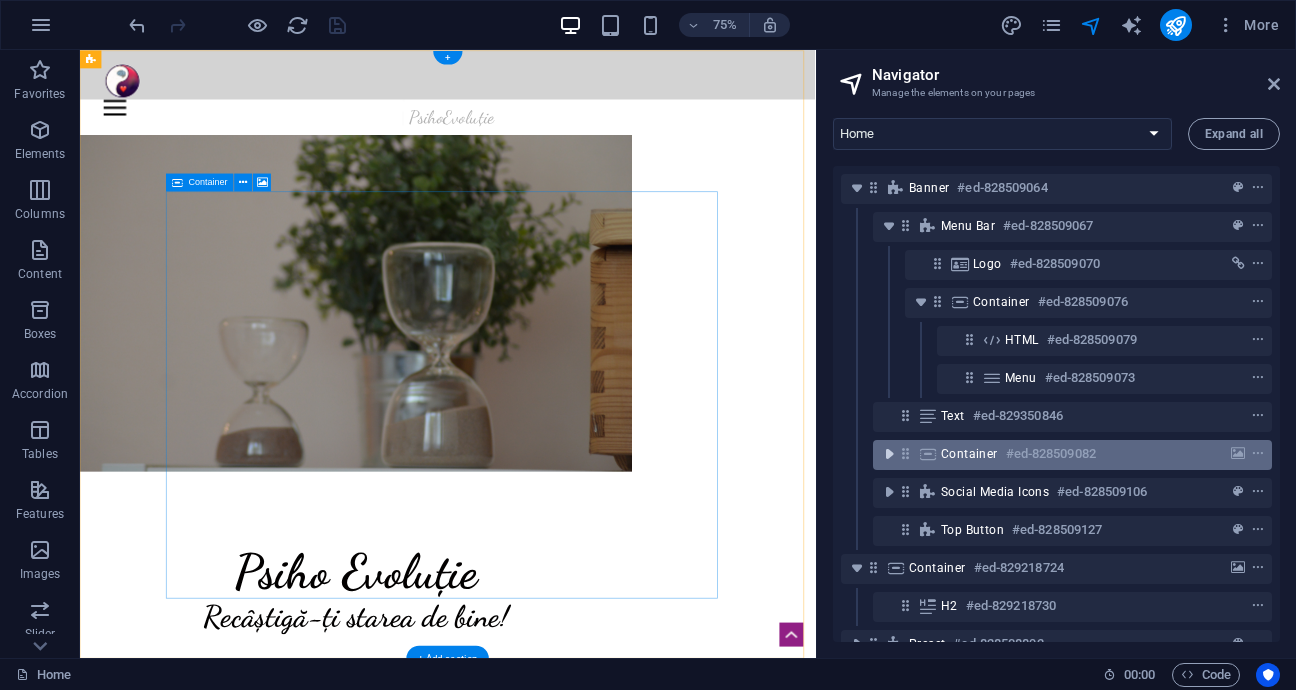 click at bounding box center (889, 454) 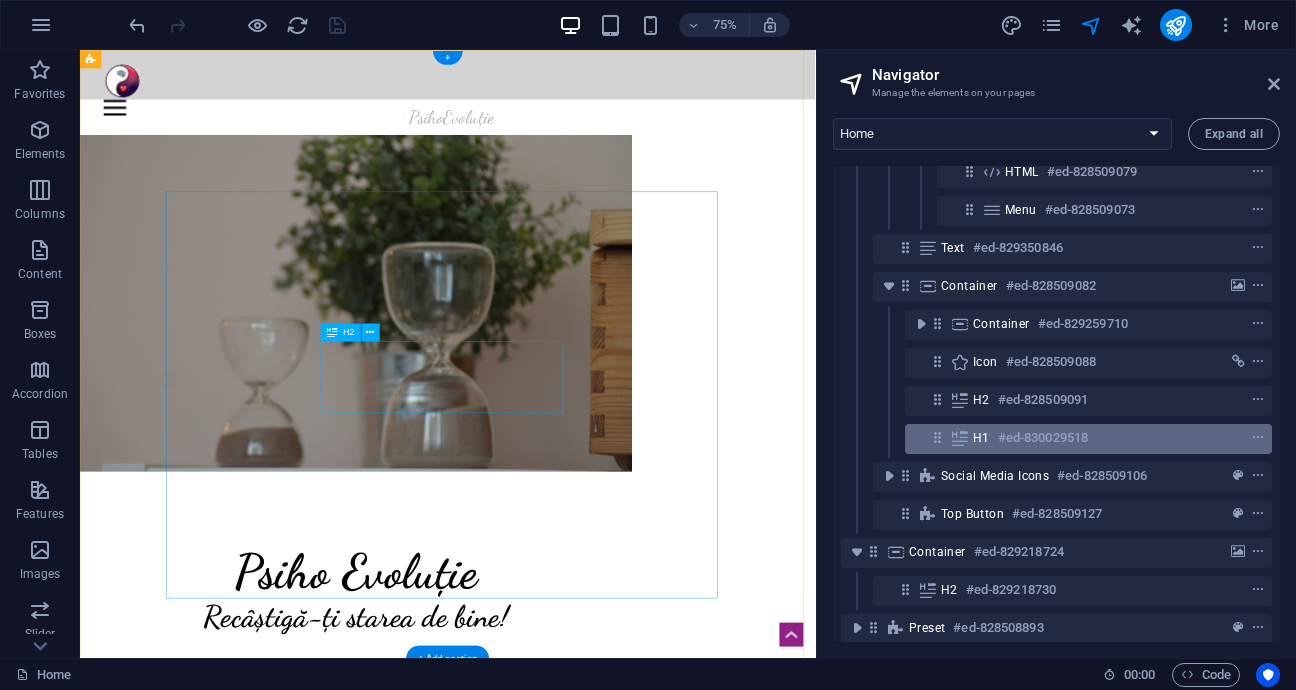 scroll, scrollTop: 200, scrollLeft: 0, axis: vertical 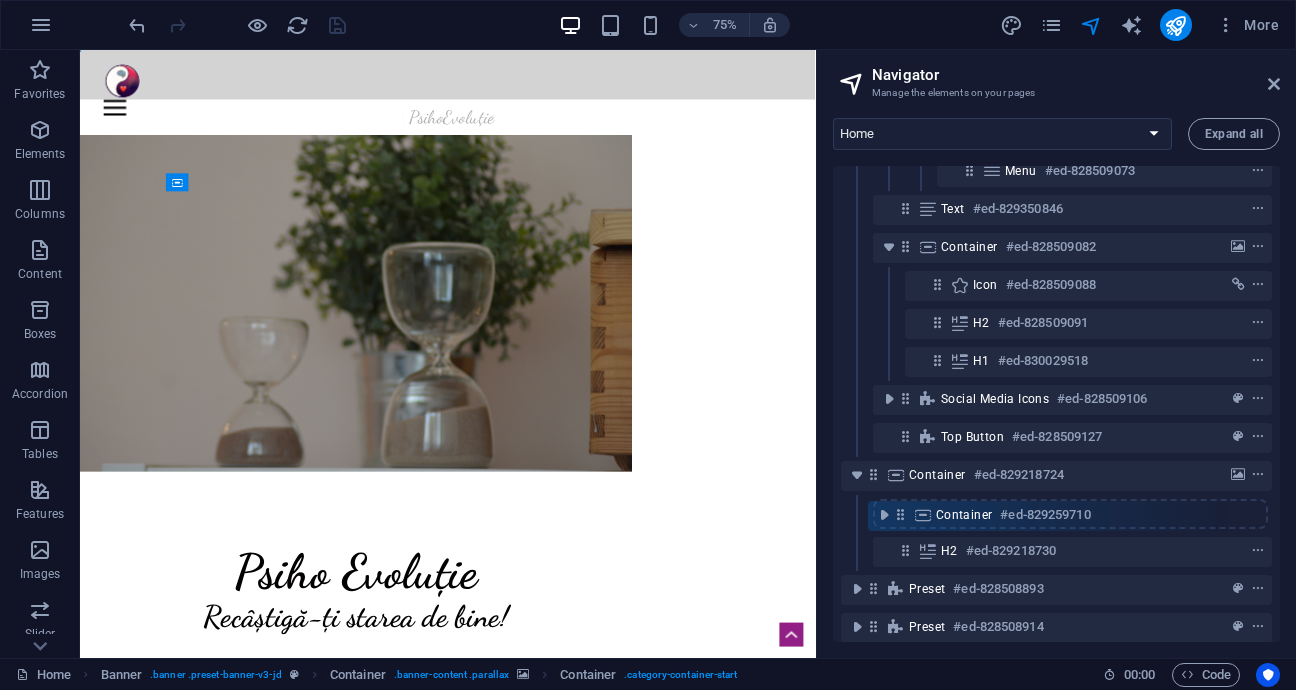 drag, startPoint x: 938, startPoint y: 290, endPoint x: 900, endPoint y: 517, distance: 230.15865 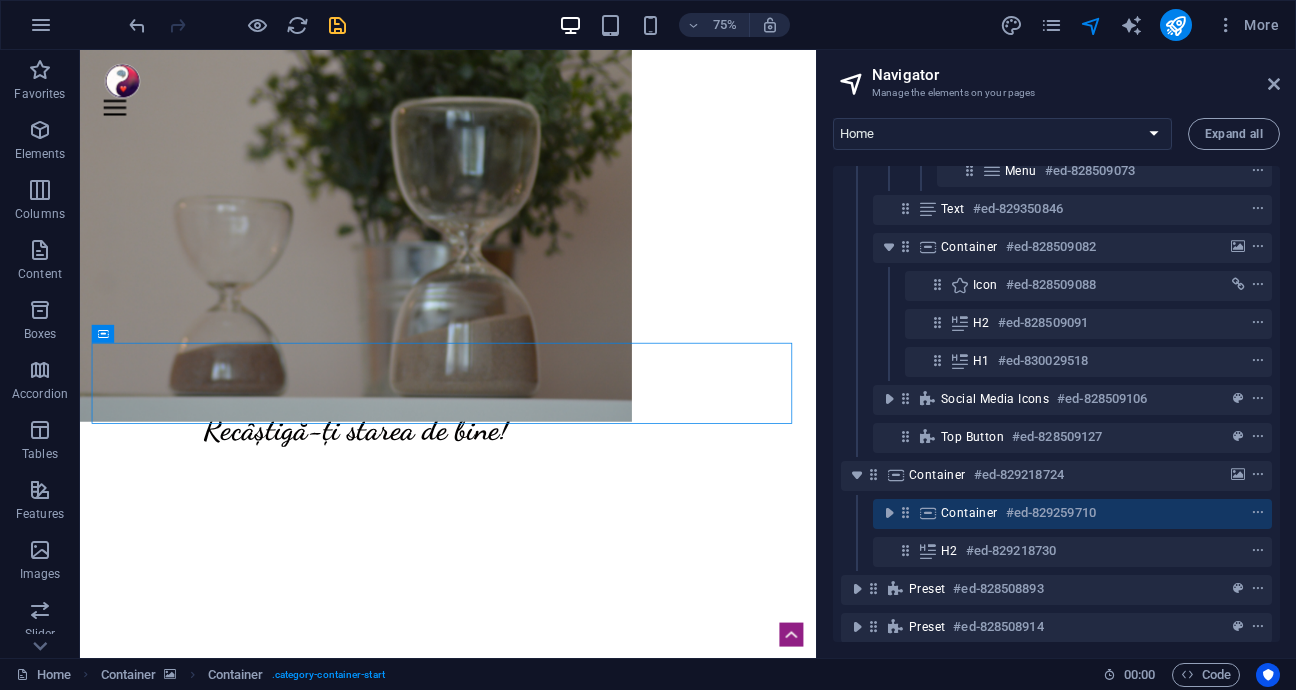 scroll, scrollTop: 460, scrollLeft: 0, axis: vertical 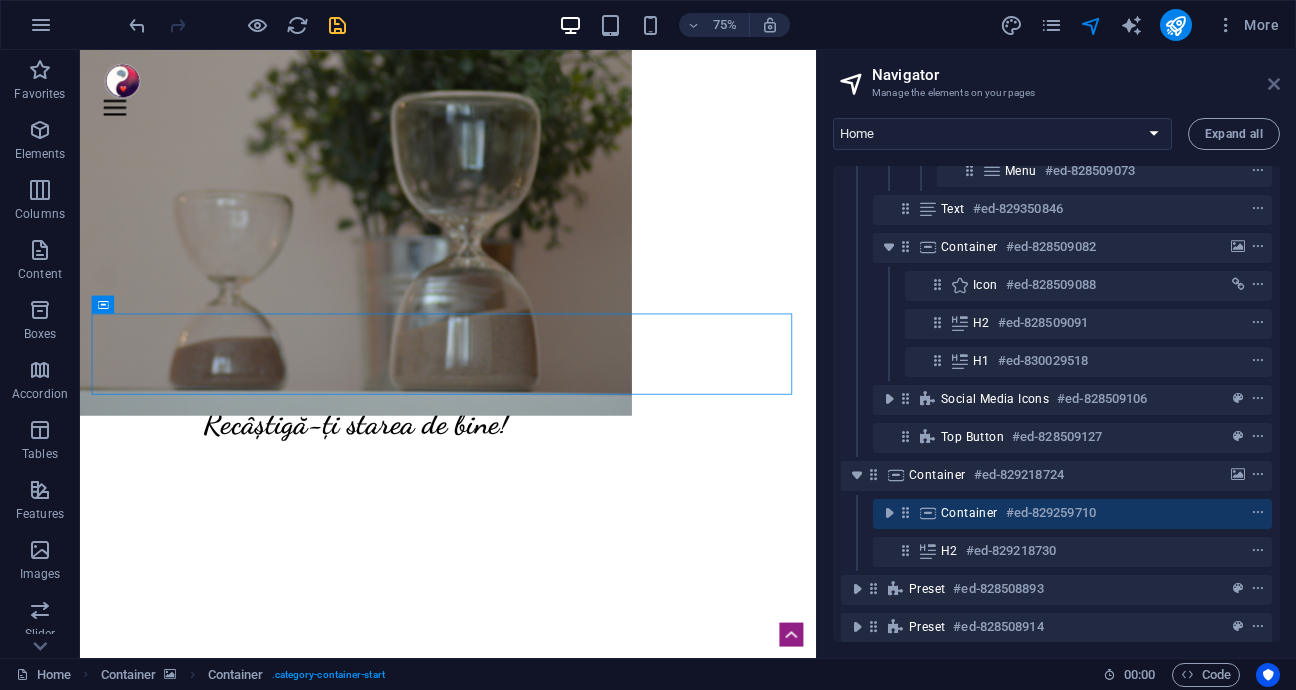 click at bounding box center (1274, 84) 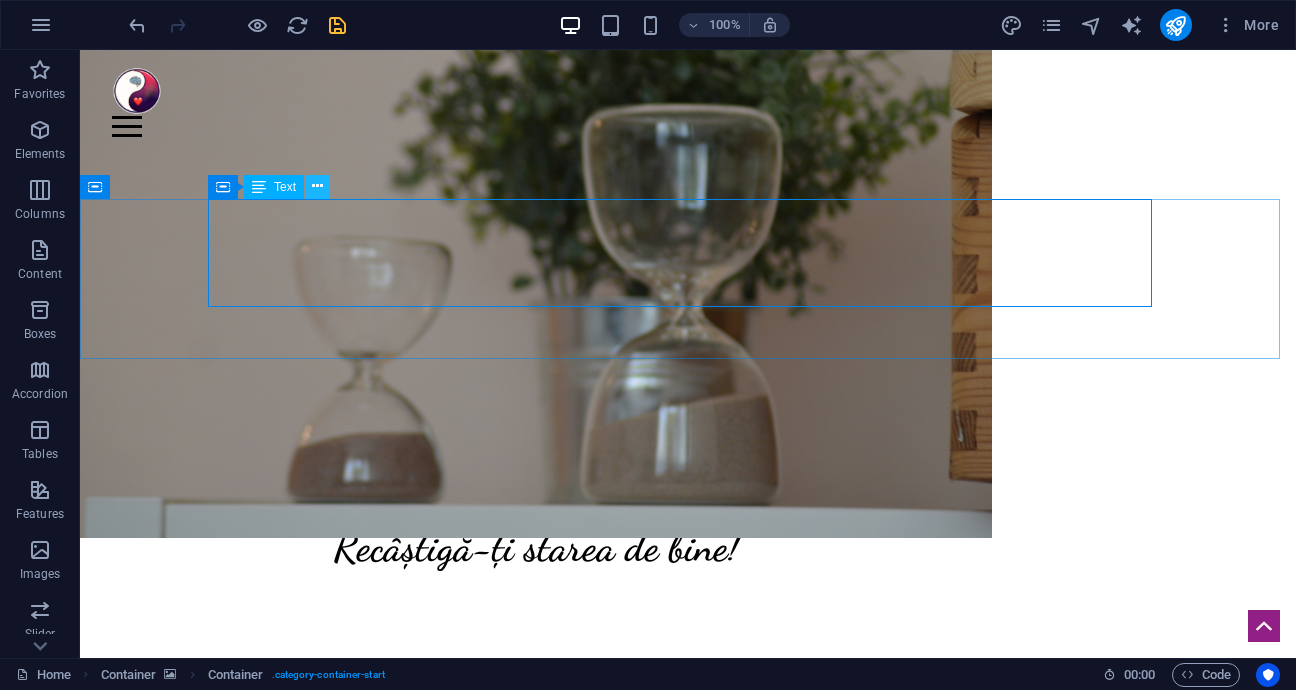 click at bounding box center (317, 186) 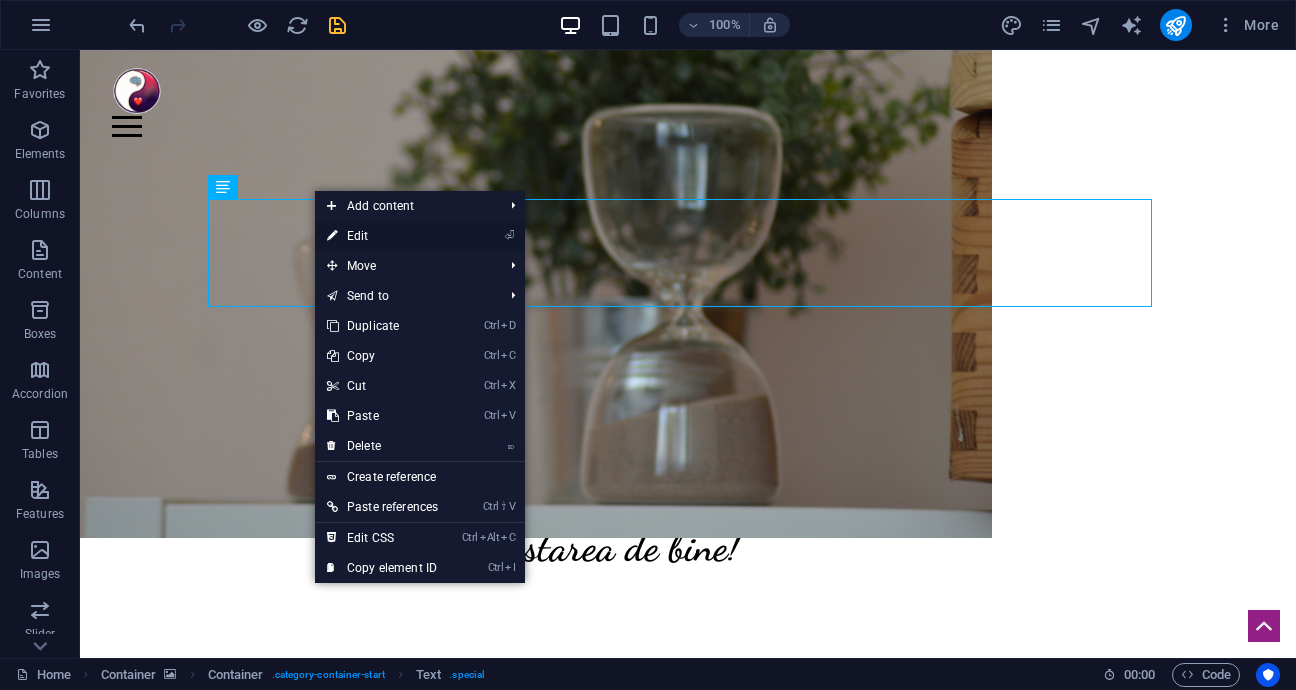 click on "⏎  Edit" at bounding box center (382, 236) 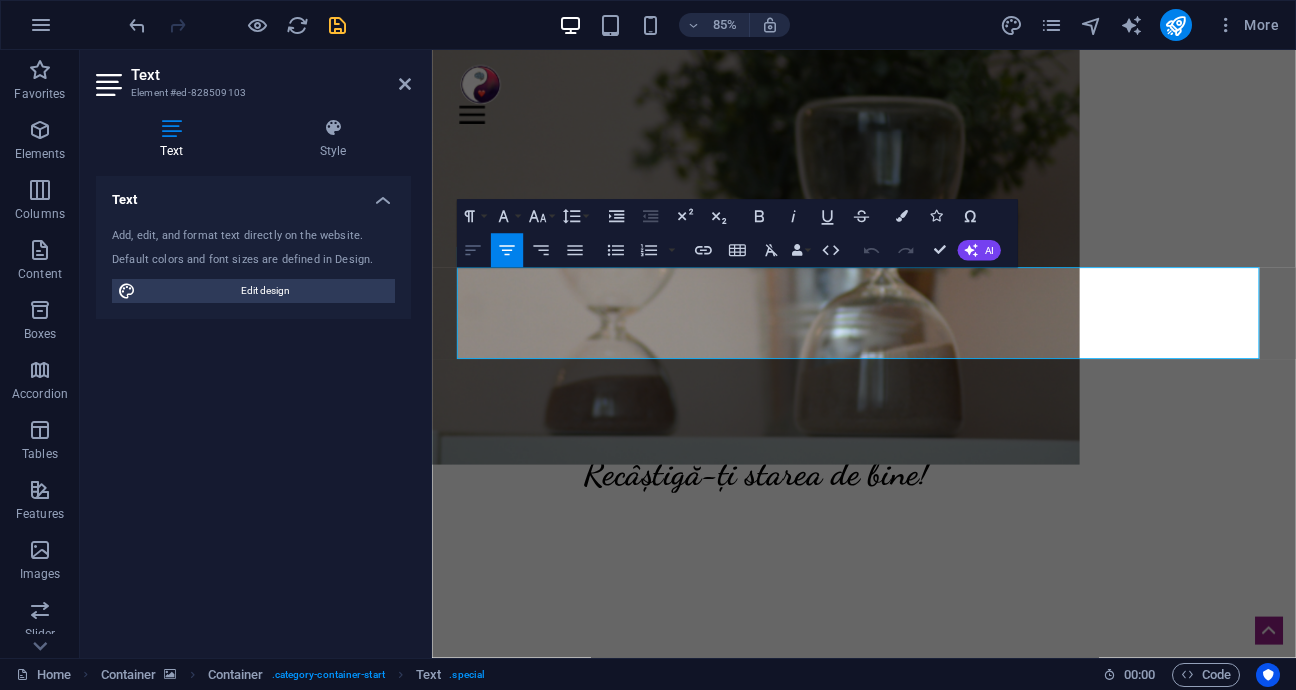 click 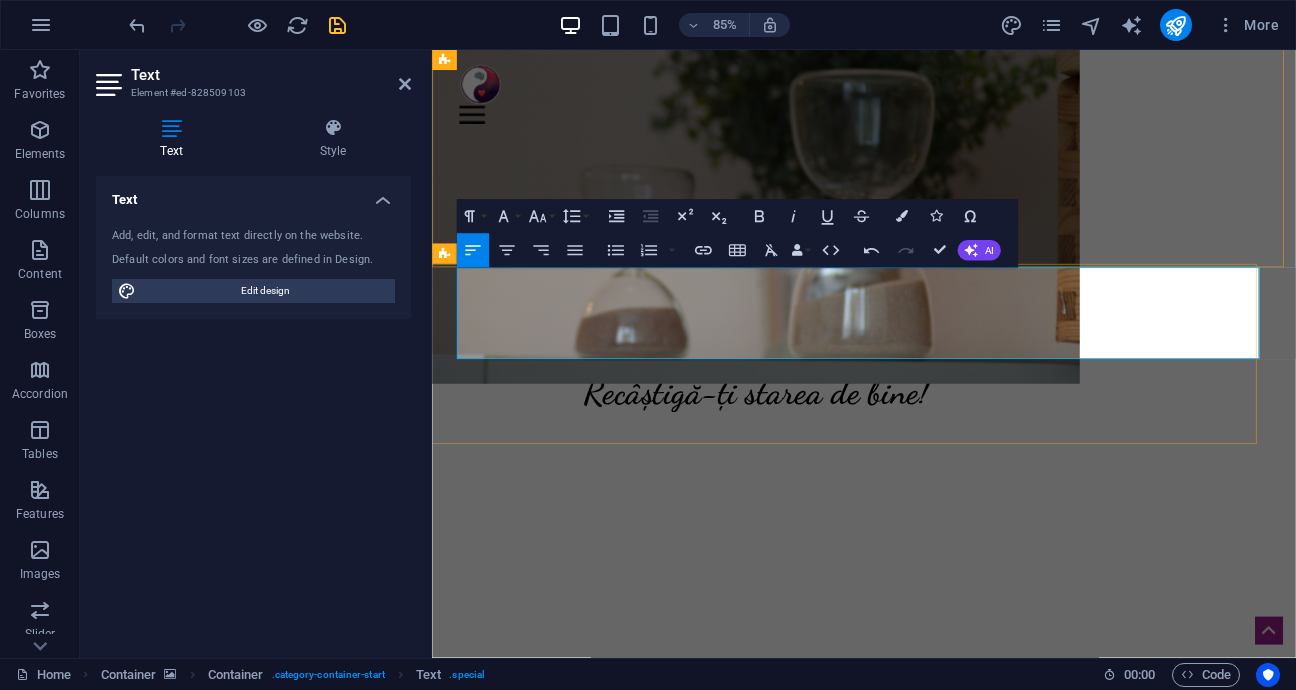 click at bounding box center (908, 407) 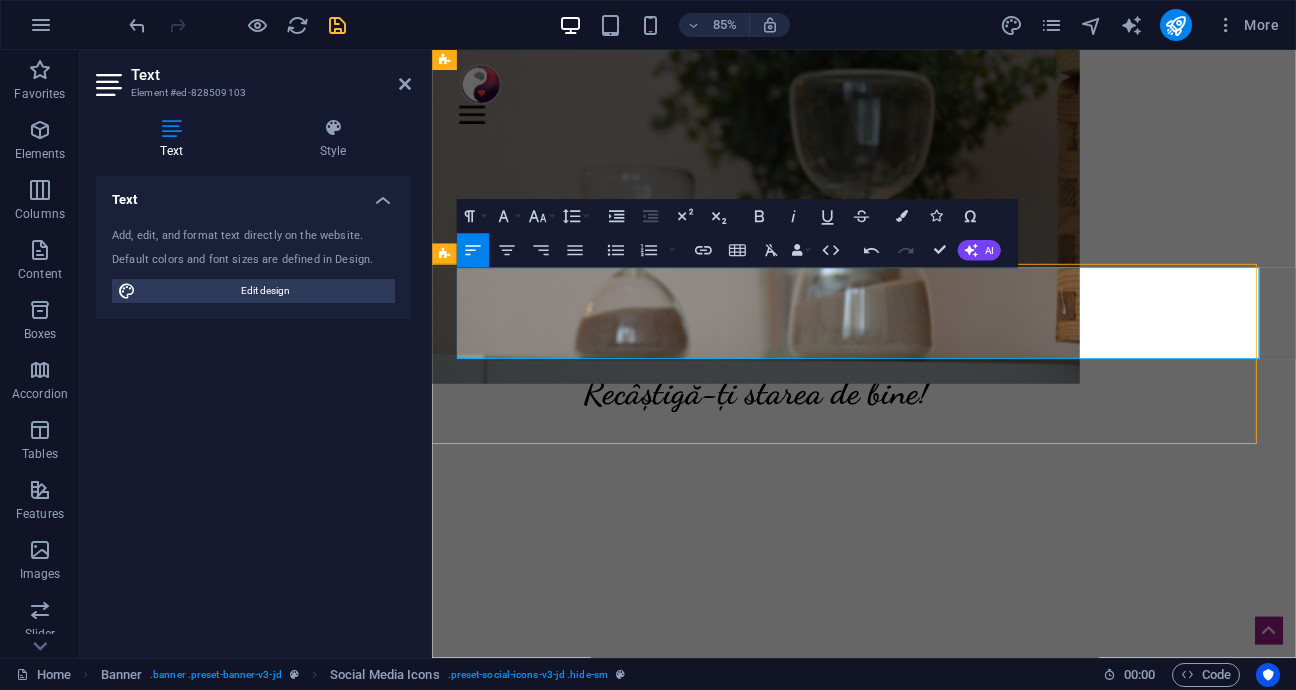 scroll, scrollTop: 352, scrollLeft: 0, axis: vertical 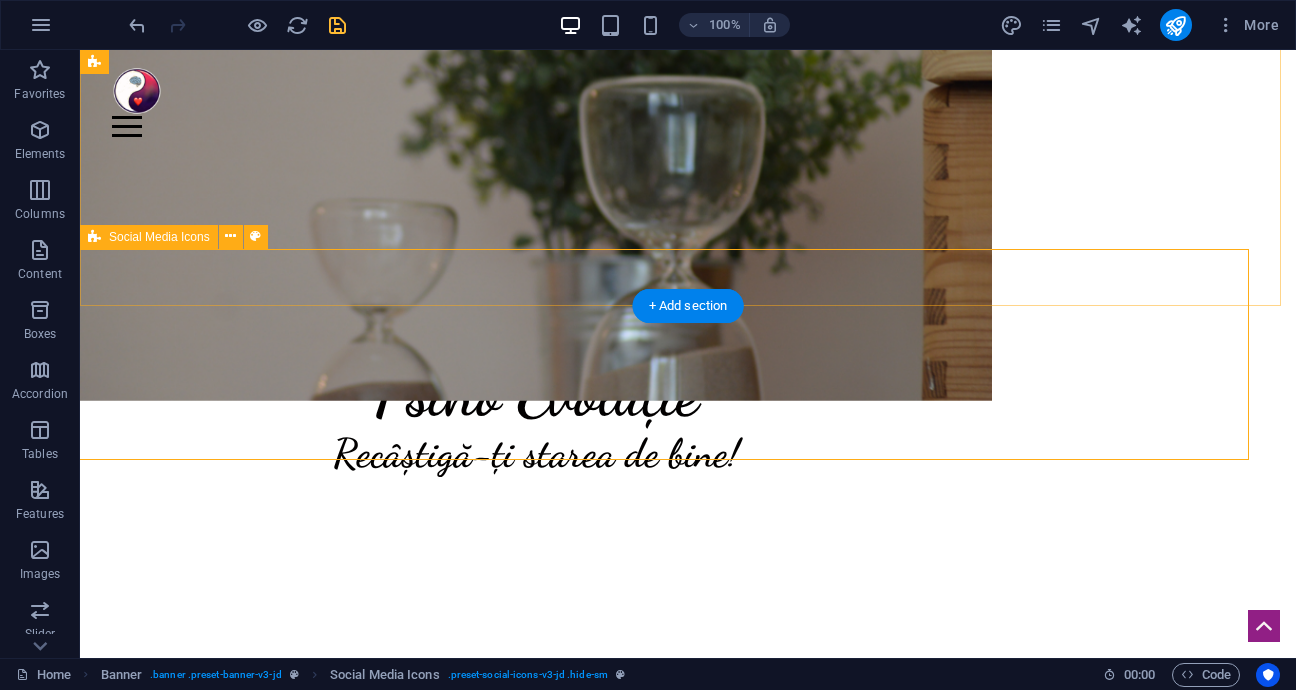 click at bounding box center [656, 353] 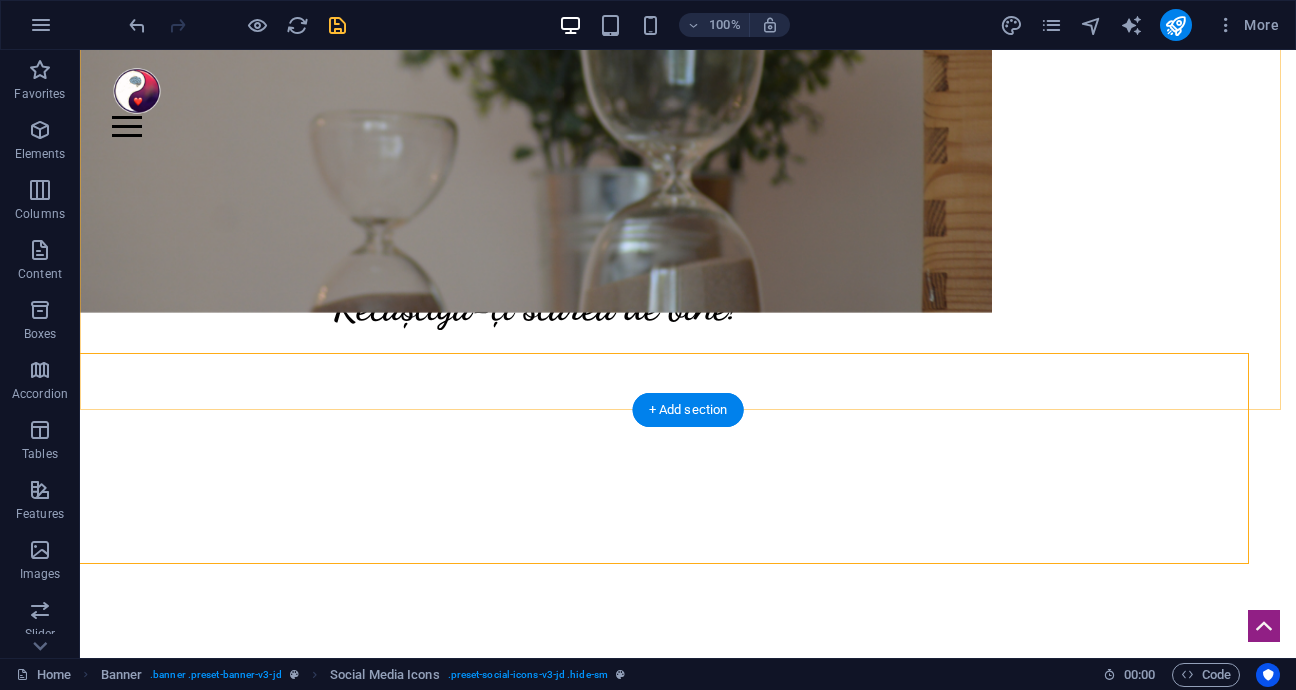 scroll, scrollTop: 500, scrollLeft: 0, axis: vertical 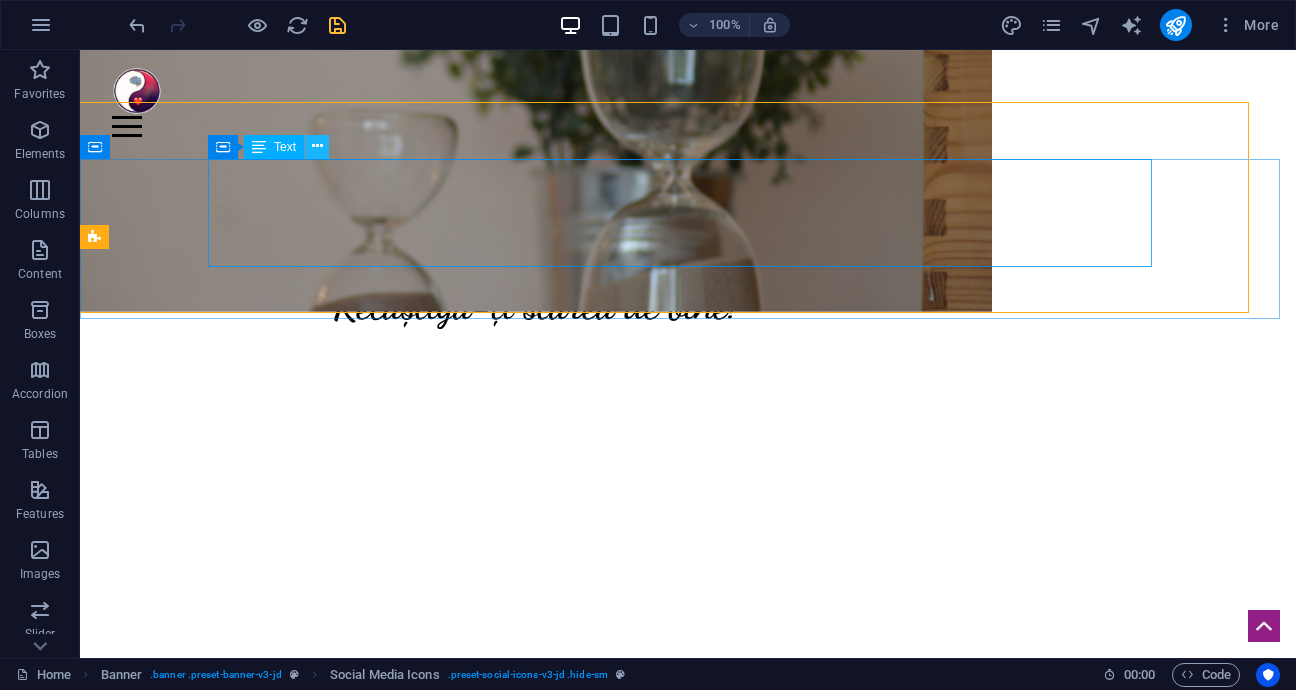 click at bounding box center [317, 146] 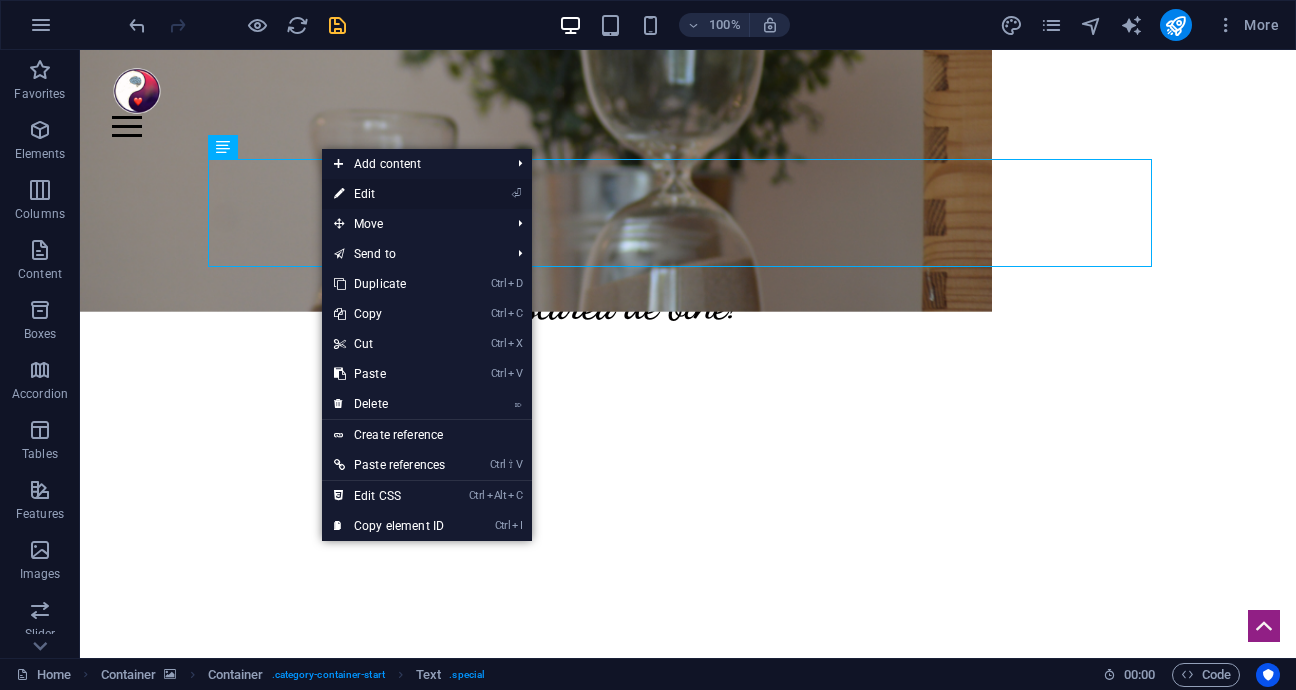 click on "⏎  Edit" at bounding box center [389, 194] 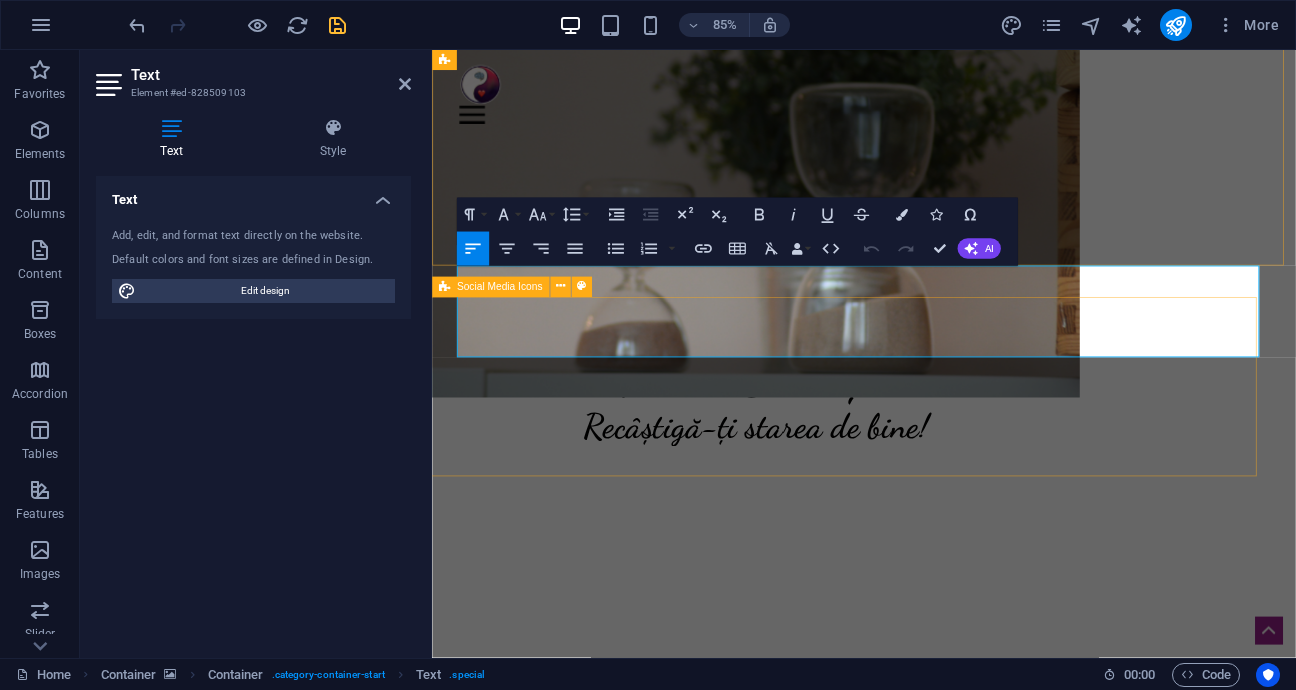 scroll, scrollTop: 400, scrollLeft: 0, axis: vertical 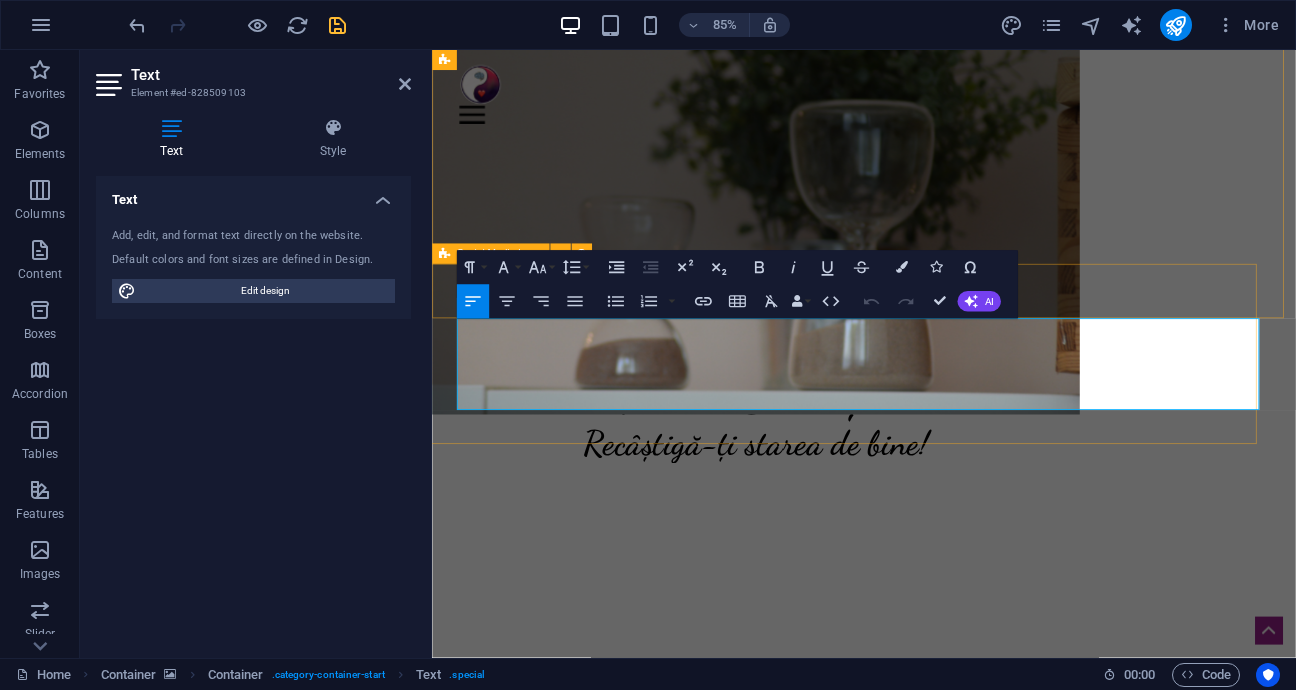 click at bounding box center [908, 407] 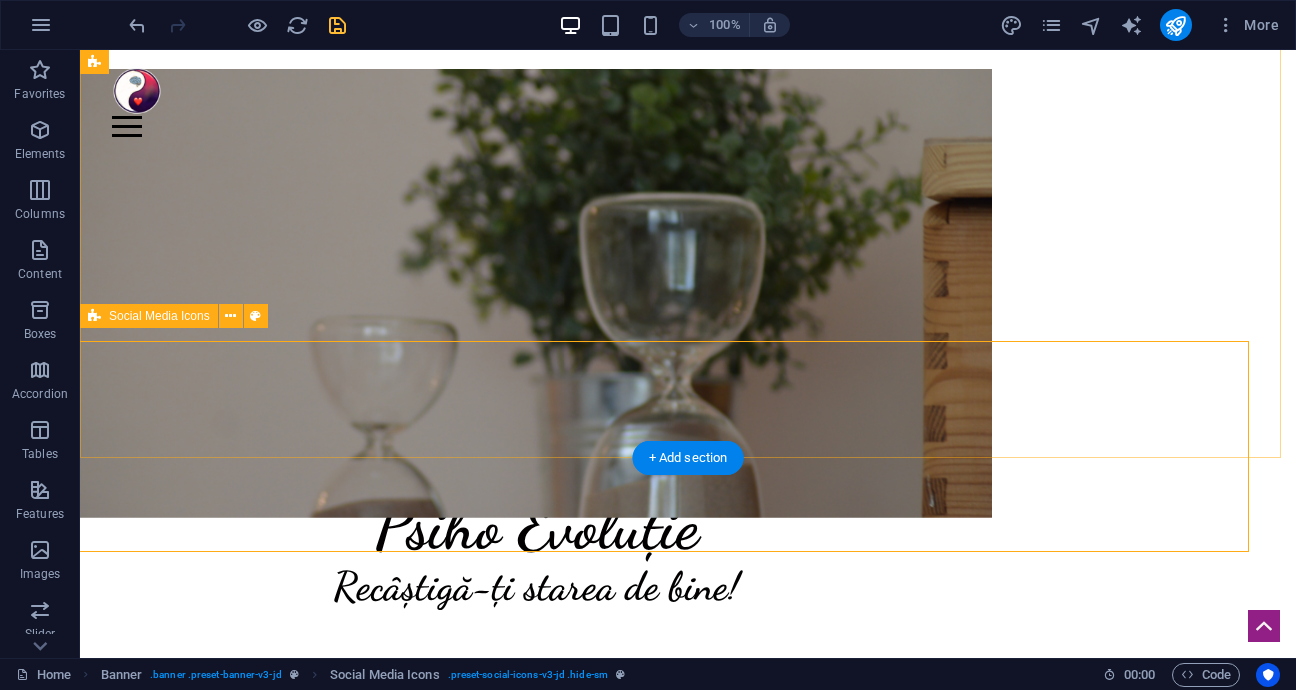 scroll, scrollTop: 200, scrollLeft: 0, axis: vertical 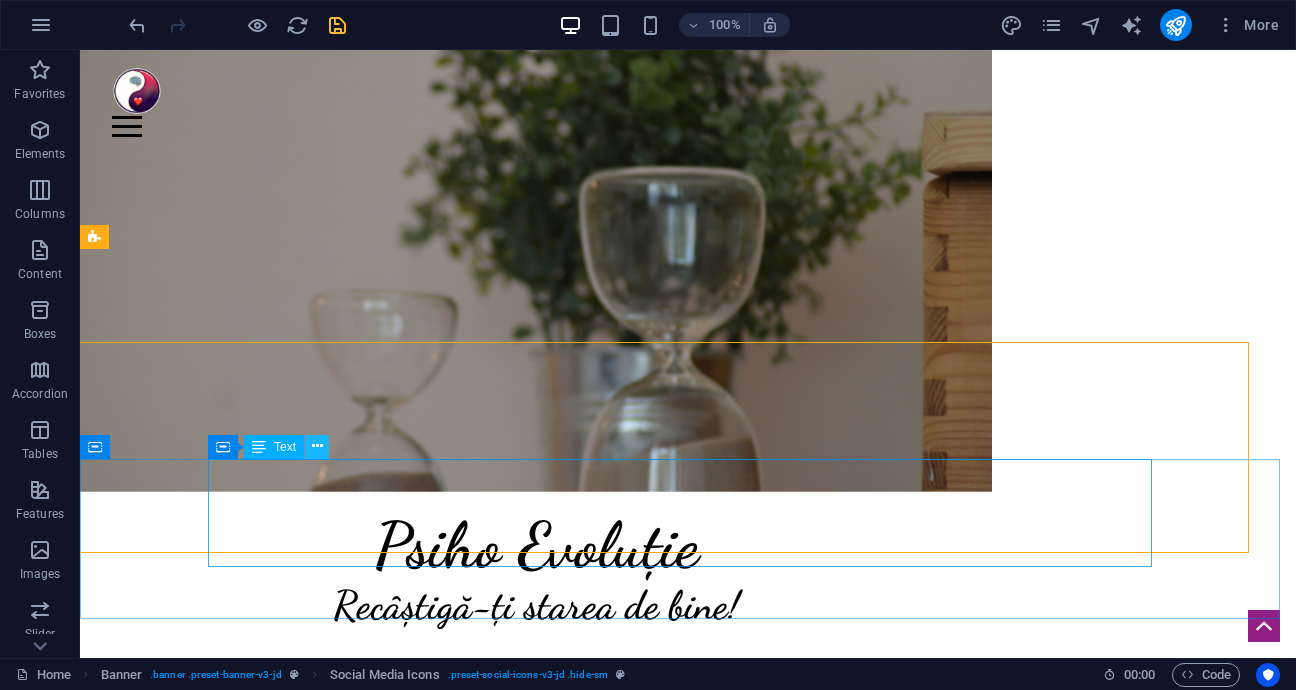 click at bounding box center (317, 446) 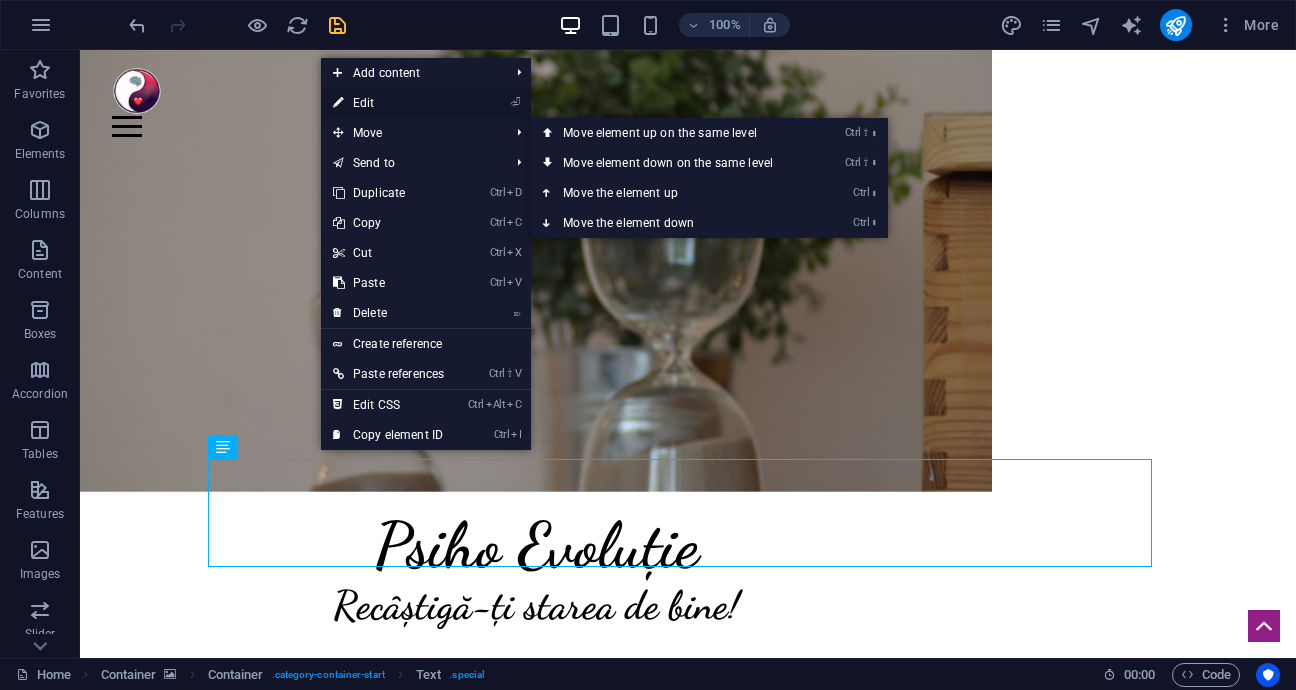 click on "⏎  Edit" at bounding box center (388, 103) 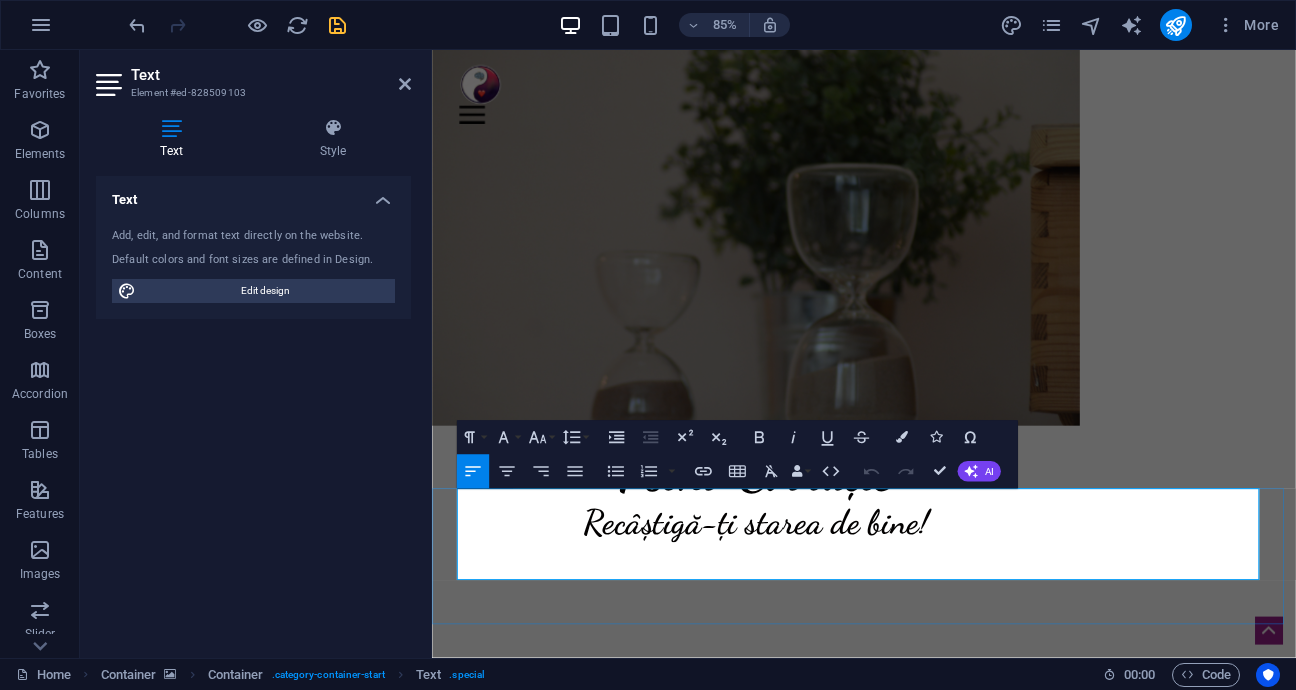 click on "PsihoEvoluție" at bounding box center (940, 1487) 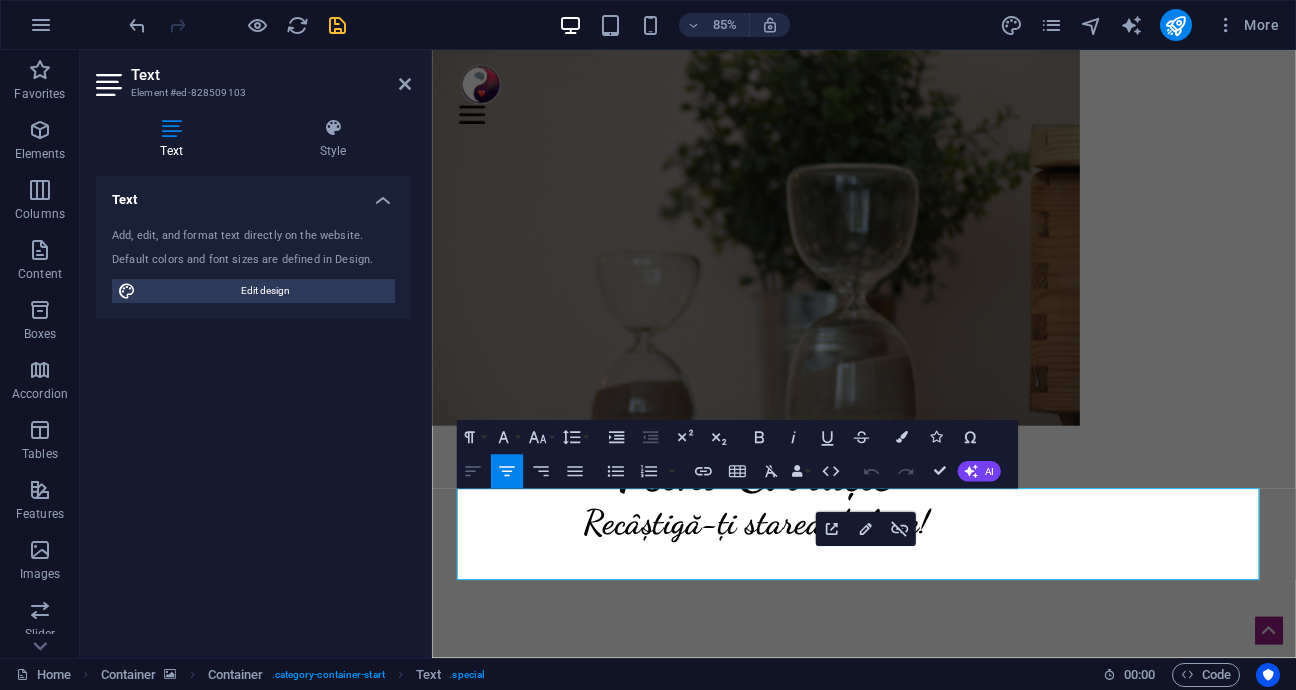 click 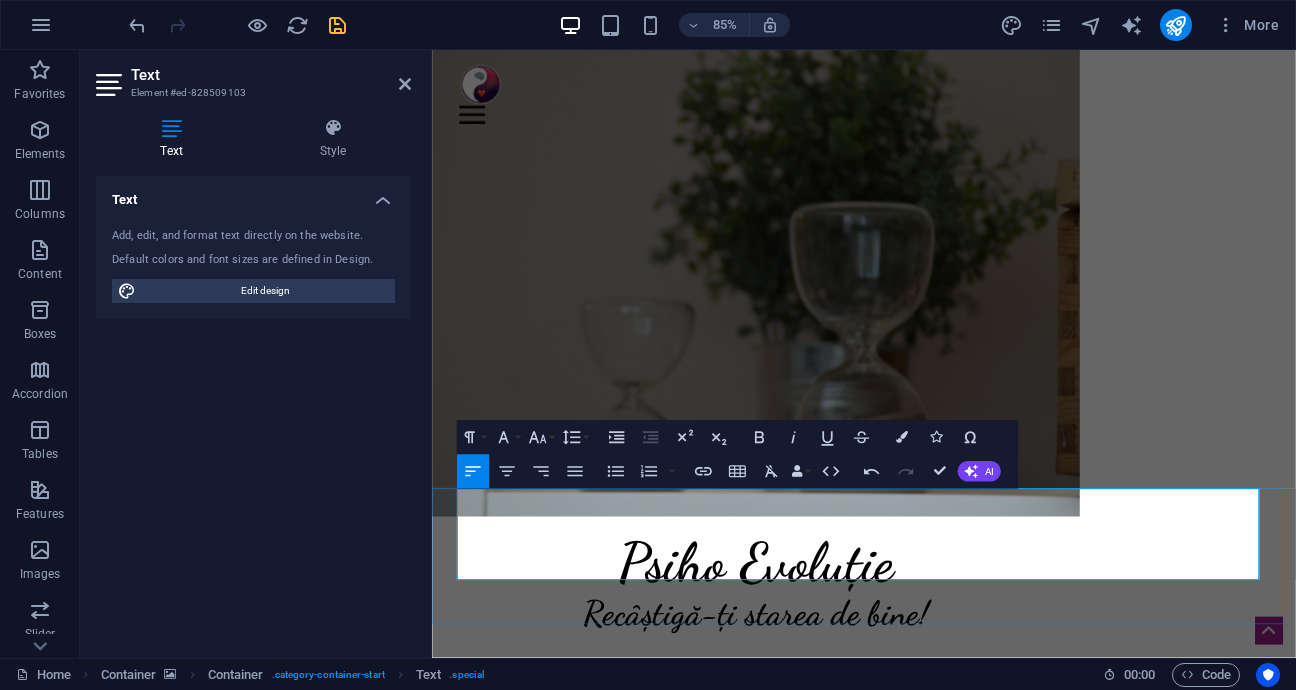 click on "Sănătate Mintală" at bounding box center (940, 1458) 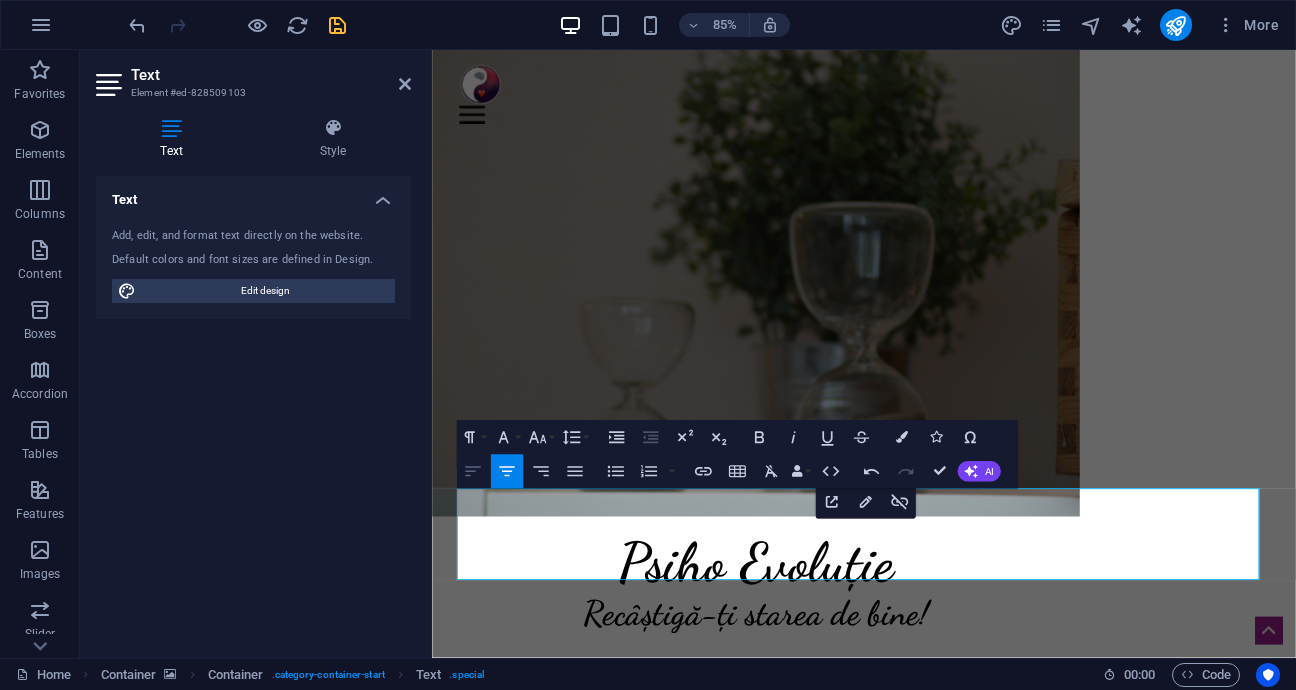 click 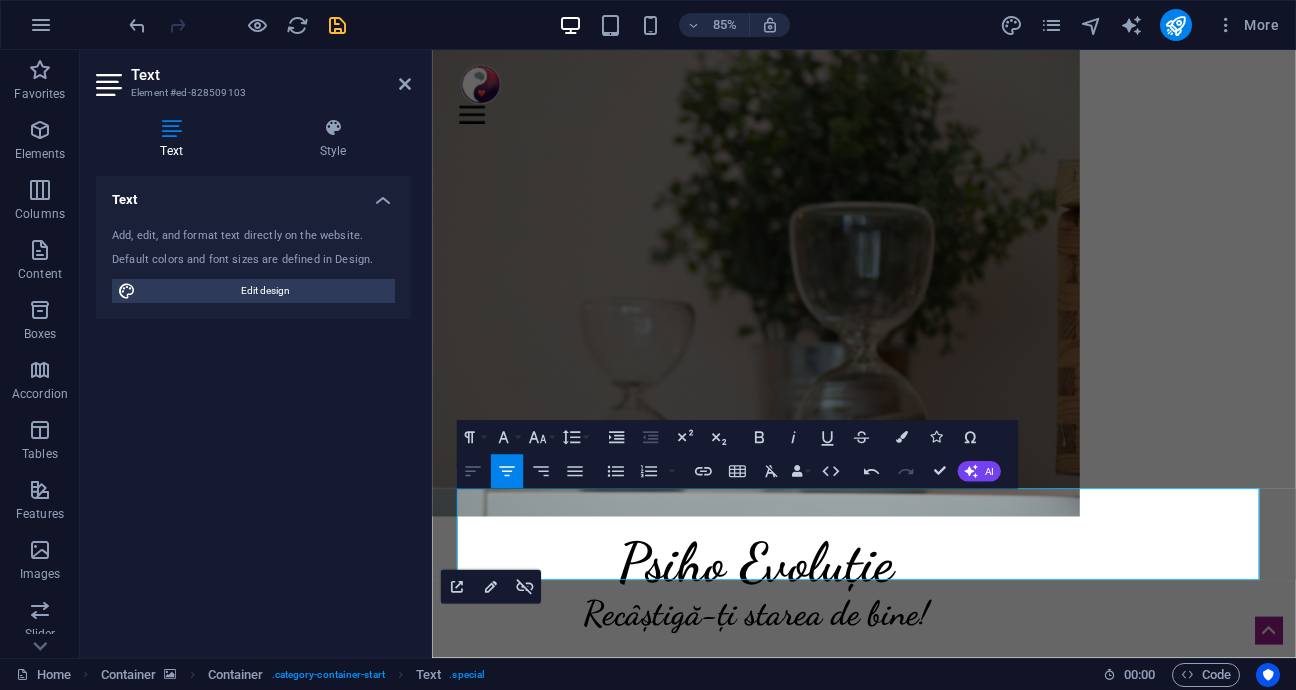 click 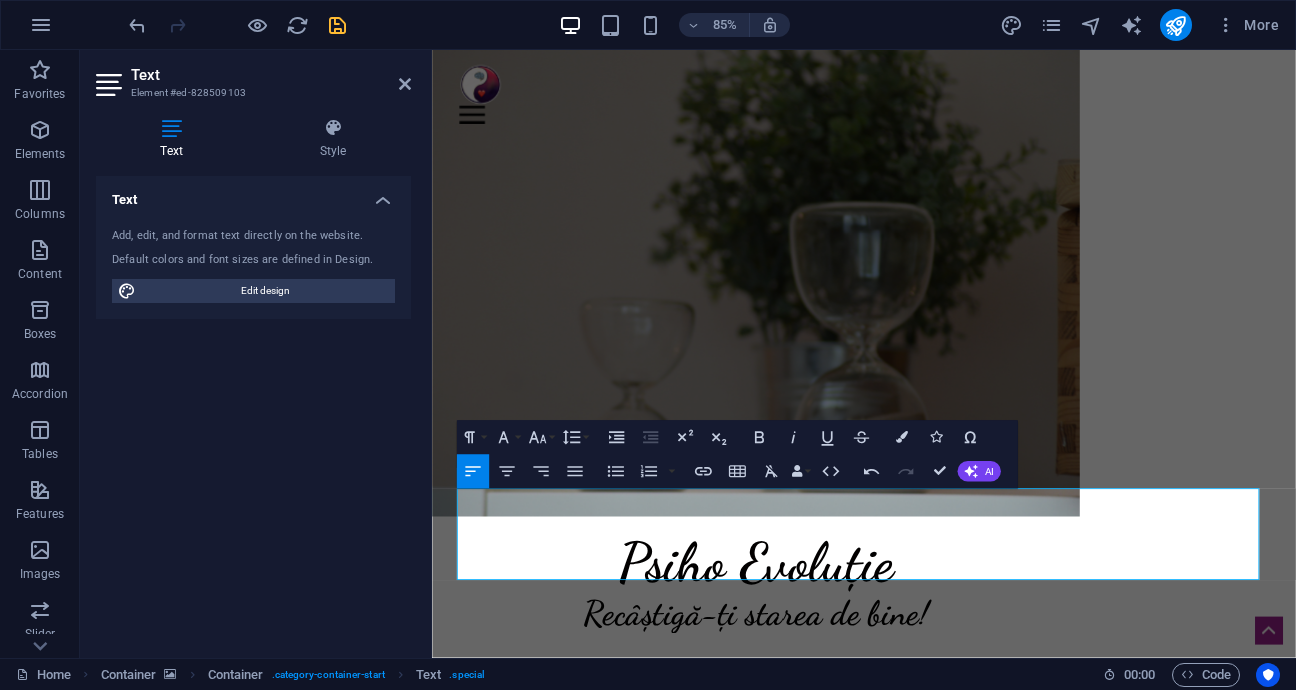 scroll, scrollTop: 92, scrollLeft: 0, axis: vertical 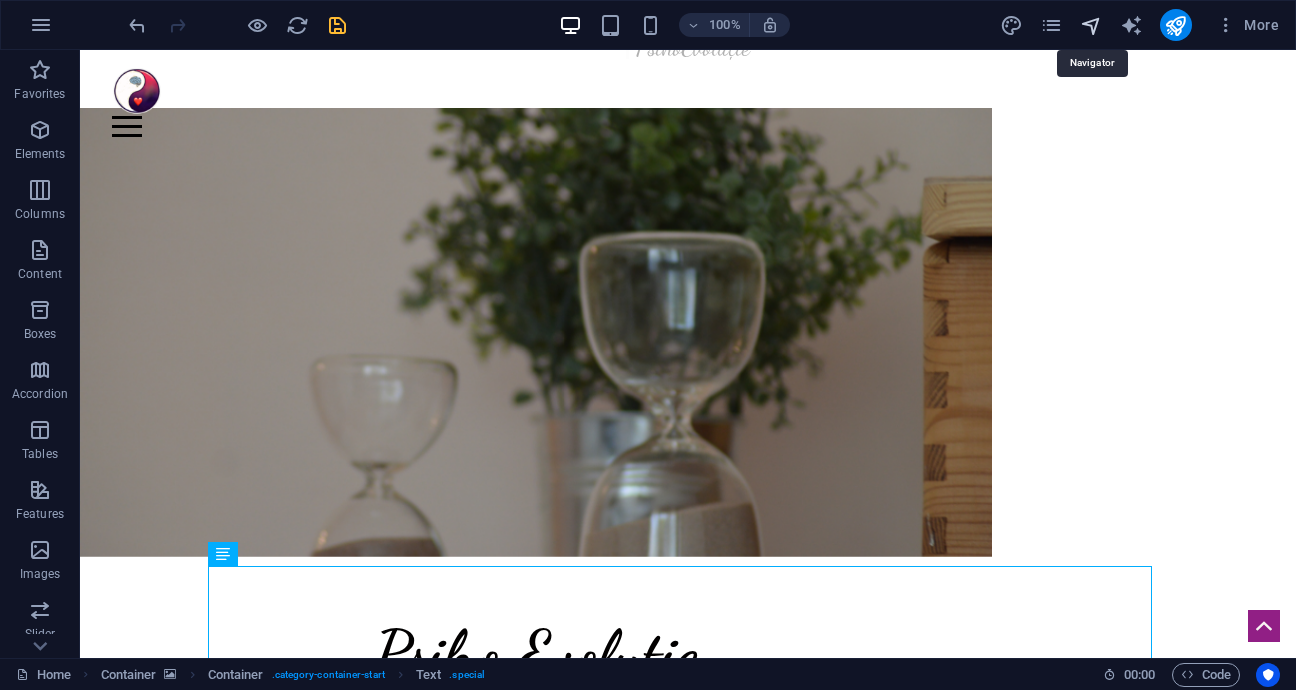 click at bounding box center (1091, 25) 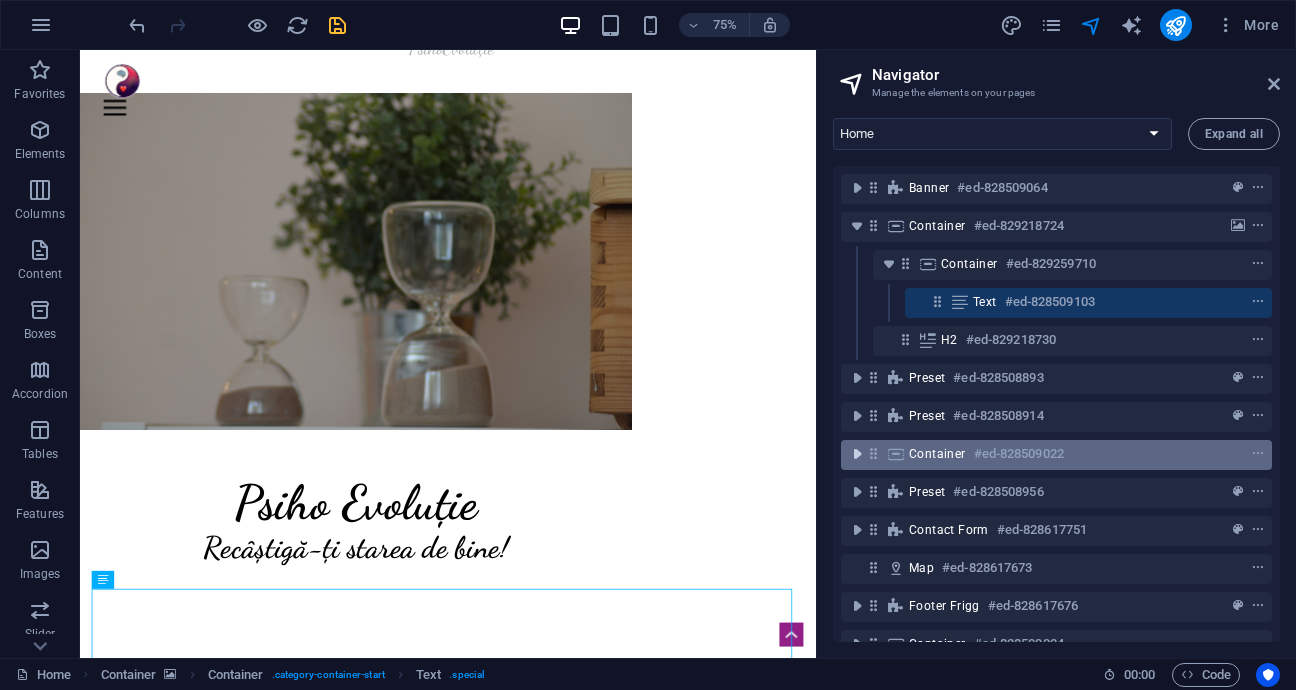 click at bounding box center [857, 454] 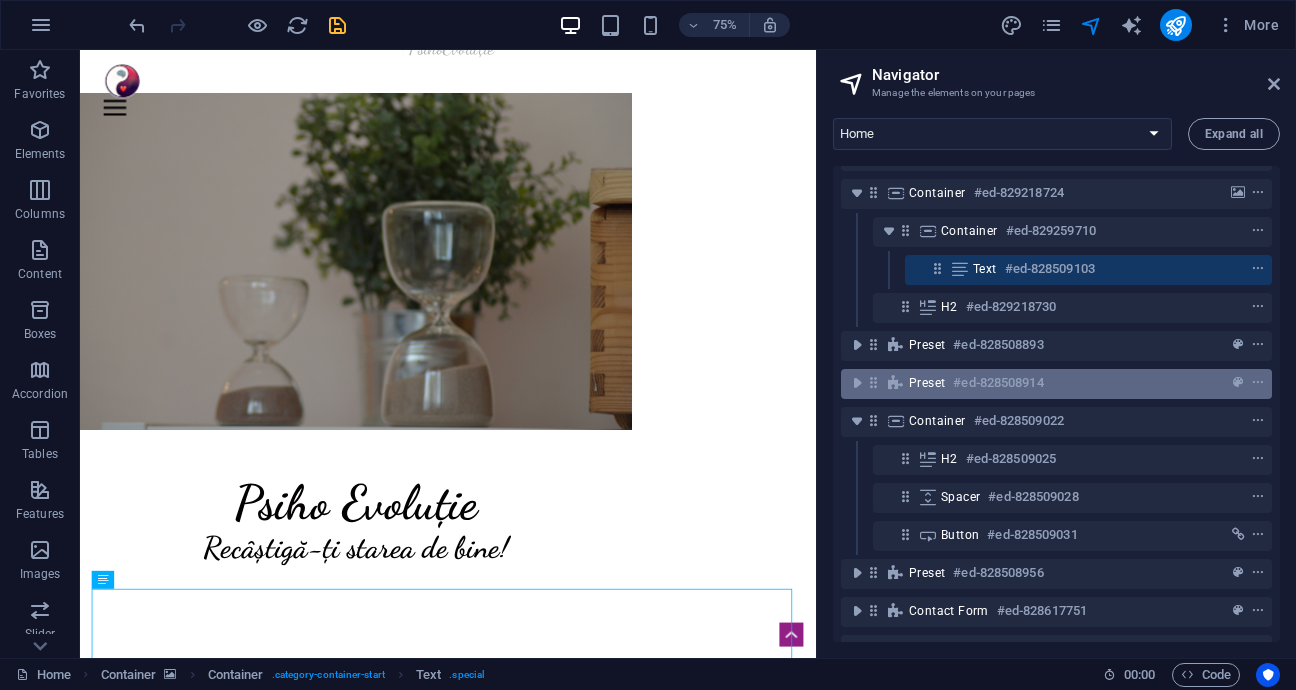 scroll, scrollTop: 0, scrollLeft: 0, axis: both 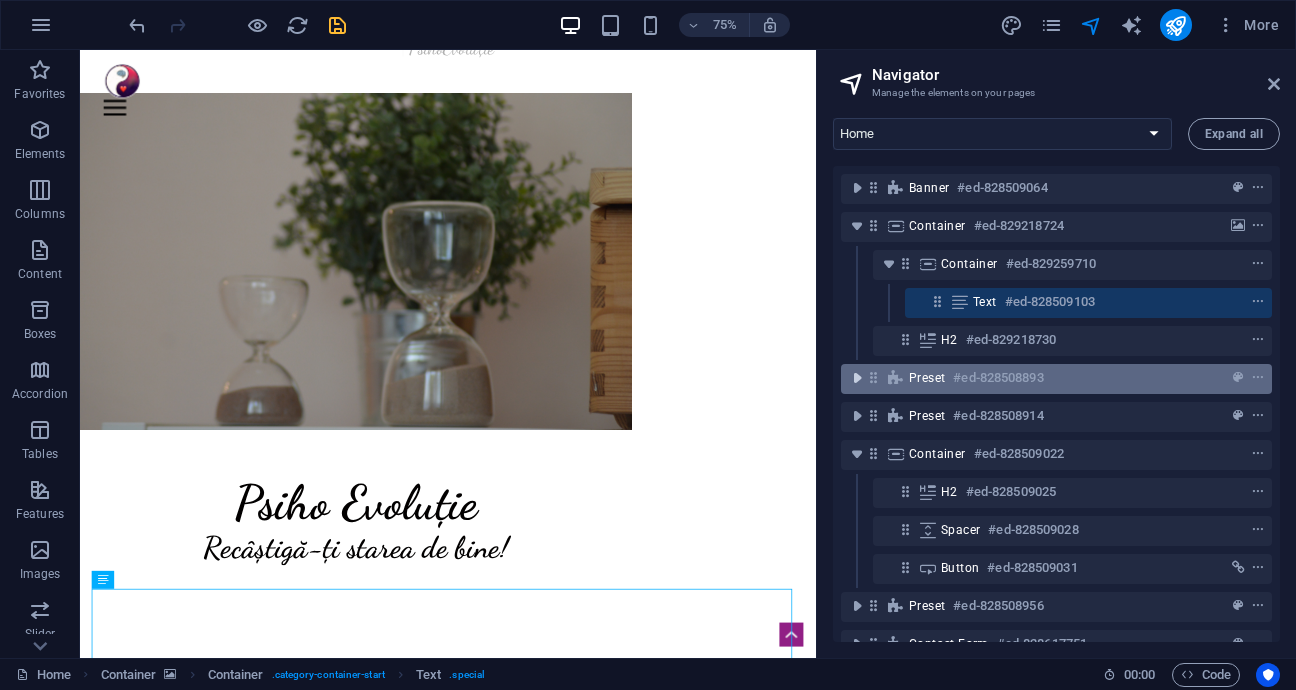 click at bounding box center (857, 378) 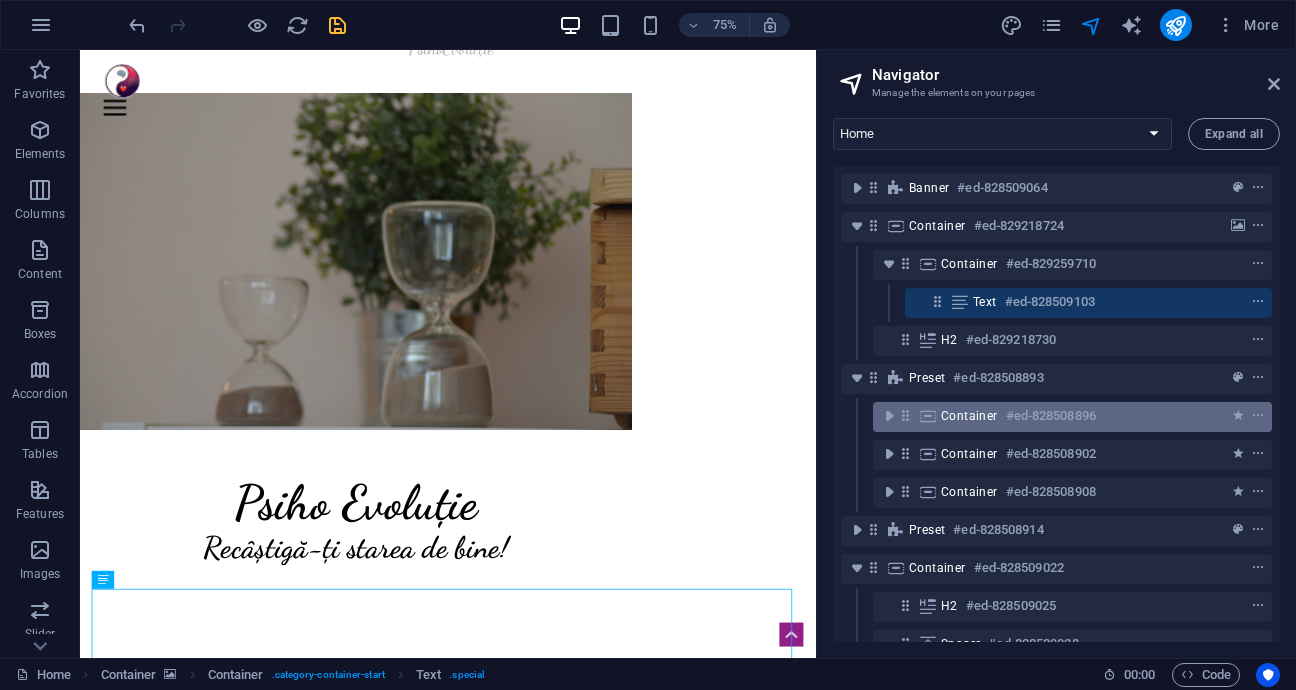 click on "Container" at bounding box center [969, 416] 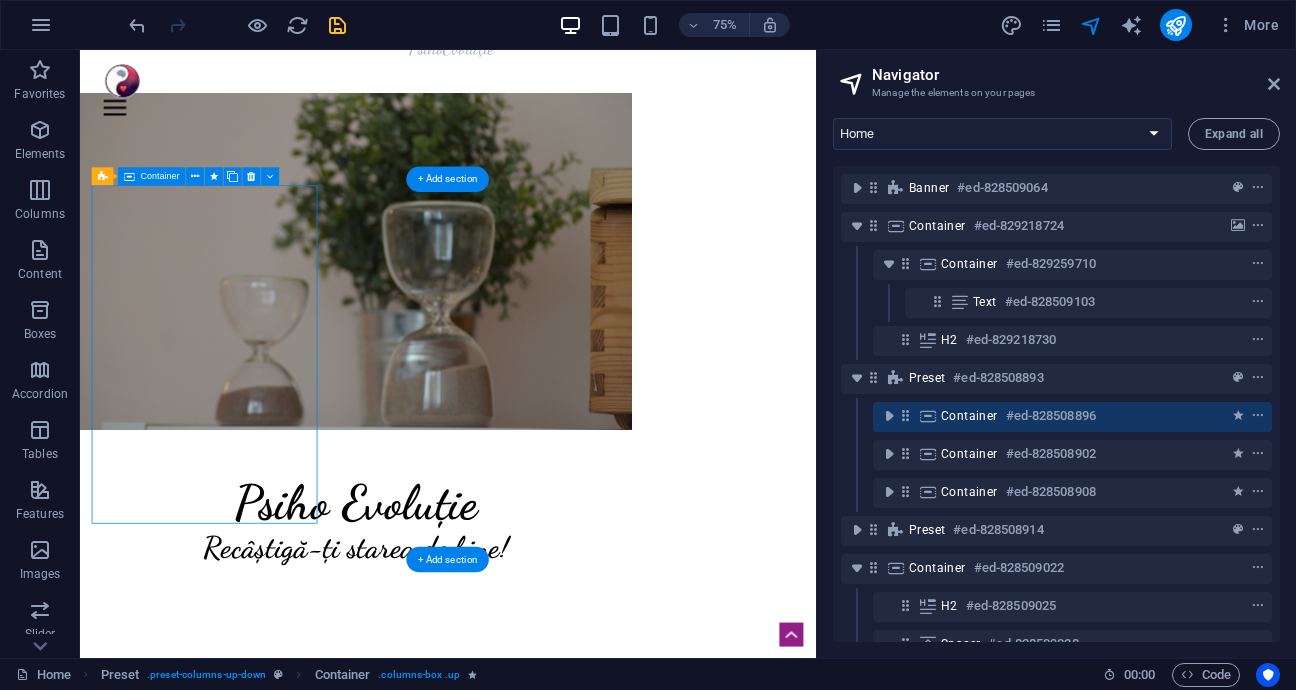 scroll, scrollTop: 799, scrollLeft: 0, axis: vertical 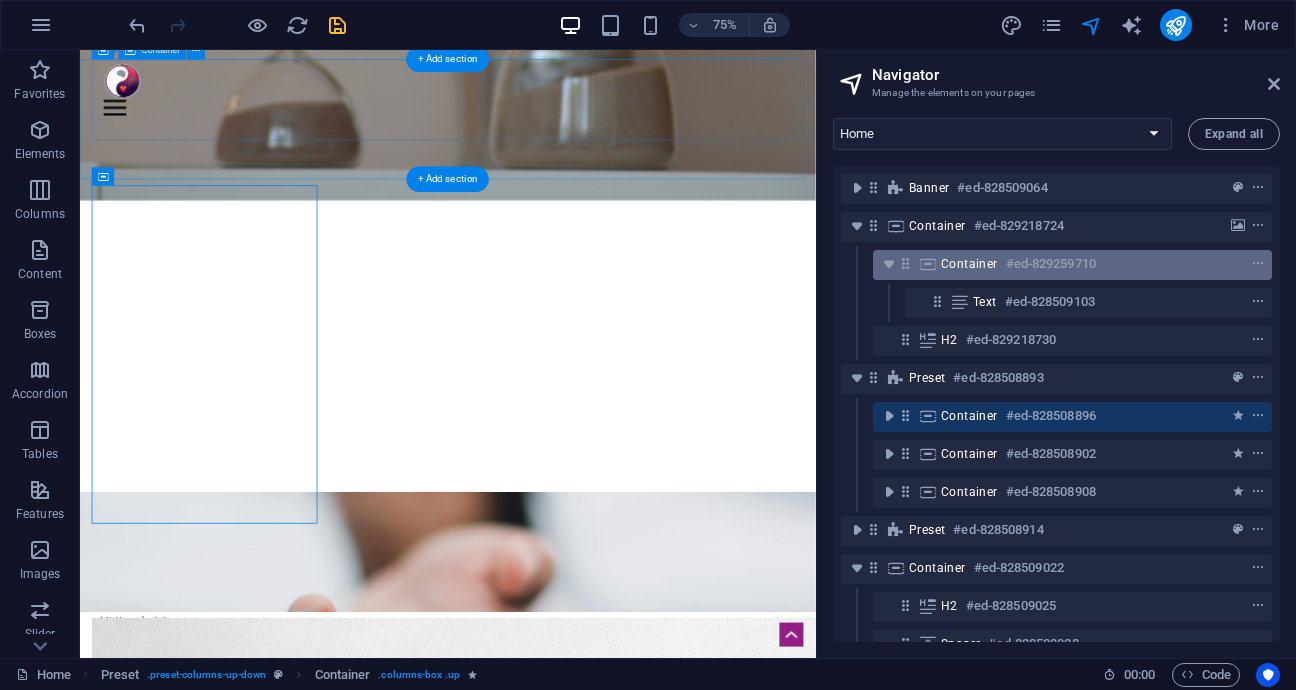 click on "Container" at bounding box center (969, 264) 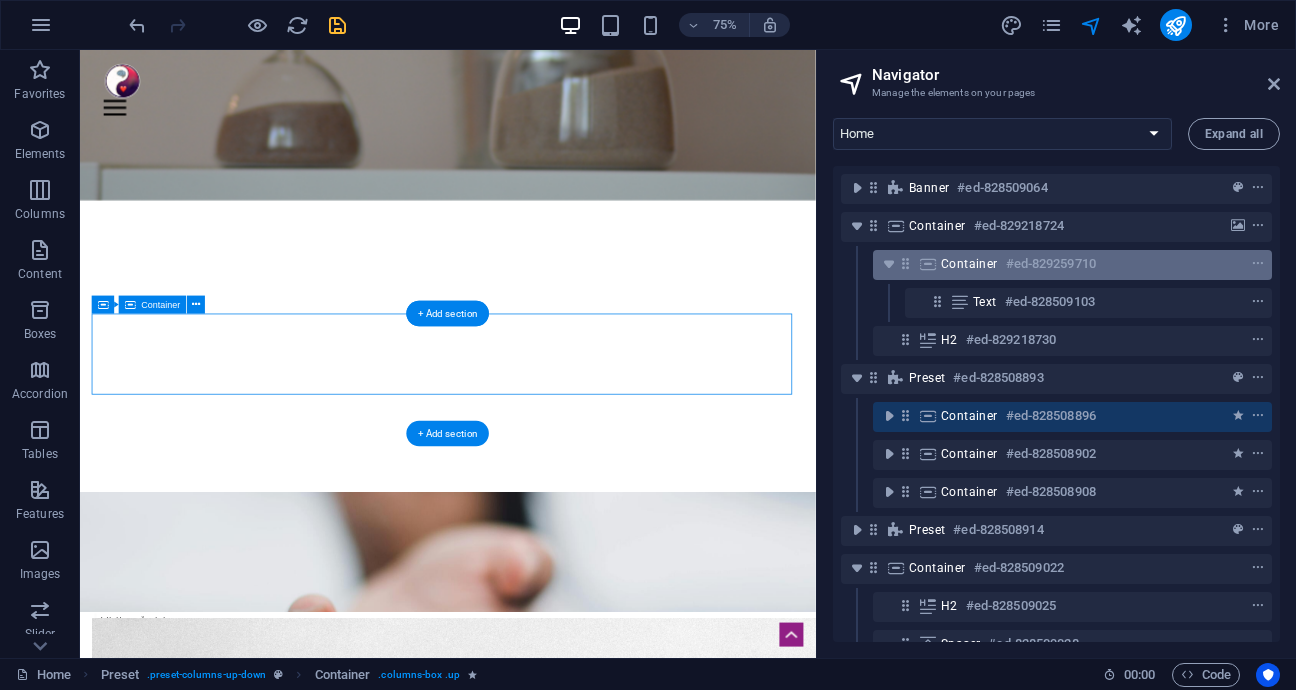 scroll, scrollTop: 460, scrollLeft: 0, axis: vertical 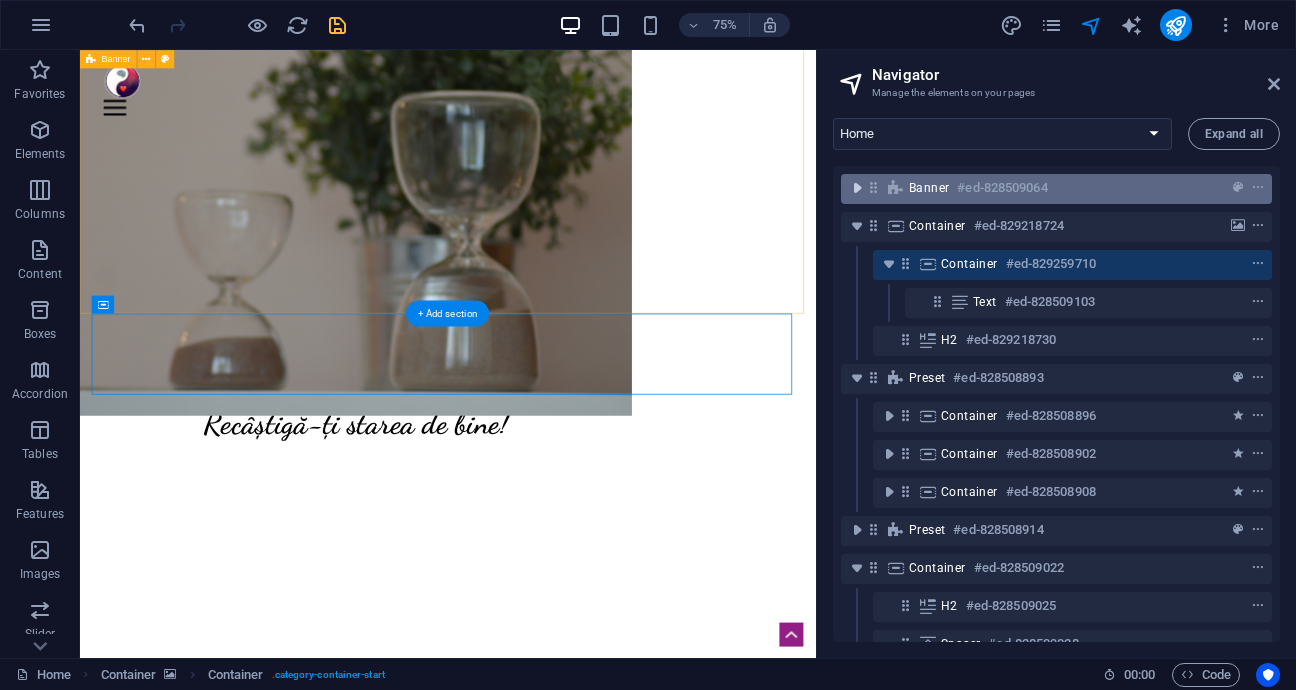 click at bounding box center [857, 188] 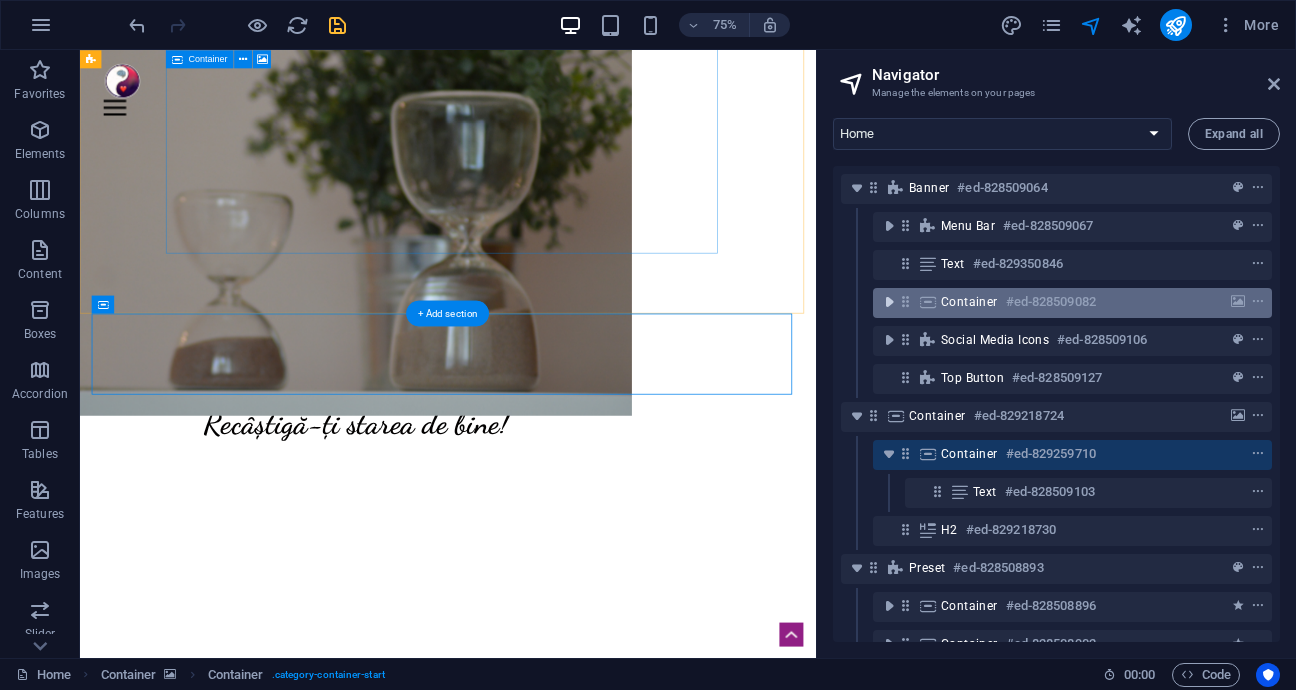 click at bounding box center [889, 302] 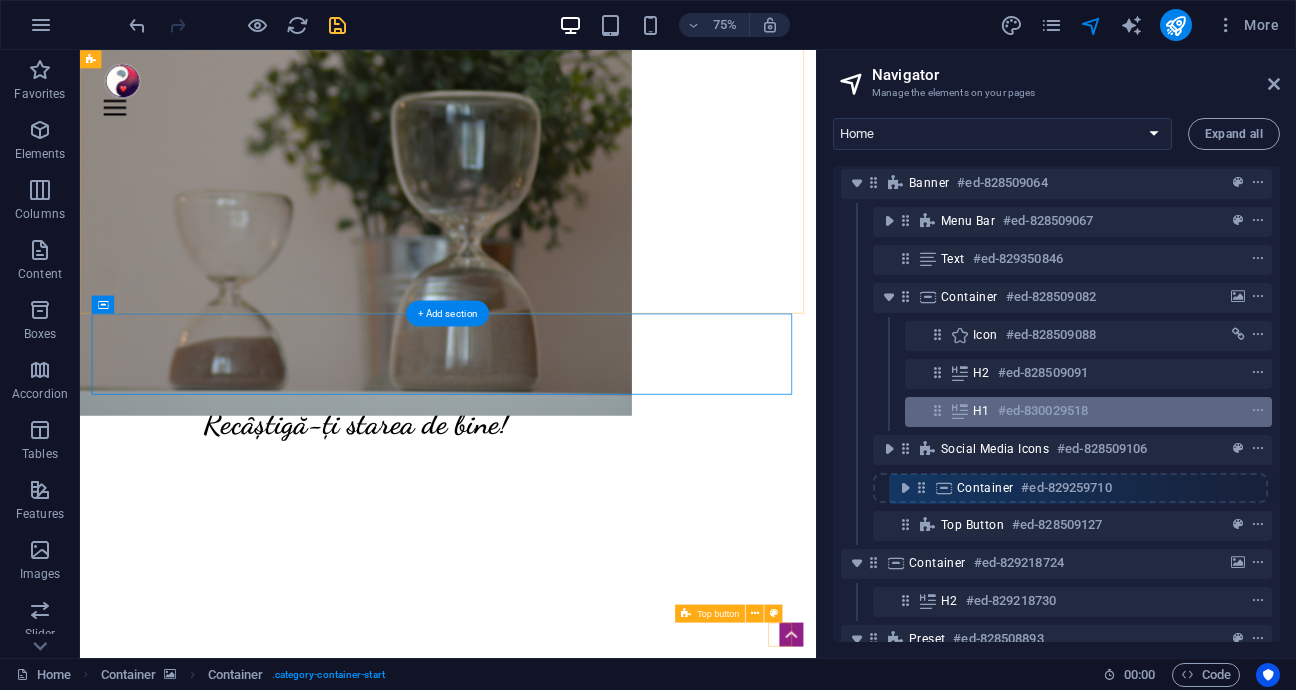 scroll, scrollTop: 6, scrollLeft: 0, axis: vertical 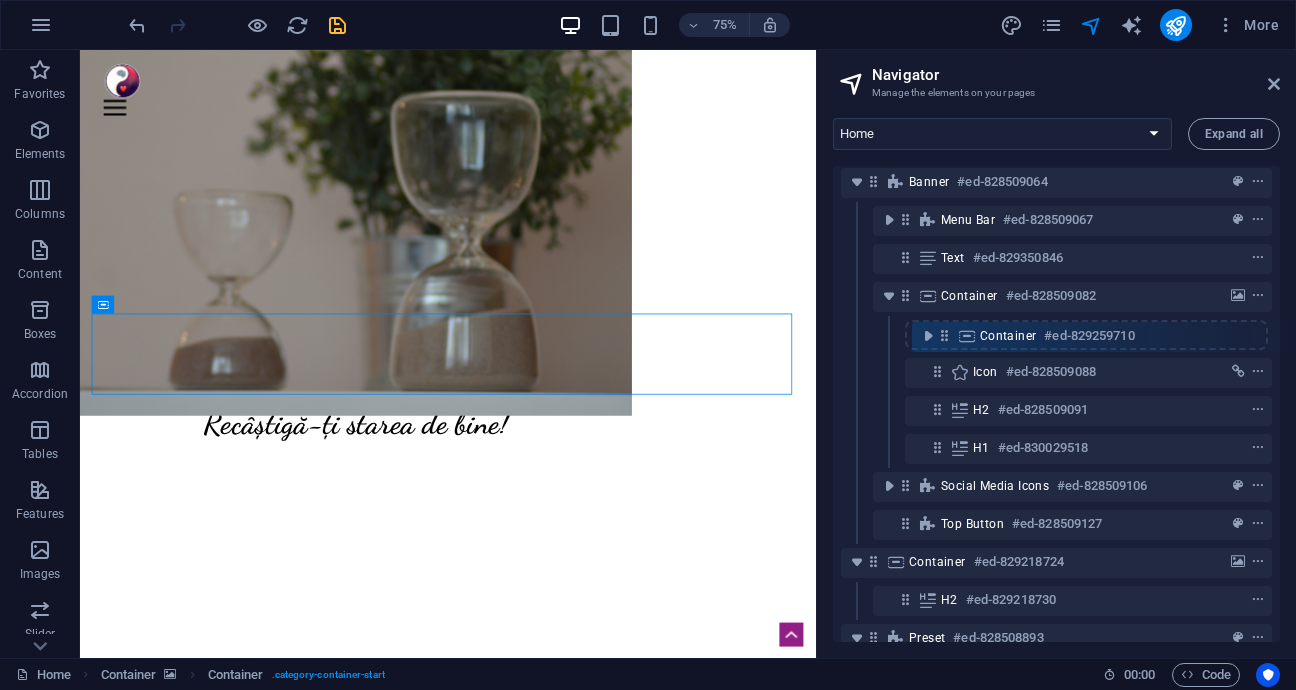 drag, startPoint x: 907, startPoint y: 564, endPoint x: 948, endPoint y: 326, distance: 241.50569 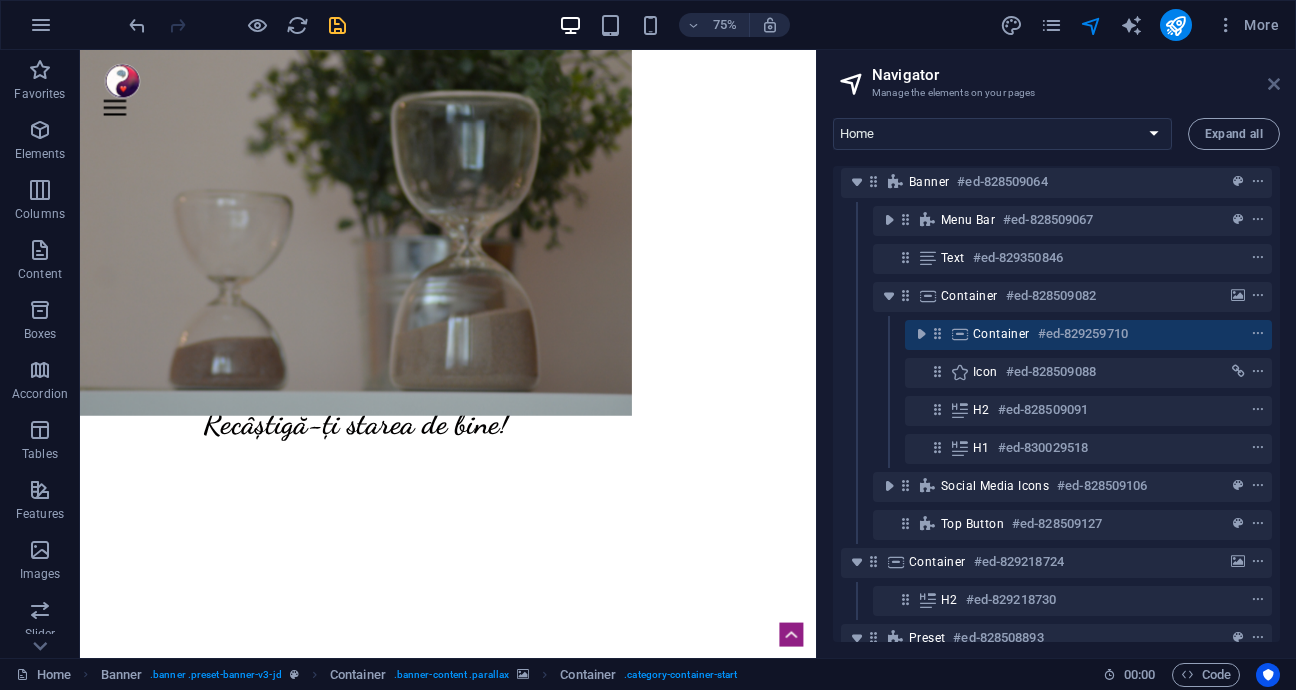 click at bounding box center (1274, 84) 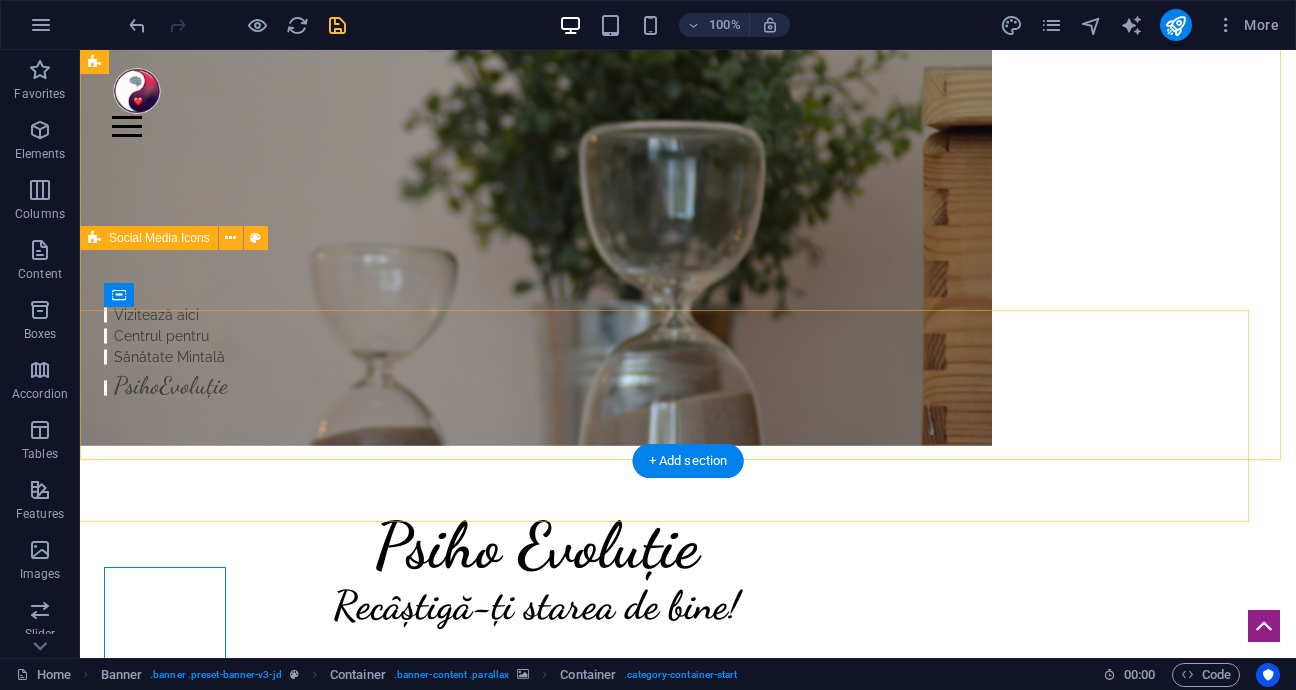 scroll, scrollTop: 0, scrollLeft: 0, axis: both 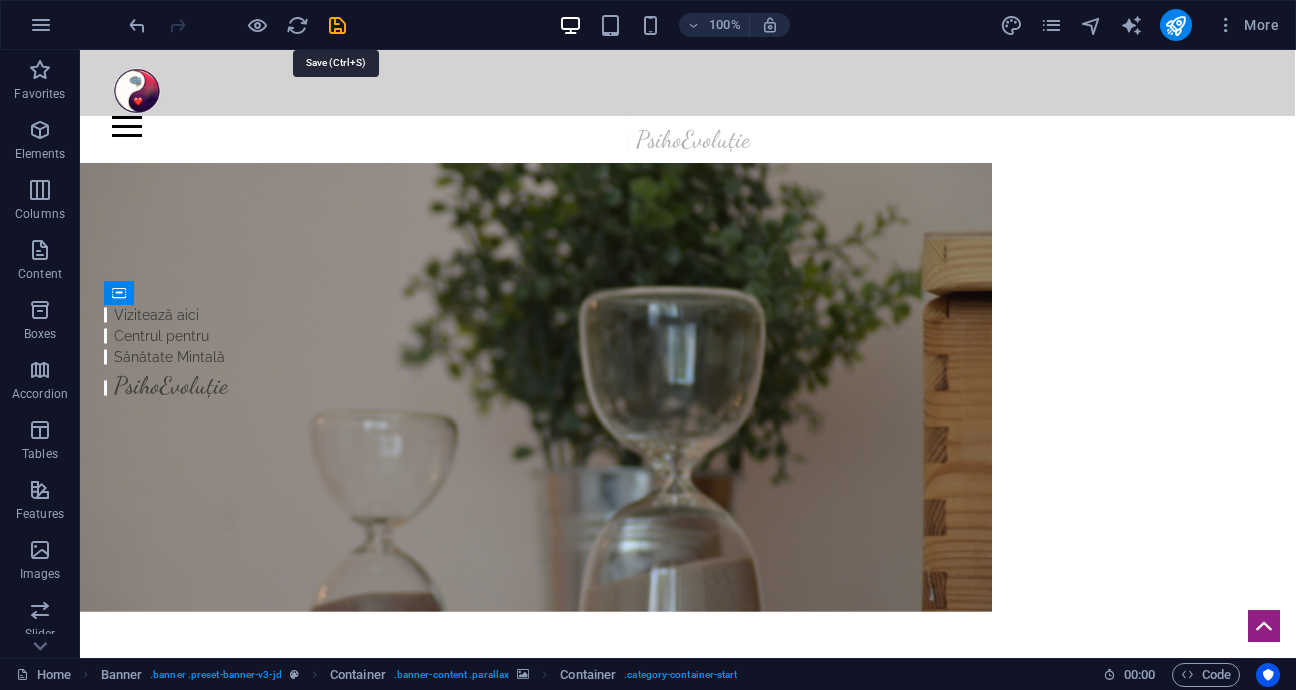 click at bounding box center (337, 25) 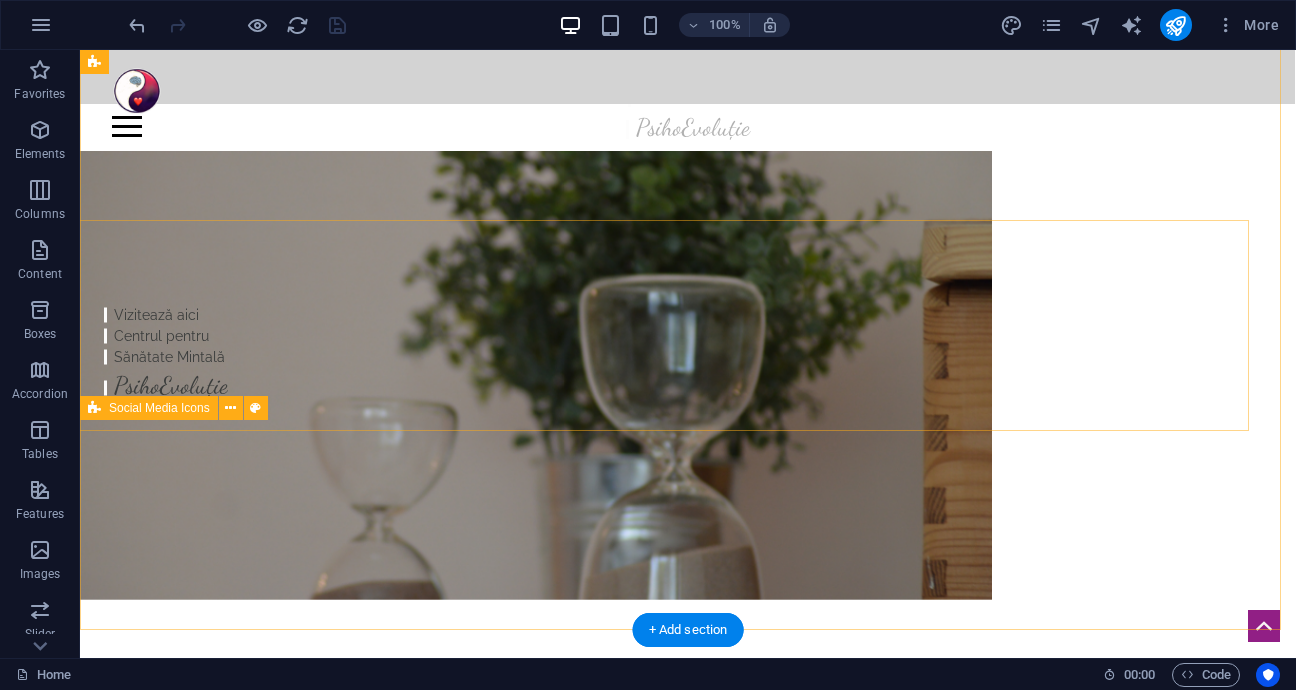 scroll, scrollTop: 0, scrollLeft: 0, axis: both 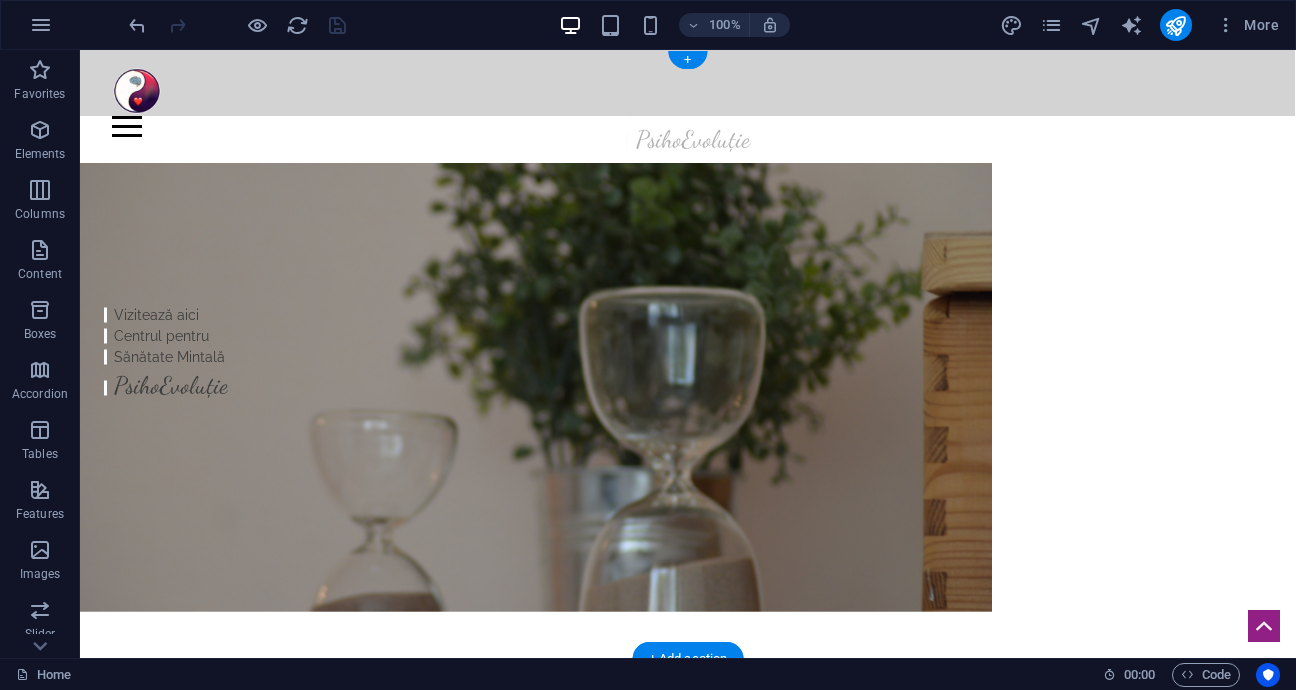 click at bounding box center [536, 387] 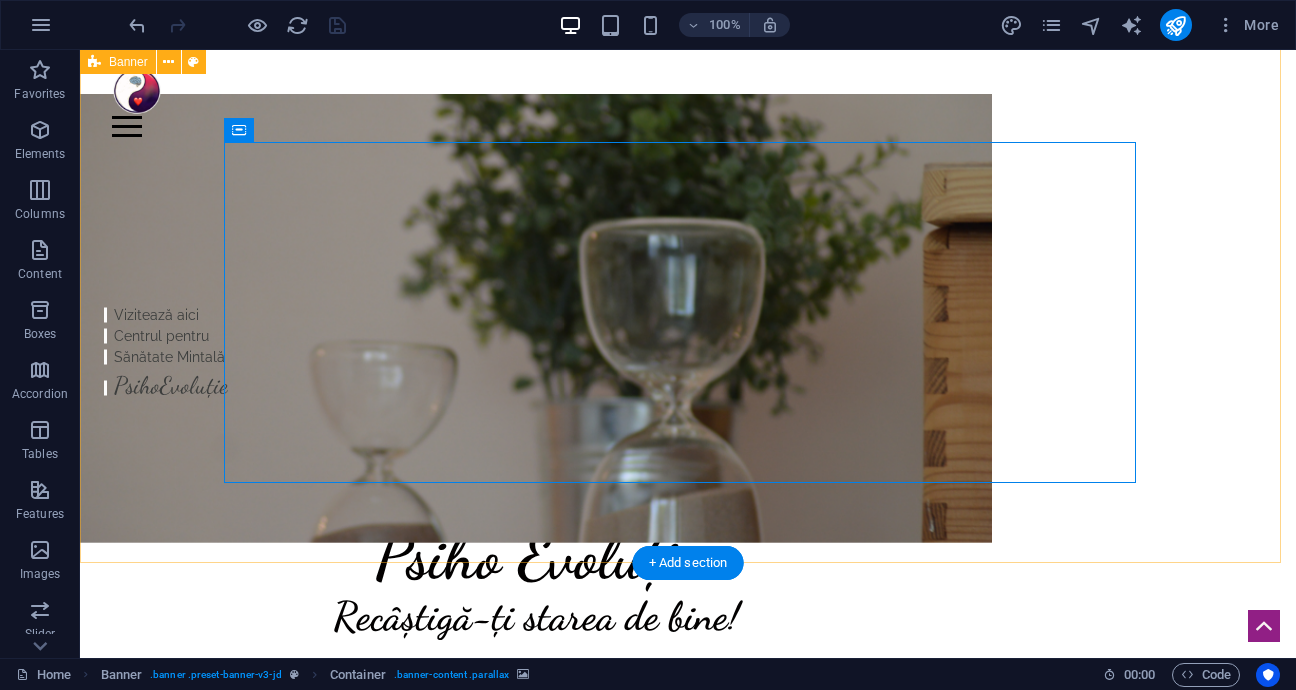 scroll, scrollTop: 0, scrollLeft: 0, axis: both 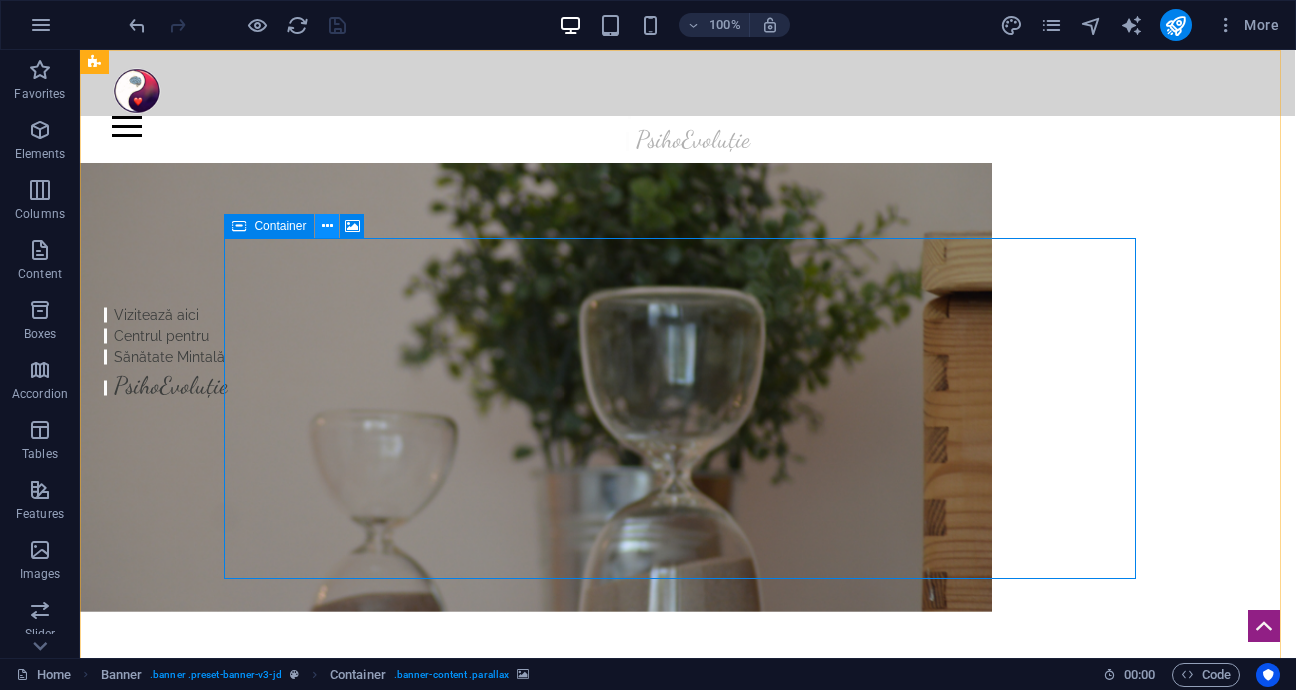 click at bounding box center [327, 226] 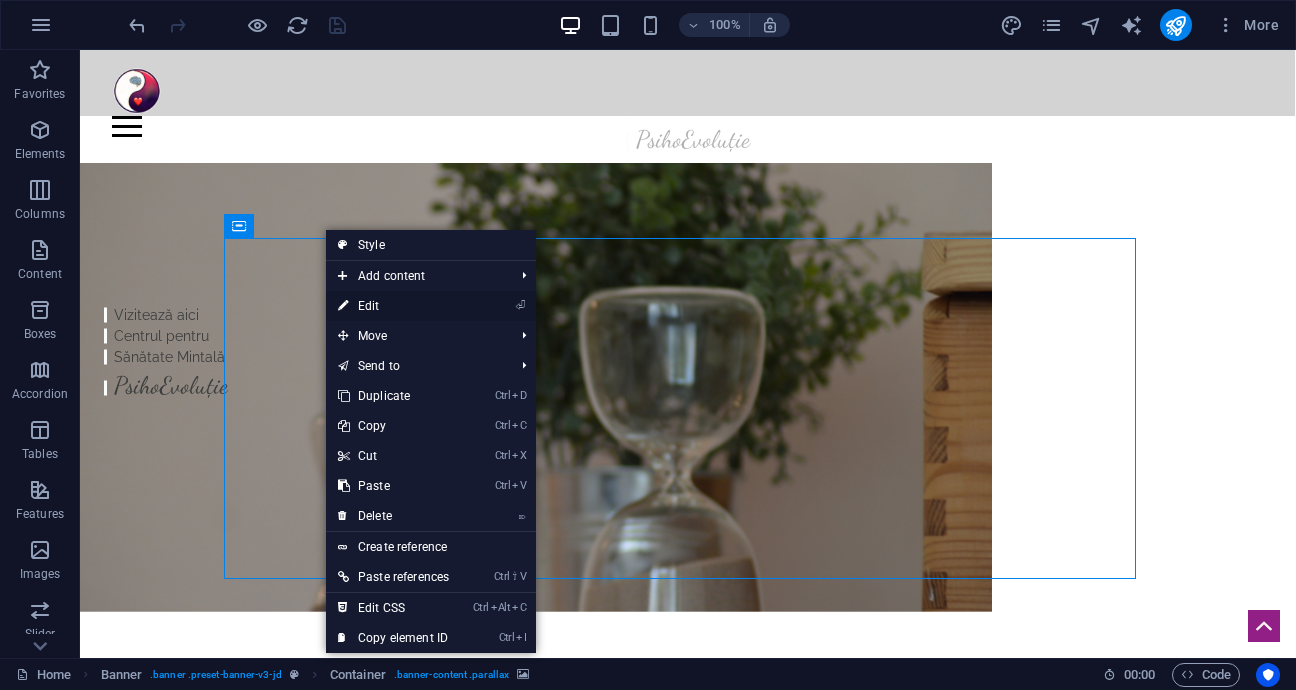 click on "⏎  Edit" at bounding box center [393, 306] 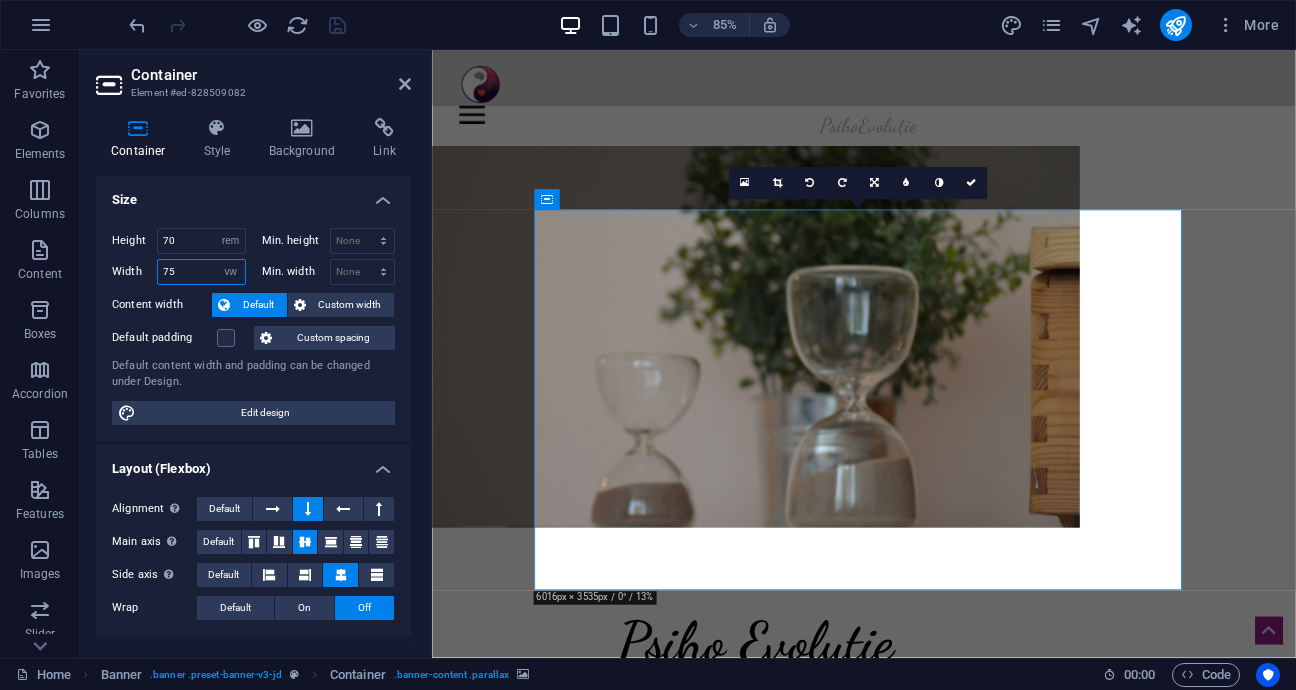 drag, startPoint x: 188, startPoint y: 269, endPoint x: 171, endPoint y: 266, distance: 17.262676 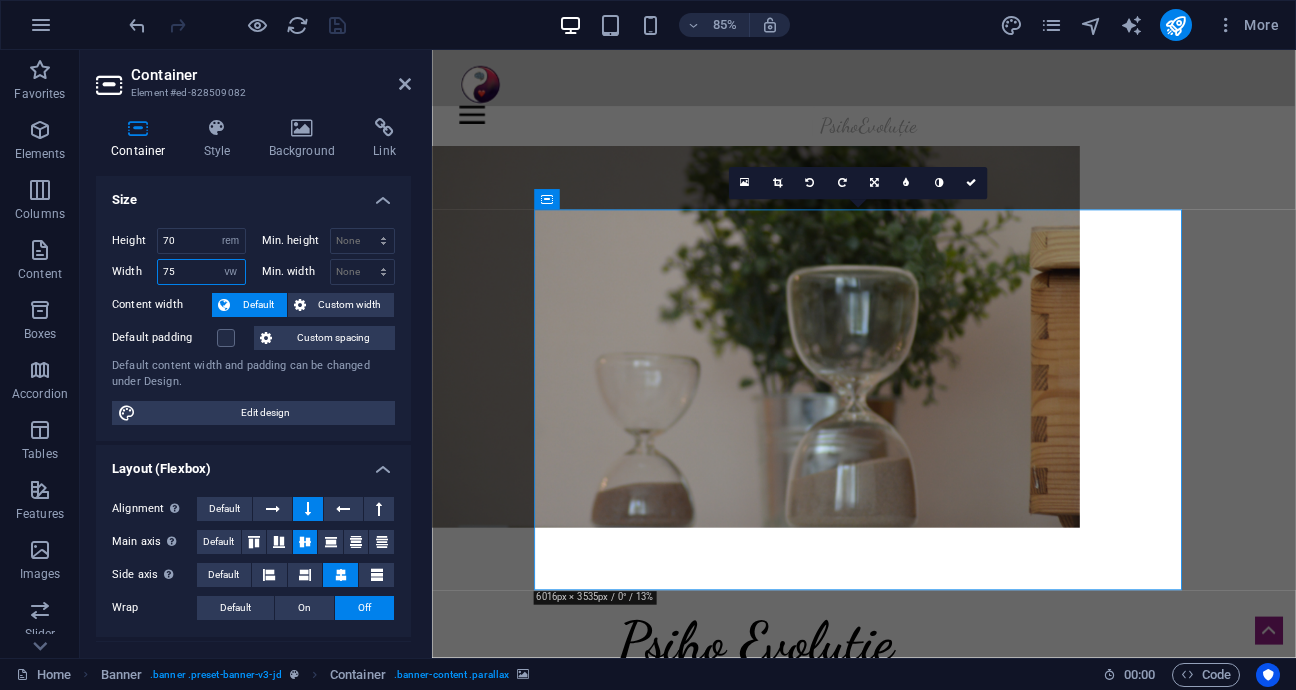 click on "75" at bounding box center [201, 272] 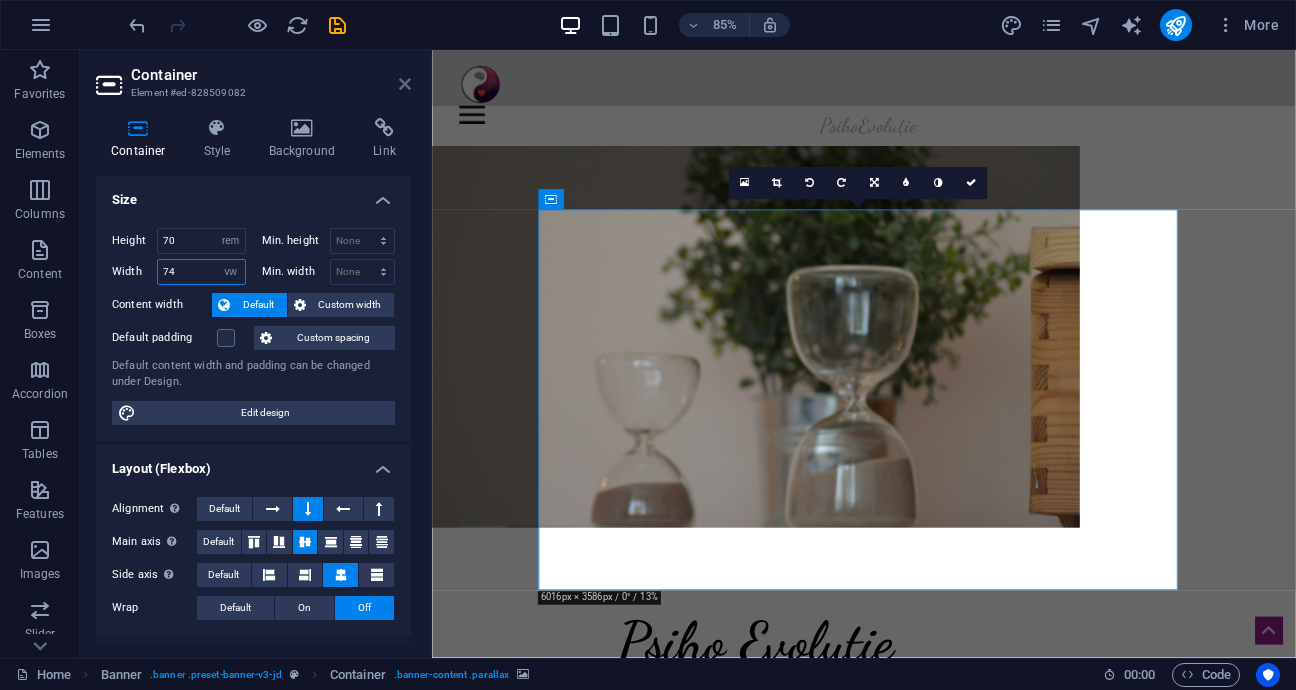 type on "74" 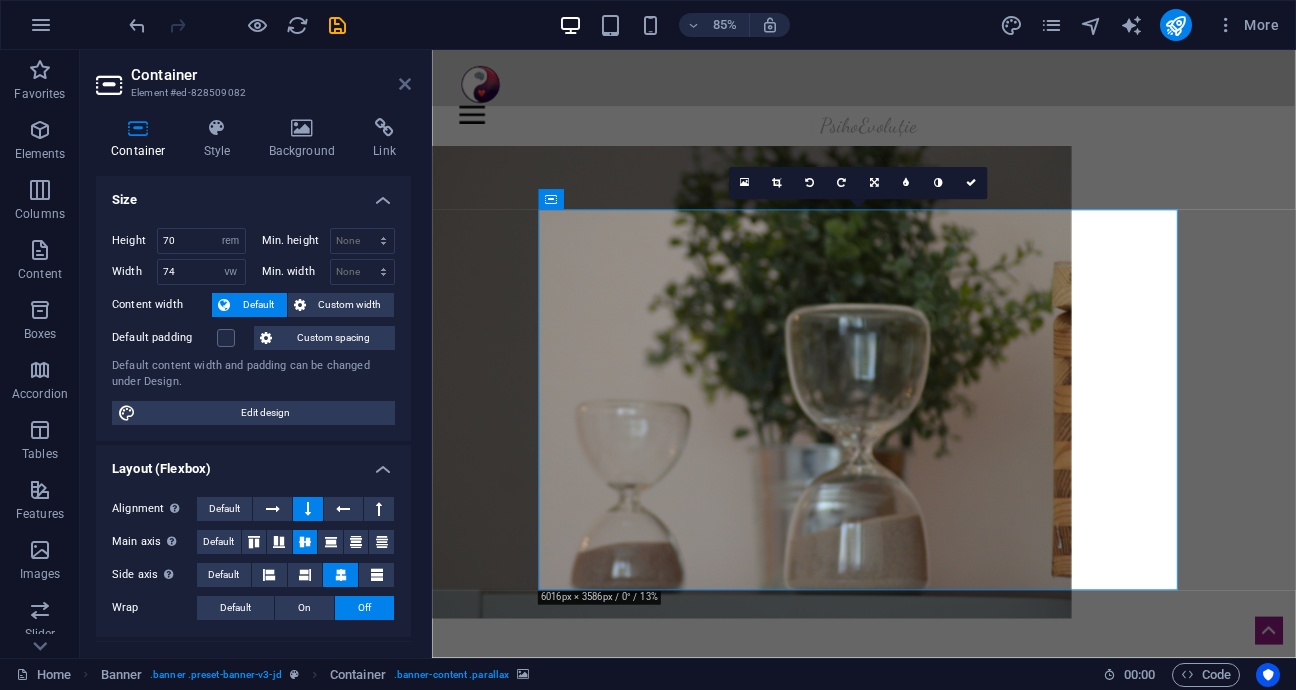 click at bounding box center [405, 84] 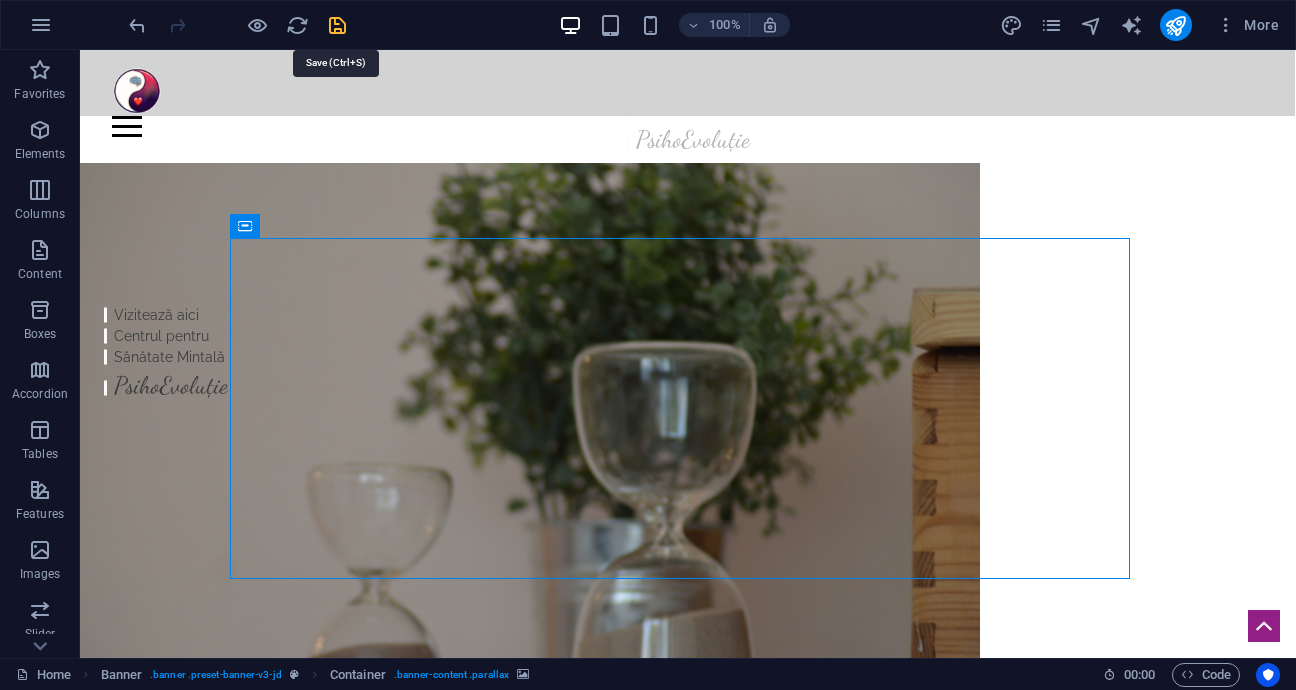 click at bounding box center (337, 25) 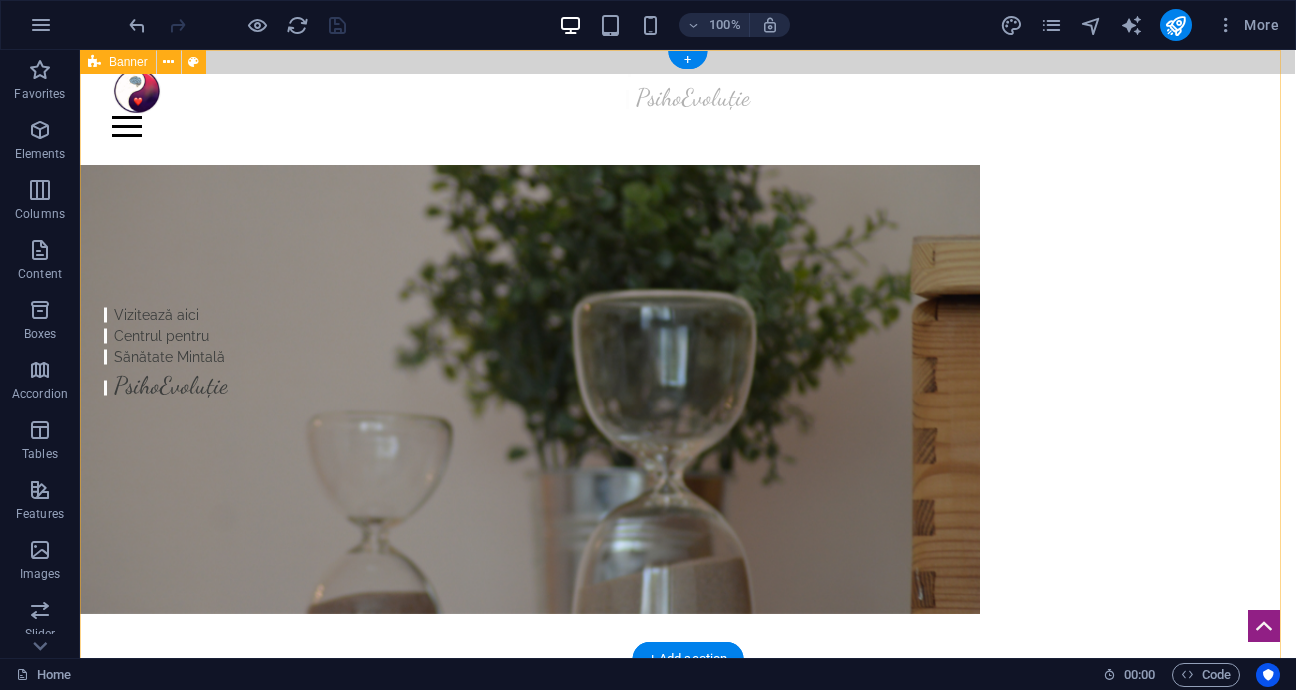 scroll, scrollTop: 0, scrollLeft: 0, axis: both 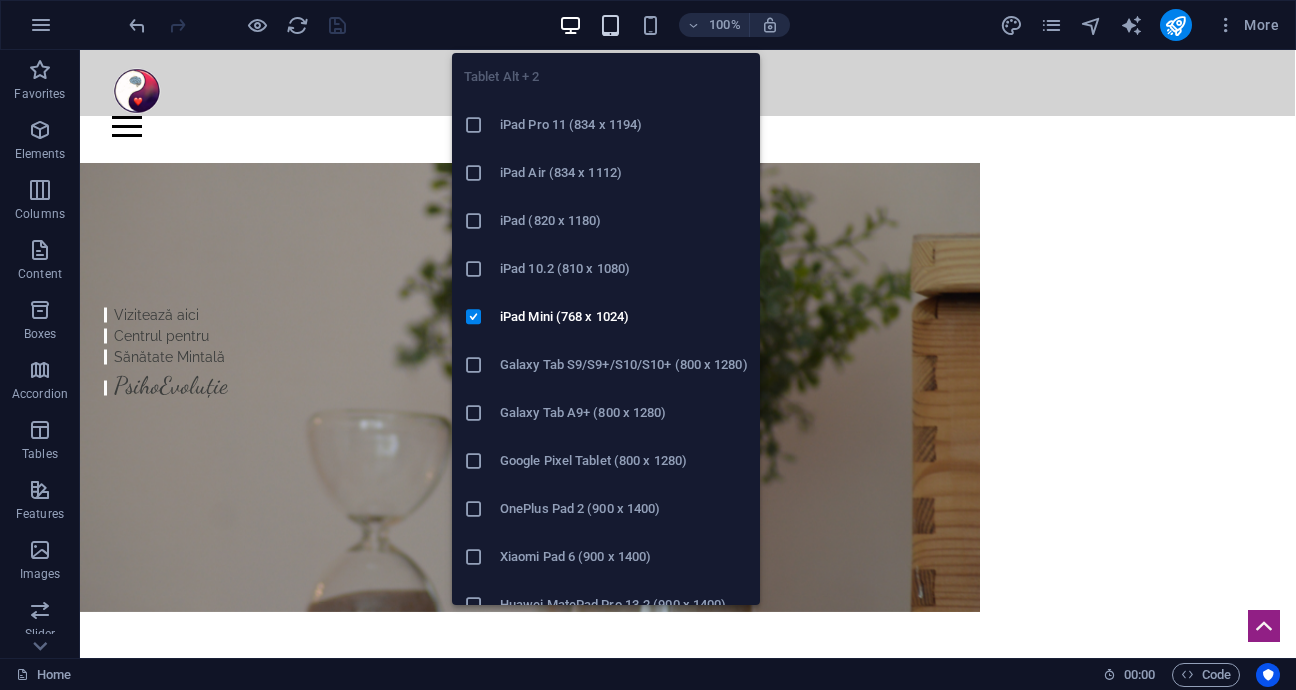 click at bounding box center [610, 25] 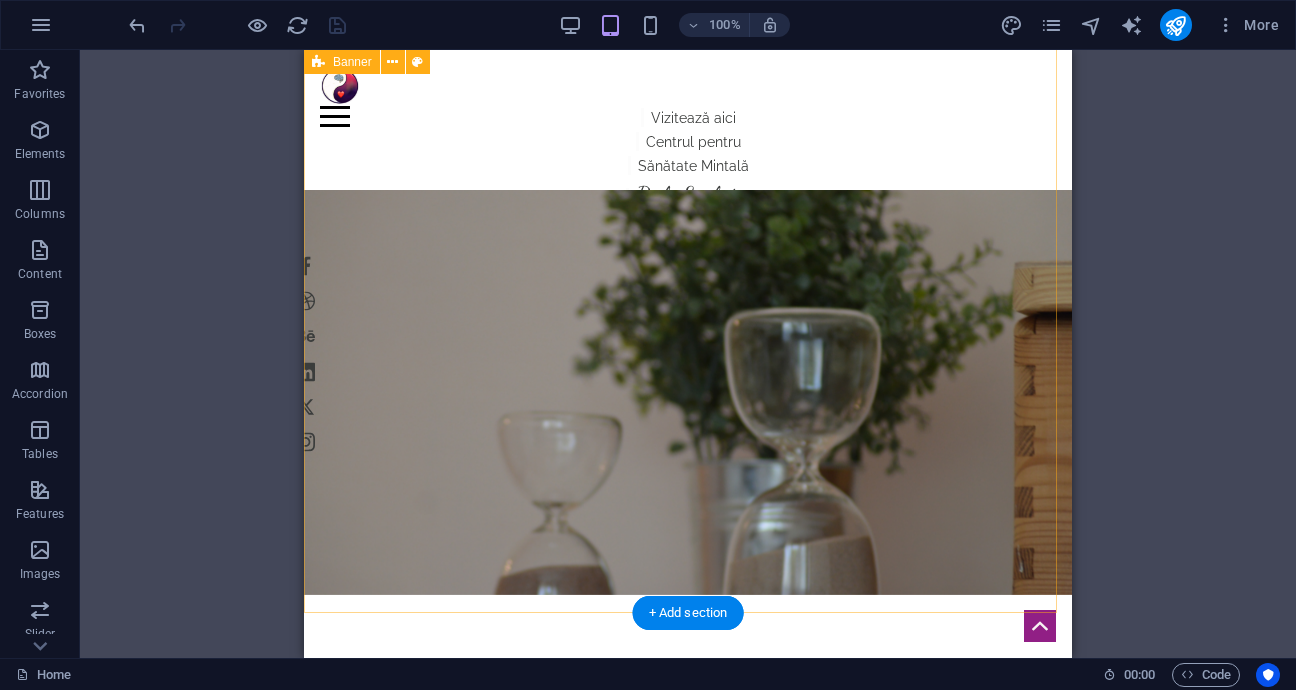 scroll, scrollTop: 0, scrollLeft: 0, axis: both 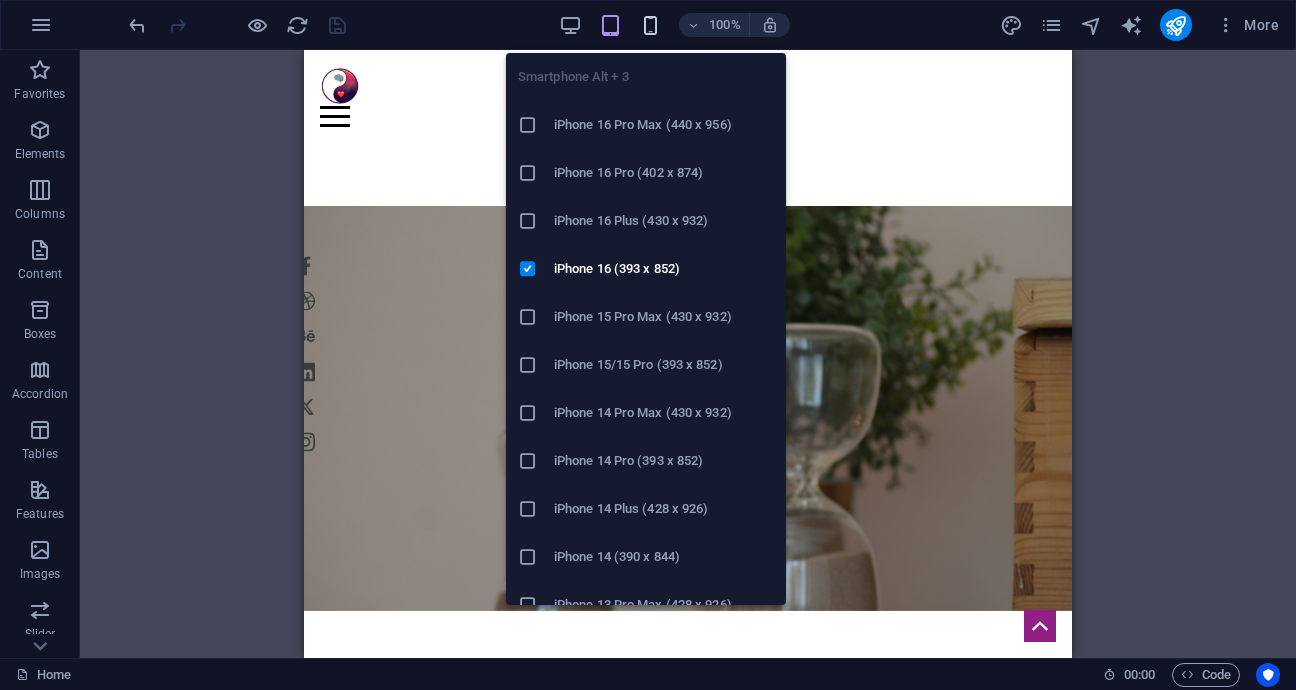 click at bounding box center (650, 25) 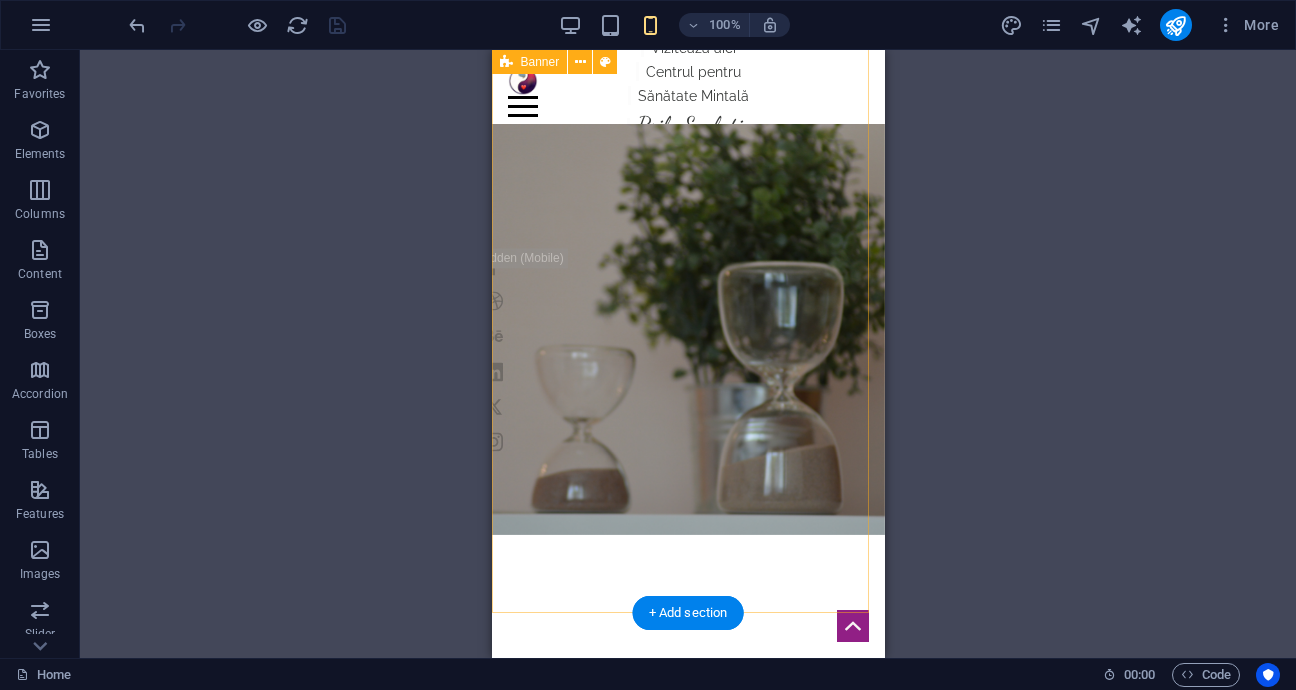 scroll, scrollTop: 0, scrollLeft: 0, axis: both 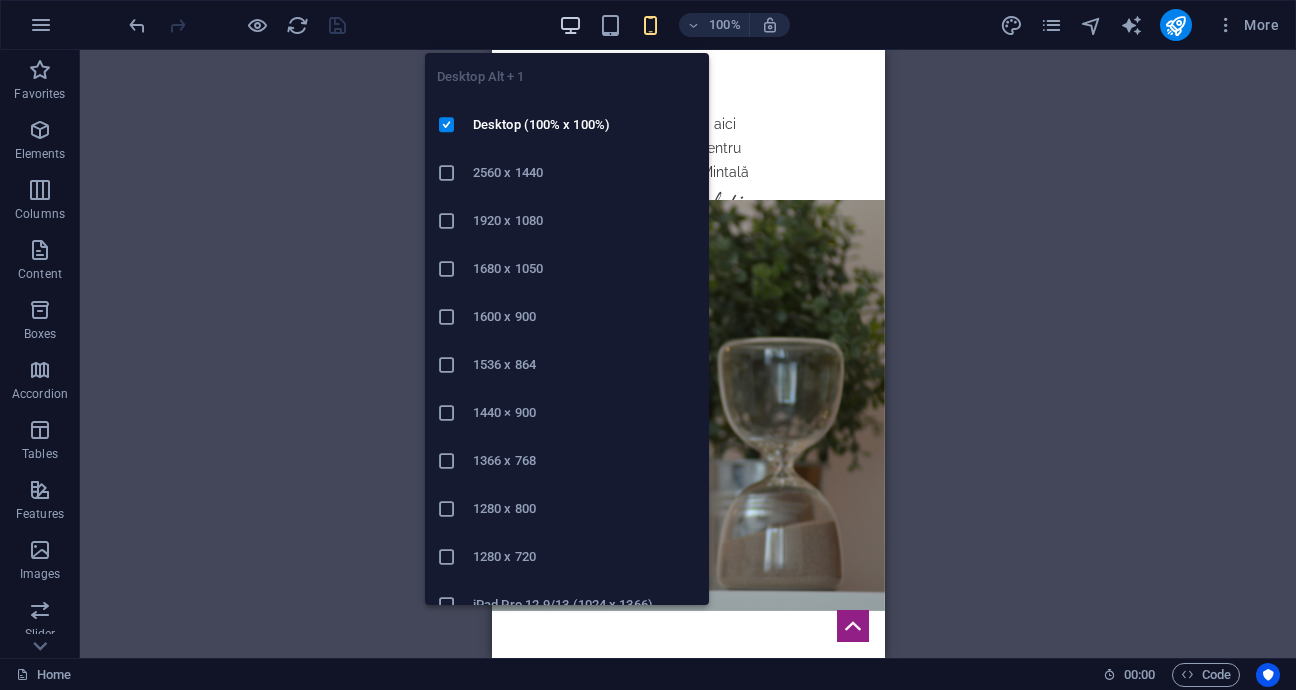 click at bounding box center (570, 25) 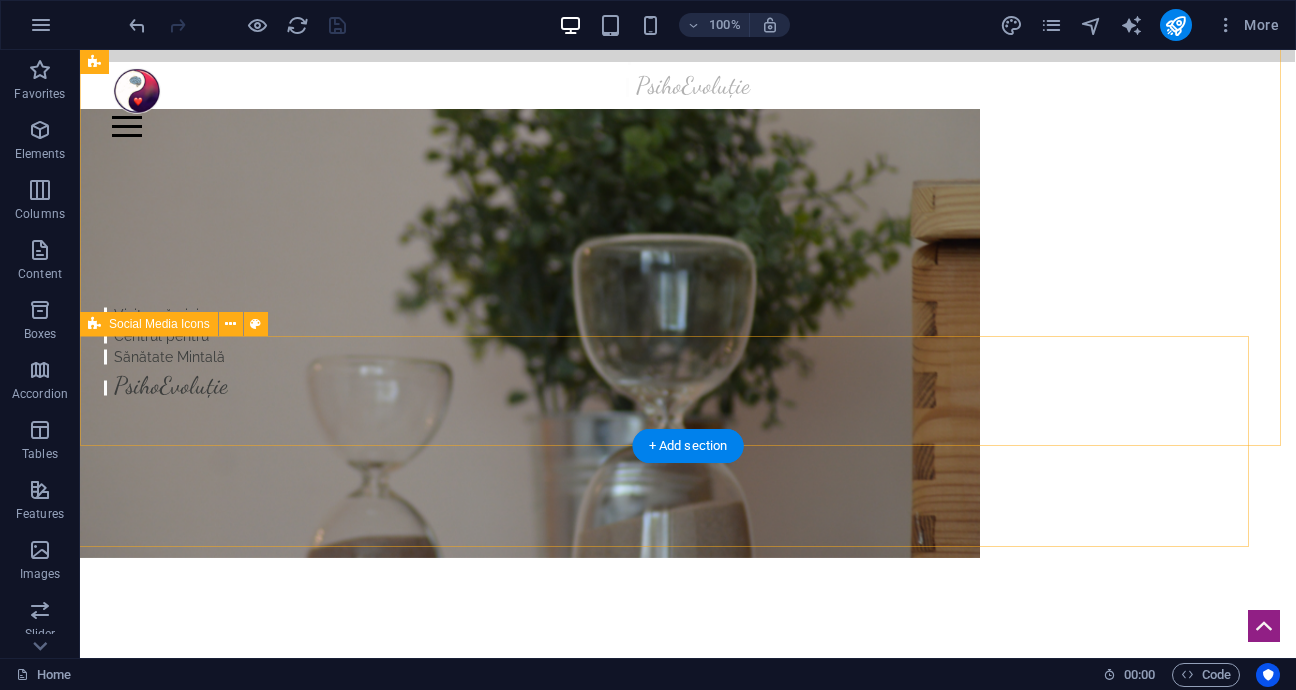 scroll, scrollTop: 0, scrollLeft: 0, axis: both 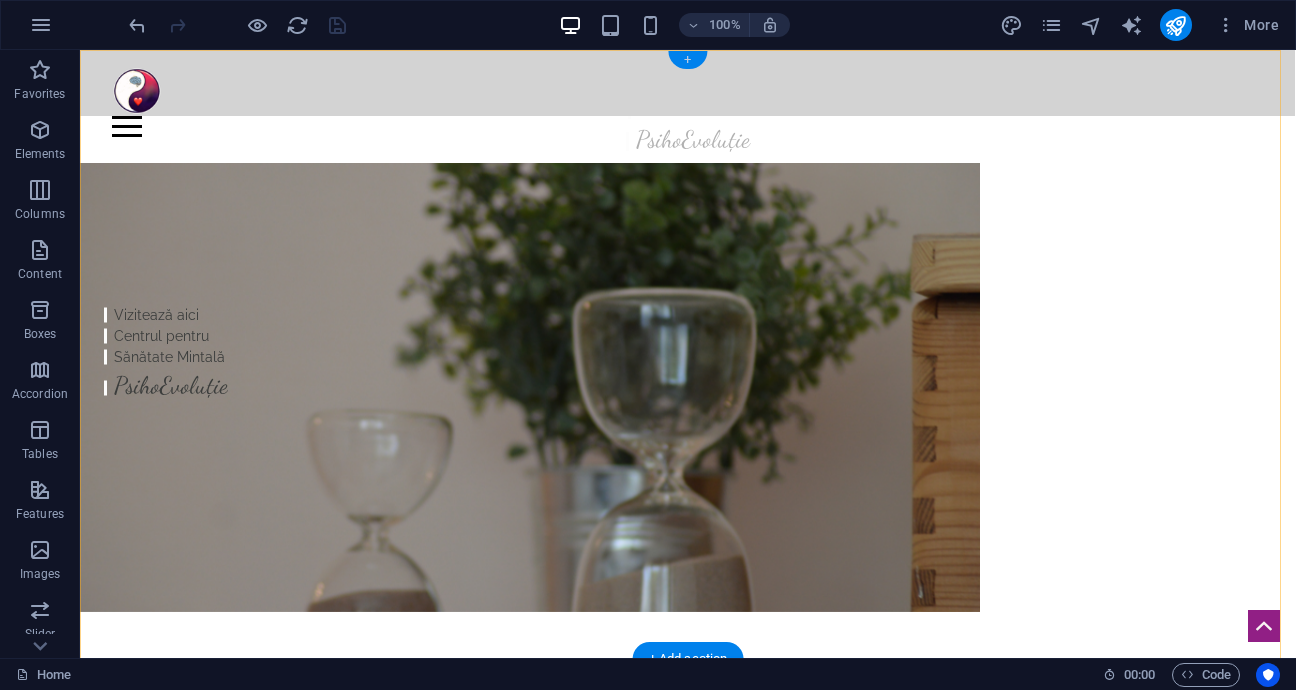 click on "+" at bounding box center [687, 60] 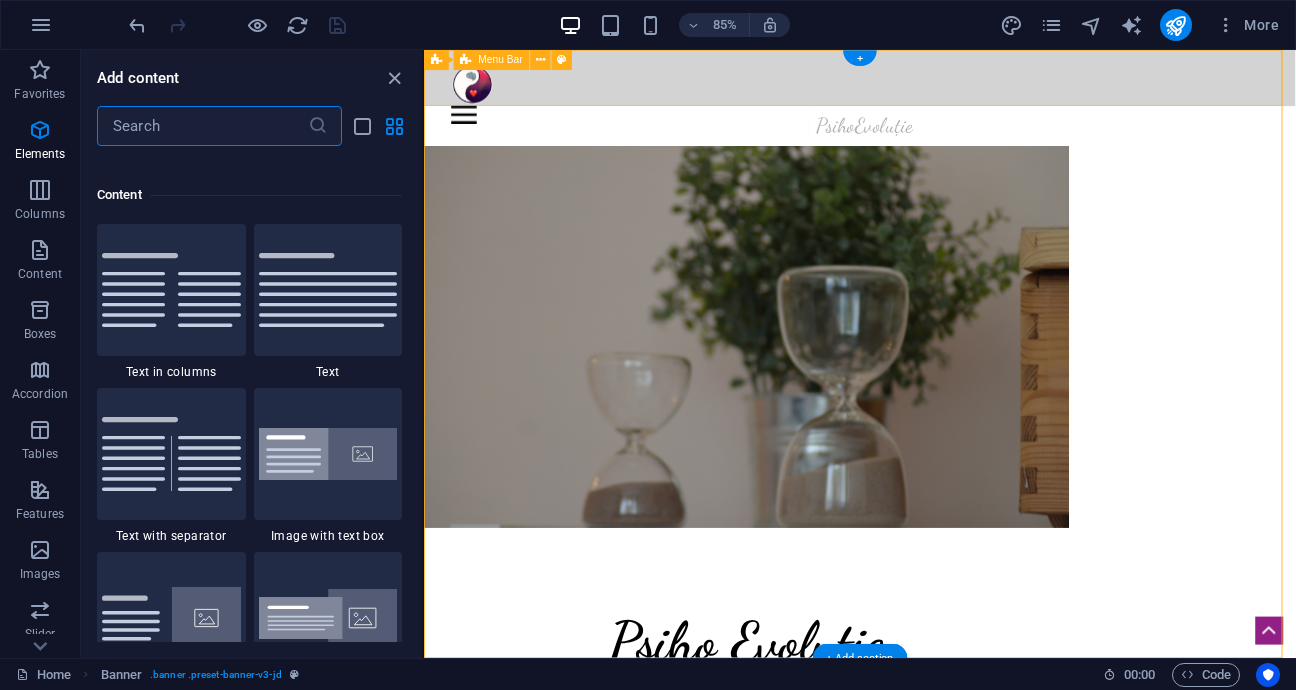 scroll, scrollTop: 3499, scrollLeft: 0, axis: vertical 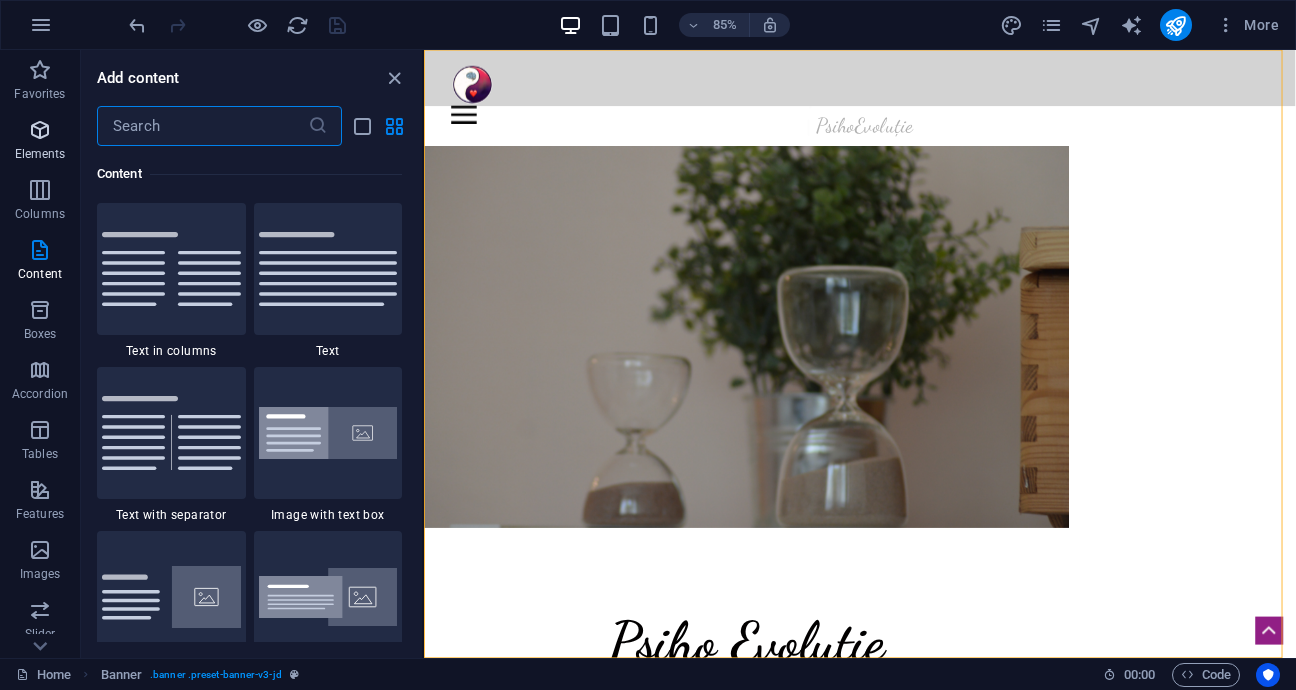 click at bounding box center (40, 130) 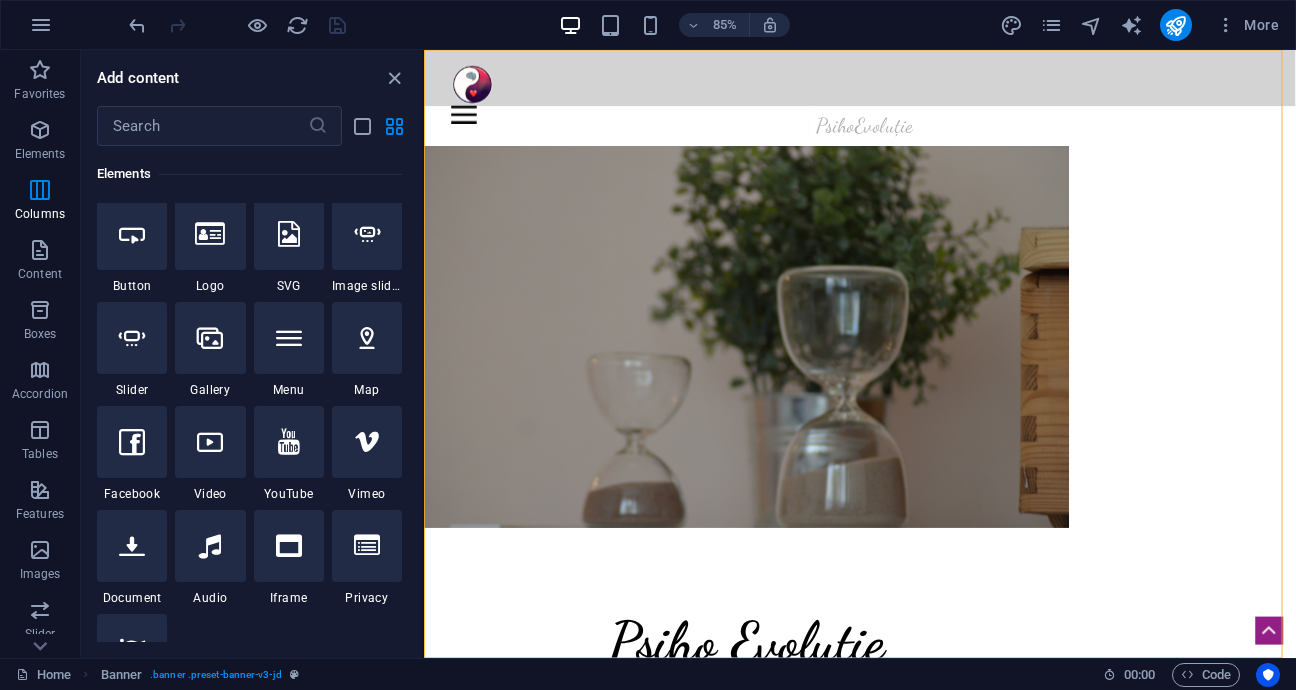 scroll, scrollTop: 212, scrollLeft: 0, axis: vertical 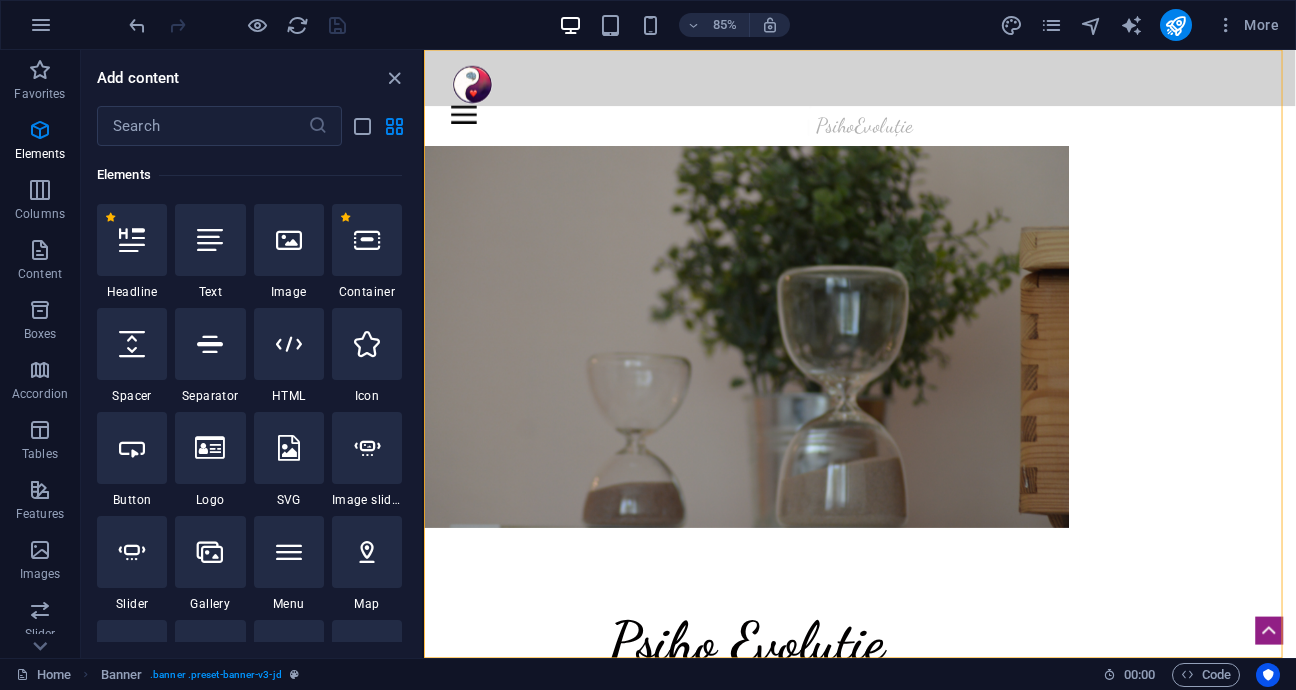 click at bounding box center [367, 240] 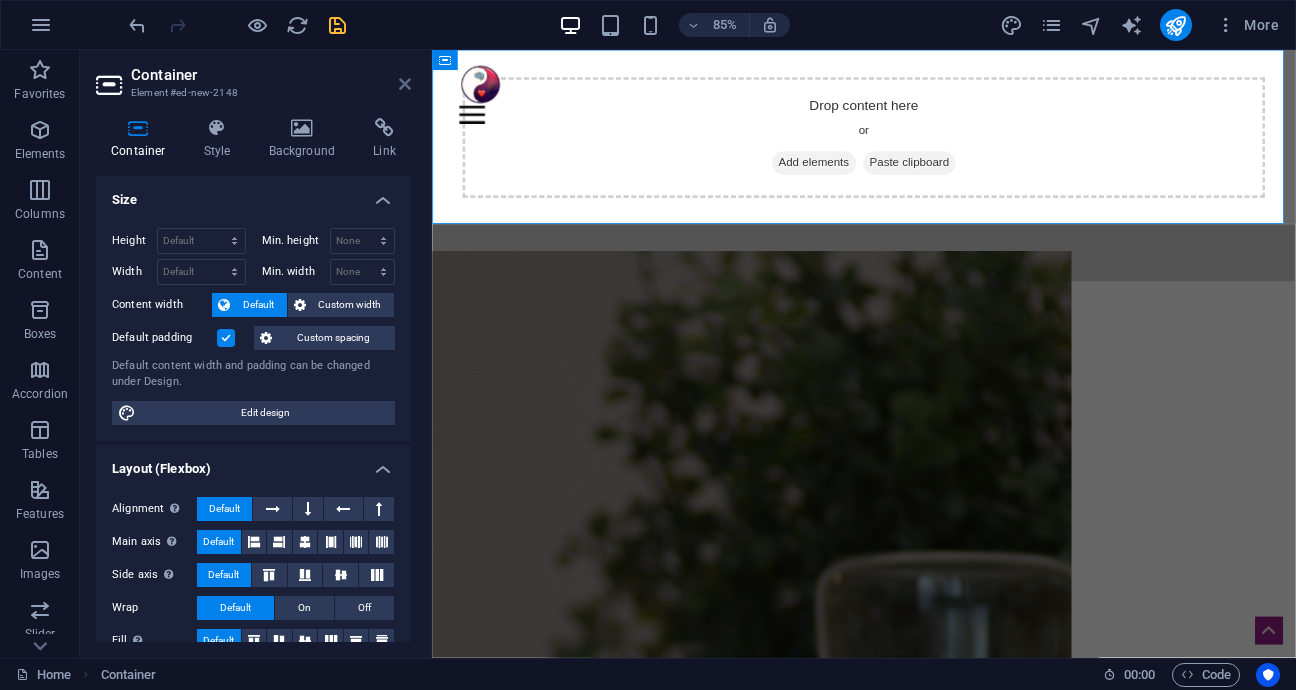 click at bounding box center (405, 84) 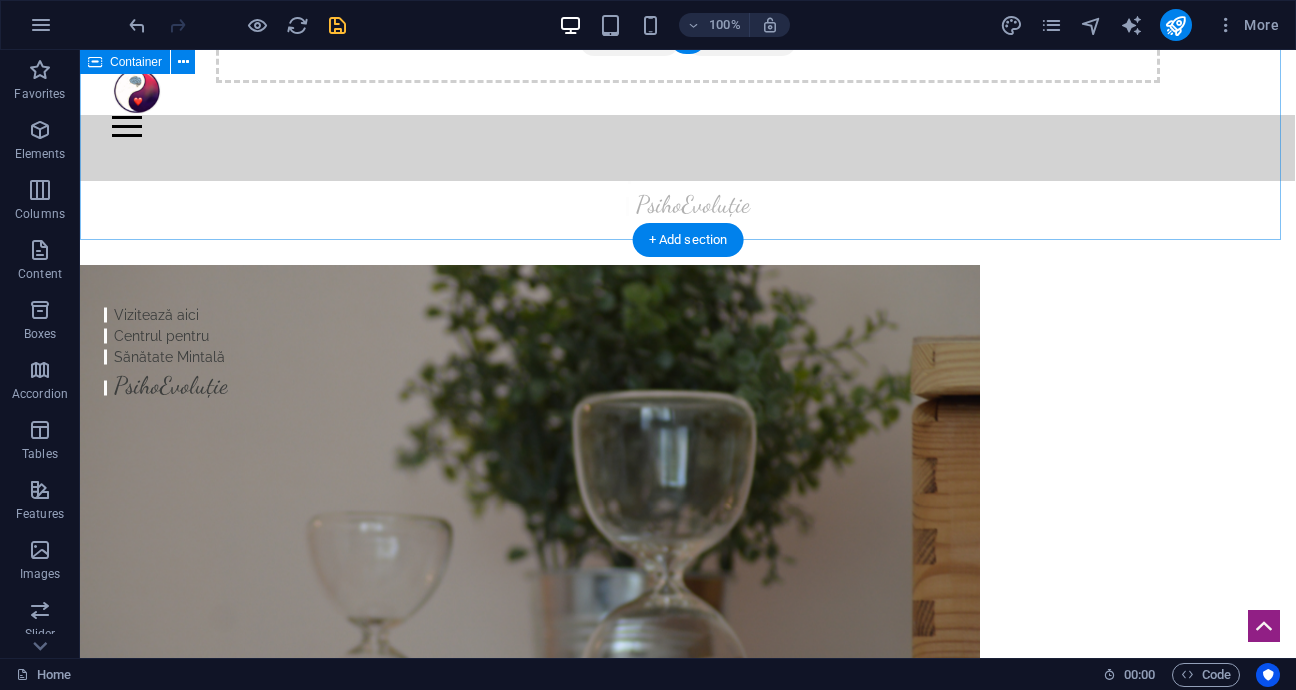 scroll, scrollTop: 0, scrollLeft: 0, axis: both 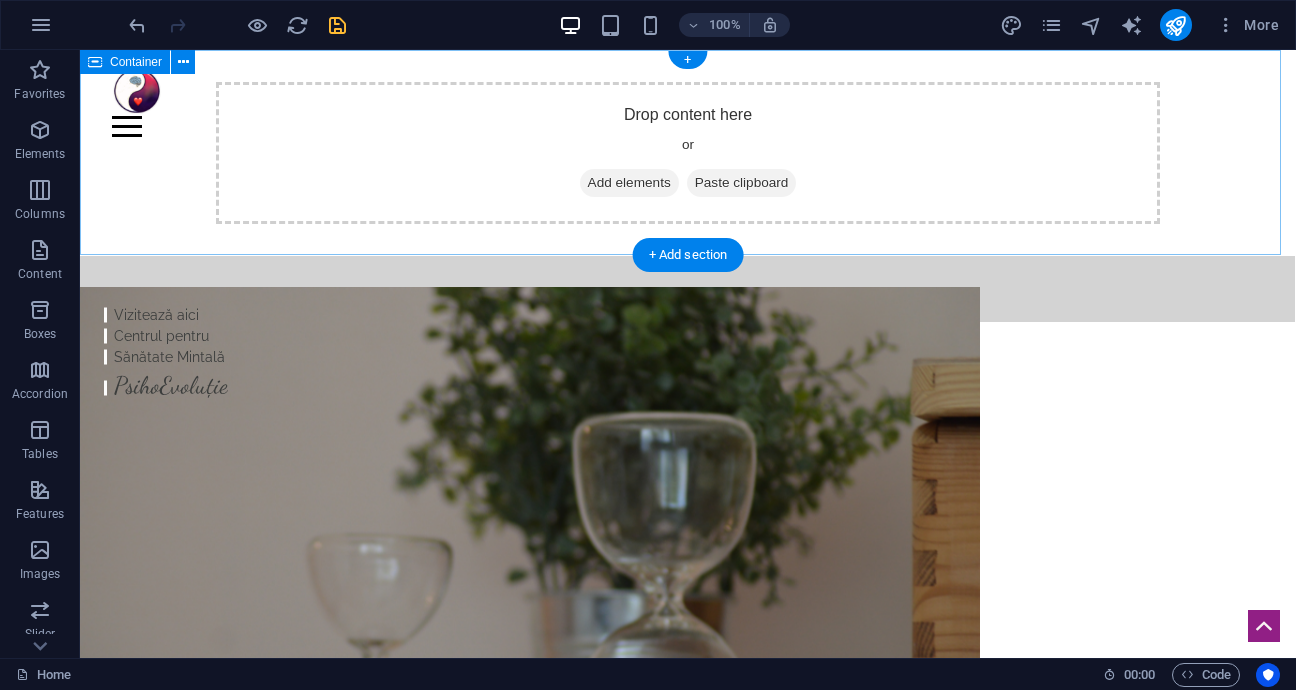 click on "Drop content here or  Add elements  Paste clipboard" at bounding box center [688, 153] 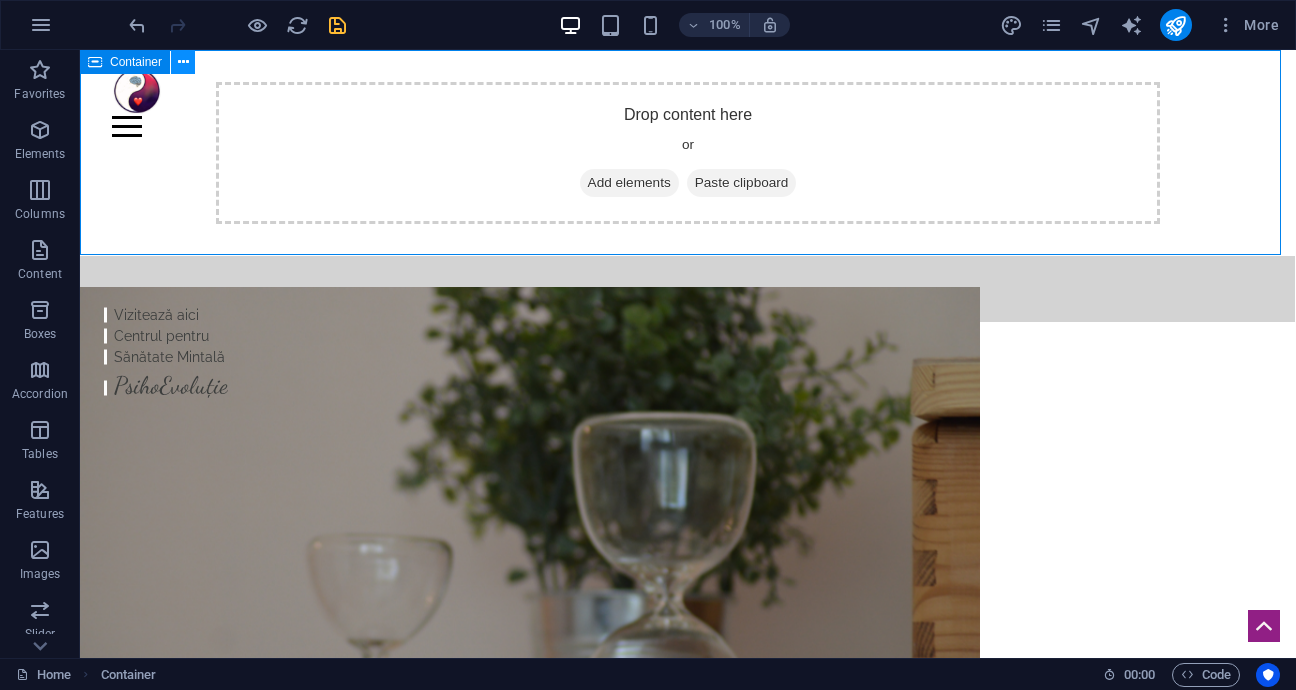 click at bounding box center (183, 62) 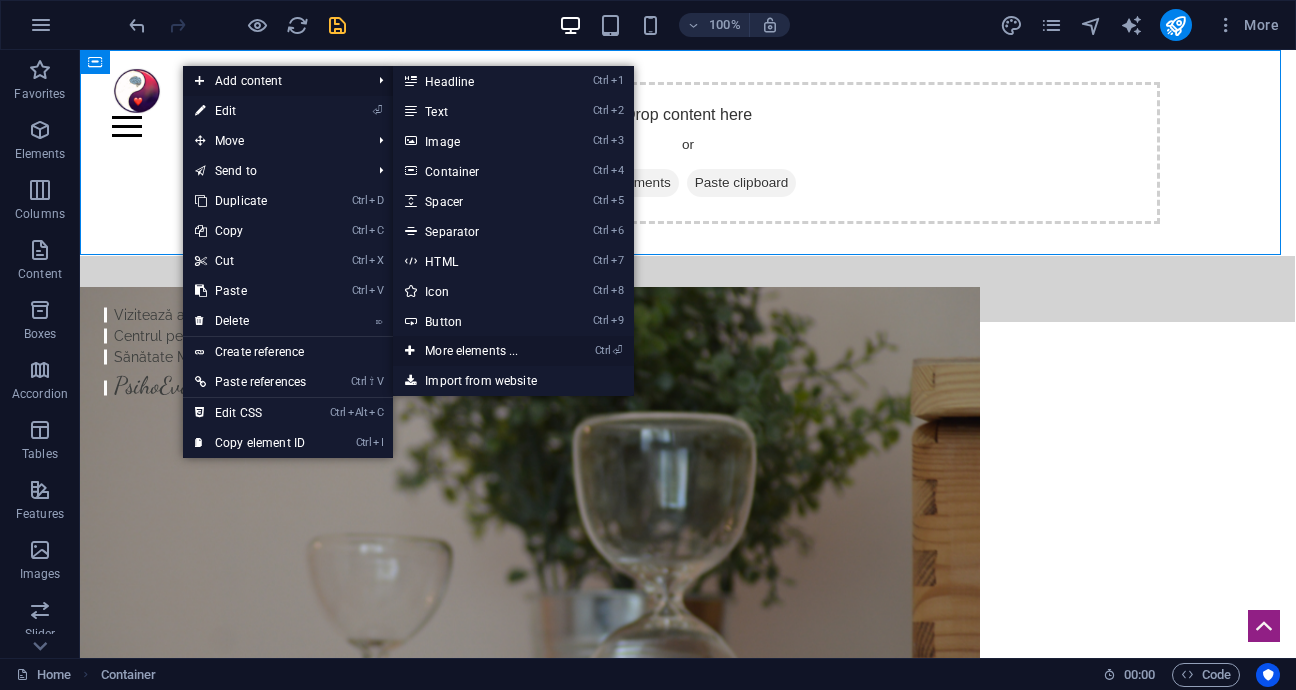 click on "Ctrl ⏎  More elements ..." at bounding box center (475, 351) 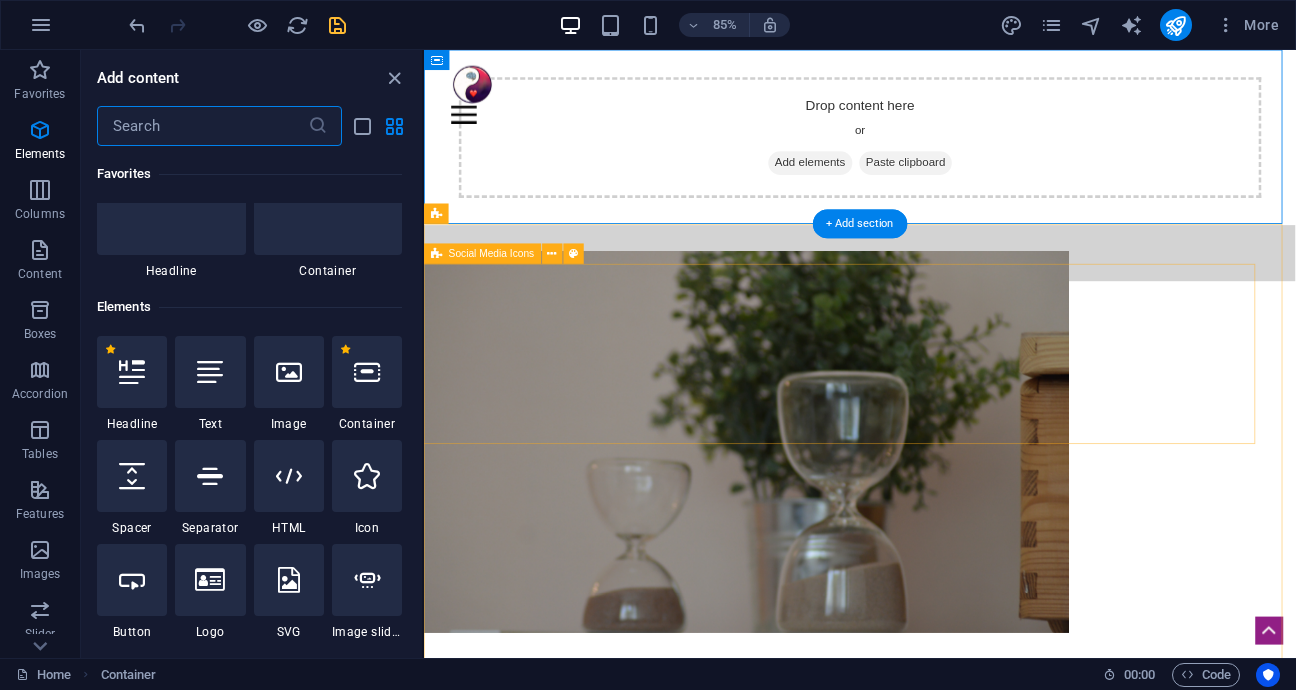 scroll, scrollTop: 212, scrollLeft: 0, axis: vertical 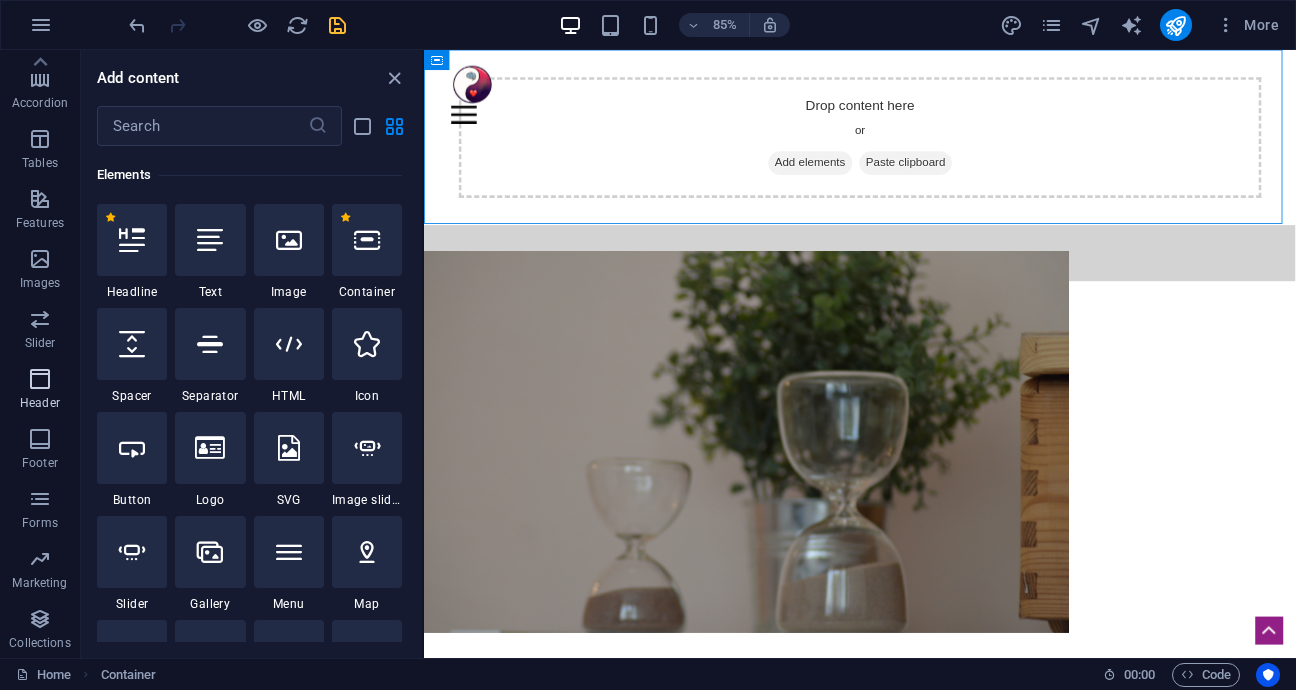 click at bounding box center (40, 379) 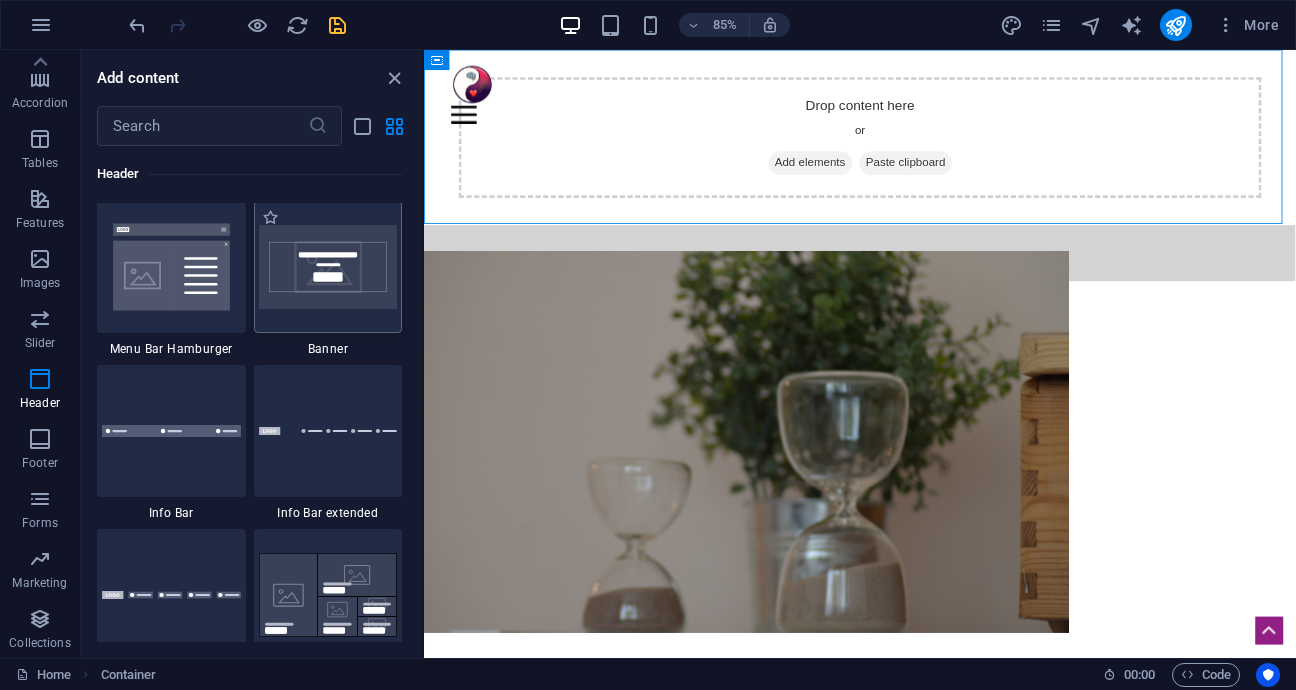 scroll, scrollTop: 12741, scrollLeft: 0, axis: vertical 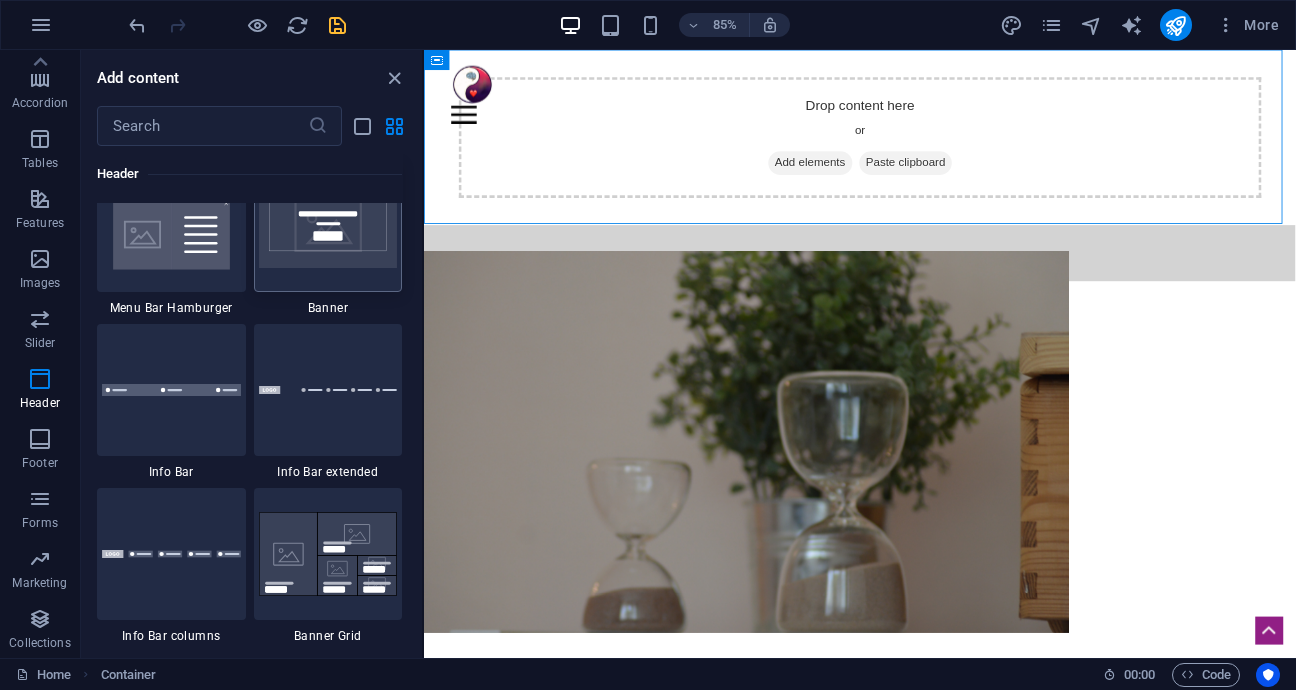 click at bounding box center (328, 226) 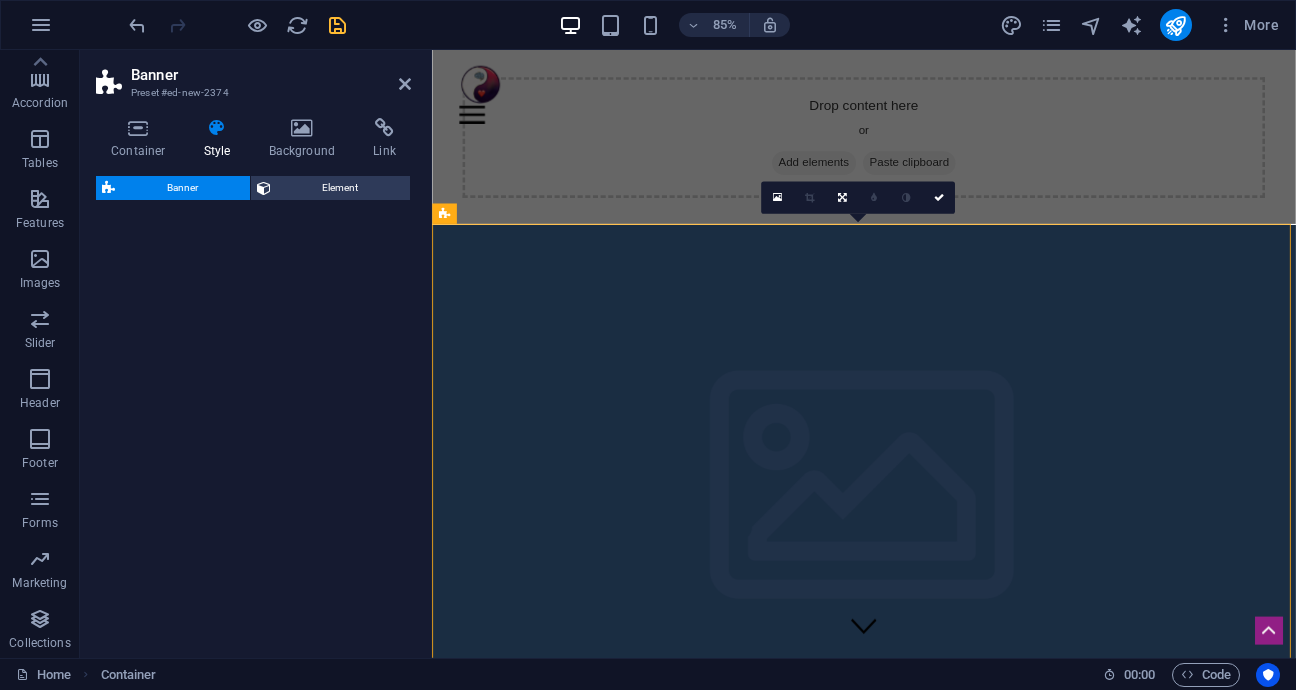 select on "preset-banner-v3-default" 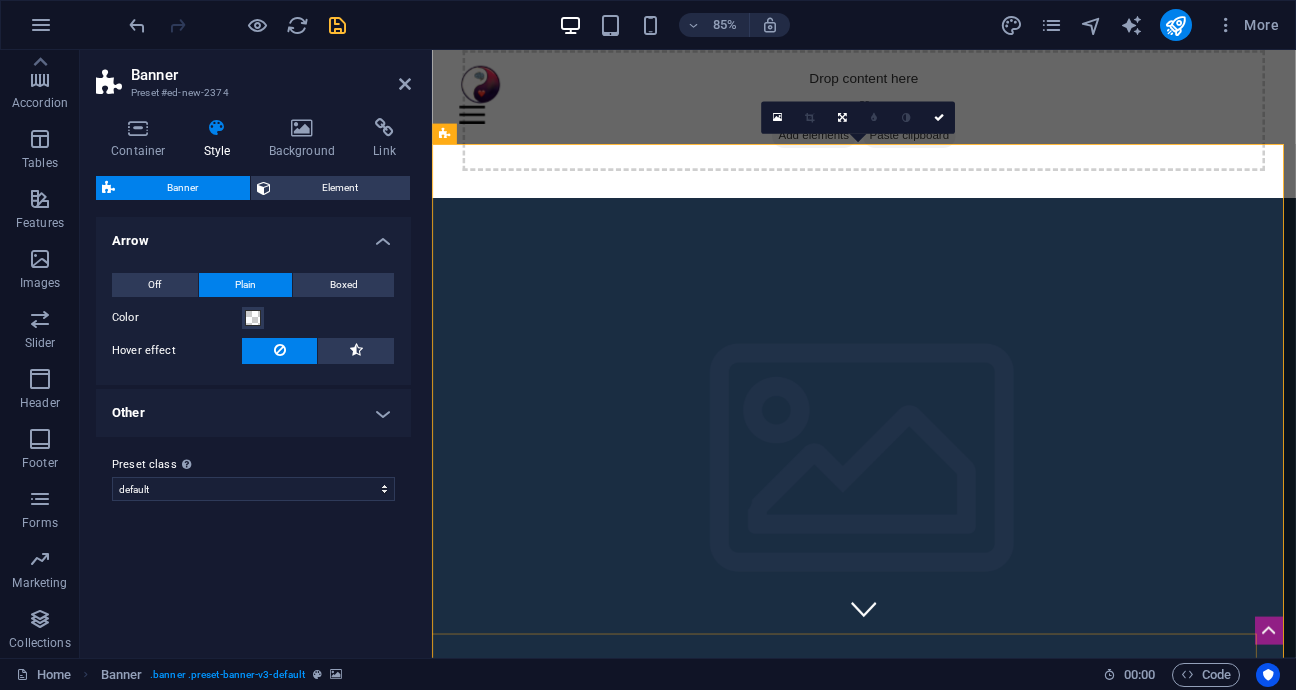 scroll, scrollTop: 0, scrollLeft: 0, axis: both 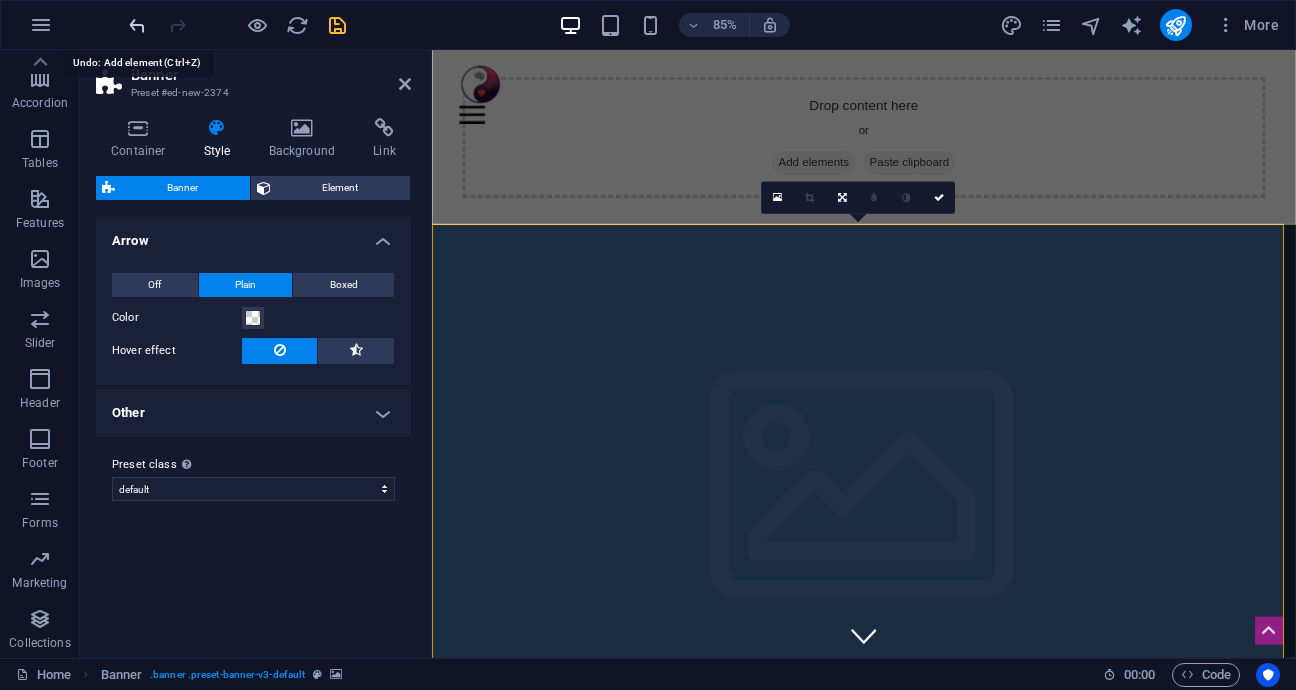 click at bounding box center [137, 25] 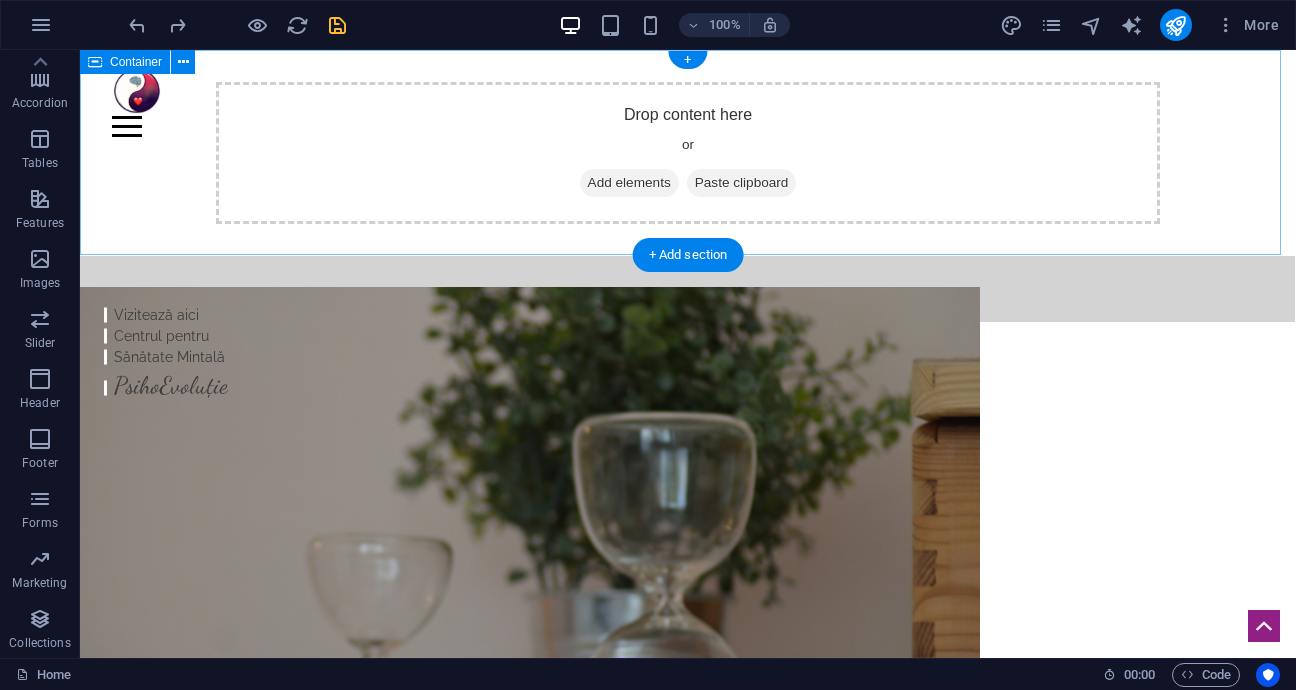 click on "Drop content here or  Add elements  Paste clipboard" at bounding box center (688, 153) 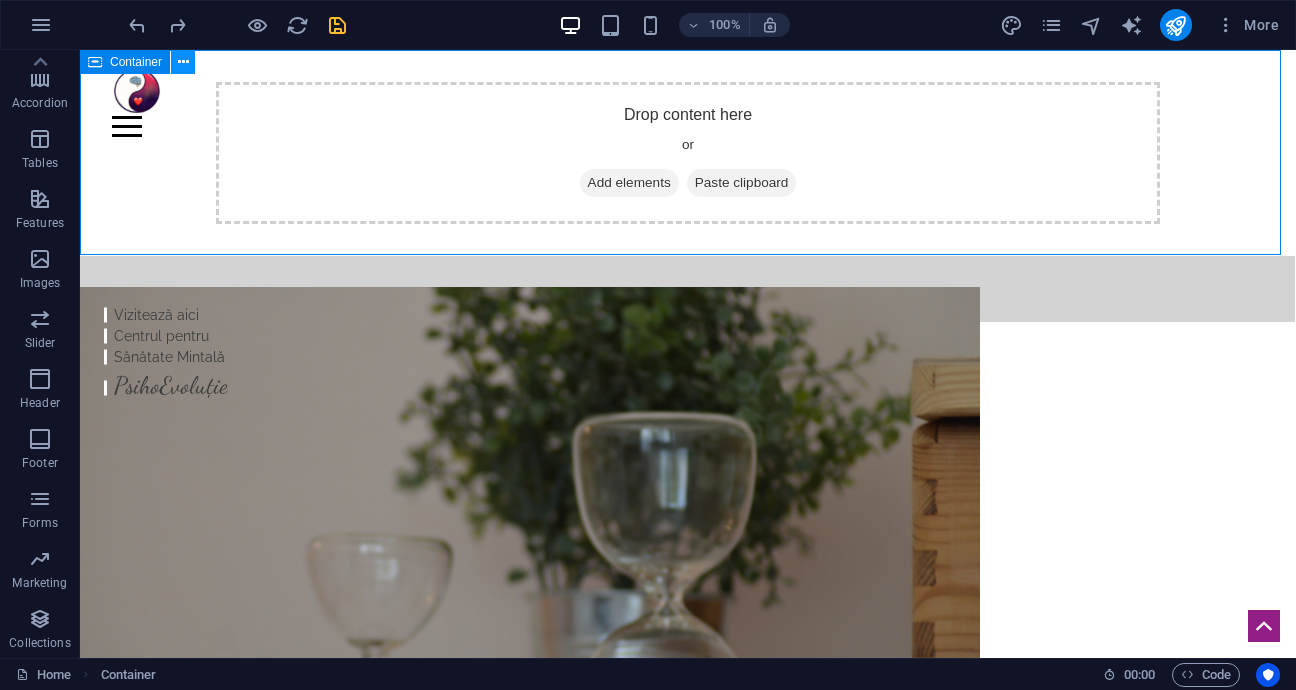 click at bounding box center (183, 62) 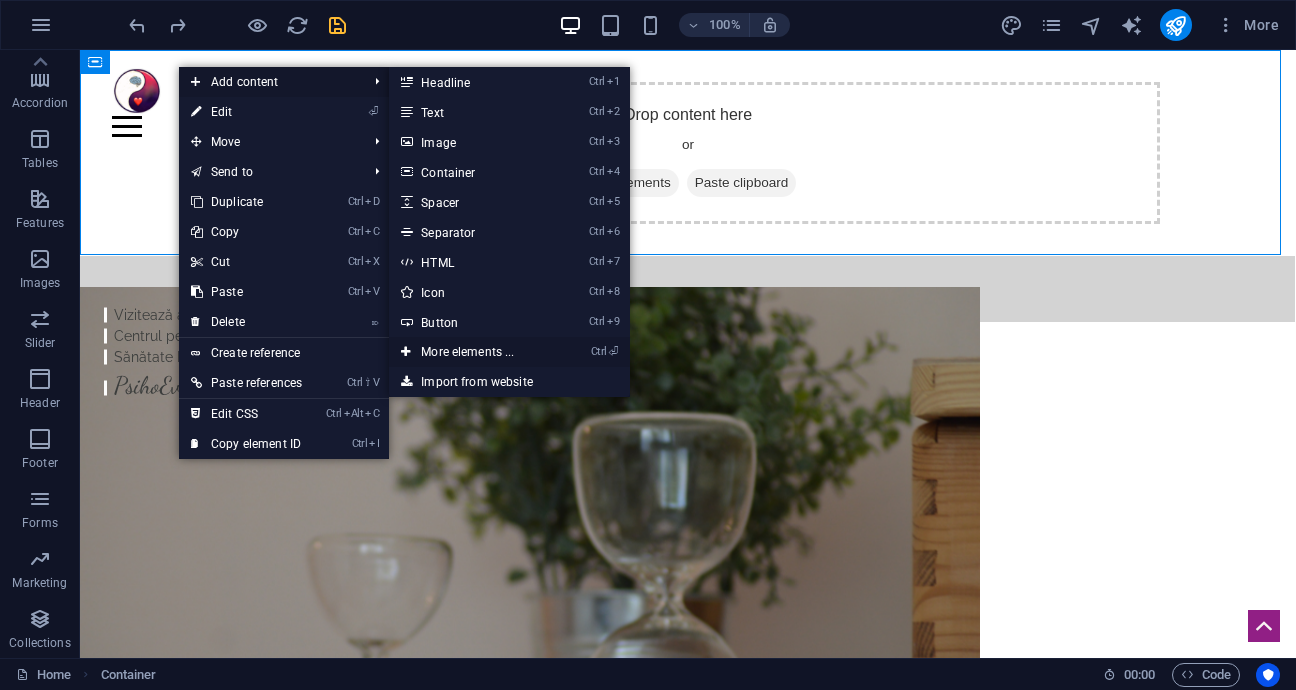 click on "Ctrl ⏎  More elements ..." at bounding box center [471, 352] 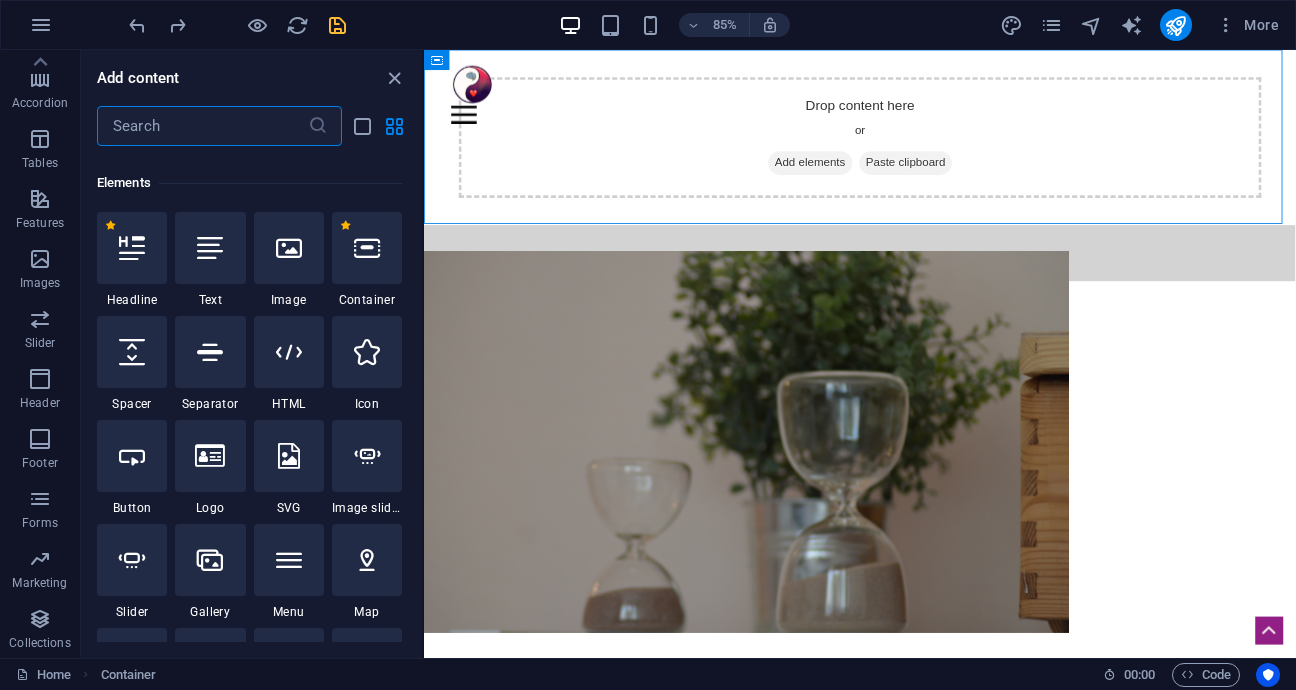 scroll, scrollTop: 212, scrollLeft: 0, axis: vertical 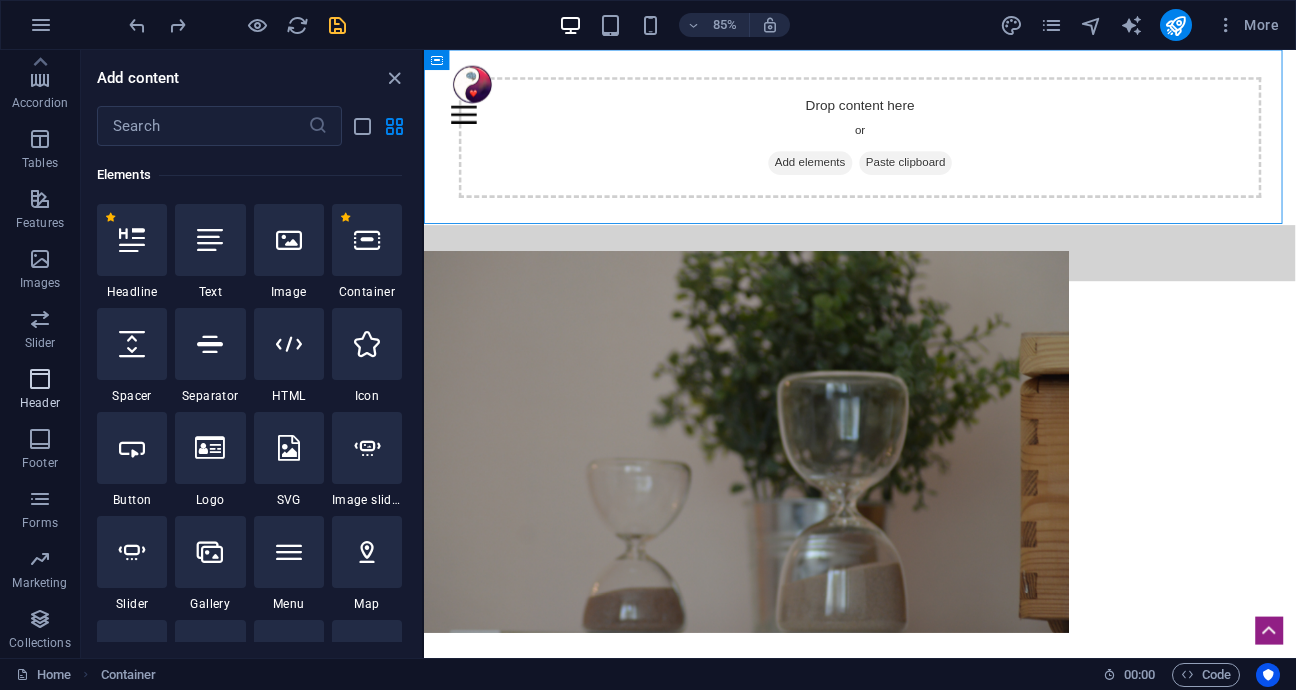 click at bounding box center (40, 379) 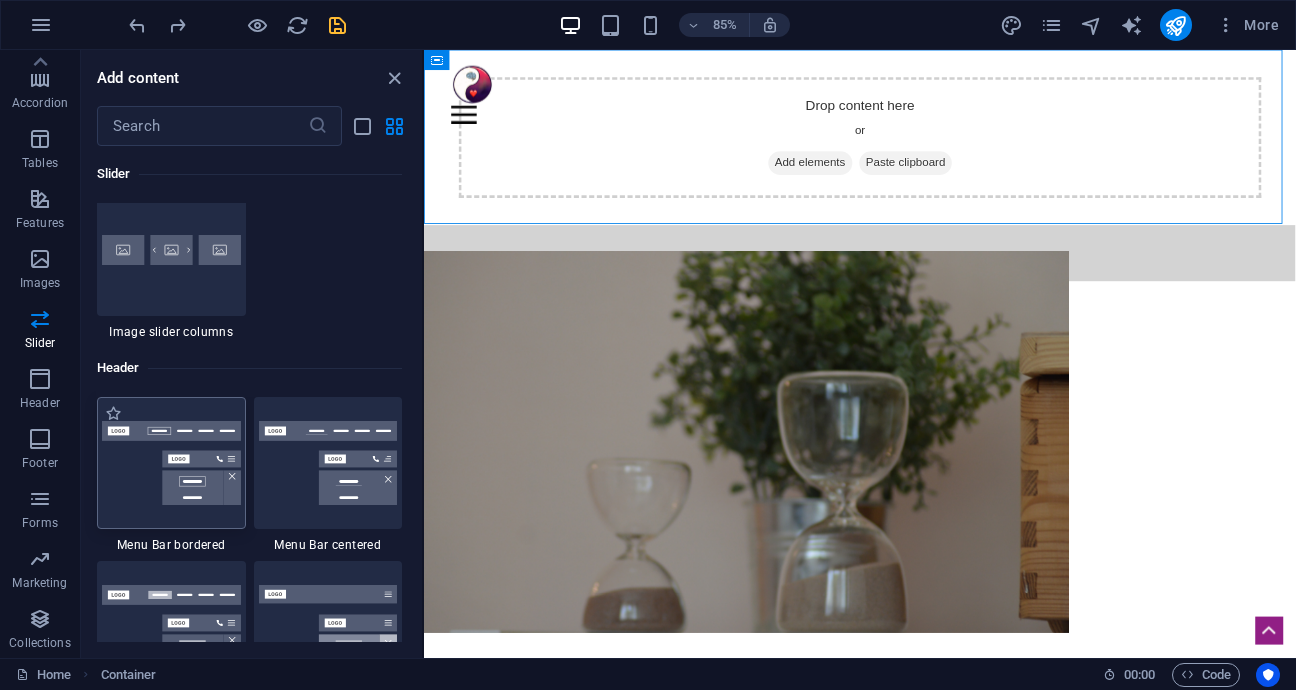 scroll, scrollTop: 11741, scrollLeft: 0, axis: vertical 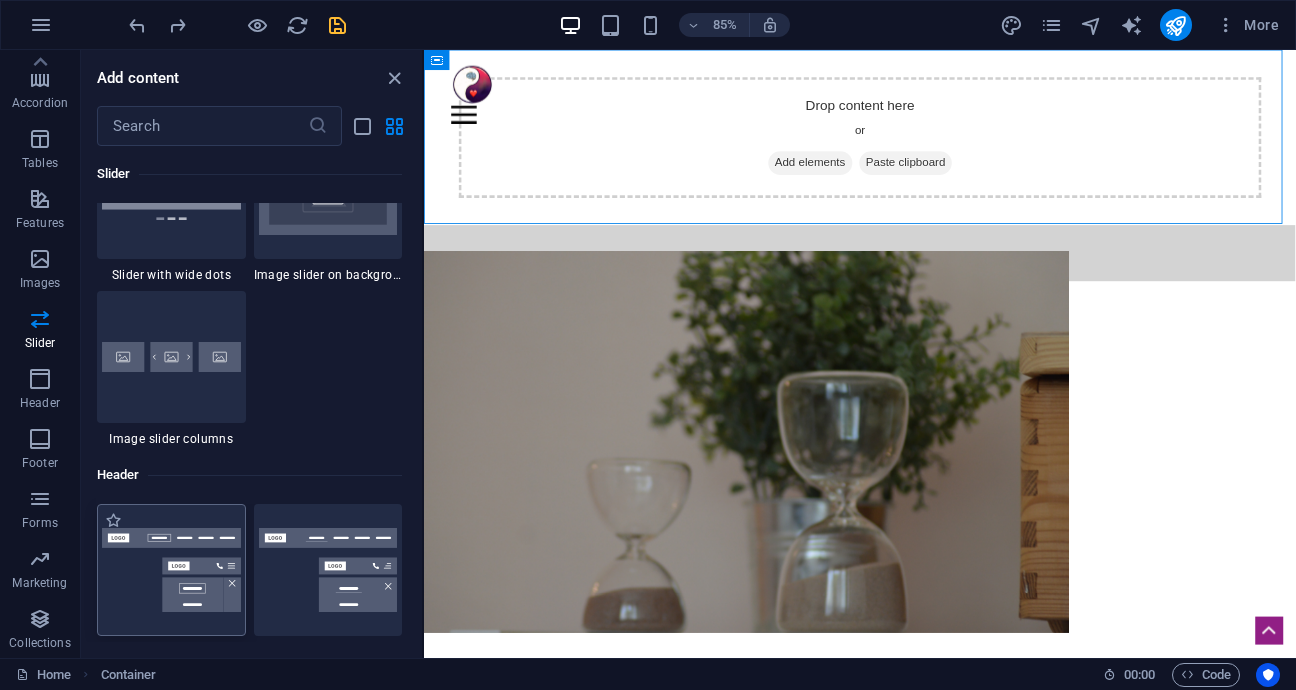 click at bounding box center [171, 570] 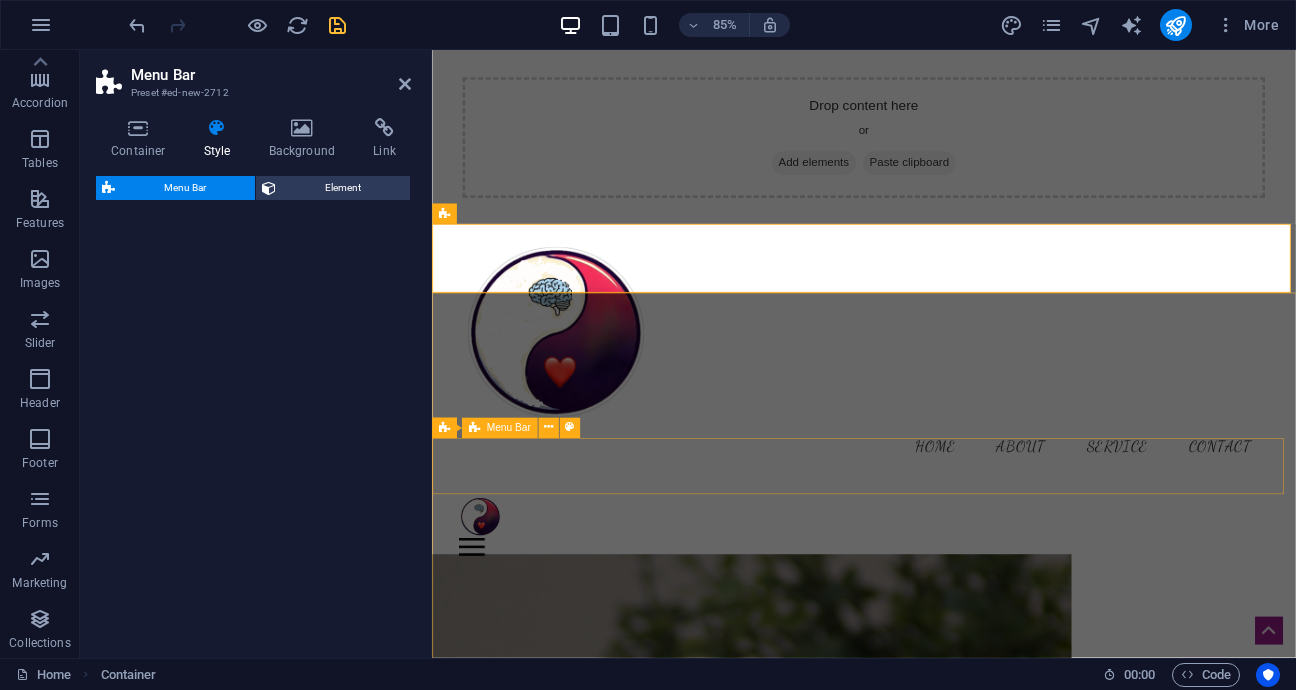 select on "rem" 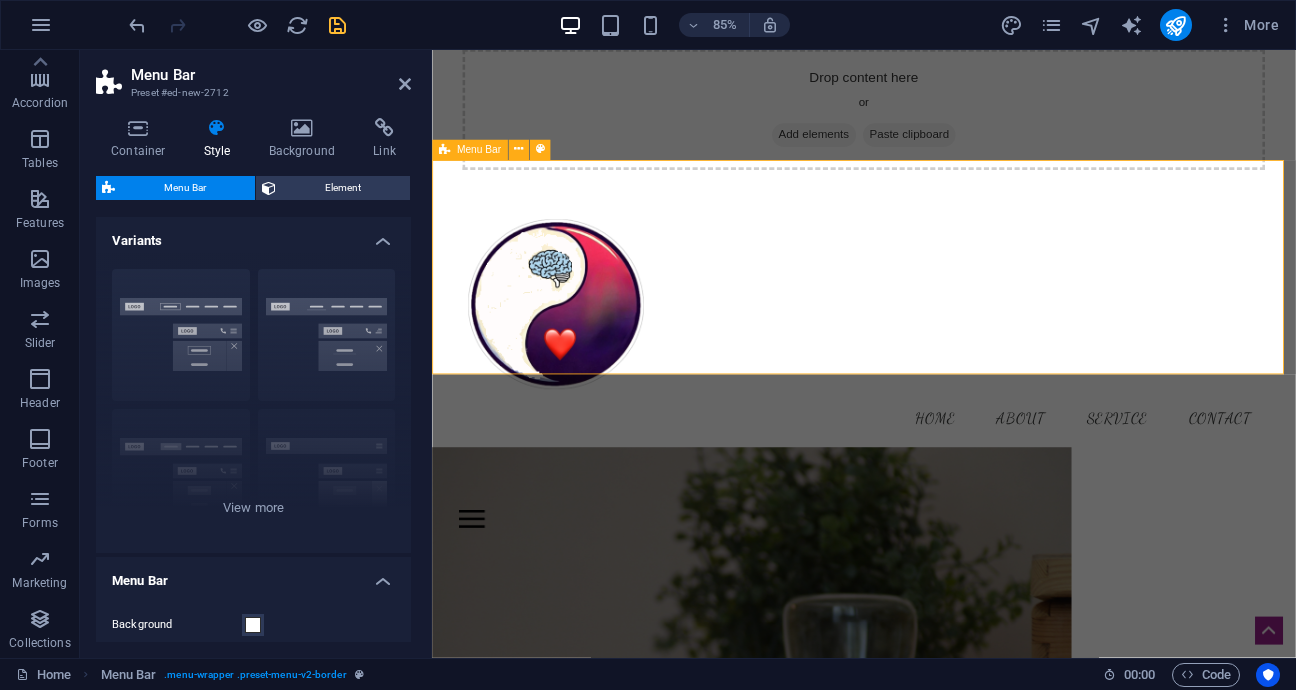 scroll, scrollTop: 0, scrollLeft: 0, axis: both 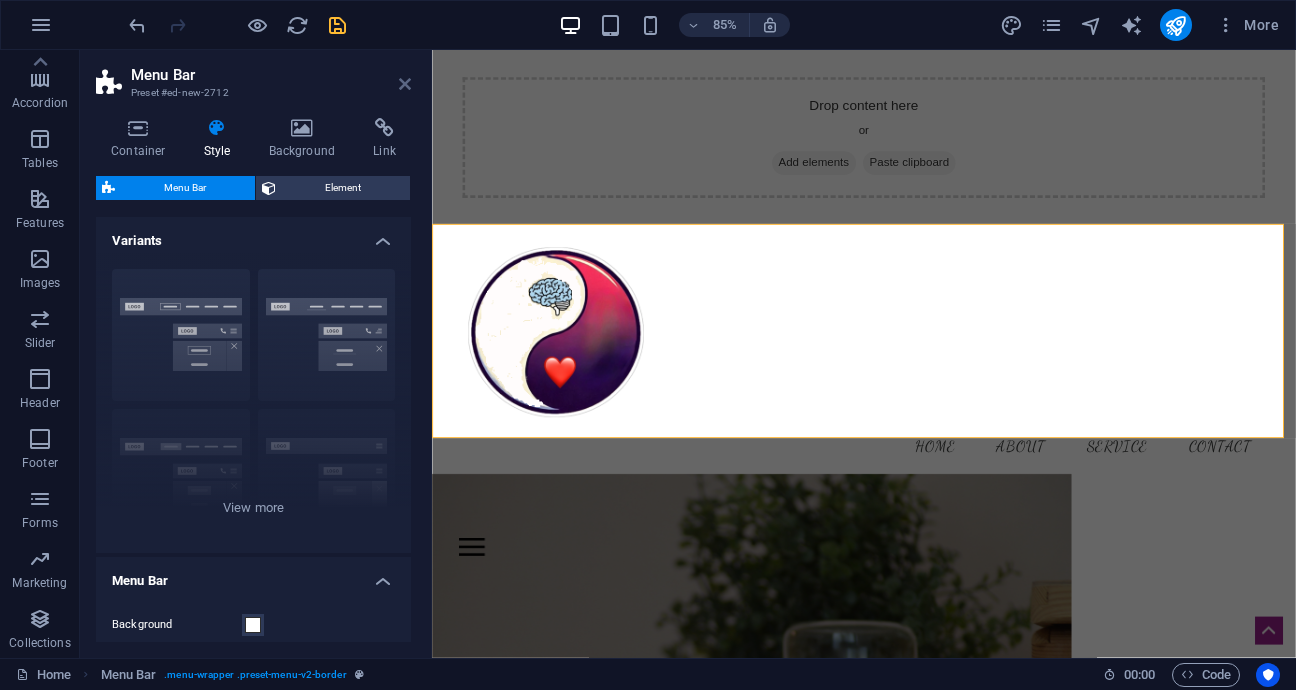 click at bounding box center [405, 84] 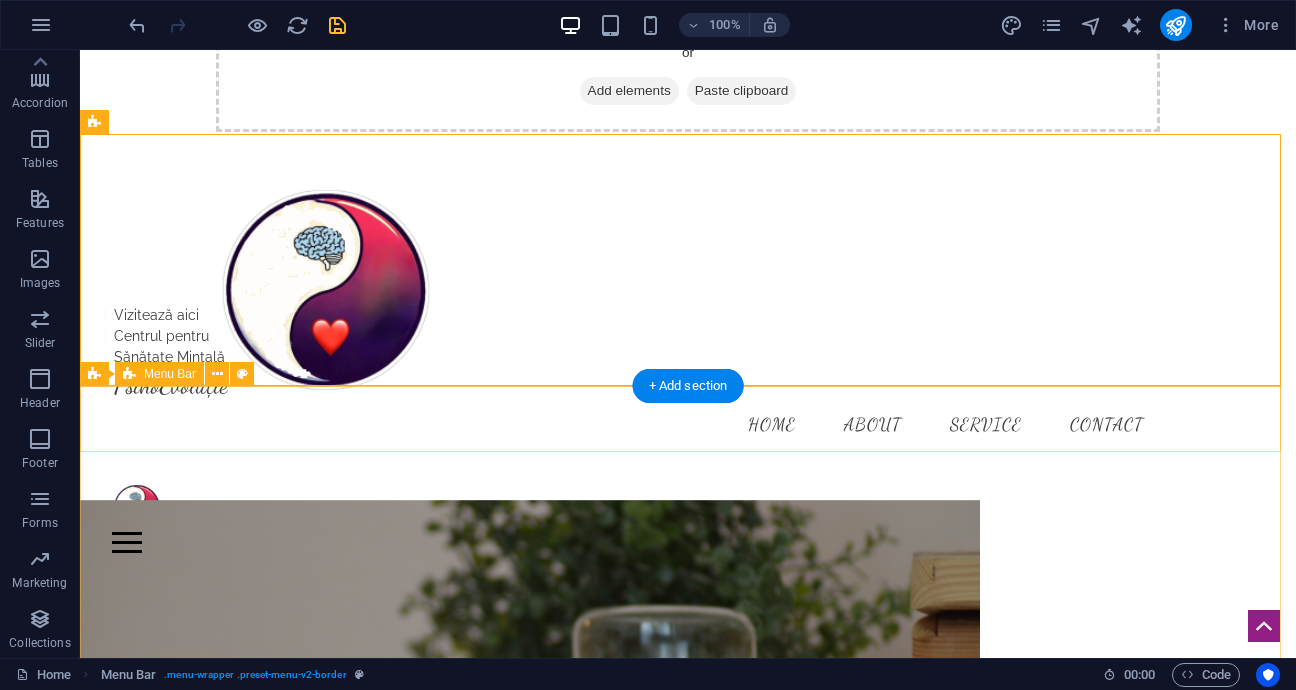 scroll, scrollTop: 200, scrollLeft: 0, axis: vertical 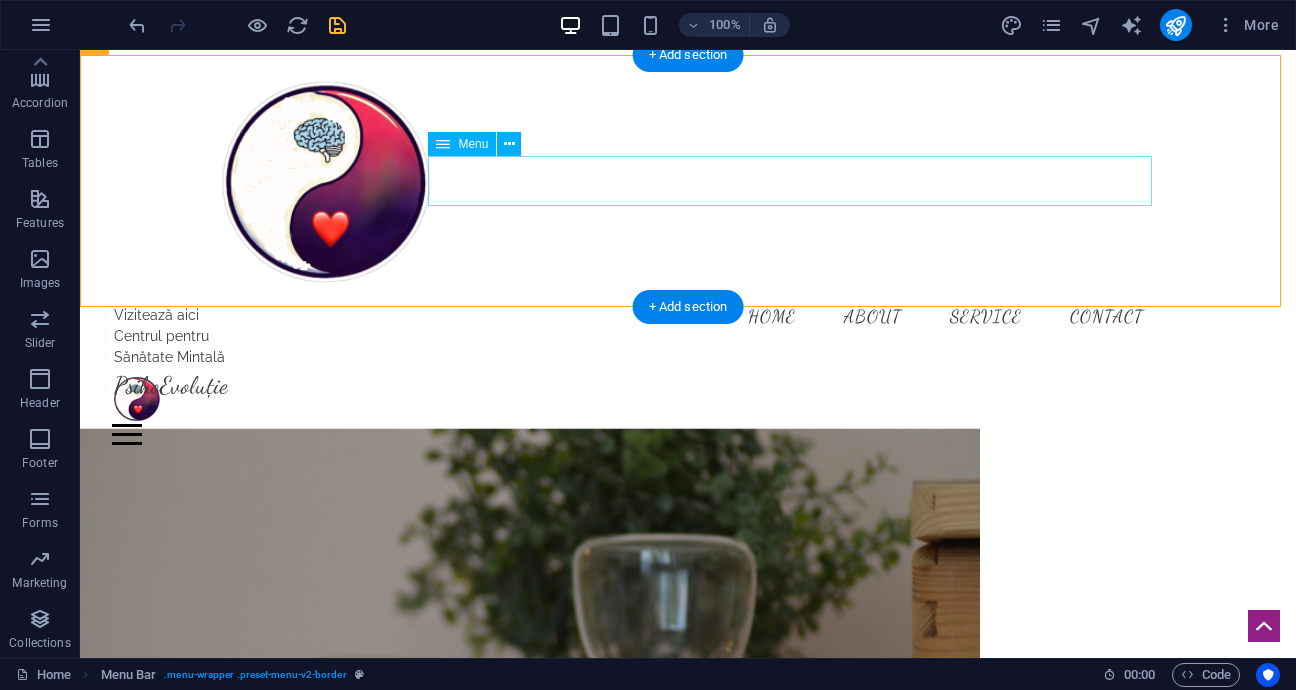 click on "Home About Service Contact" at bounding box center (688, 317) 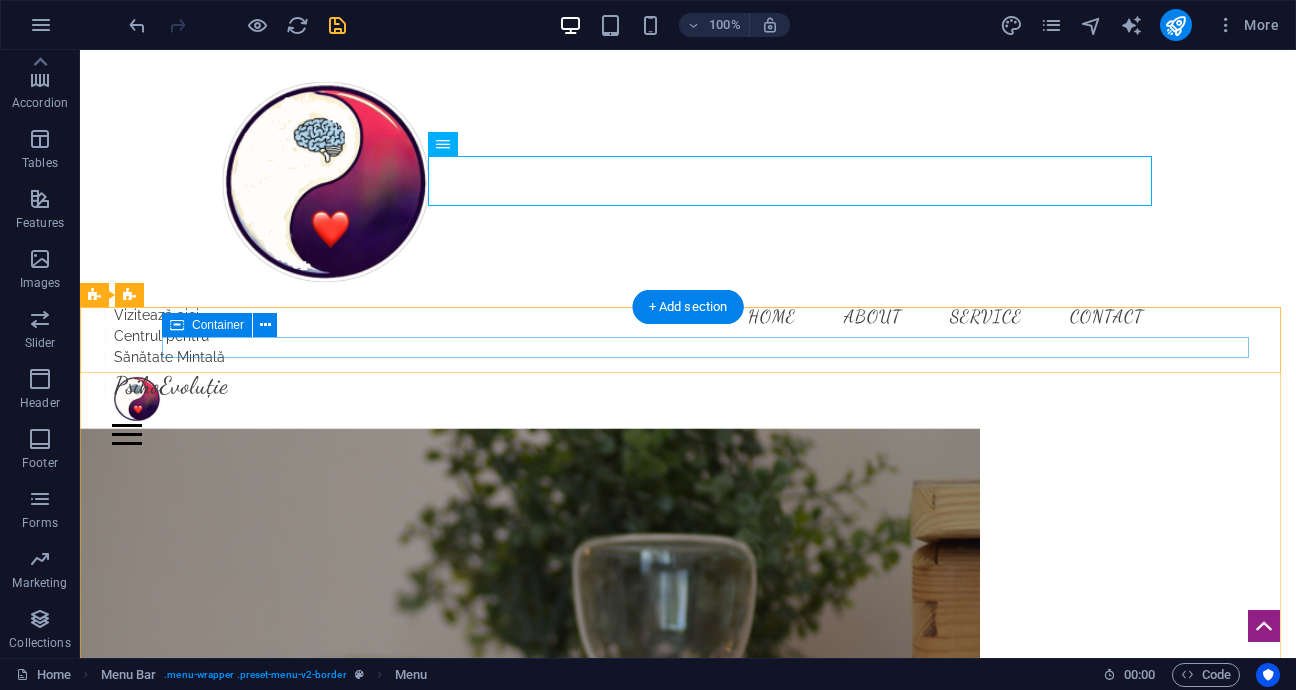 click on "Home Articole și Studii About Pricing News Contact" at bounding box center (688, 434) 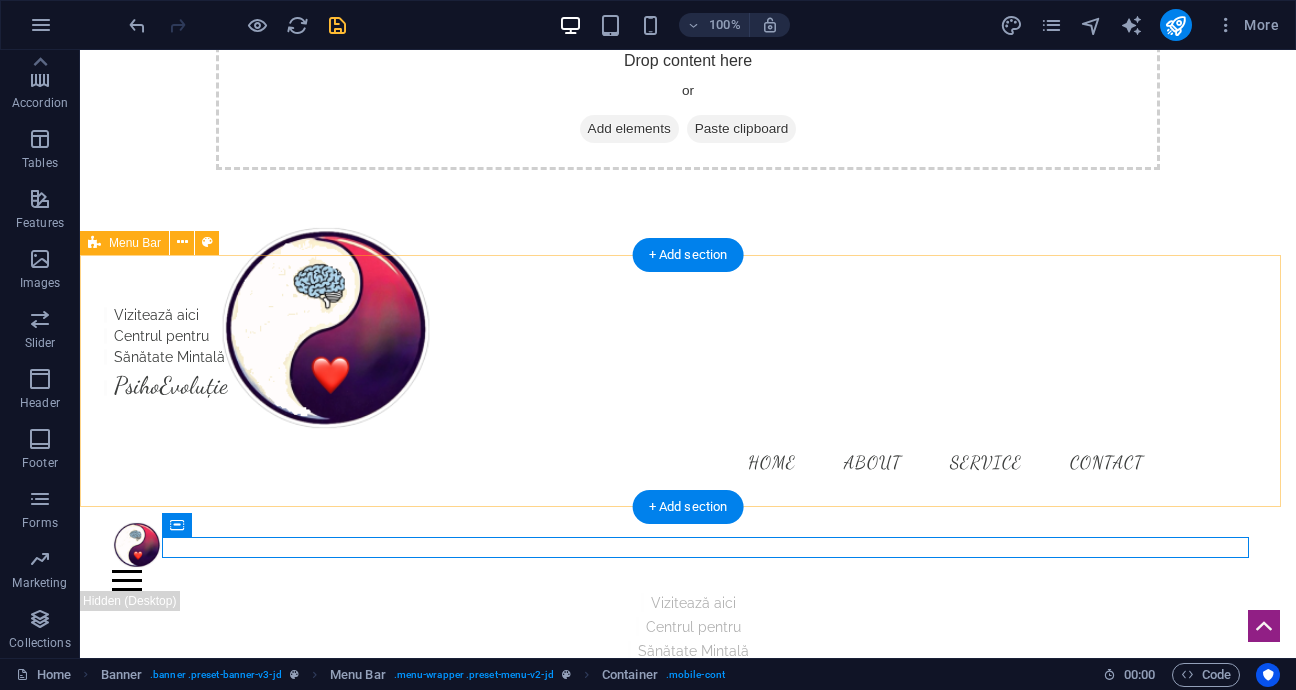 scroll, scrollTop: 100, scrollLeft: 0, axis: vertical 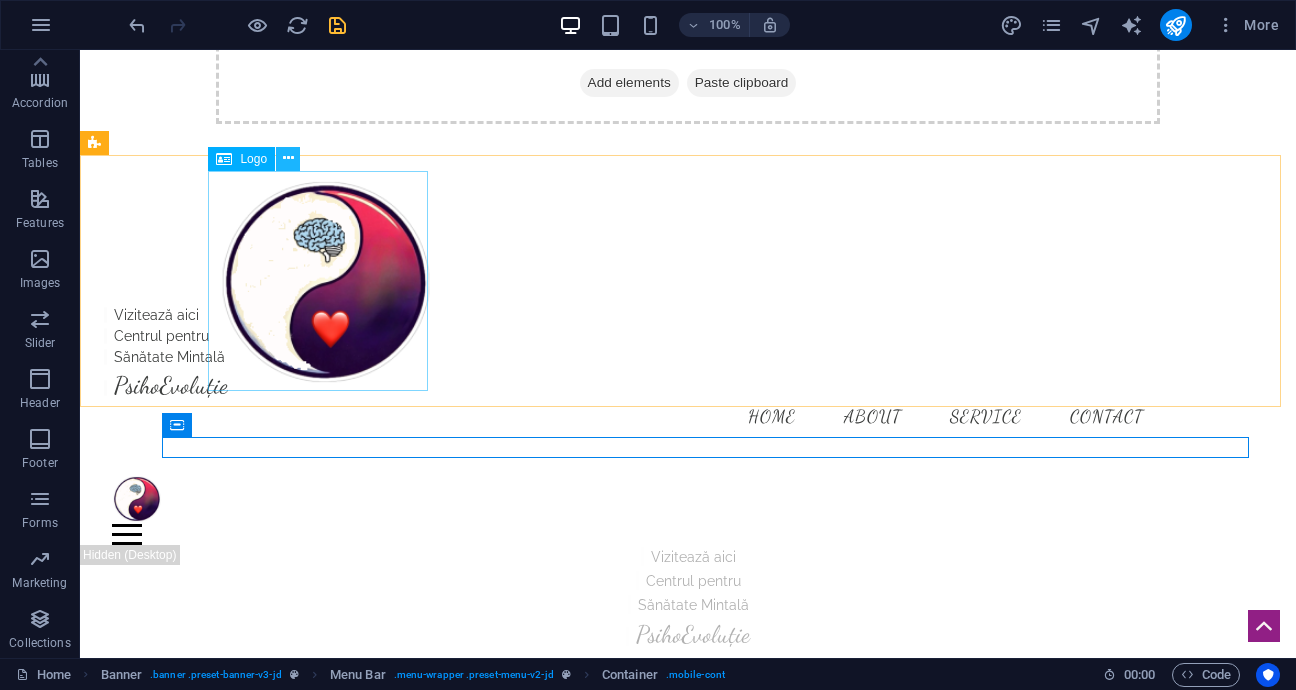 click at bounding box center [288, 158] 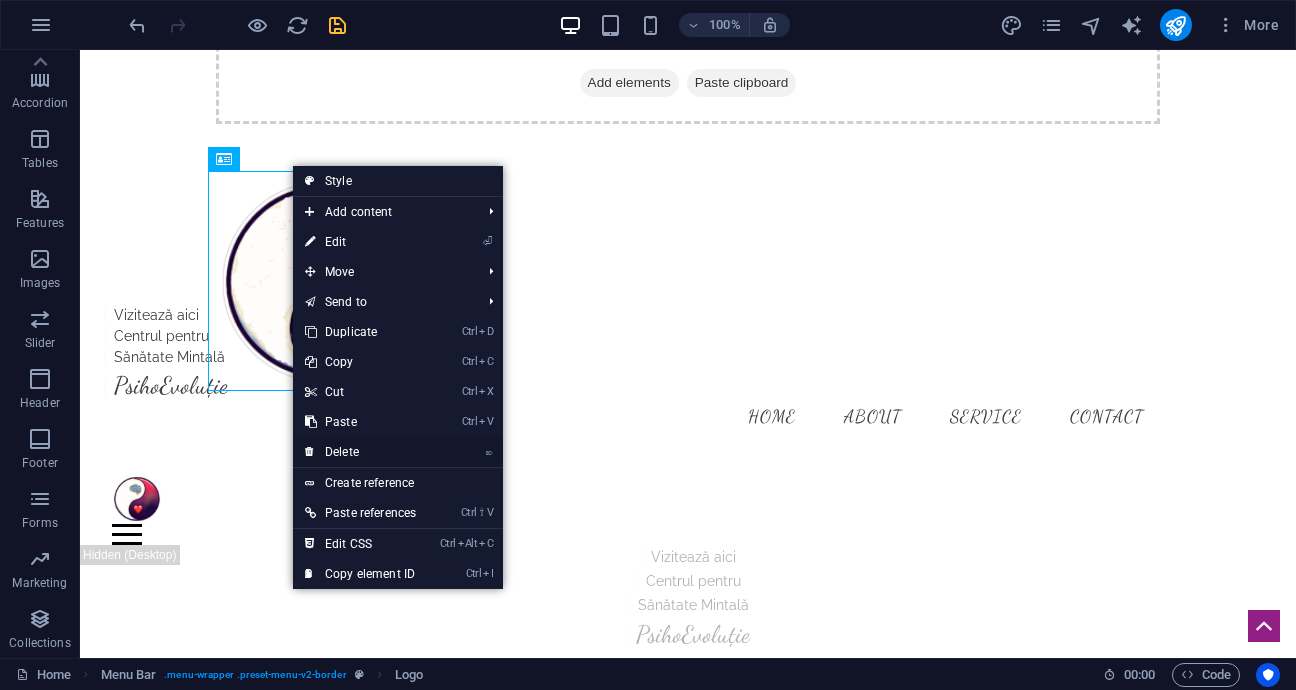 click on "⌦  Delete" at bounding box center (360, 452) 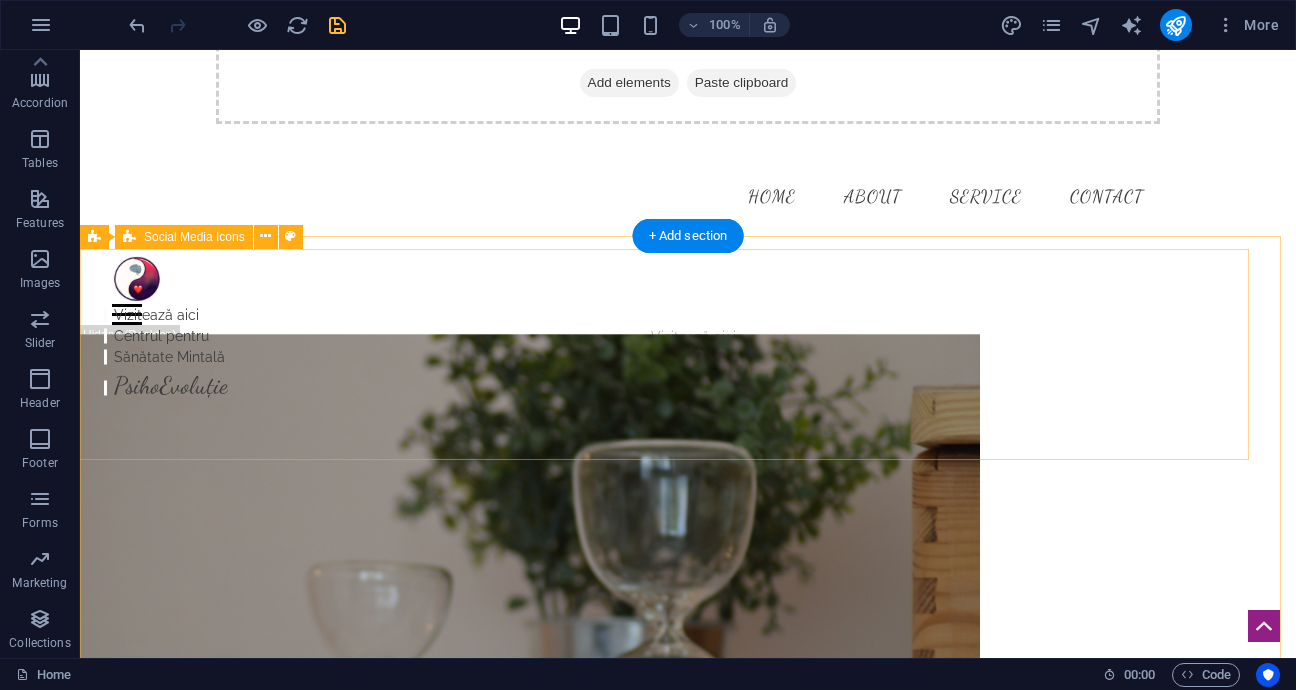 scroll, scrollTop: 0, scrollLeft: 0, axis: both 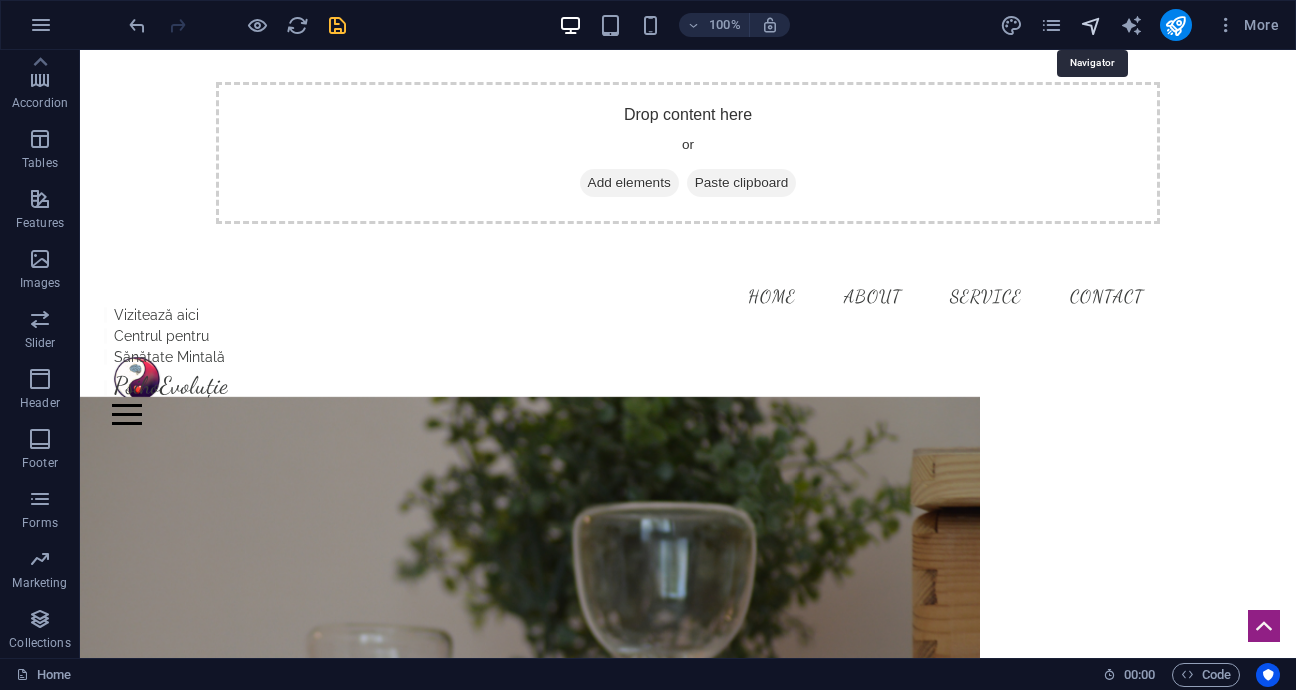 click at bounding box center [1091, 25] 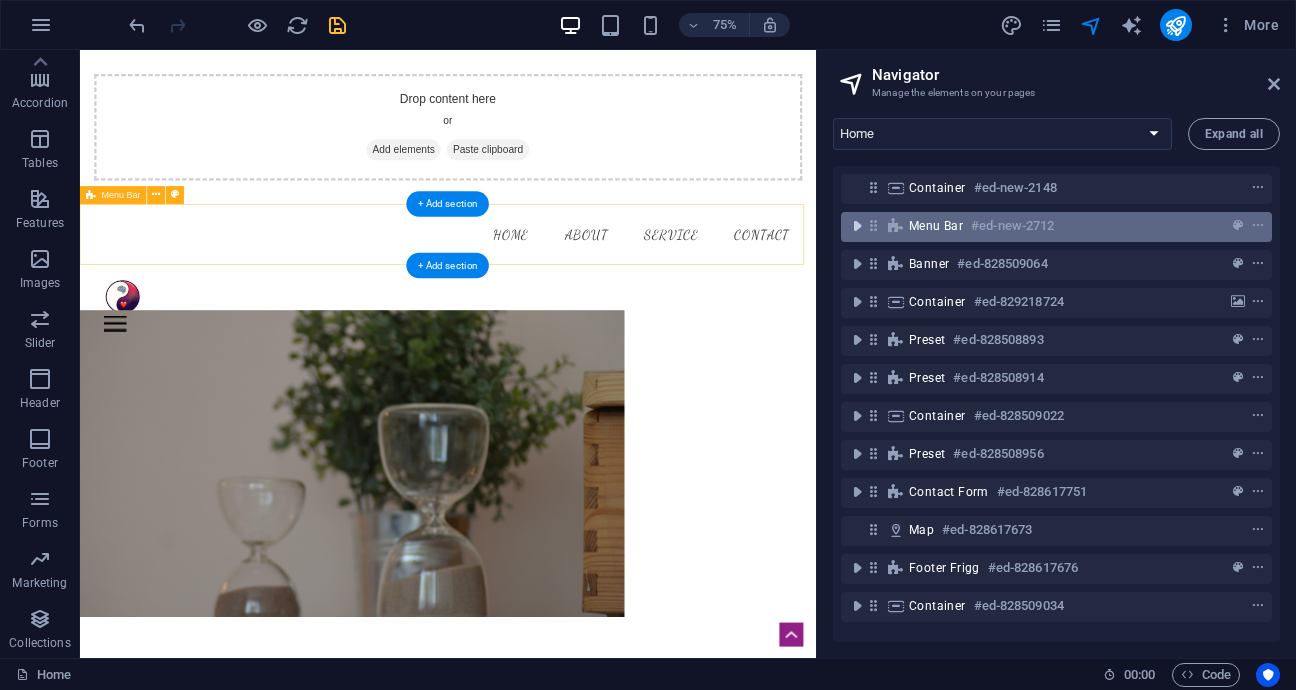 click at bounding box center [857, 226] 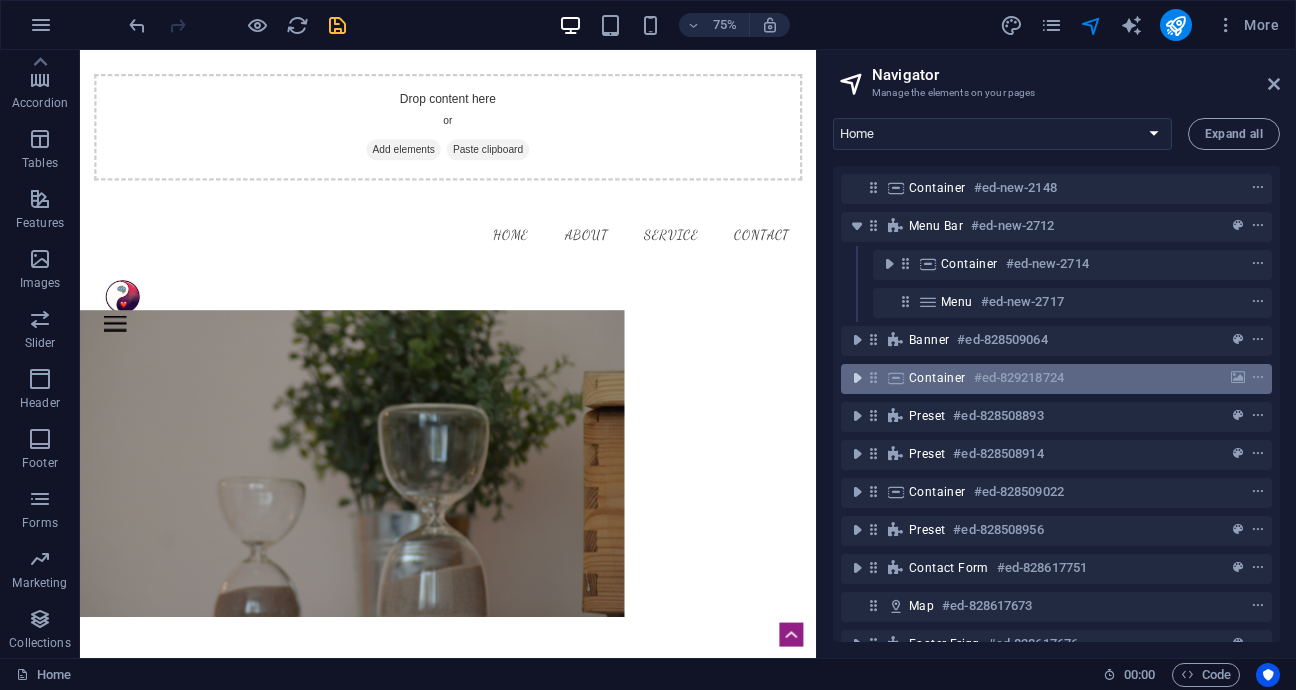 click at bounding box center [857, 378] 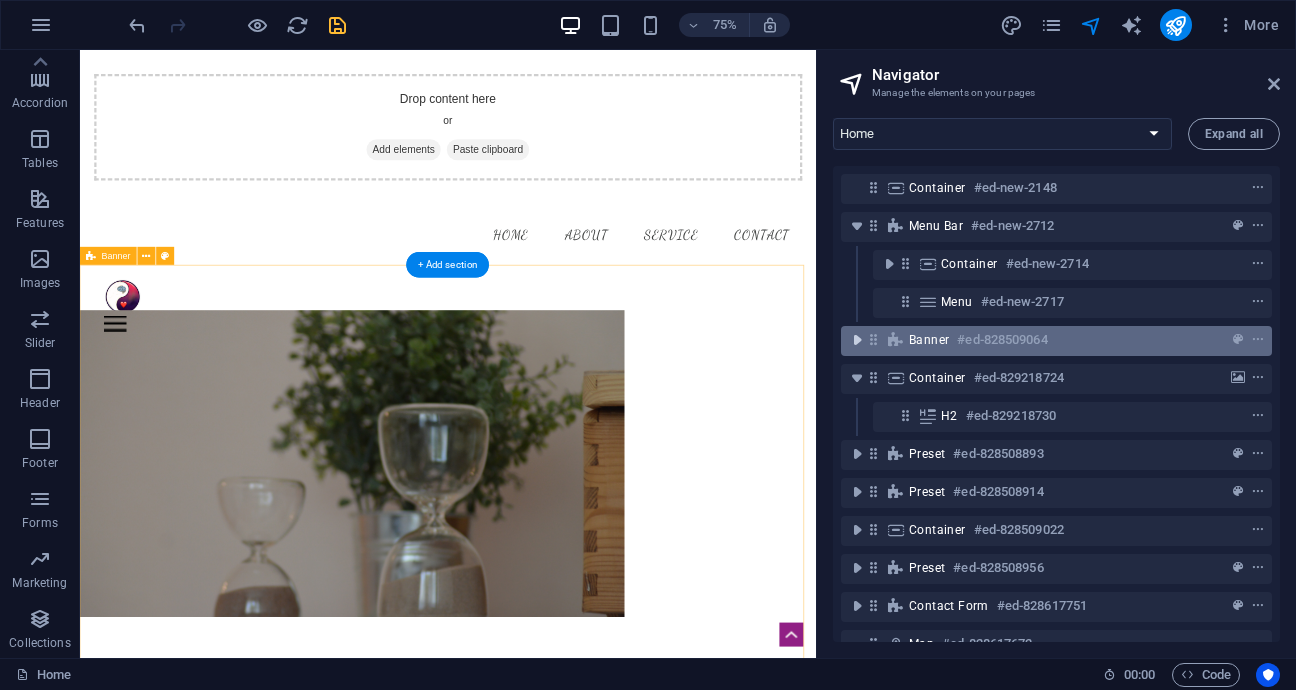 click at bounding box center (857, 340) 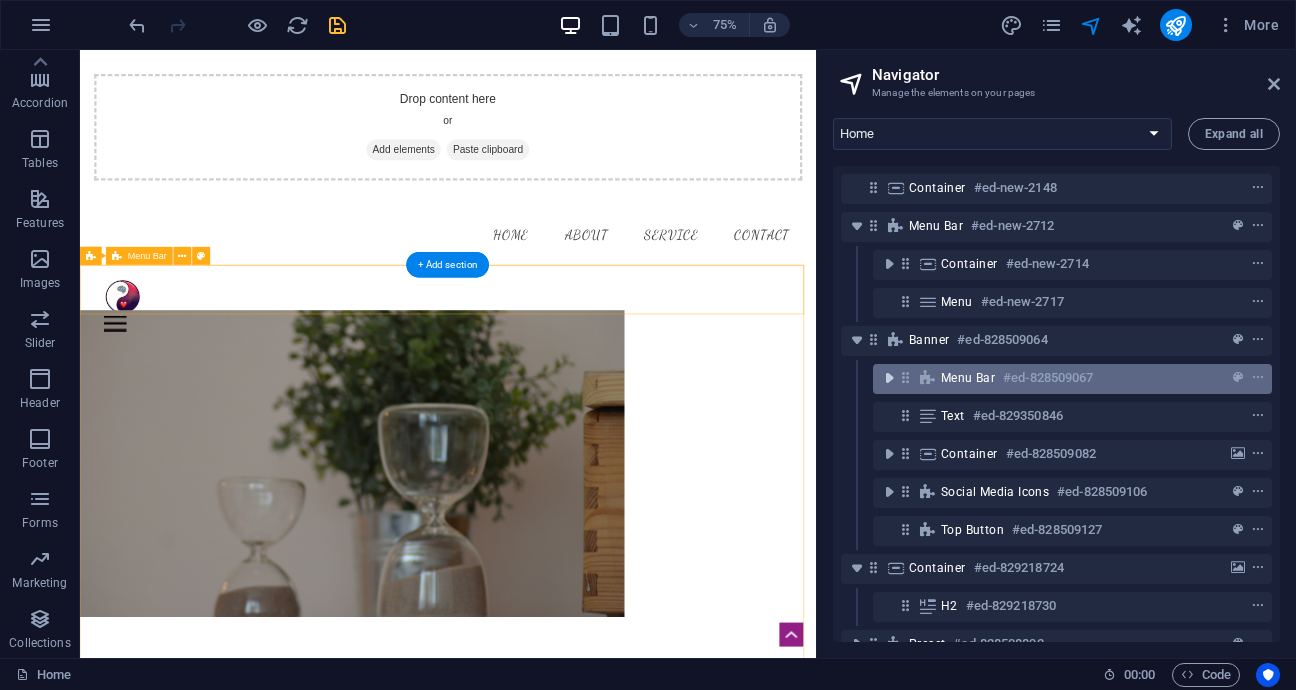click at bounding box center (889, 378) 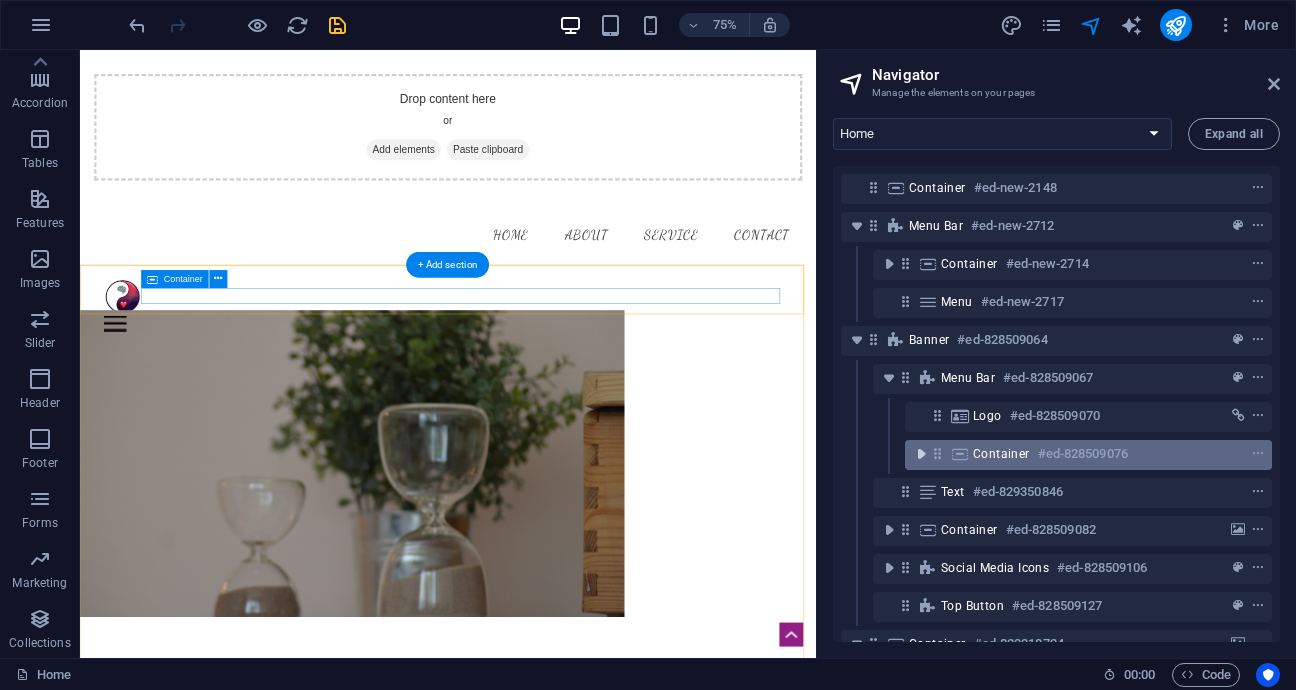 click at bounding box center [921, 454] 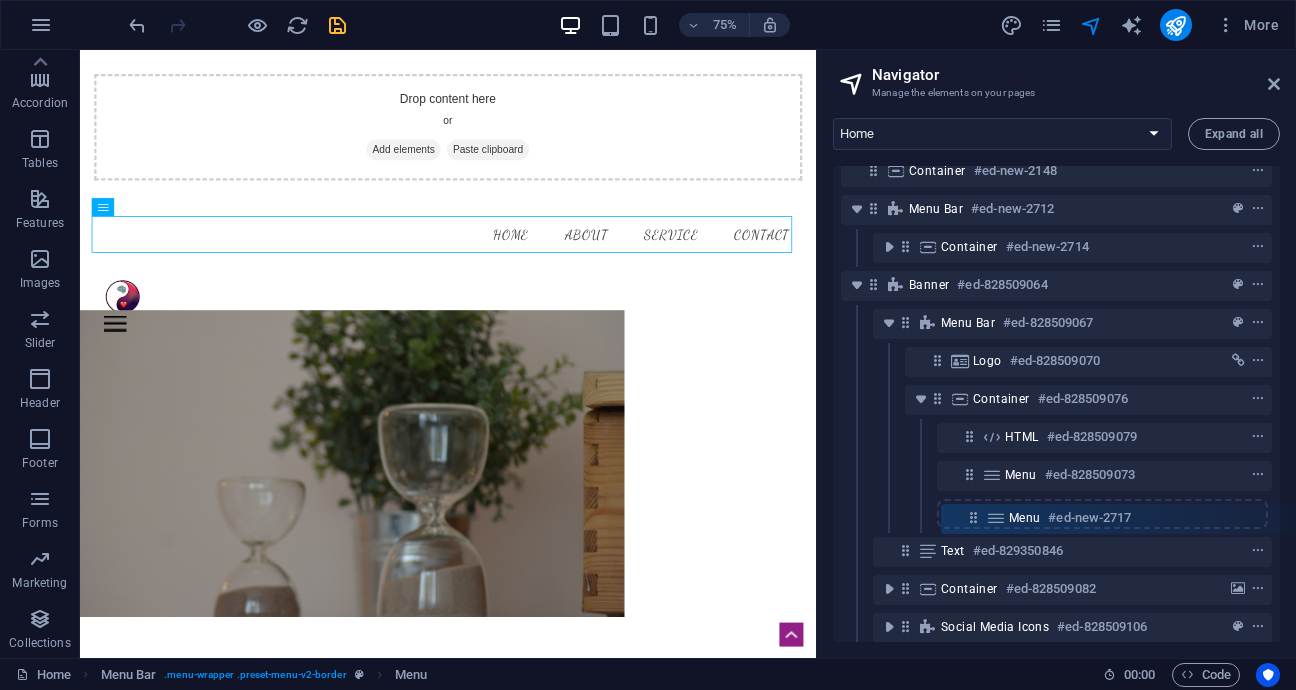scroll, scrollTop: 18, scrollLeft: 0, axis: vertical 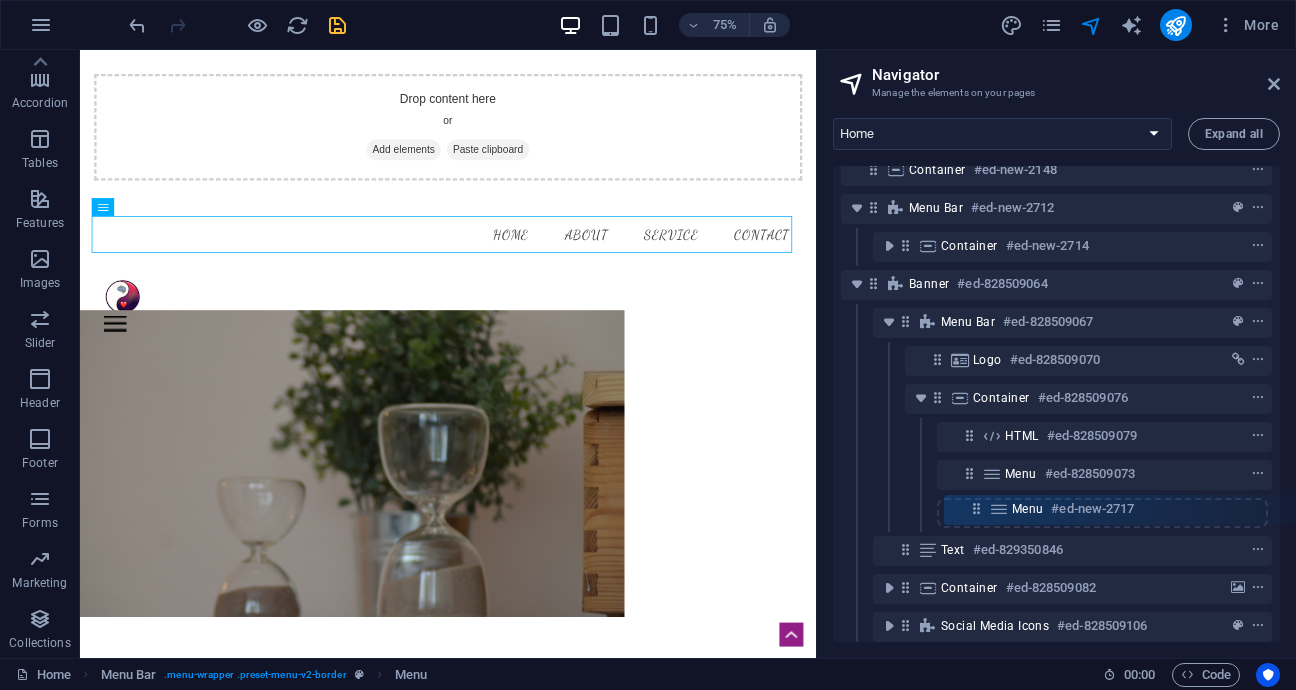 drag, startPoint x: 905, startPoint y: 299, endPoint x: 972, endPoint y: 509, distance: 220.42912 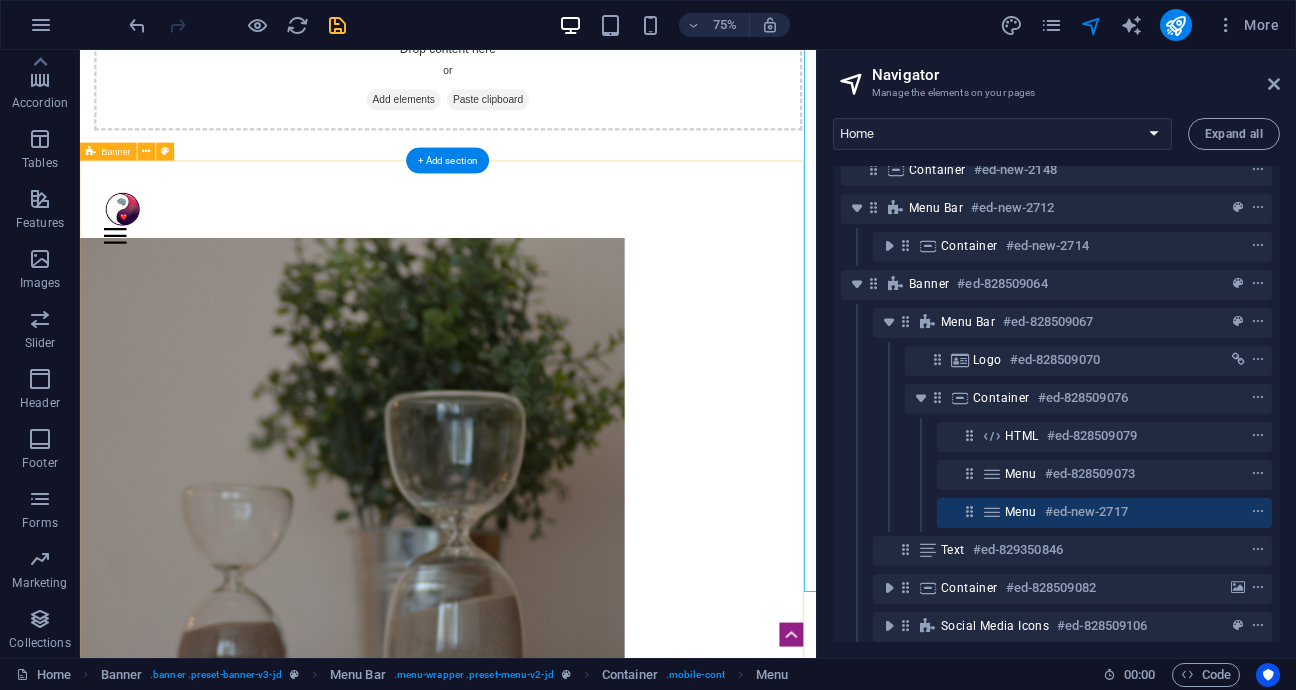 scroll, scrollTop: 100, scrollLeft: 0, axis: vertical 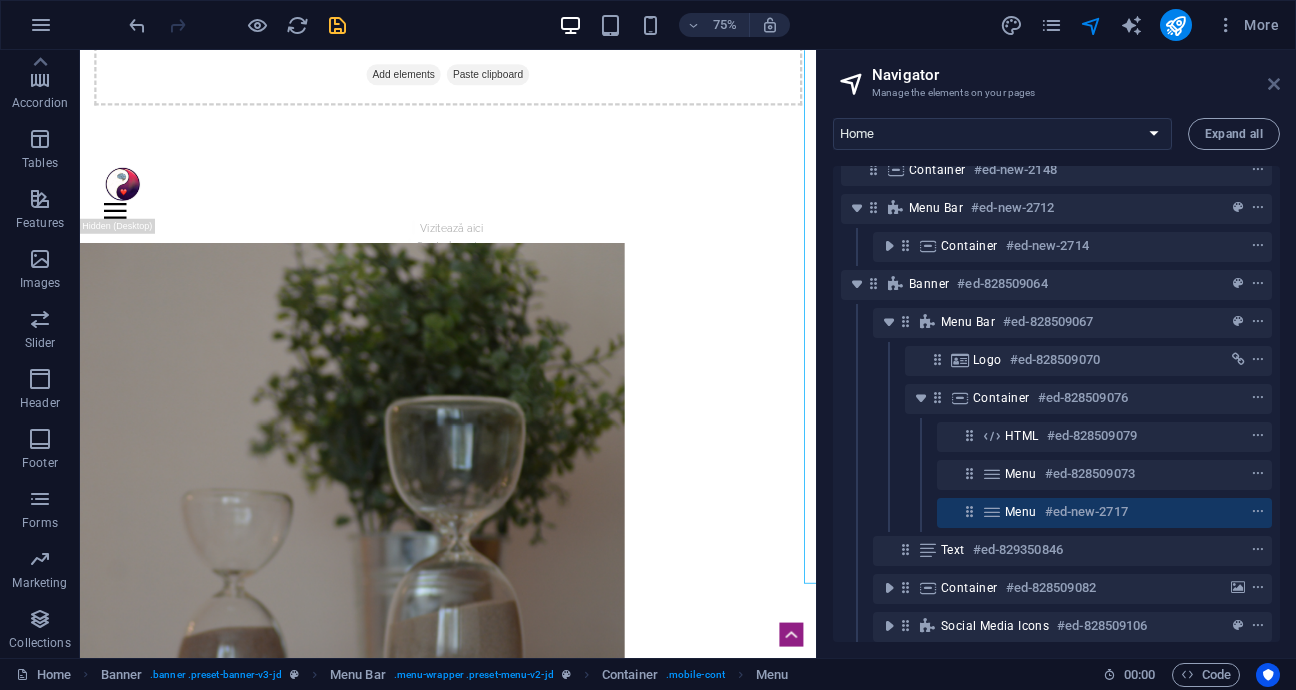 click at bounding box center (1274, 84) 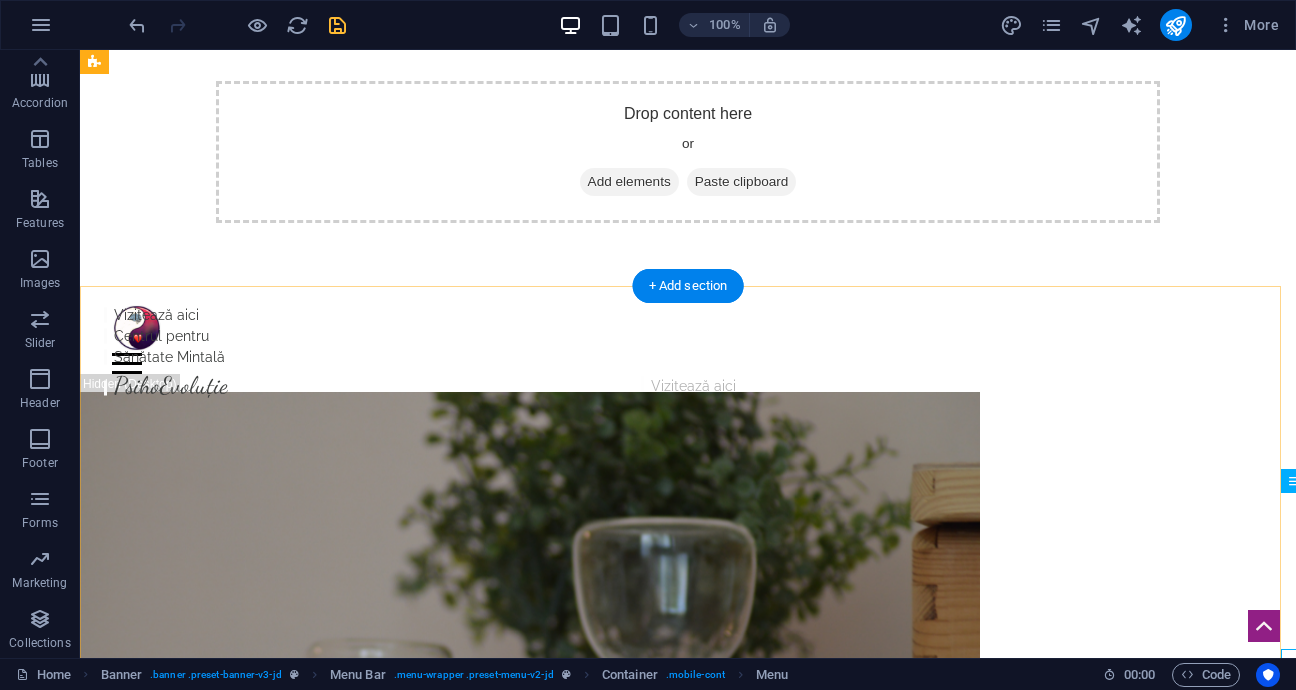 scroll, scrollTop: 0, scrollLeft: 0, axis: both 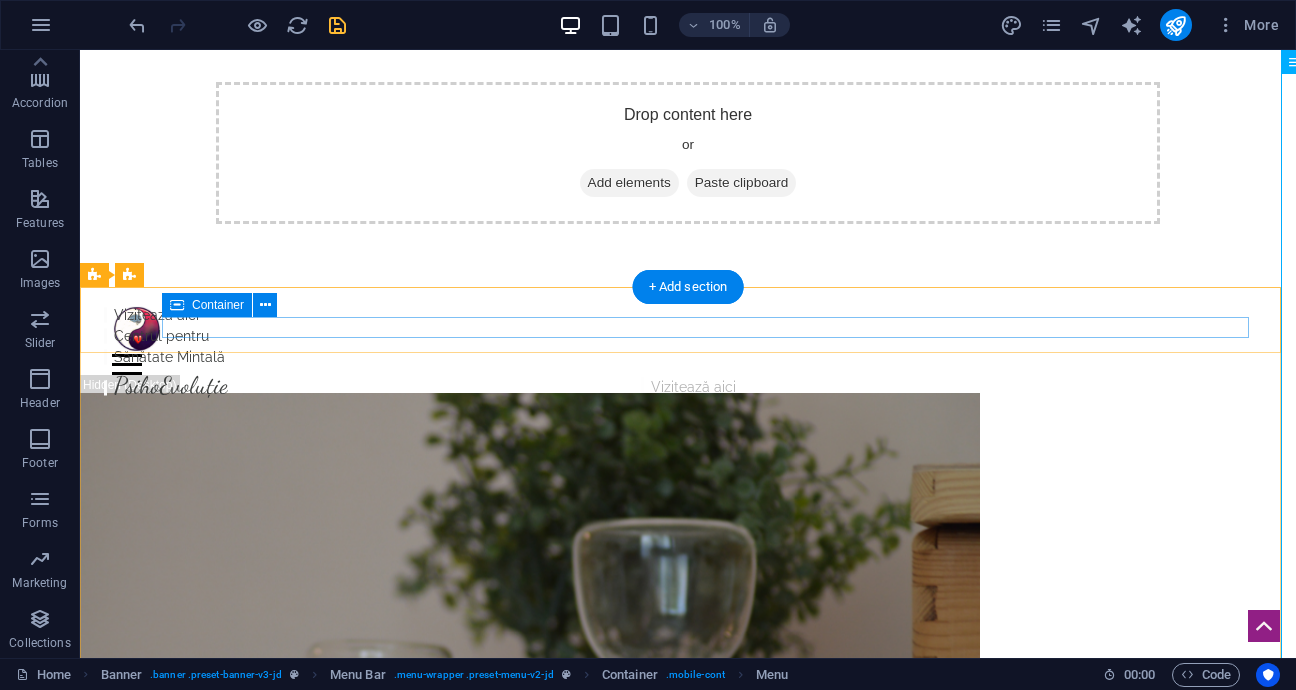 click on "Home Articole și Studii About Pricing News Contact Home About Service Contact" at bounding box center (688, 364) 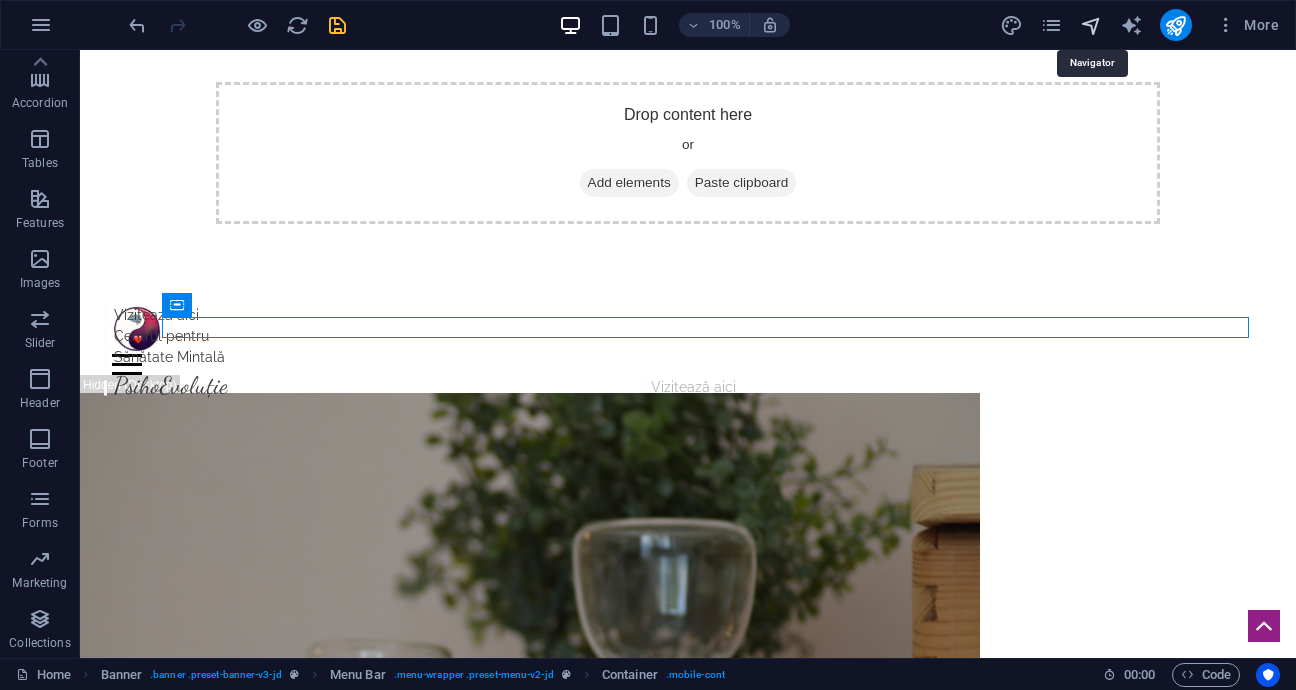 click at bounding box center (1091, 25) 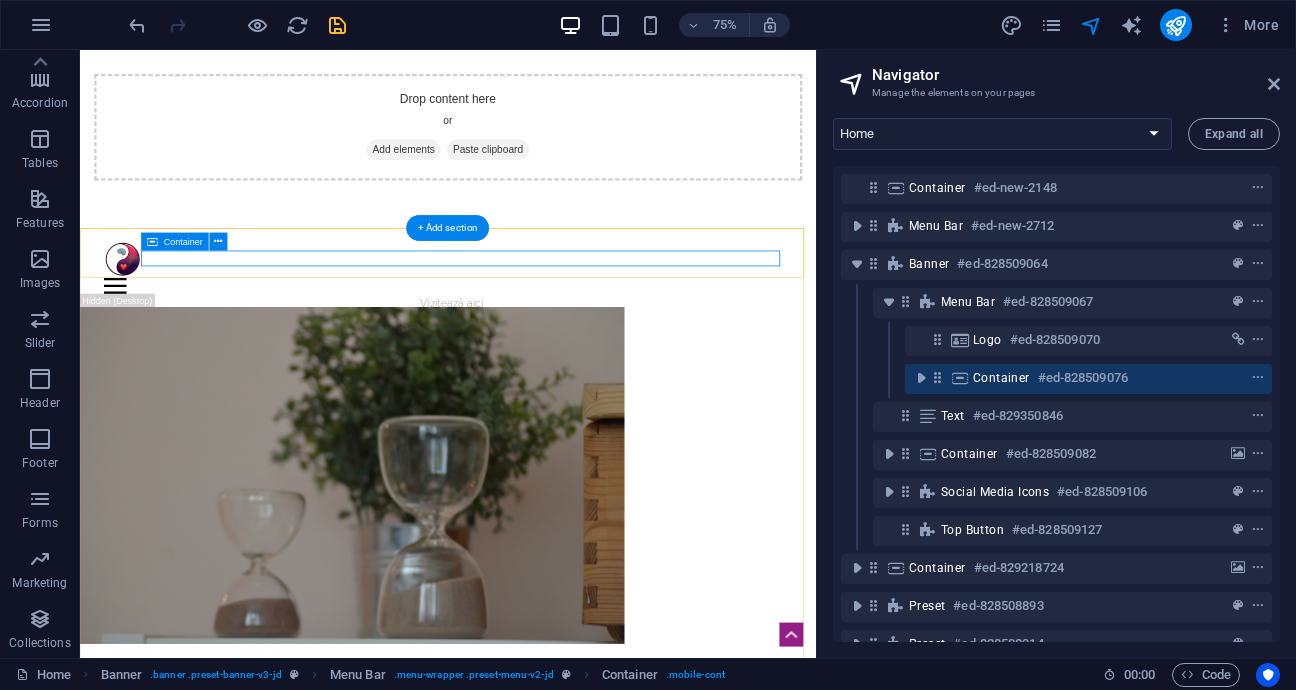 click at bounding box center (960, 378) 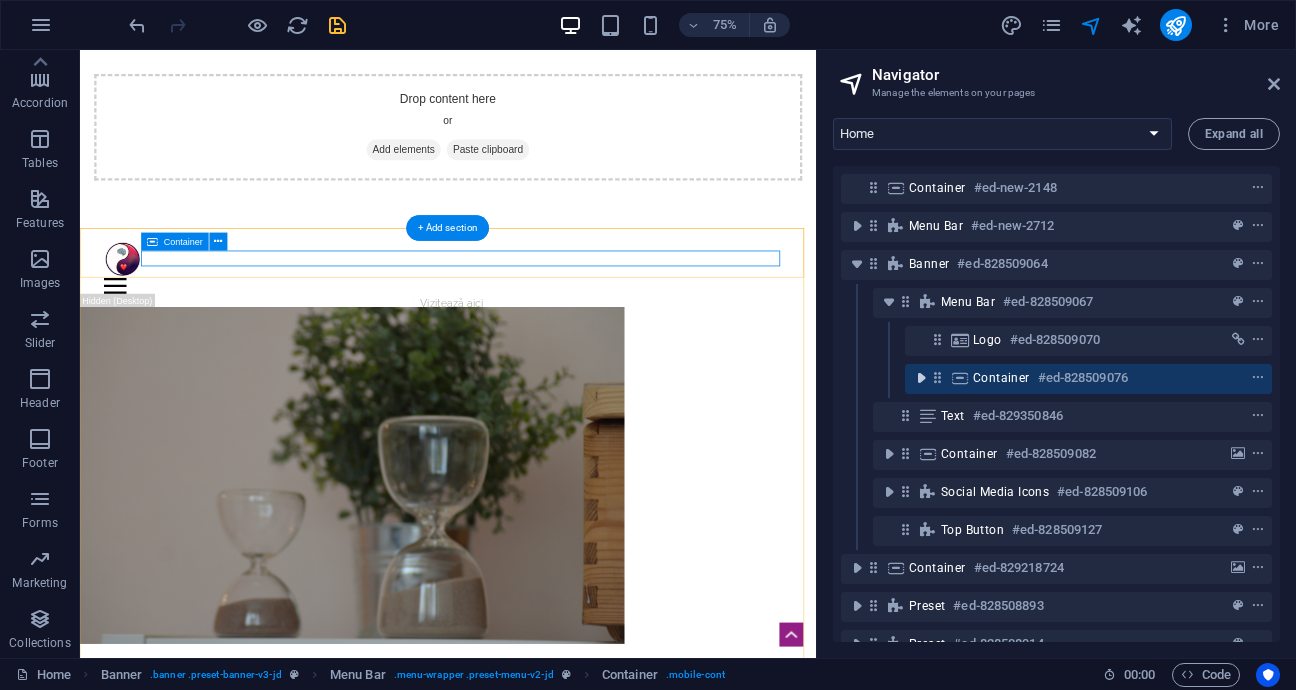 click at bounding box center [921, 378] 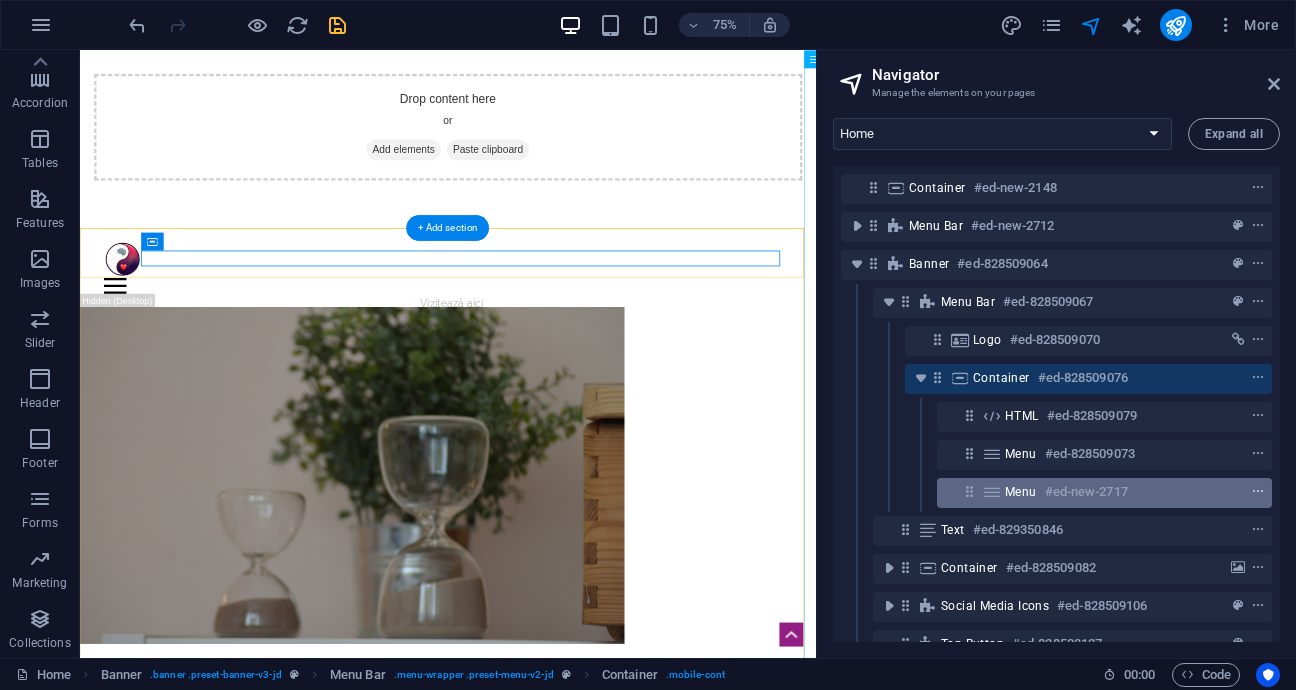 click at bounding box center [1258, 492] 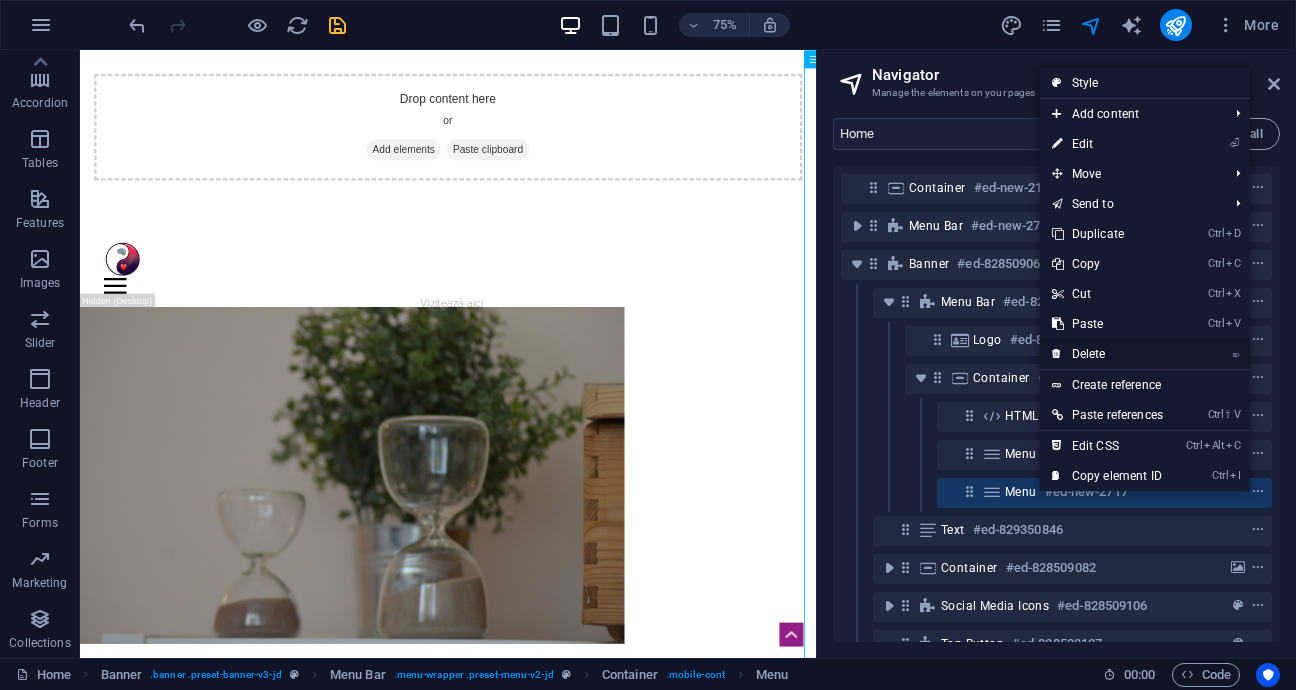 click on "⌦  Delete" at bounding box center [1107, 354] 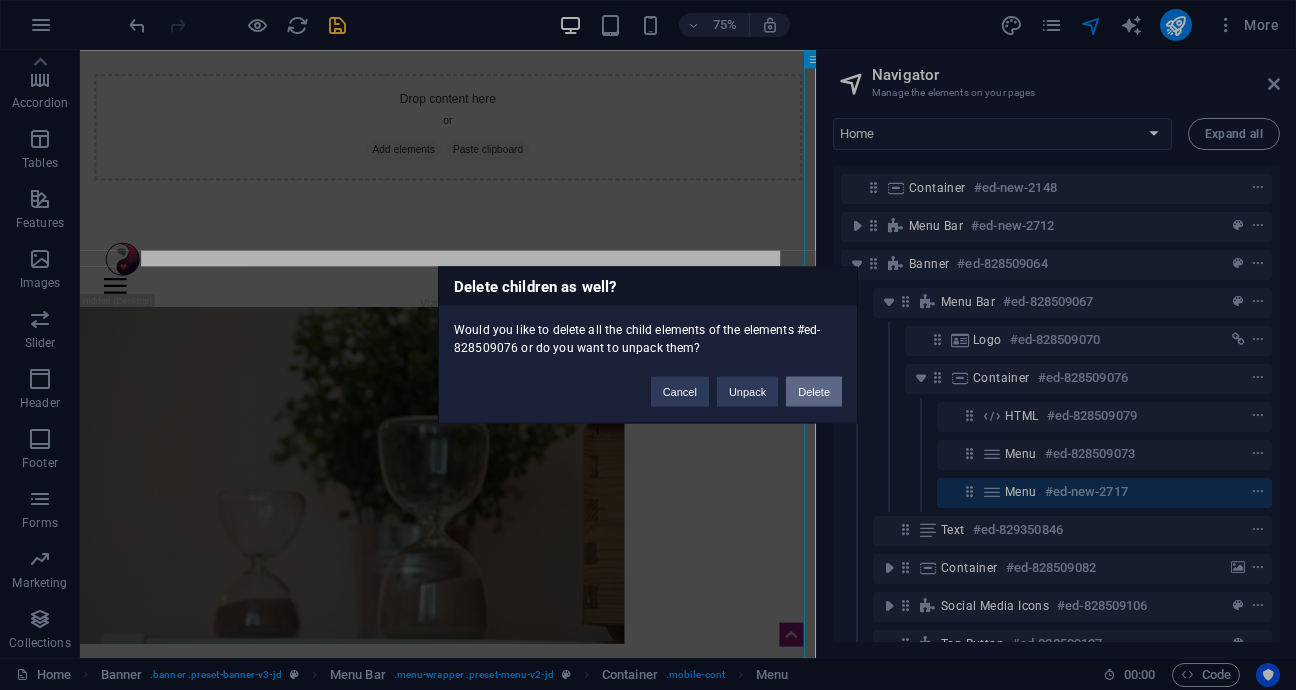 click on "Delete" at bounding box center (814, 392) 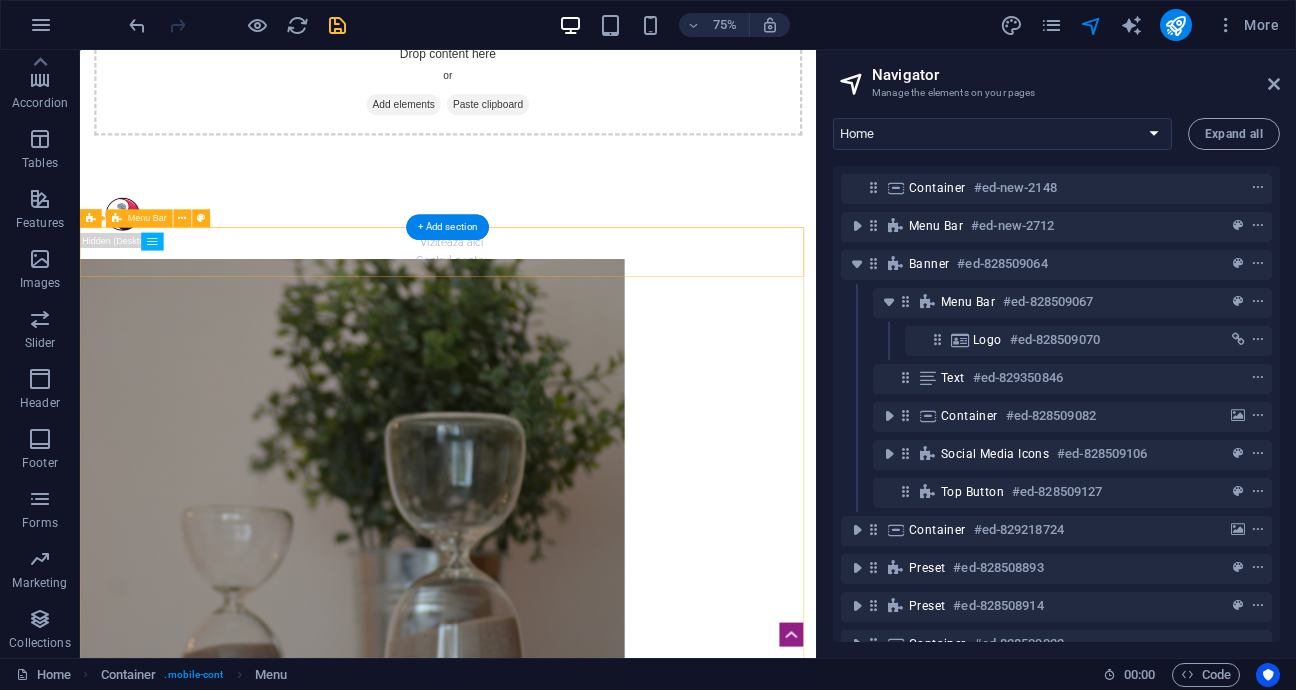 scroll, scrollTop: 0, scrollLeft: 0, axis: both 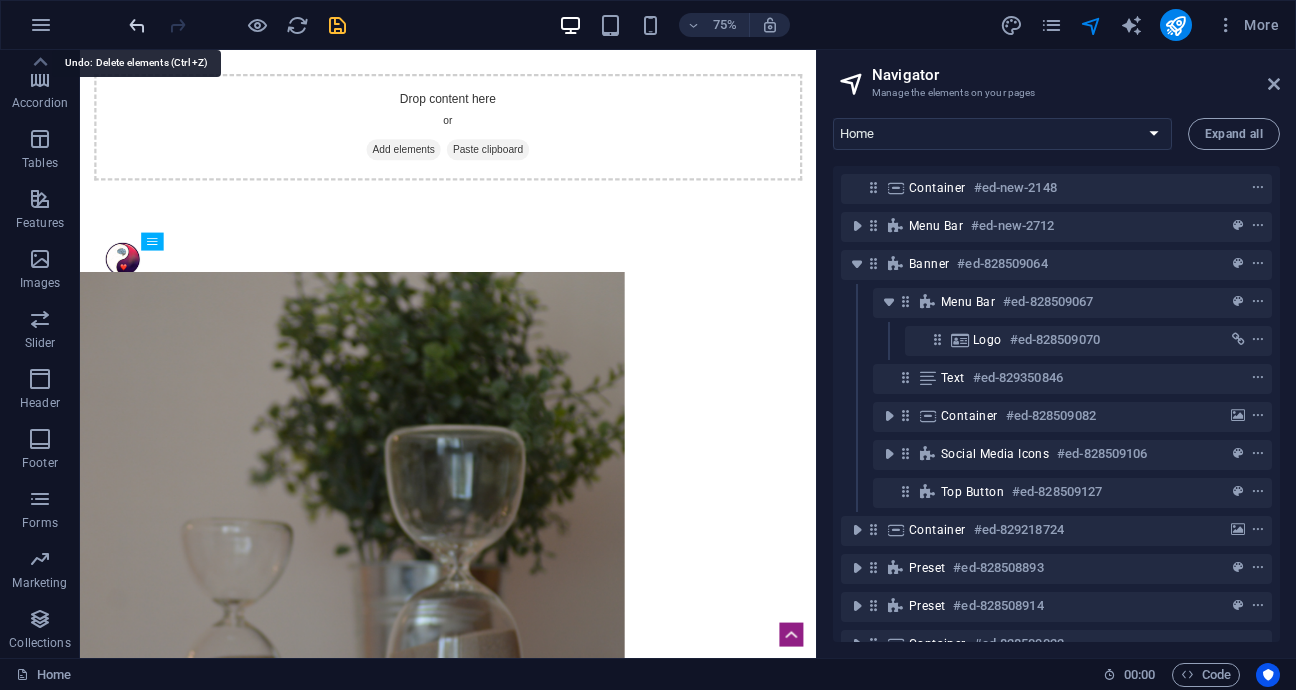 click at bounding box center (137, 25) 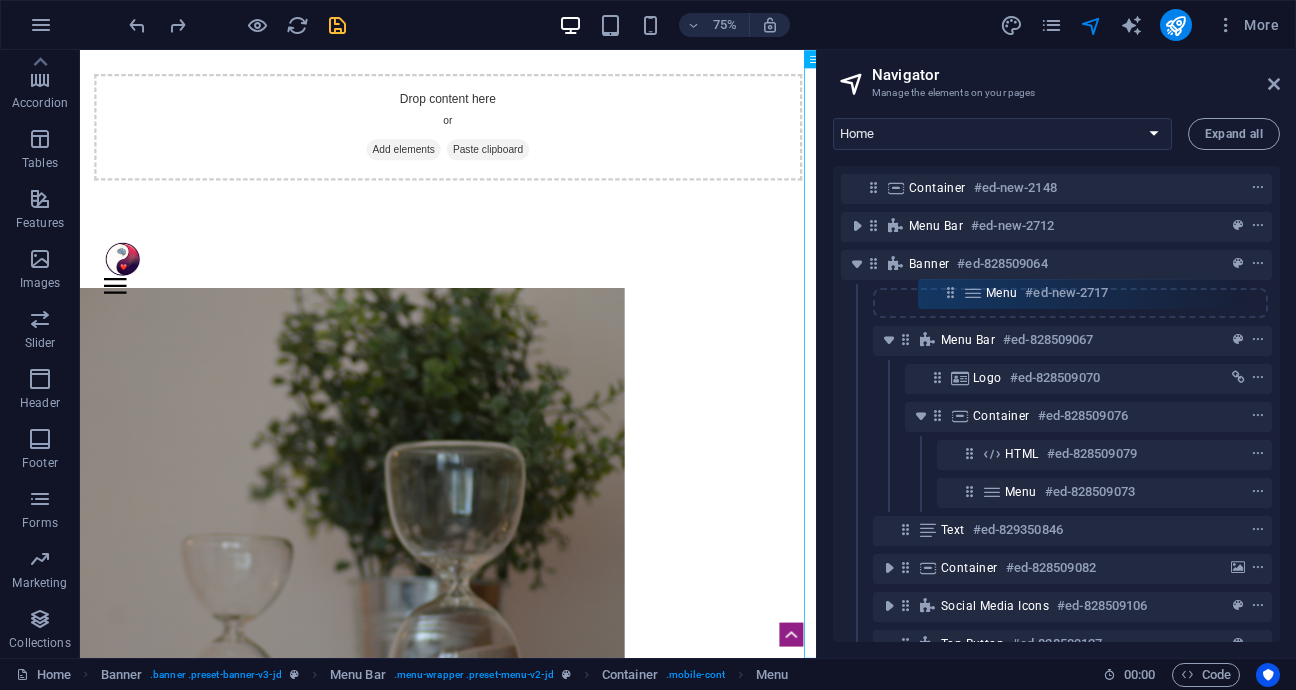 drag, startPoint x: 972, startPoint y: 491, endPoint x: 954, endPoint y: 285, distance: 206.78491 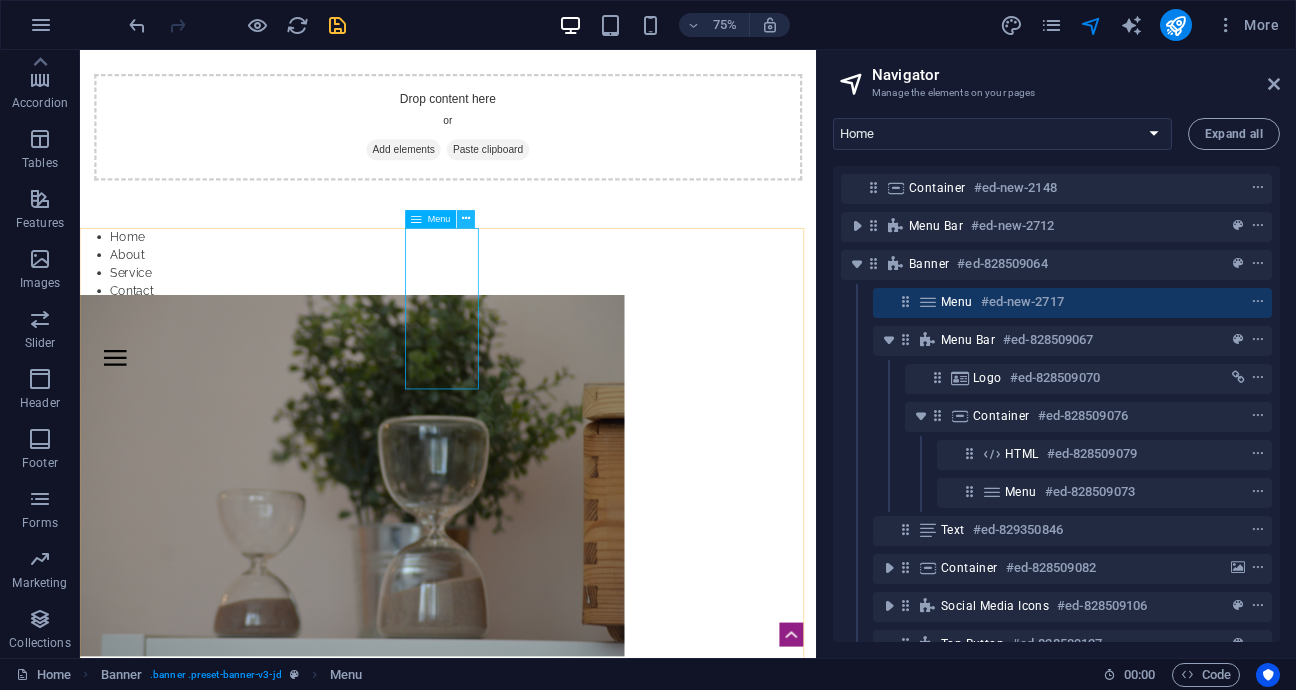 click at bounding box center [466, 219] 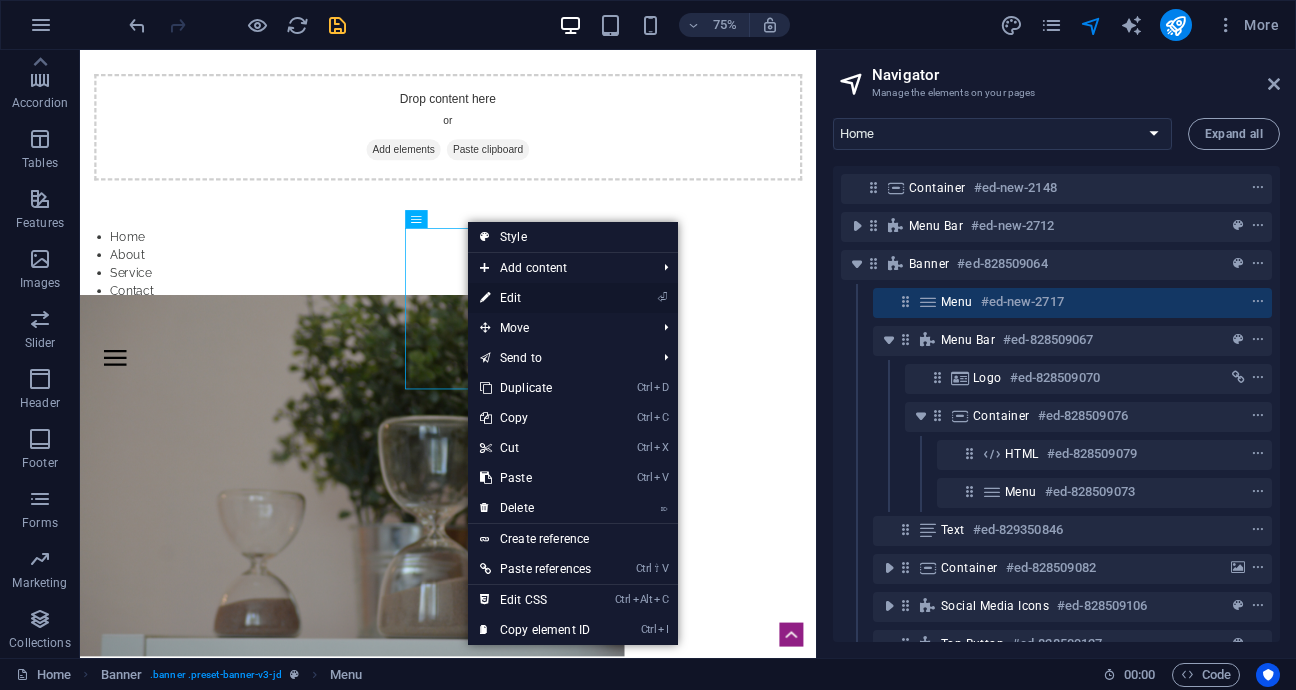 click on "⏎  Edit" at bounding box center (535, 298) 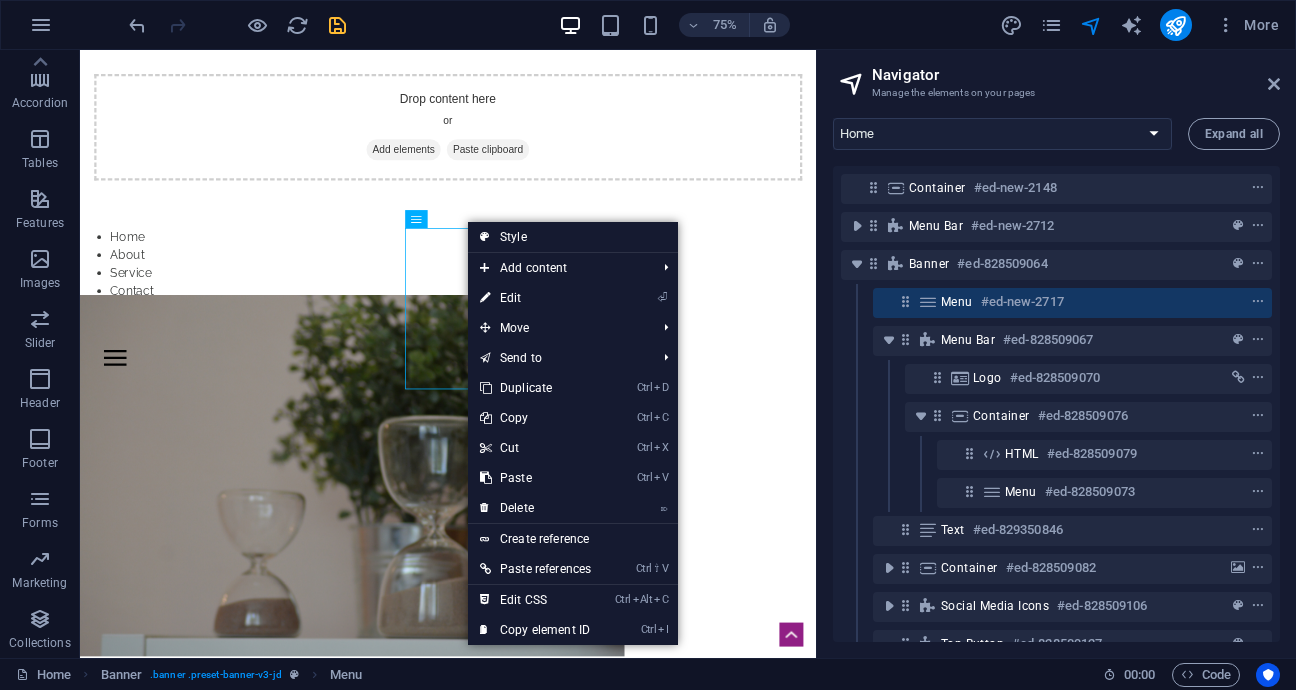 select 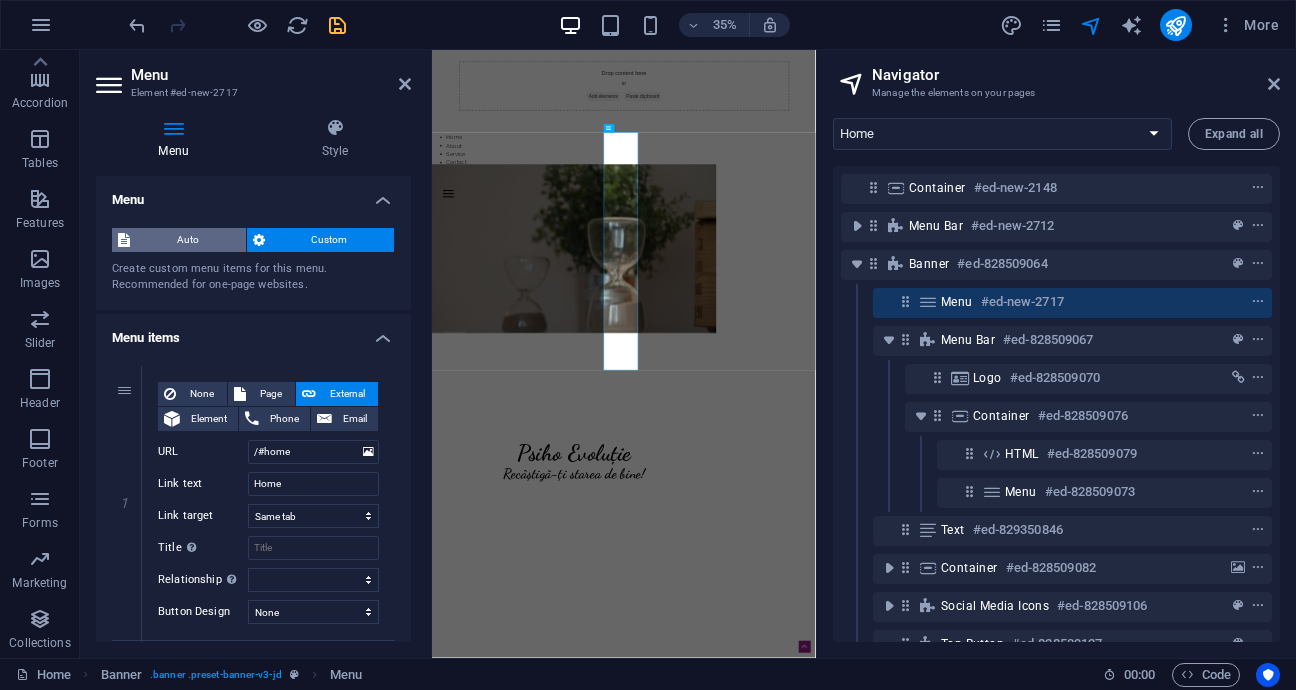 click on "Auto" at bounding box center [188, 240] 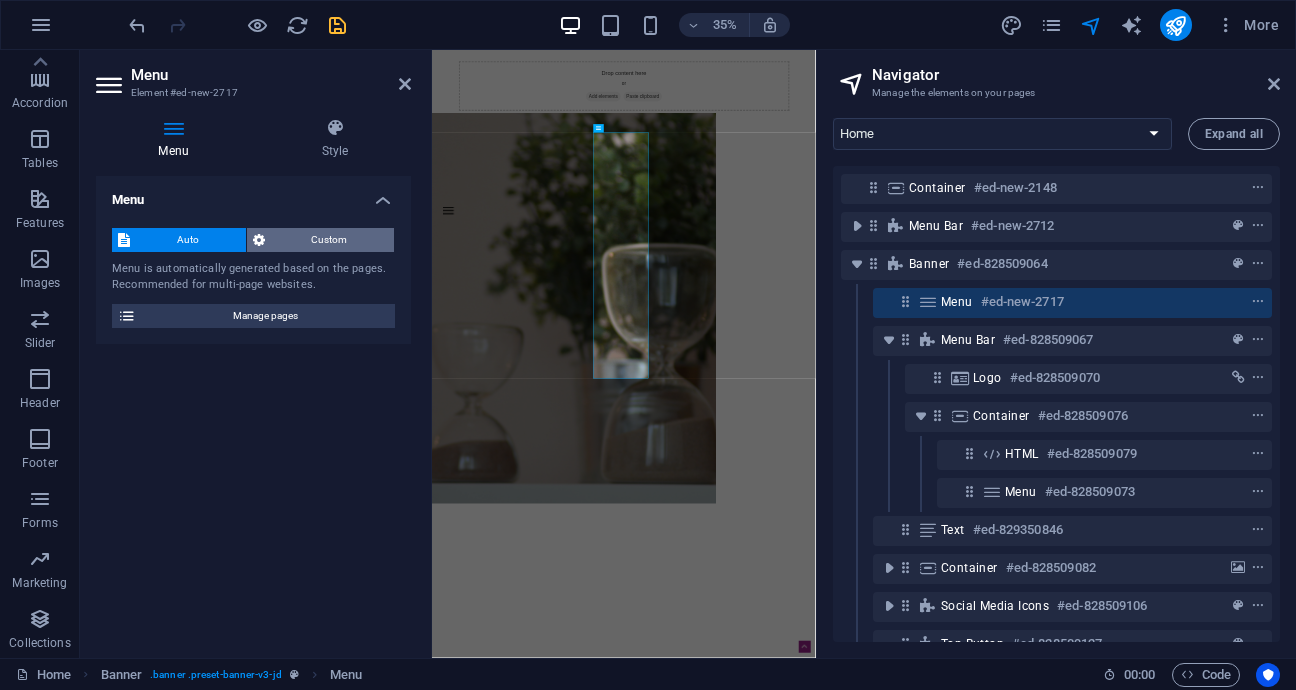 click on "Custom" at bounding box center [330, 240] 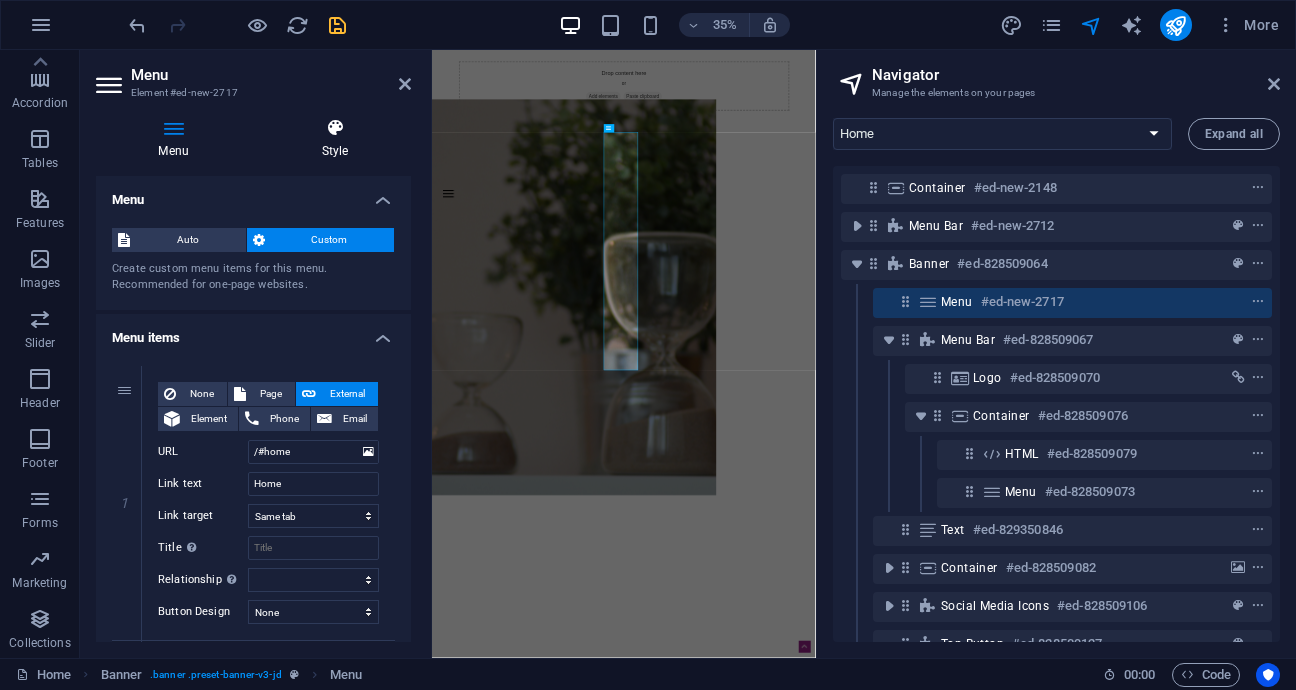 click at bounding box center [335, 128] 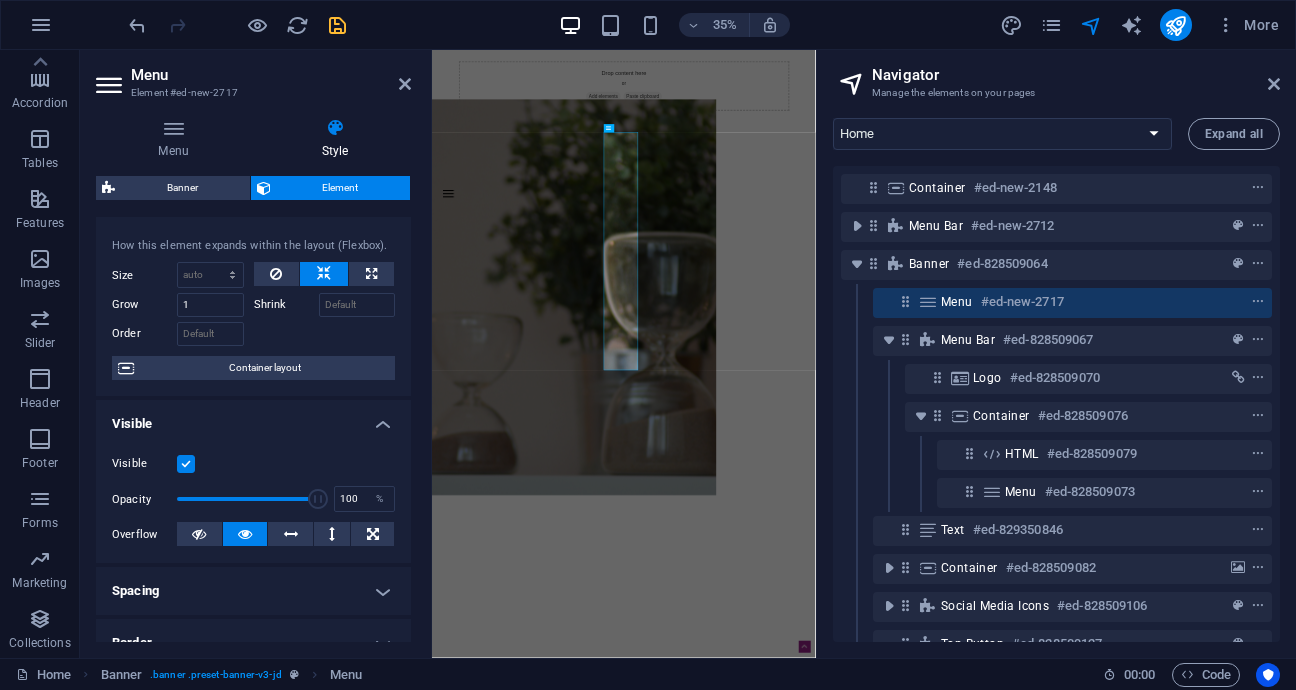 scroll, scrollTop: 0, scrollLeft: 0, axis: both 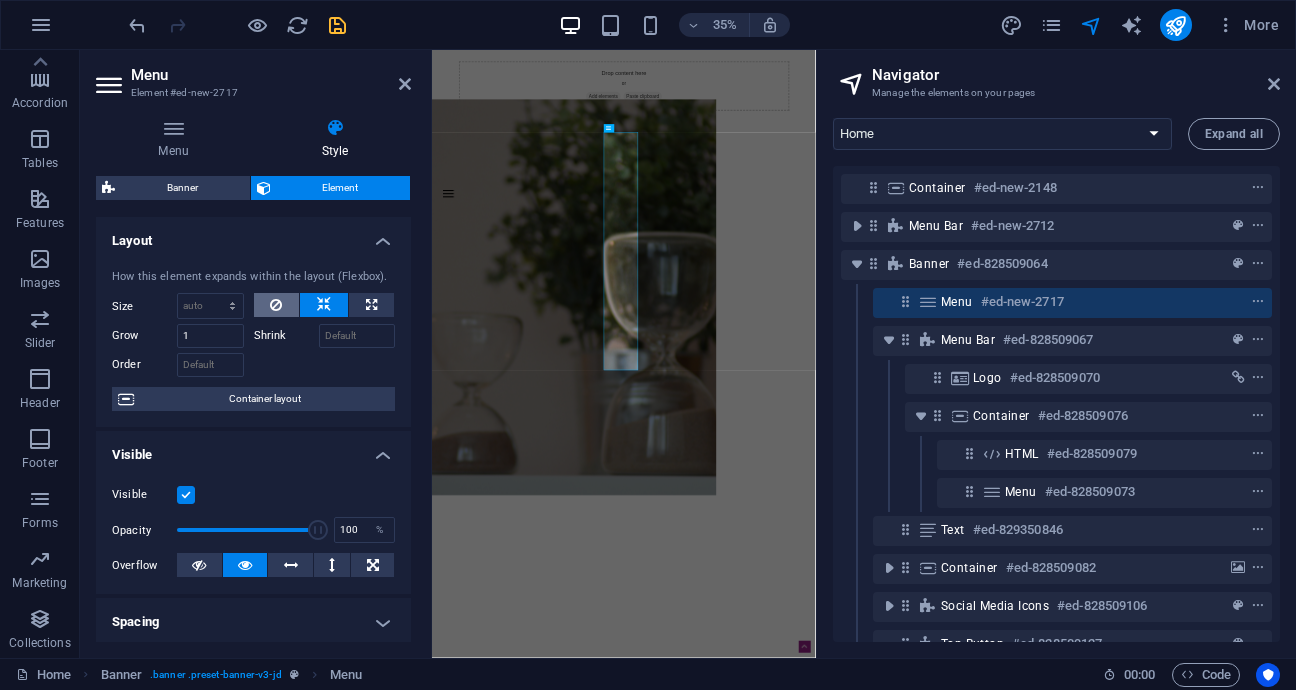 click at bounding box center (276, 305) 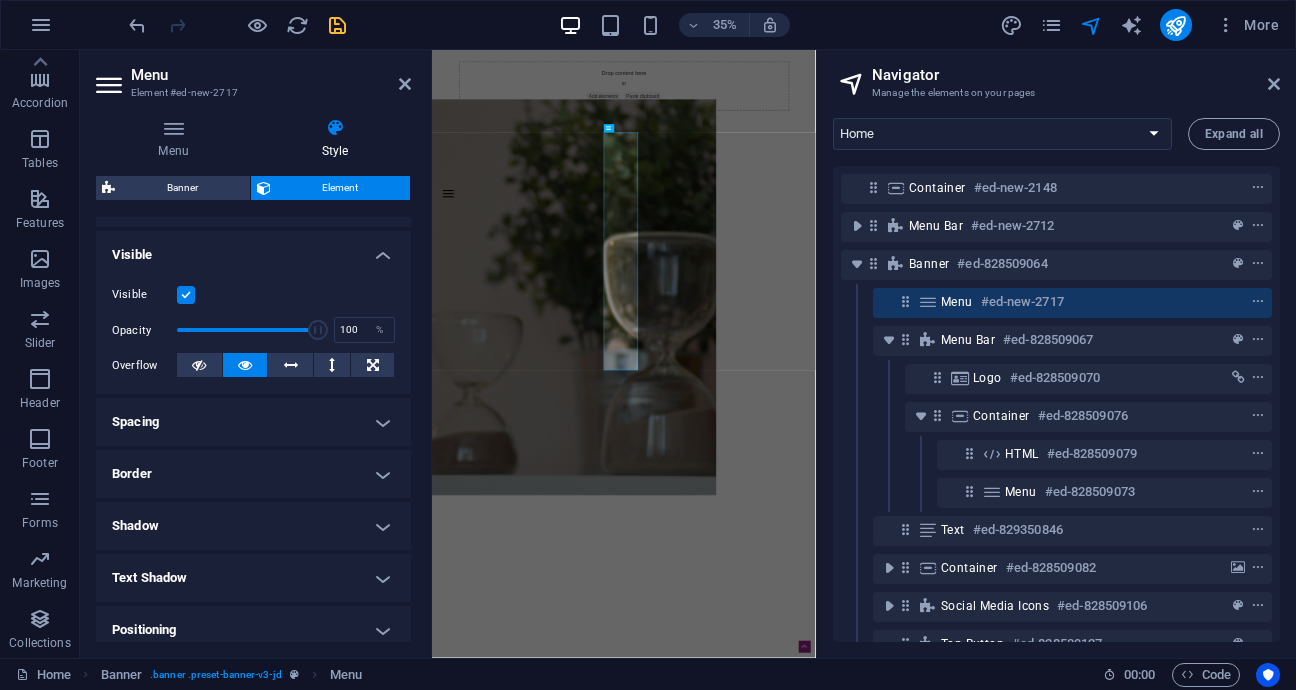 scroll, scrollTop: 100, scrollLeft: 0, axis: vertical 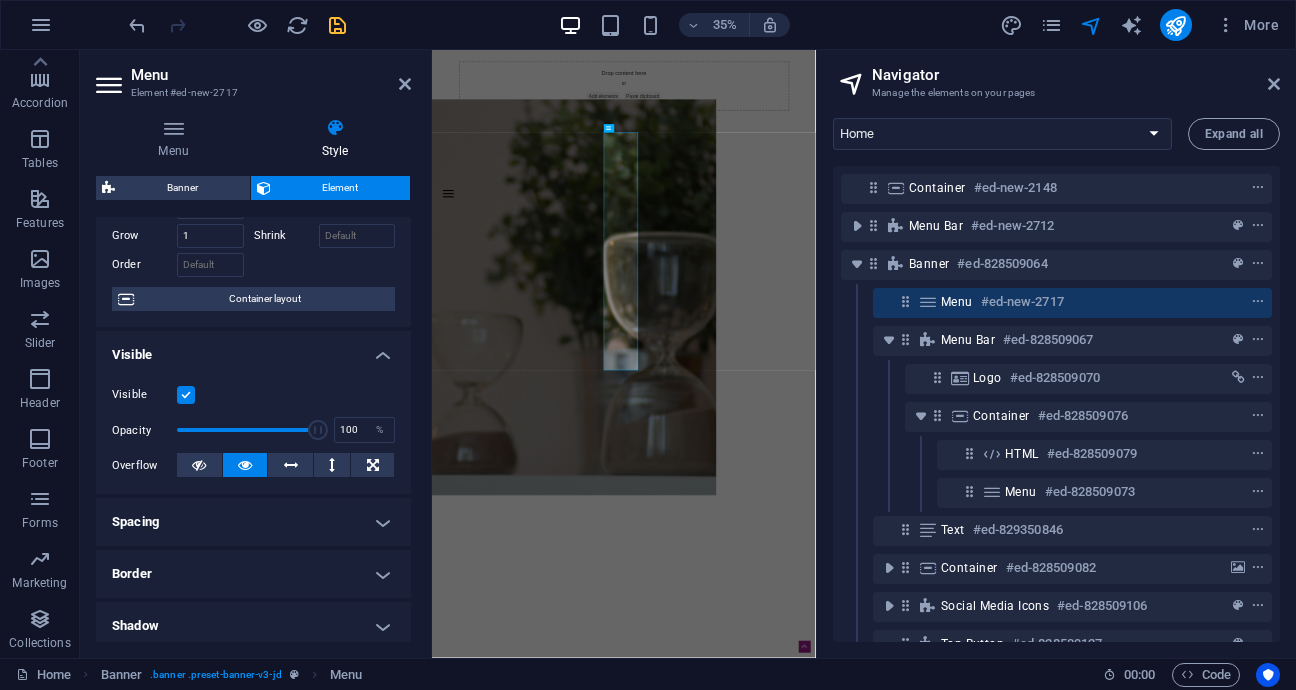 click on "Container layout" at bounding box center (264, 299) 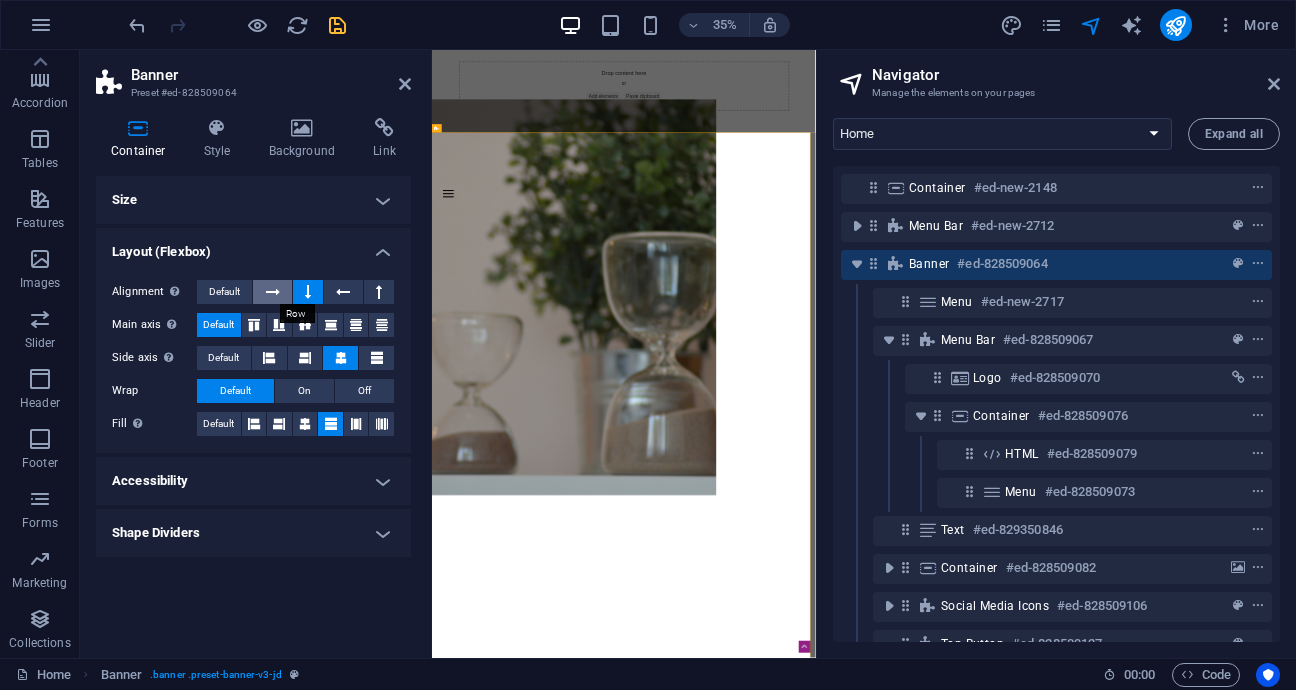 click at bounding box center (273, 292) 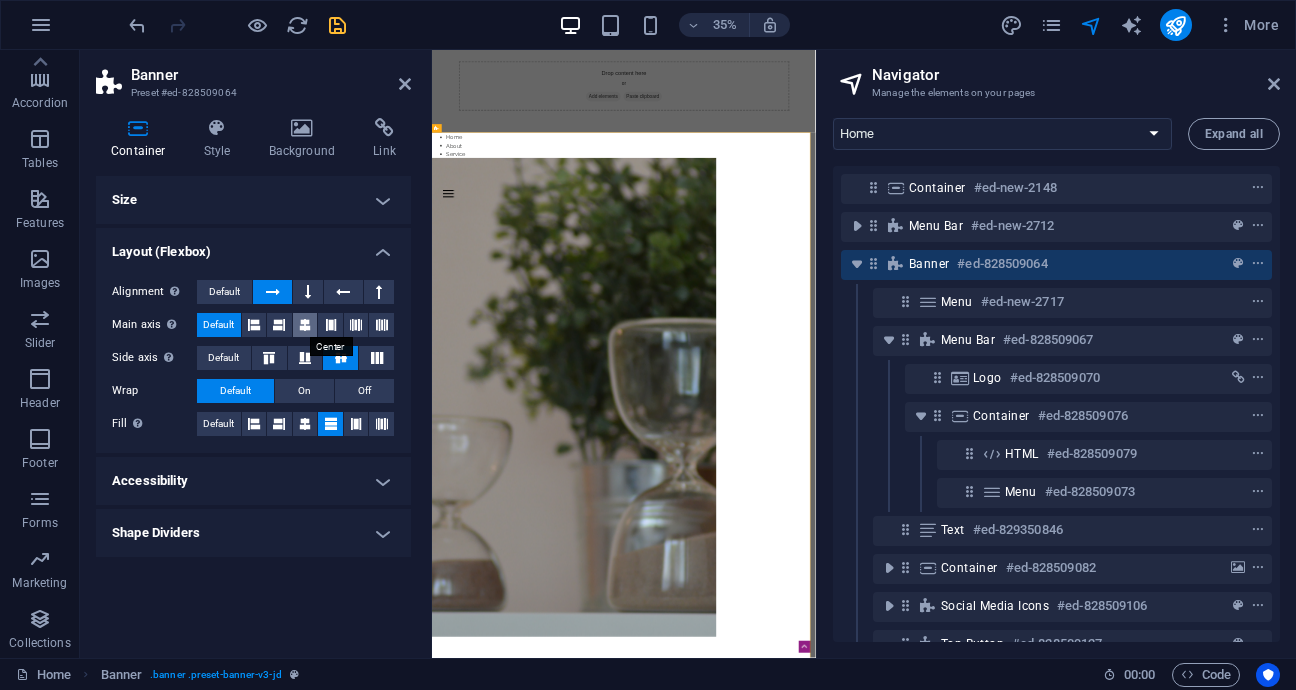 click at bounding box center [305, 325] 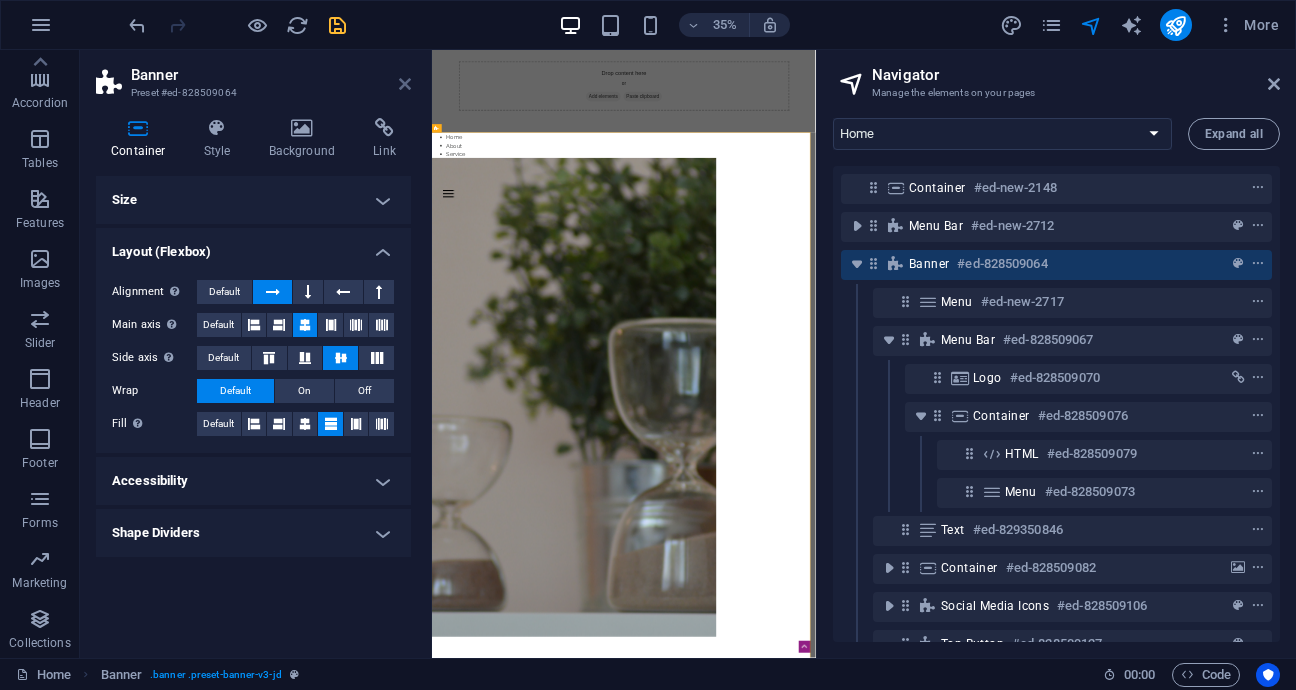 click at bounding box center [405, 84] 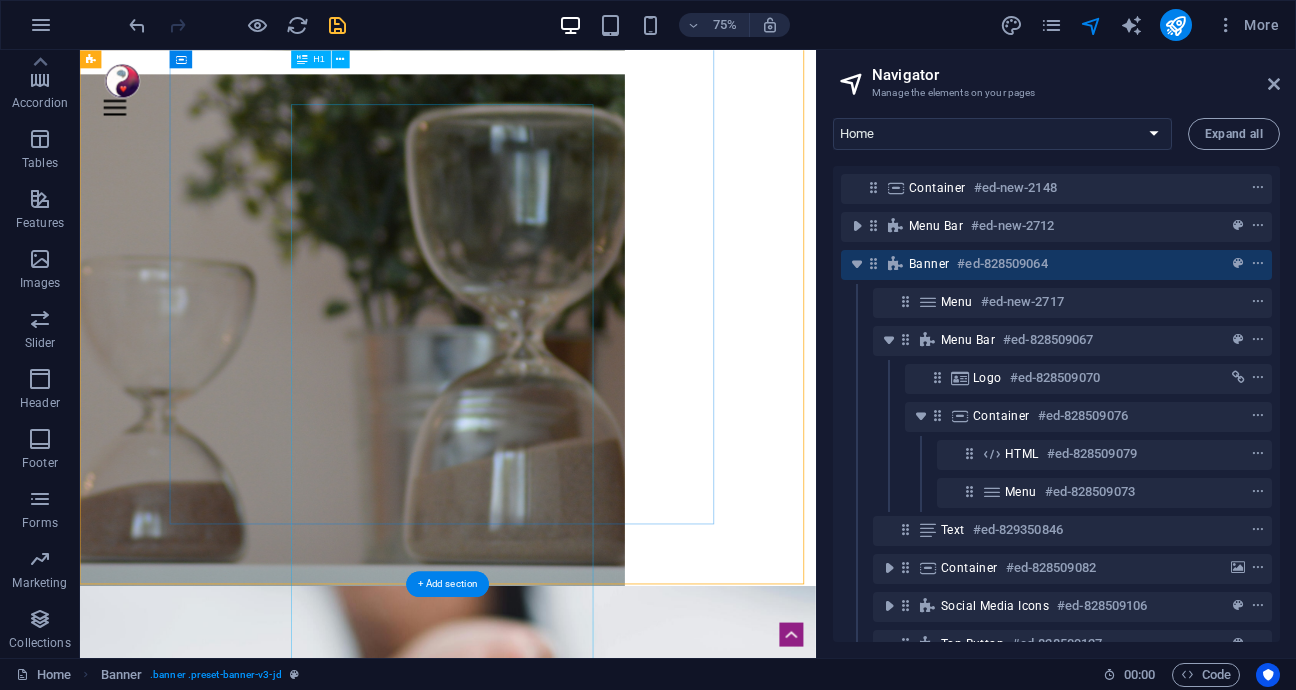 scroll, scrollTop: 1000, scrollLeft: 0, axis: vertical 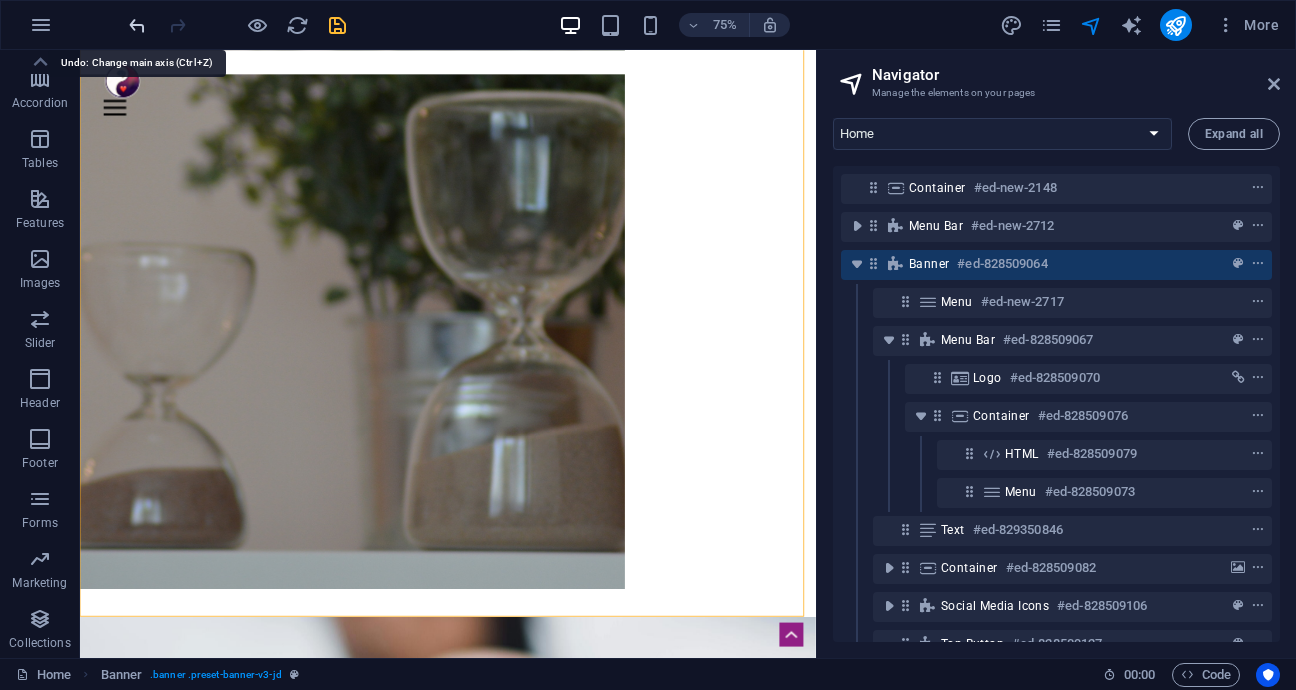 click at bounding box center (137, 25) 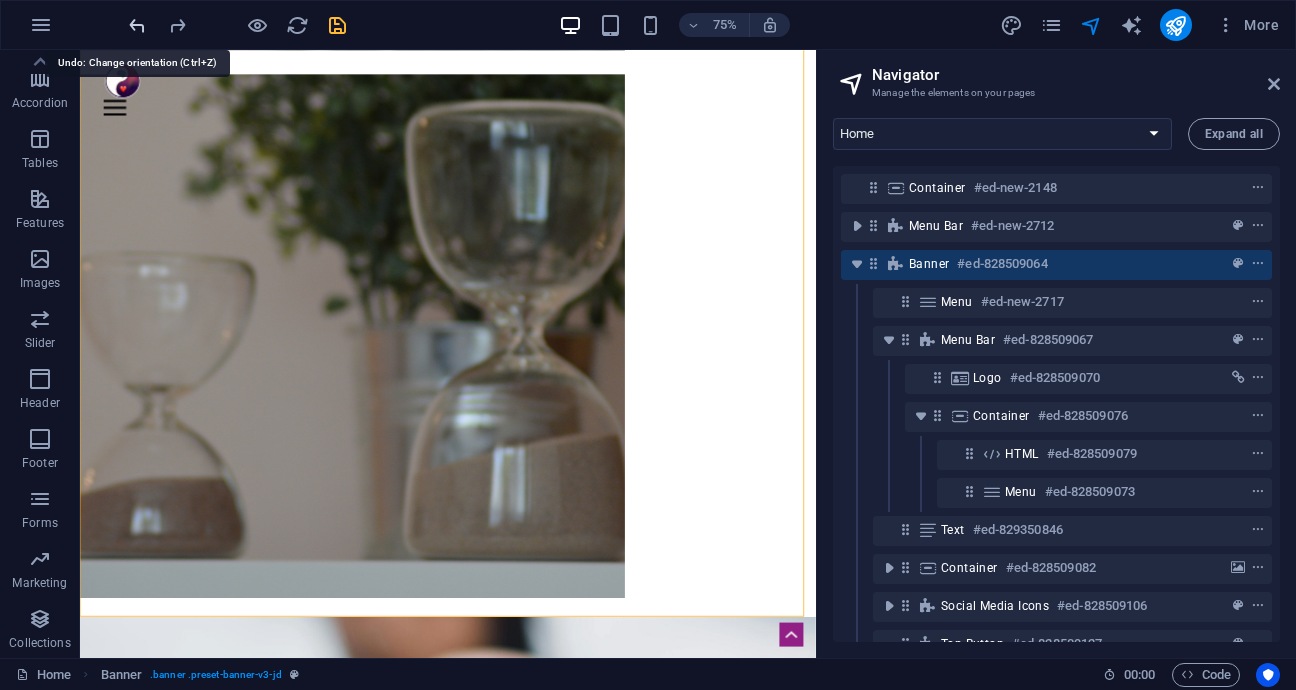 click at bounding box center [137, 25] 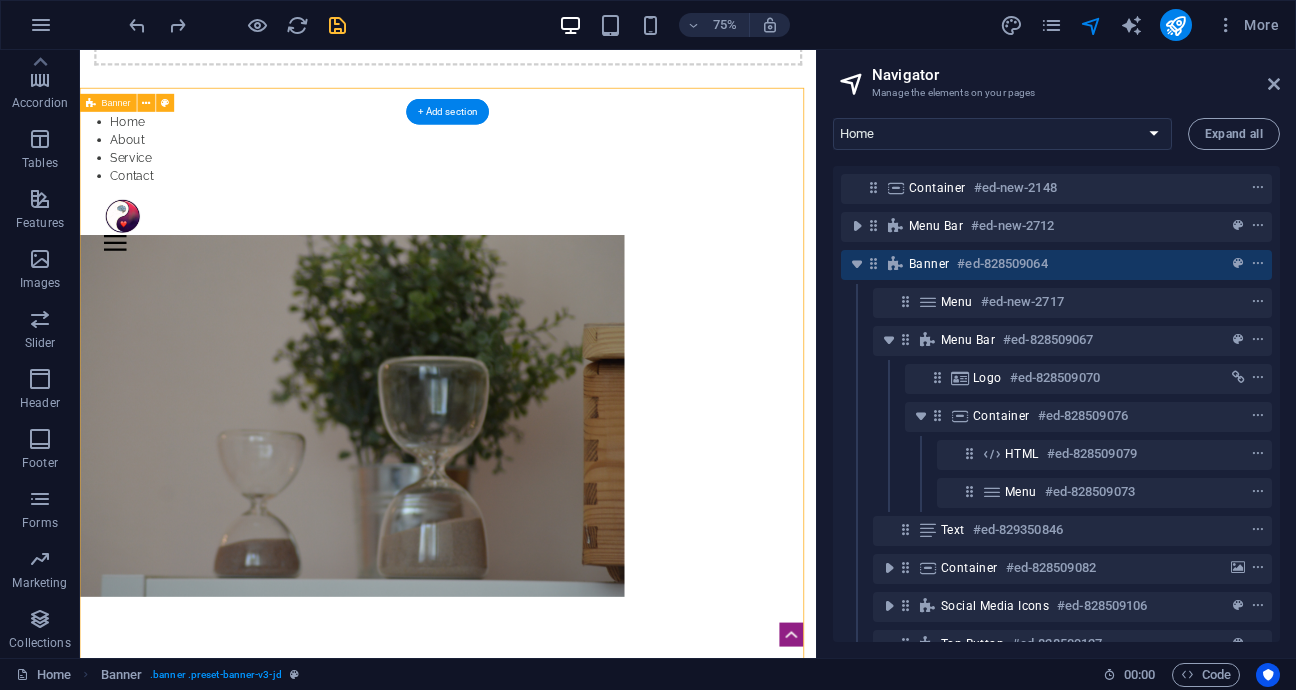 scroll, scrollTop: 54, scrollLeft: 0, axis: vertical 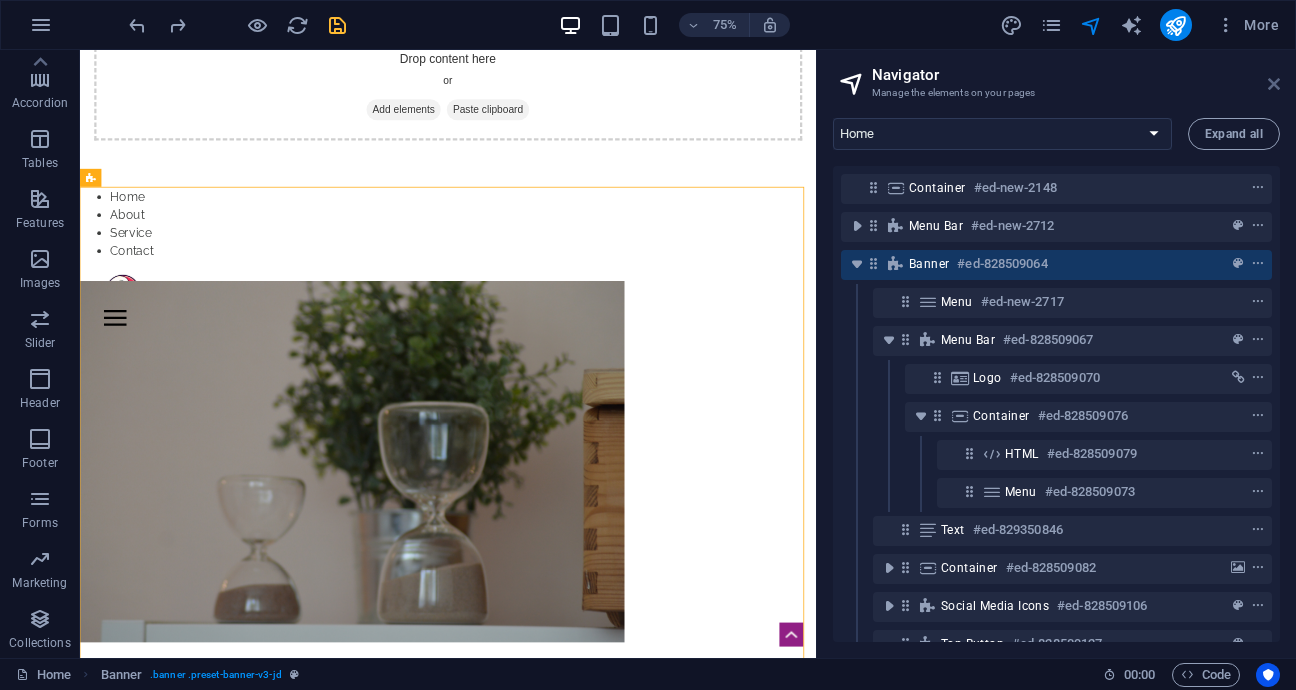 click at bounding box center (1274, 84) 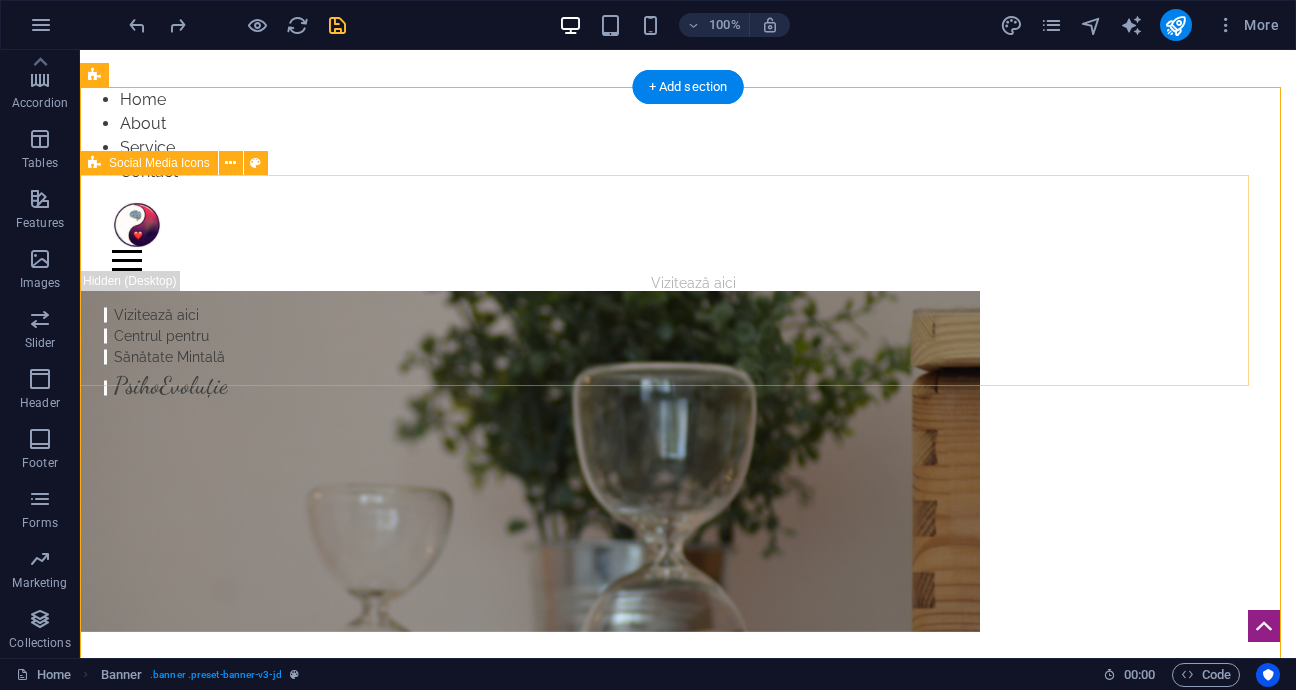 scroll, scrollTop: 0, scrollLeft: 0, axis: both 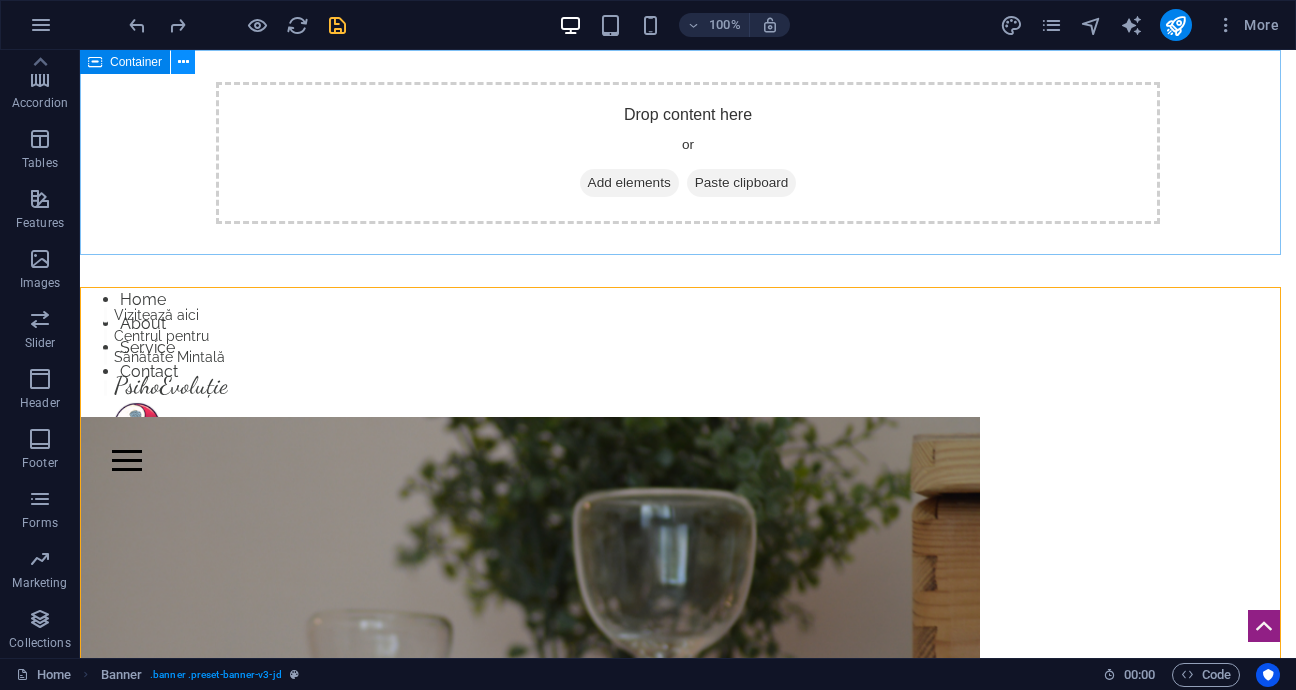 click at bounding box center [183, 62] 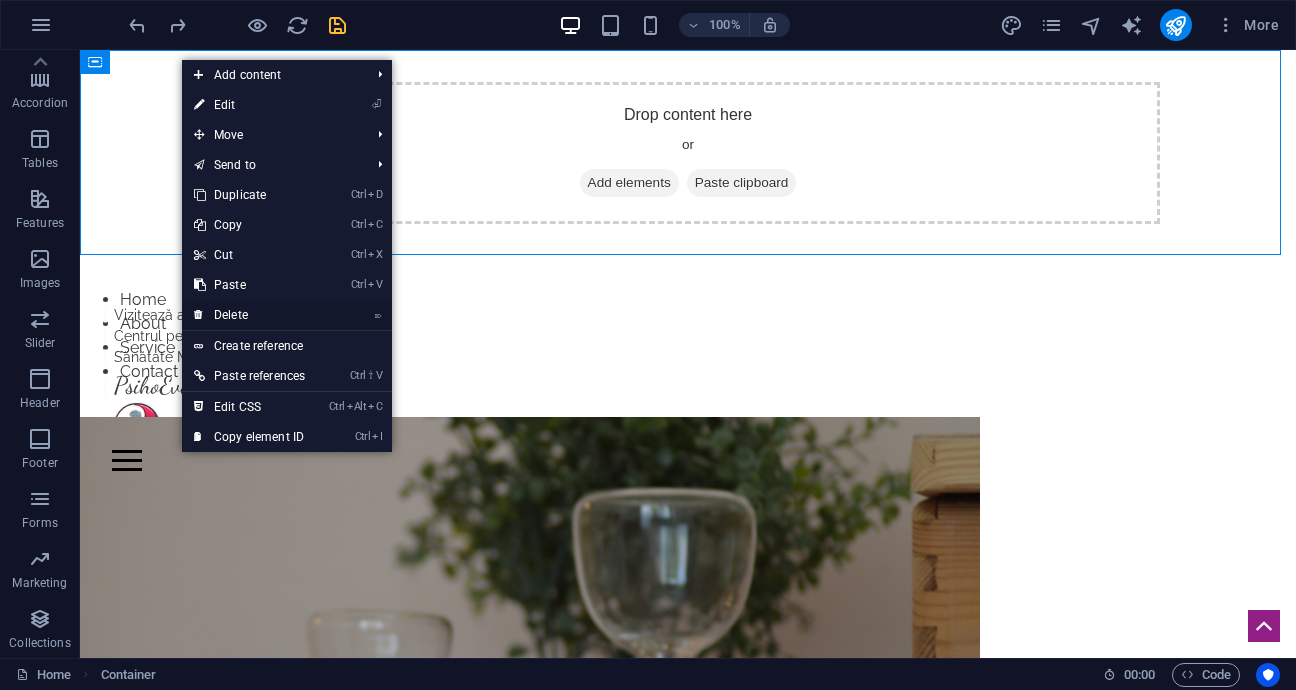 click on "⌦  Delete" at bounding box center (249, 315) 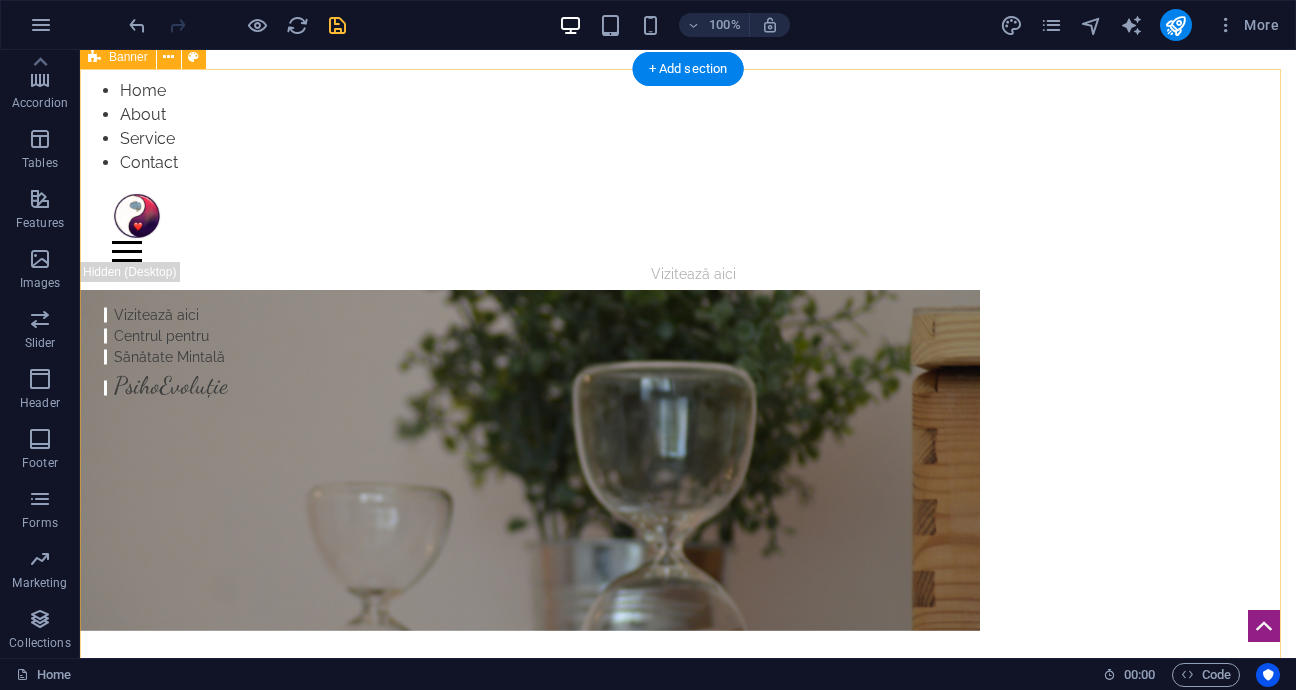 scroll, scrollTop: 0, scrollLeft: 0, axis: both 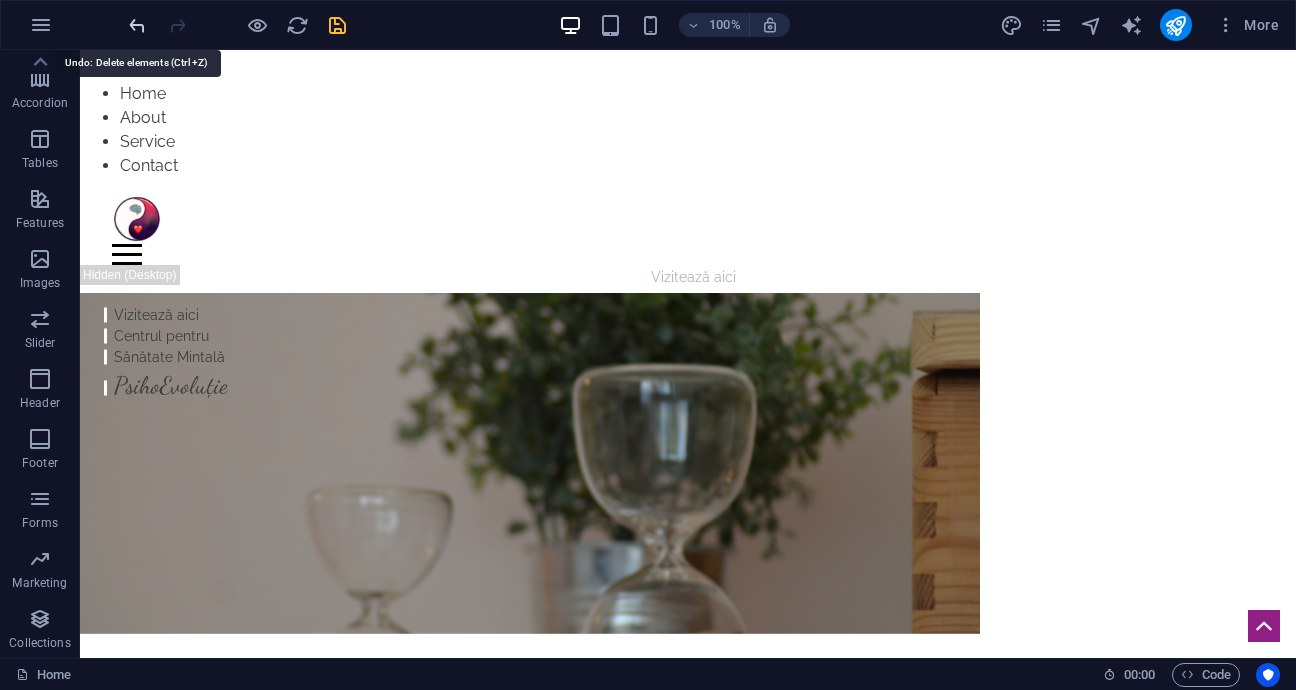 click at bounding box center [137, 25] 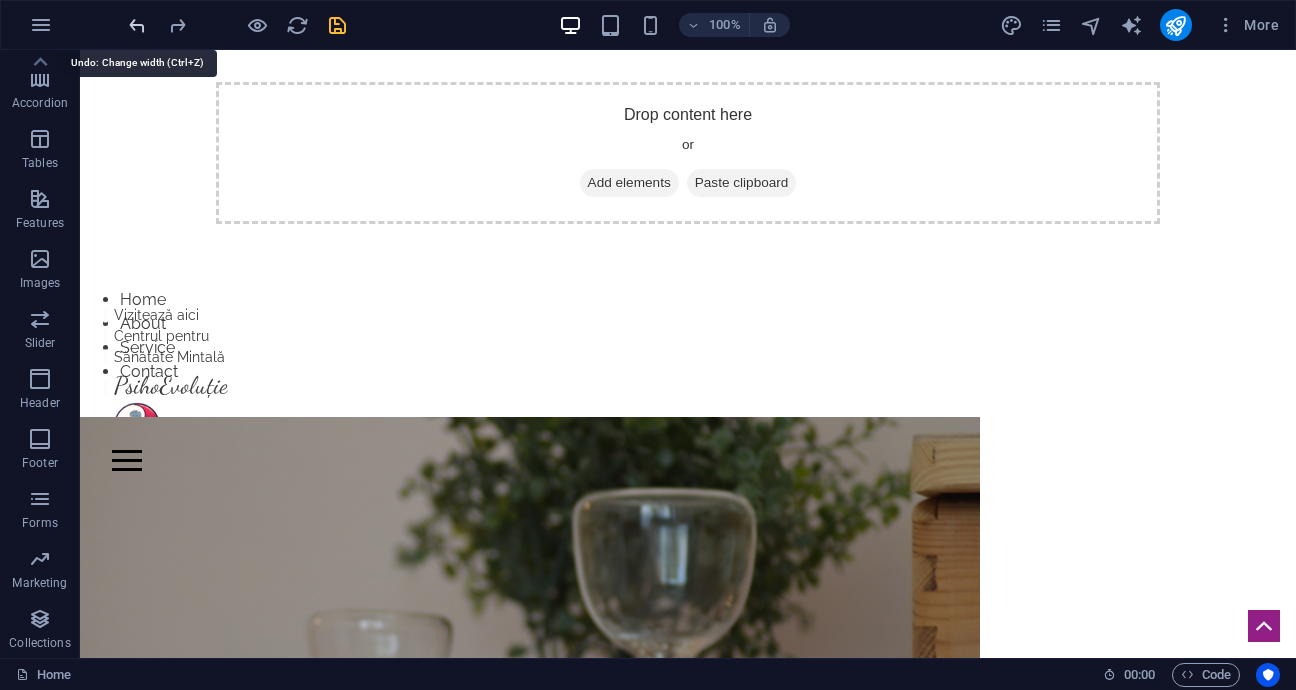 click at bounding box center (137, 25) 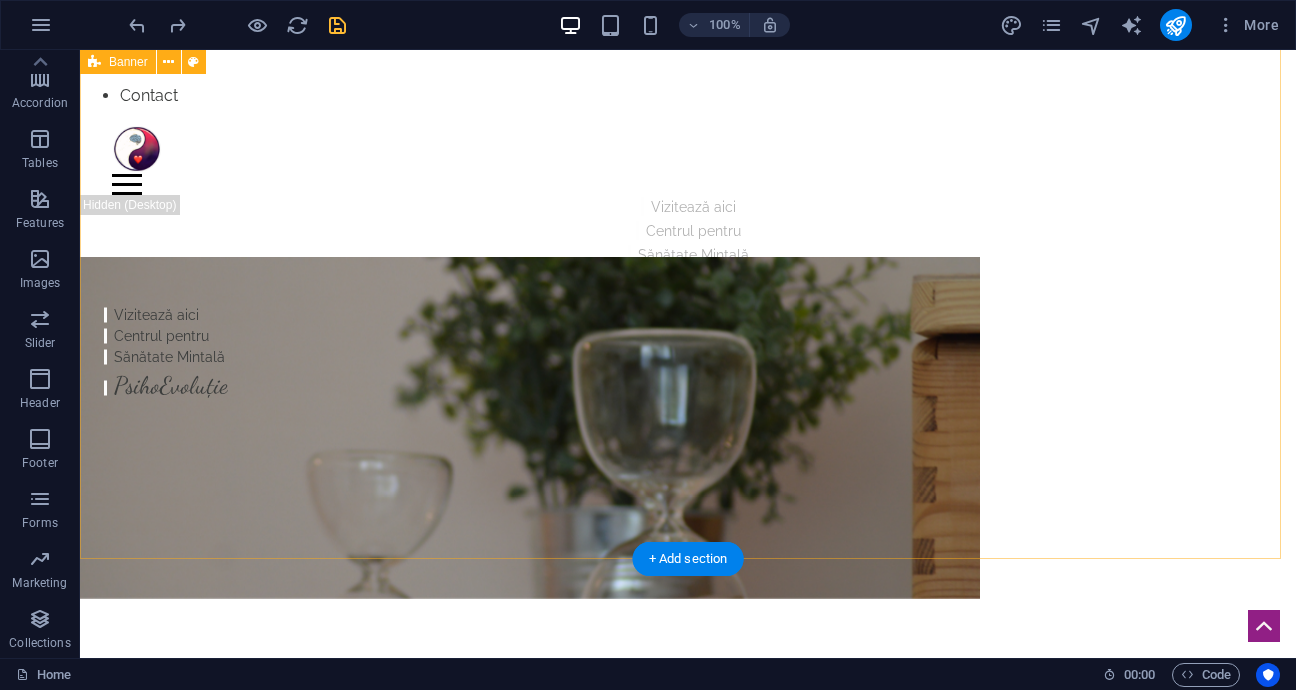 scroll, scrollTop: 265, scrollLeft: 0, axis: vertical 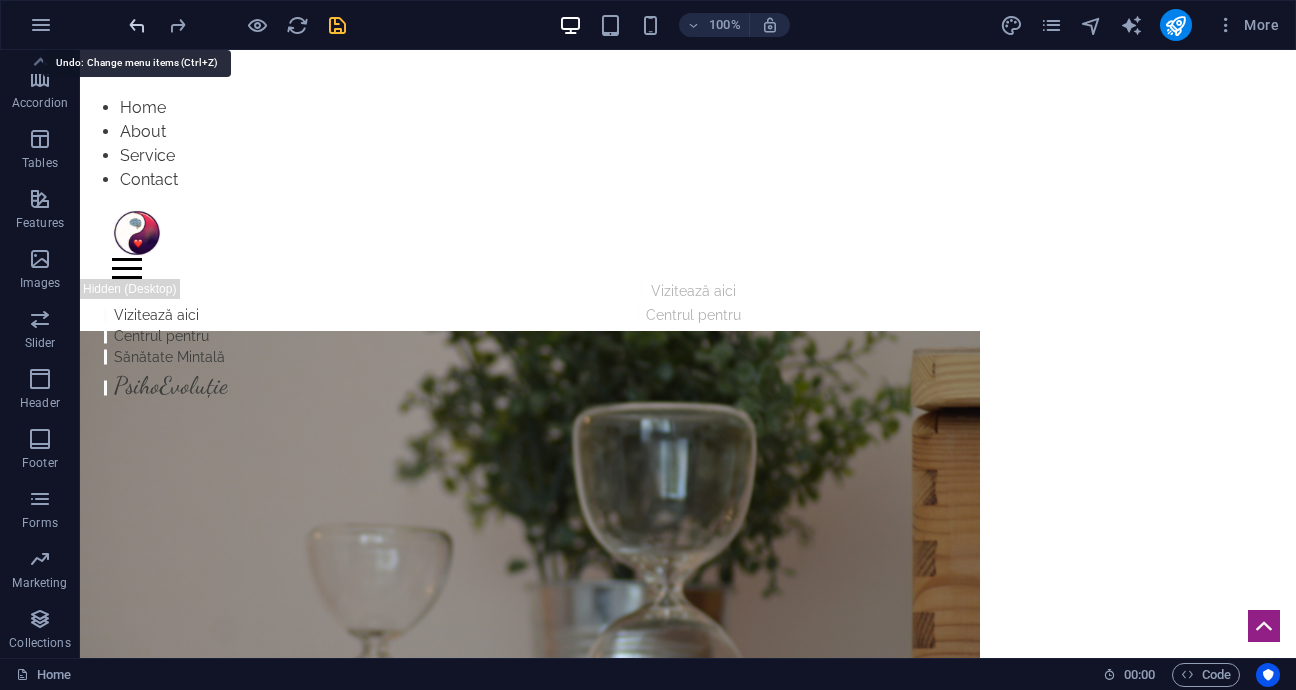 click at bounding box center [137, 25] 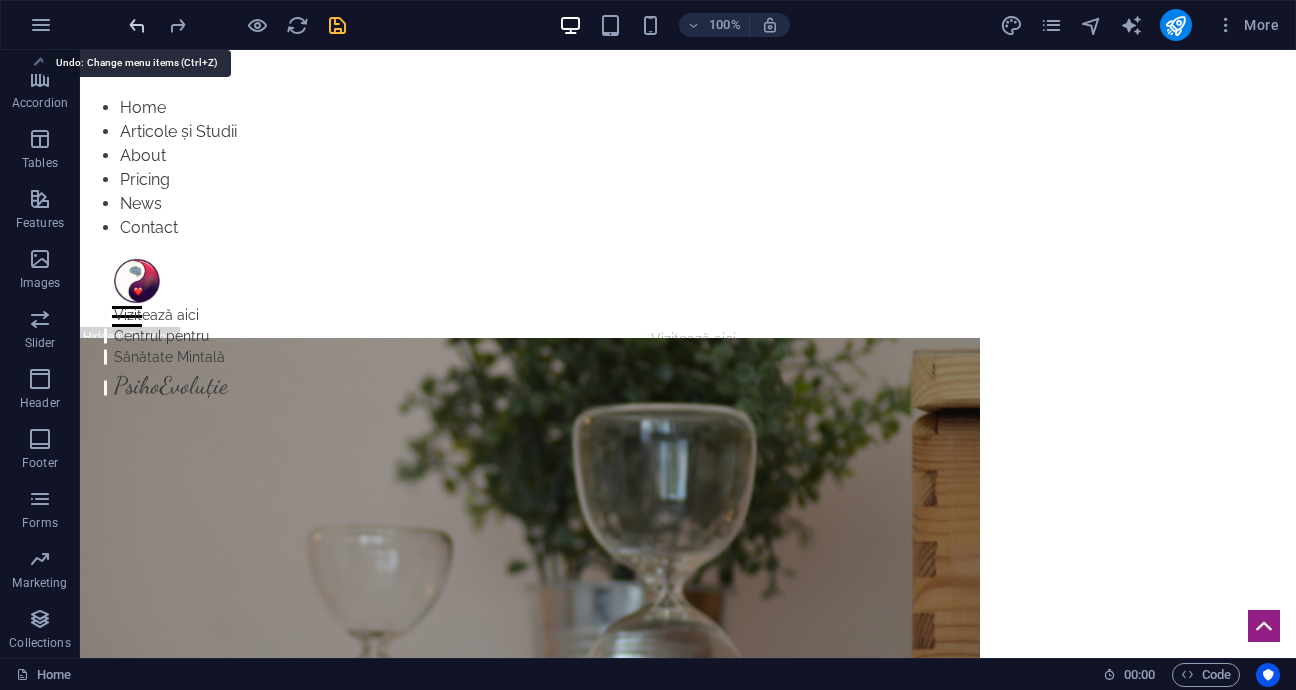 click at bounding box center [137, 25] 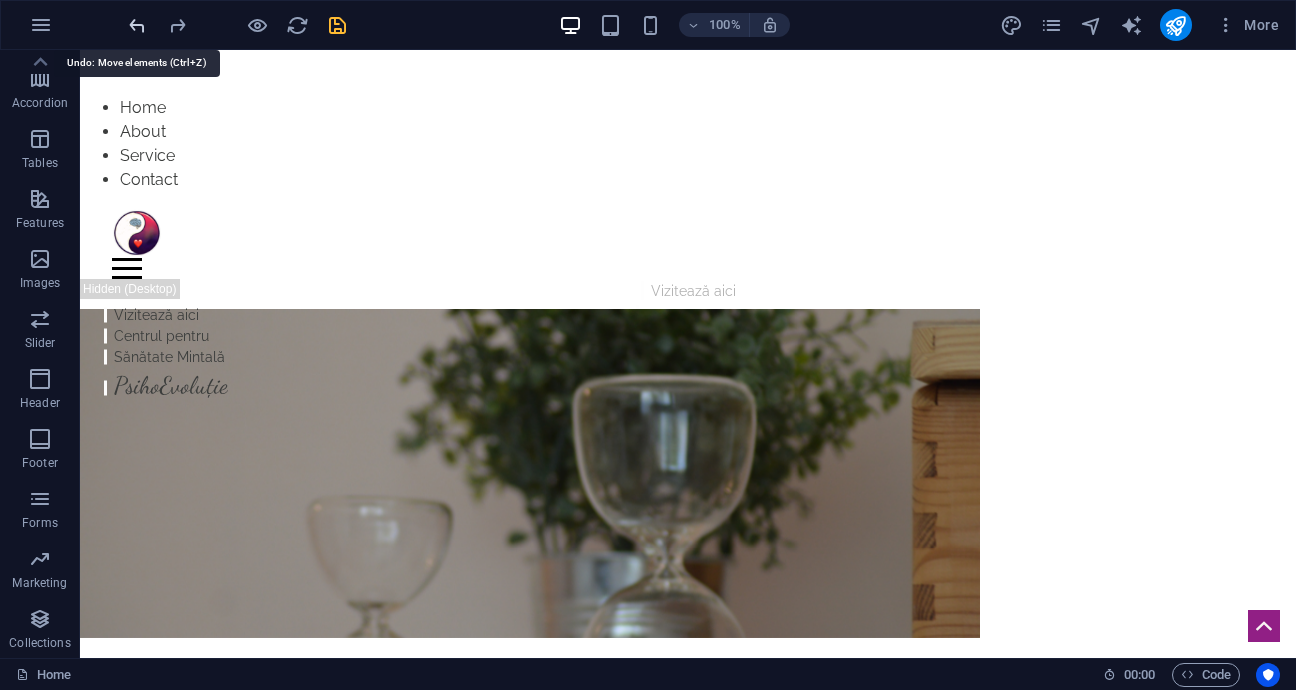 click at bounding box center [137, 25] 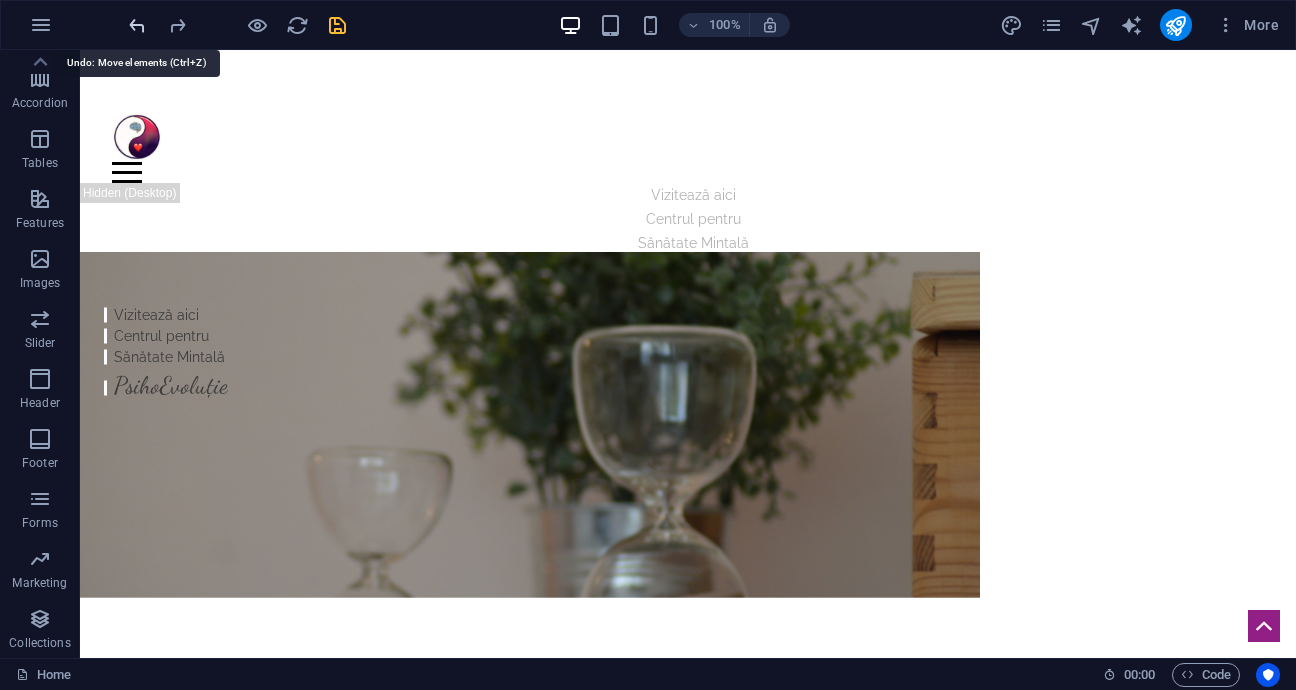 click at bounding box center [137, 25] 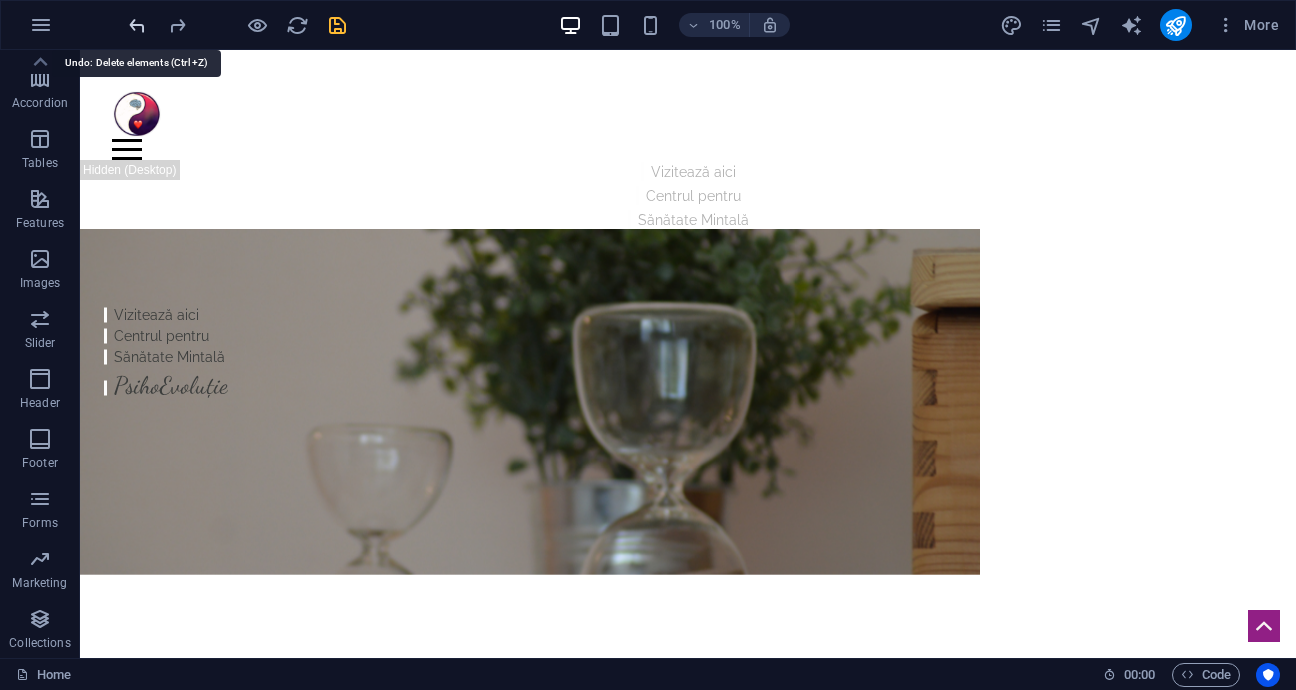 click at bounding box center (137, 25) 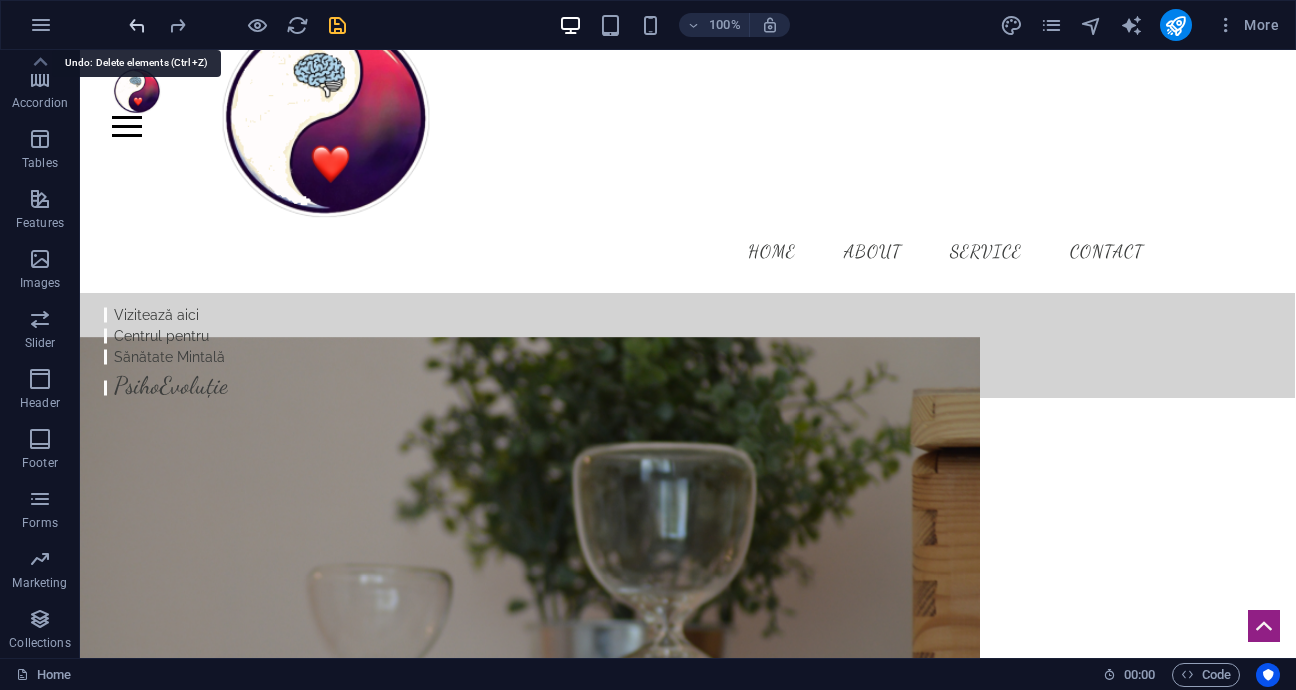 scroll, scrollTop: 351, scrollLeft: 0, axis: vertical 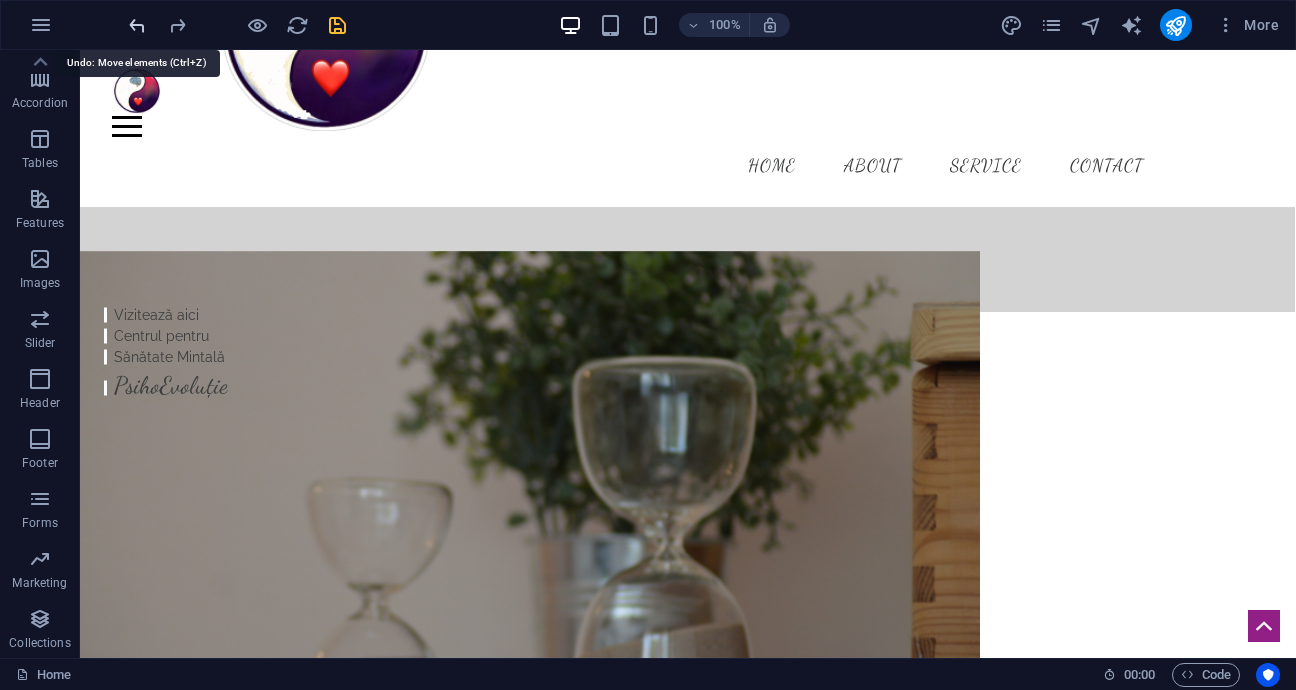 click at bounding box center (137, 25) 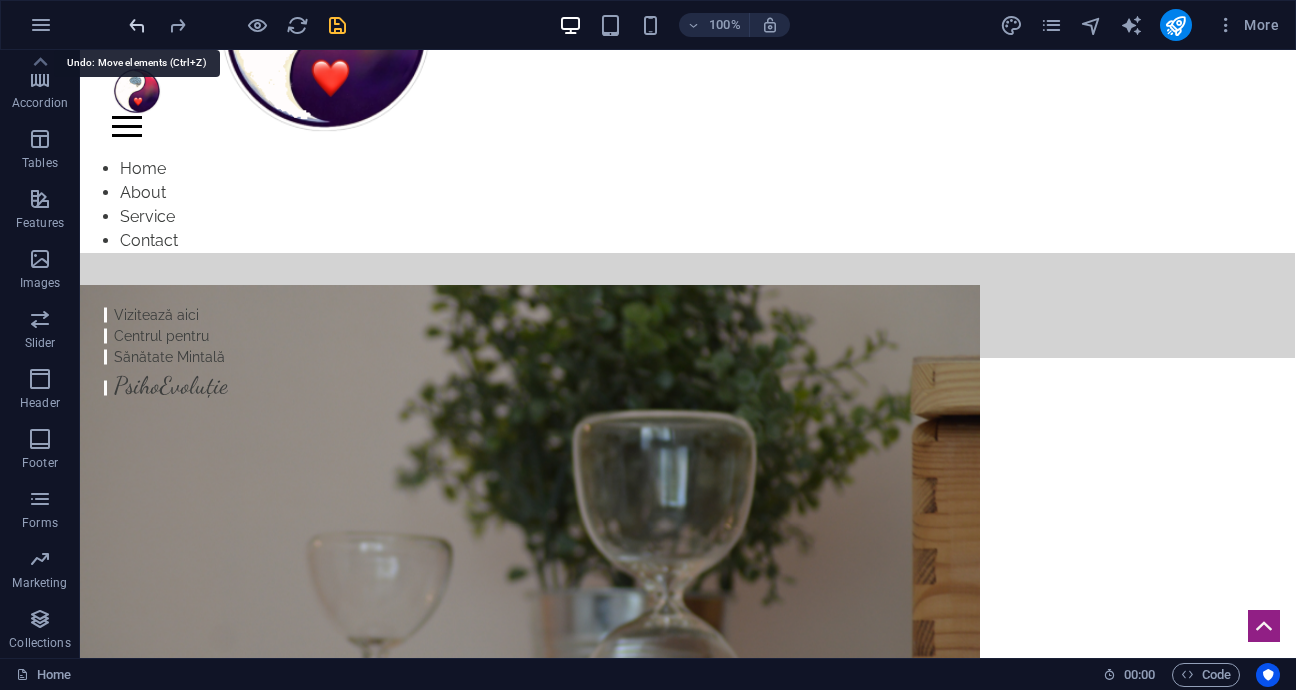 click at bounding box center [137, 25] 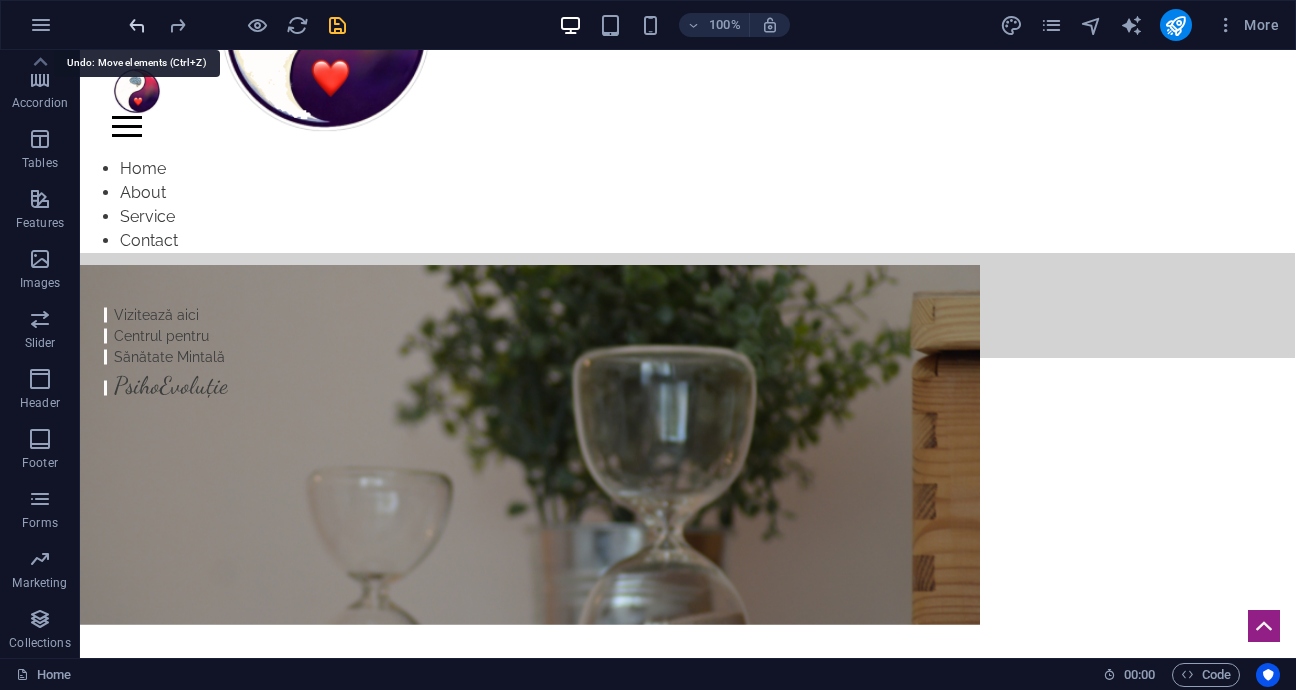 click at bounding box center (137, 25) 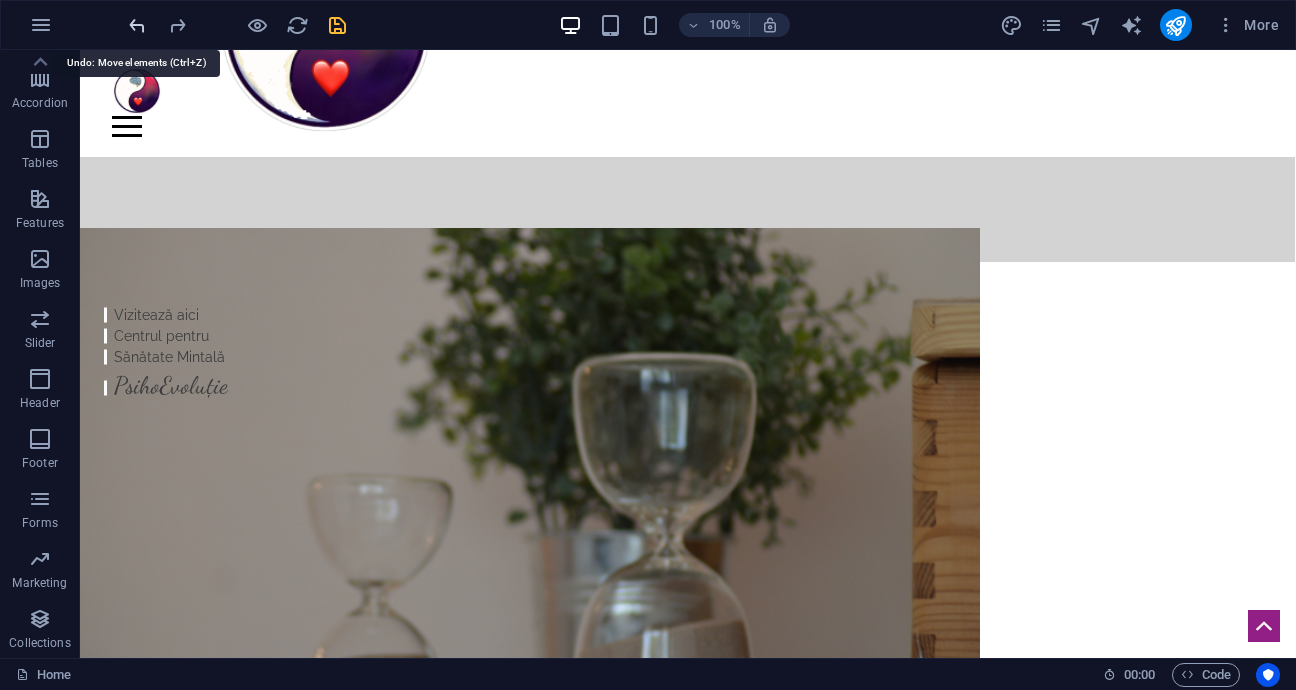 click at bounding box center (137, 25) 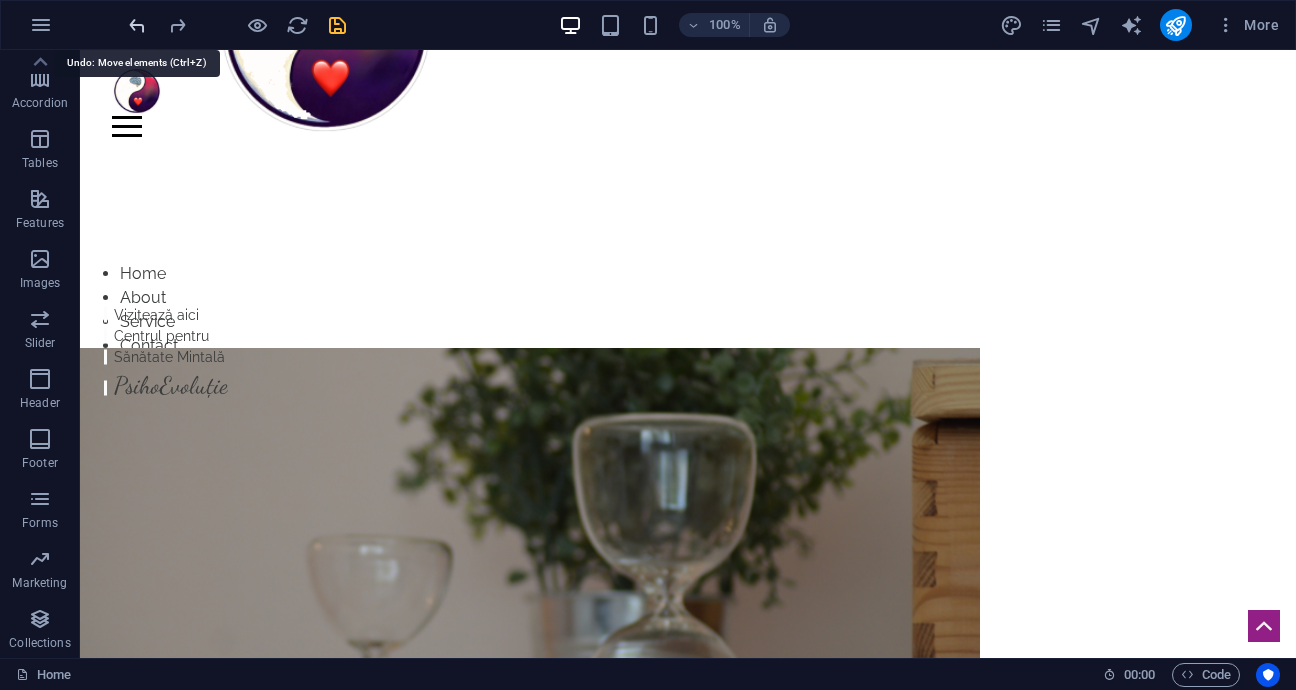 click at bounding box center [137, 25] 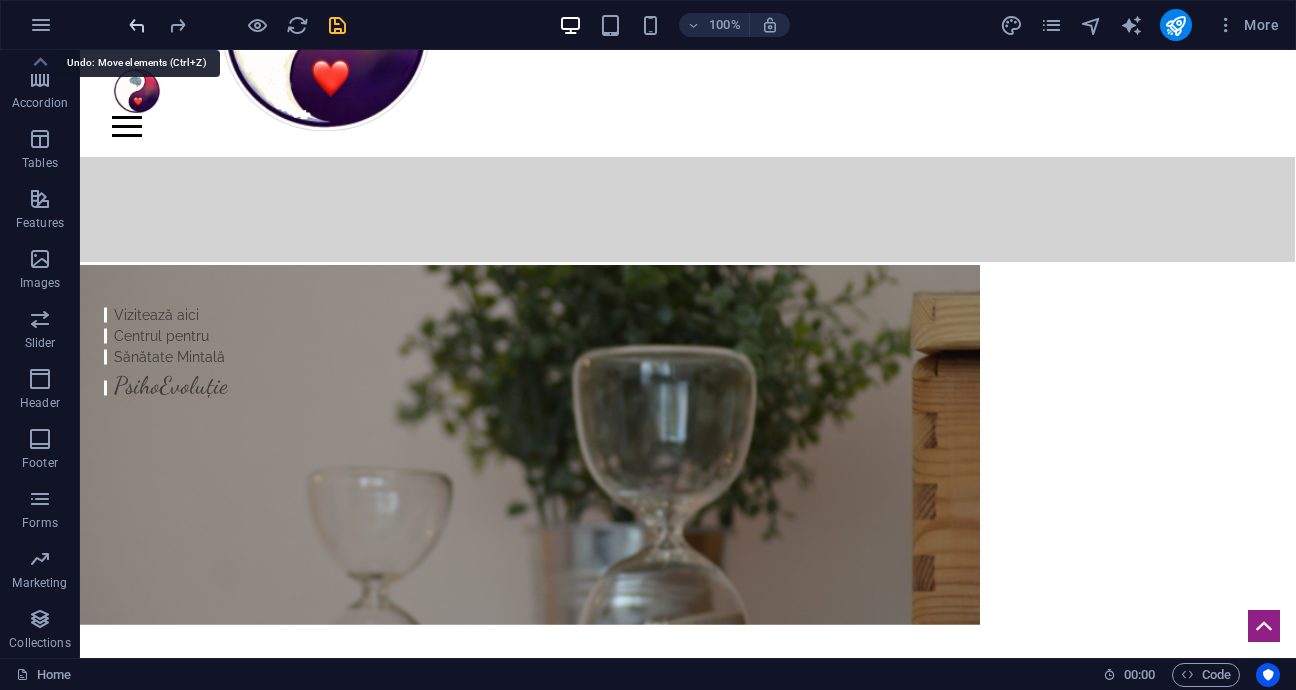 click at bounding box center [137, 25] 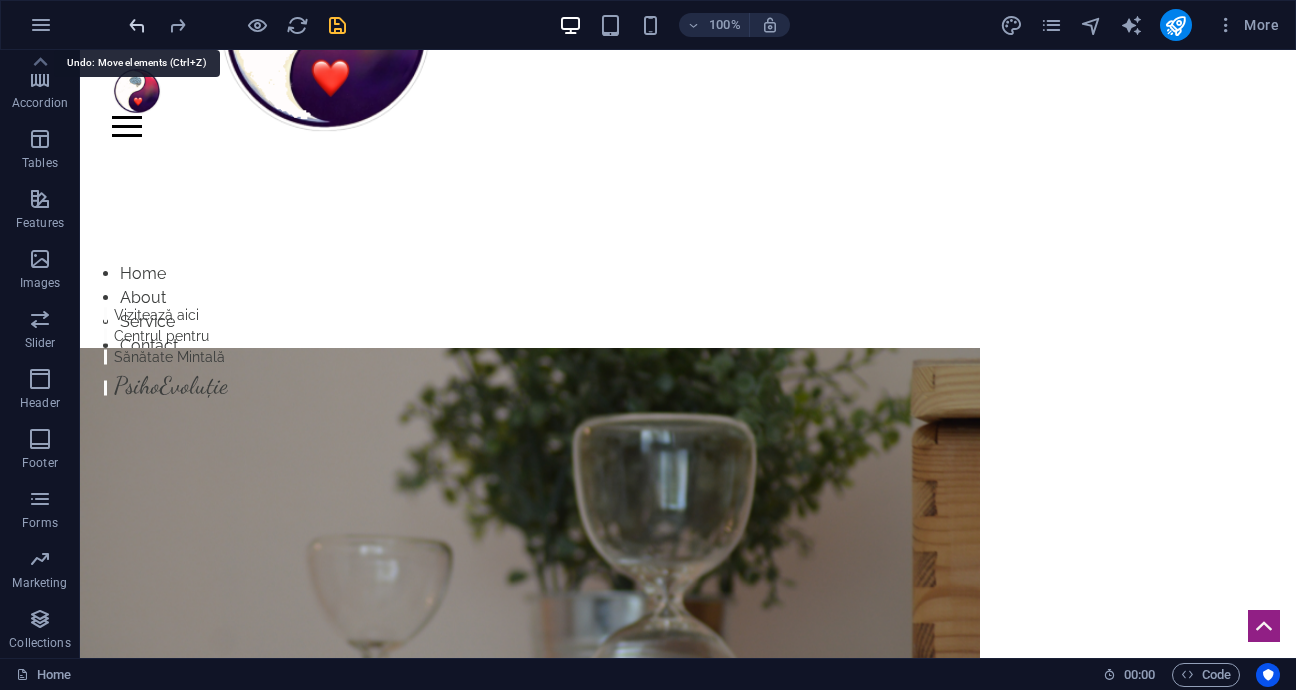click at bounding box center (137, 25) 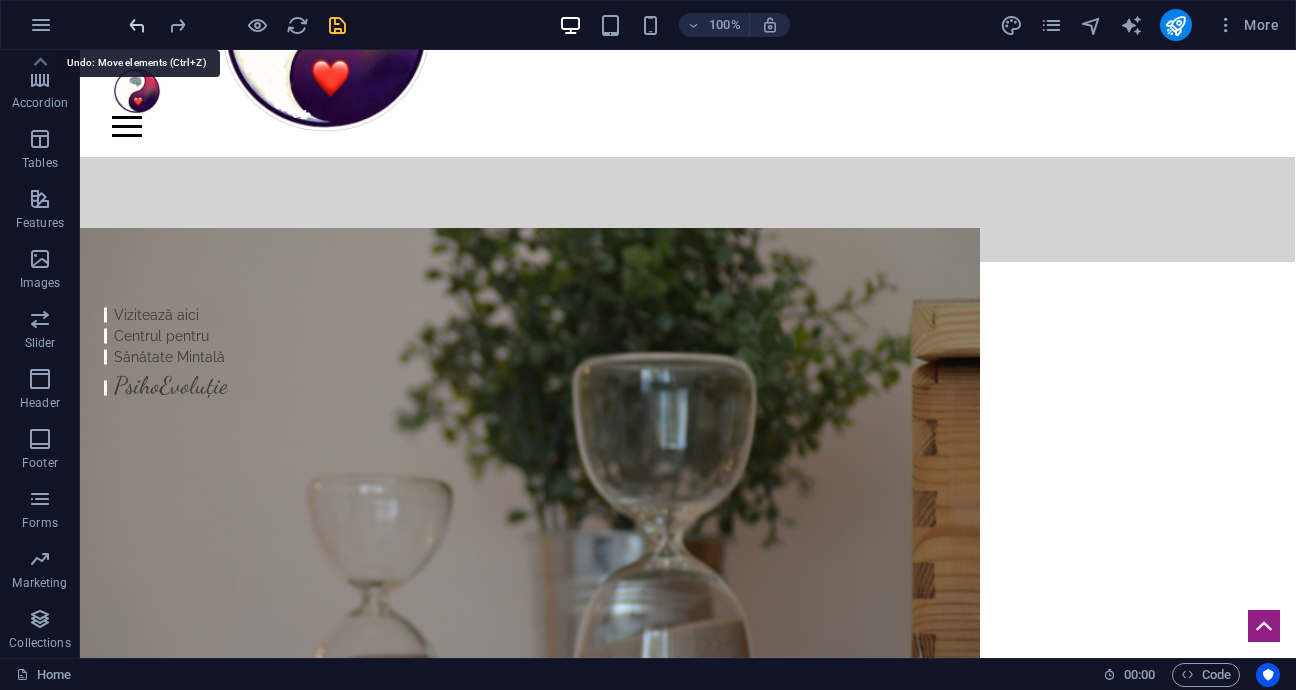 click at bounding box center [137, 25] 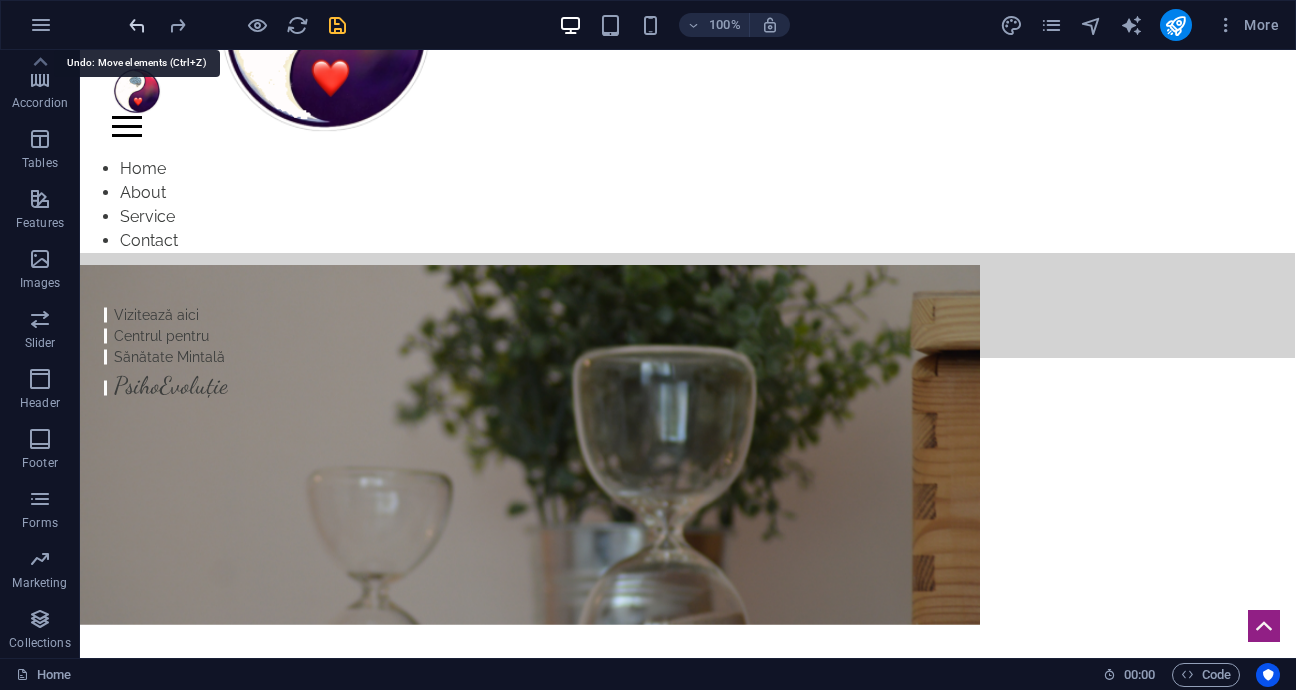 click at bounding box center [137, 25] 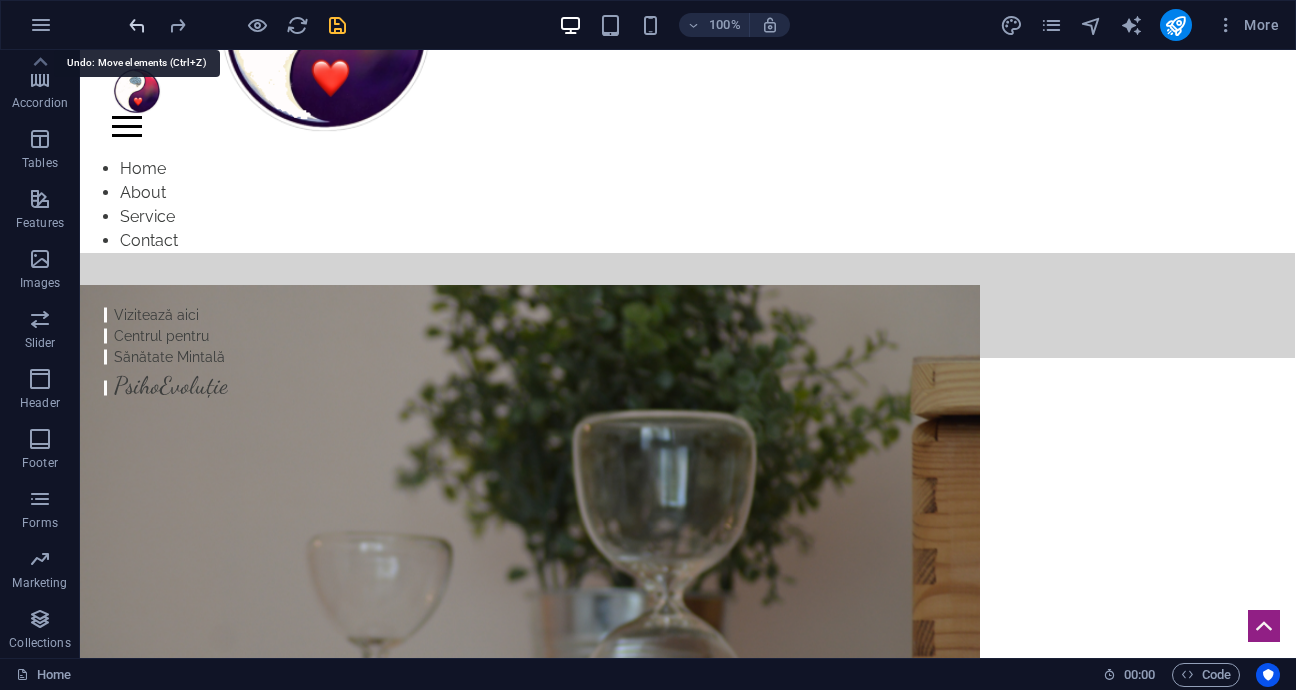 click at bounding box center (137, 25) 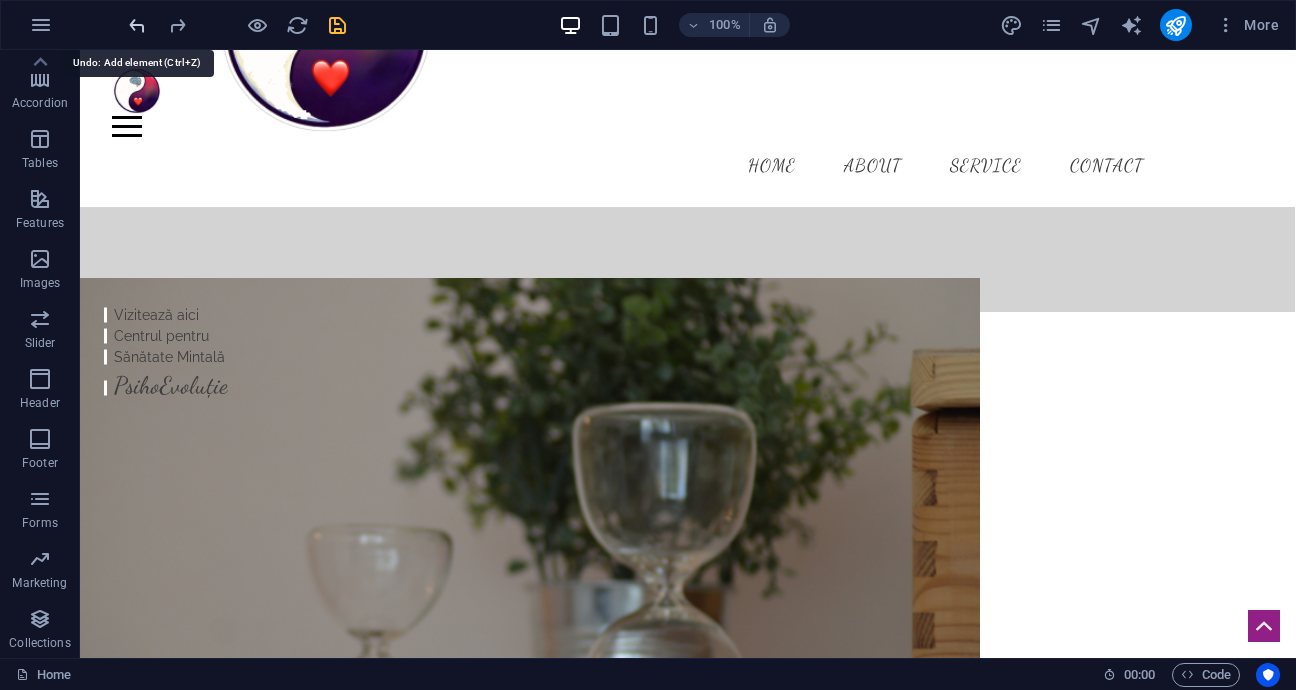click at bounding box center [137, 25] 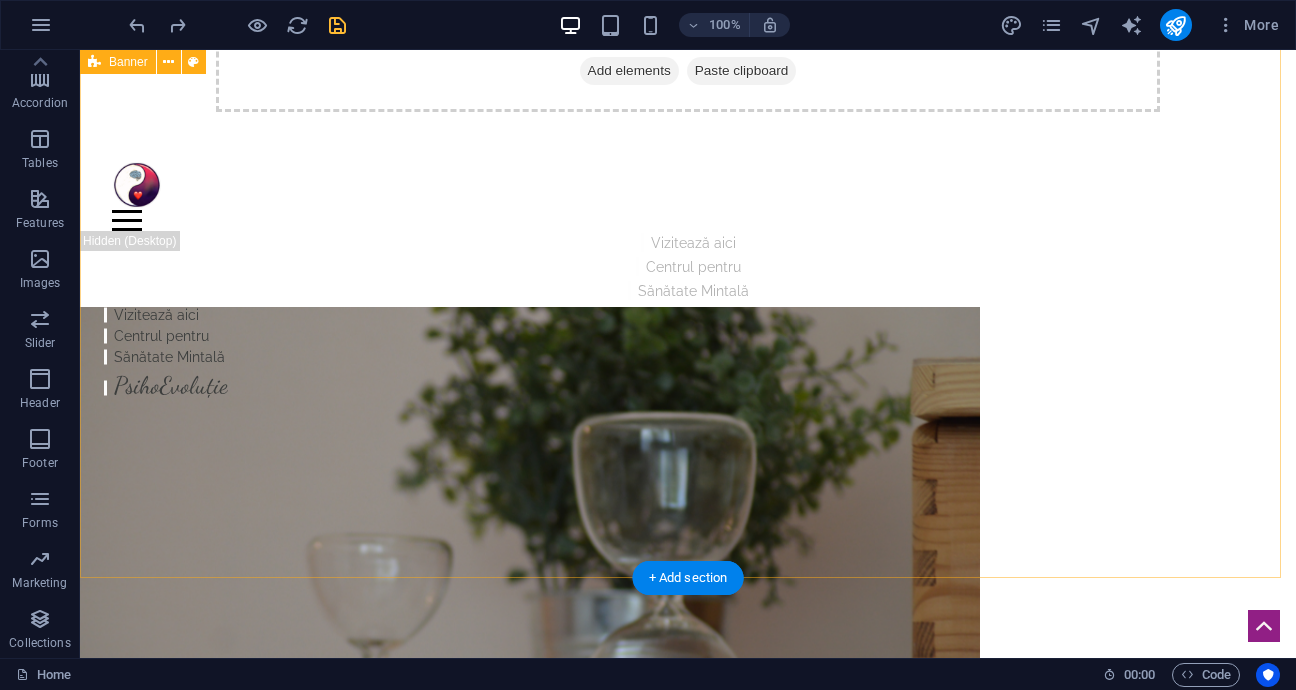 scroll, scrollTop: 99, scrollLeft: 0, axis: vertical 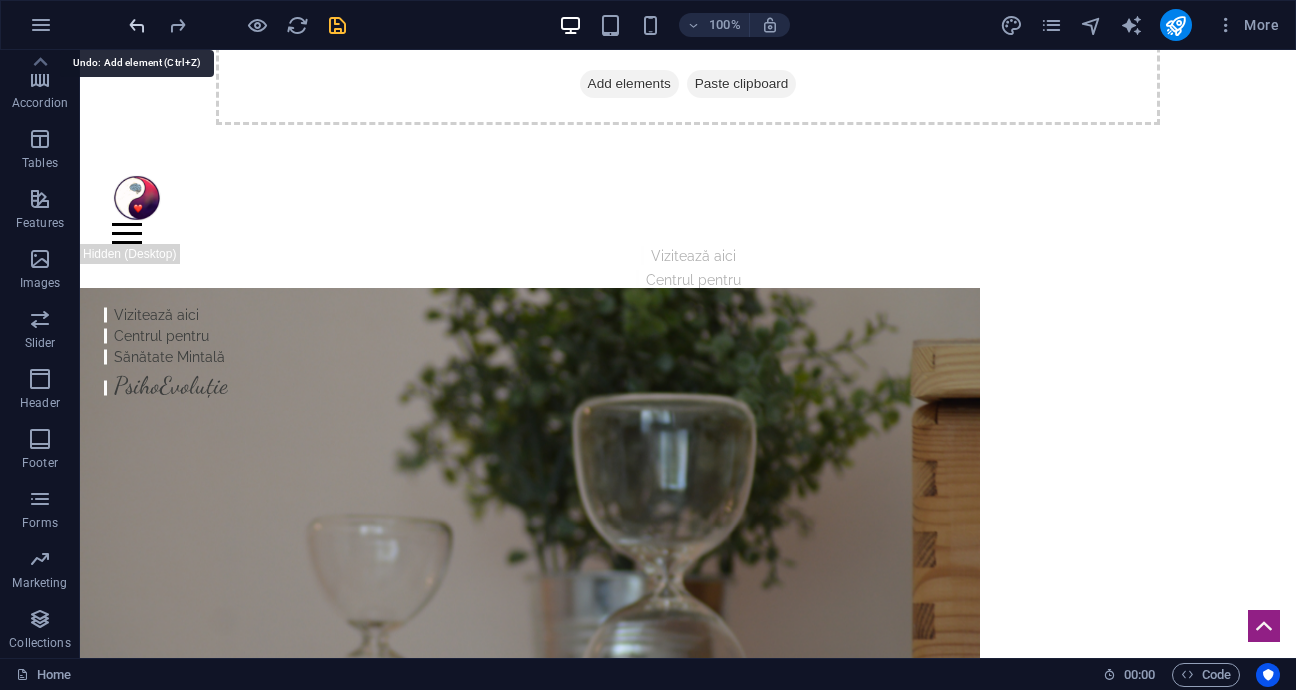 click at bounding box center [137, 25] 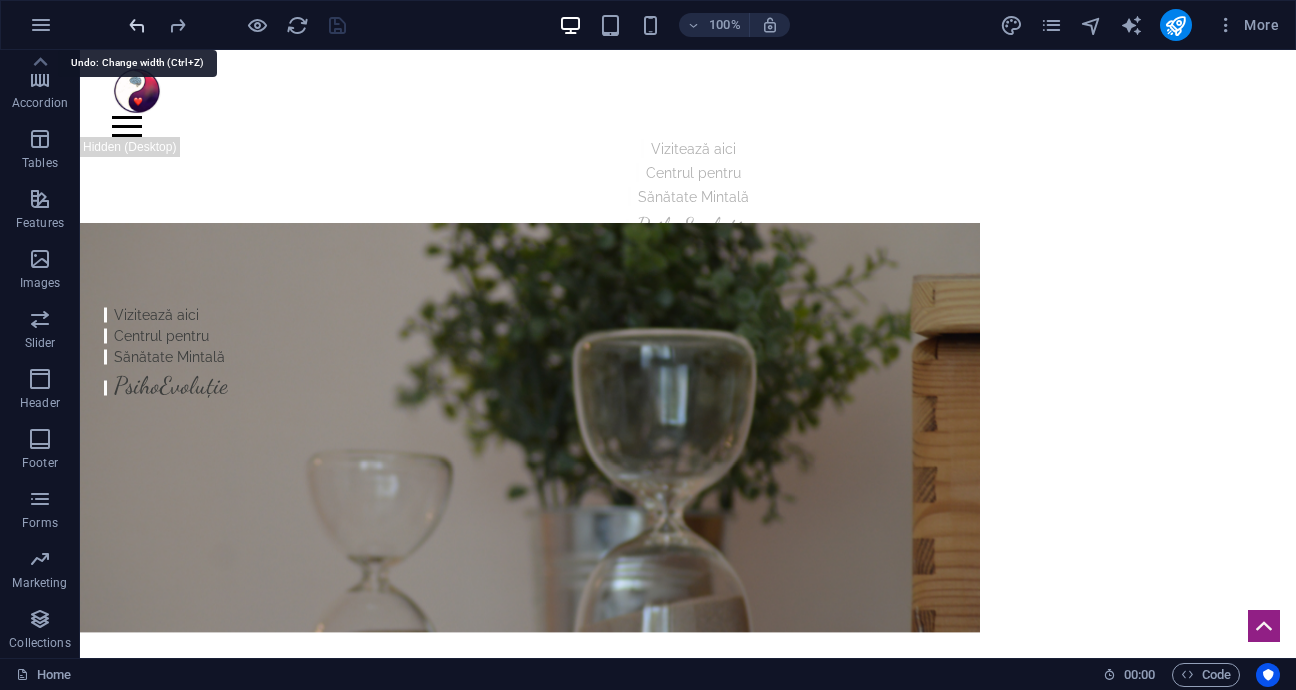 click at bounding box center (137, 25) 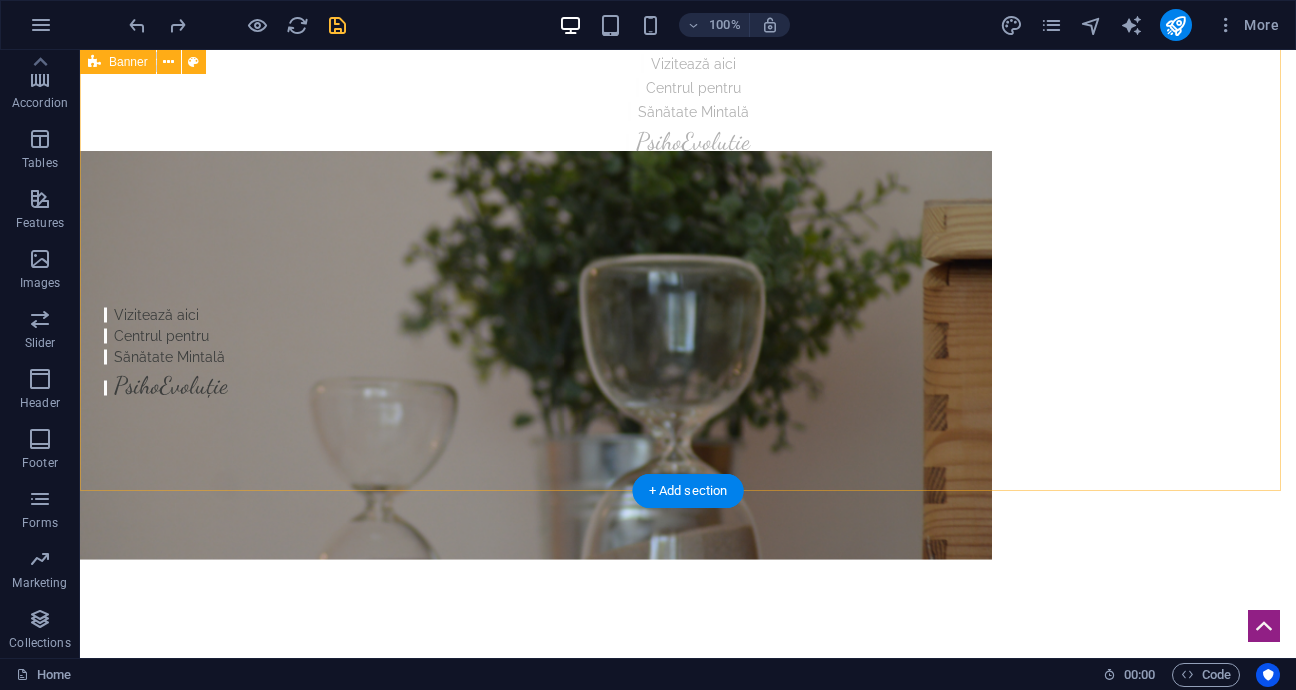 scroll, scrollTop: 0, scrollLeft: 0, axis: both 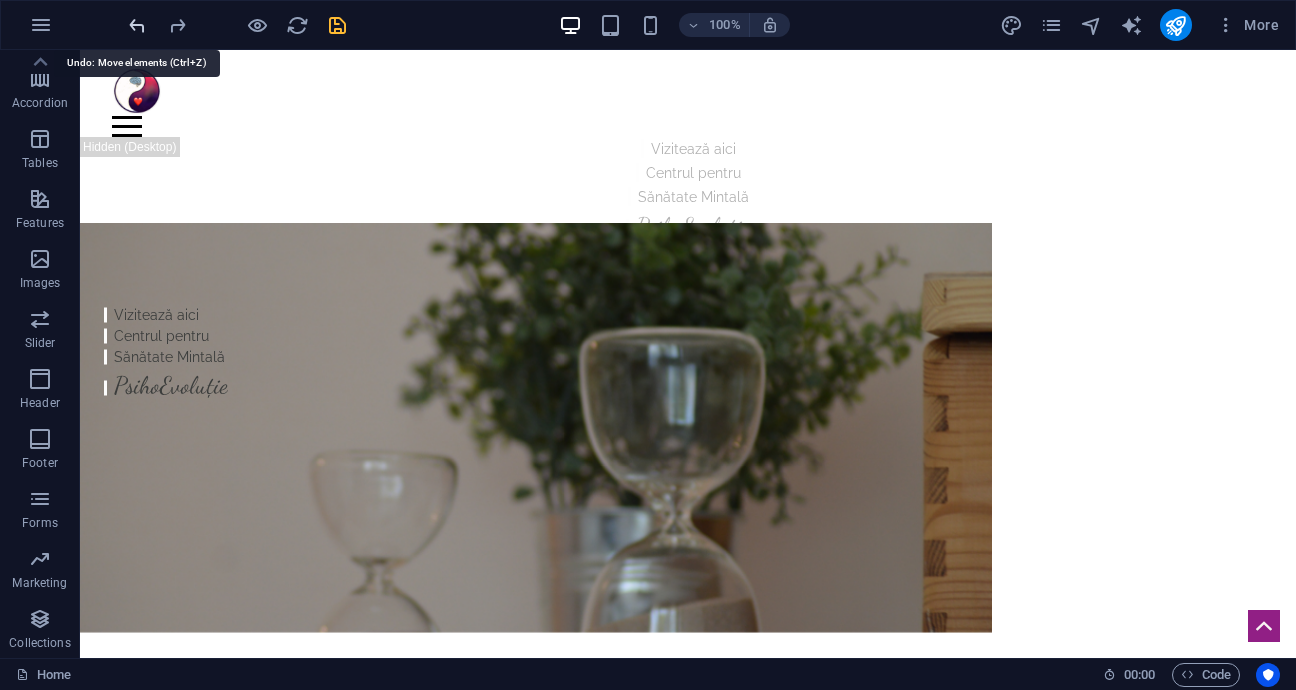 click at bounding box center [137, 25] 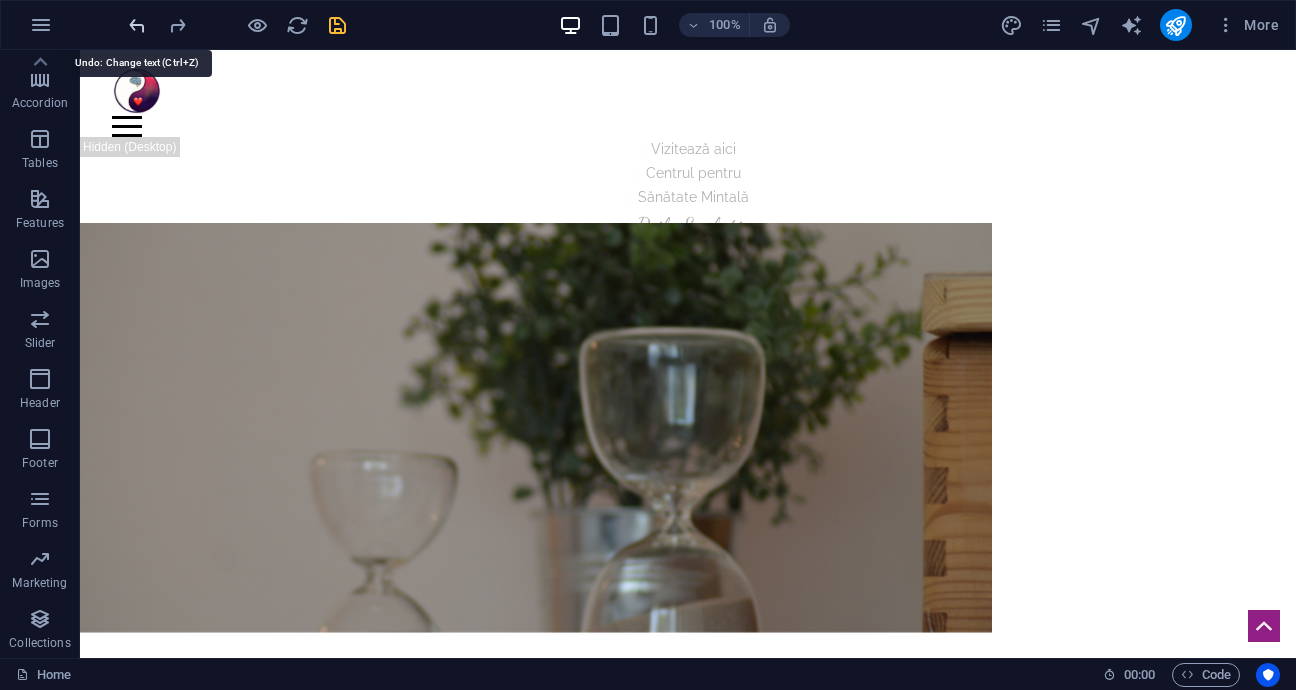 click at bounding box center (137, 25) 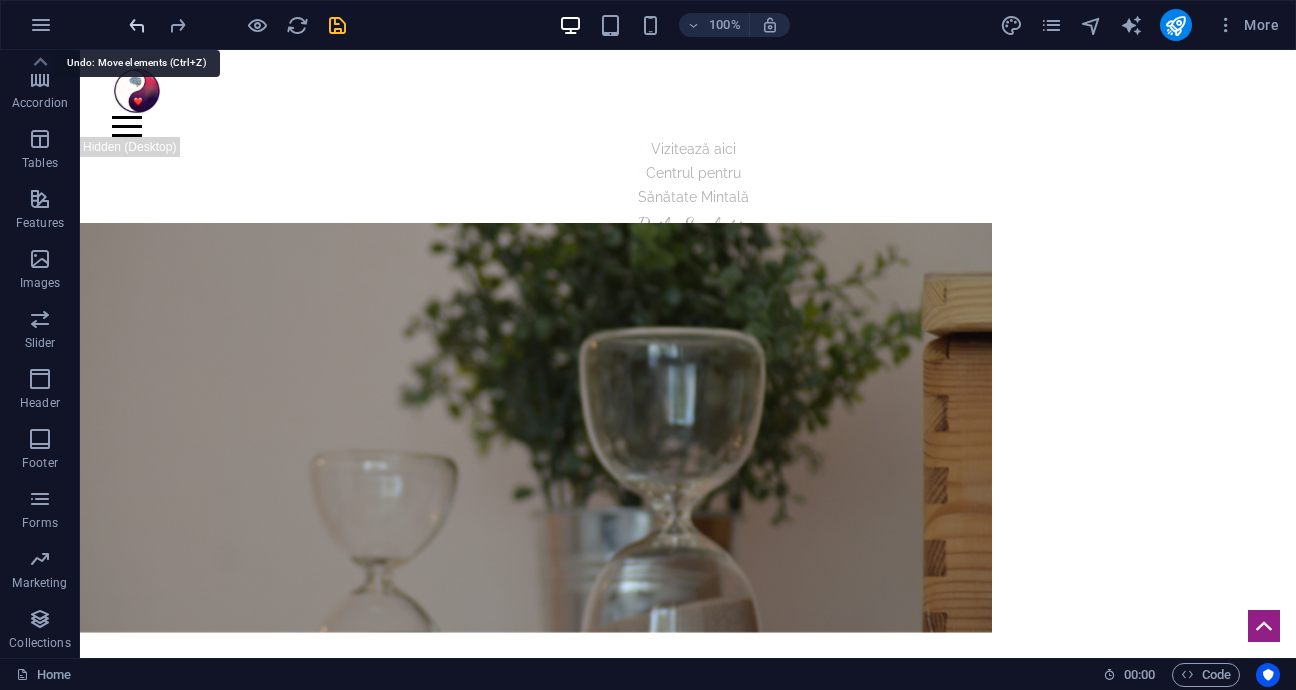 click at bounding box center (137, 25) 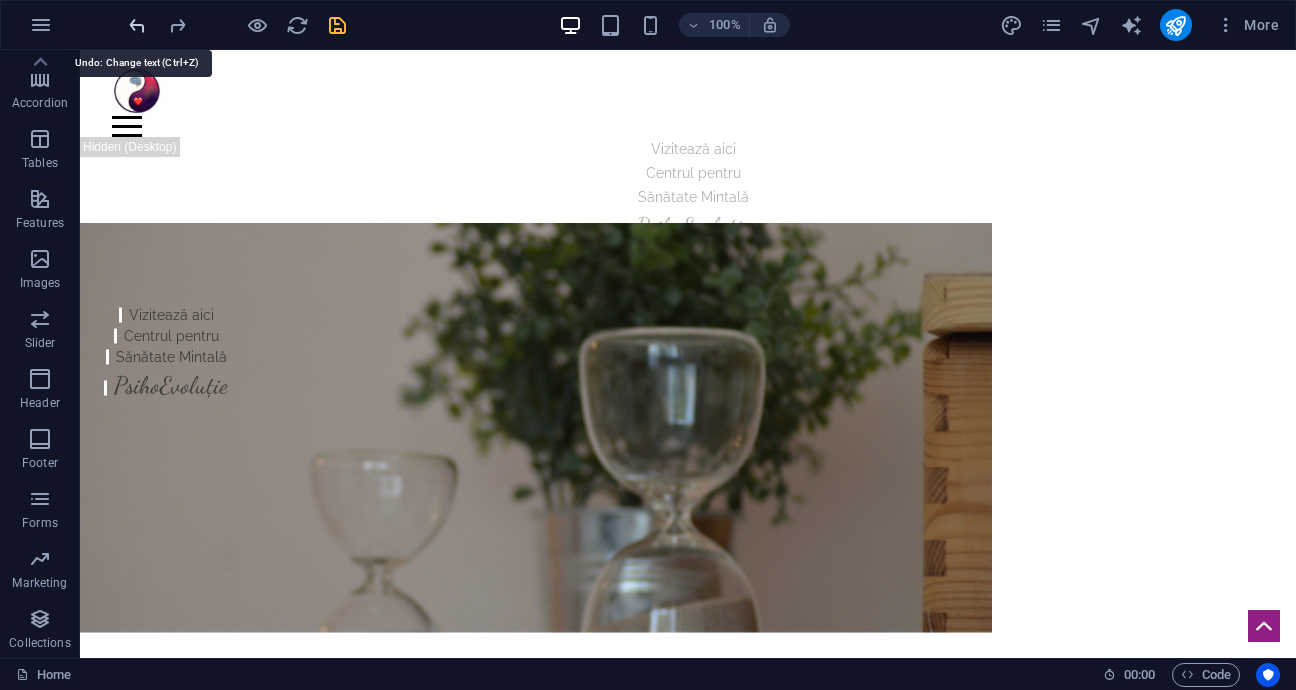 click at bounding box center [137, 25] 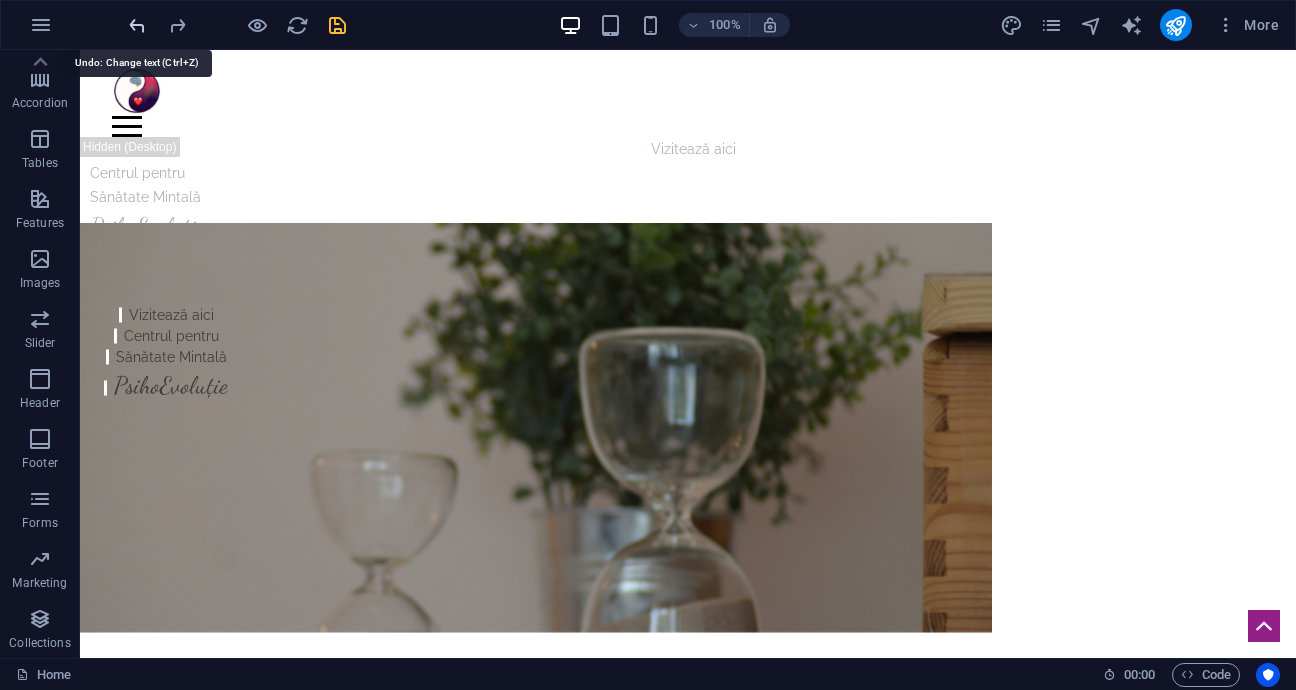 click at bounding box center [137, 25] 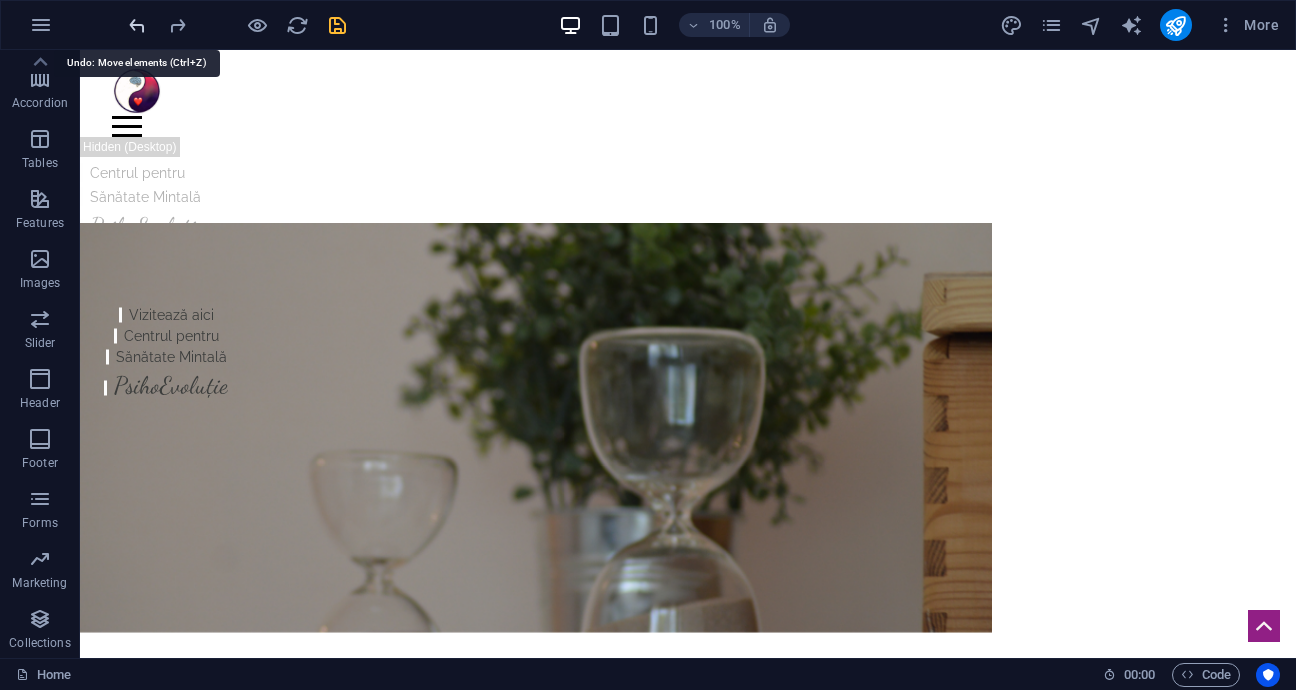 click at bounding box center (137, 25) 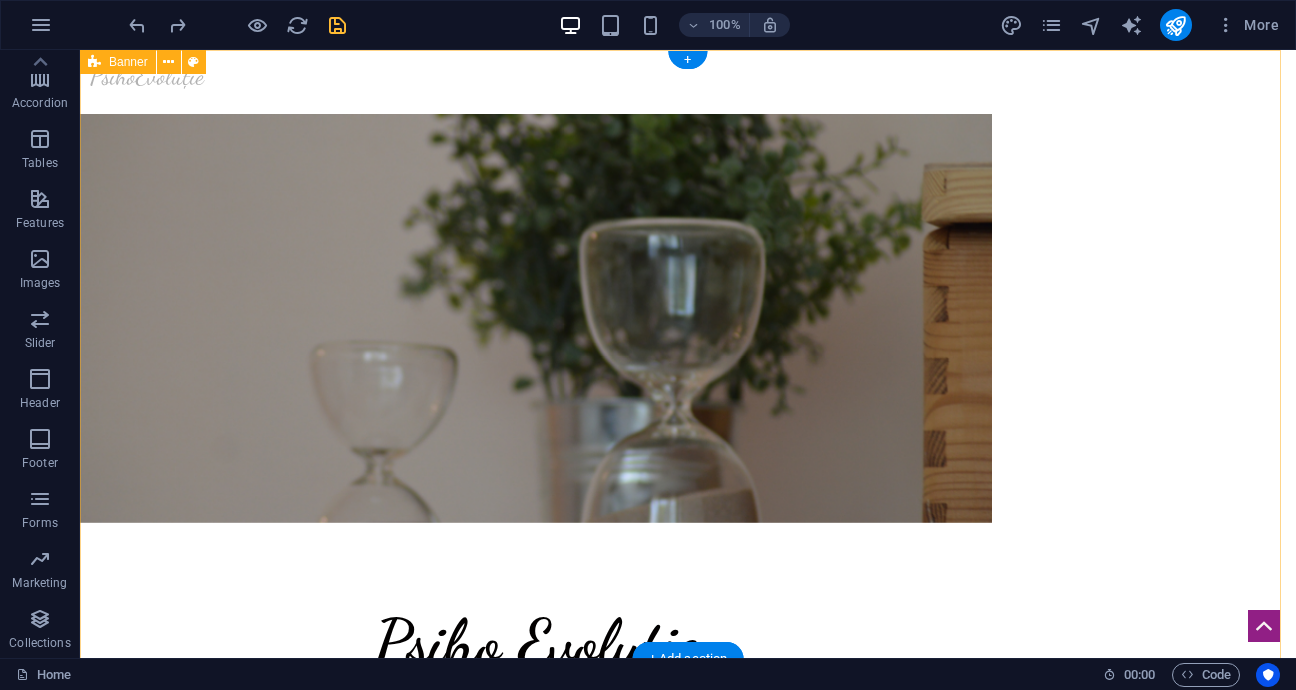 scroll, scrollTop: 400, scrollLeft: 0, axis: vertical 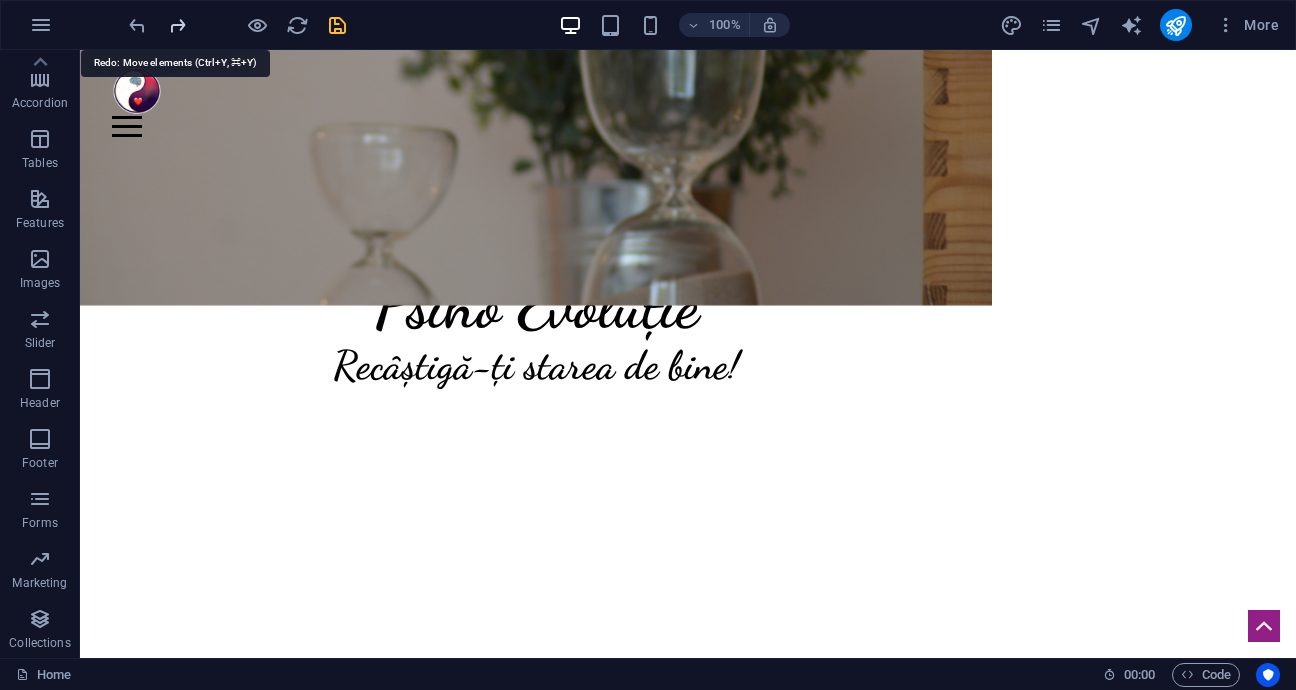 click at bounding box center (177, 25) 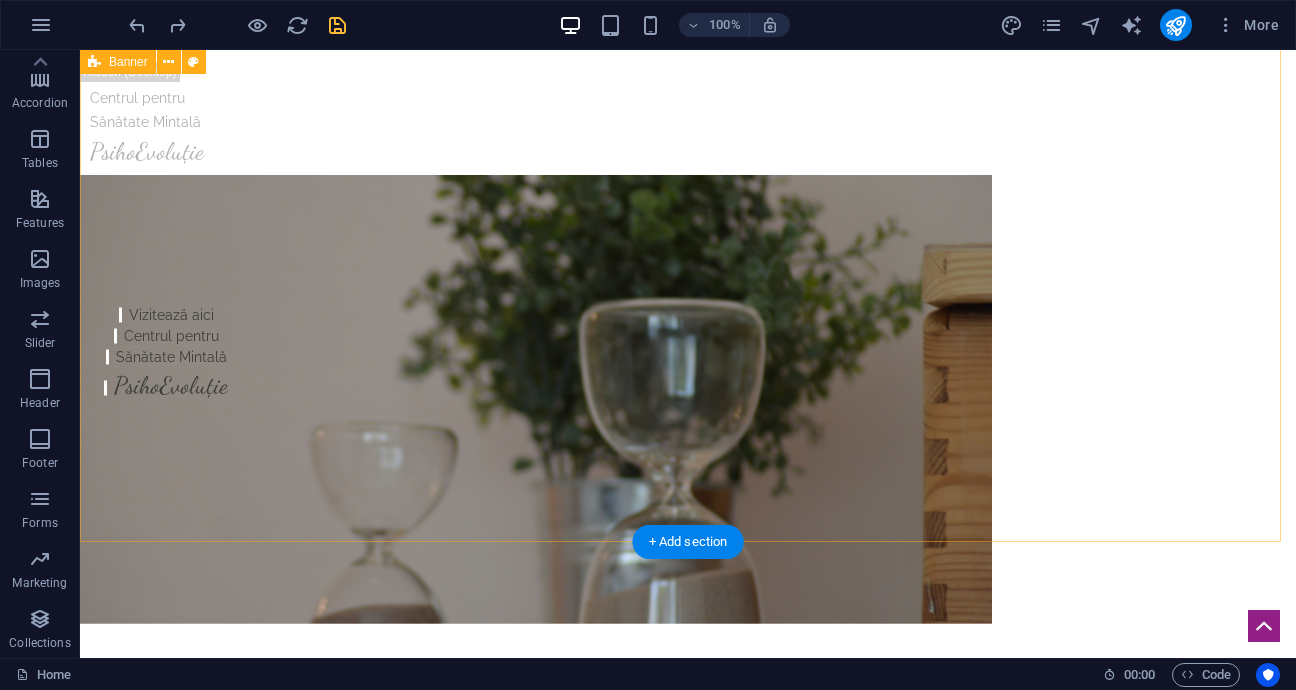 scroll, scrollTop: 0, scrollLeft: 0, axis: both 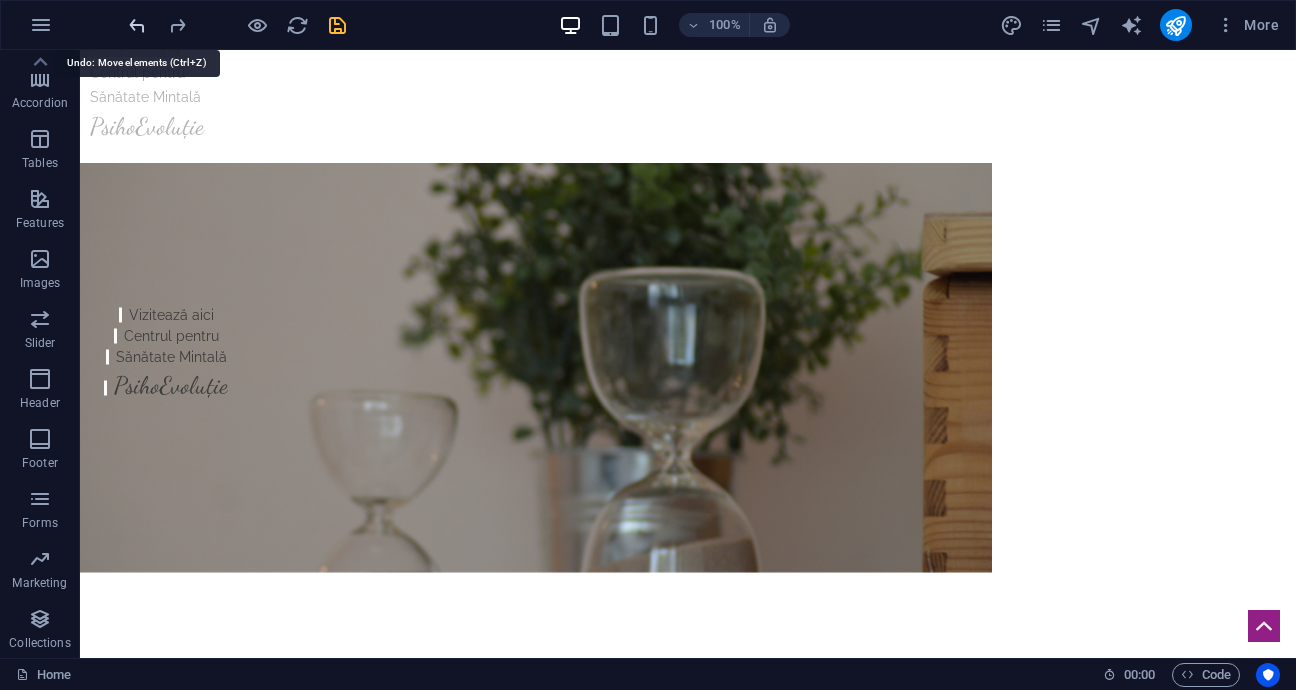 click at bounding box center [137, 25] 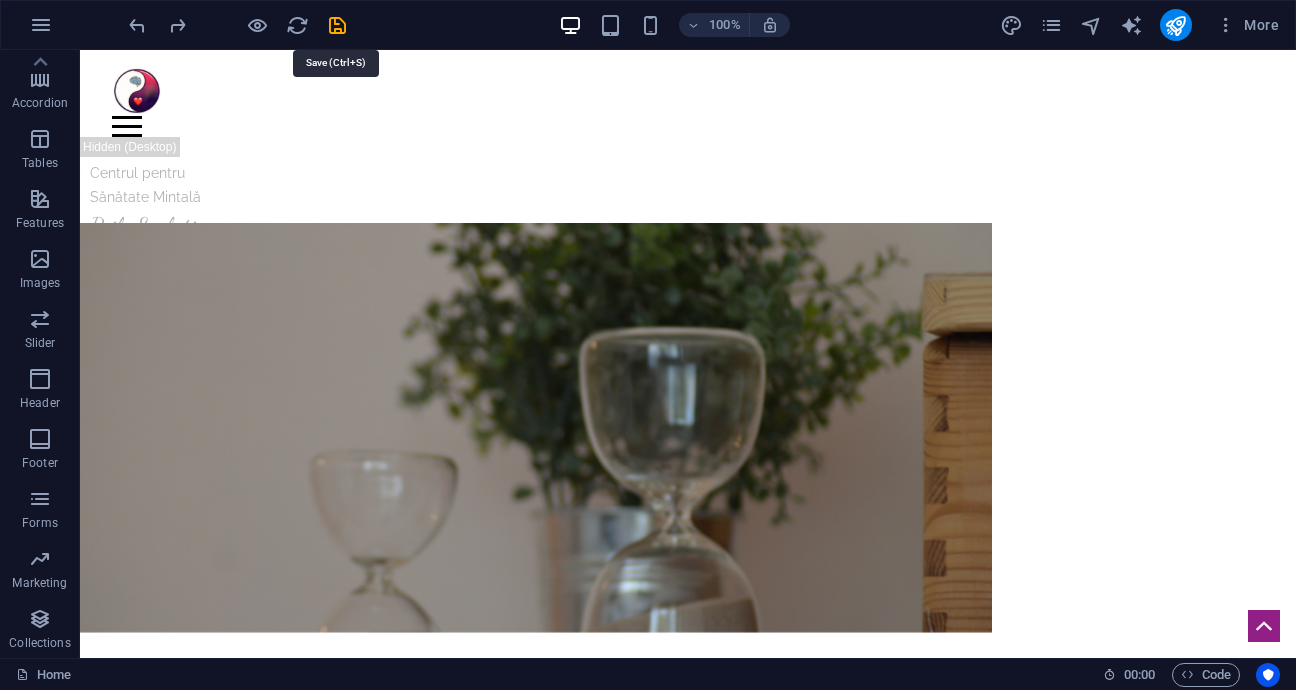 click at bounding box center [337, 25] 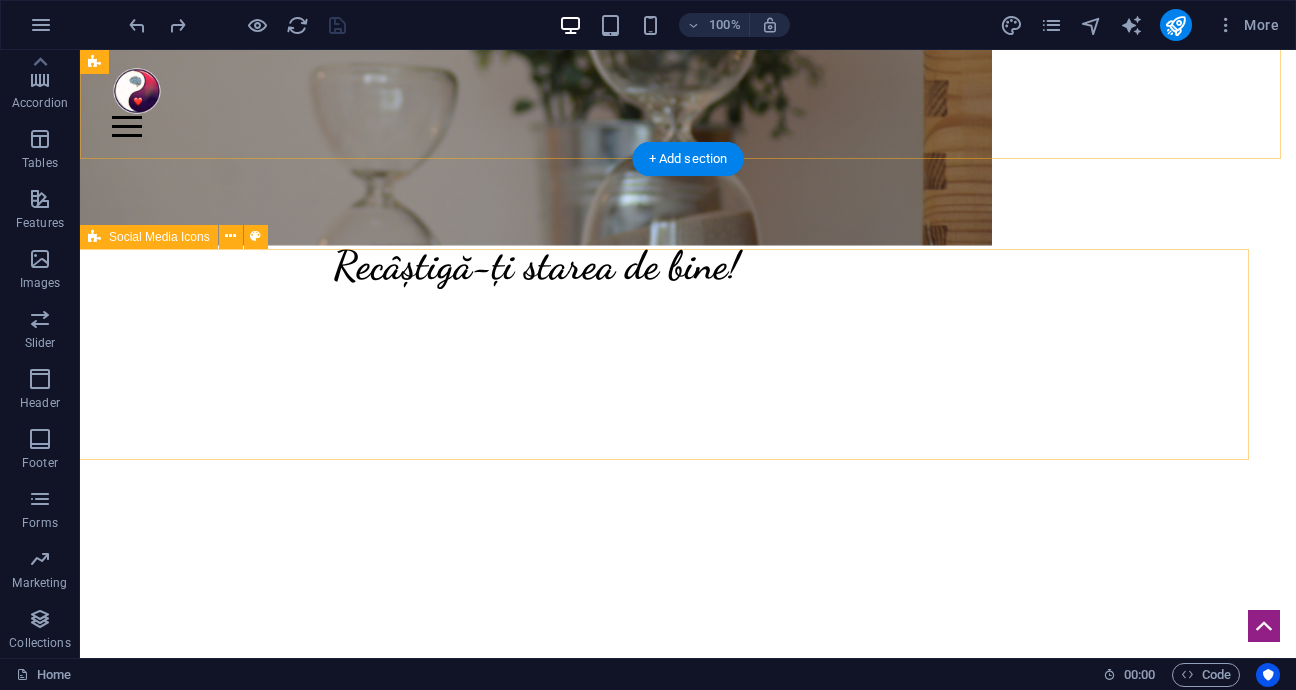 click at bounding box center (656, 353) 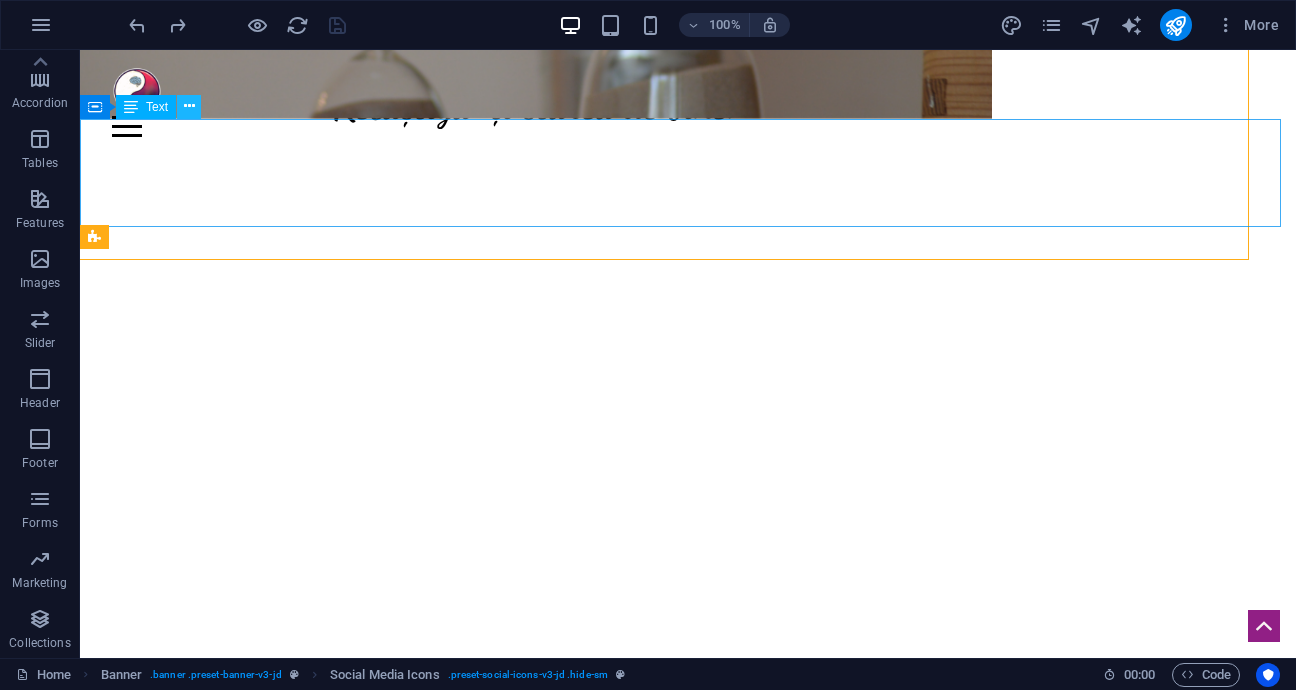 click at bounding box center [189, 106] 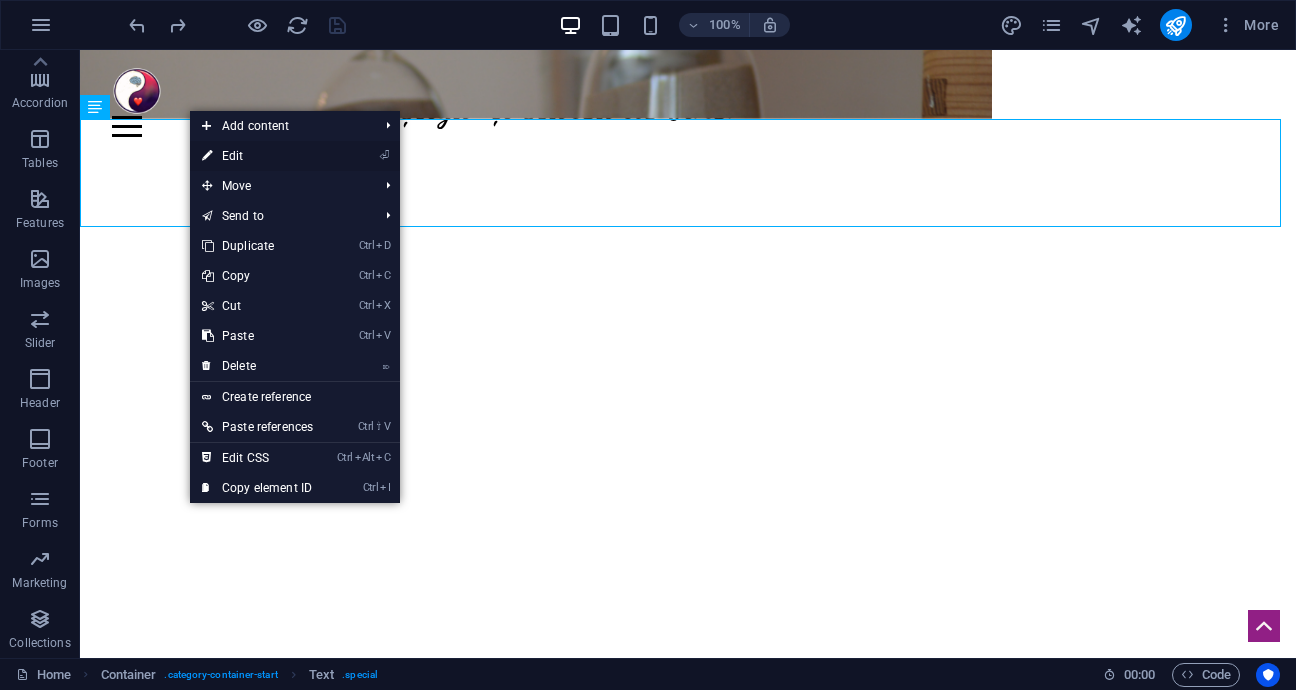 click on "⏎  Edit" at bounding box center [257, 156] 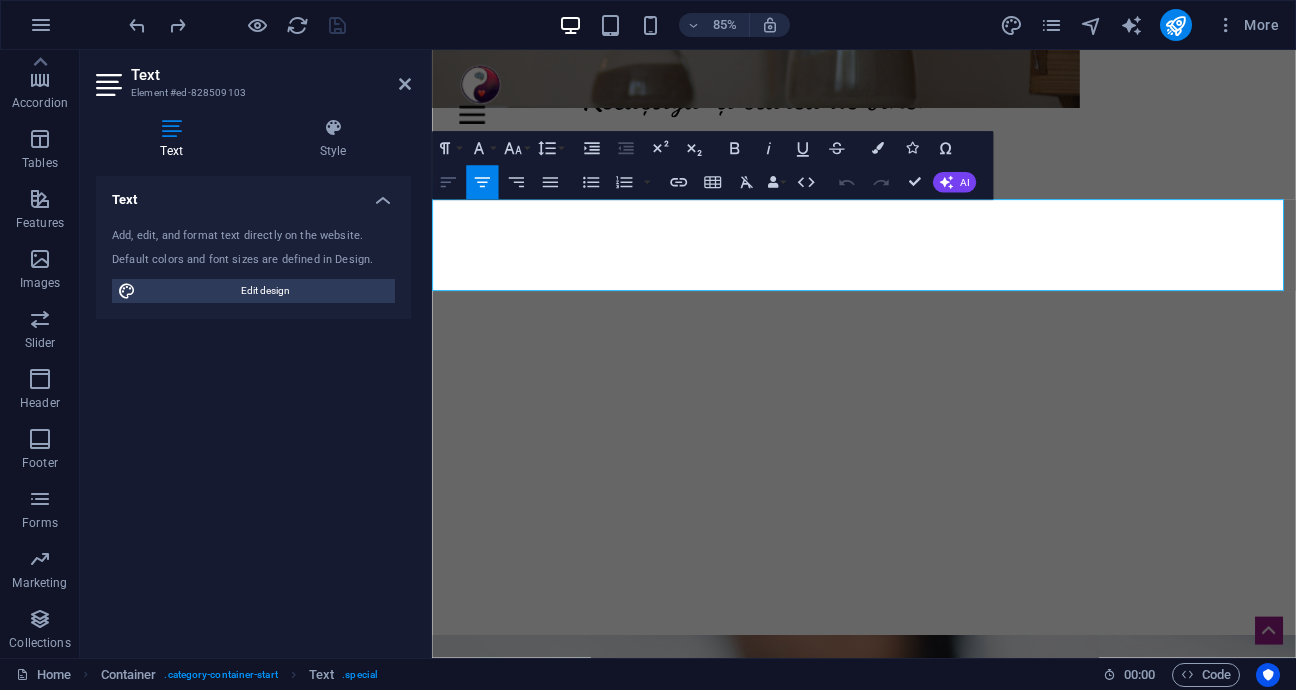 click 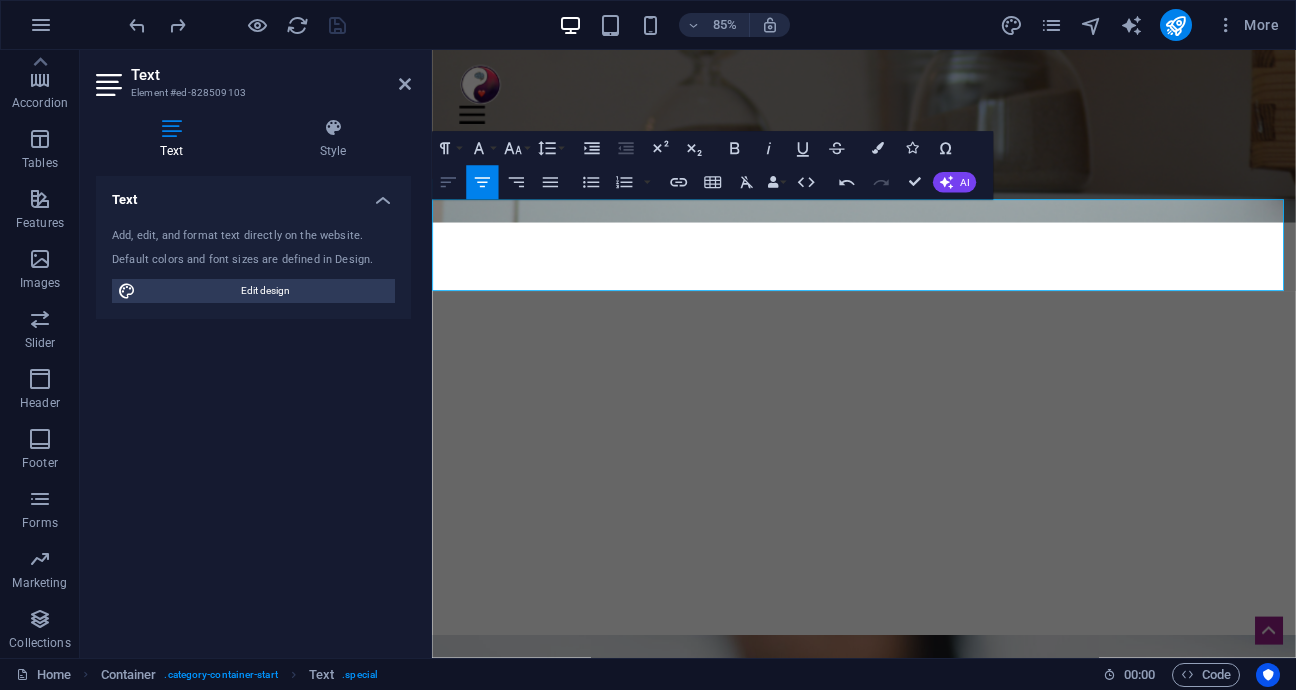 click 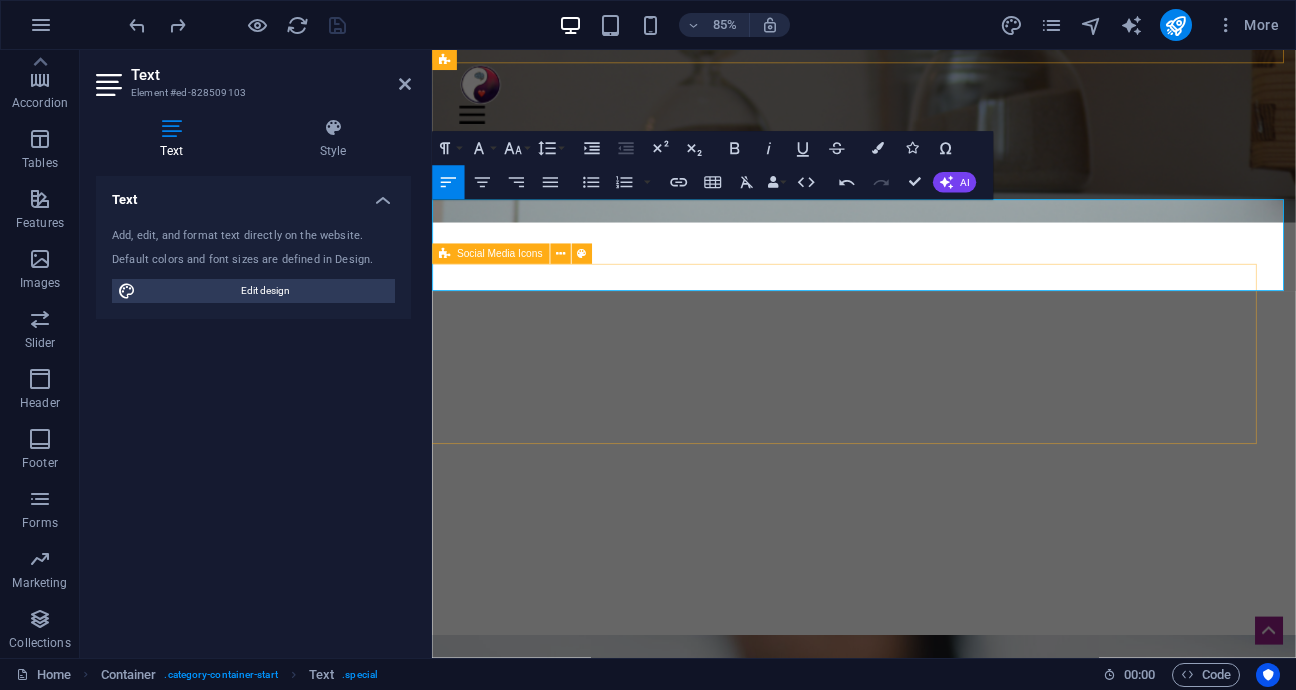 click at bounding box center (908, 407) 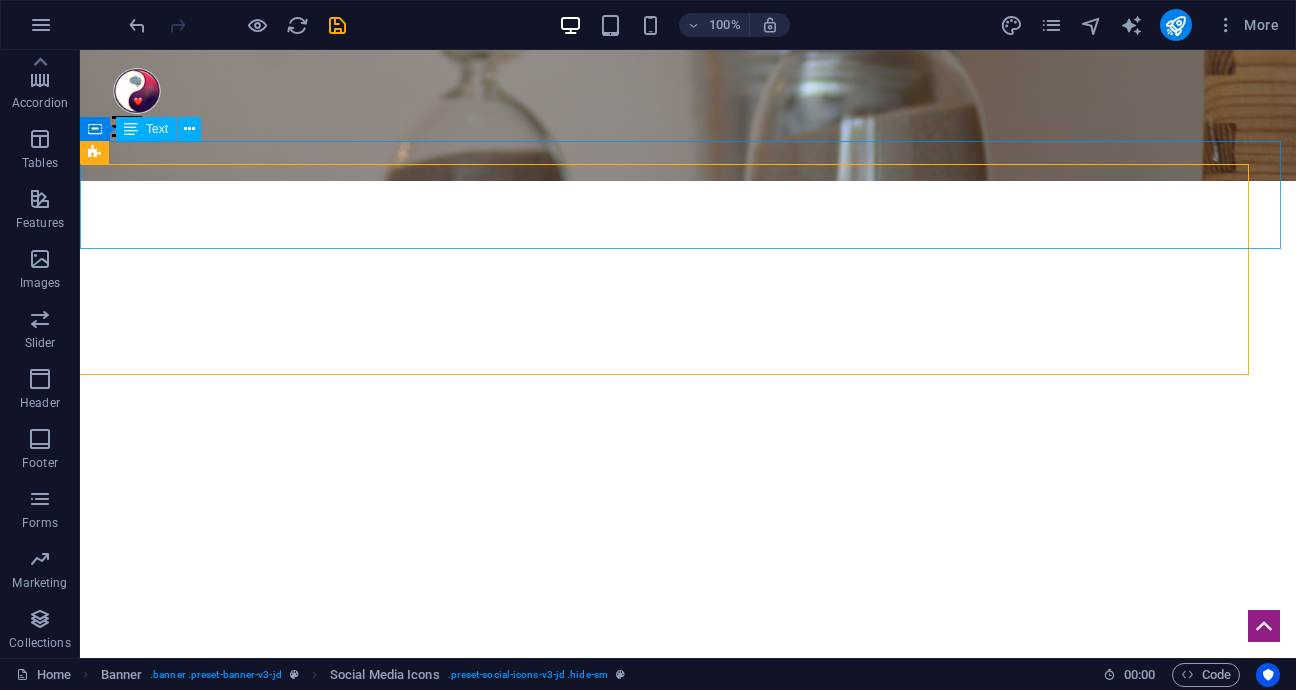 scroll, scrollTop: 692, scrollLeft: 0, axis: vertical 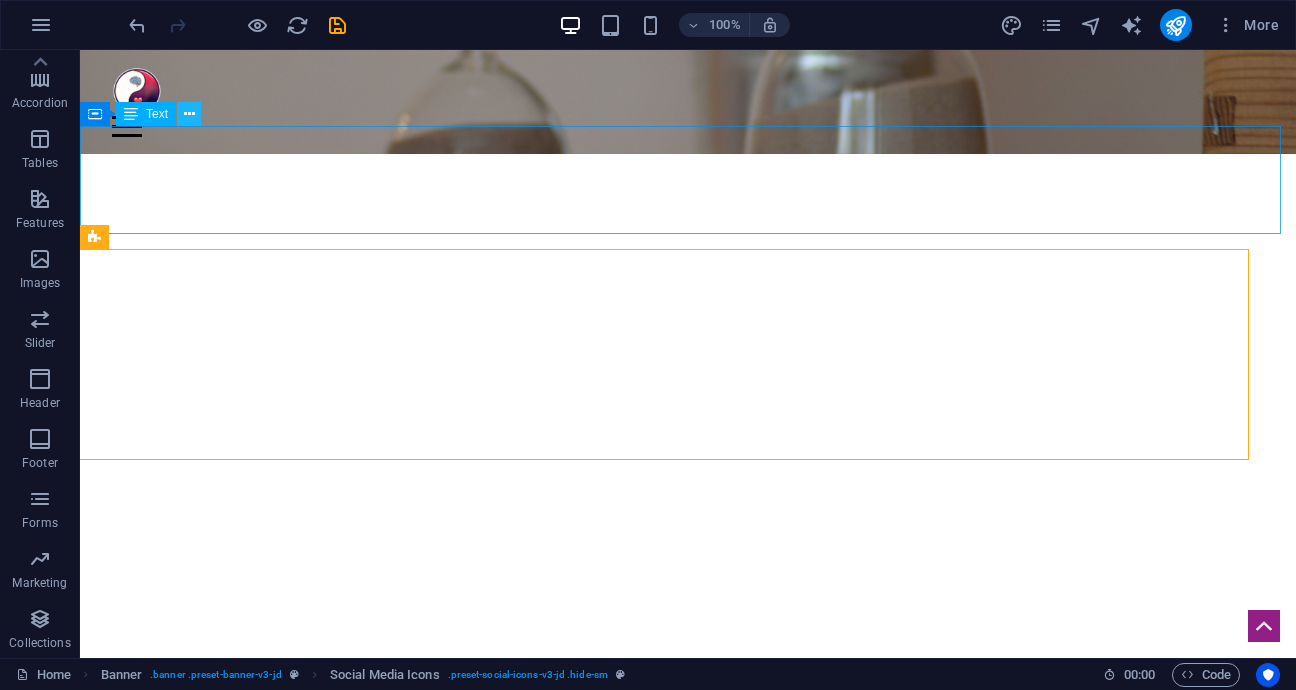 click at bounding box center (189, 114) 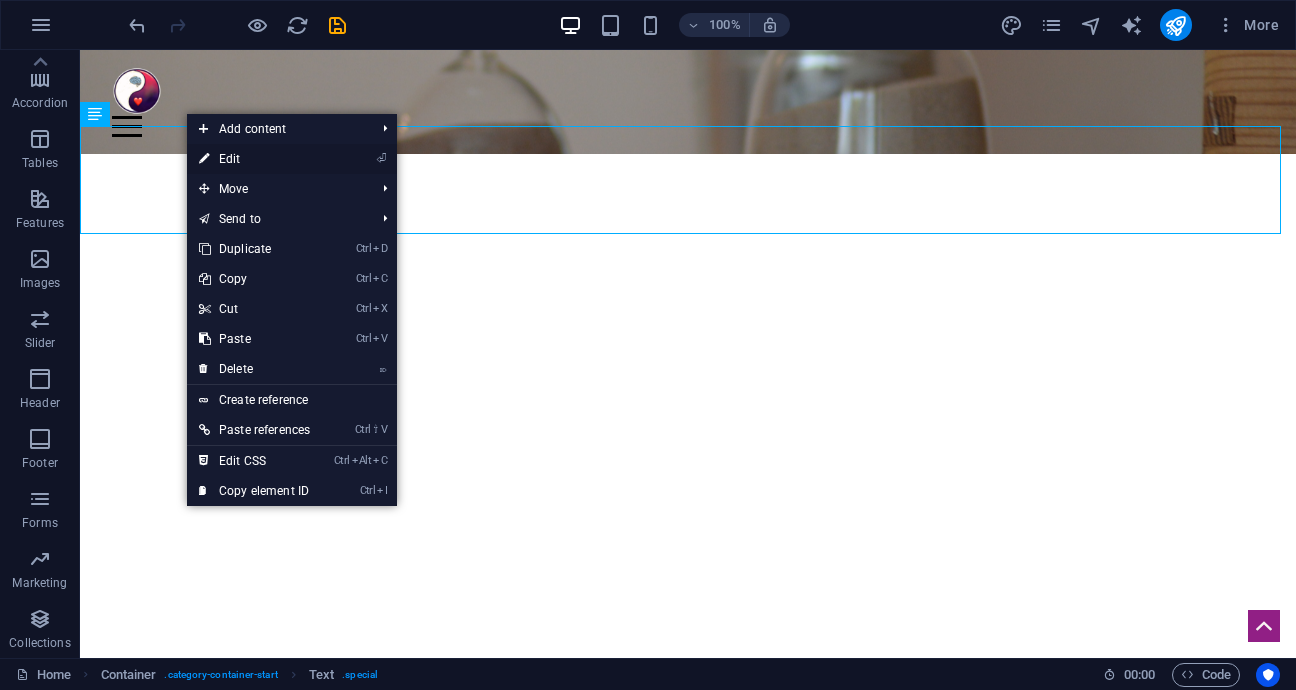click on "⏎  Edit" at bounding box center (254, 159) 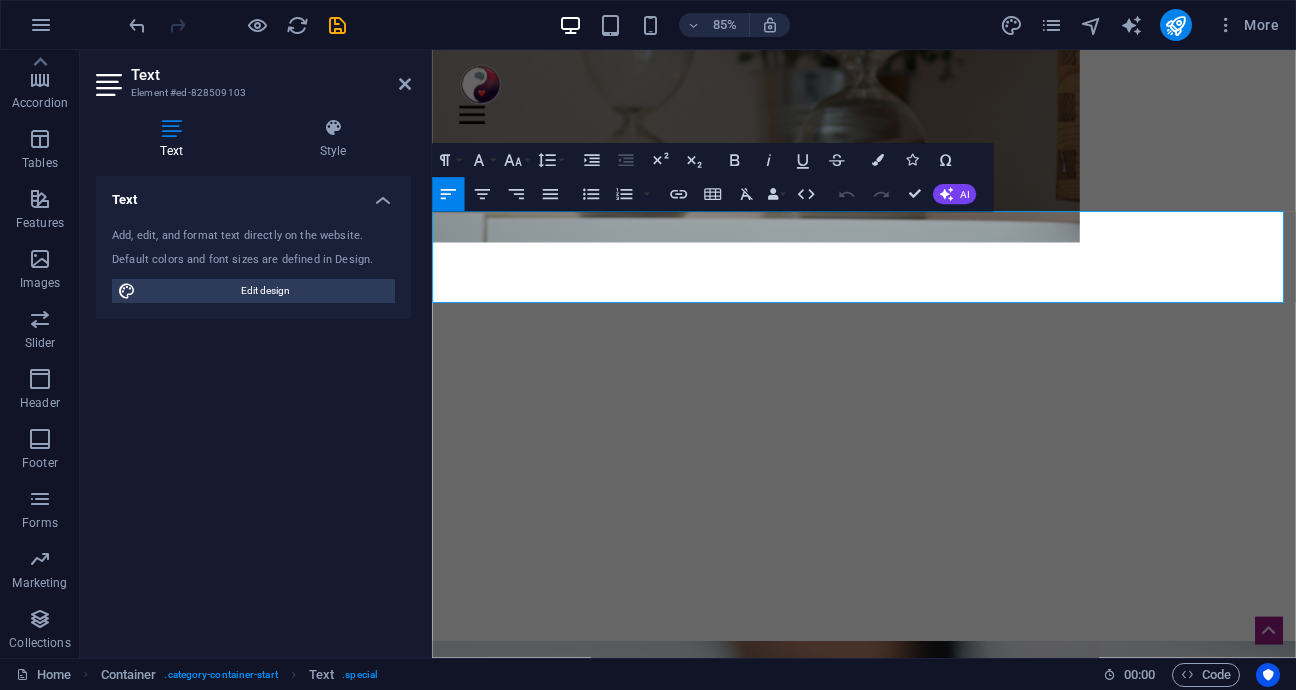scroll, scrollTop: 492, scrollLeft: 0, axis: vertical 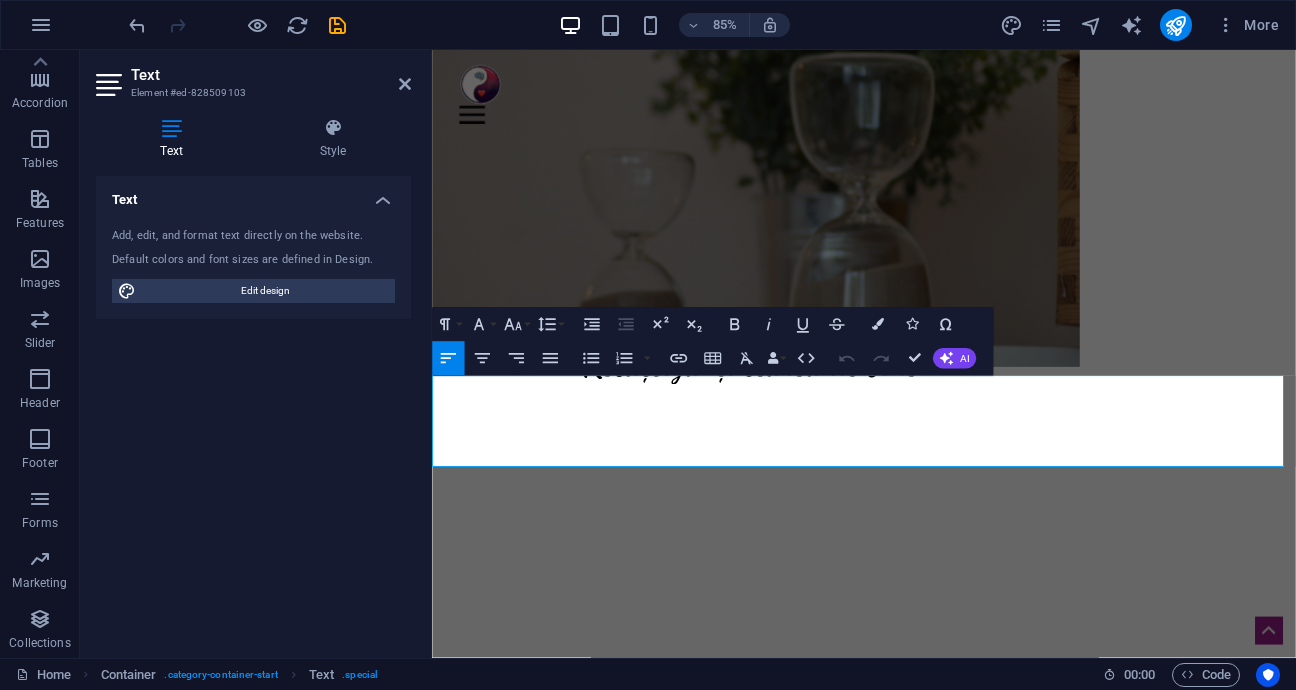 click on "PsihoEvoluție" at bounding box center [940, 1195] 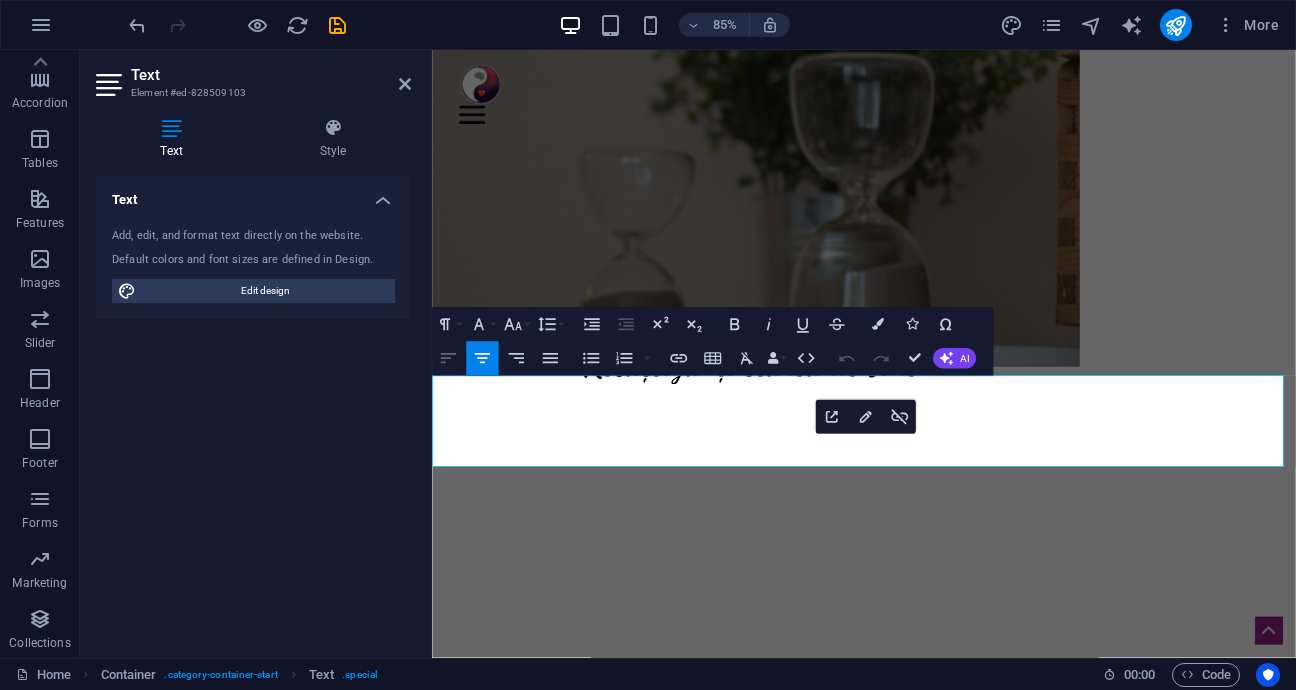 click 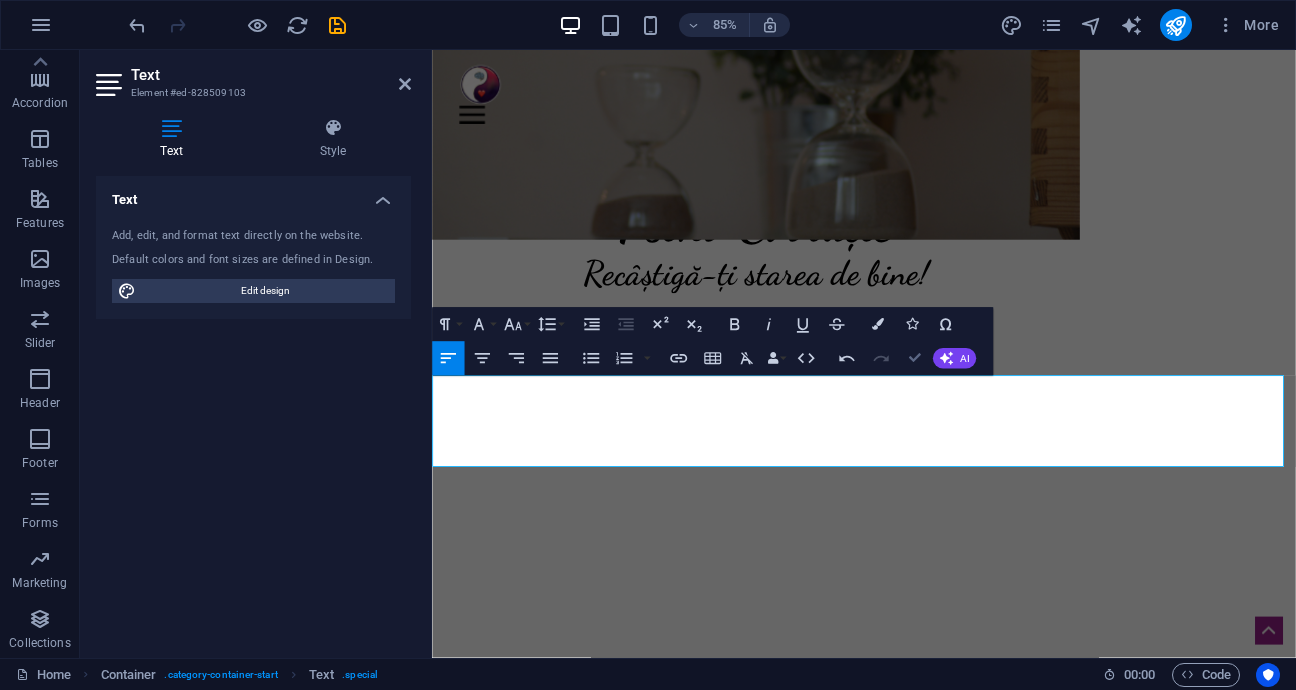scroll, scrollTop: 385, scrollLeft: 0, axis: vertical 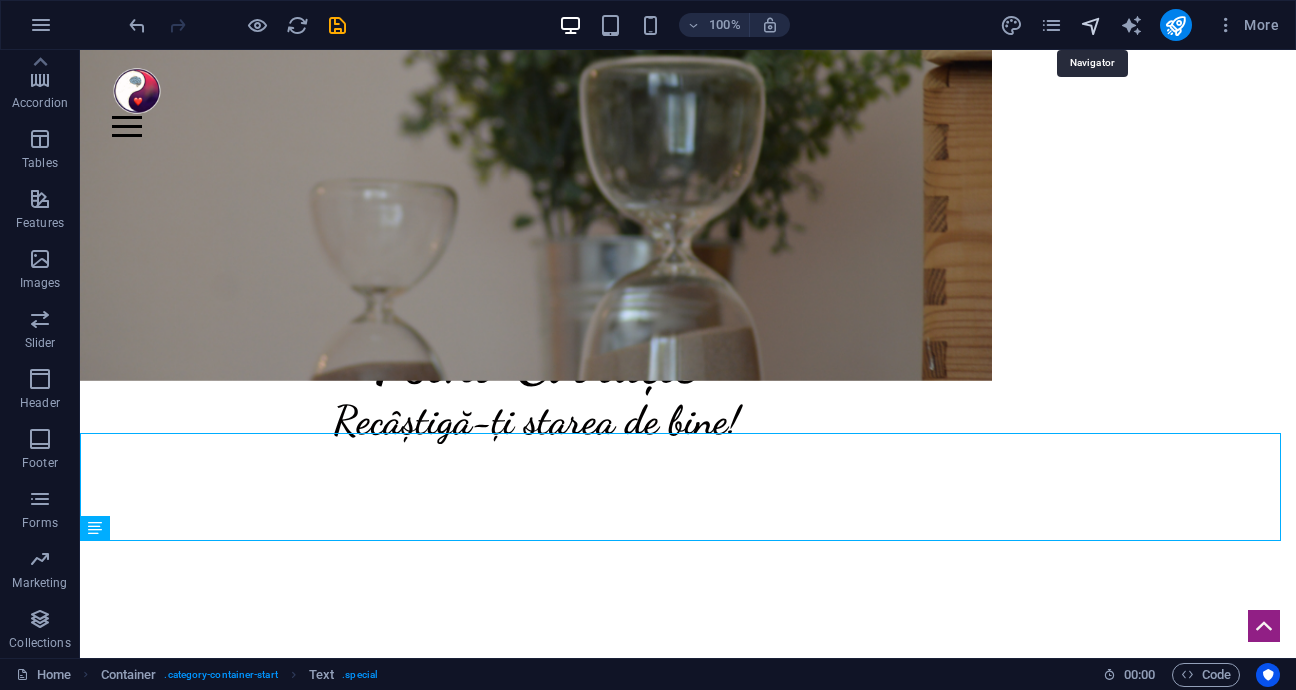 click at bounding box center [1091, 25] 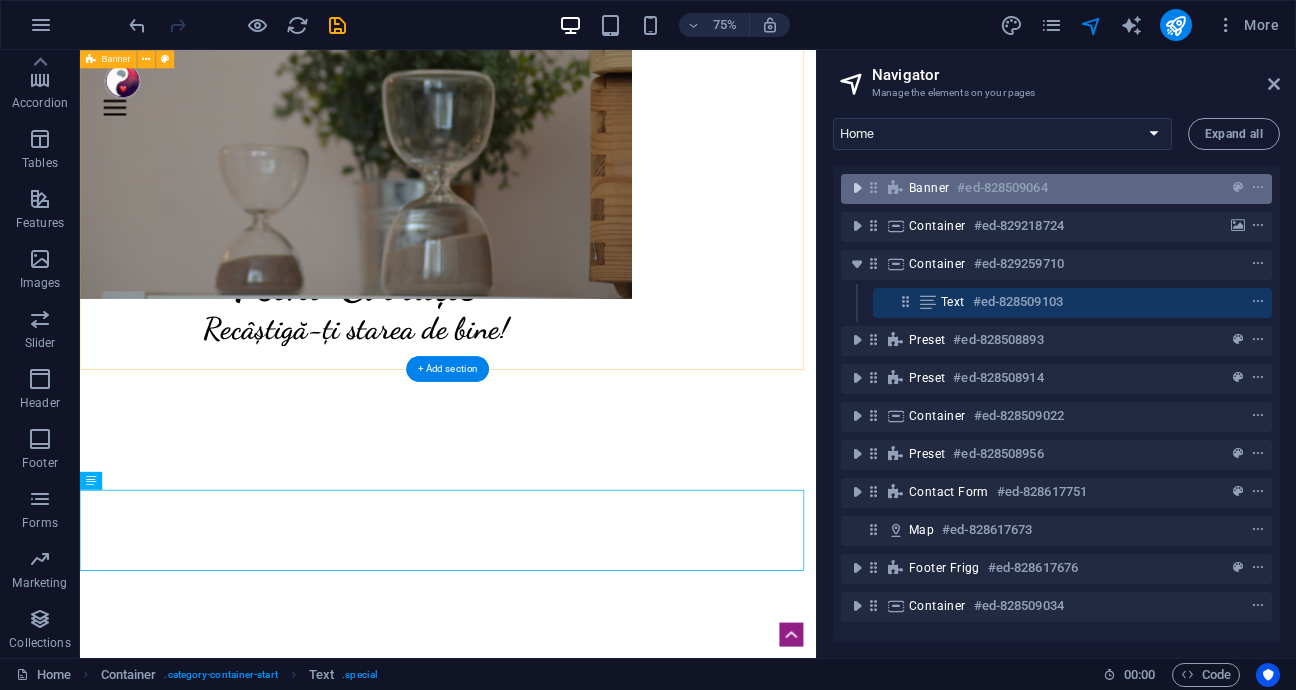 click at bounding box center [857, 188] 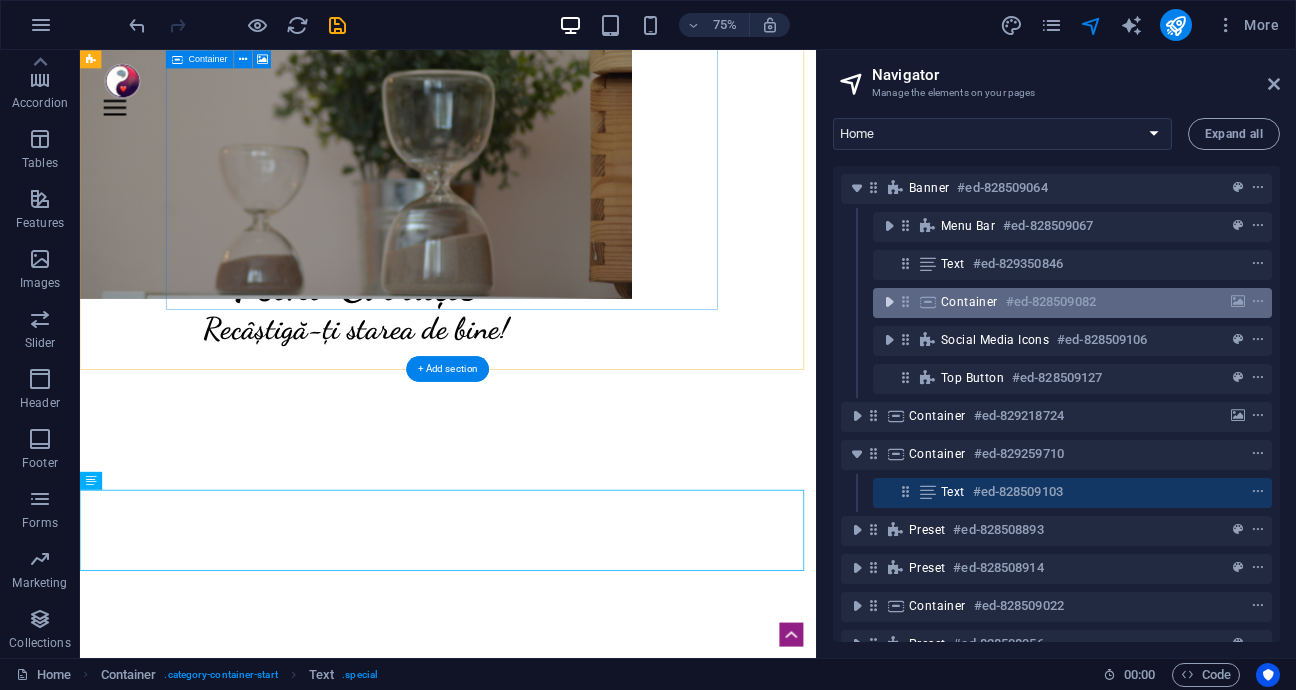 click at bounding box center (889, 302) 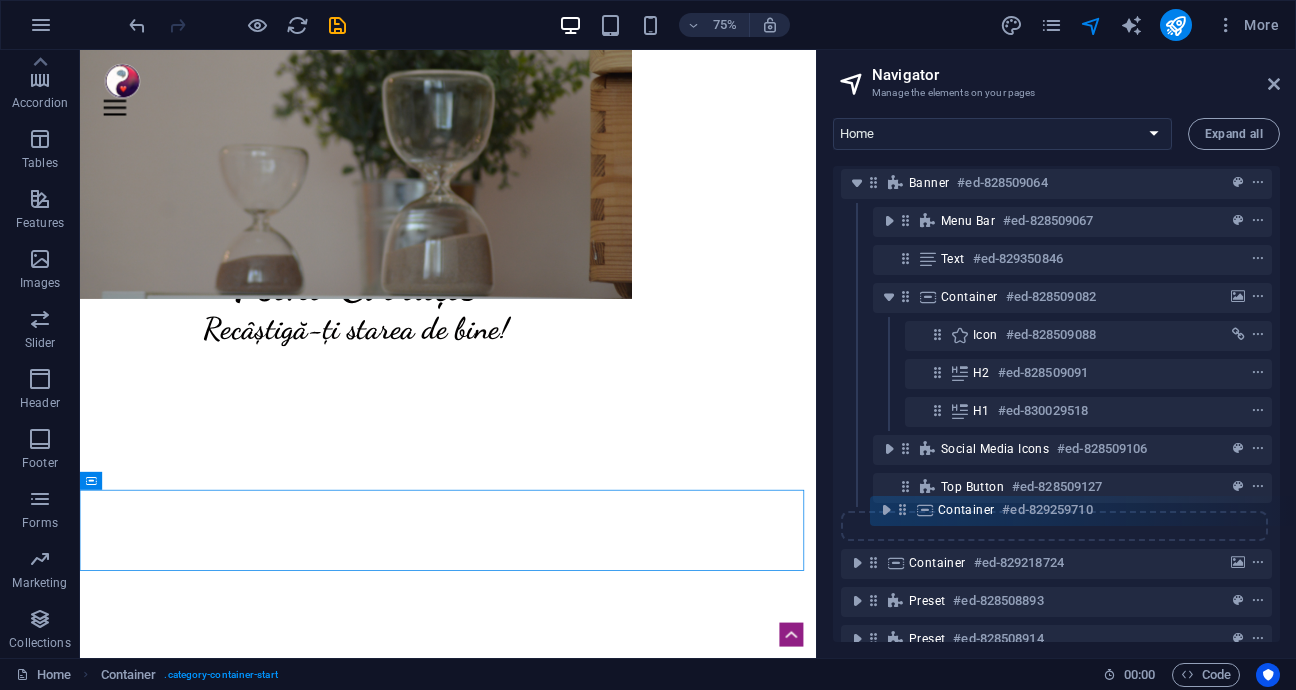 scroll, scrollTop: 6, scrollLeft: 0, axis: vertical 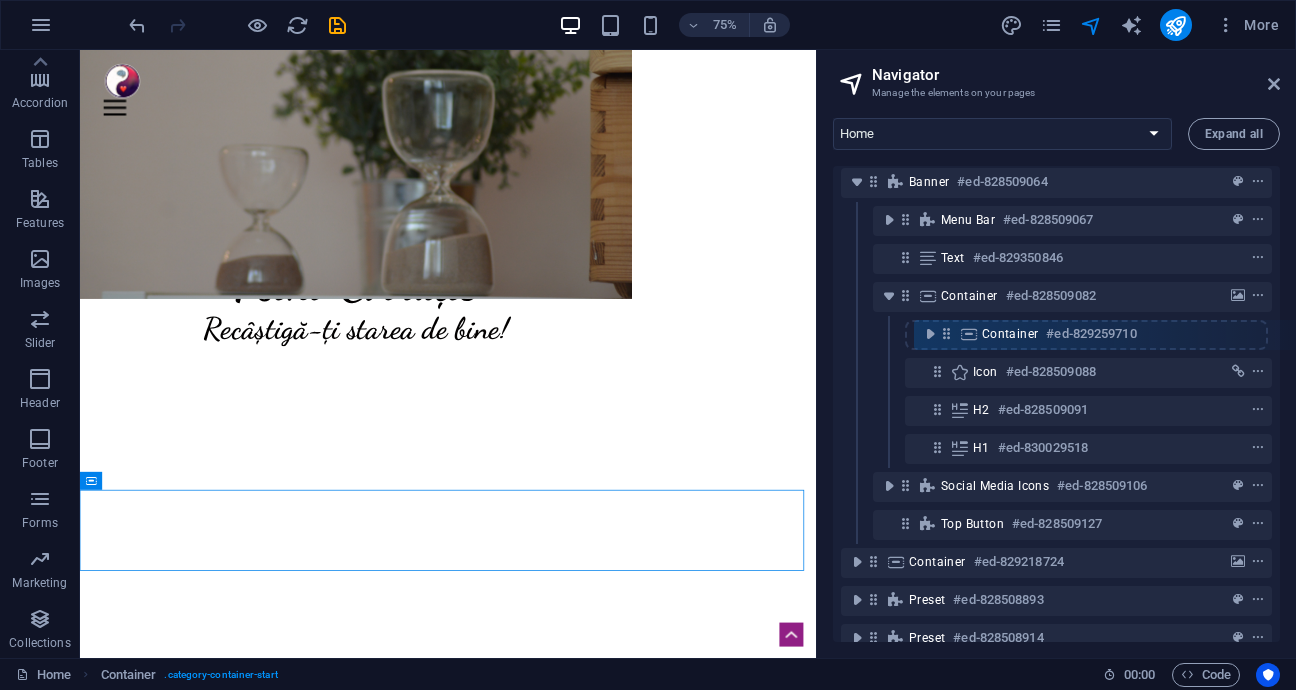 drag, startPoint x: 877, startPoint y: 566, endPoint x: 952, endPoint y: 326, distance: 251.44582 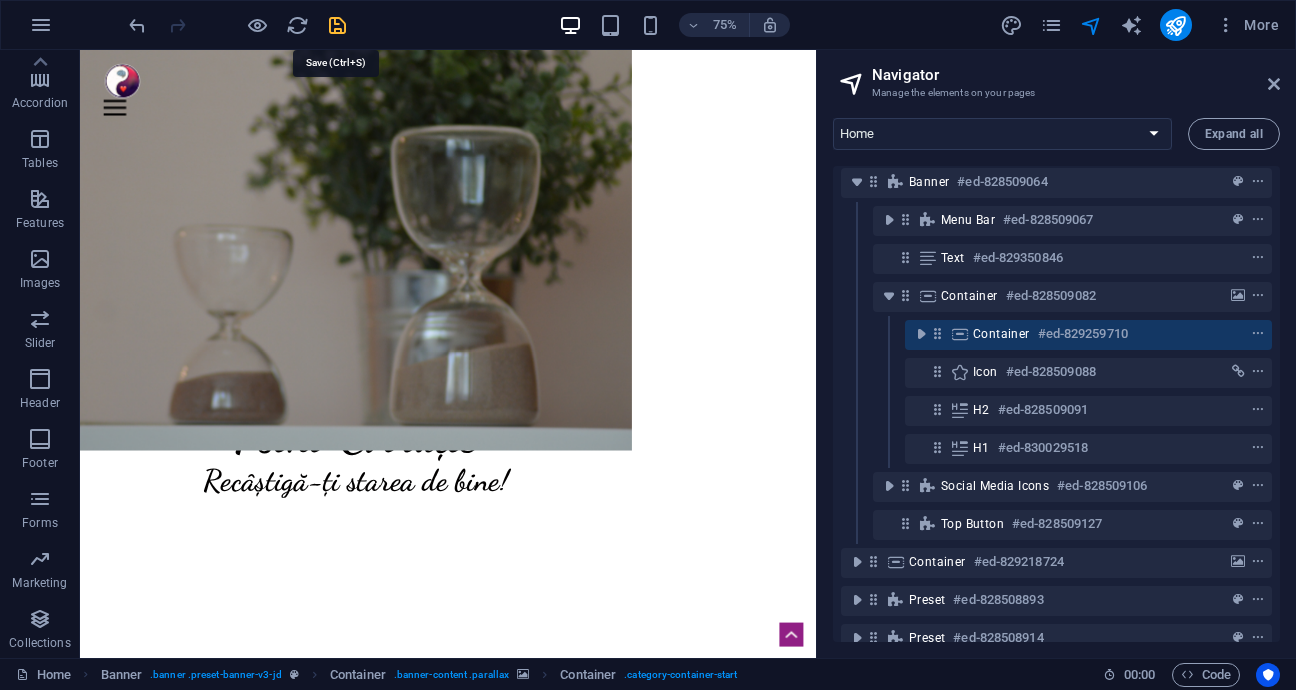 click at bounding box center [337, 25] 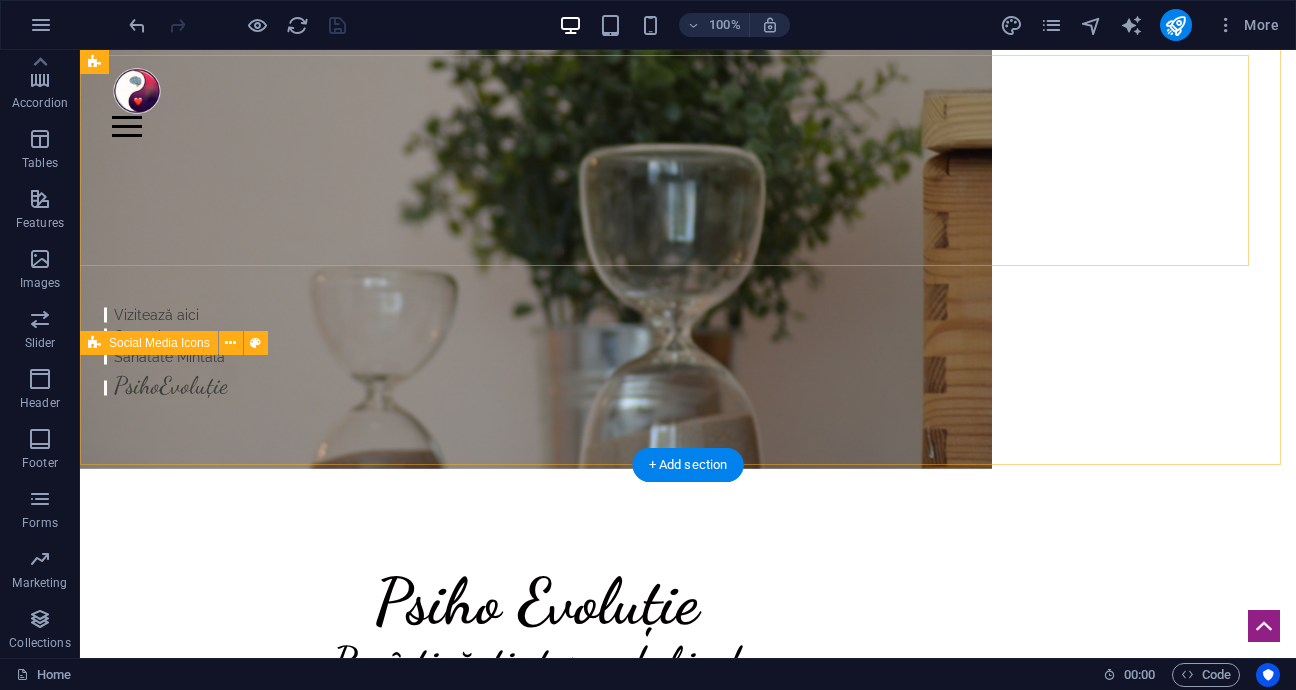 scroll, scrollTop: 0, scrollLeft: 0, axis: both 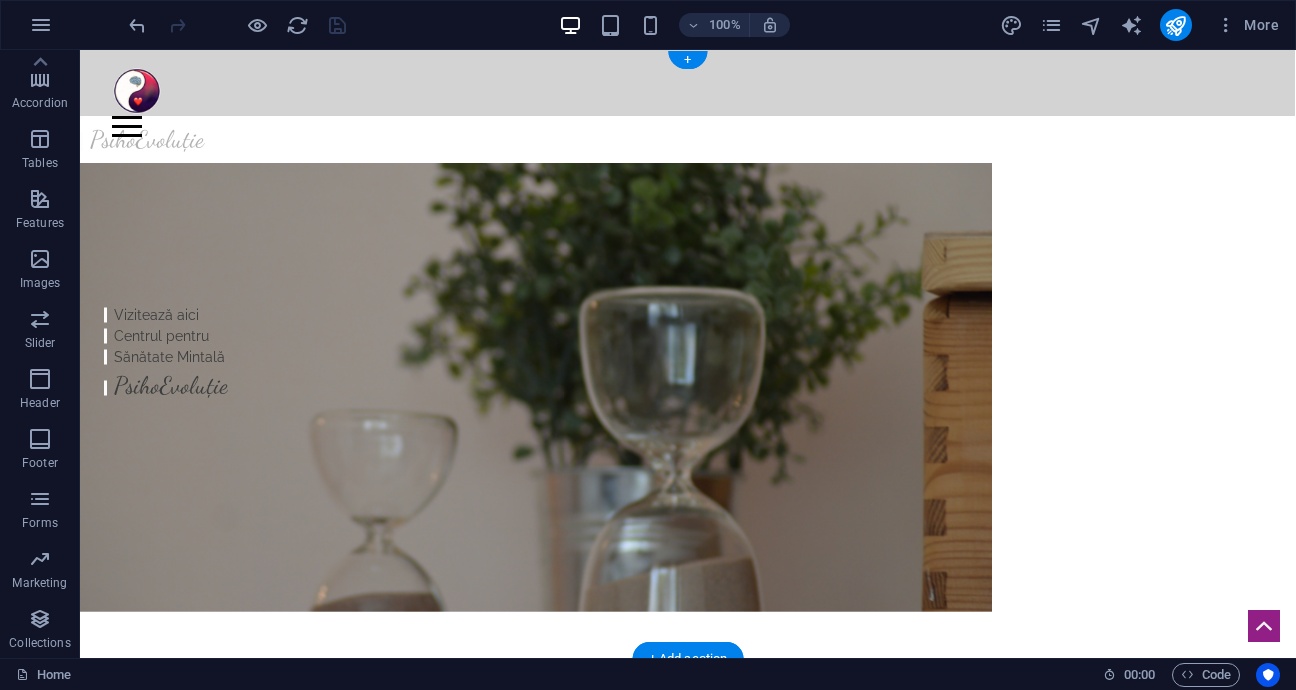 click at bounding box center [536, 387] 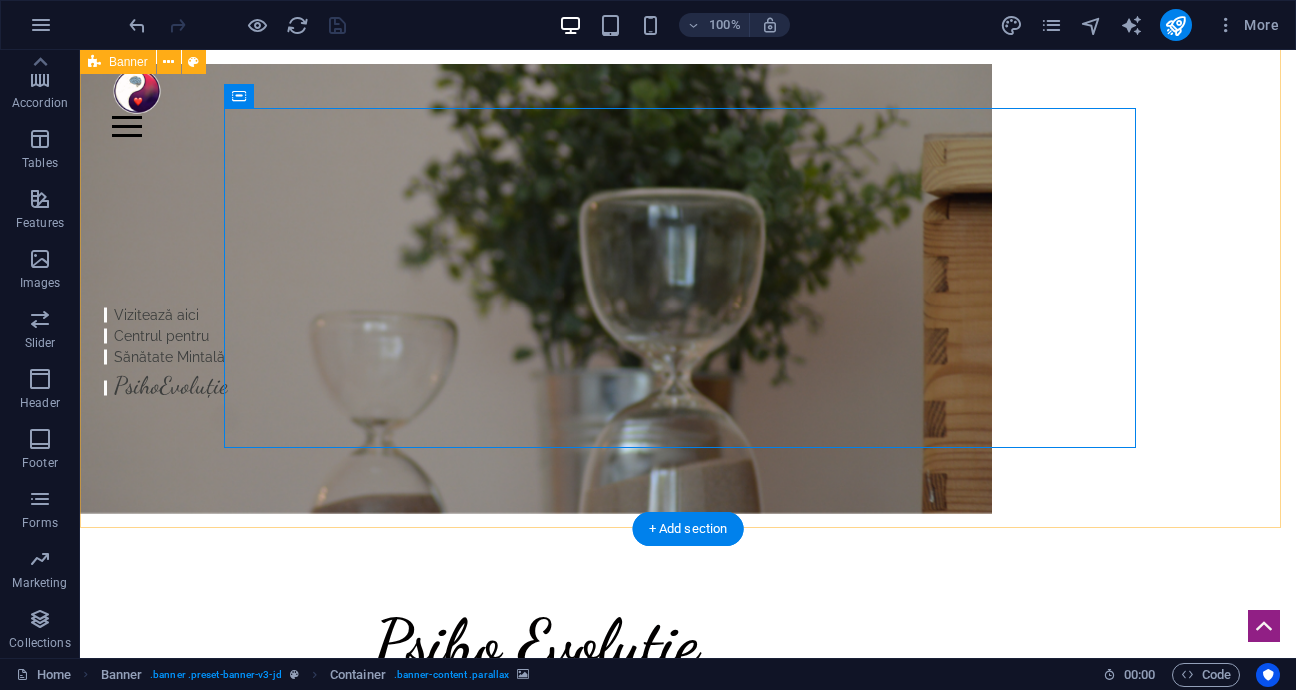 scroll, scrollTop: 0, scrollLeft: 0, axis: both 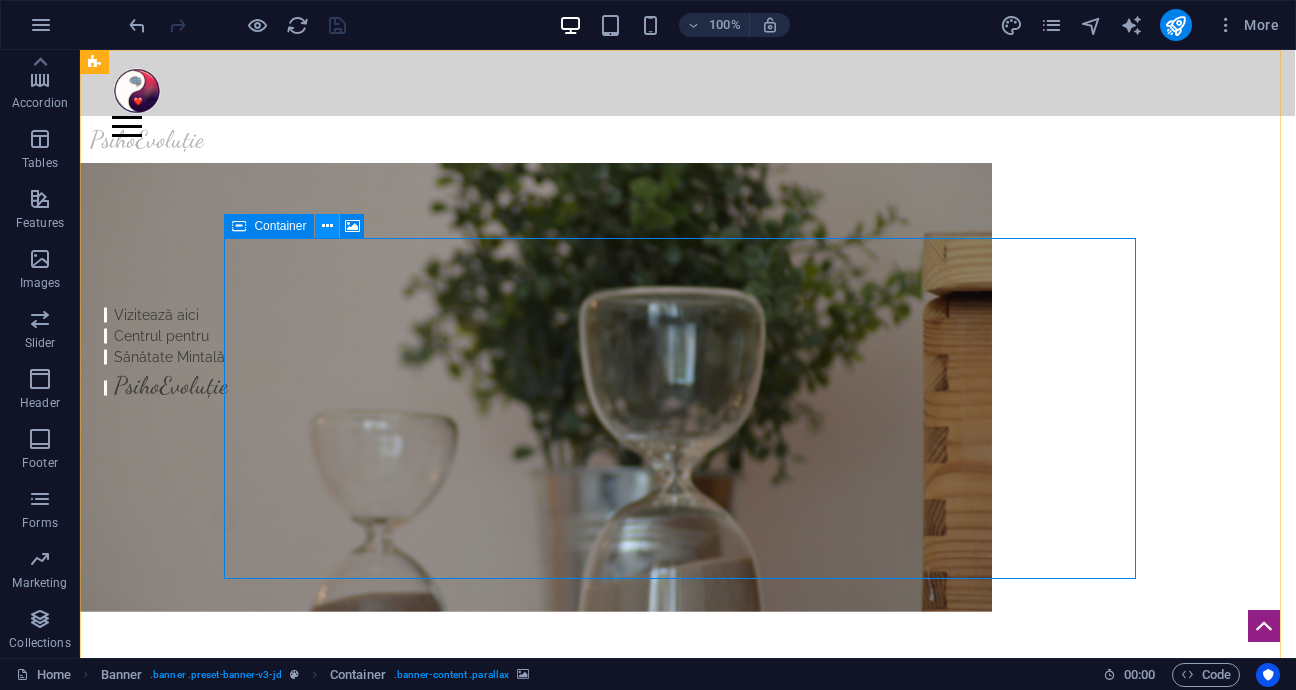 click at bounding box center [327, 226] 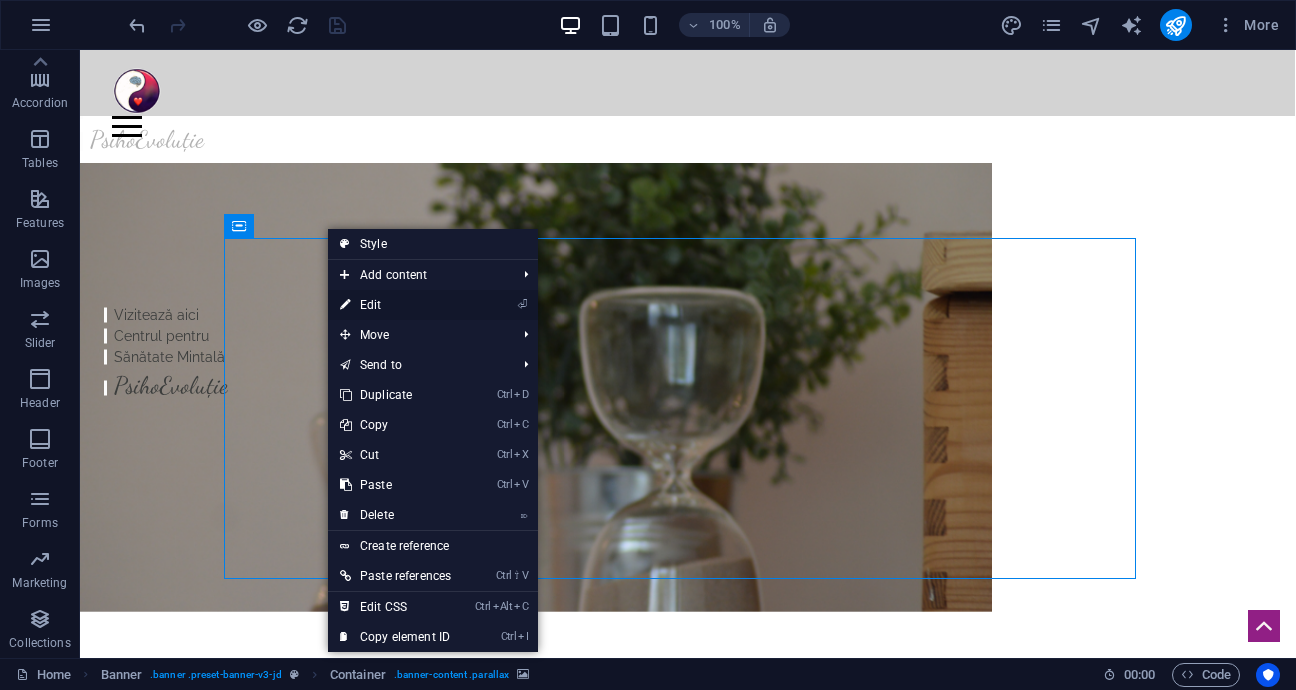 click on "⏎  Edit" at bounding box center [395, 305] 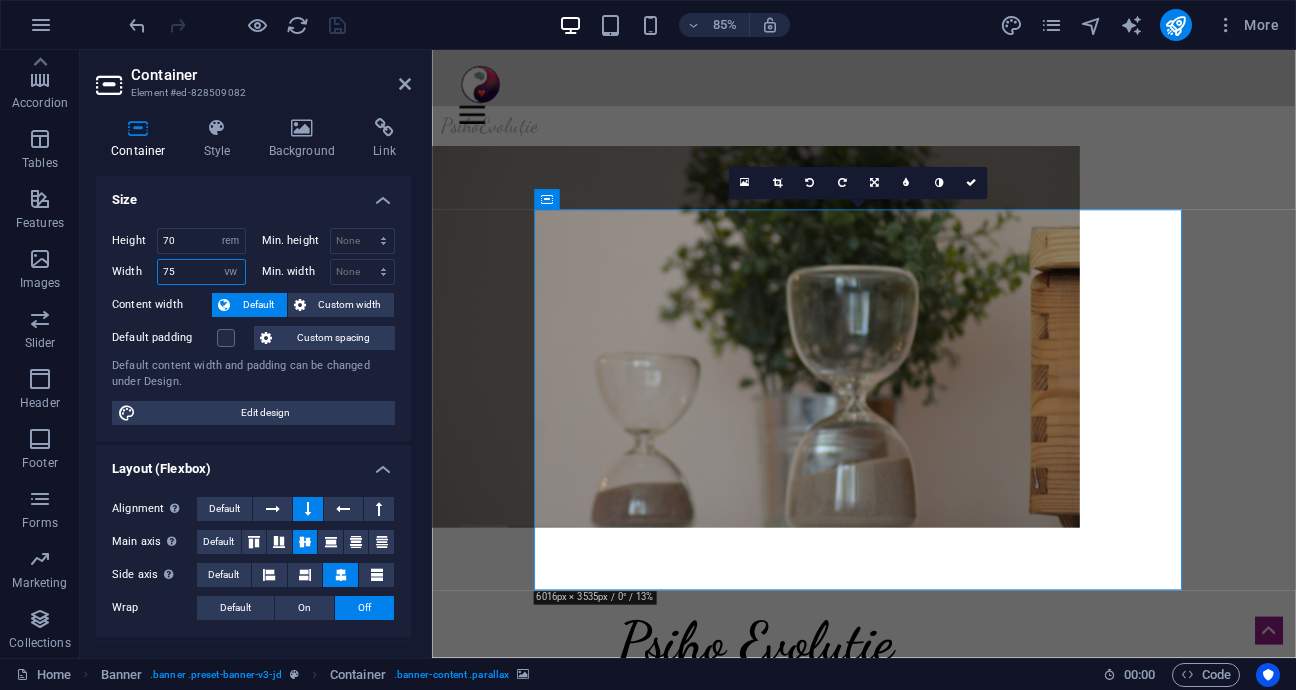 click on "75" at bounding box center (201, 272) 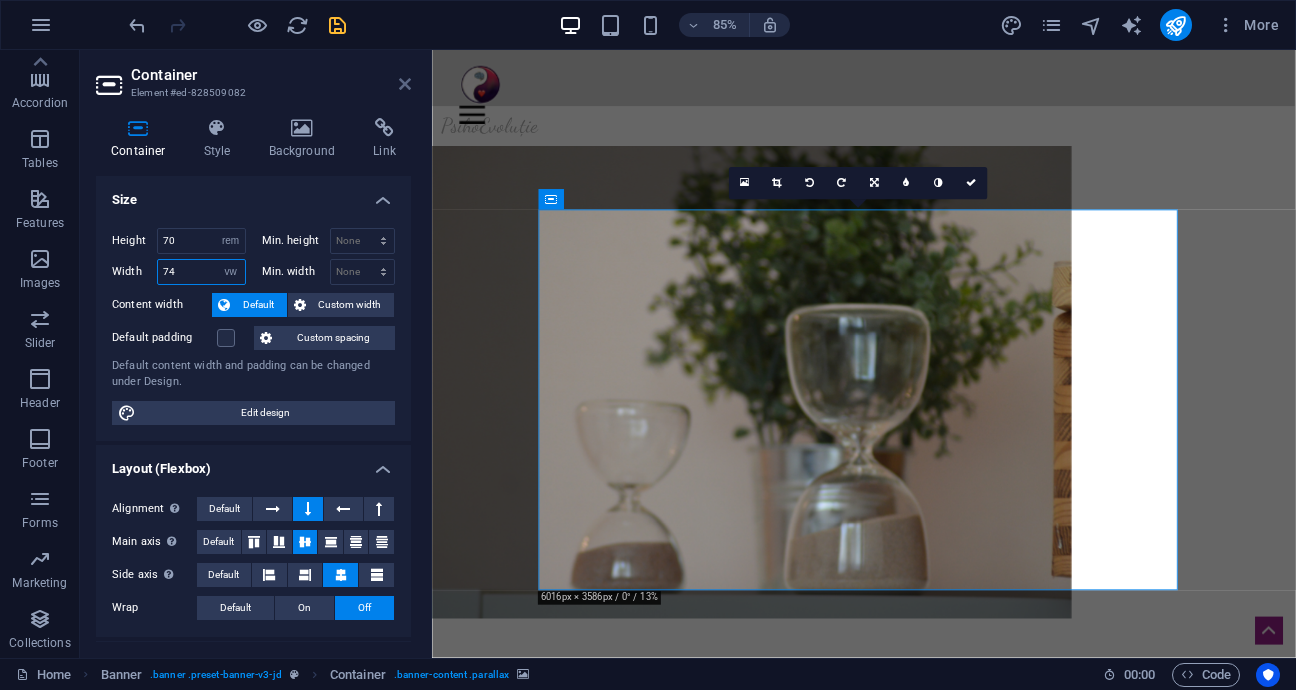 type on "74" 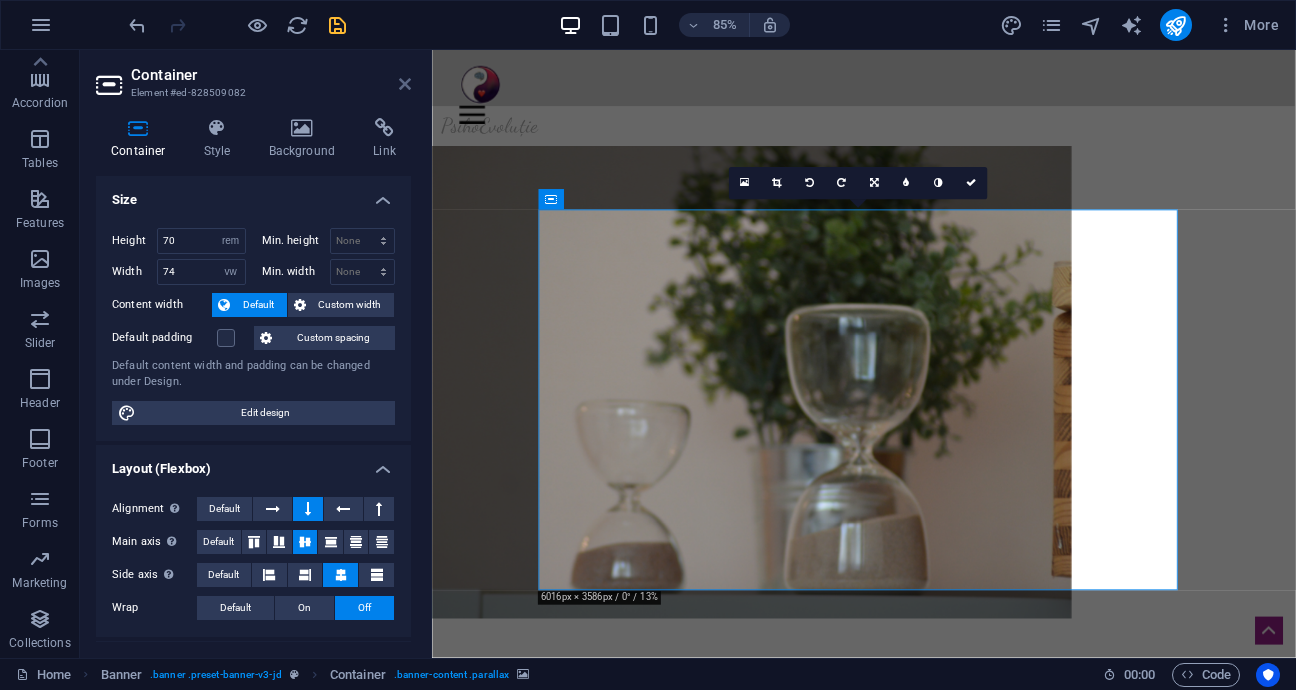 click at bounding box center (405, 84) 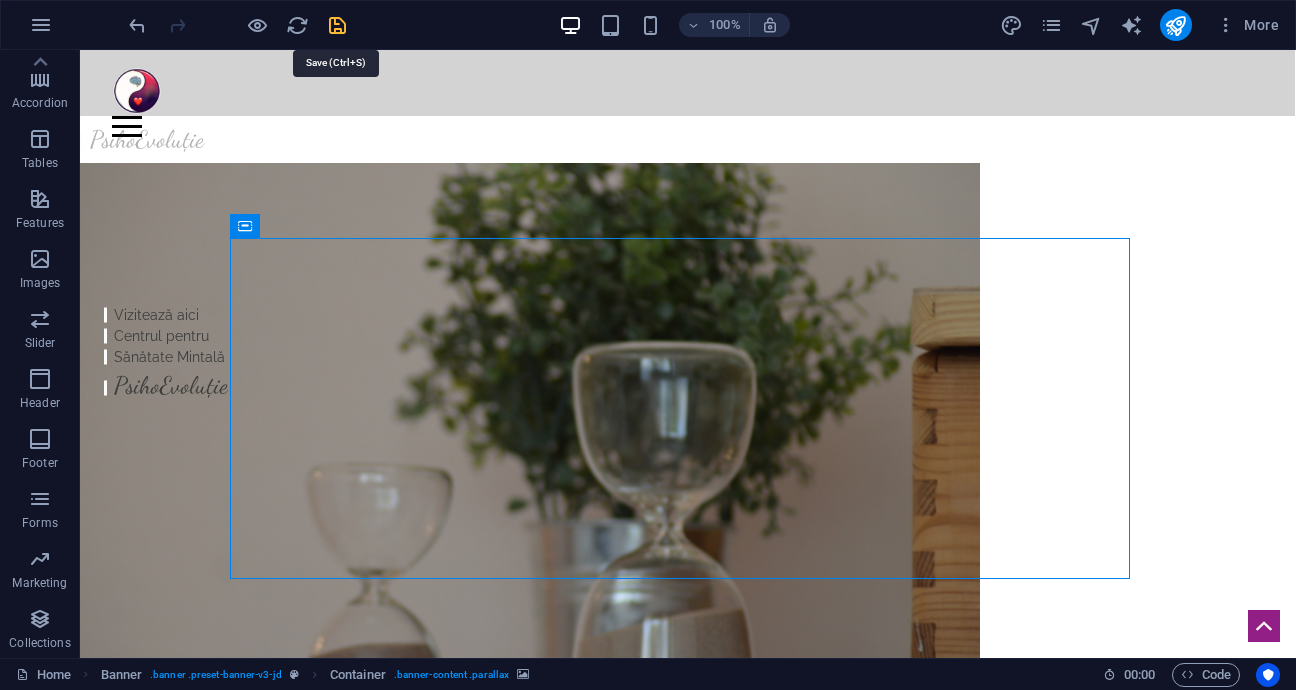 click at bounding box center (337, 25) 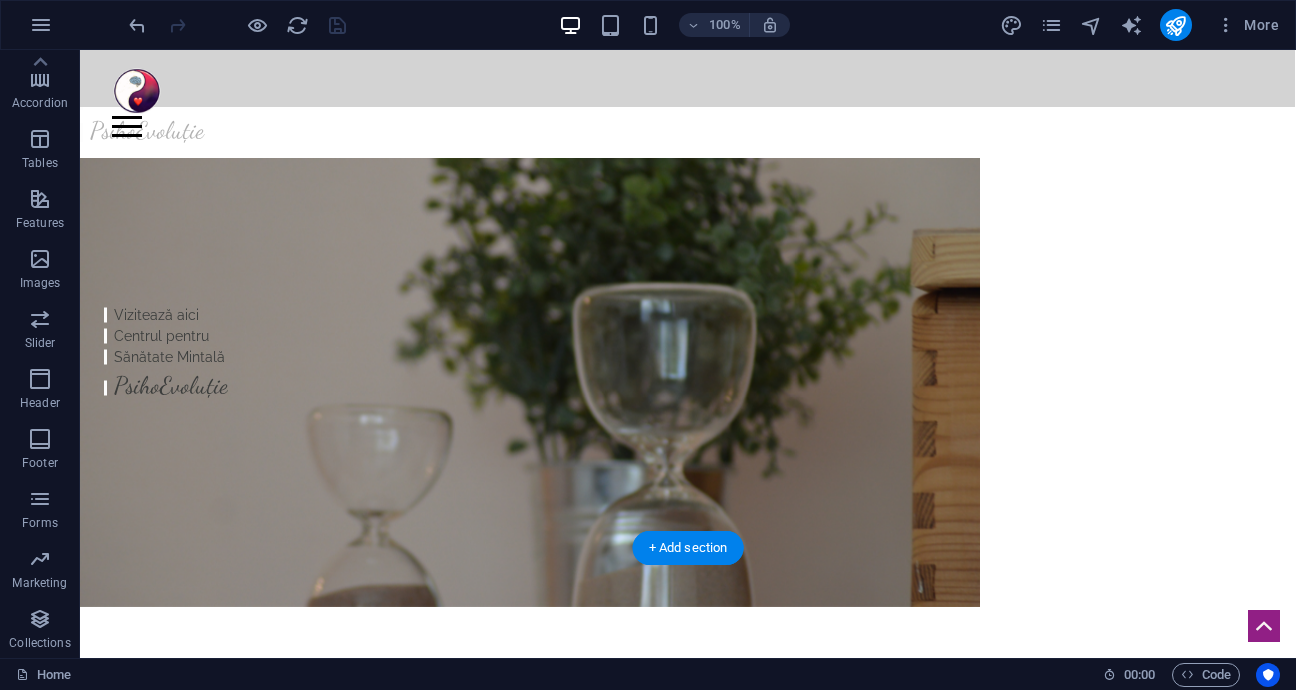 scroll, scrollTop: 0, scrollLeft: 0, axis: both 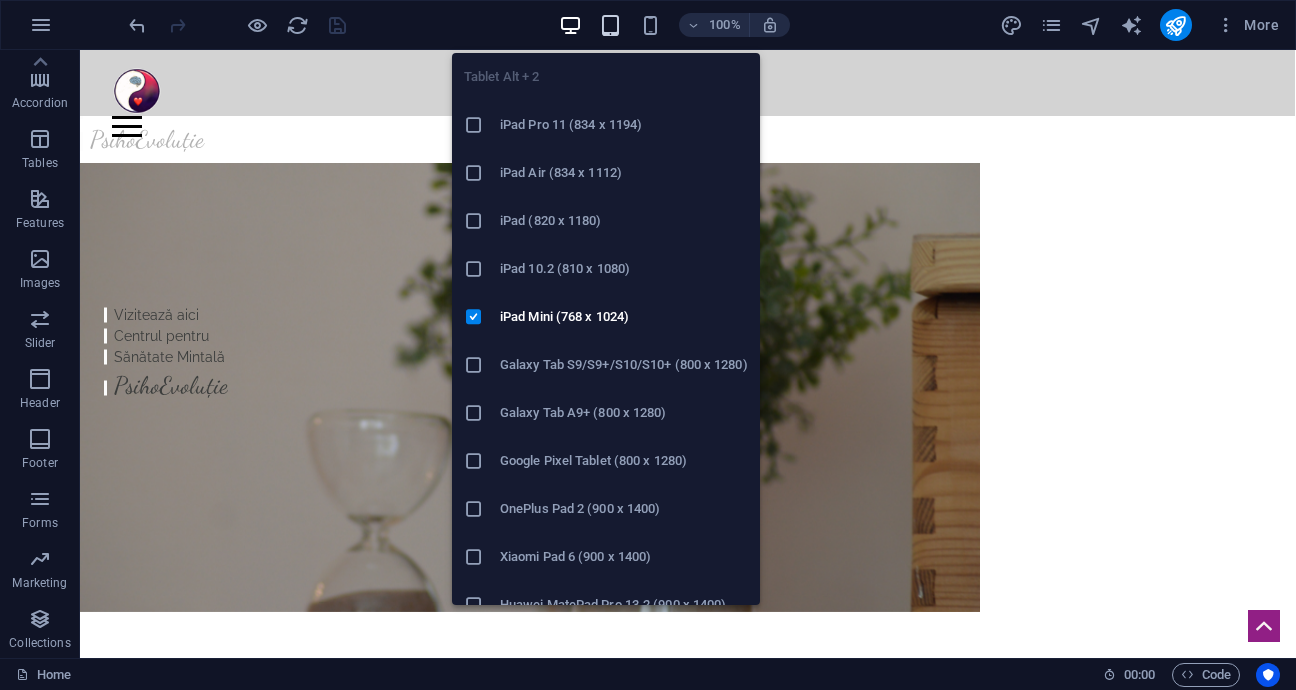 click at bounding box center (610, 25) 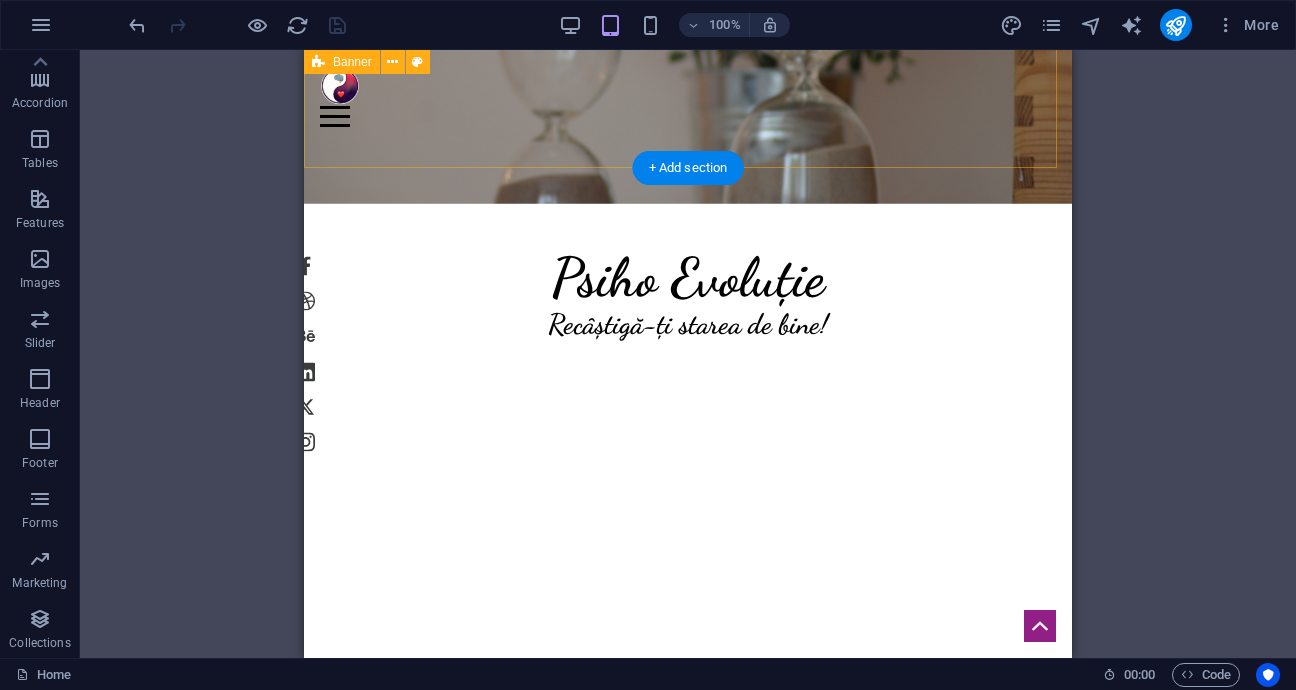 scroll, scrollTop: 200, scrollLeft: 0, axis: vertical 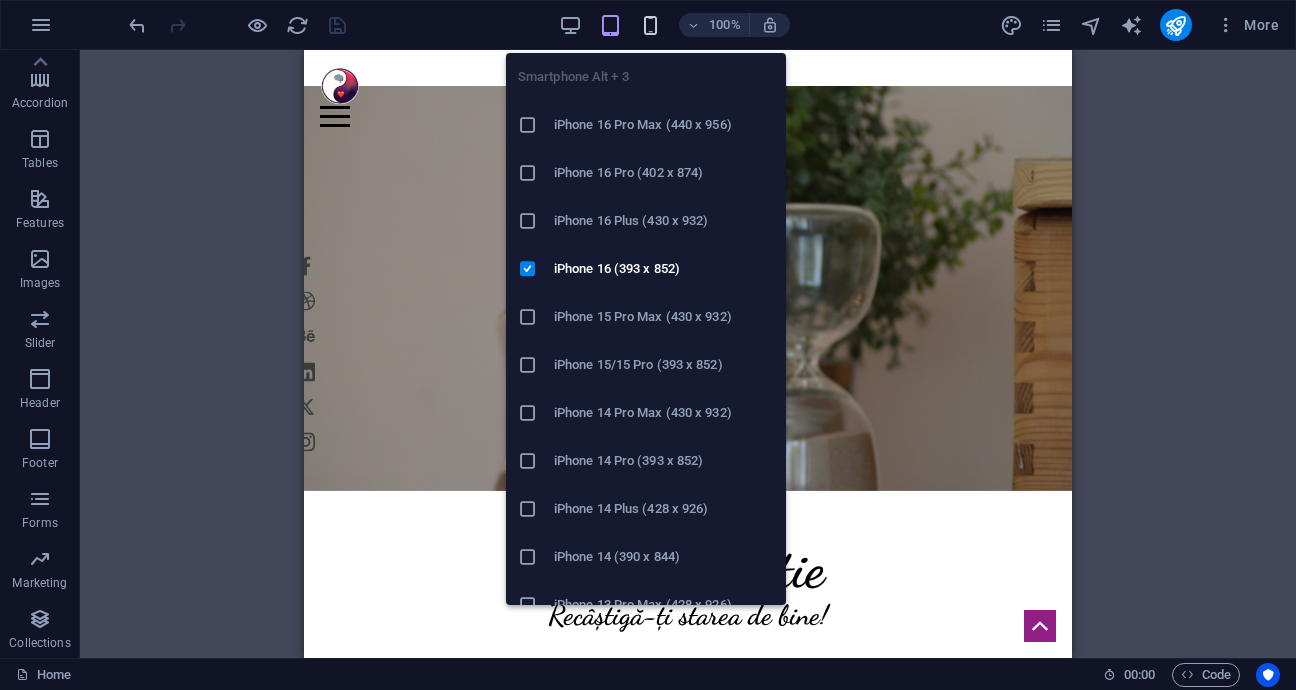 click at bounding box center (650, 25) 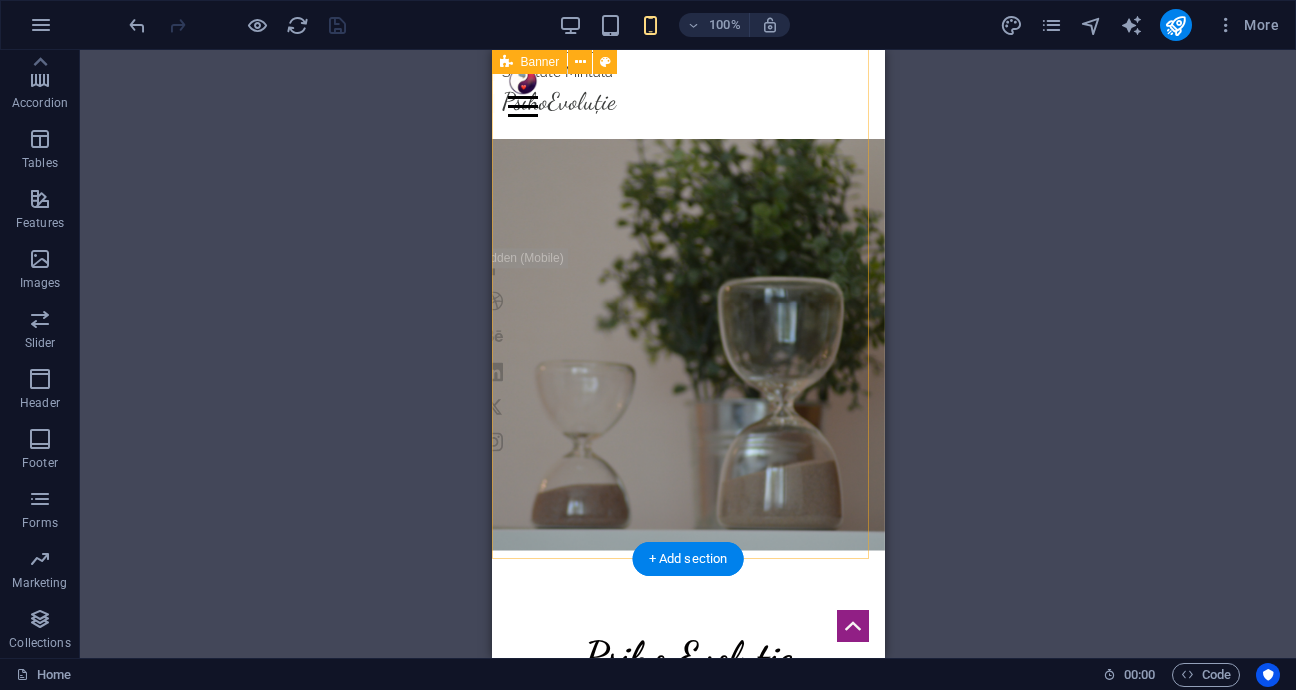 scroll, scrollTop: 0, scrollLeft: 0, axis: both 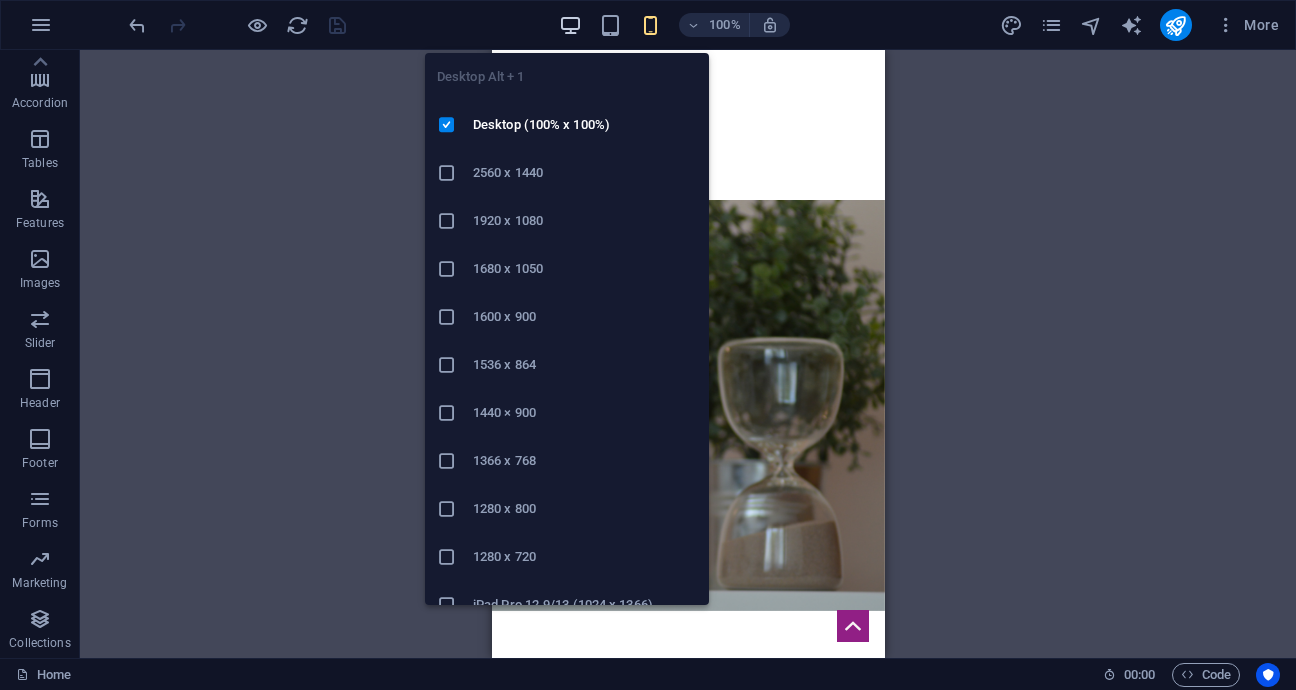 click at bounding box center (570, 25) 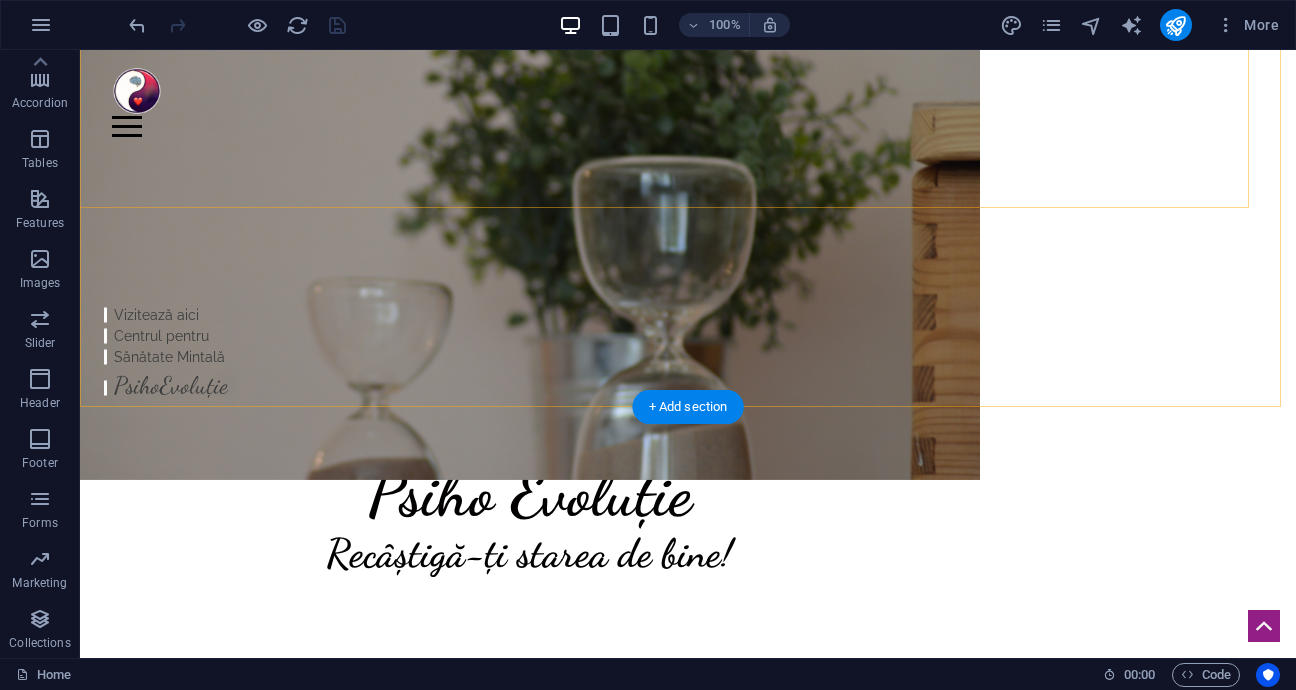 scroll, scrollTop: 300, scrollLeft: 0, axis: vertical 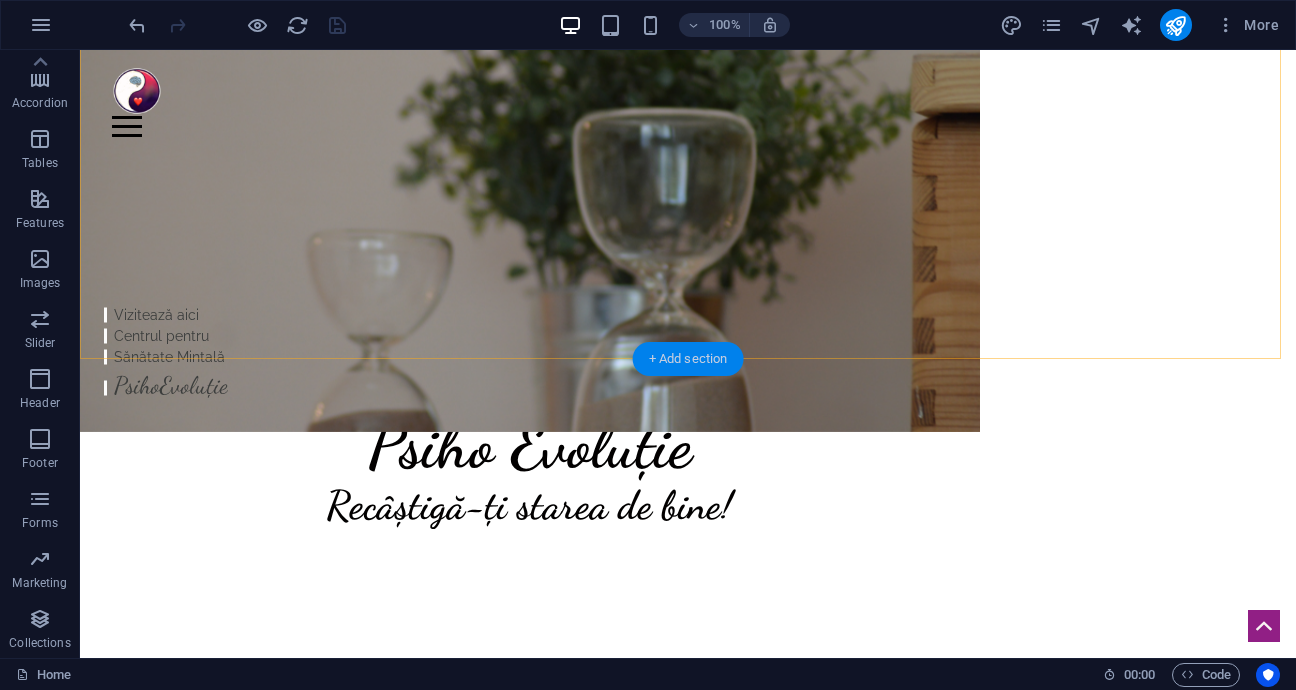 click on "+ Add section" at bounding box center (688, 359) 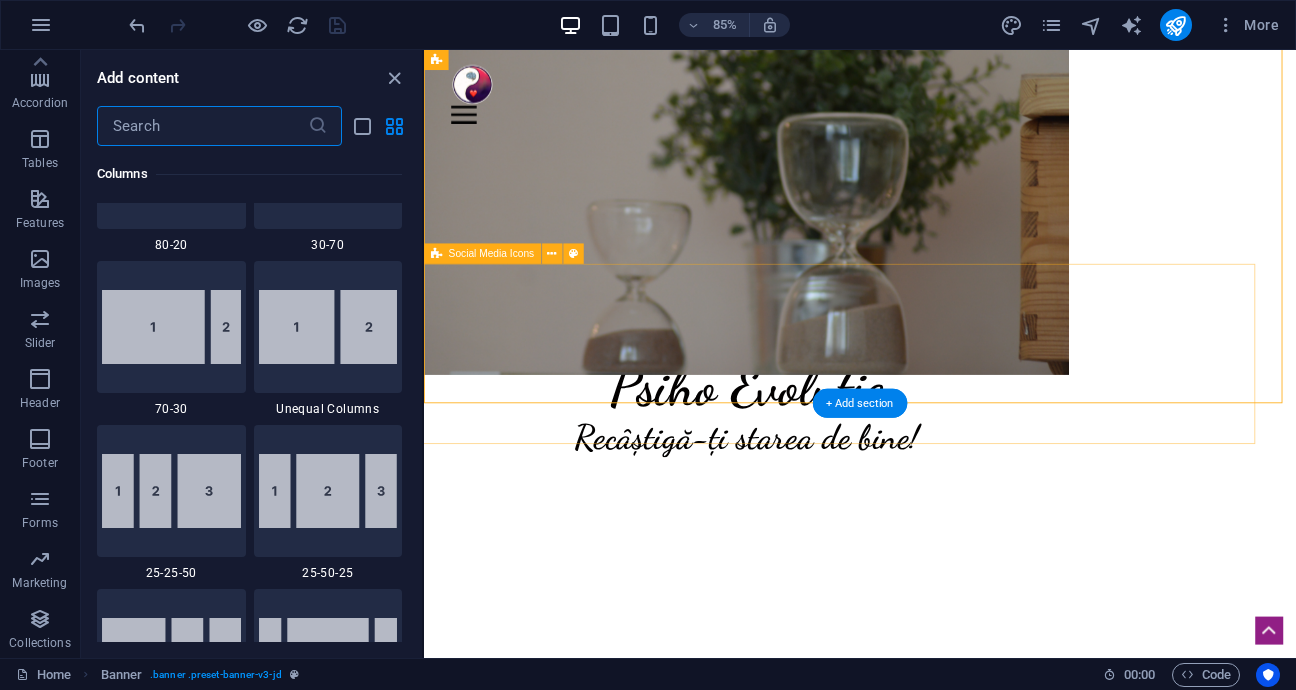 scroll, scrollTop: 3499, scrollLeft: 0, axis: vertical 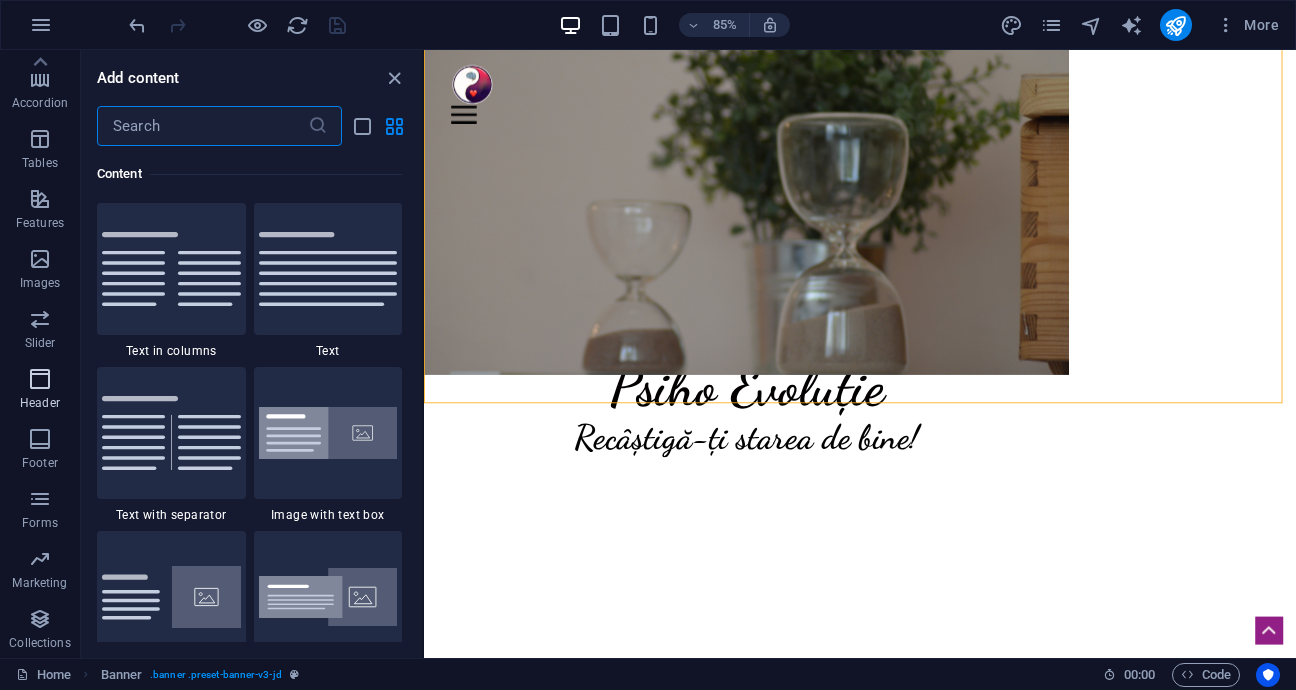 click at bounding box center (40, 379) 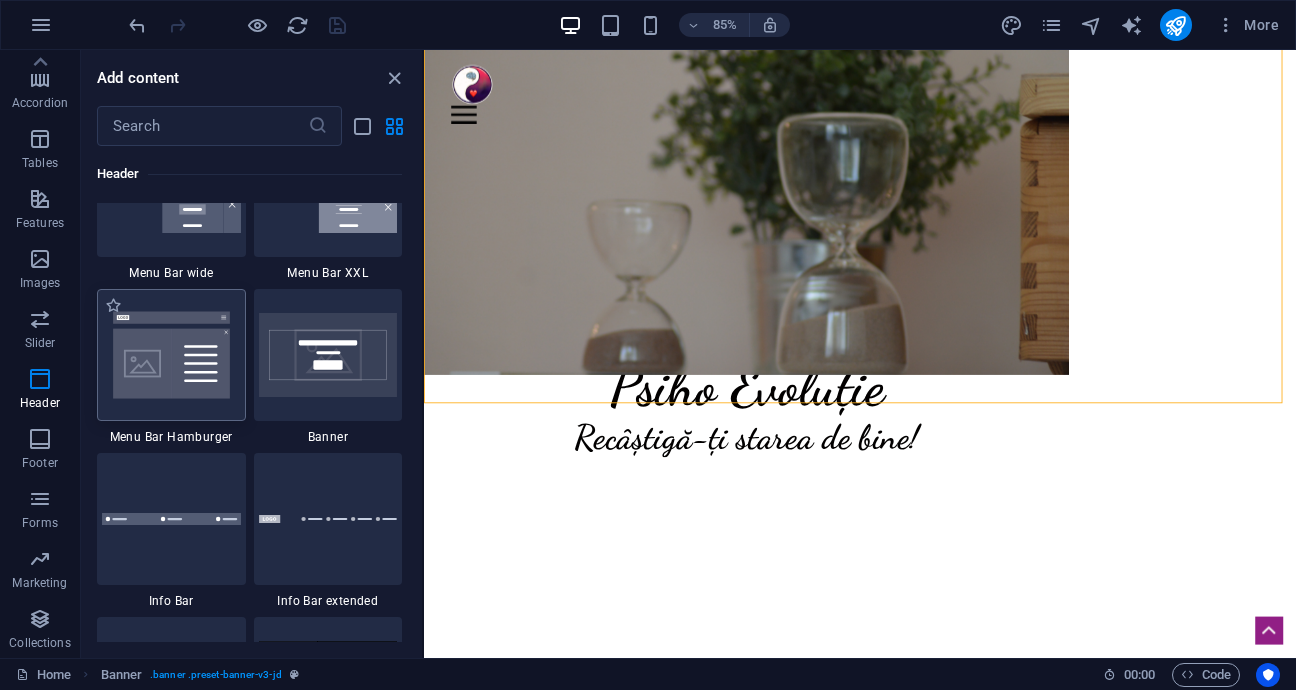 scroll, scrollTop: 12642, scrollLeft: 0, axis: vertical 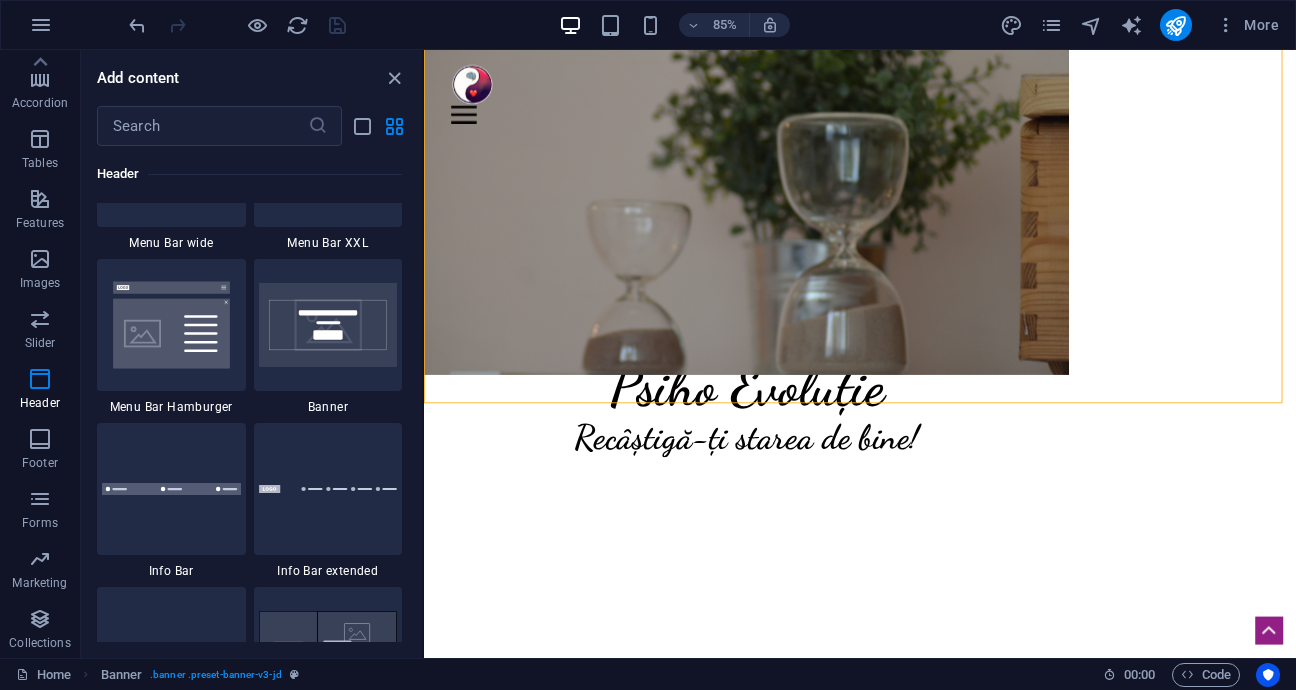 click at bounding box center (328, 489) 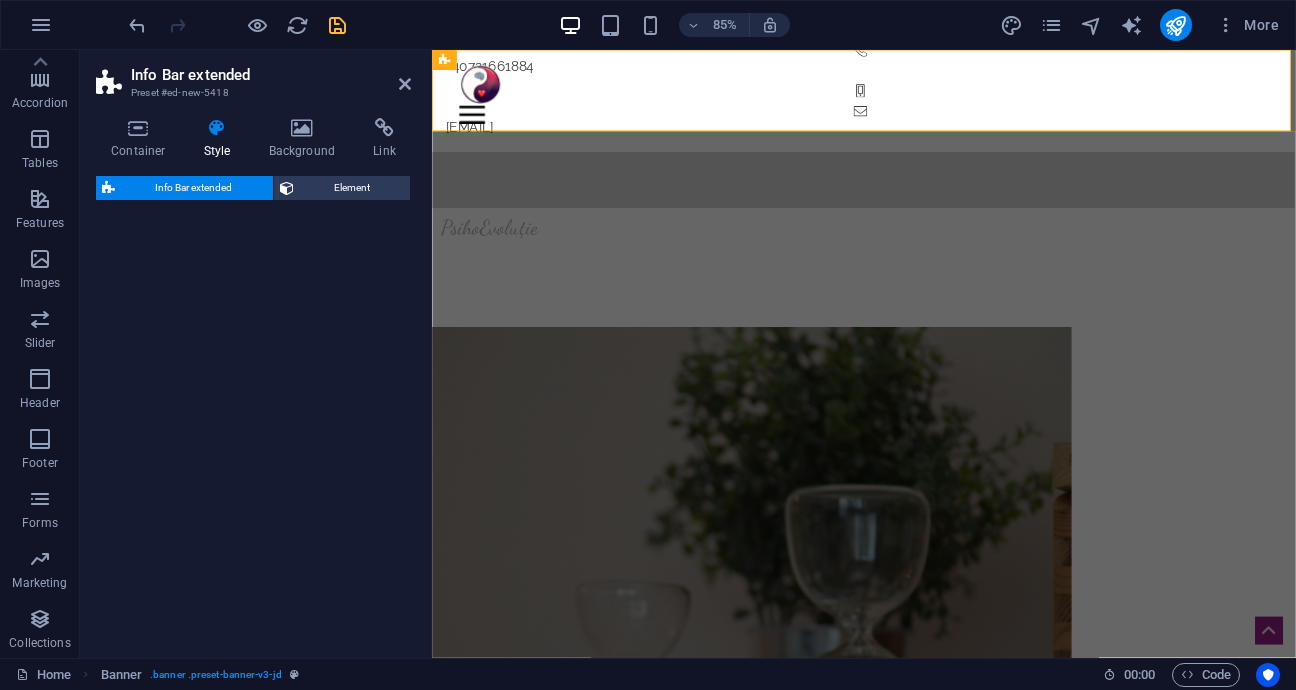 select on "rem" 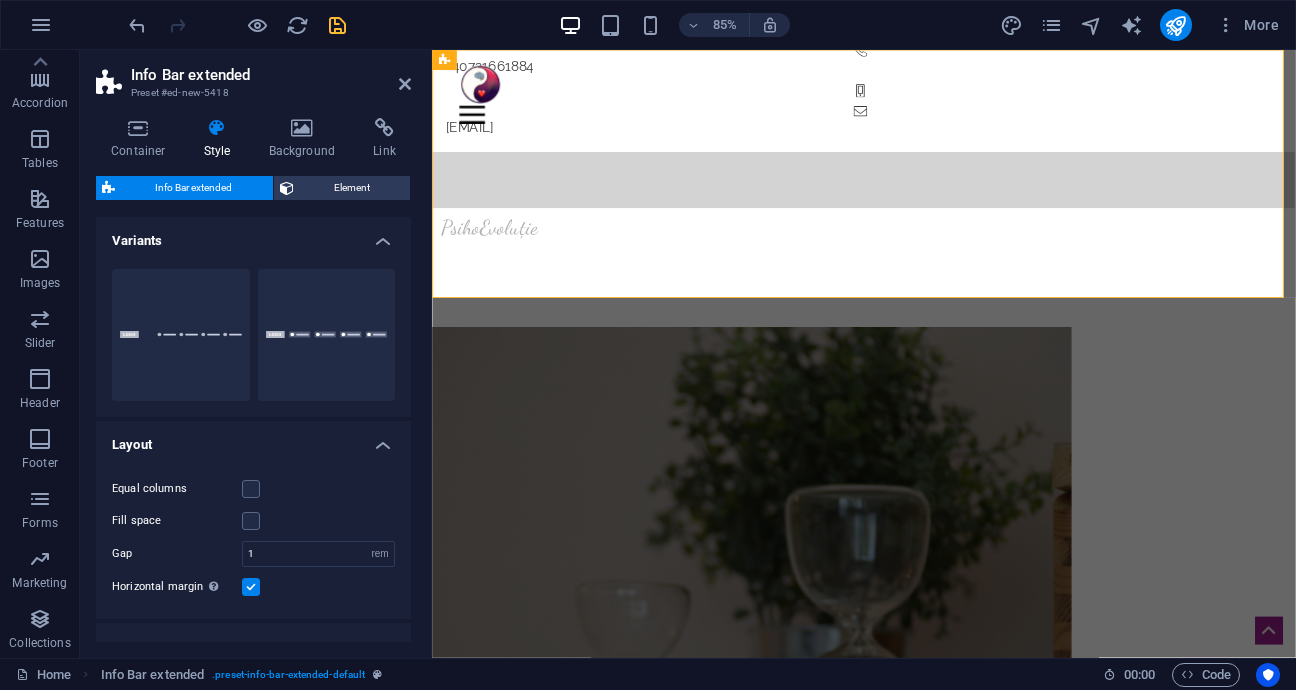 scroll, scrollTop: 0, scrollLeft: 0, axis: both 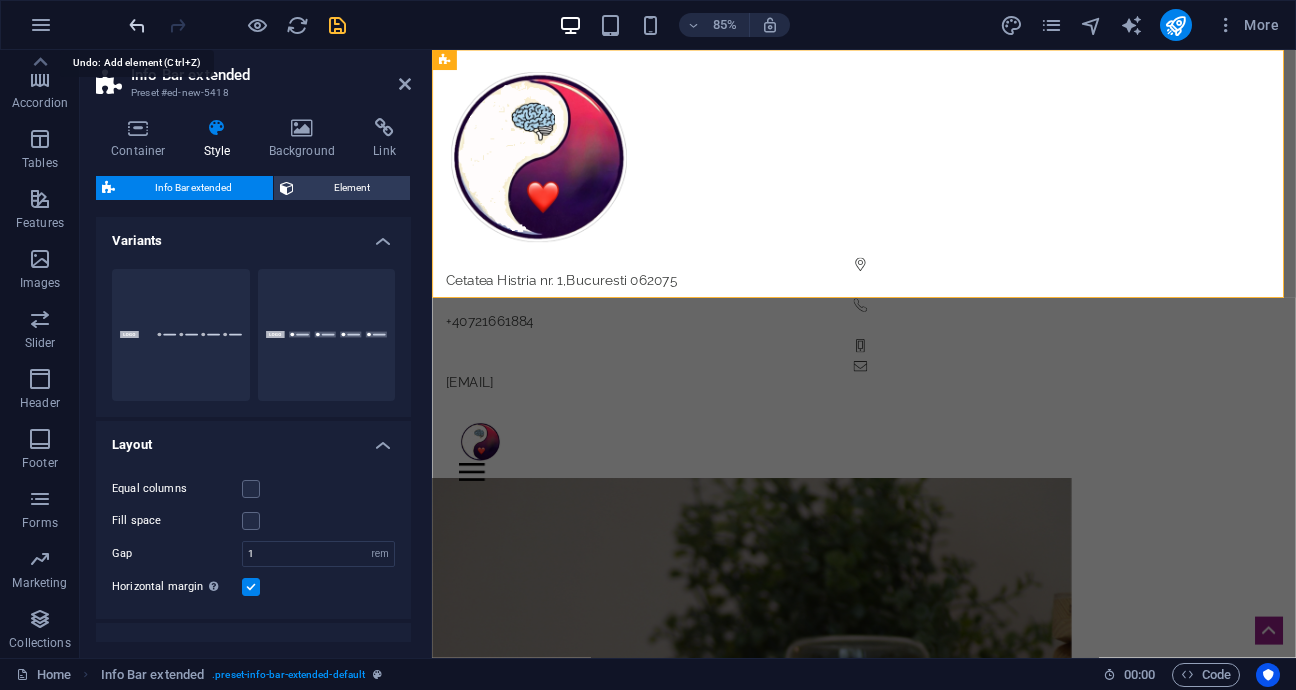 click at bounding box center (137, 25) 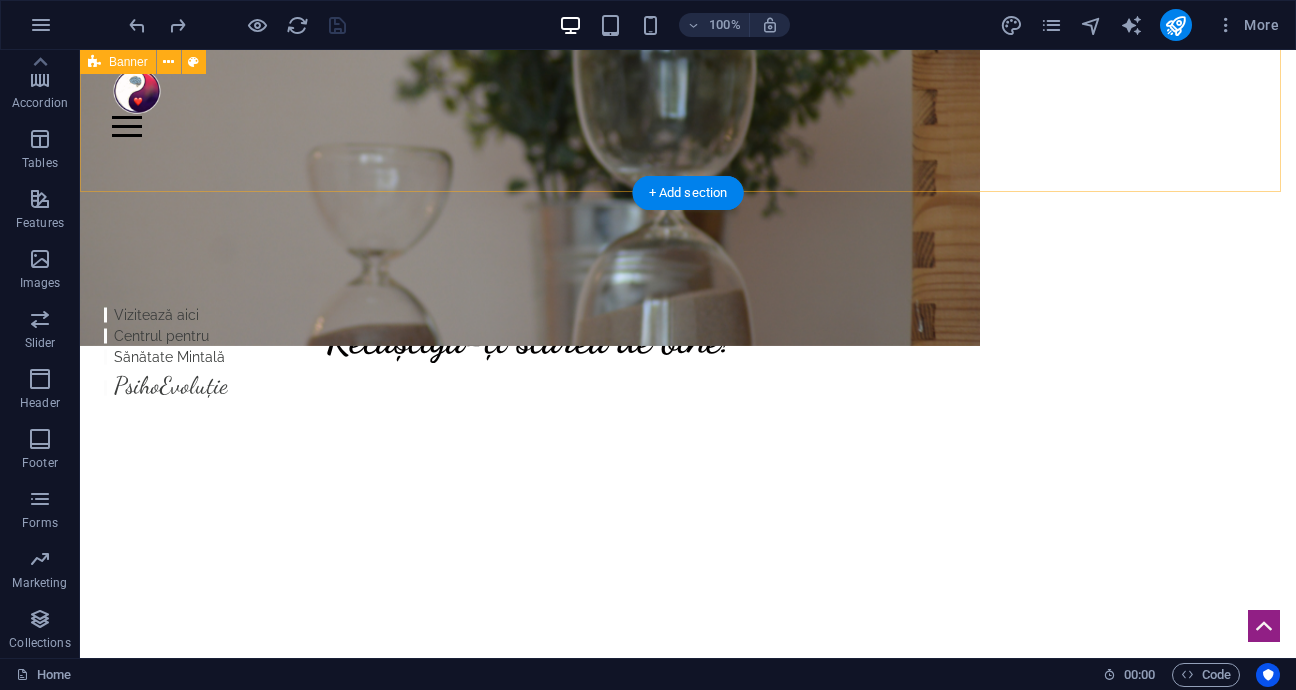 scroll, scrollTop: 500, scrollLeft: 0, axis: vertical 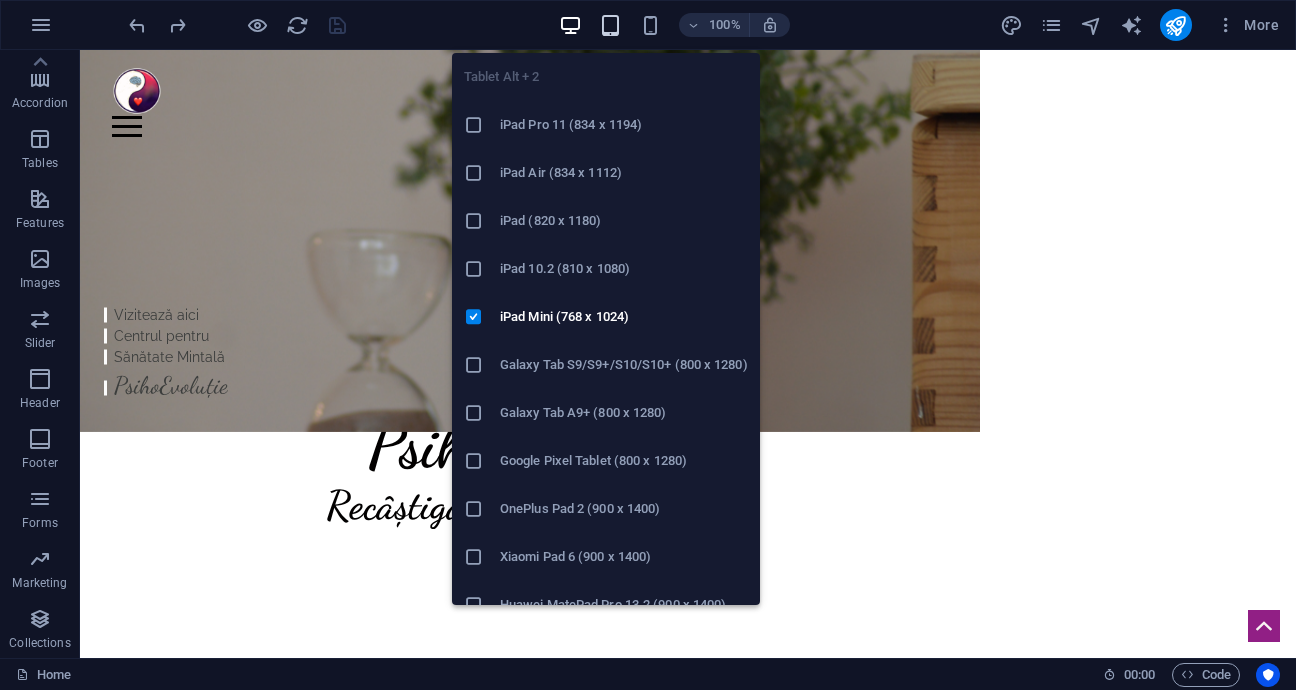 click at bounding box center (610, 25) 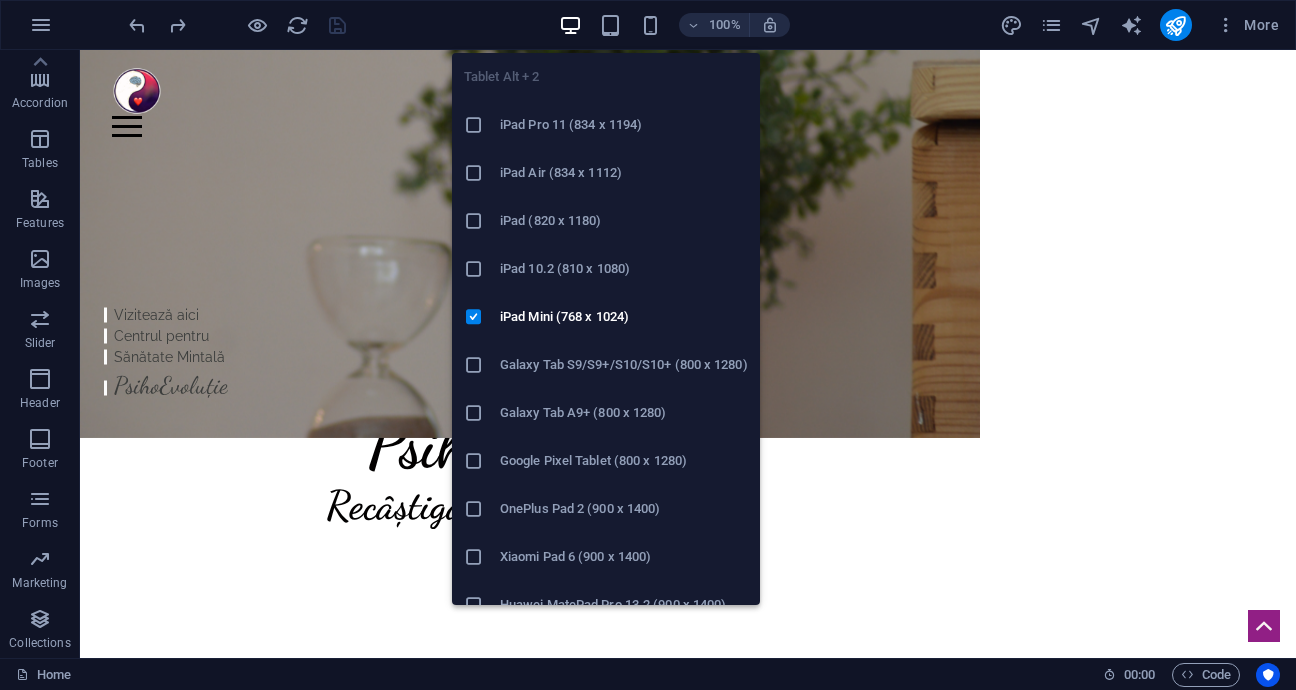 scroll, scrollTop: 316, scrollLeft: 0, axis: vertical 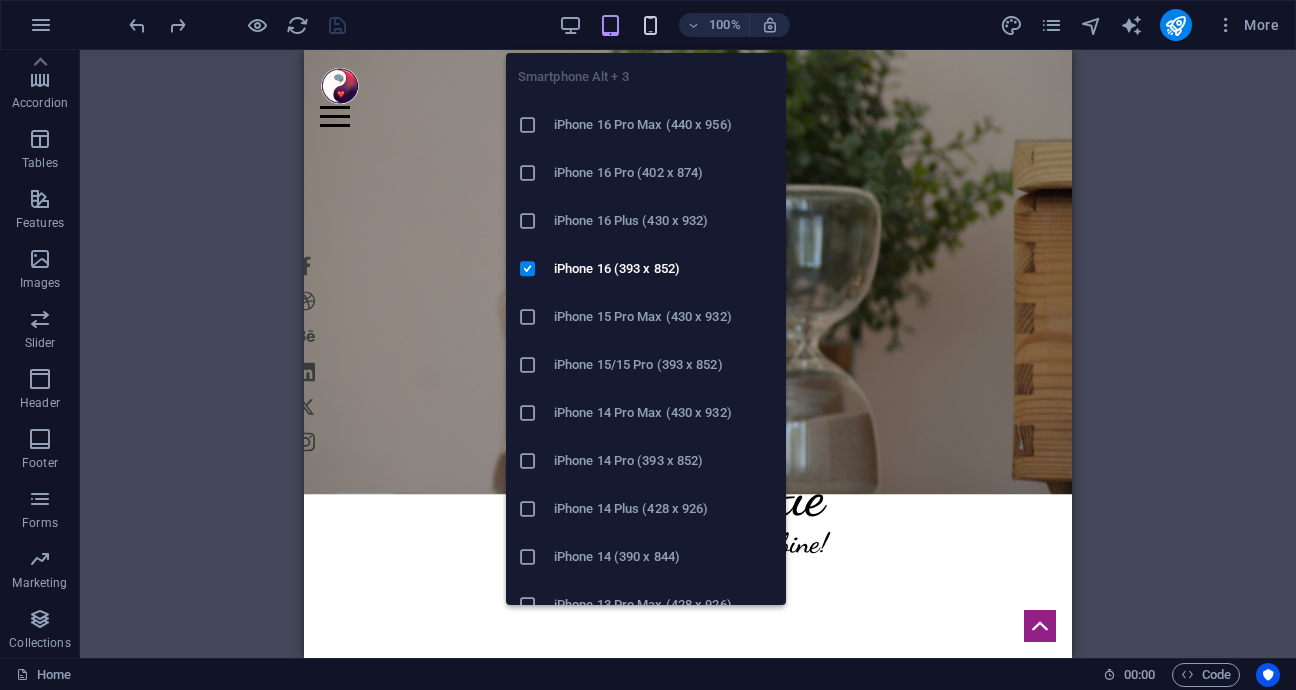 click at bounding box center [650, 25] 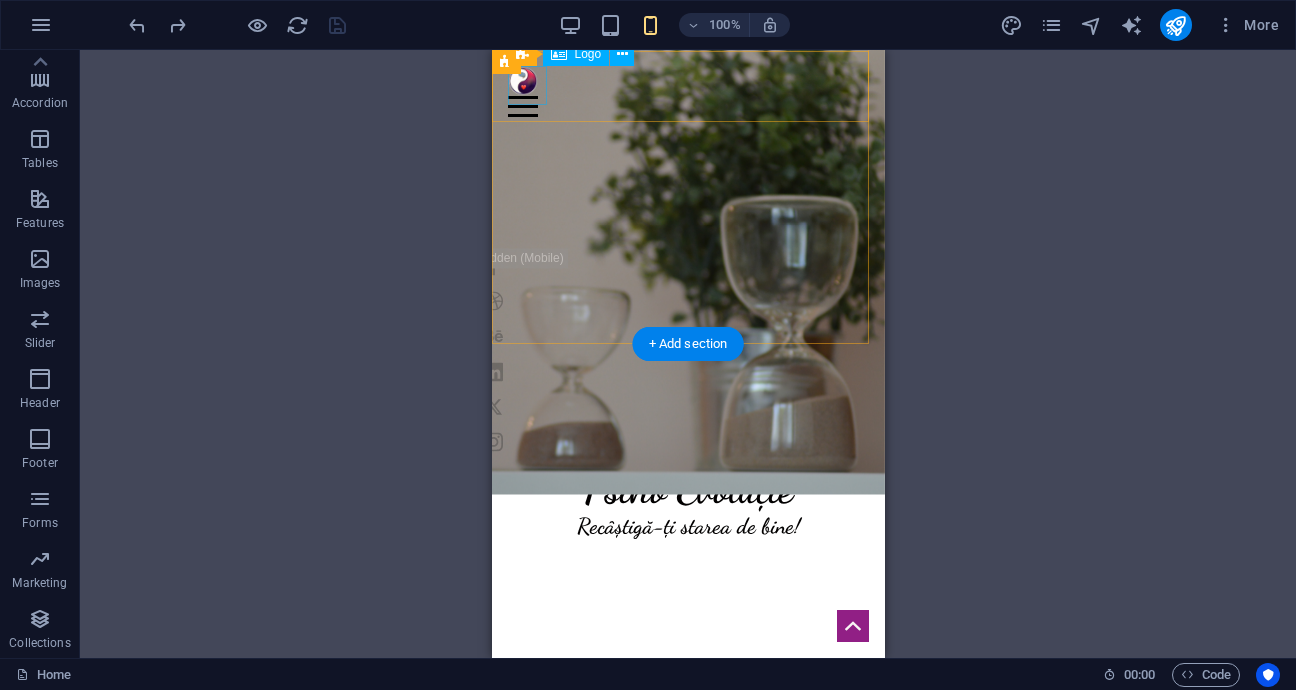 scroll, scrollTop: 315, scrollLeft: 0, axis: vertical 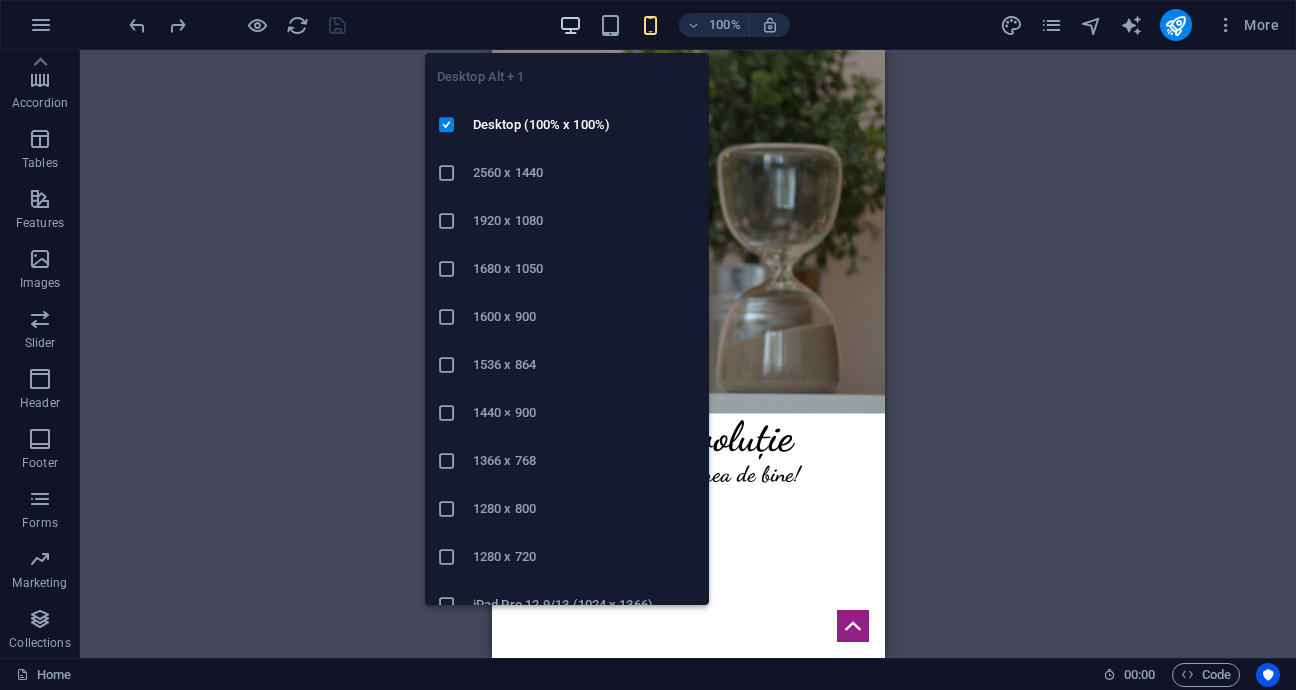 click at bounding box center (570, 25) 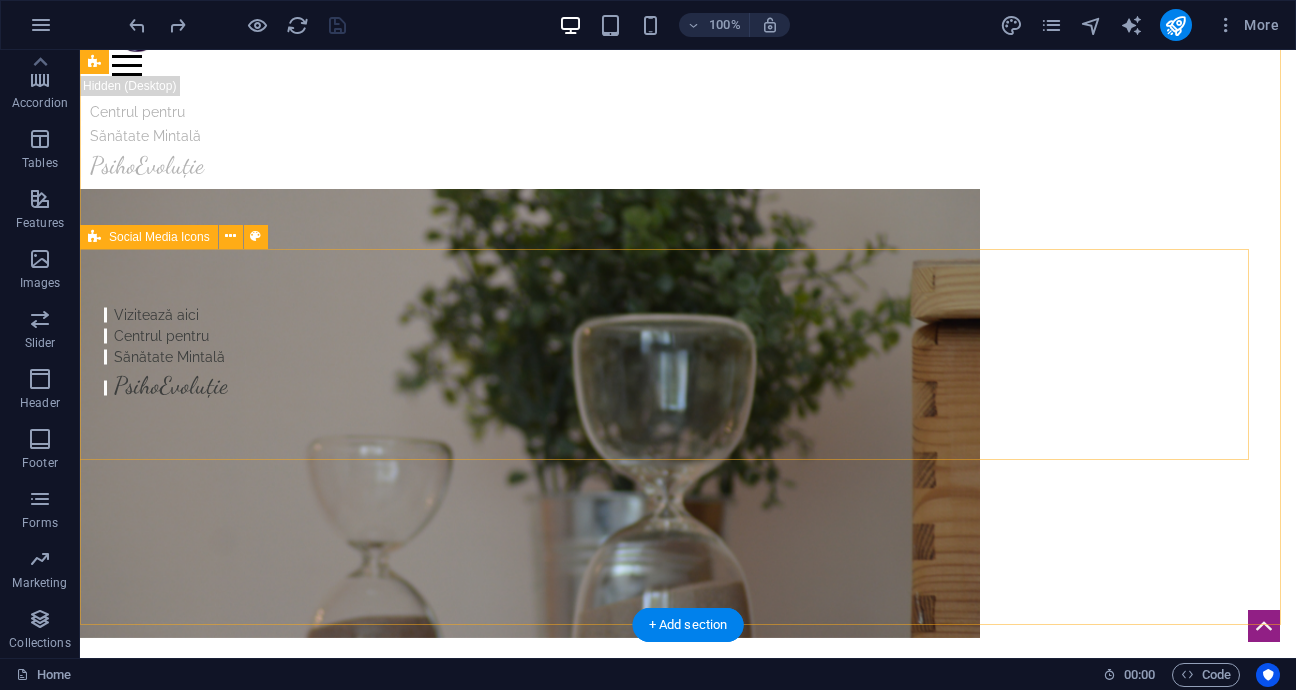 scroll, scrollTop: 0, scrollLeft: 0, axis: both 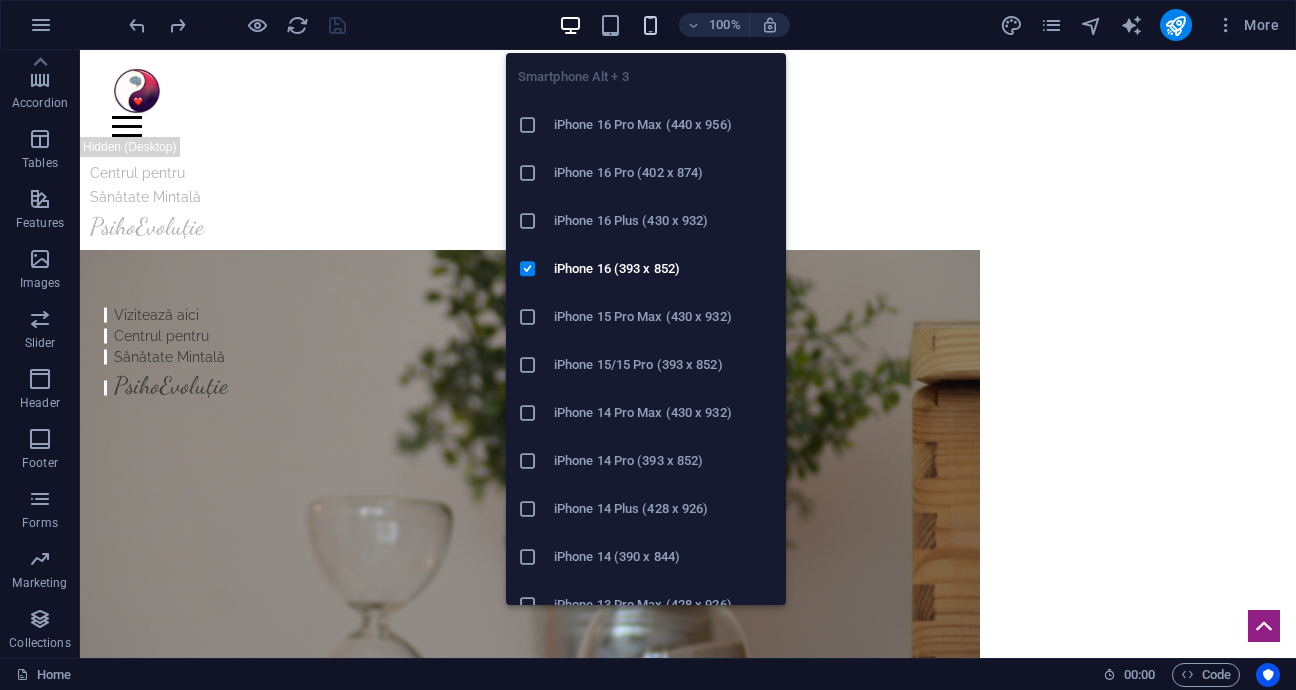 click at bounding box center (650, 25) 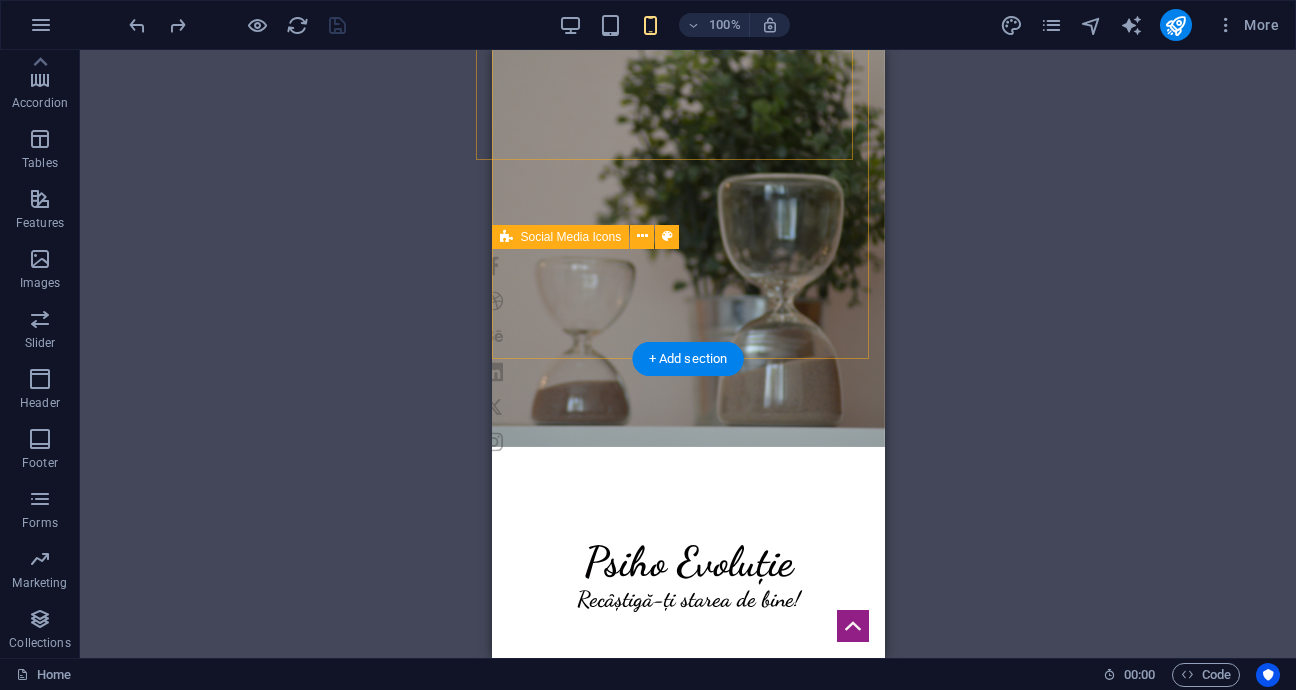 scroll, scrollTop: 300, scrollLeft: 0, axis: vertical 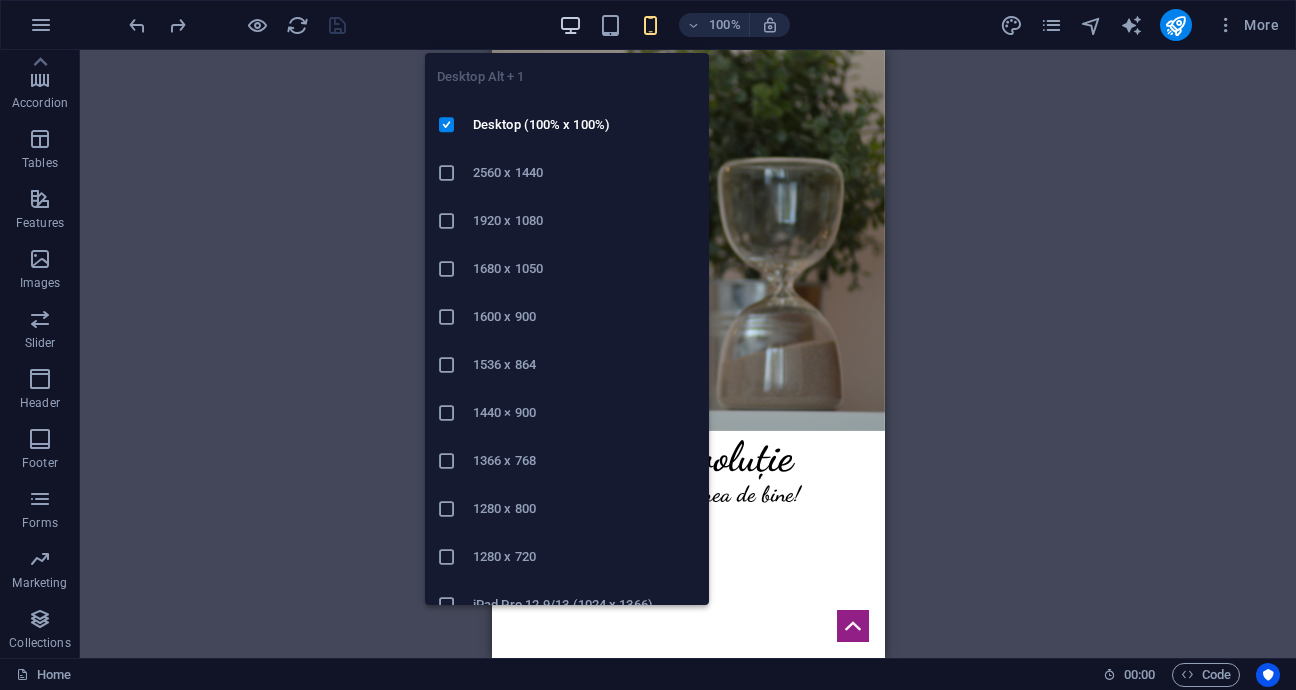click at bounding box center [570, 25] 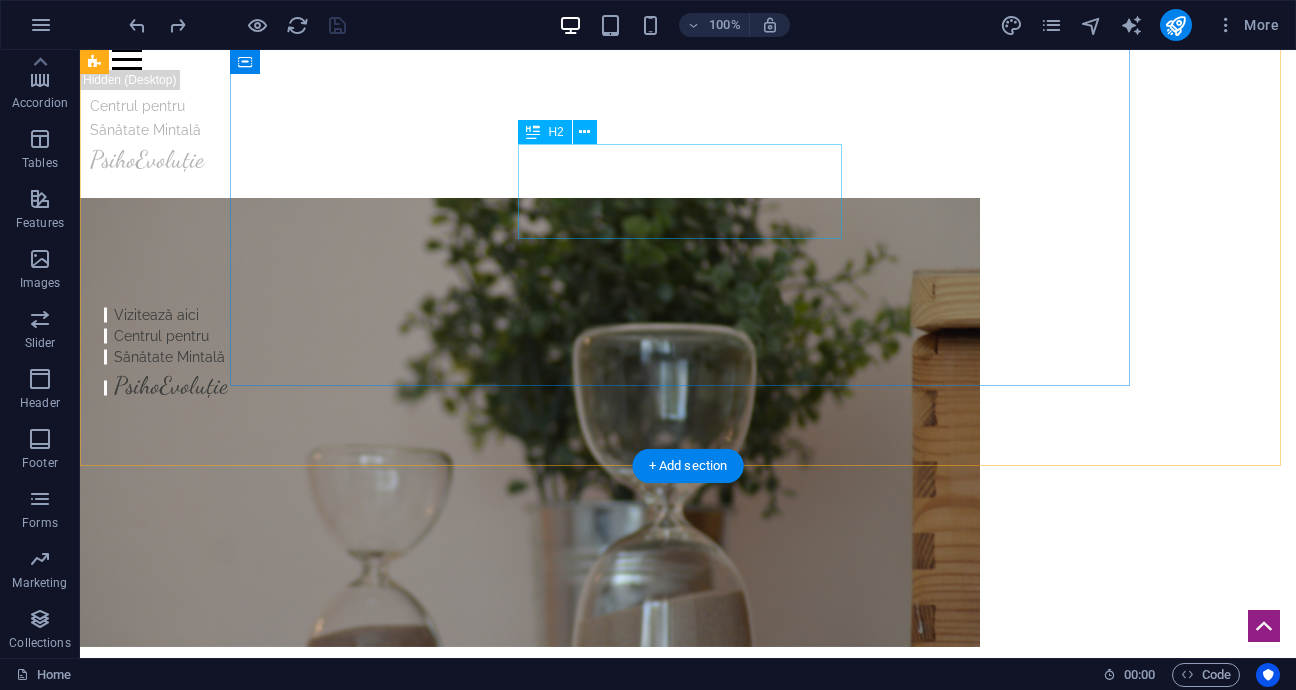 scroll, scrollTop: 0, scrollLeft: 0, axis: both 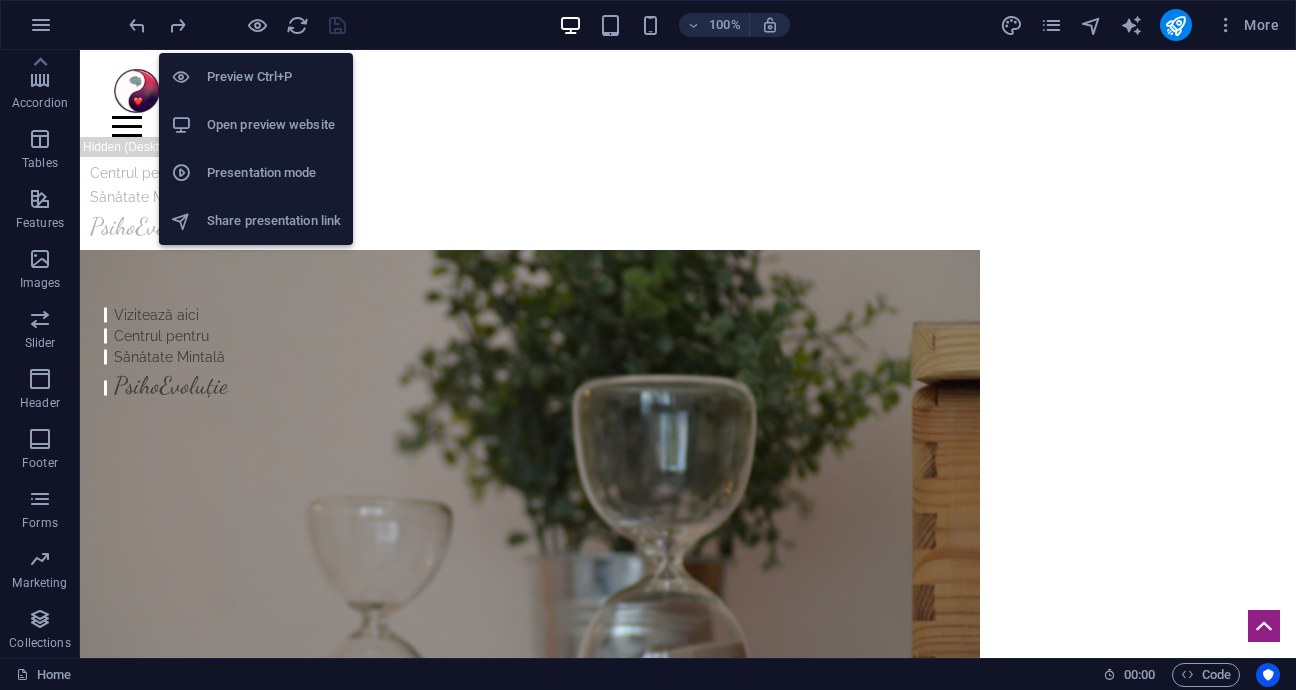click on "Open preview website" at bounding box center (274, 125) 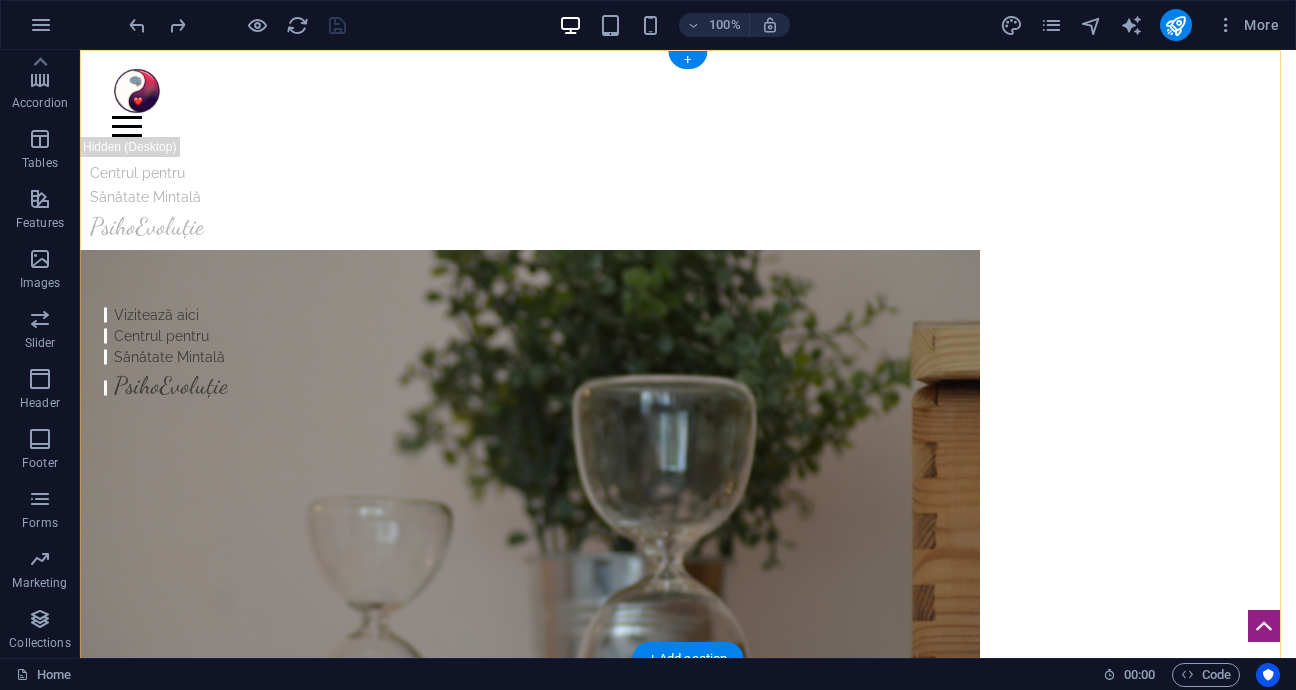 click on "+" at bounding box center (687, 60) 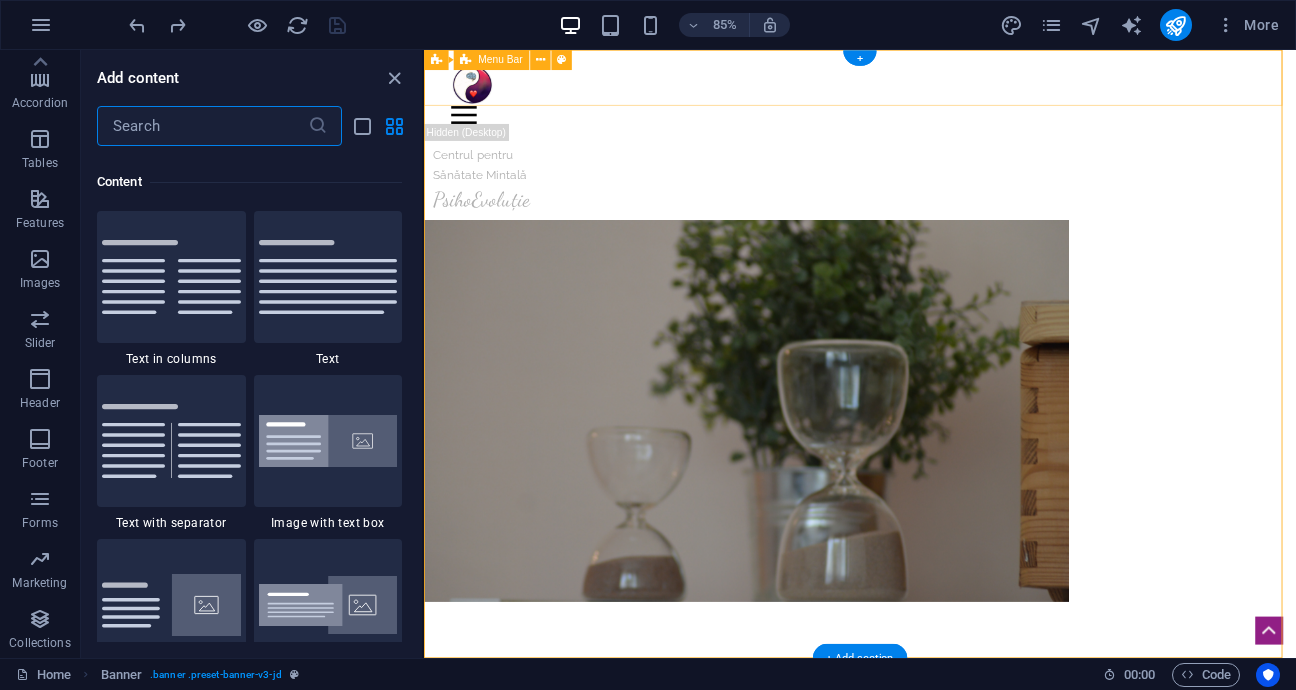 scroll, scrollTop: 3499, scrollLeft: 0, axis: vertical 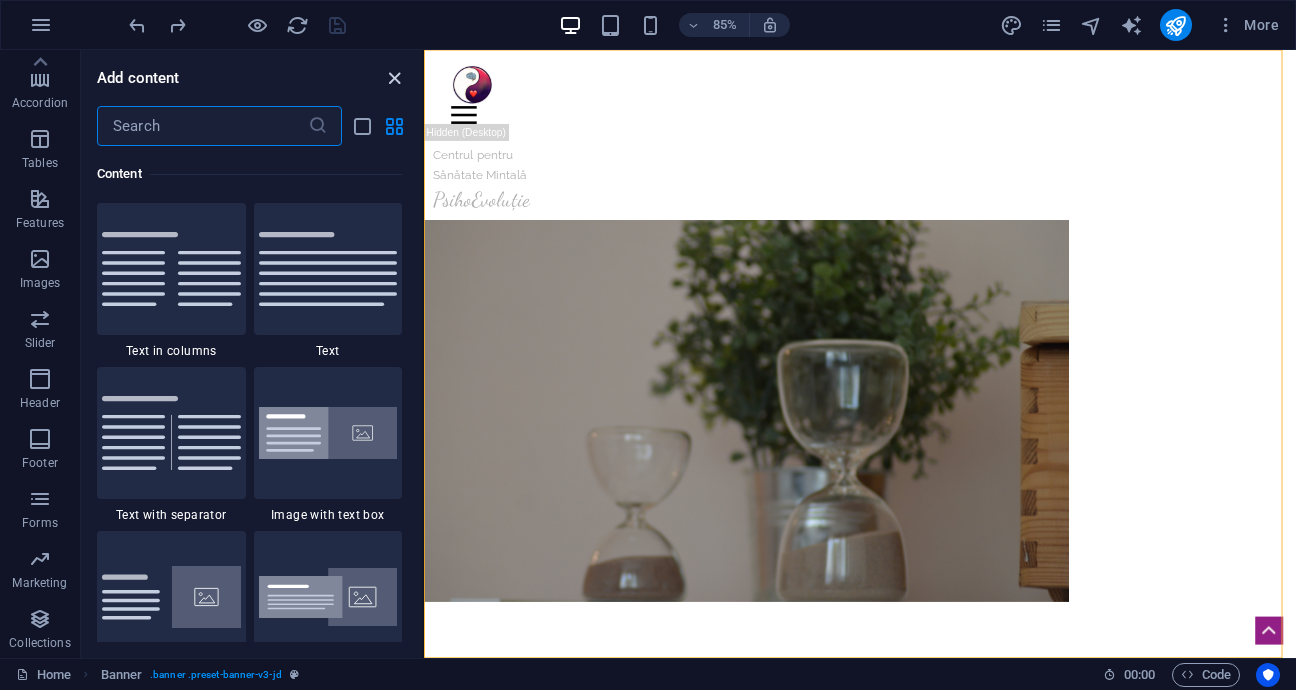 click at bounding box center [394, 78] 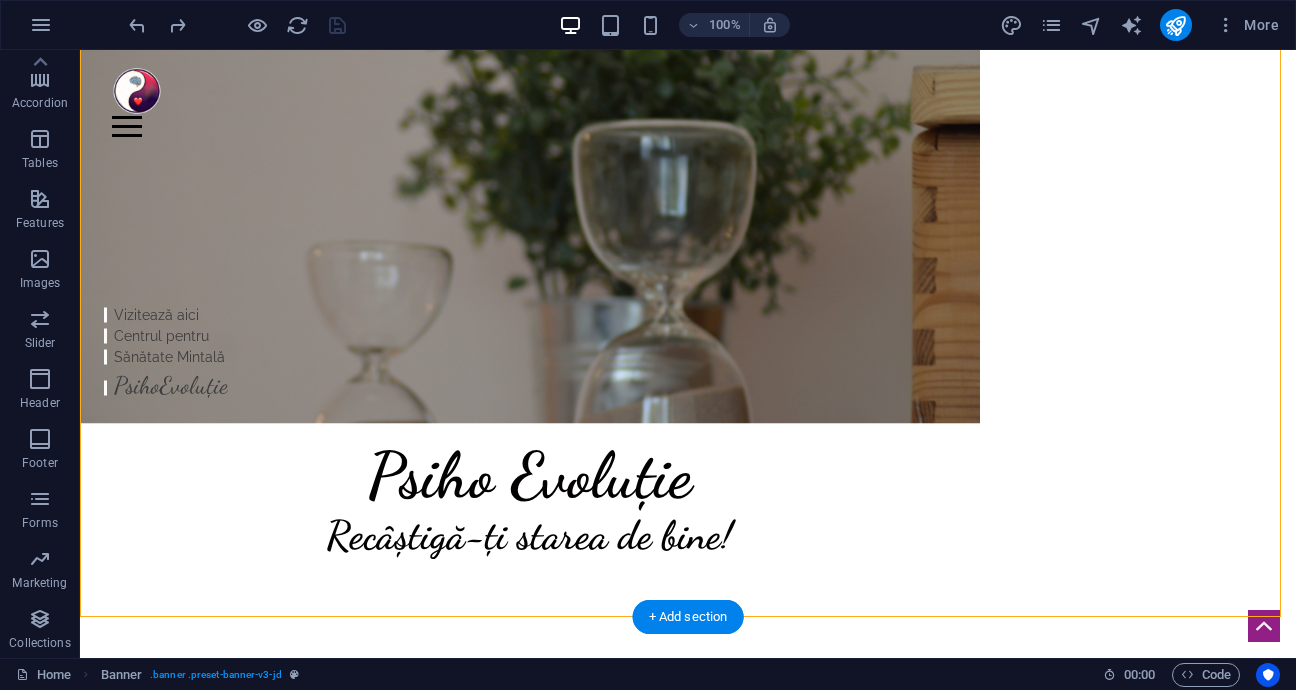scroll, scrollTop: 300, scrollLeft: 0, axis: vertical 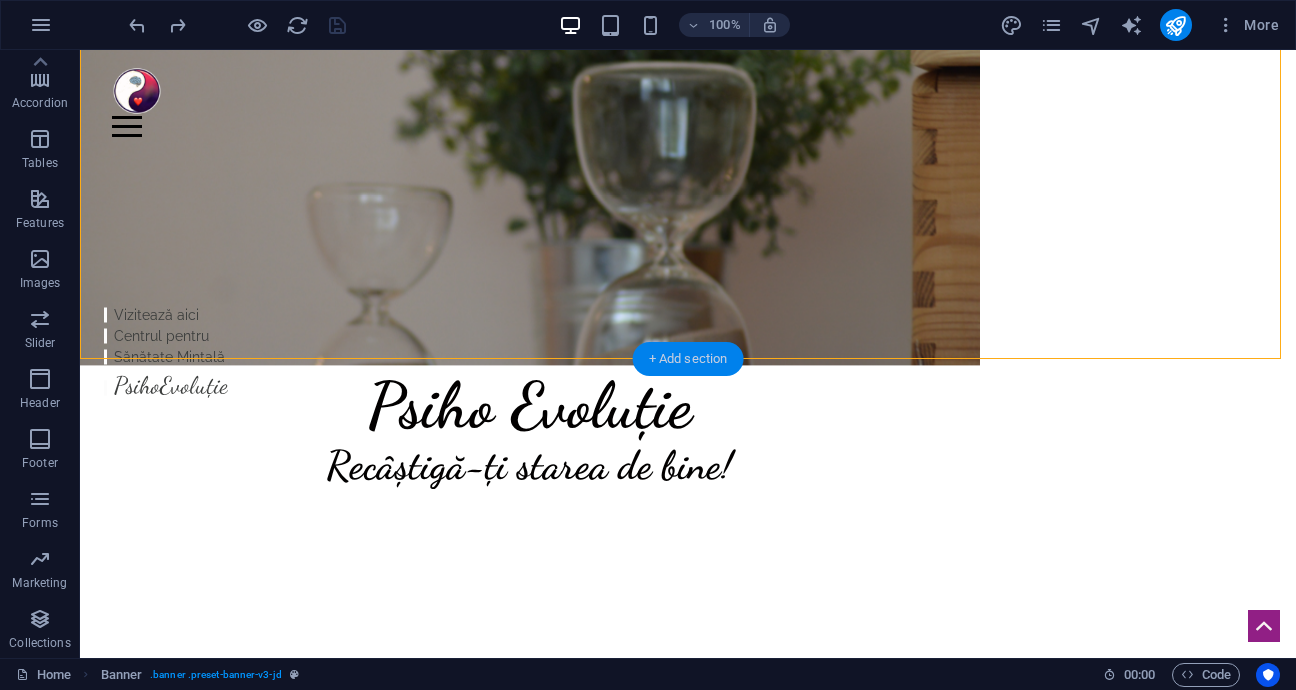 click on "+ Add section" at bounding box center (688, 359) 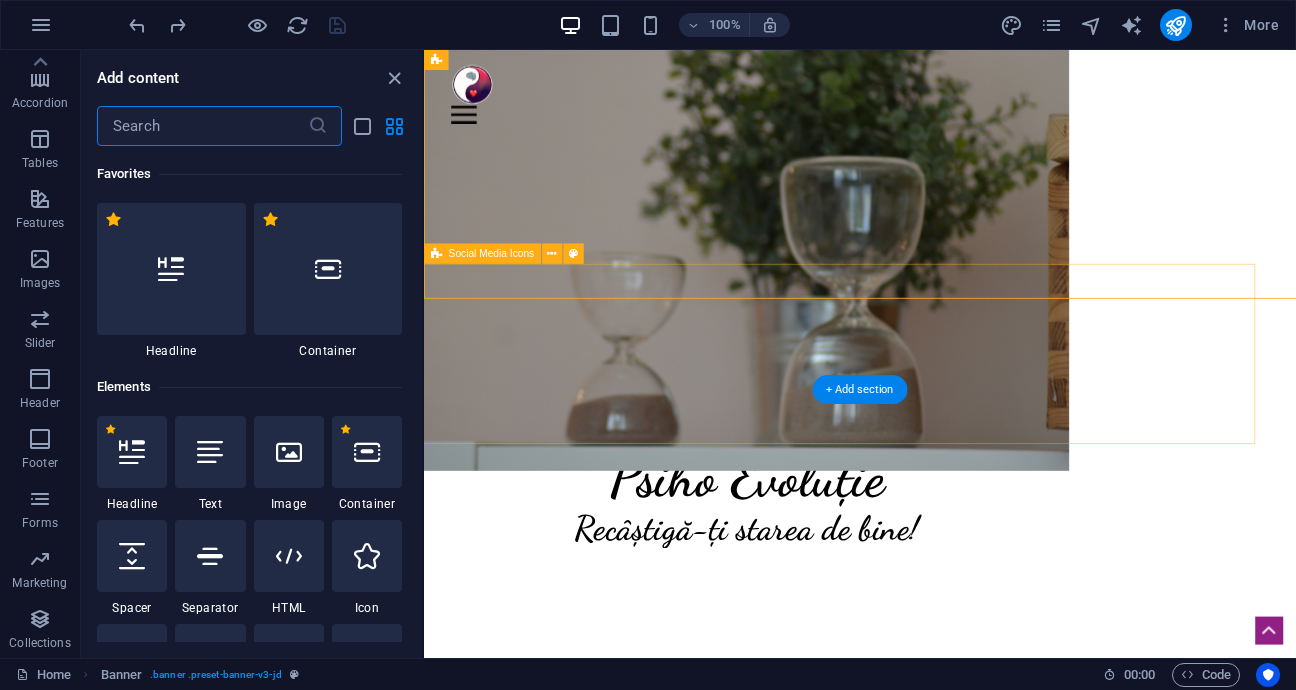 scroll, scrollTop: 316, scrollLeft: 0, axis: vertical 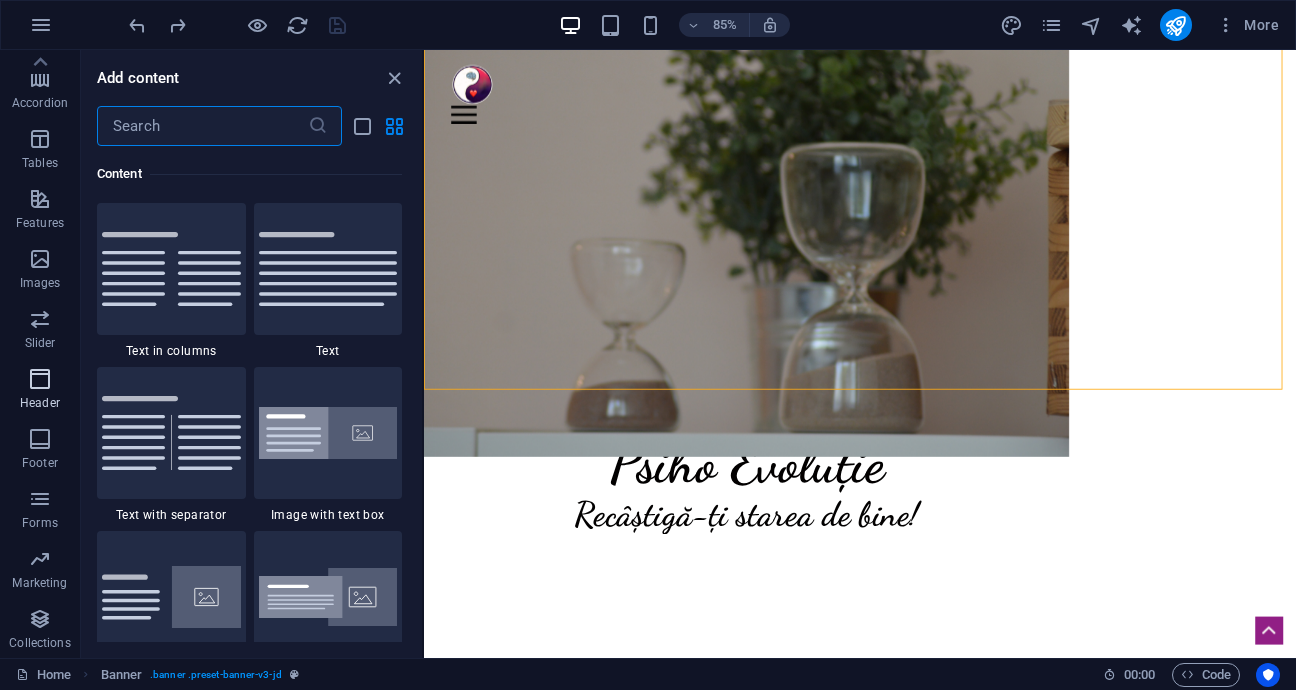 click at bounding box center [40, 379] 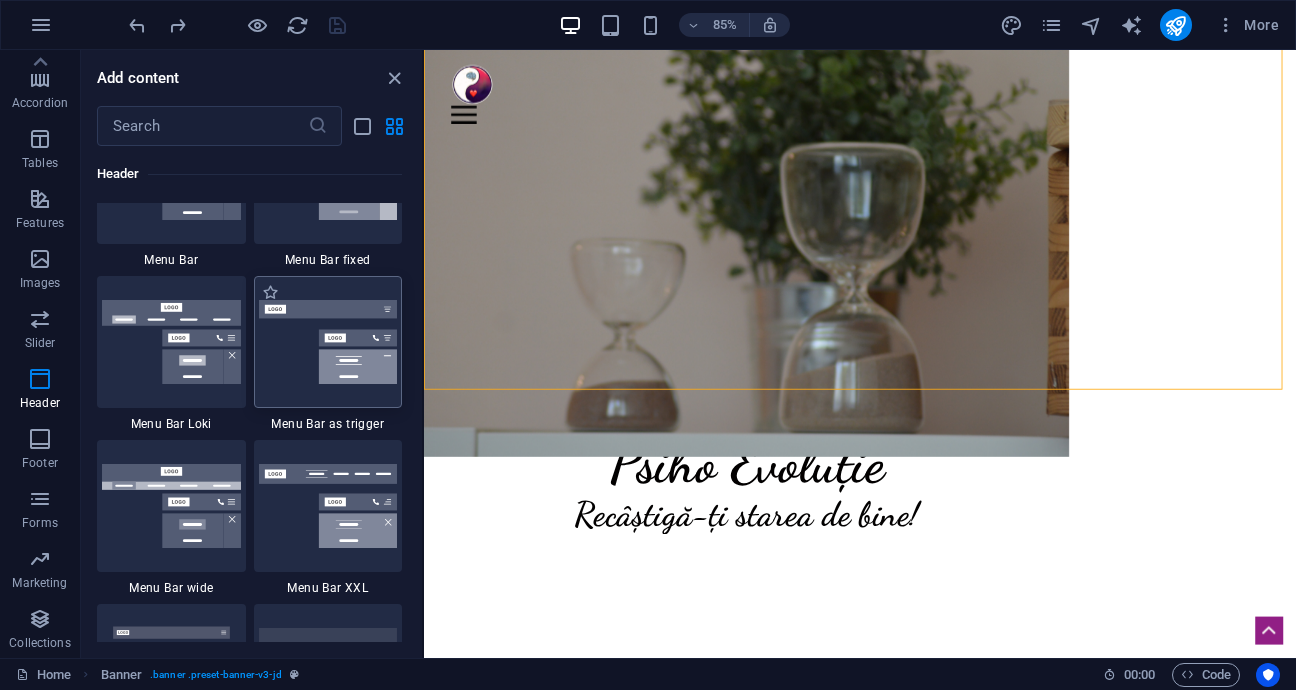 scroll, scrollTop: 12342, scrollLeft: 0, axis: vertical 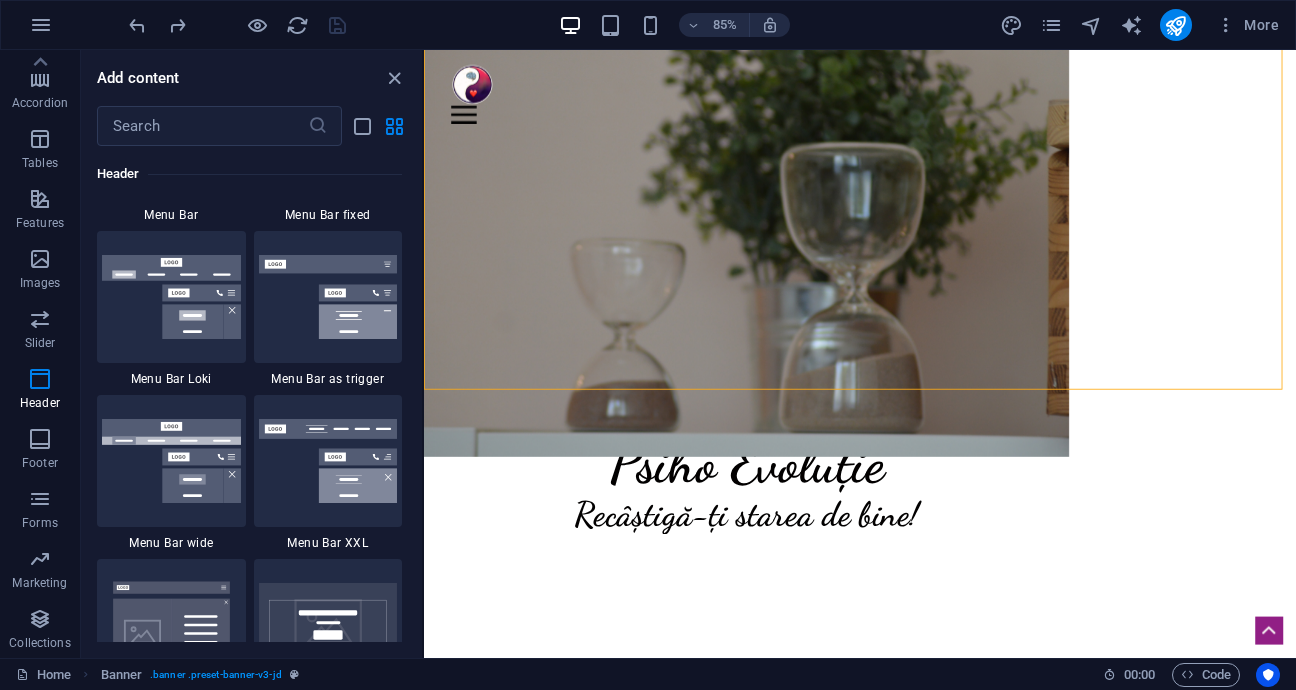 drag, startPoint x: 198, startPoint y: 461, endPoint x: 289, endPoint y: 456, distance: 91.13726 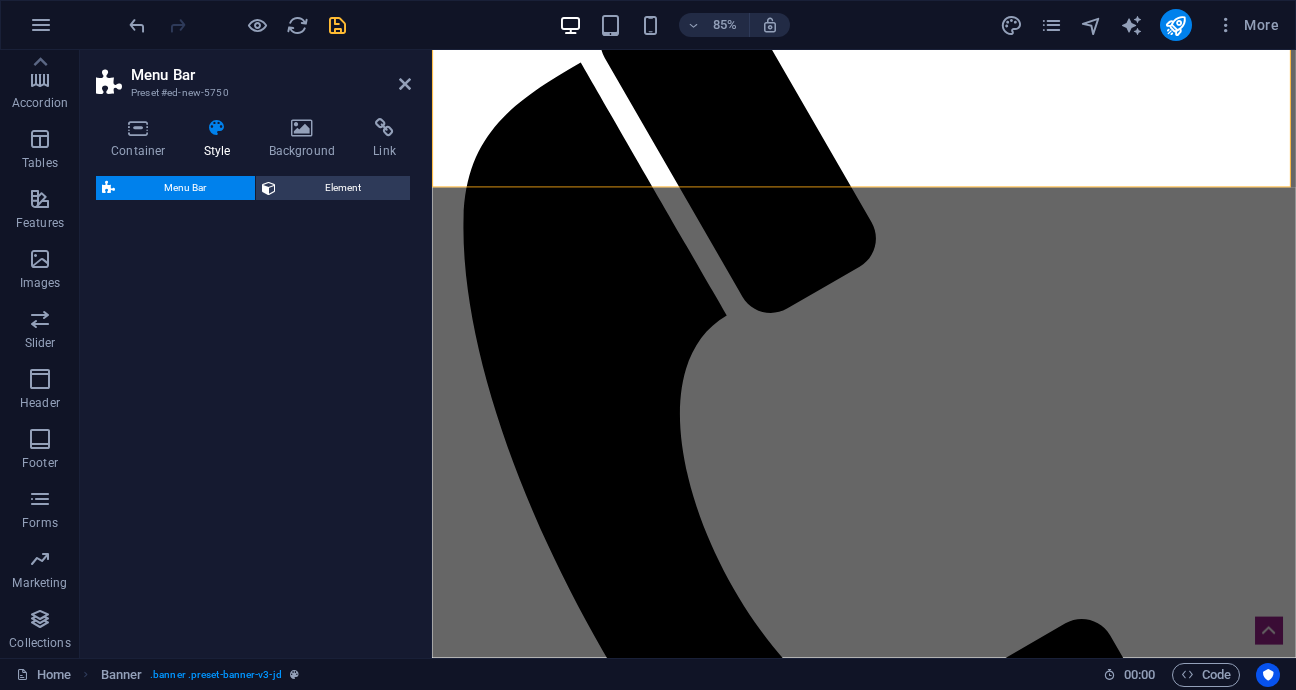 select on "rem" 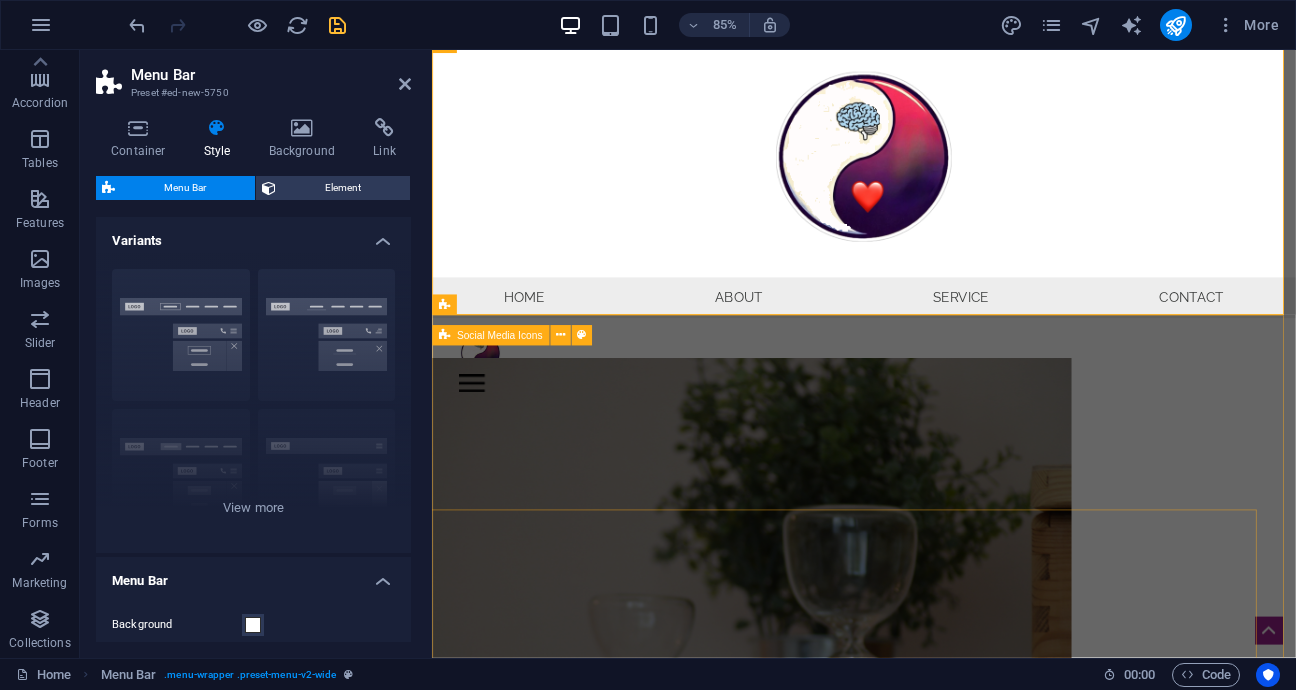 scroll, scrollTop: 16, scrollLeft: 0, axis: vertical 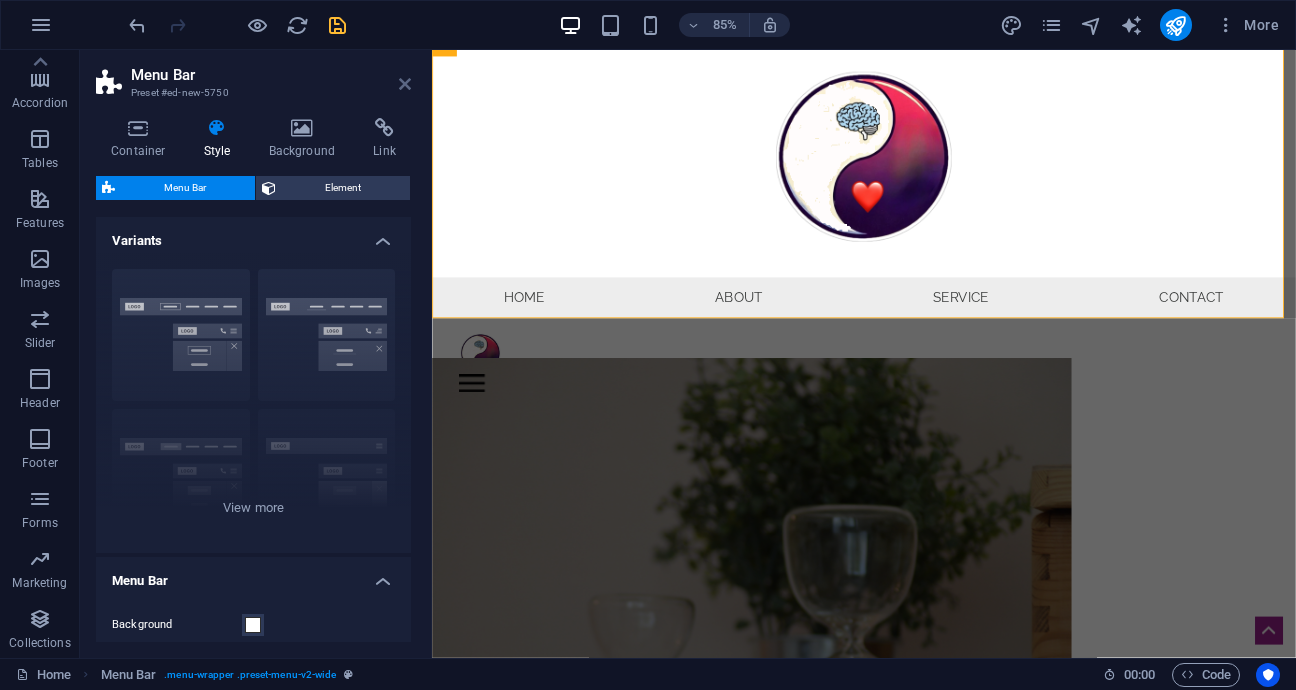 click at bounding box center [405, 84] 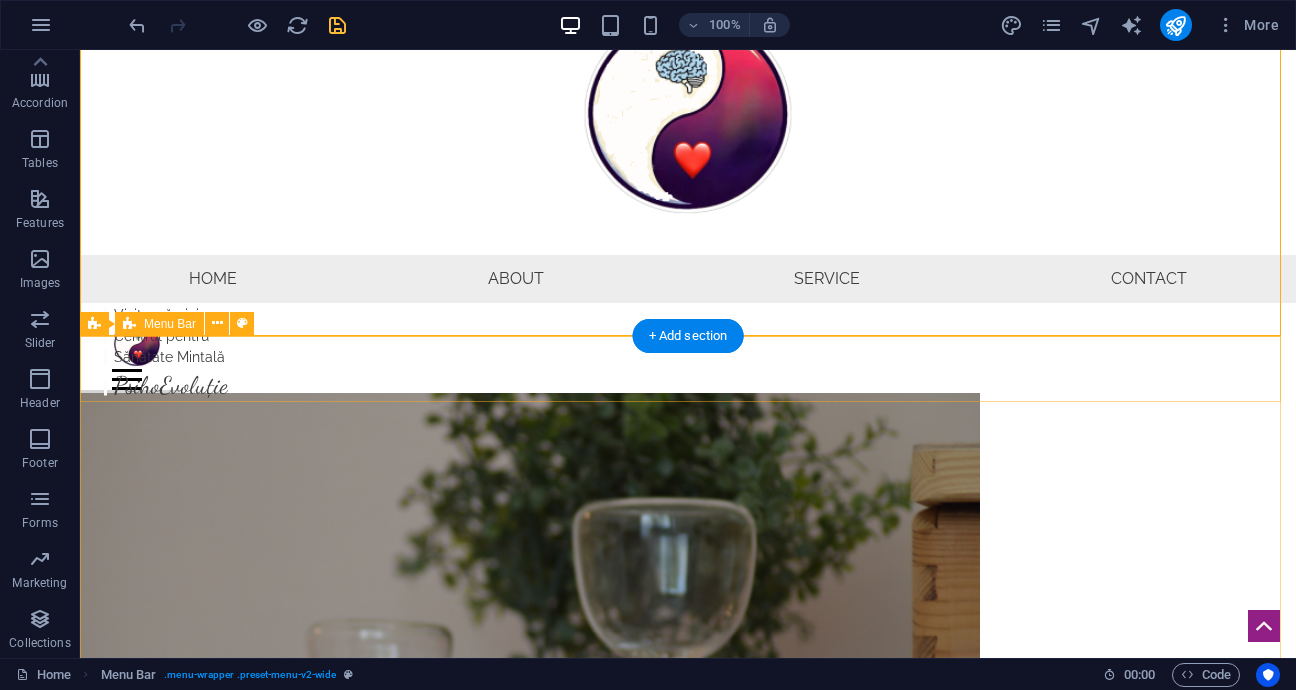 scroll, scrollTop: 216, scrollLeft: 0, axis: vertical 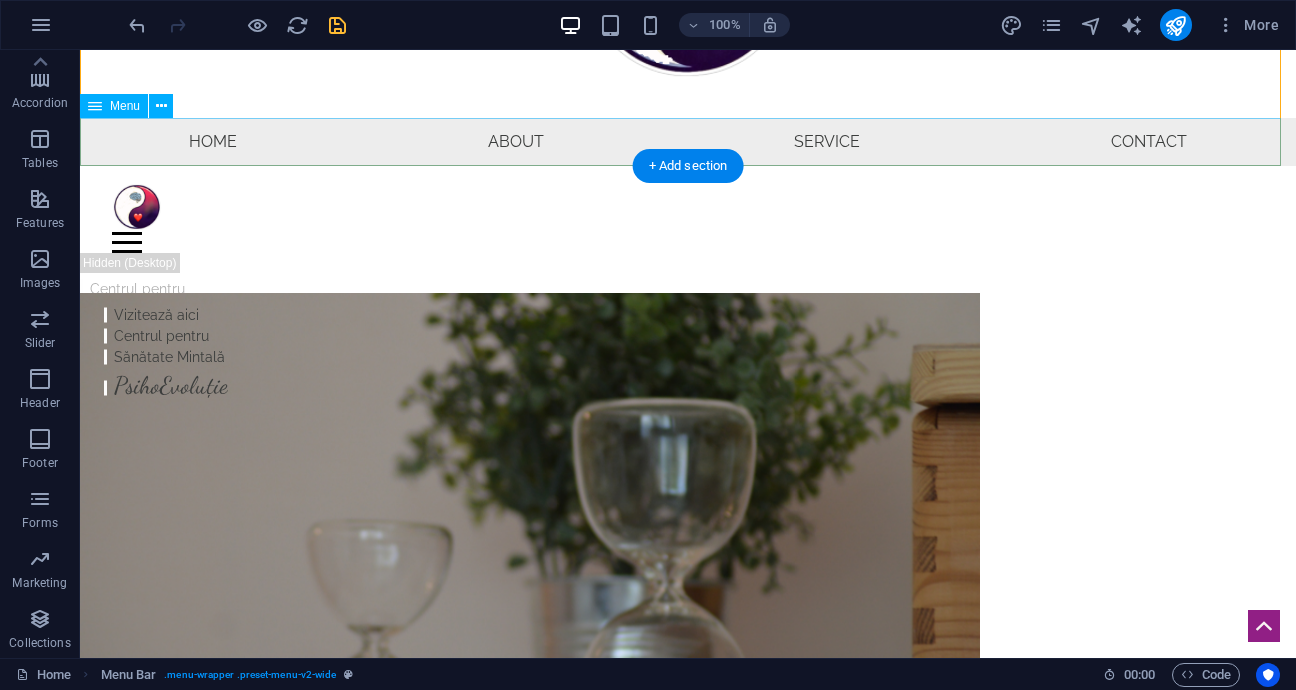 click on "Home About Service Contact" at bounding box center (688, 142) 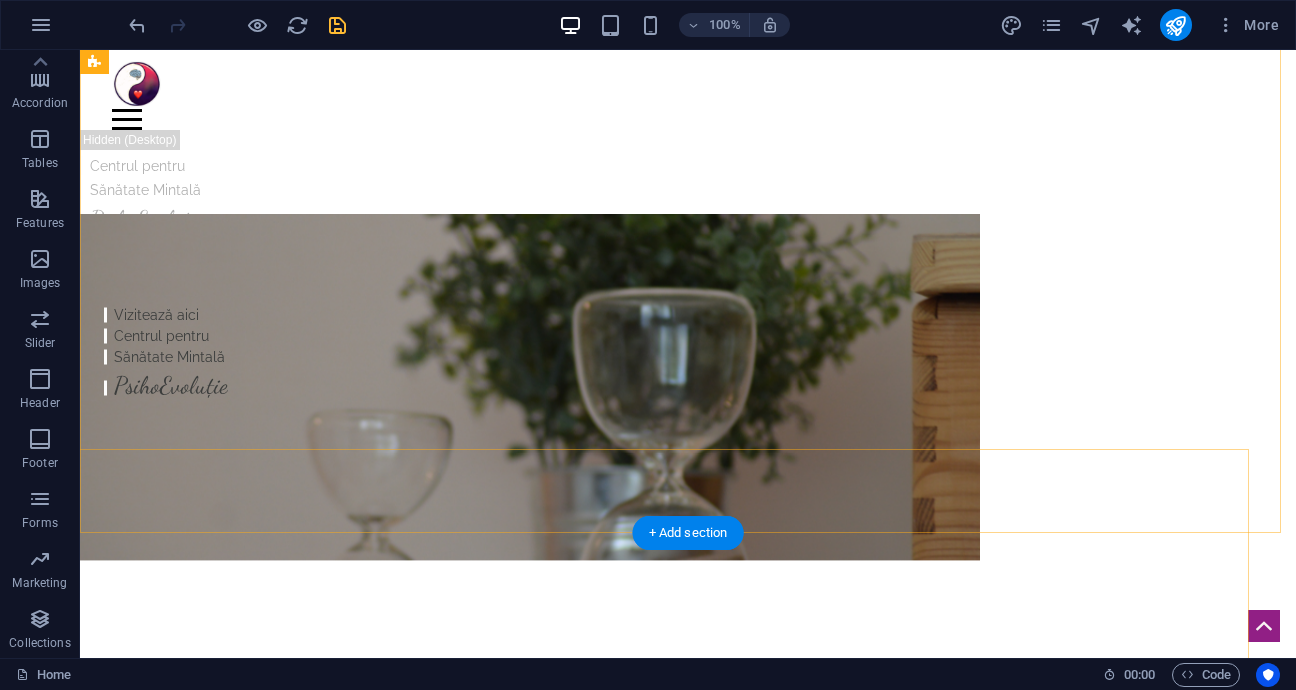 scroll, scrollTop: 100, scrollLeft: 0, axis: vertical 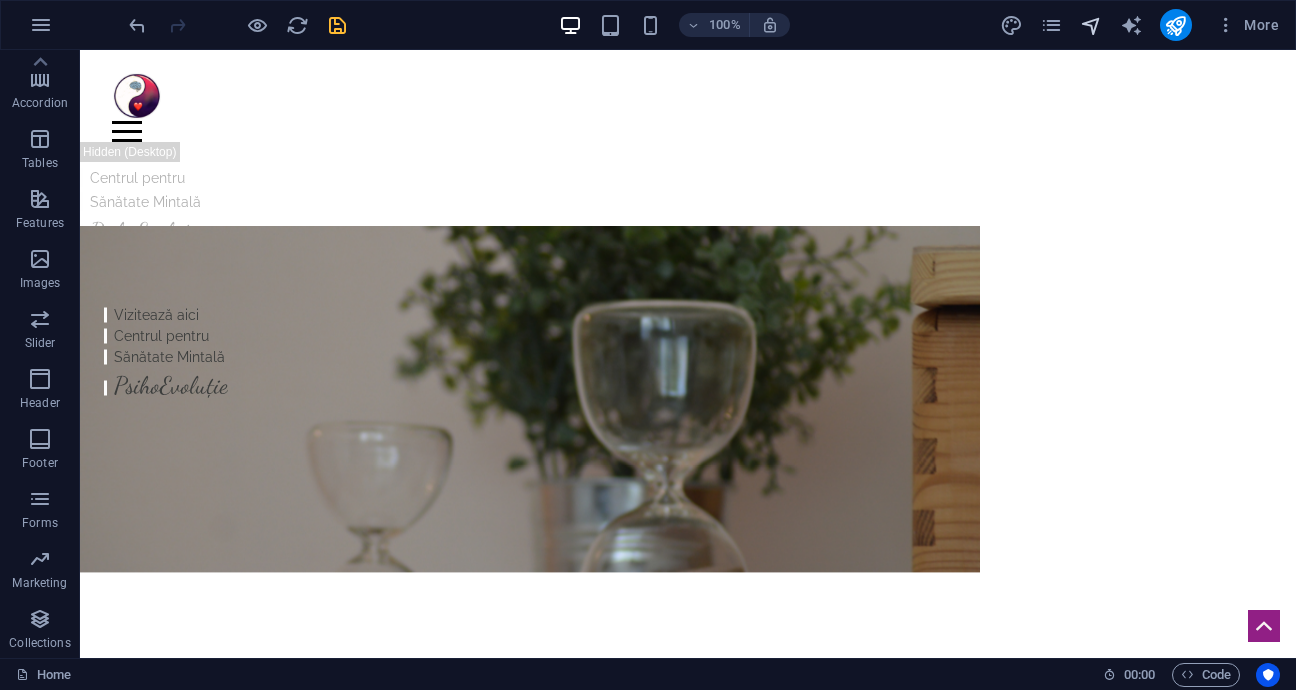 click at bounding box center (1091, 25) 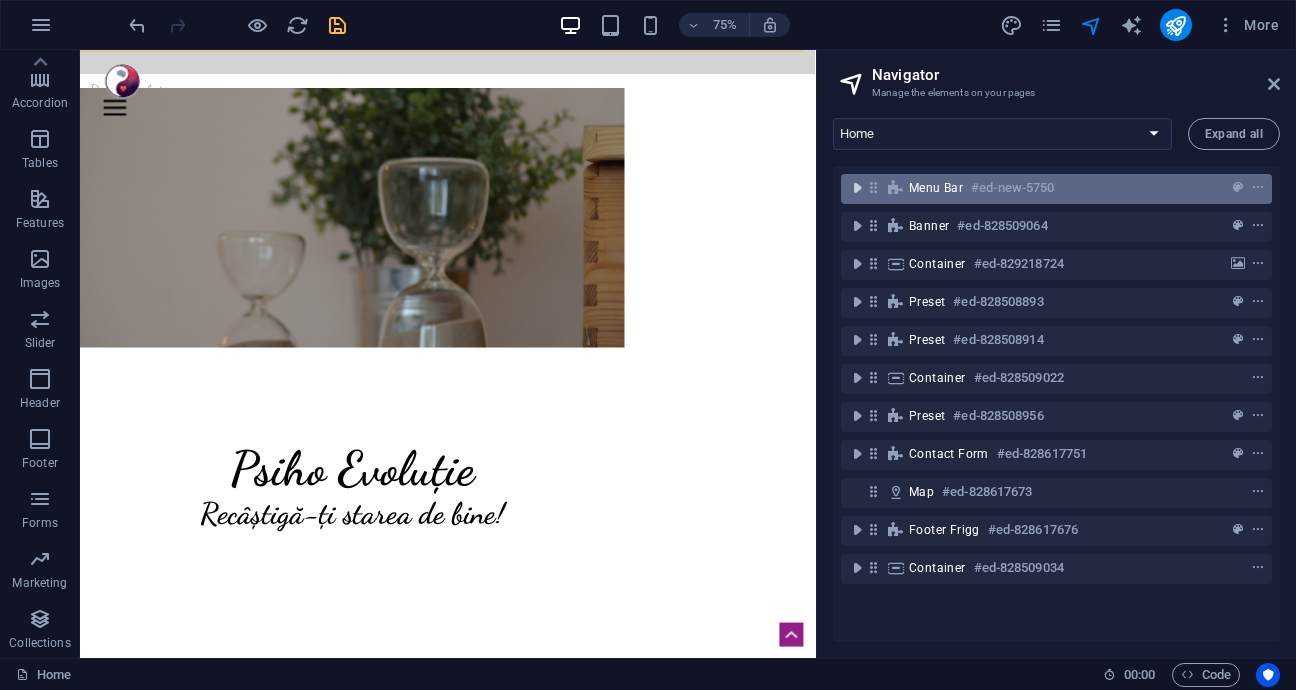 click at bounding box center [857, 188] 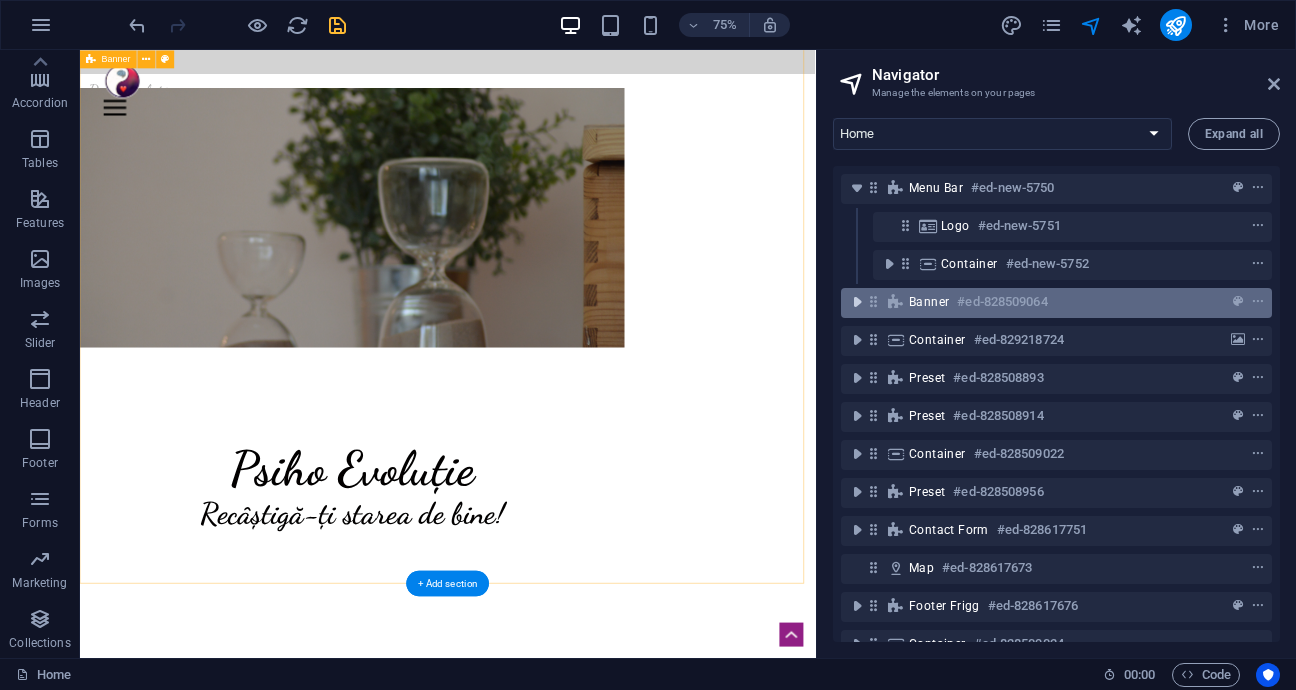 click at bounding box center (857, 302) 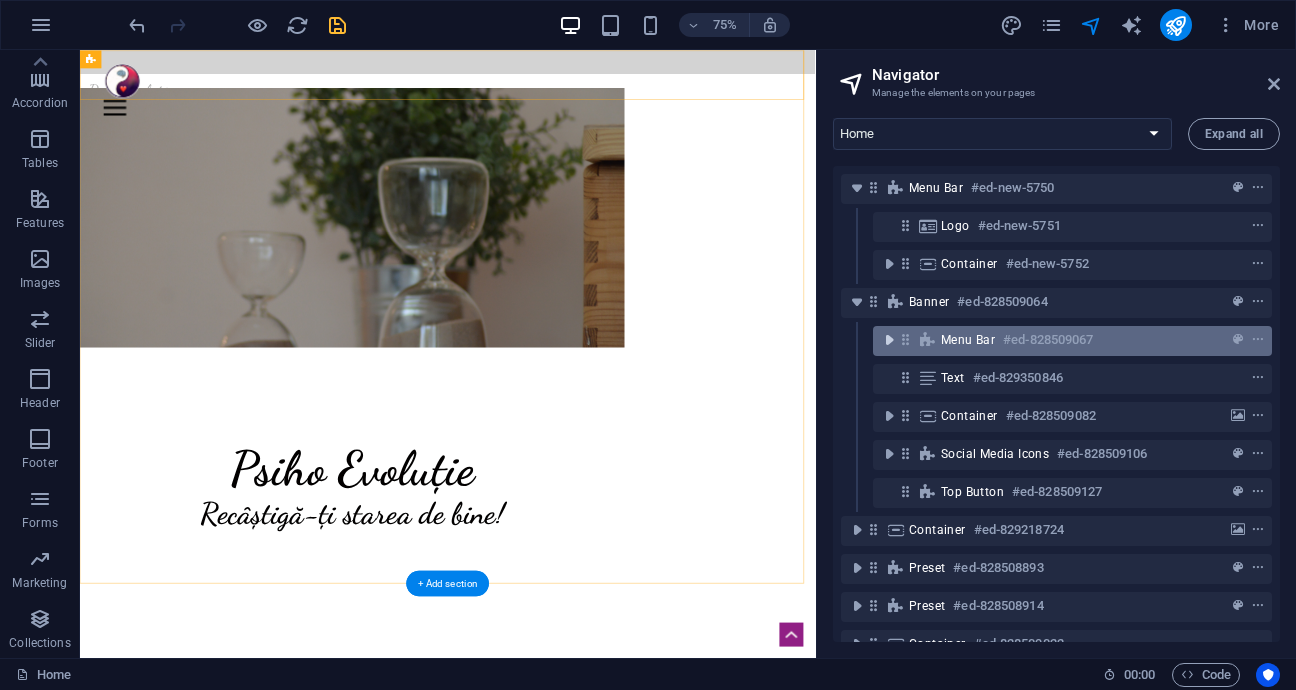 click at bounding box center [889, 340] 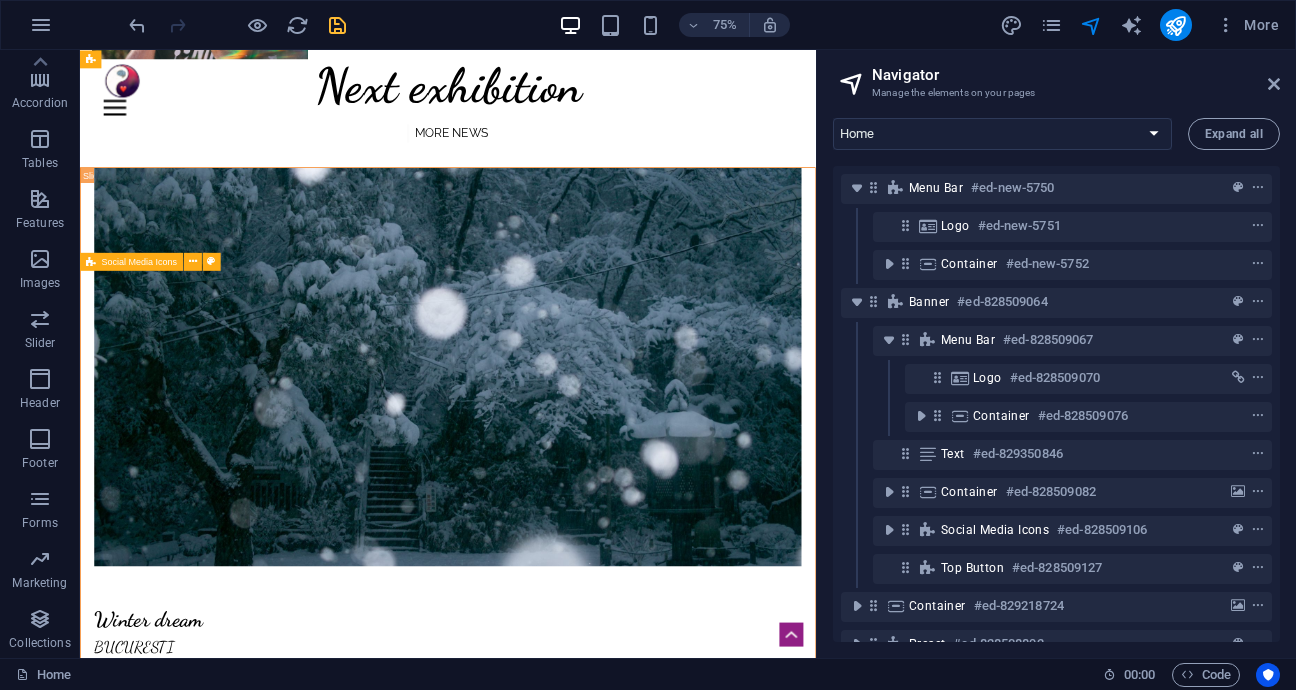 scroll, scrollTop: 5074, scrollLeft: 0, axis: vertical 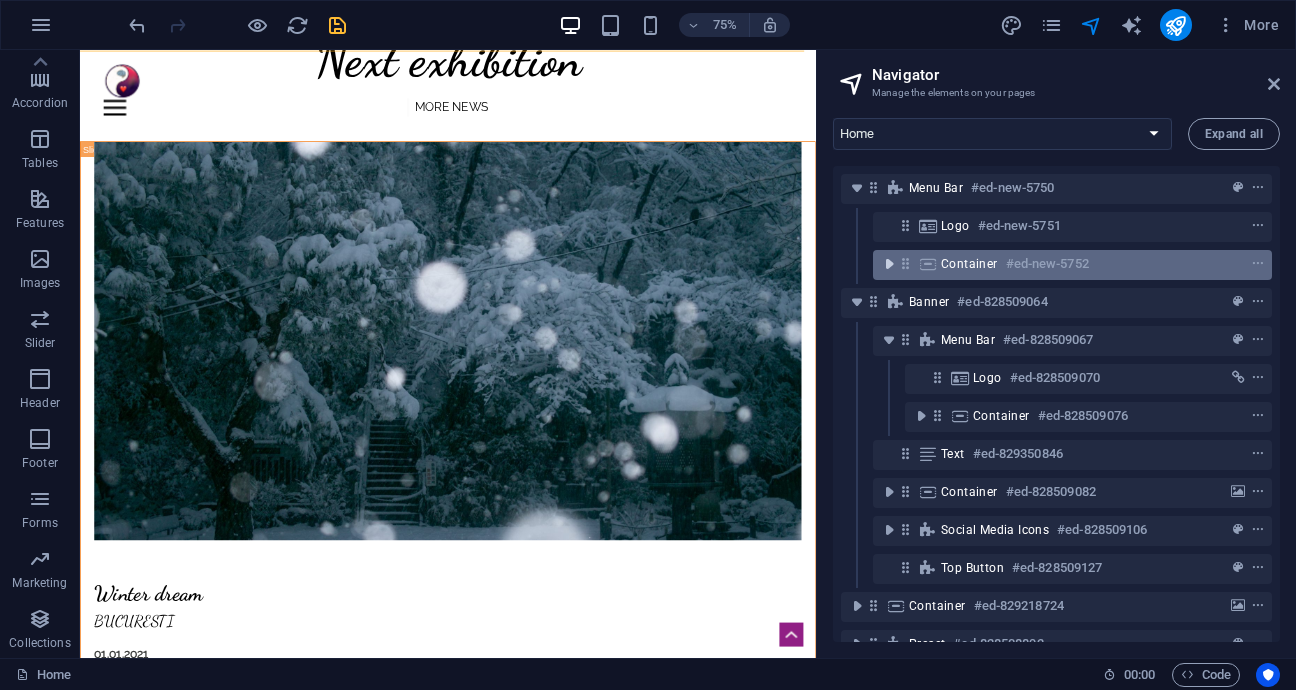 click at bounding box center (889, 264) 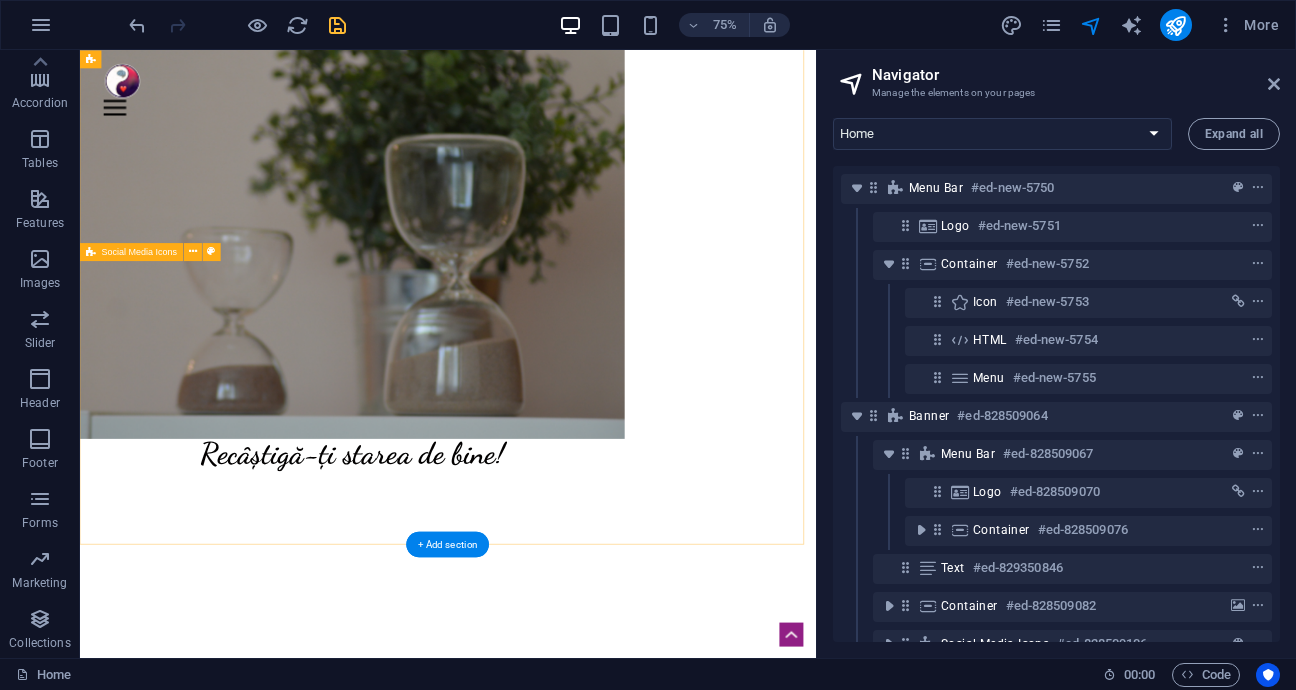 scroll, scrollTop: 532, scrollLeft: 0, axis: vertical 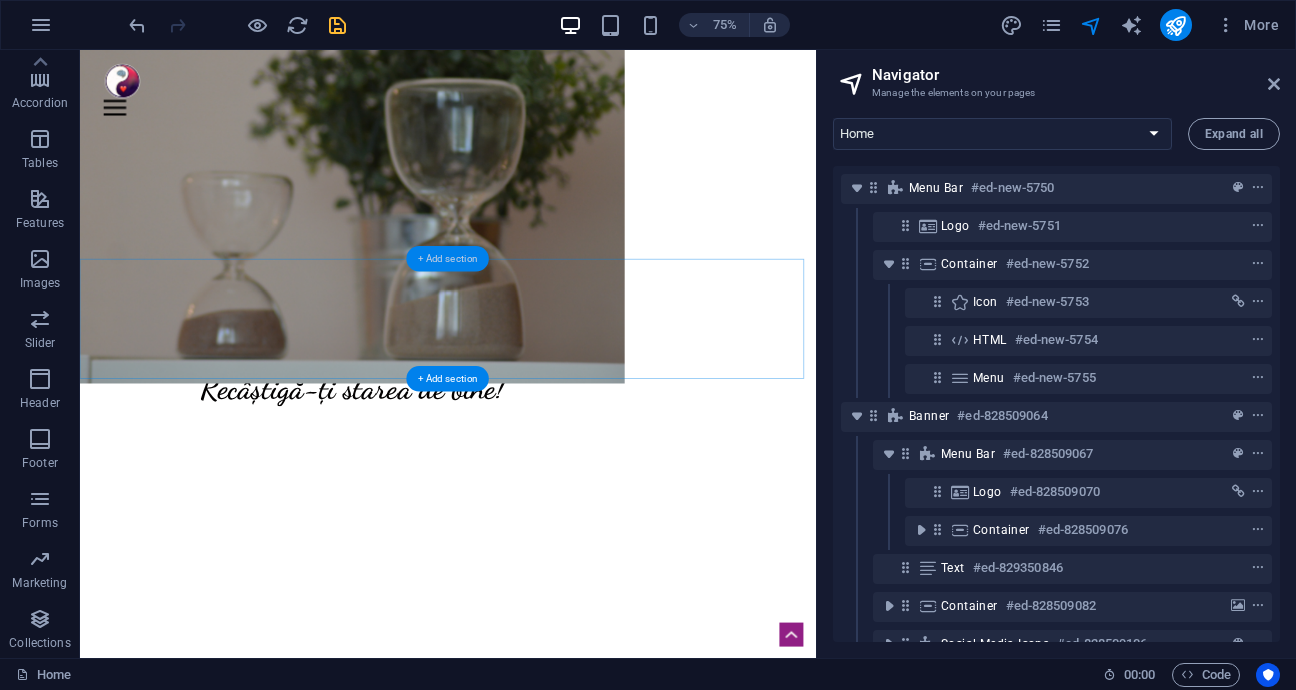 click on "+ Add section" at bounding box center [447, 259] 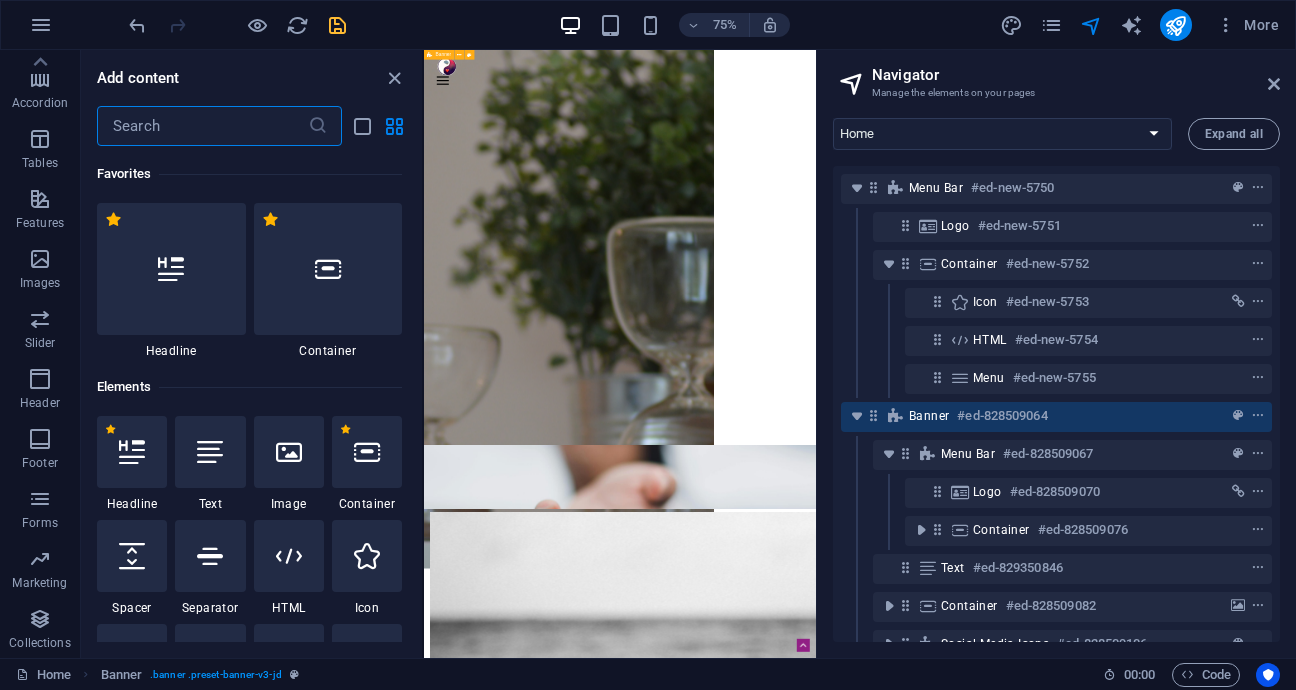 scroll, scrollTop: 888, scrollLeft: 0, axis: vertical 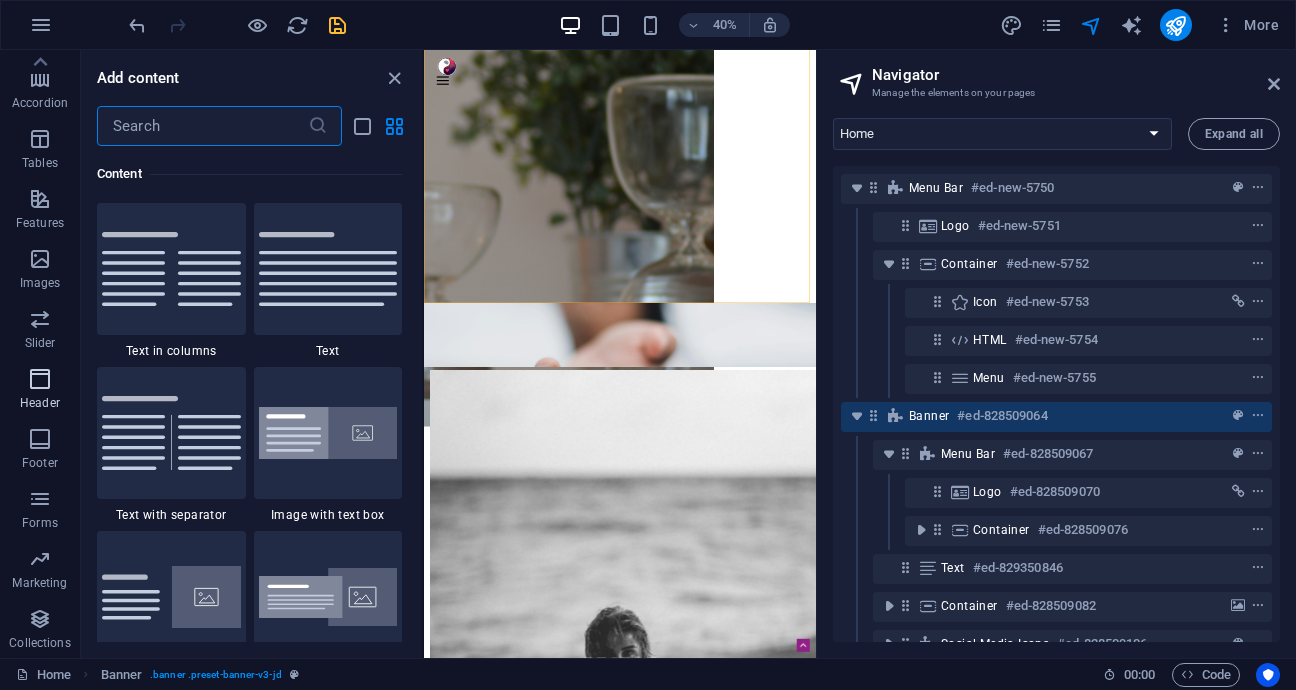 click at bounding box center (40, 379) 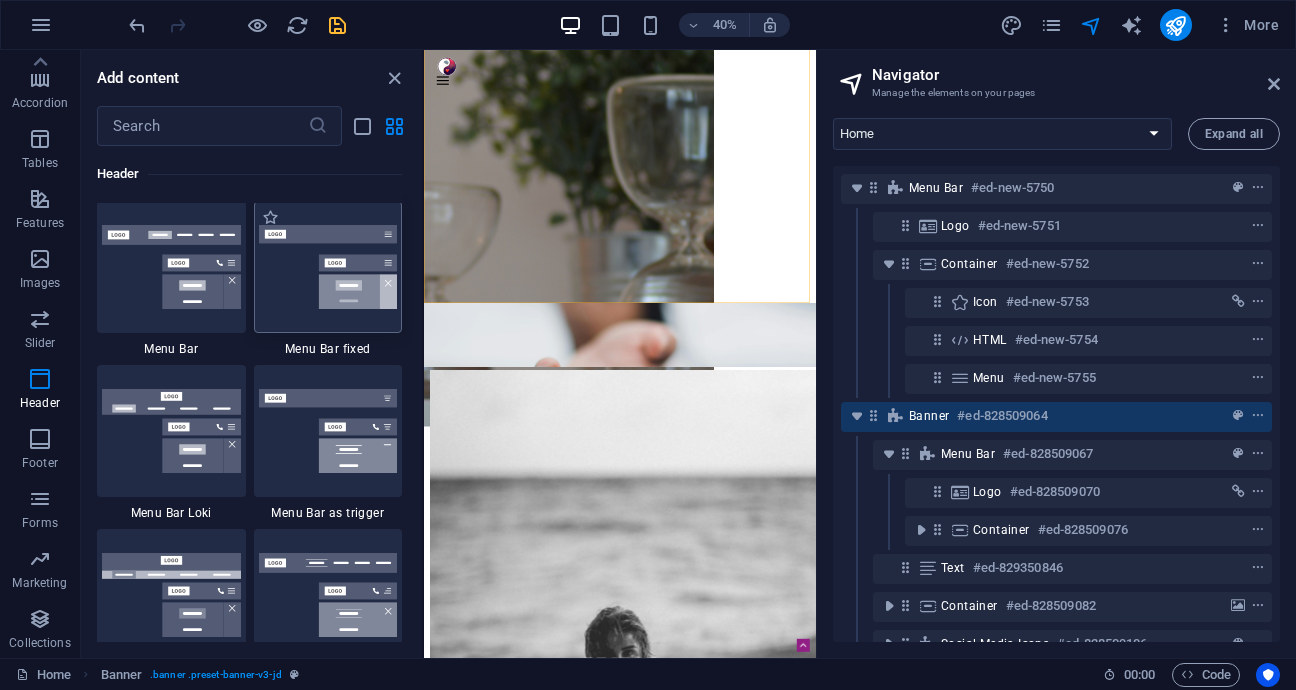 scroll, scrollTop: 12242, scrollLeft: 0, axis: vertical 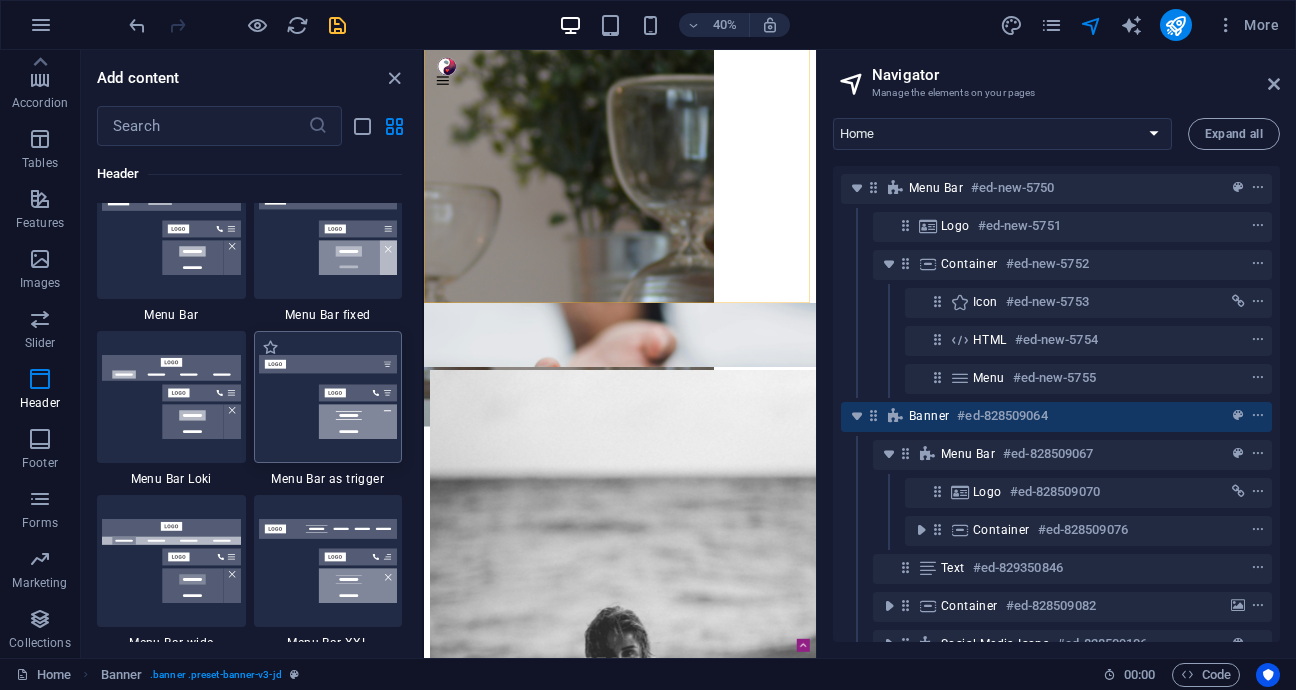 click at bounding box center (328, 397) 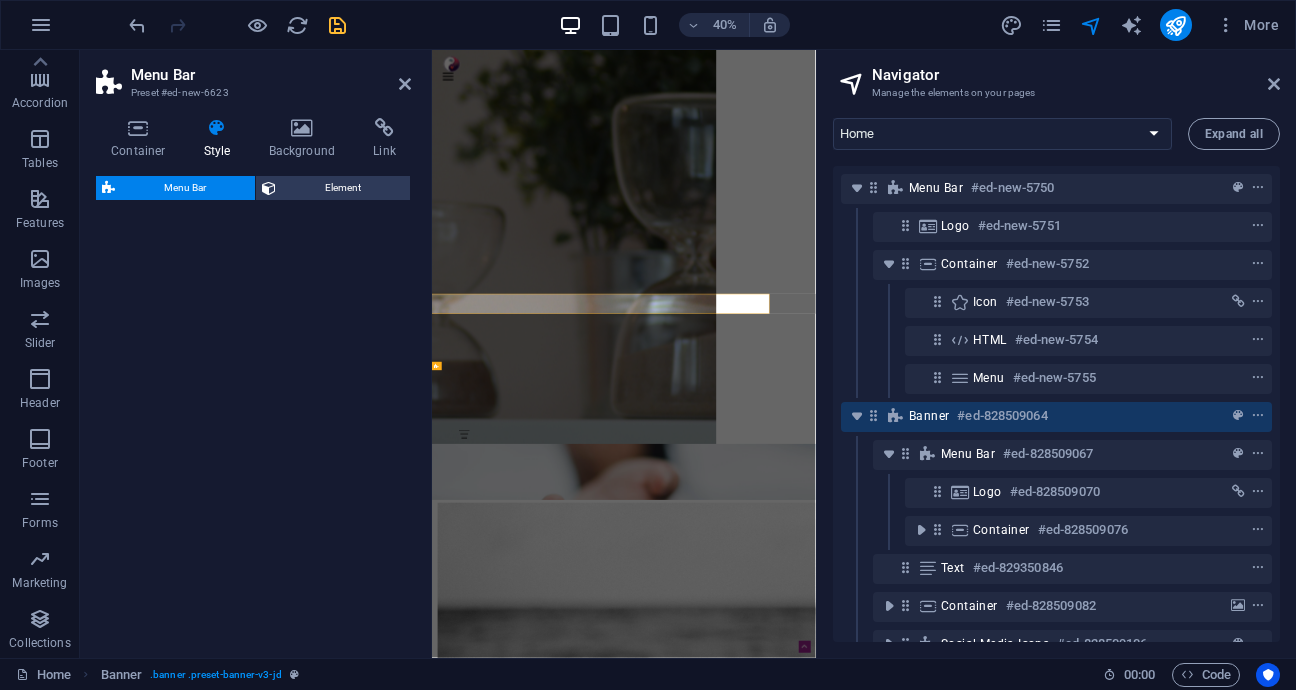 select on "rem" 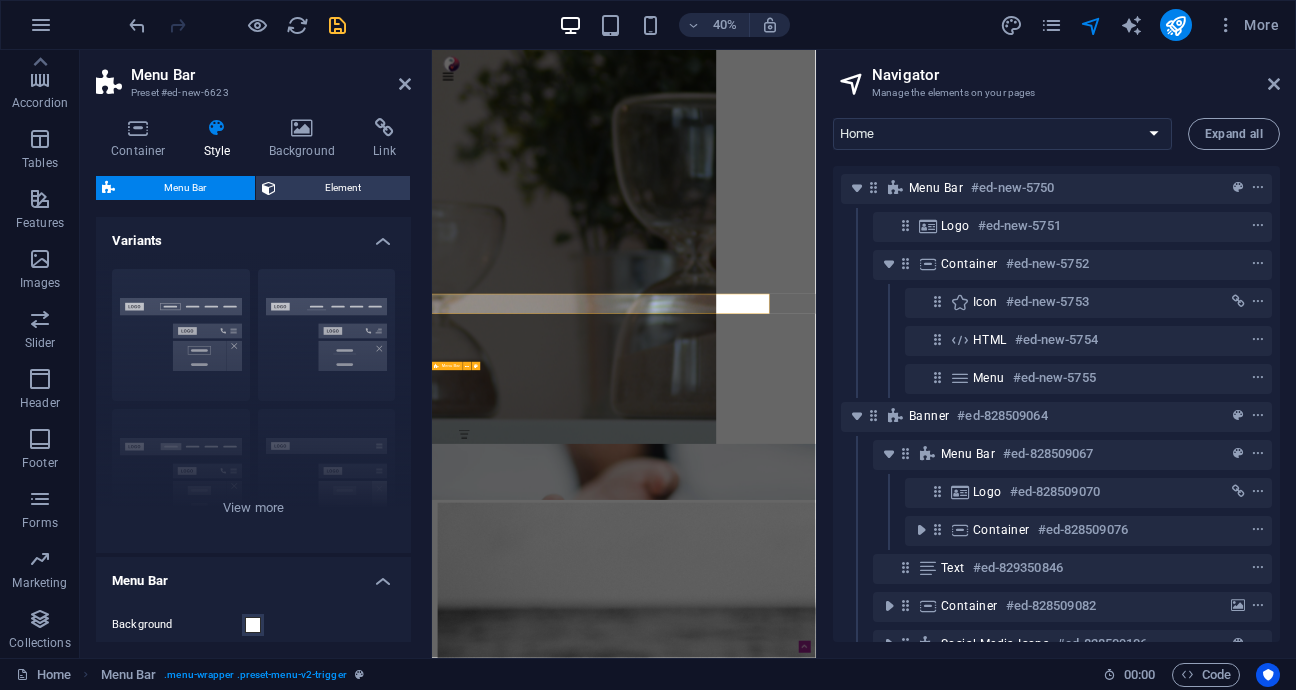 scroll, scrollTop: 822, scrollLeft: 0, axis: vertical 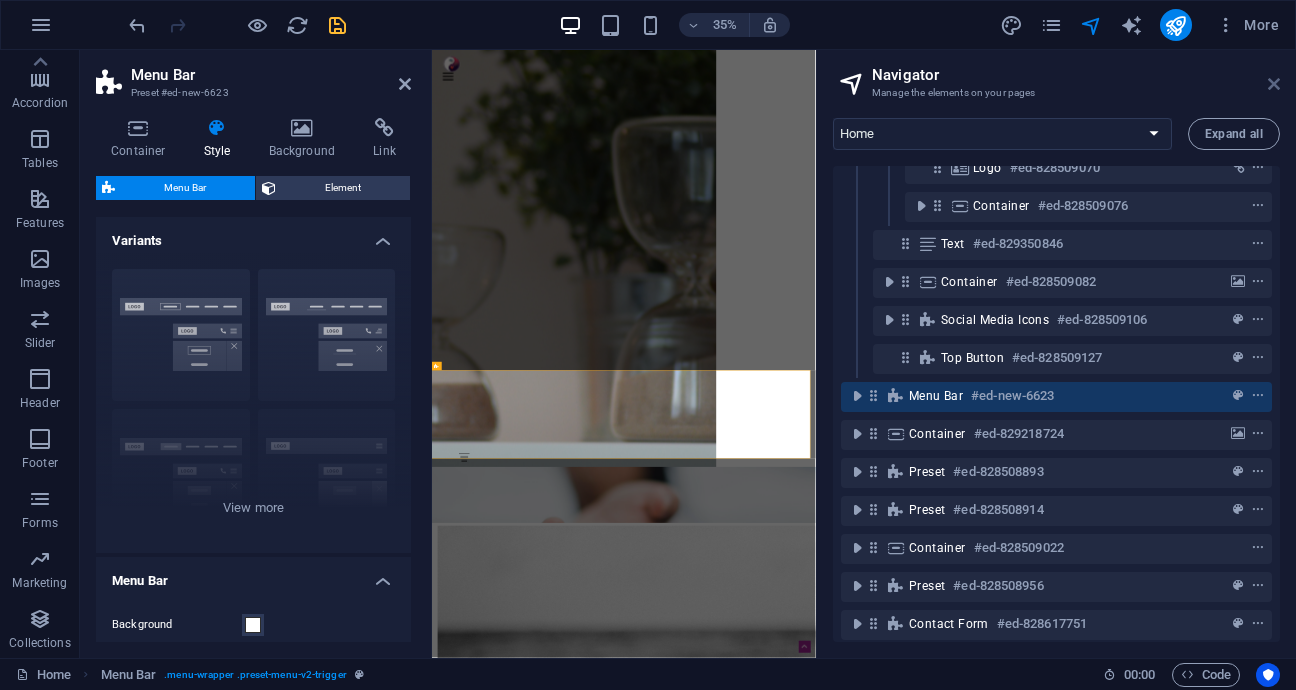 click at bounding box center [1274, 84] 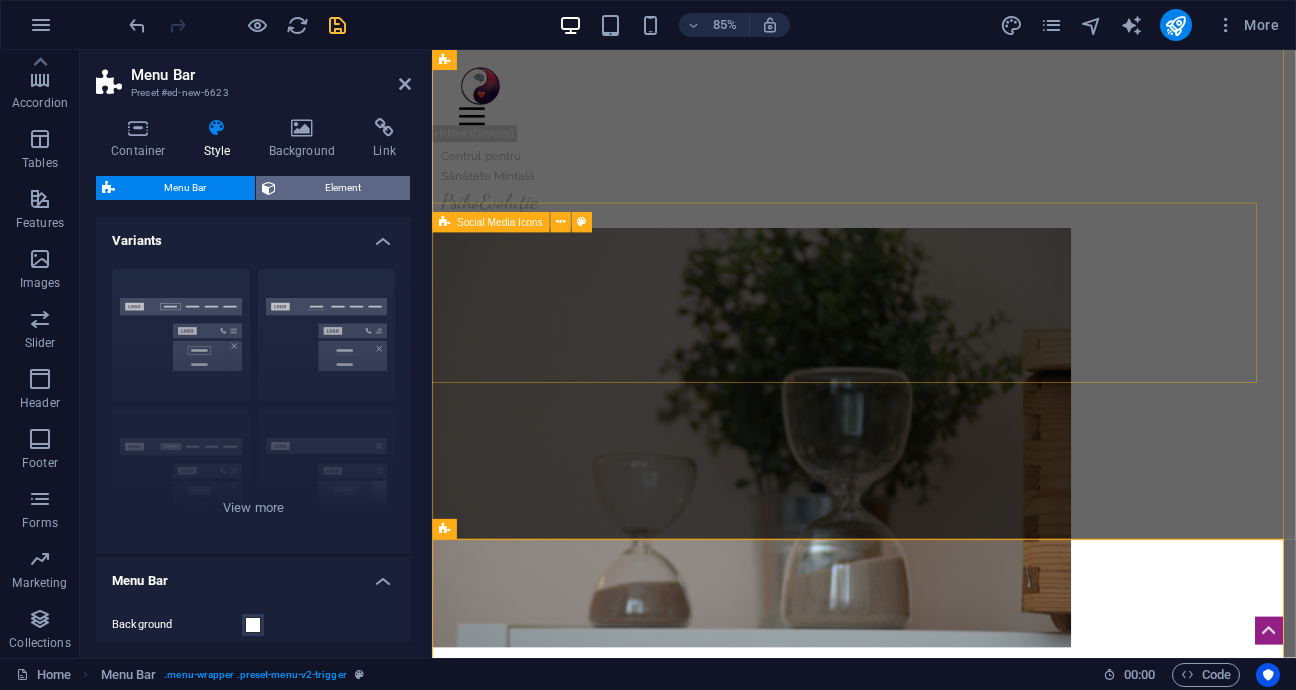 scroll, scrollTop: 69, scrollLeft: 0, axis: vertical 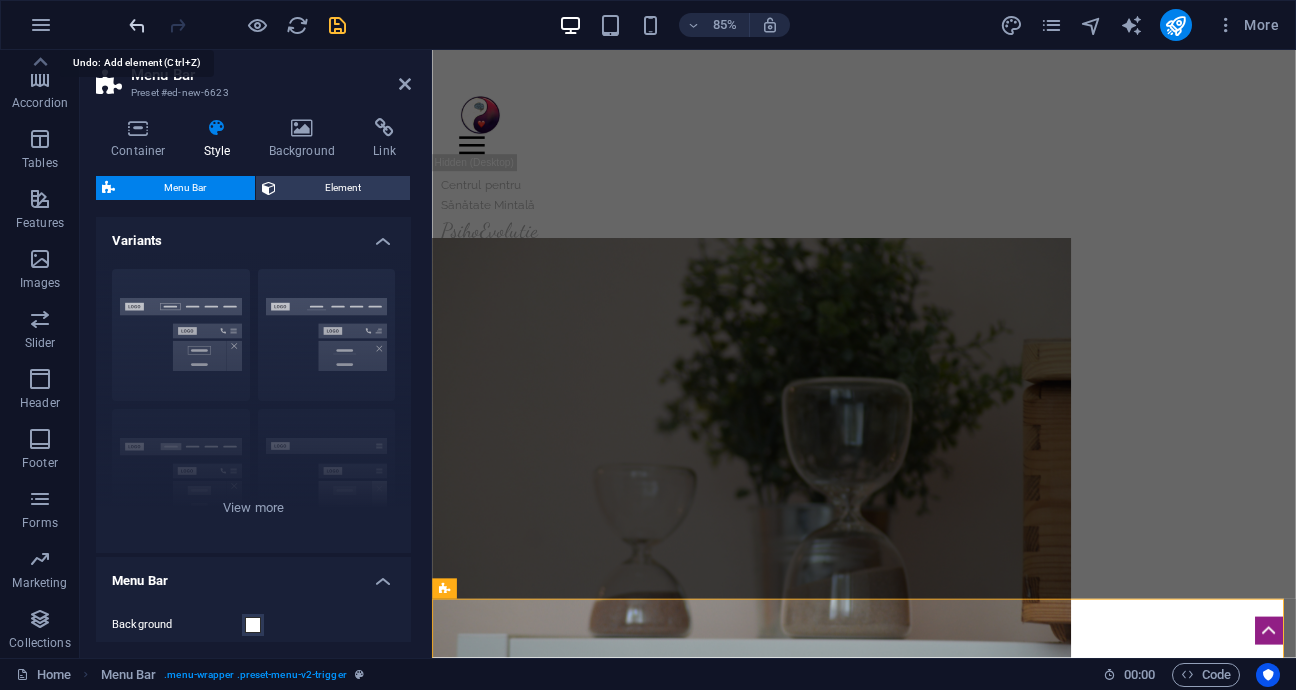 click at bounding box center [137, 25] 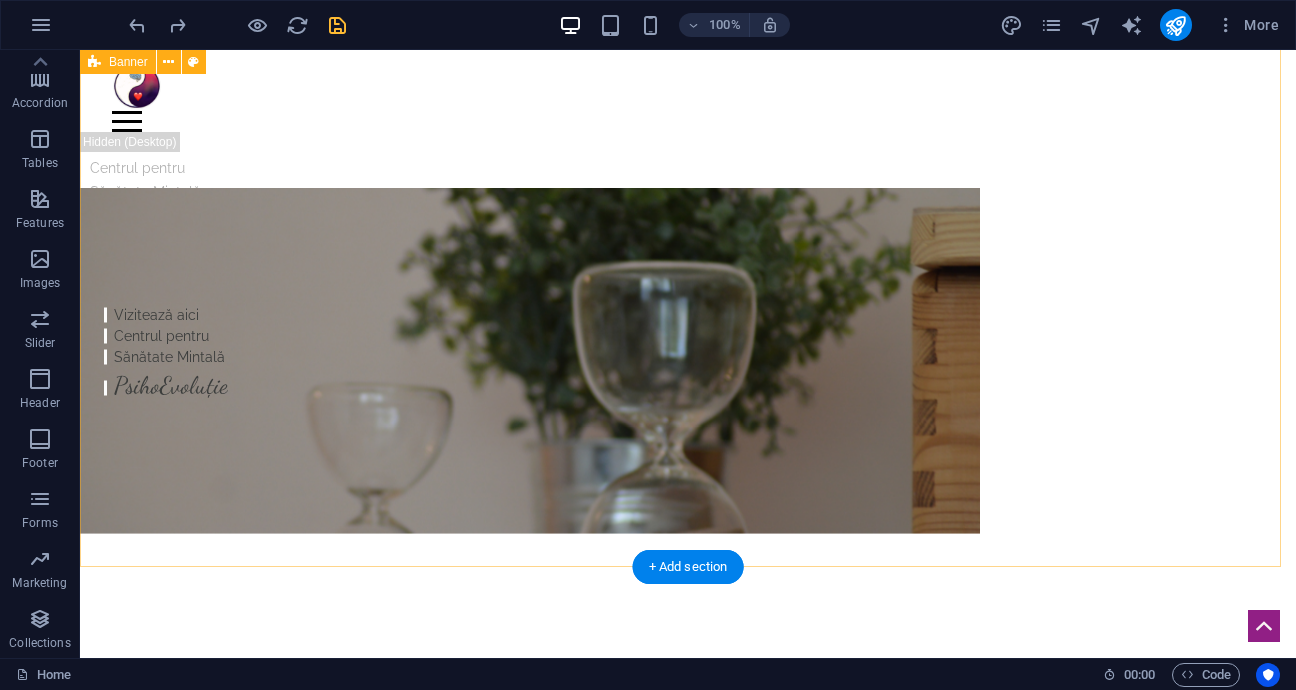 scroll, scrollTop: 67, scrollLeft: 0, axis: vertical 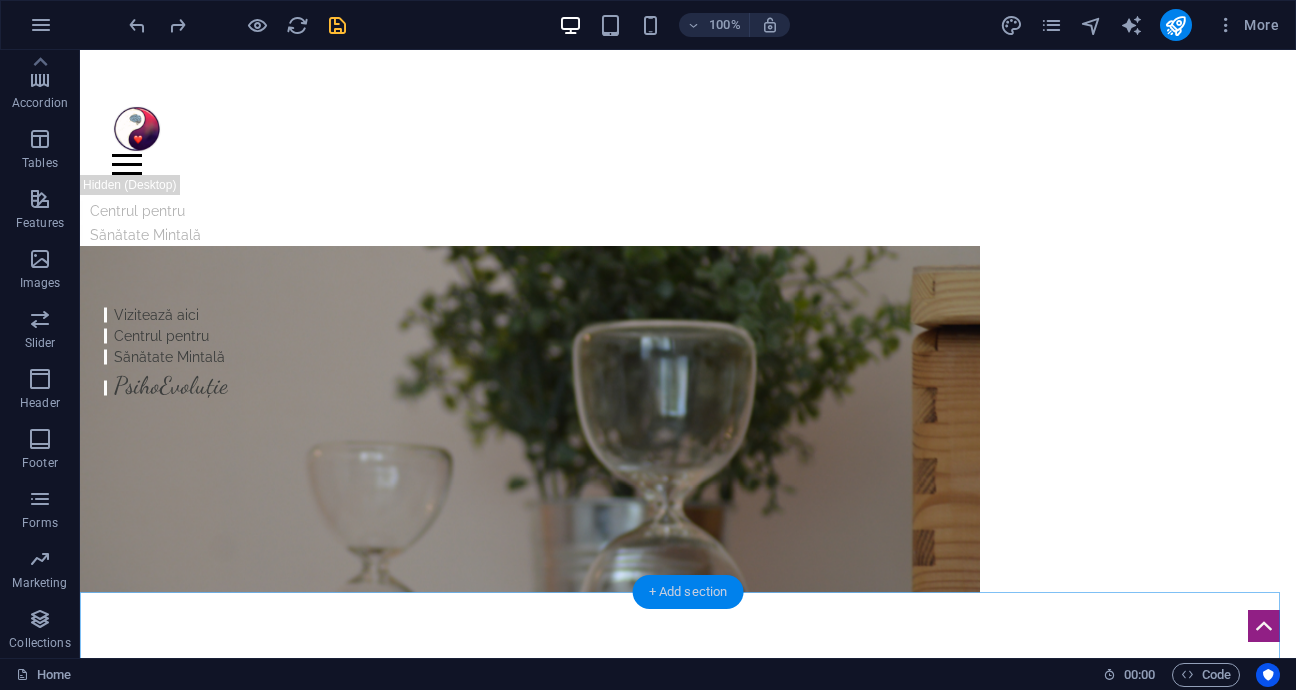 click on "+ Add section" at bounding box center [688, 592] 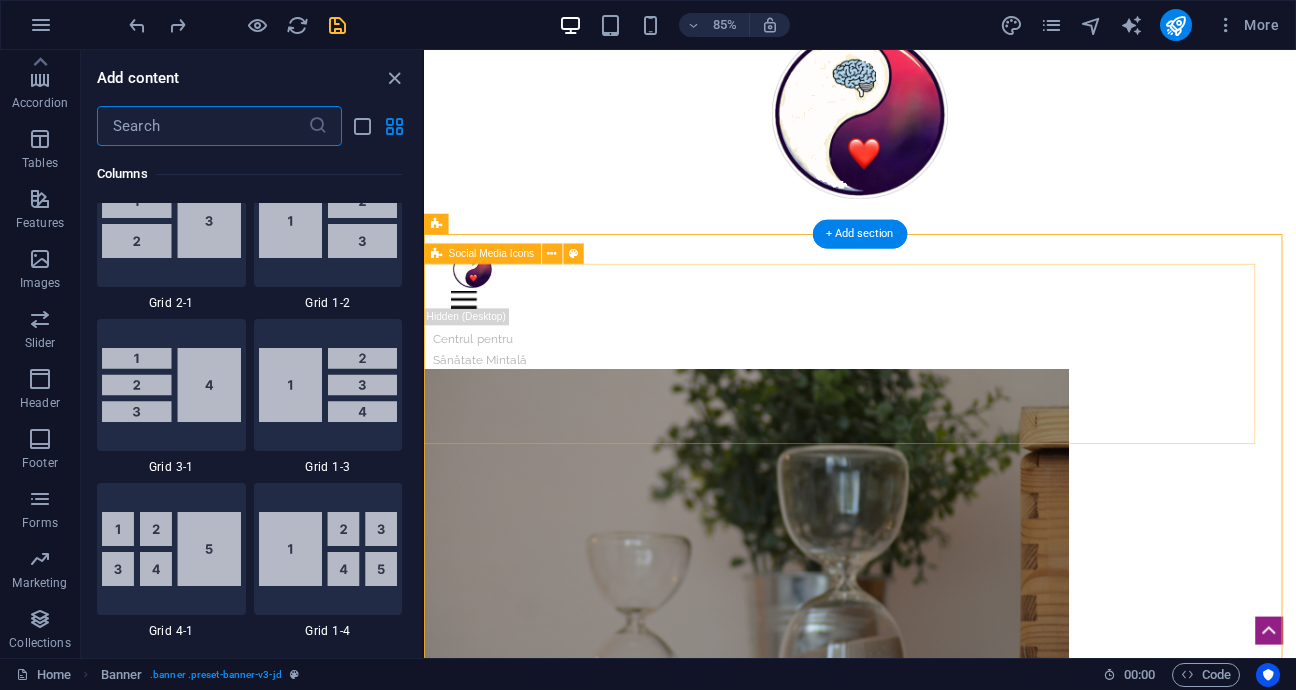 scroll, scrollTop: 3499, scrollLeft: 0, axis: vertical 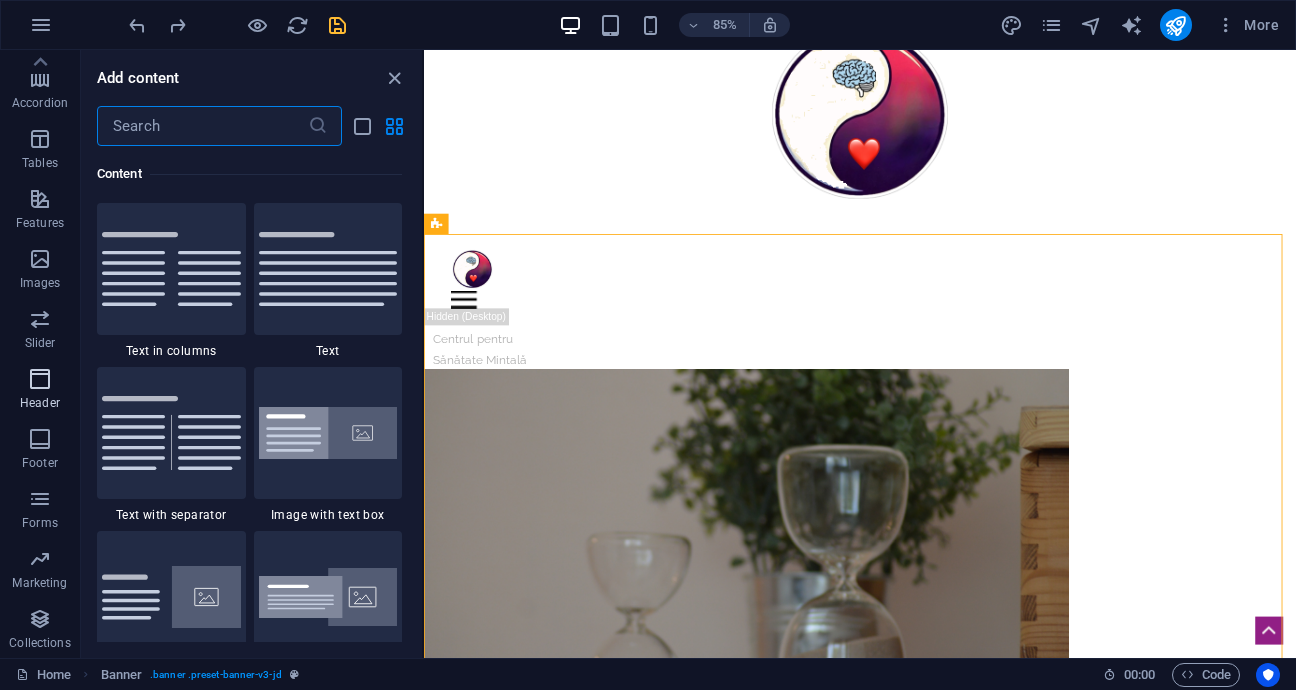 click at bounding box center [40, 379] 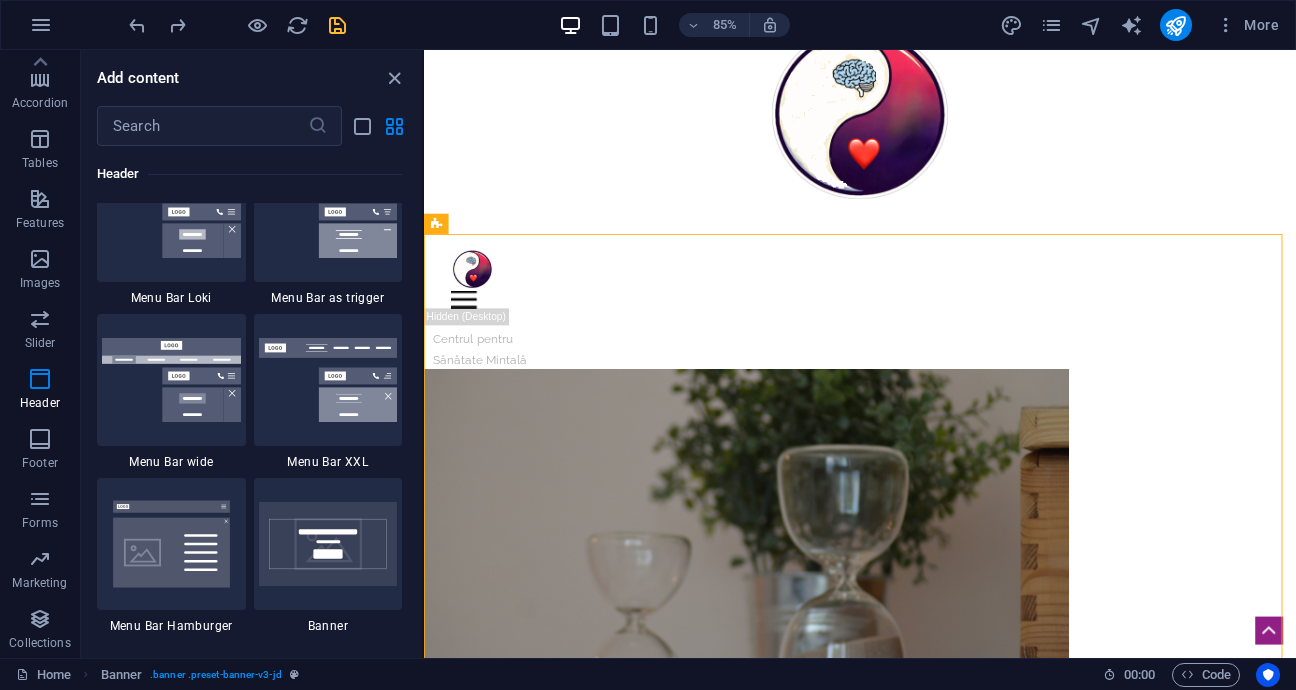 scroll, scrollTop: 12442, scrollLeft: 0, axis: vertical 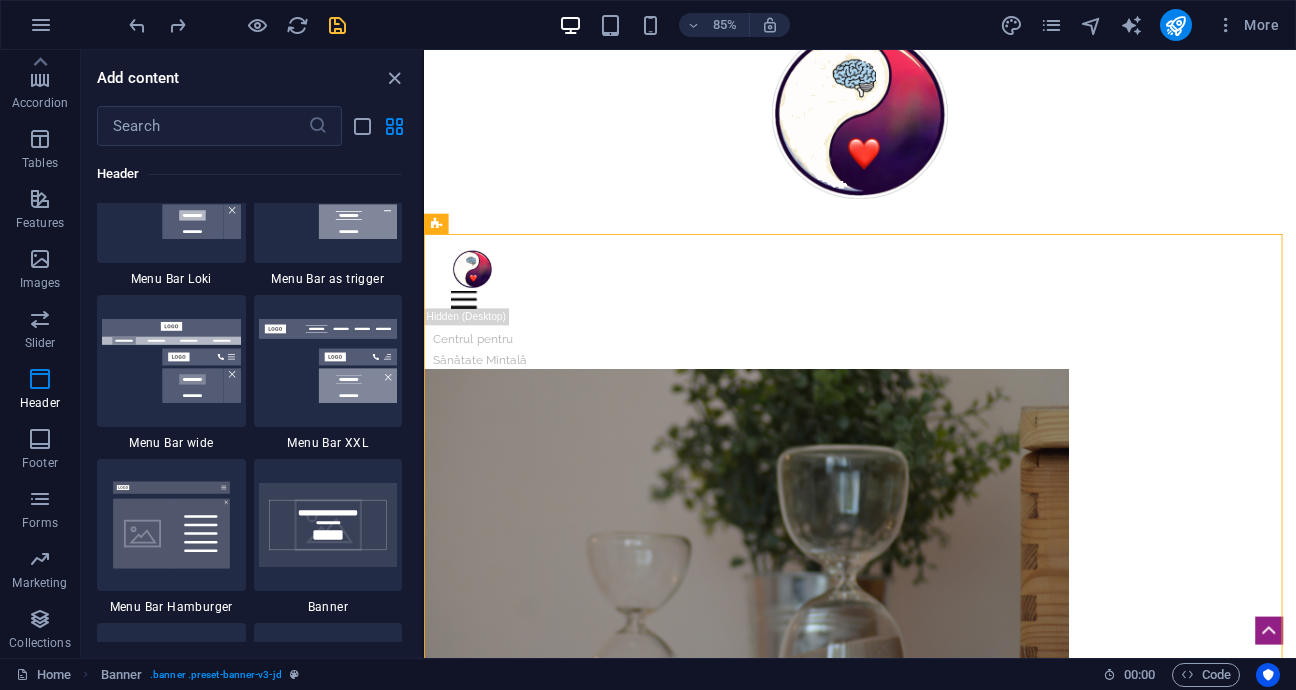 click at bounding box center [328, 361] 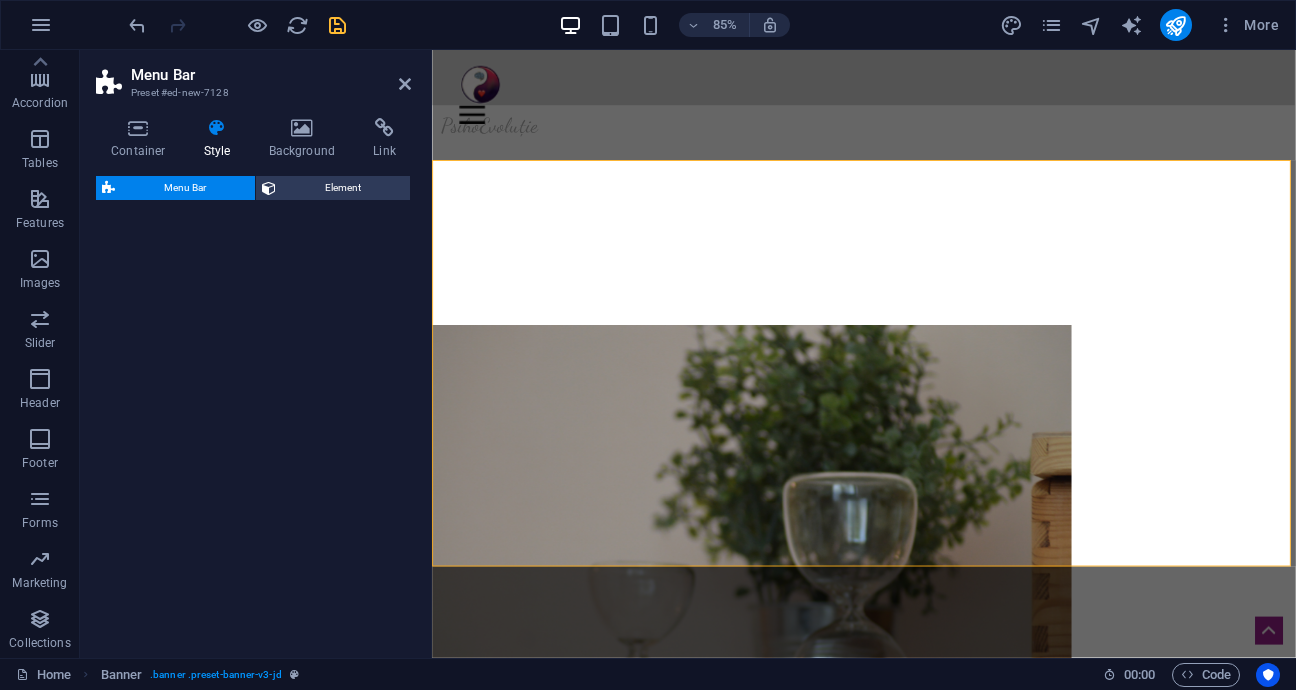select on "rem" 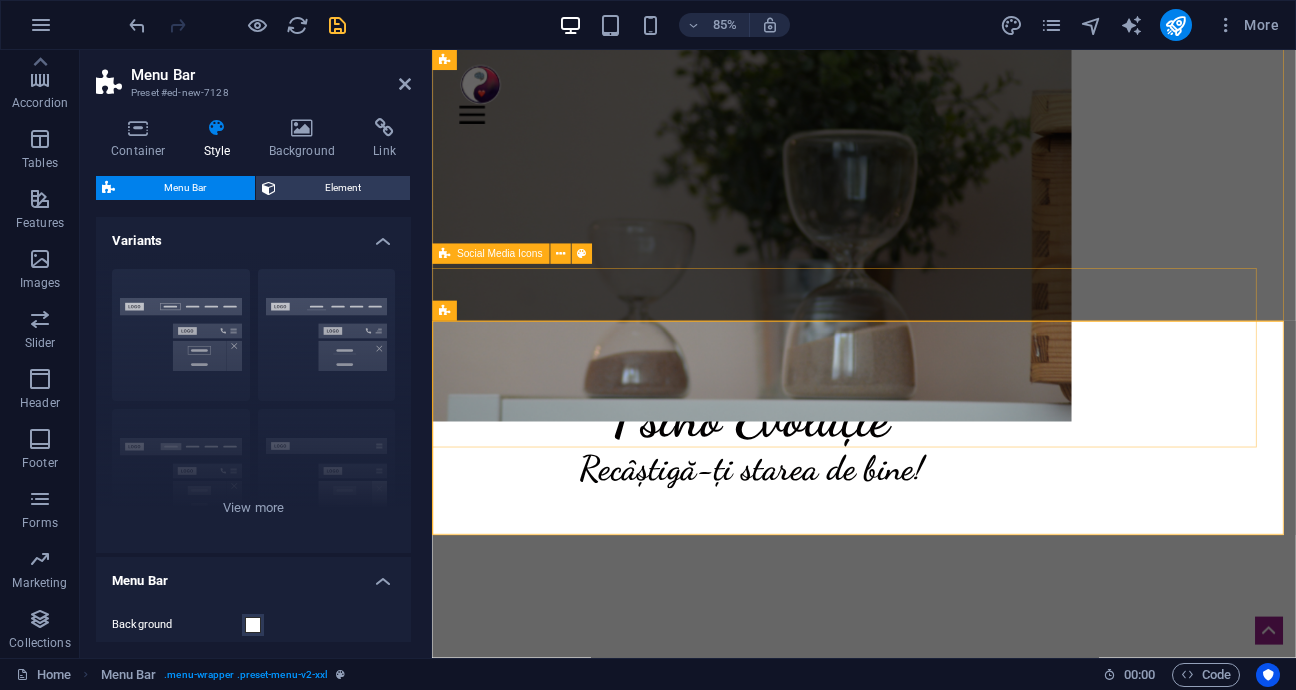 scroll, scrollTop: 496, scrollLeft: 0, axis: vertical 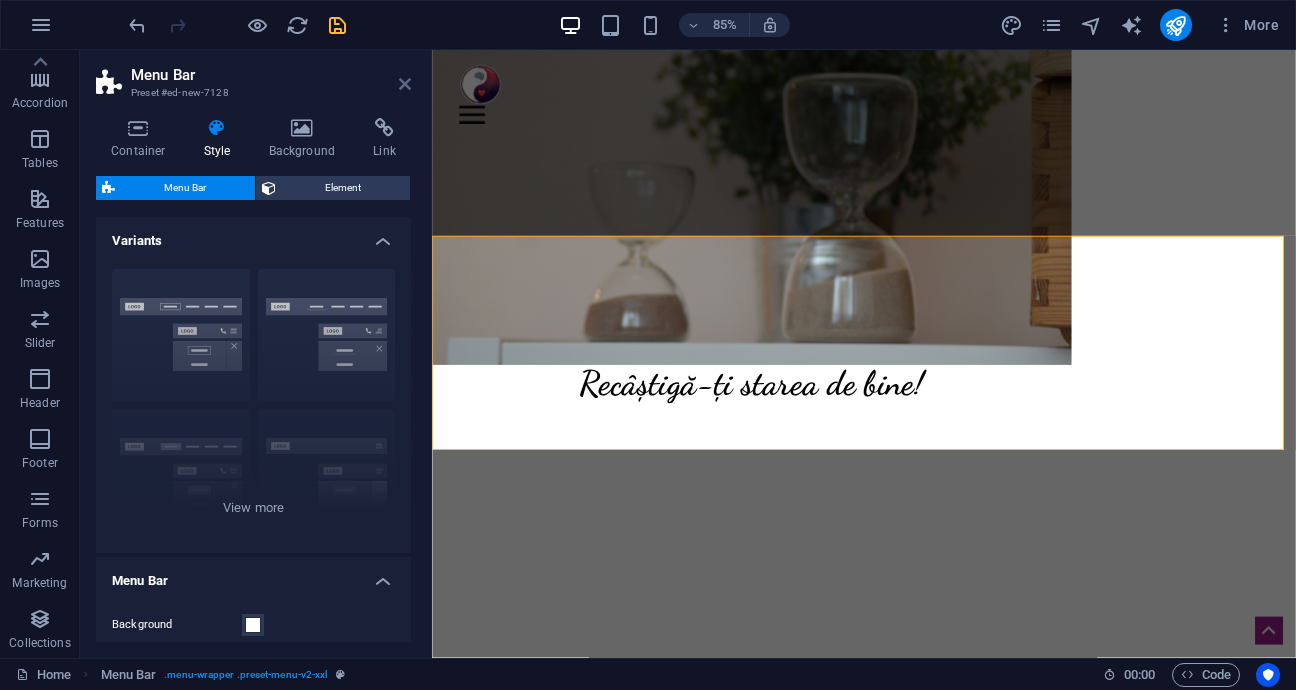 click at bounding box center [405, 84] 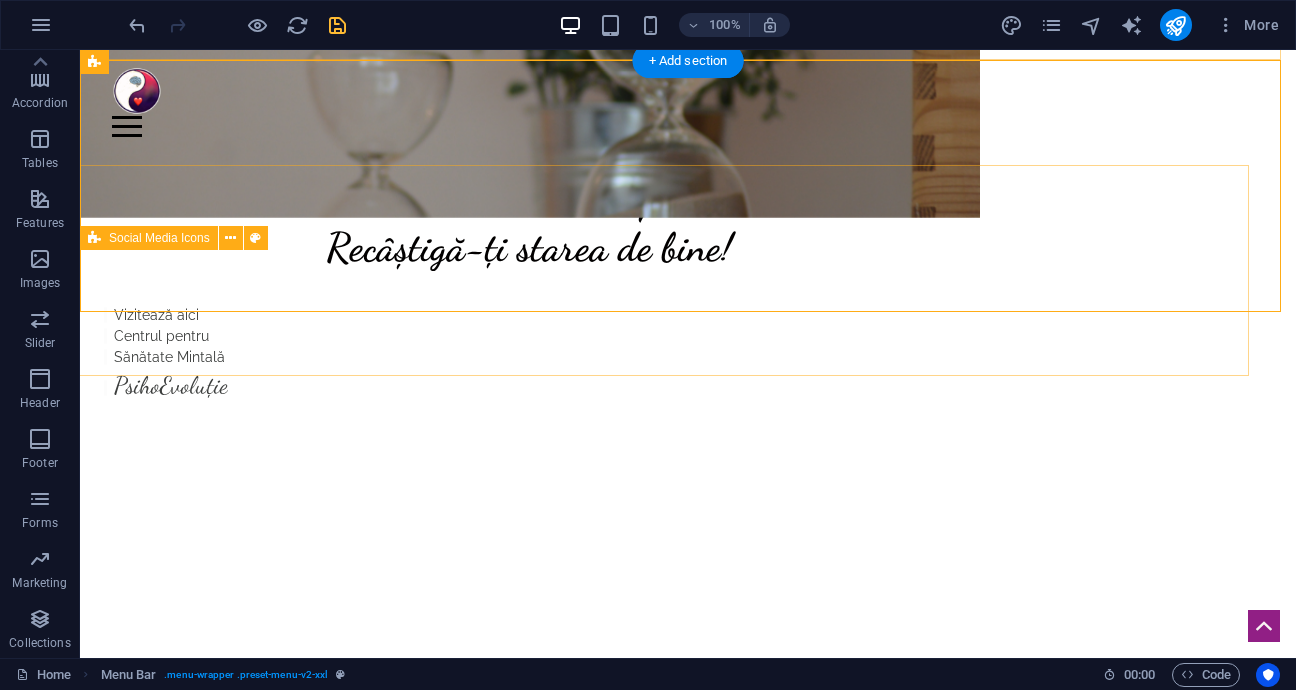 scroll, scrollTop: 500, scrollLeft: 0, axis: vertical 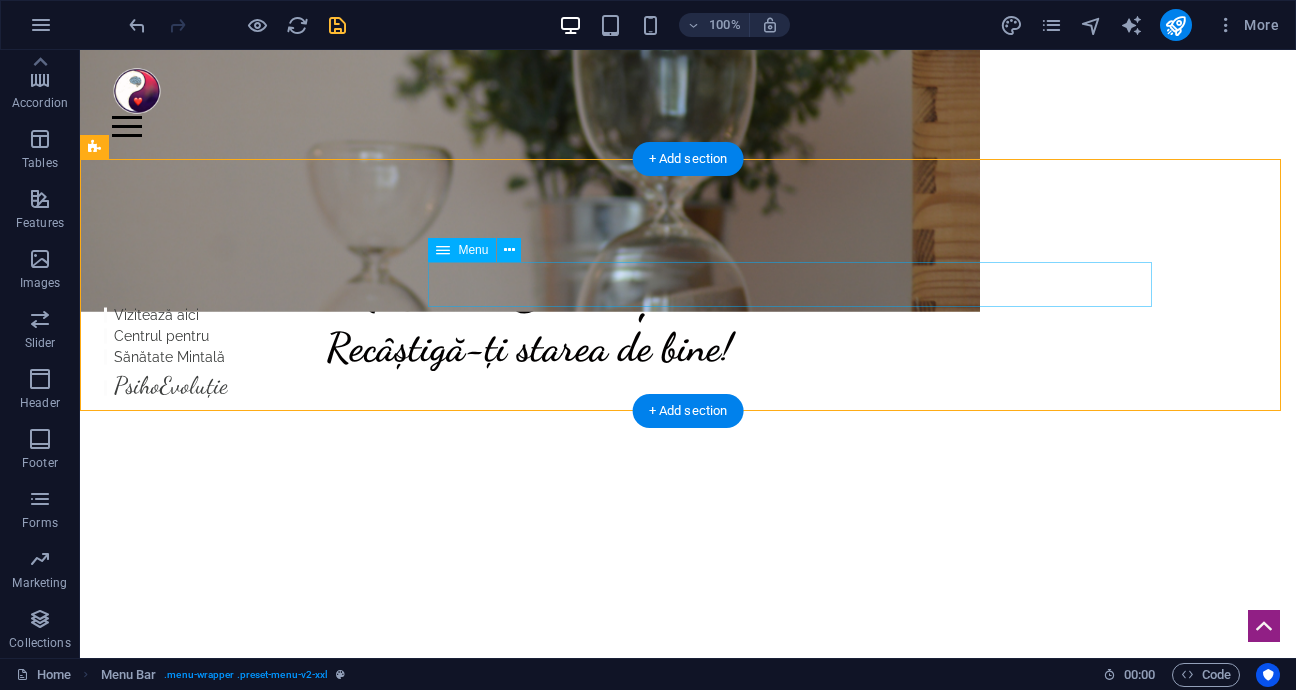 click on "Home About Service Contact" at bounding box center [688, 1301] 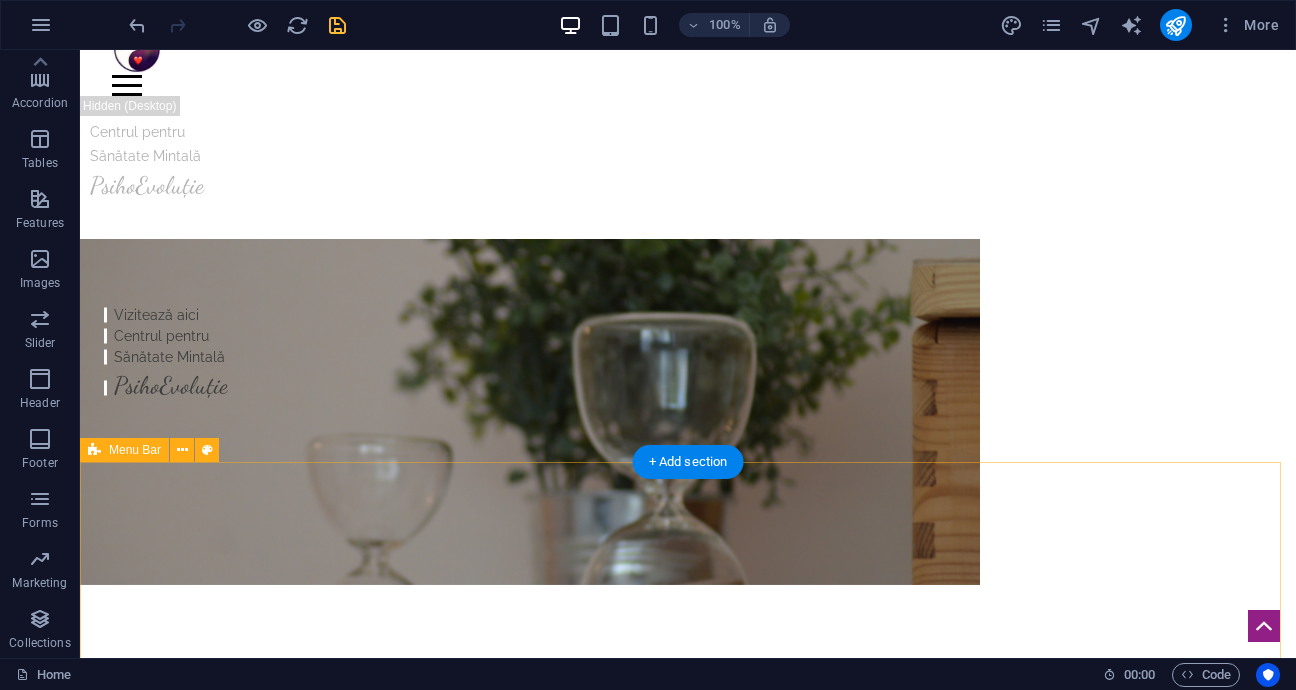 scroll, scrollTop: 246, scrollLeft: 0, axis: vertical 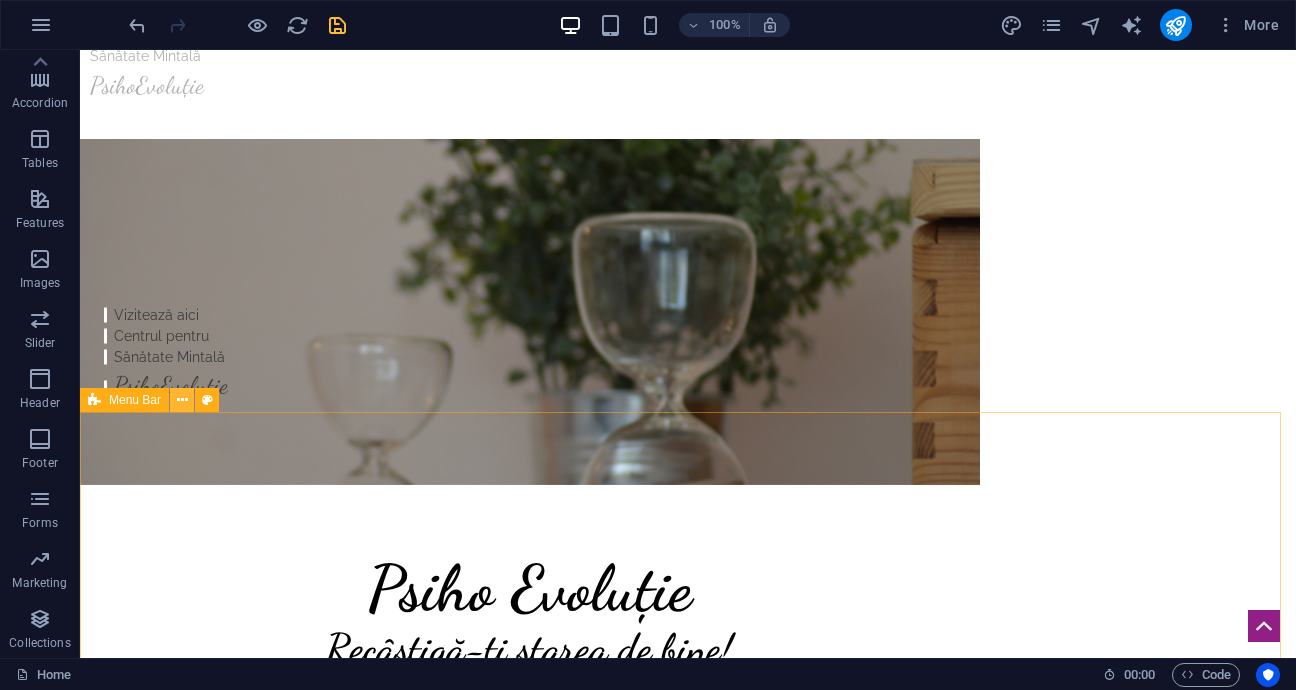 click at bounding box center (182, 400) 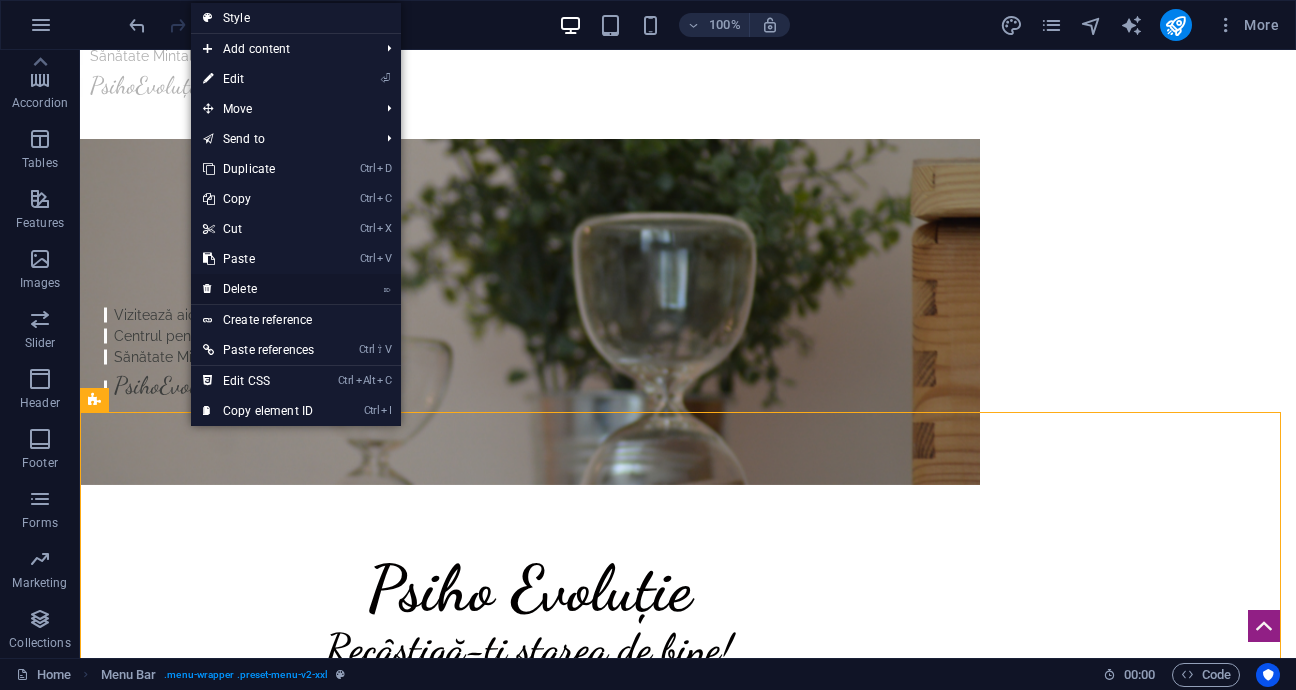 click on "⌦  Delete" at bounding box center (258, 289) 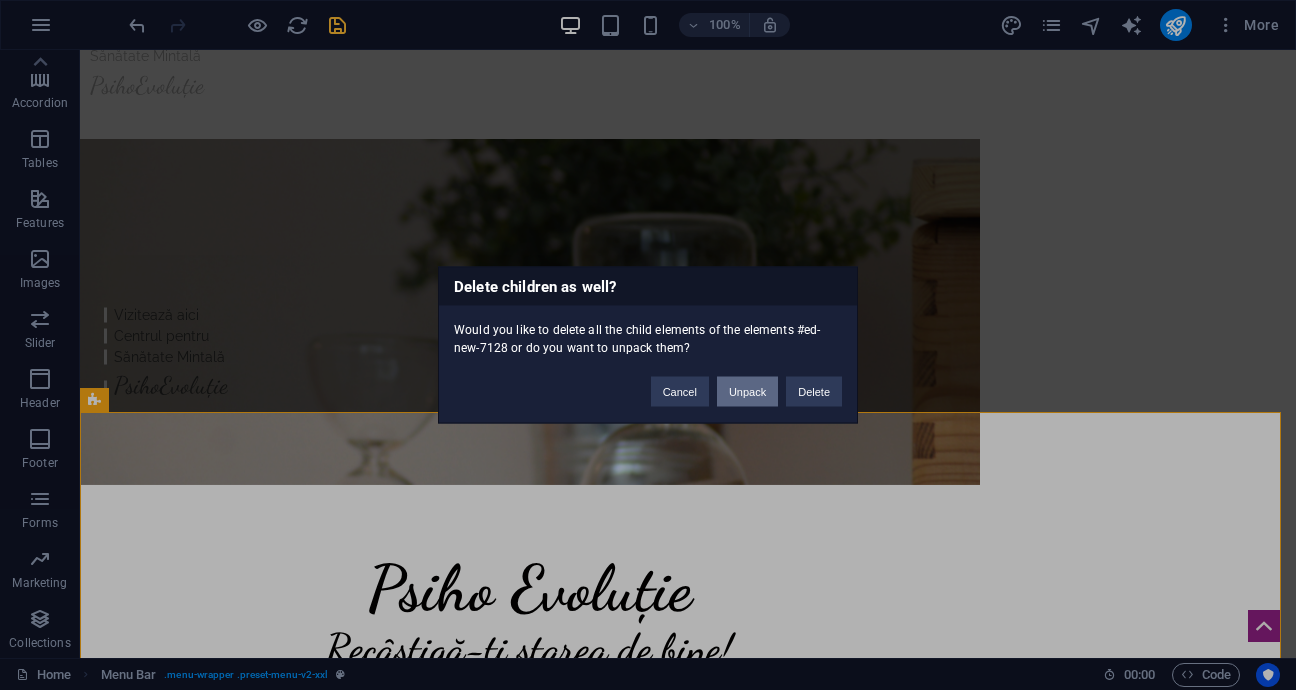 drag, startPoint x: 737, startPoint y: 391, endPoint x: 657, endPoint y: 342, distance: 93.813644 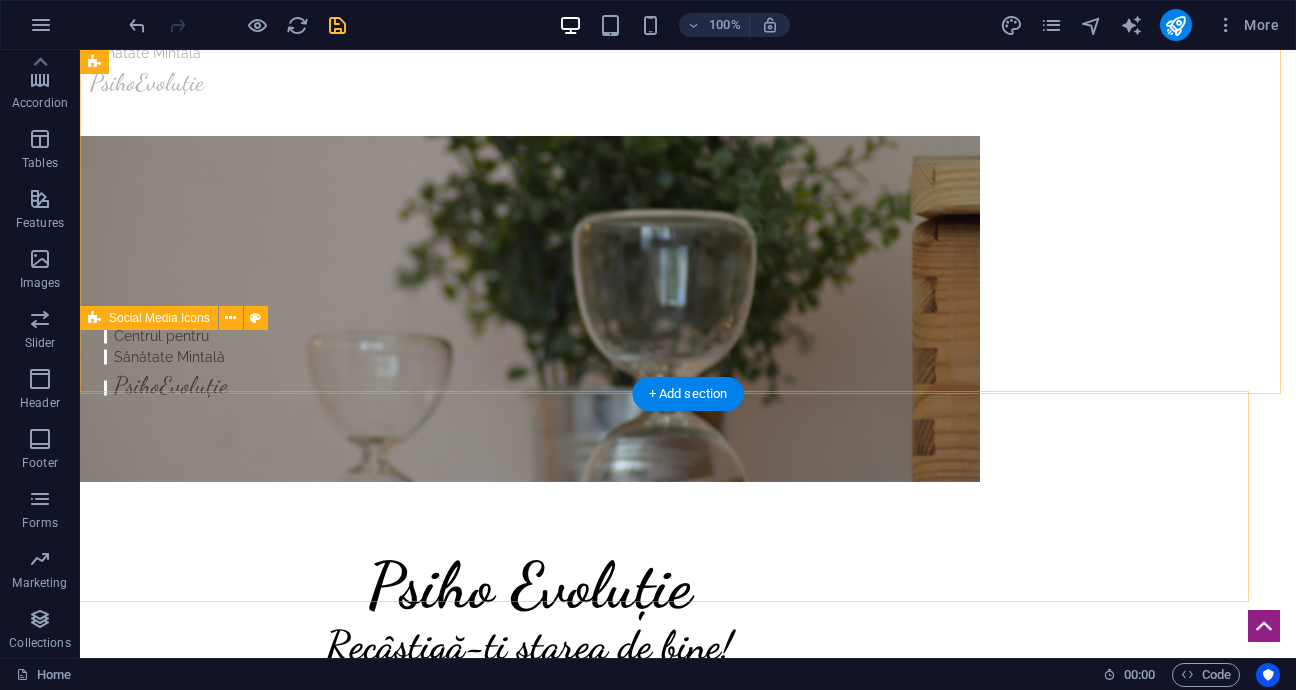 scroll, scrollTop: 246, scrollLeft: 0, axis: vertical 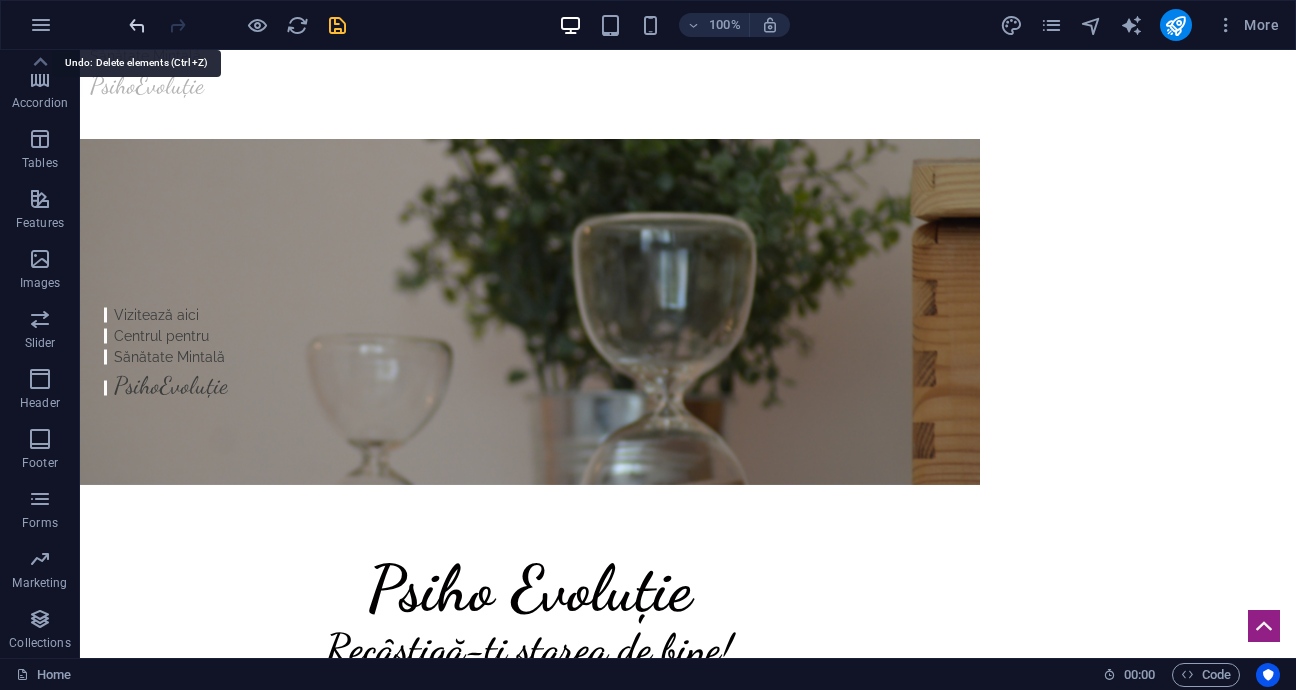 click at bounding box center [137, 25] 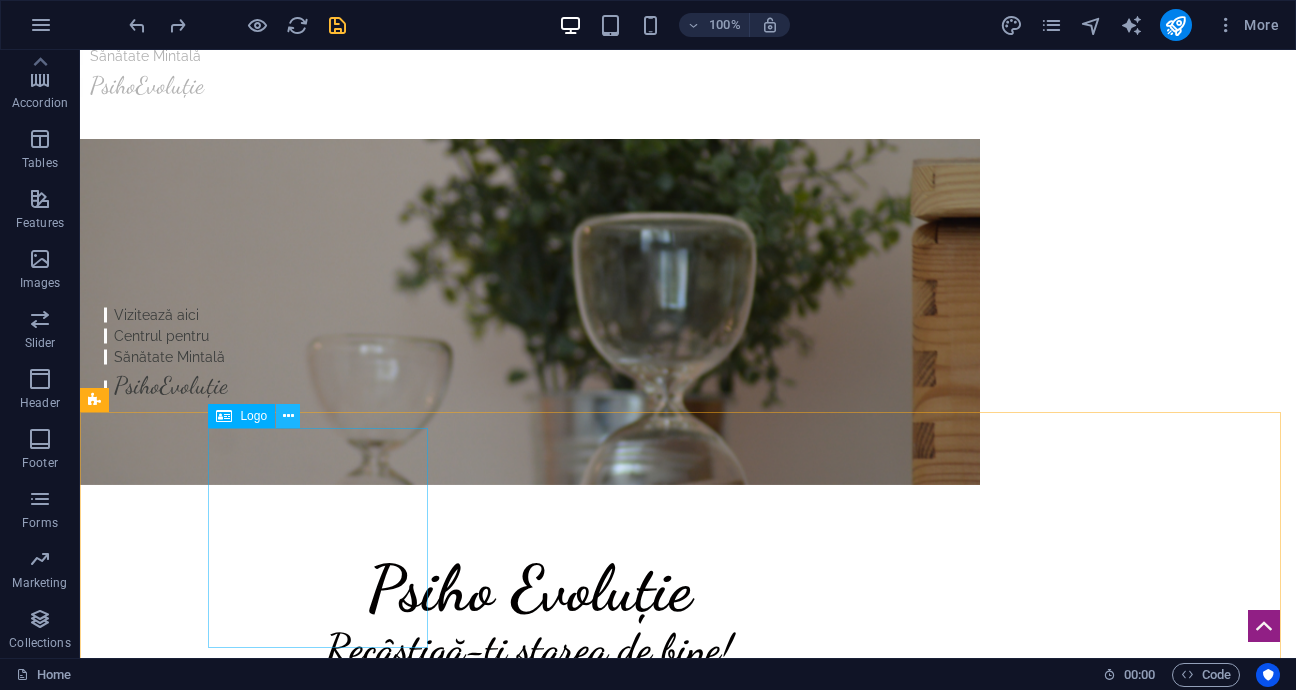 click at bounding box center (288, 416) 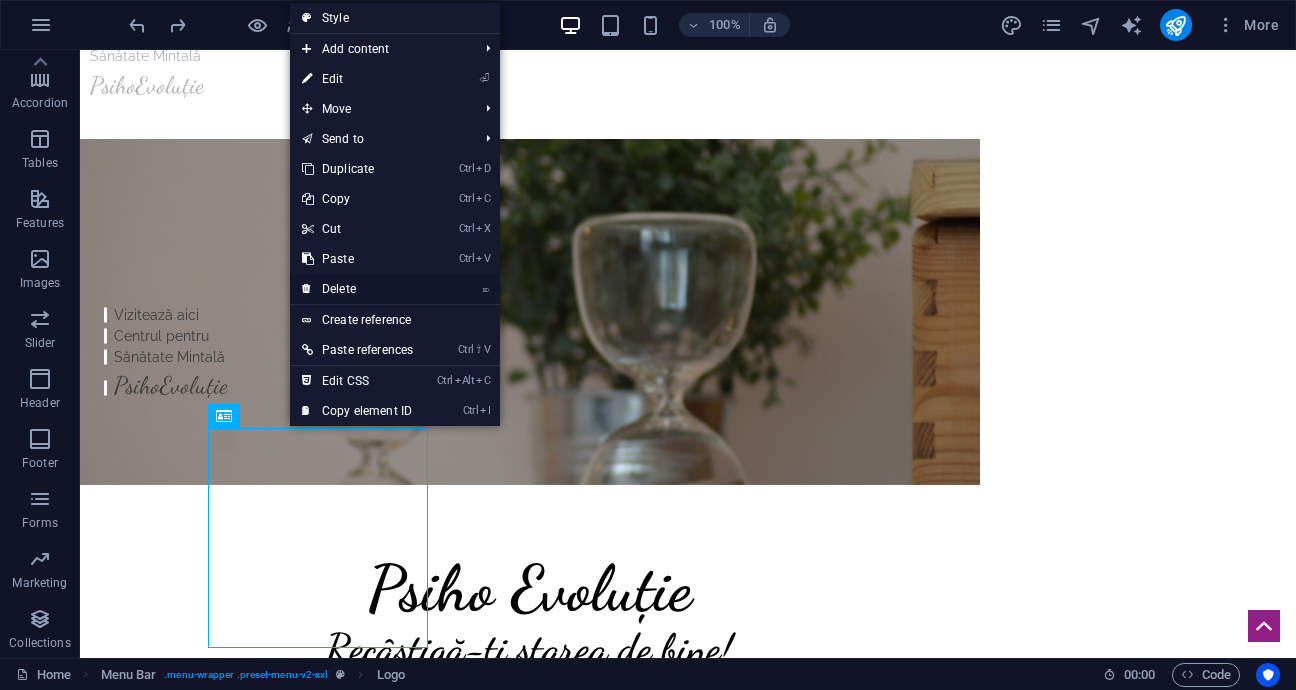 drag, startPoint x: 345, startPoint y: 290, endPoint x: 266, endPoint y: 239, distance: 94.031906 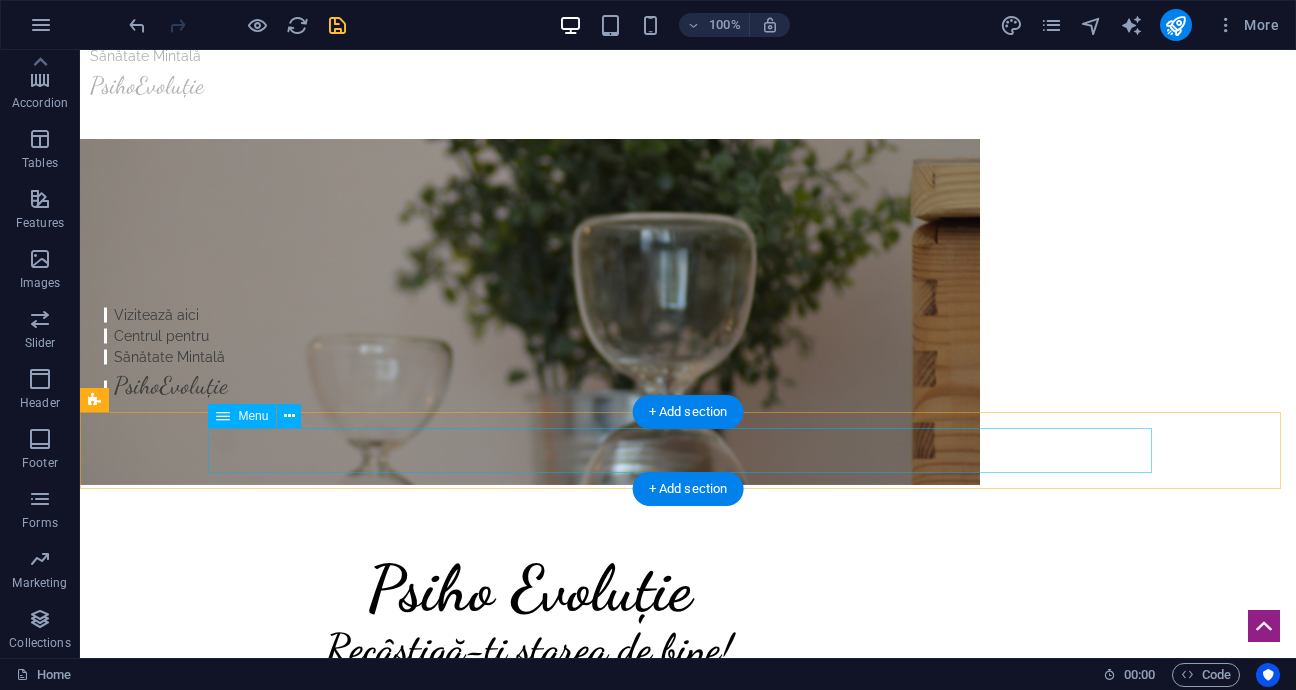 click on "Home About Service Contact" at bounding box center [688, 1422] 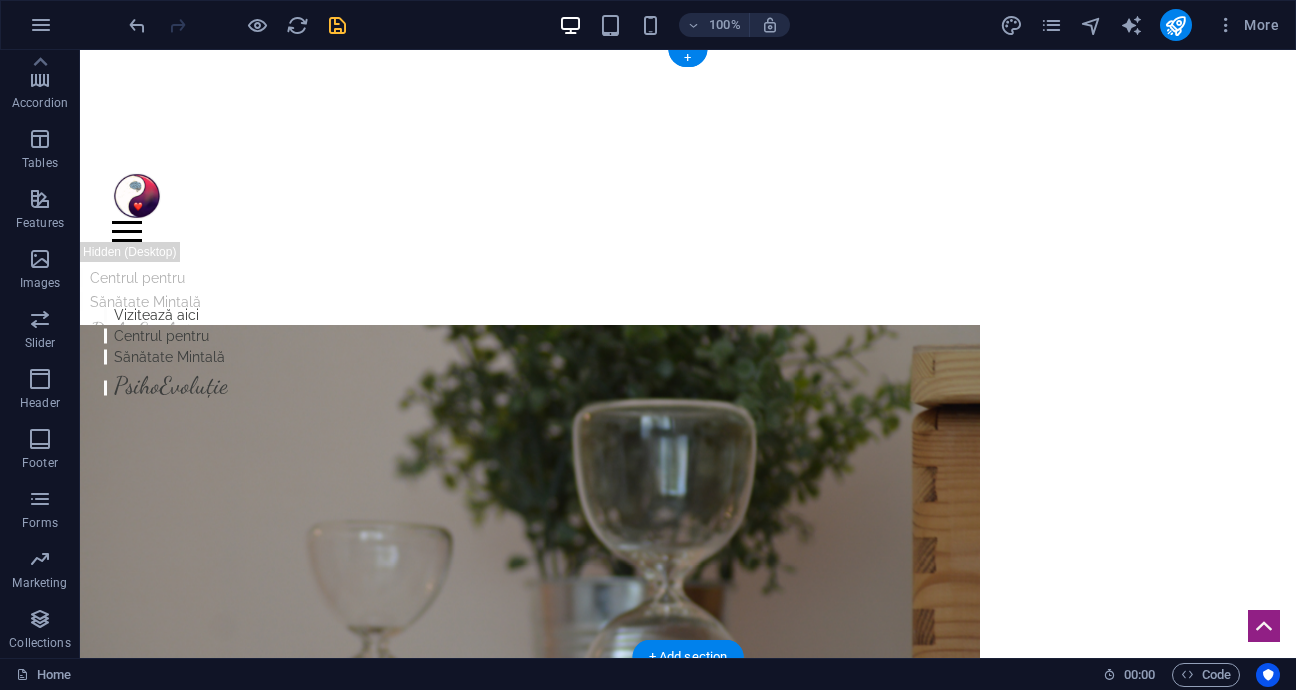 scroll, scrollTop: 200, scrollLeft: 0, axis: vertical 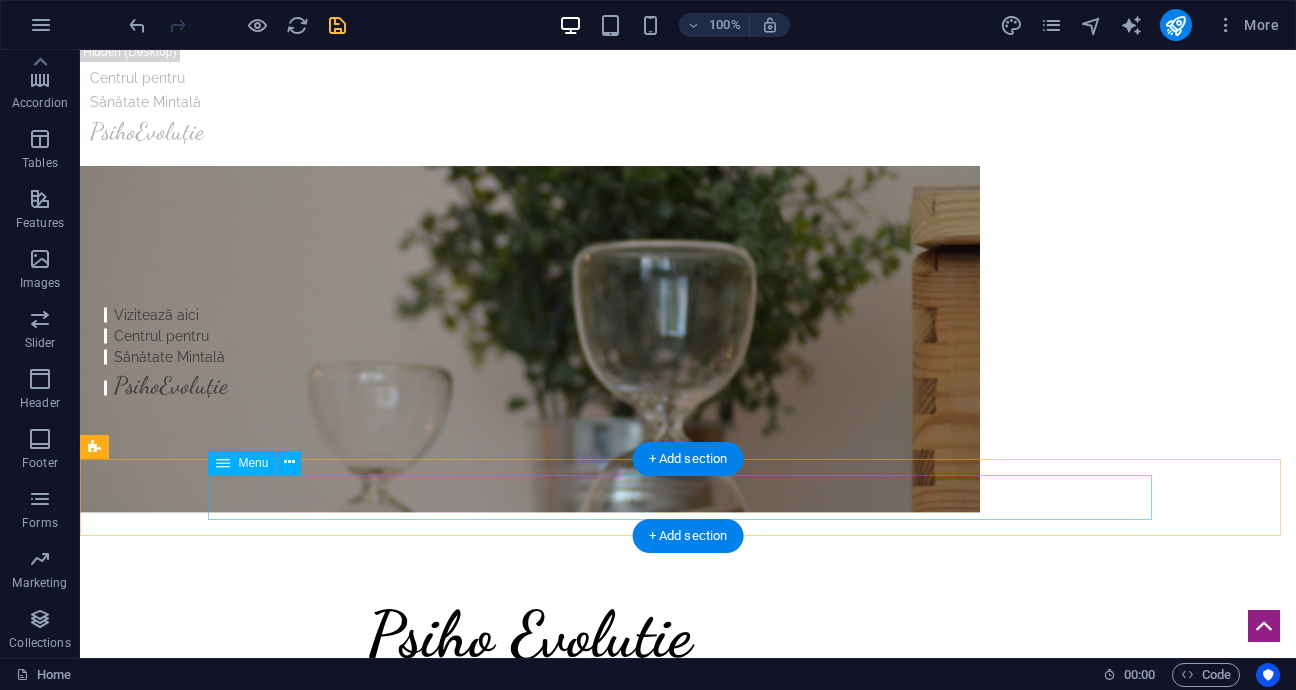 click on "Home About Service Contact" at bounding box center (688, 1468) 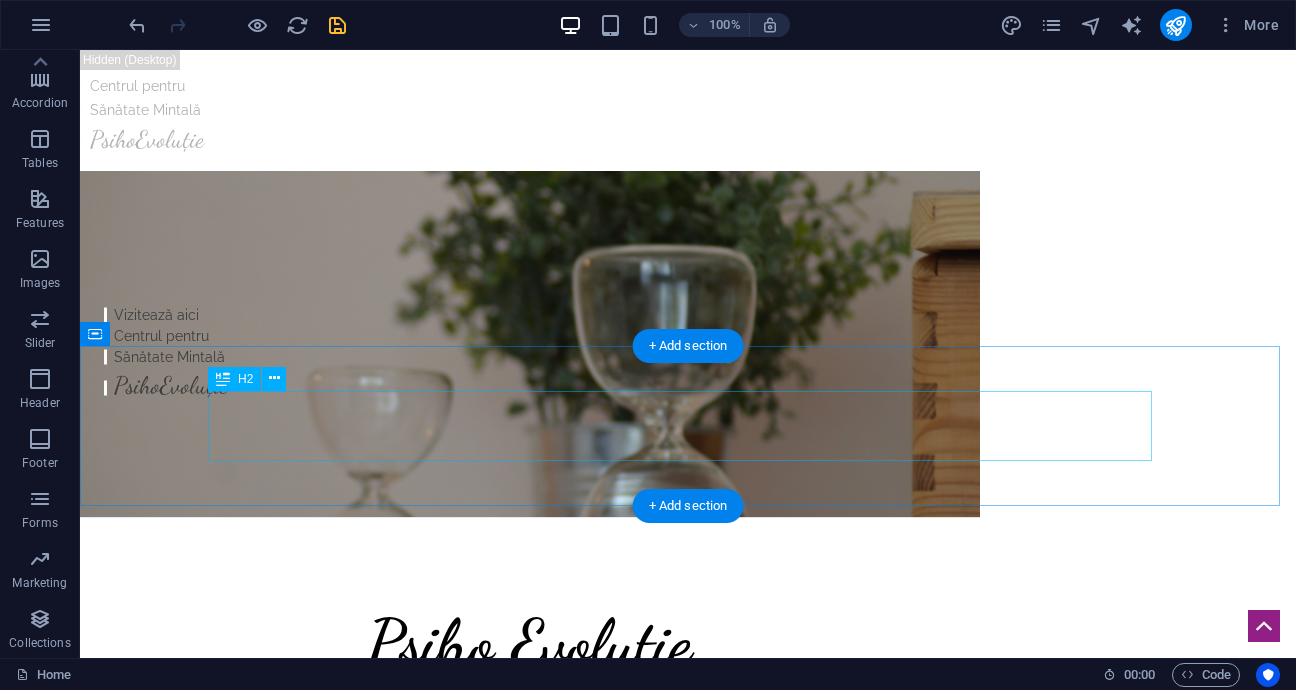 scroll, scrollTop: 161, scrollLeft: 0, axis: vertical 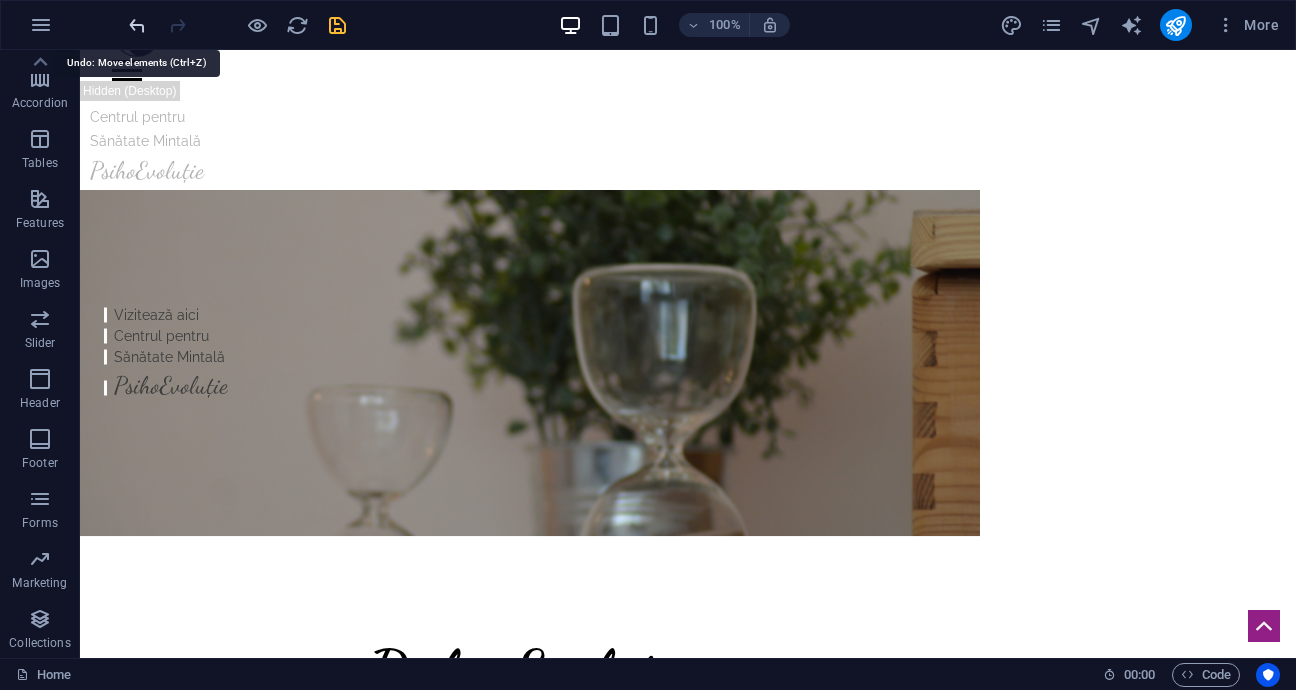click at bounding box center [137, 25] 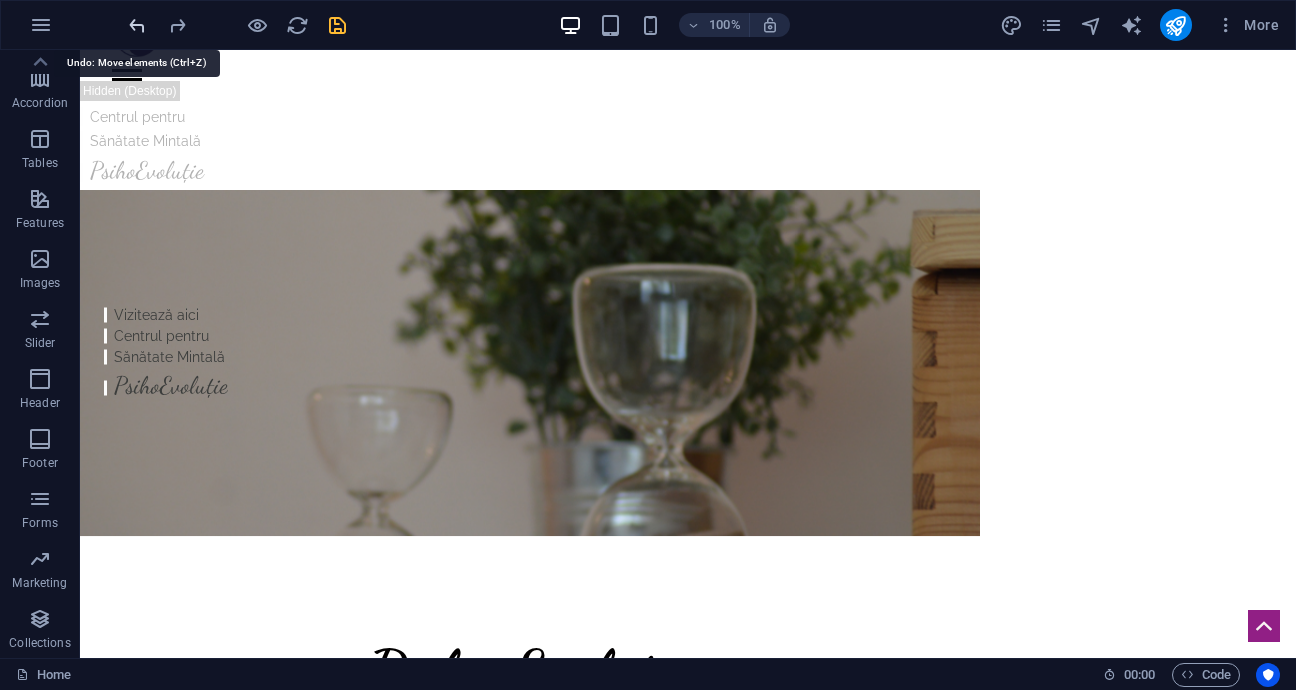 click at bounding box center (137, 25) 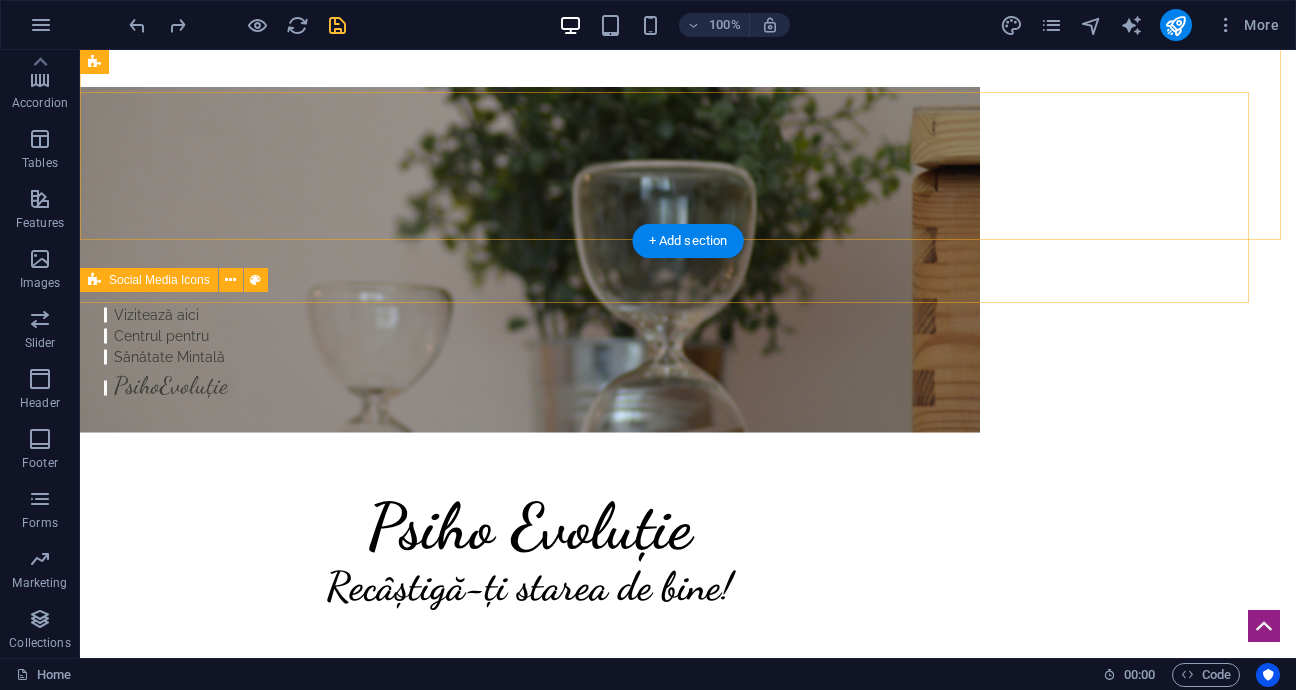 scroll, scrollTop: 261, scrollLeft: 0, axis: vertical 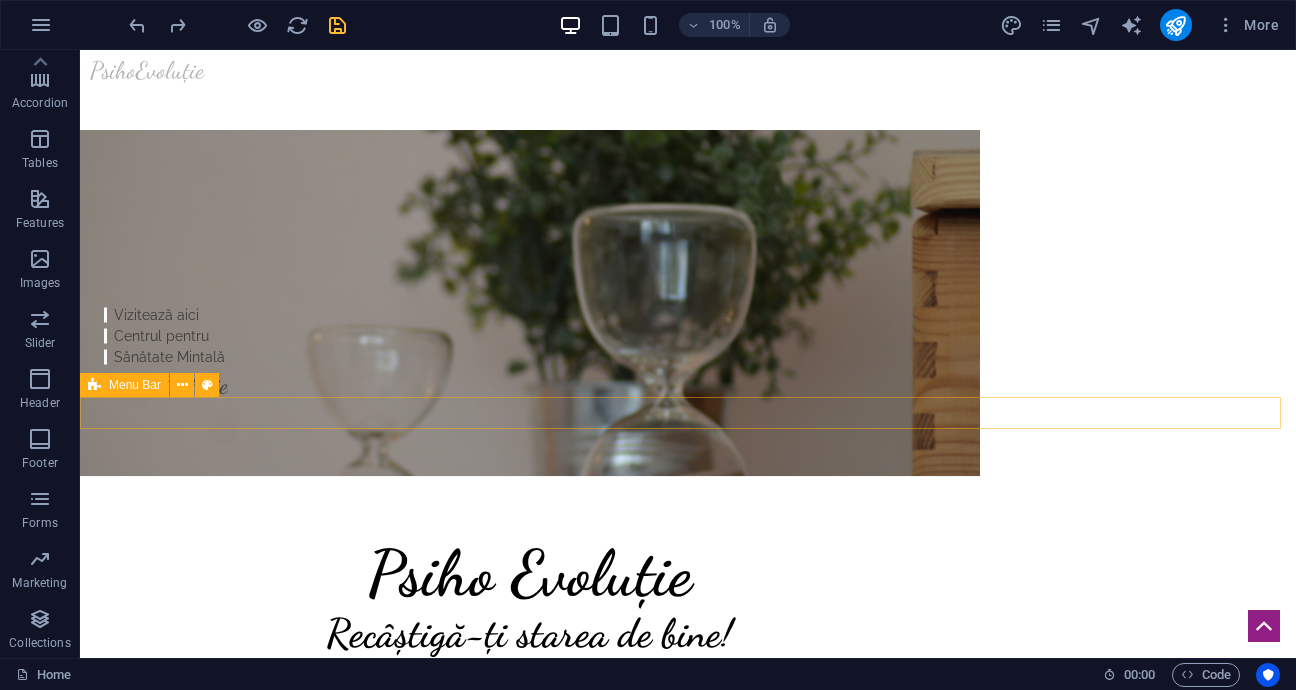 click on "Home About Service Contact Menu" at bounding box center (688, 1385) 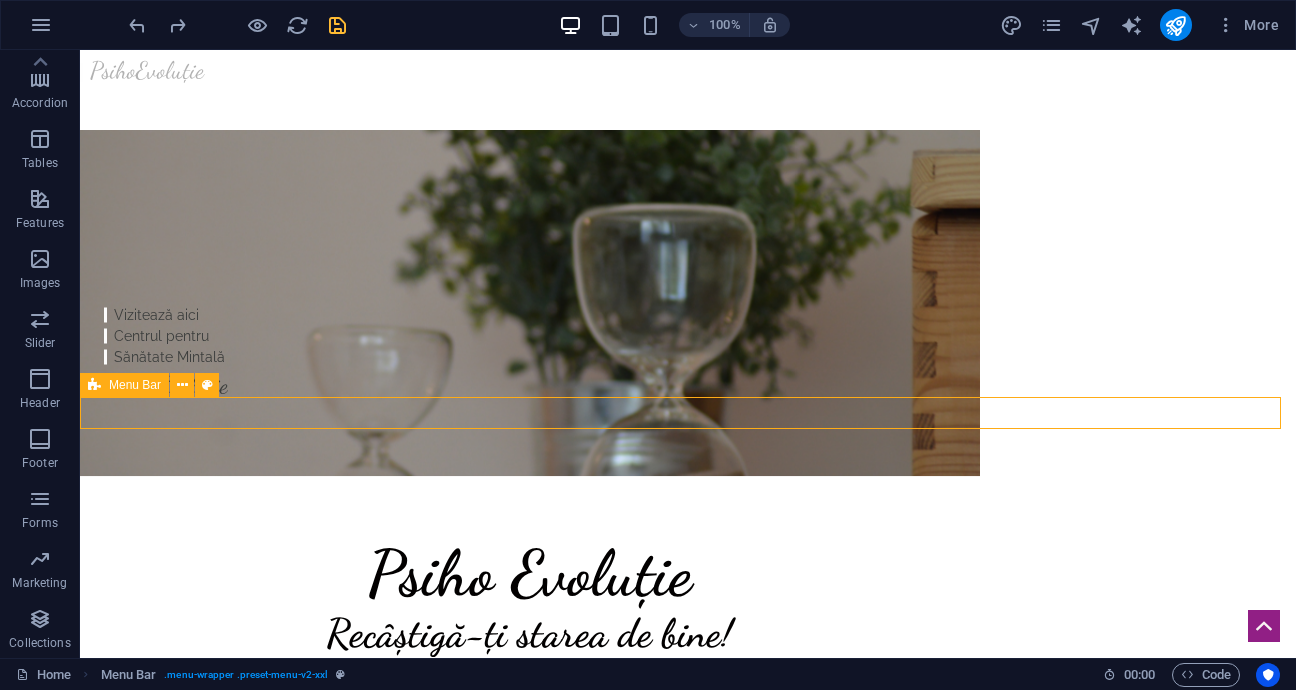 click at bounding box center [94, 385] 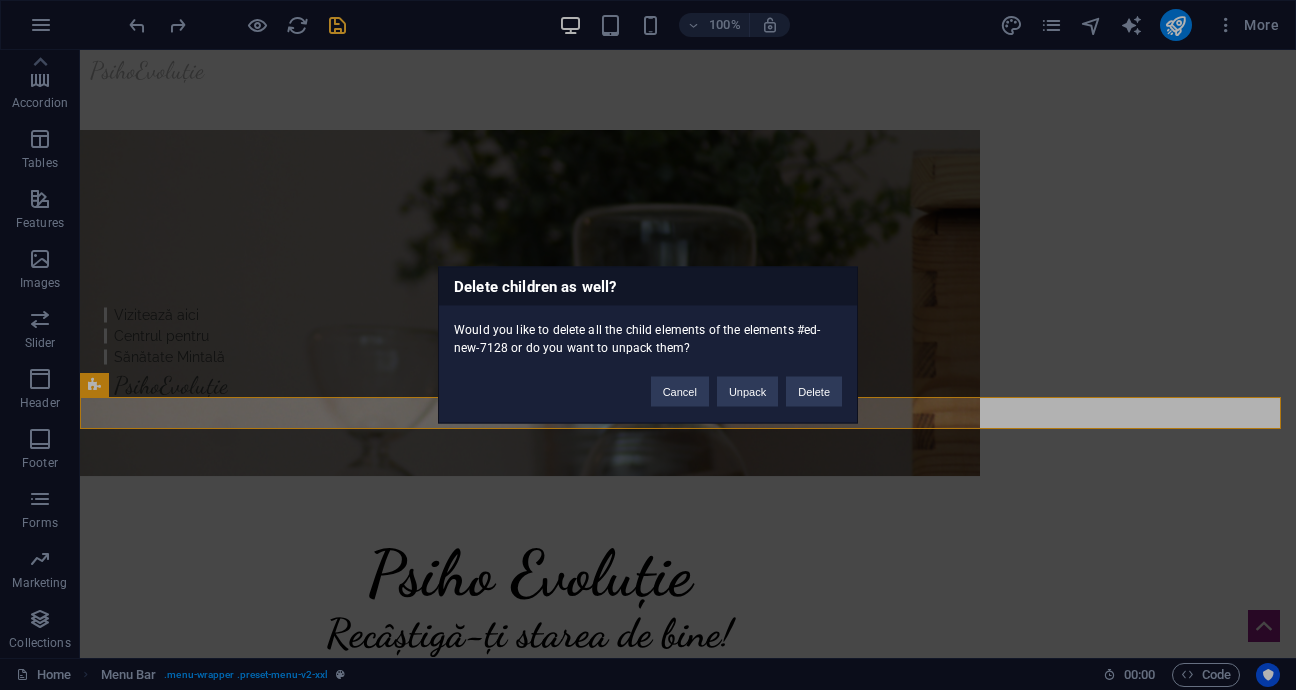 type 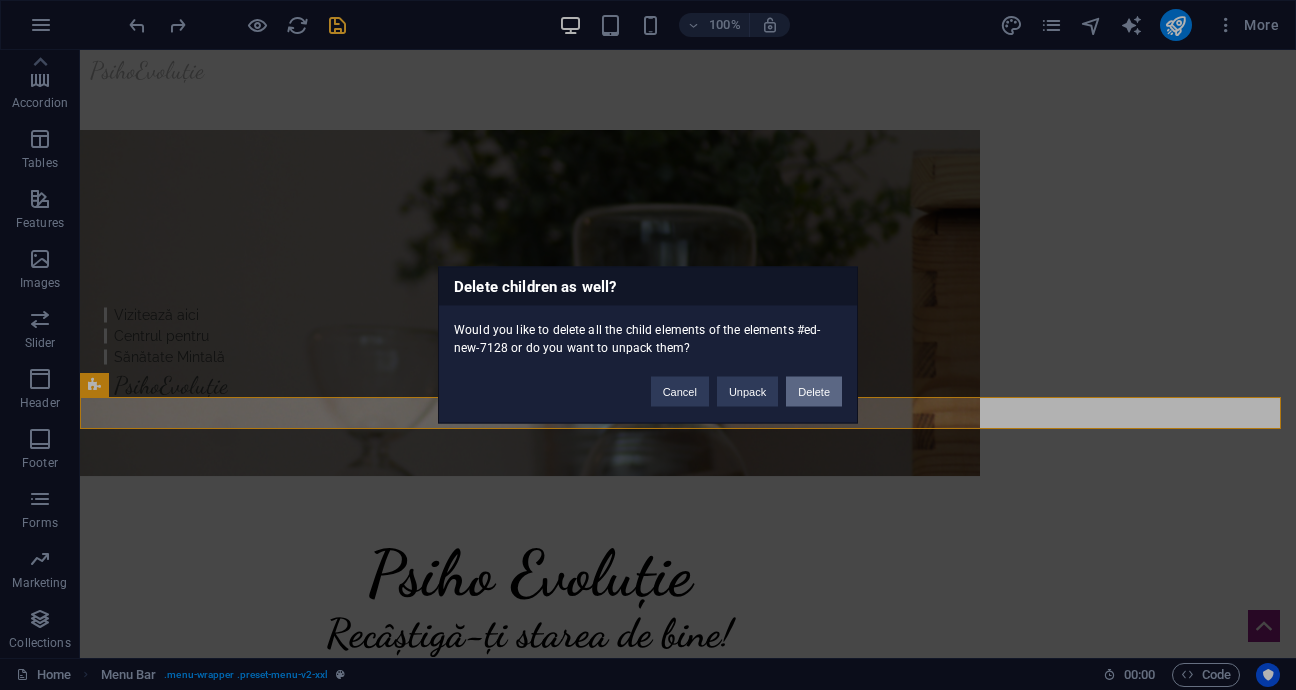 click on "Delete" at bounding box center (814, 392) 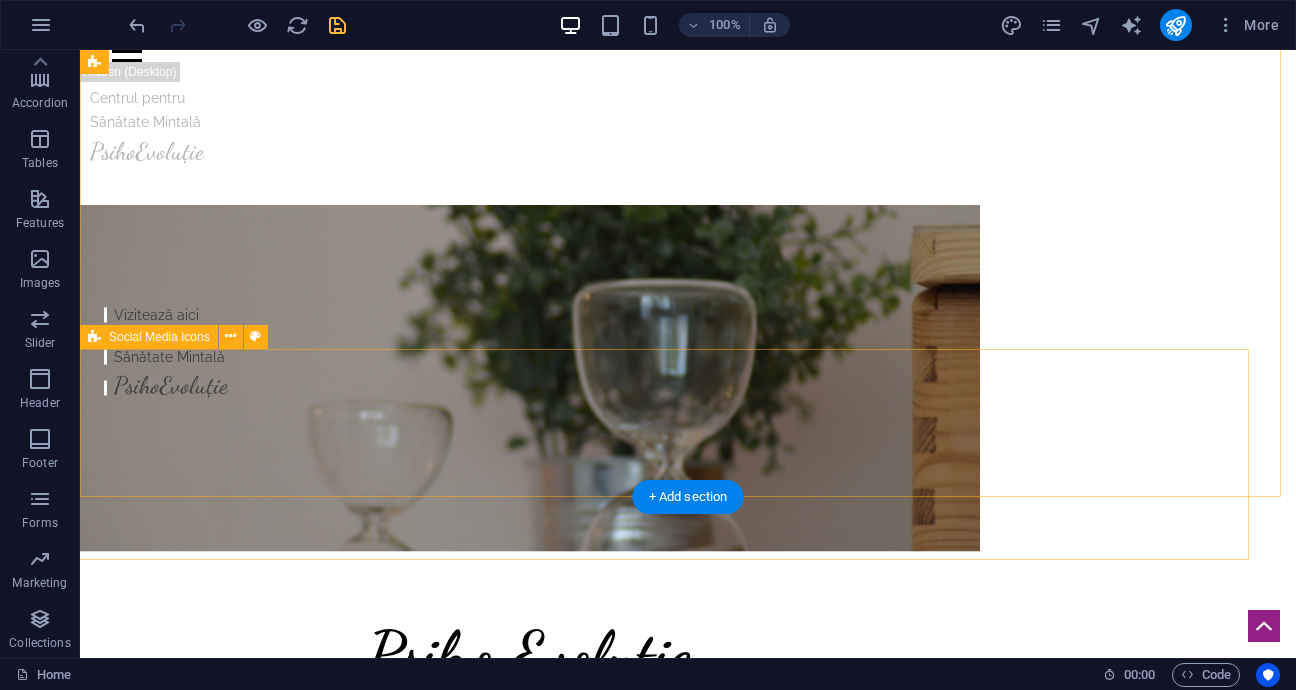 scroll, scrollTop: 161, scrollLeft: 0, axis: vertical 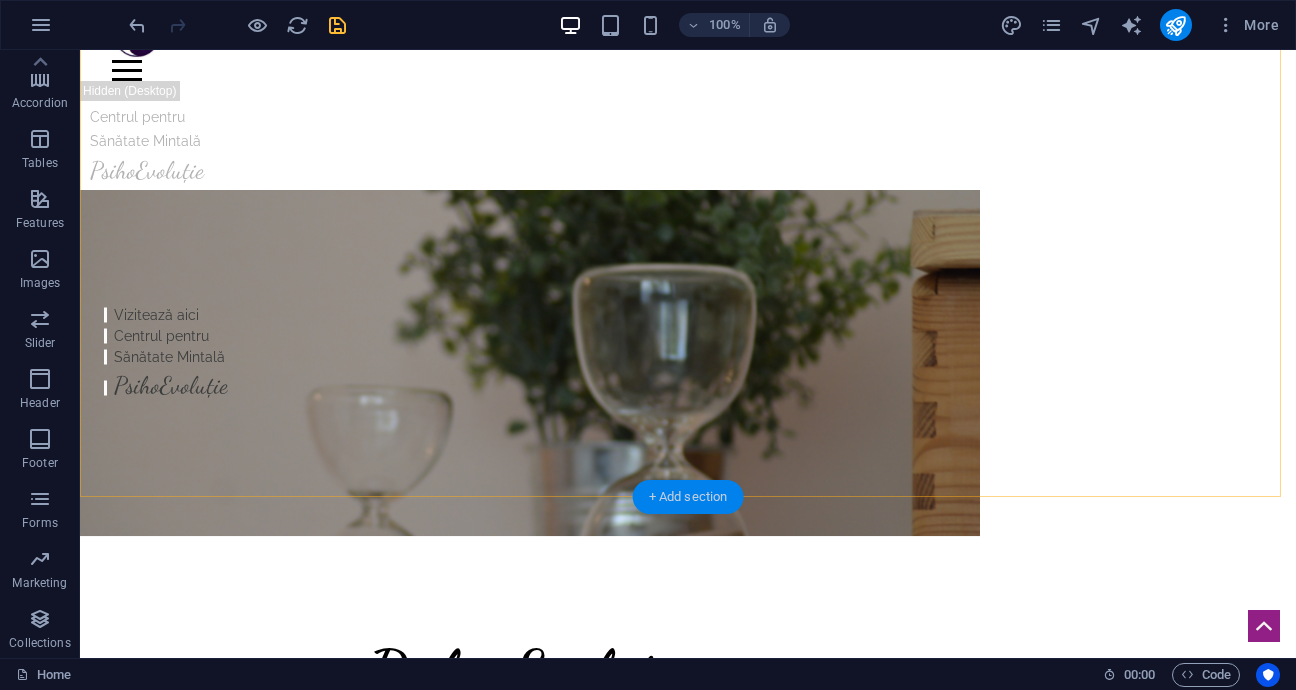 click on "+ Add section" at bounding box center [688, 497] 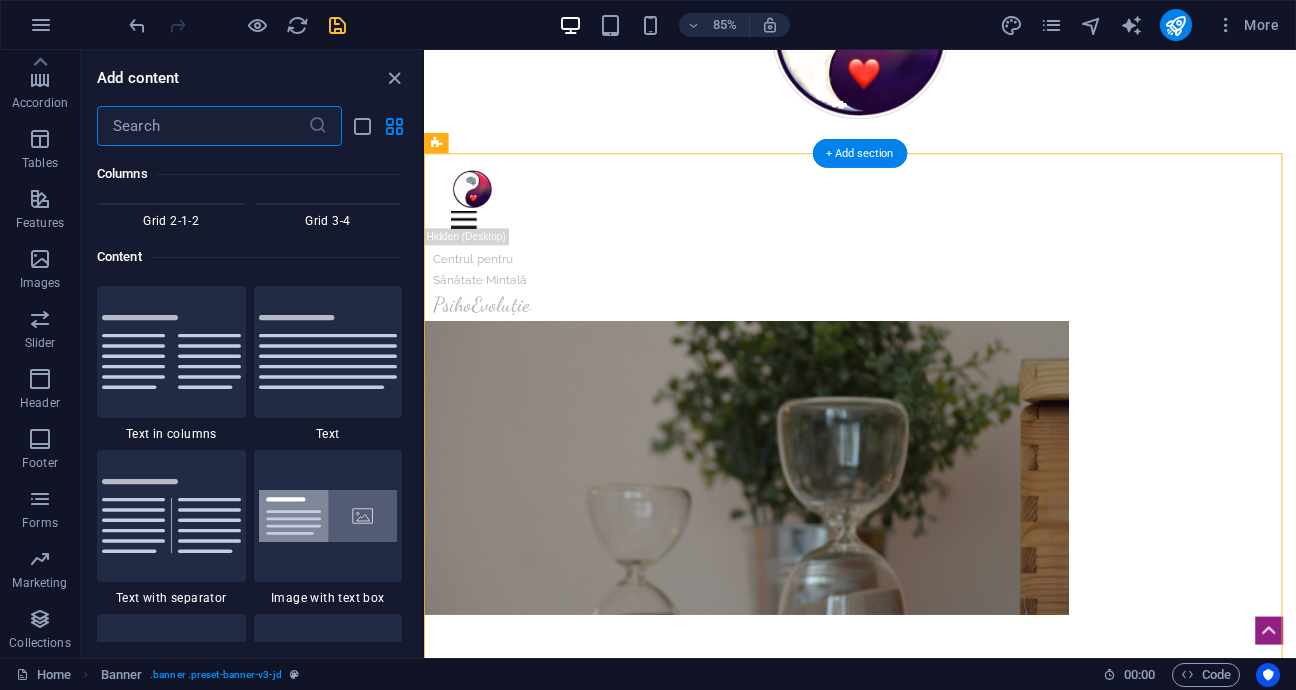 scroll, scrollTop: 3499, scrollLeft: 0, axis: vertical 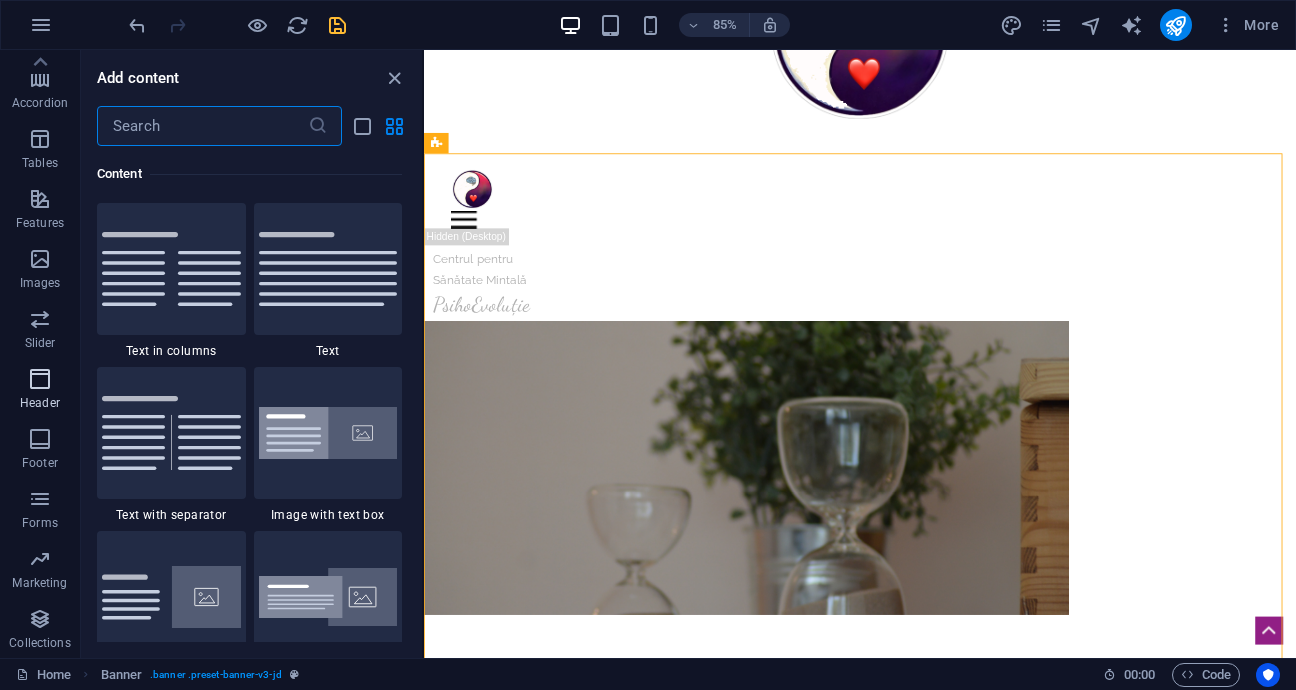 click on "Header" at bounding box center [40, 391] 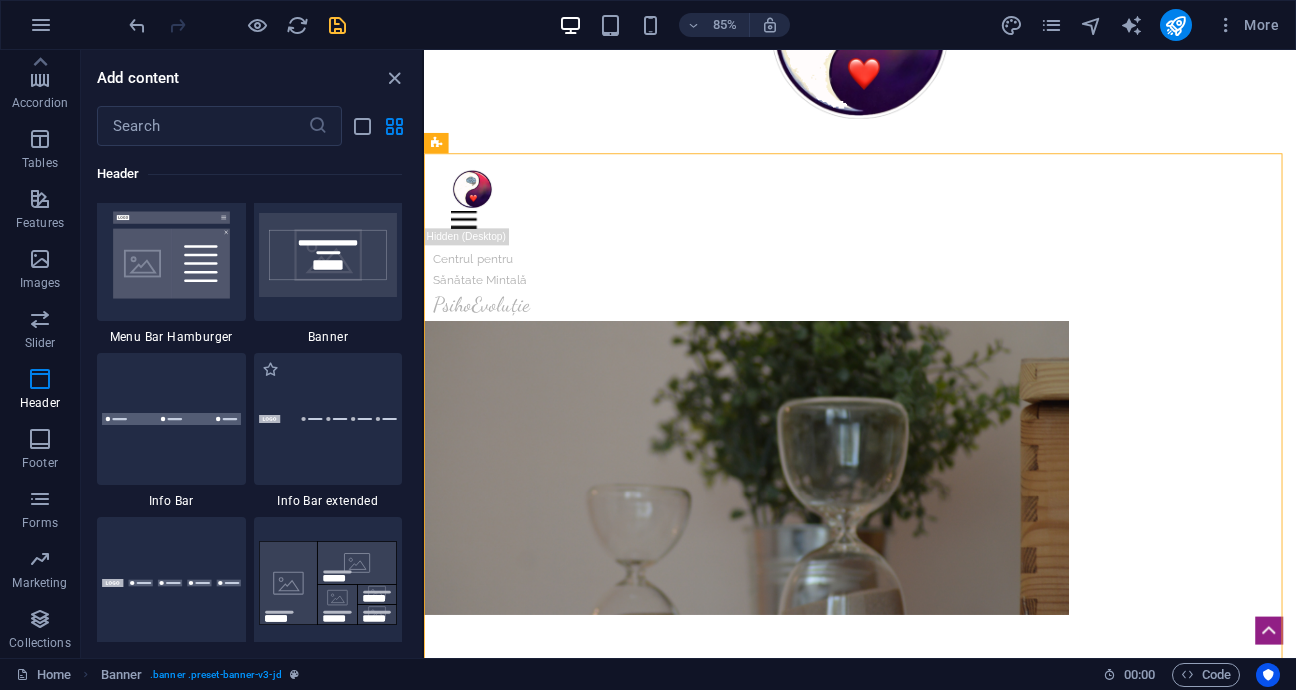 scroll, scrollTop: 12742, scrollLeft: 0, axis: vertical 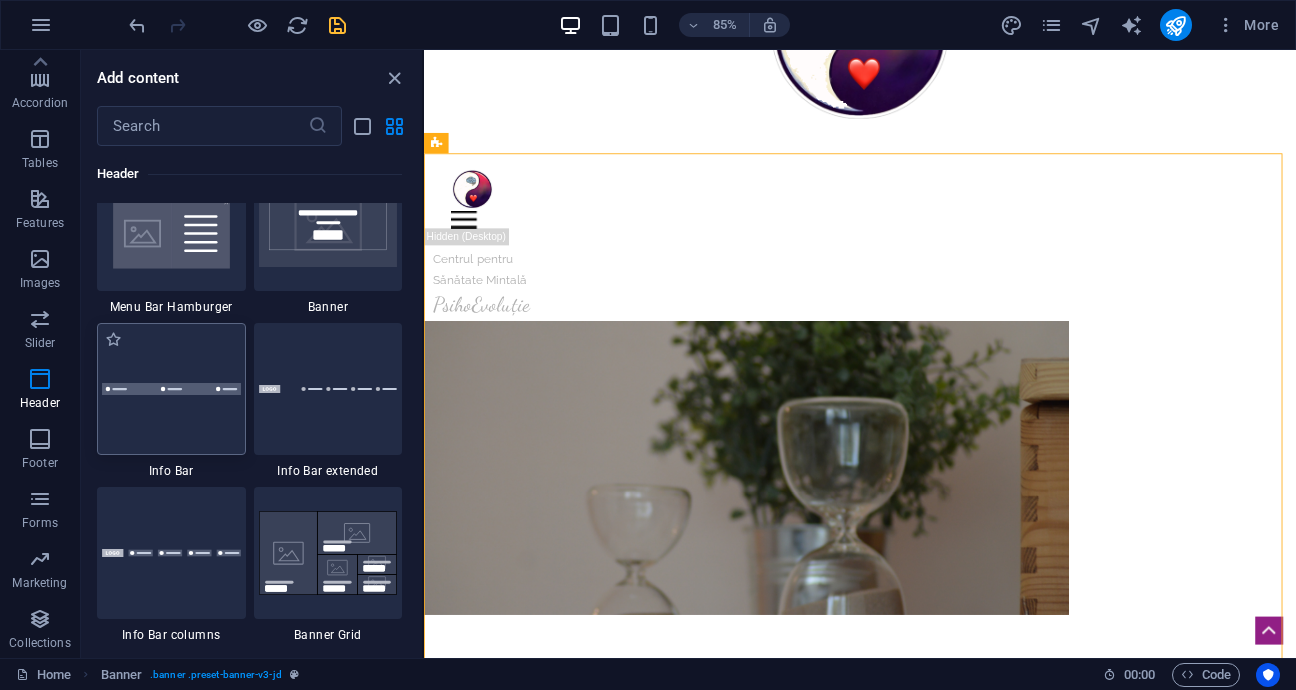 click at bounding box center (171, 389) 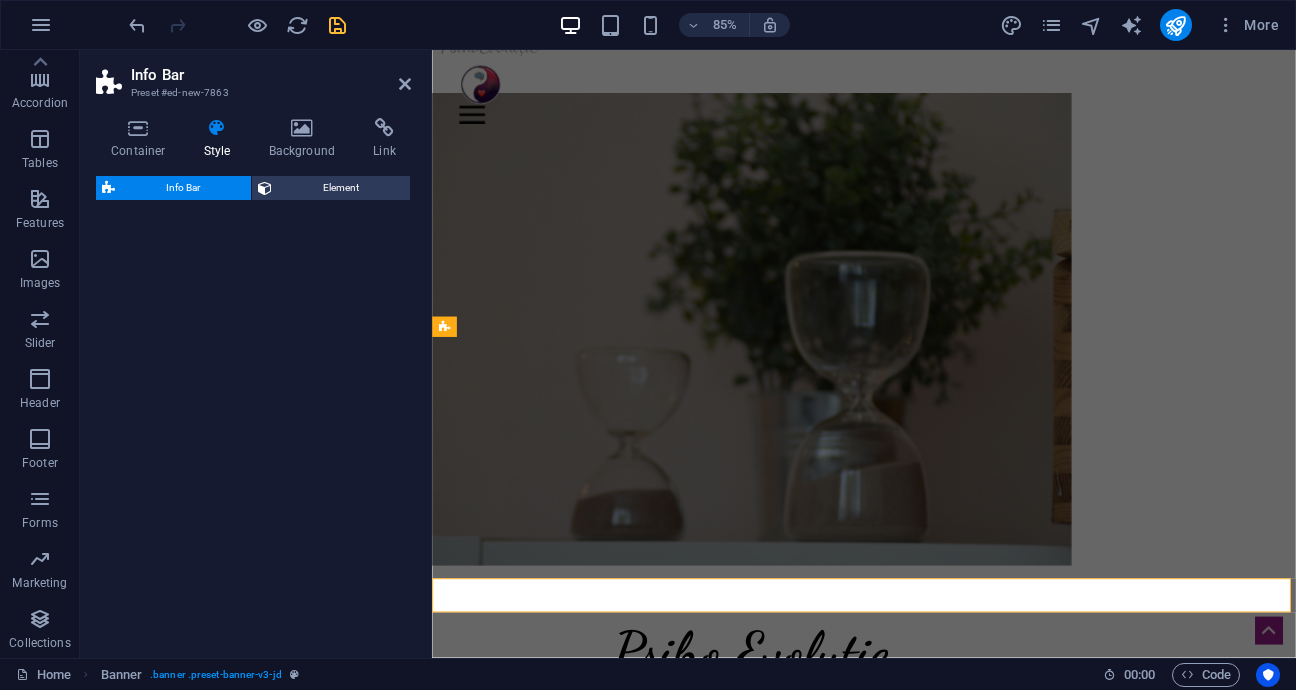 scroll, scrollTop: 378, scrollLeft: 0, axis: vertical 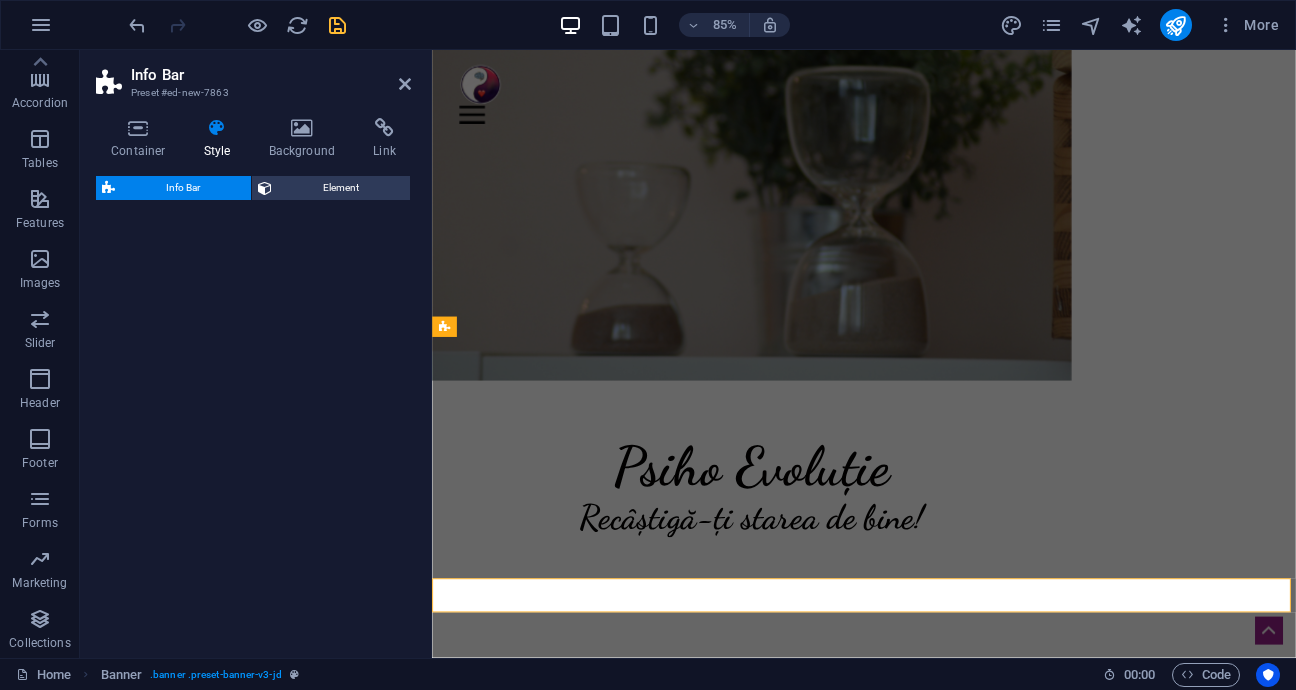 select on "rem" 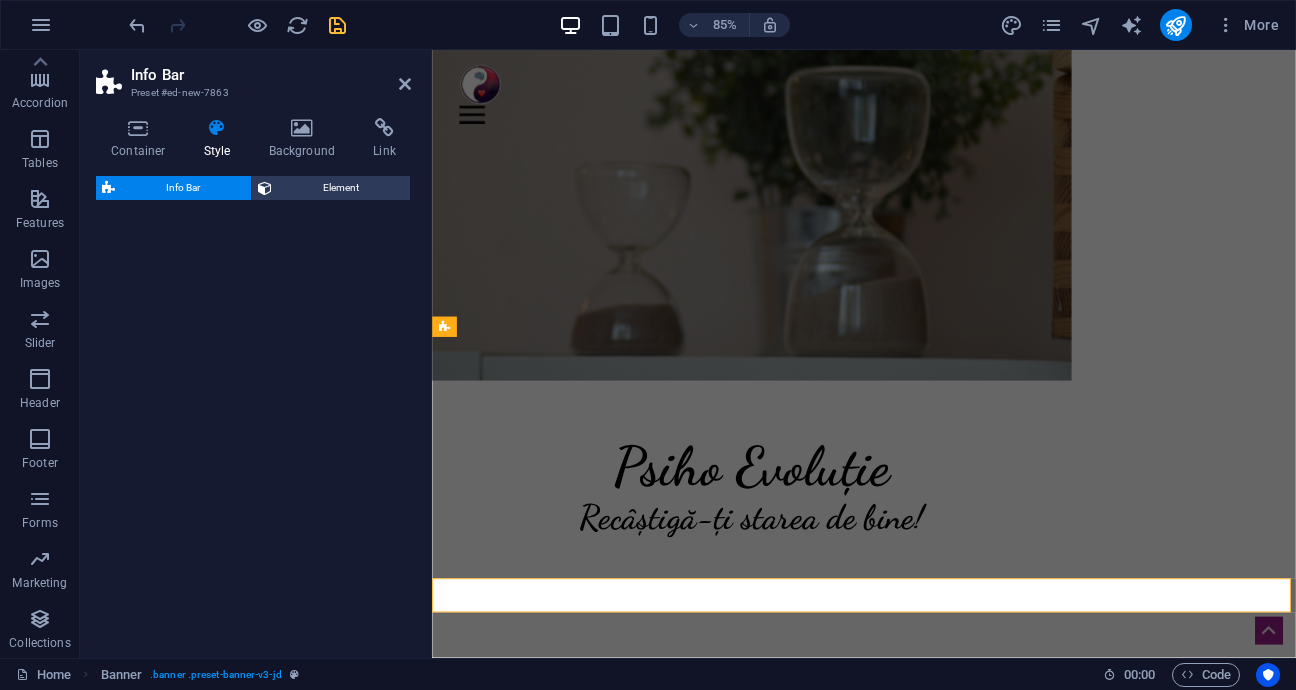 select on "rem" 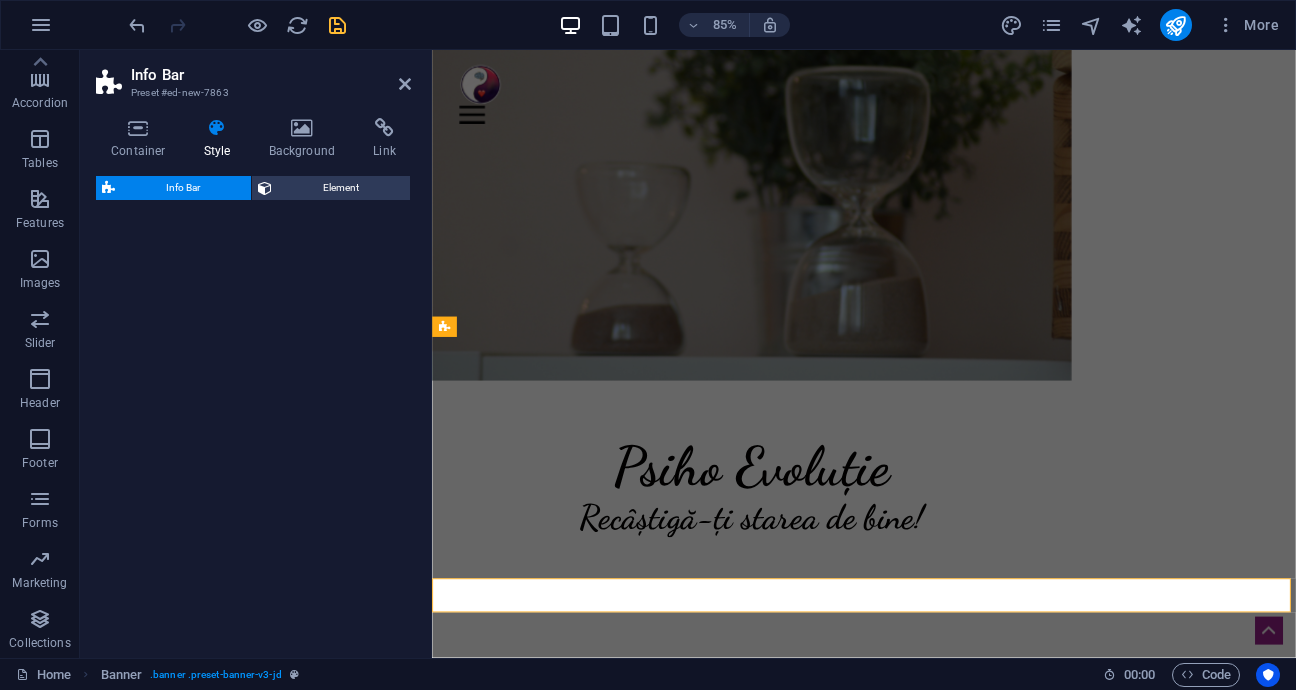 select on "rem" 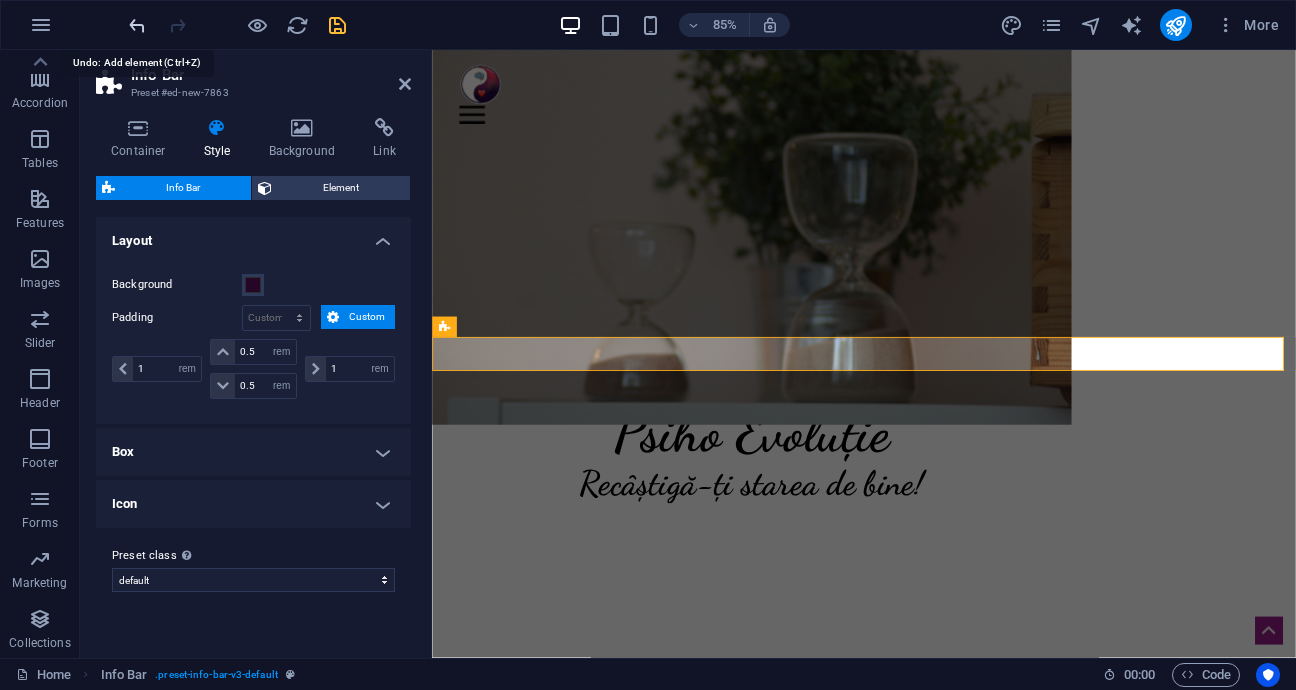 click at bounding box center (137, 25) 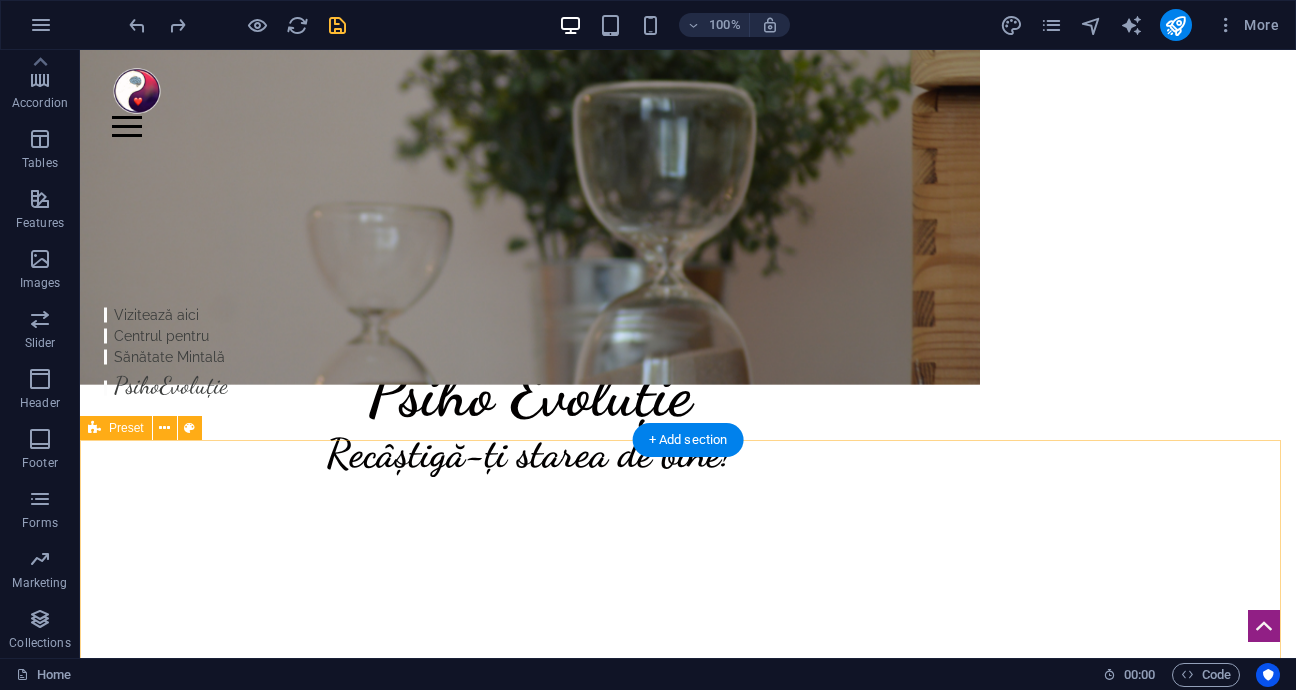 scroll, scrollTop: 478, scrollLeft: 0, axis: vertical 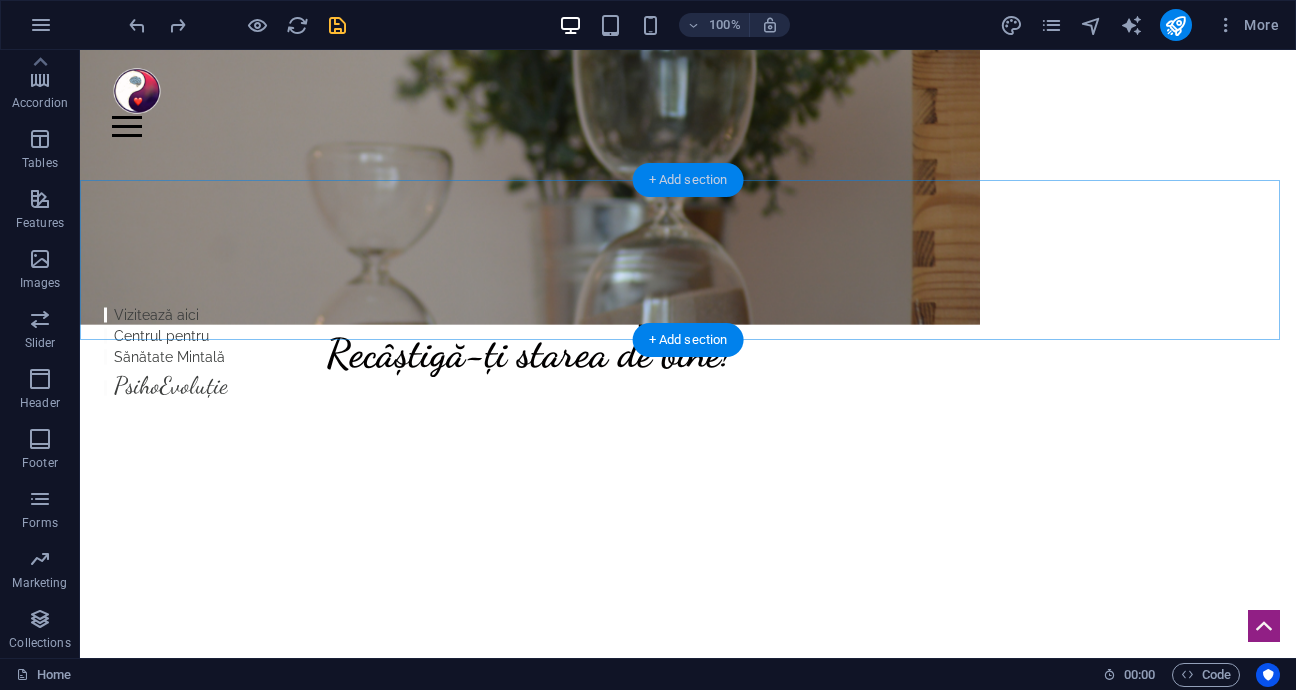 click on "+ Add section" at bounding box center (688, 180) 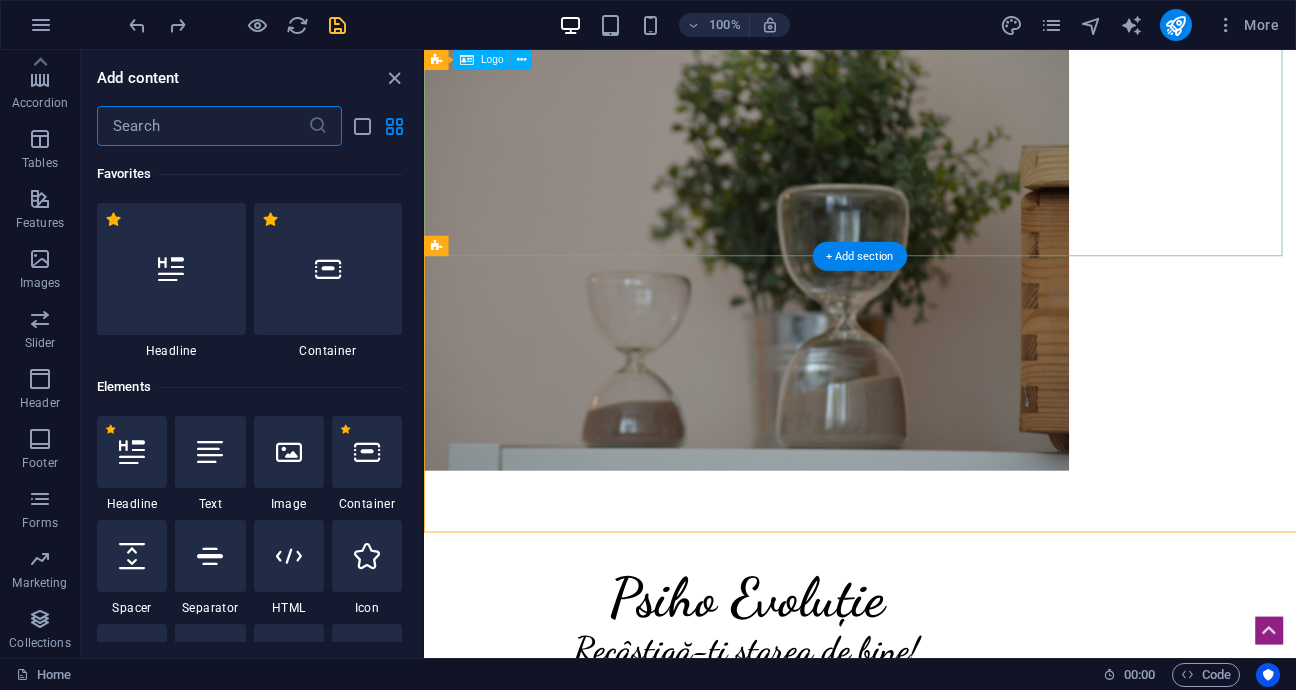 scroll, scrollTop: 40, scrollLeft: 0, axis: vertical 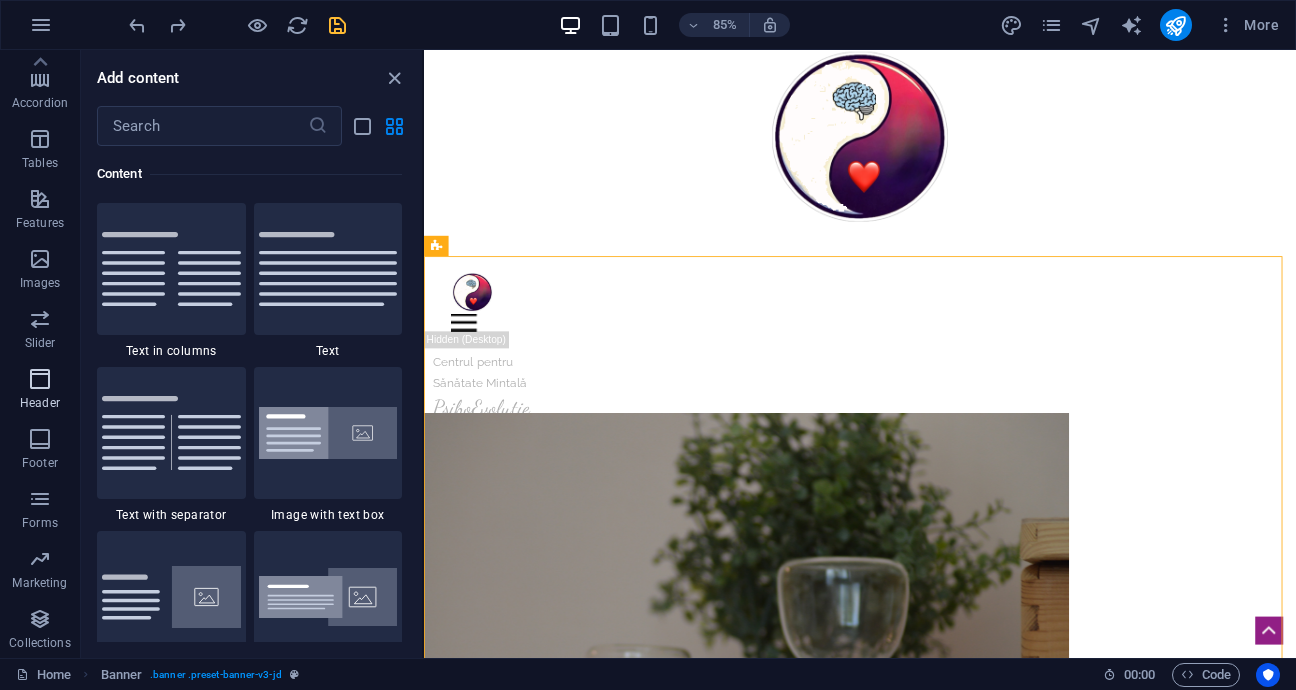click at bounding box center [40, 379] 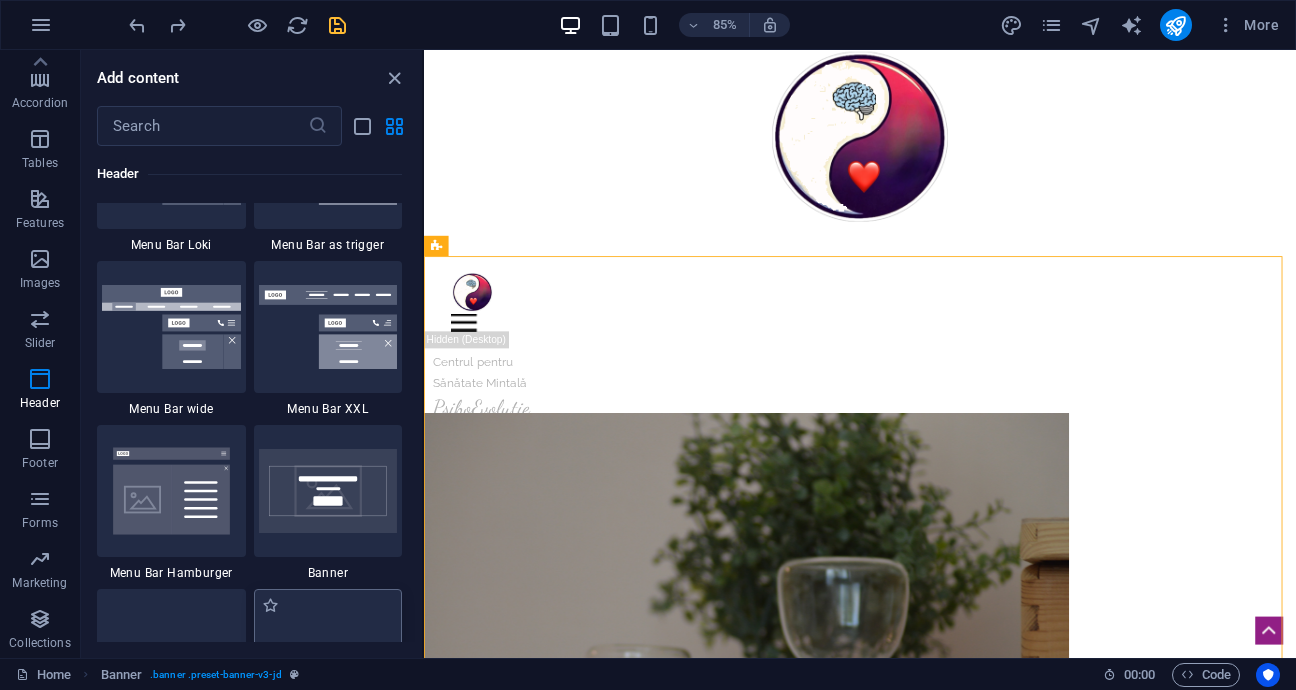 scroll, scrollTop: 12442, scrollLeft: 0, axis: vertical 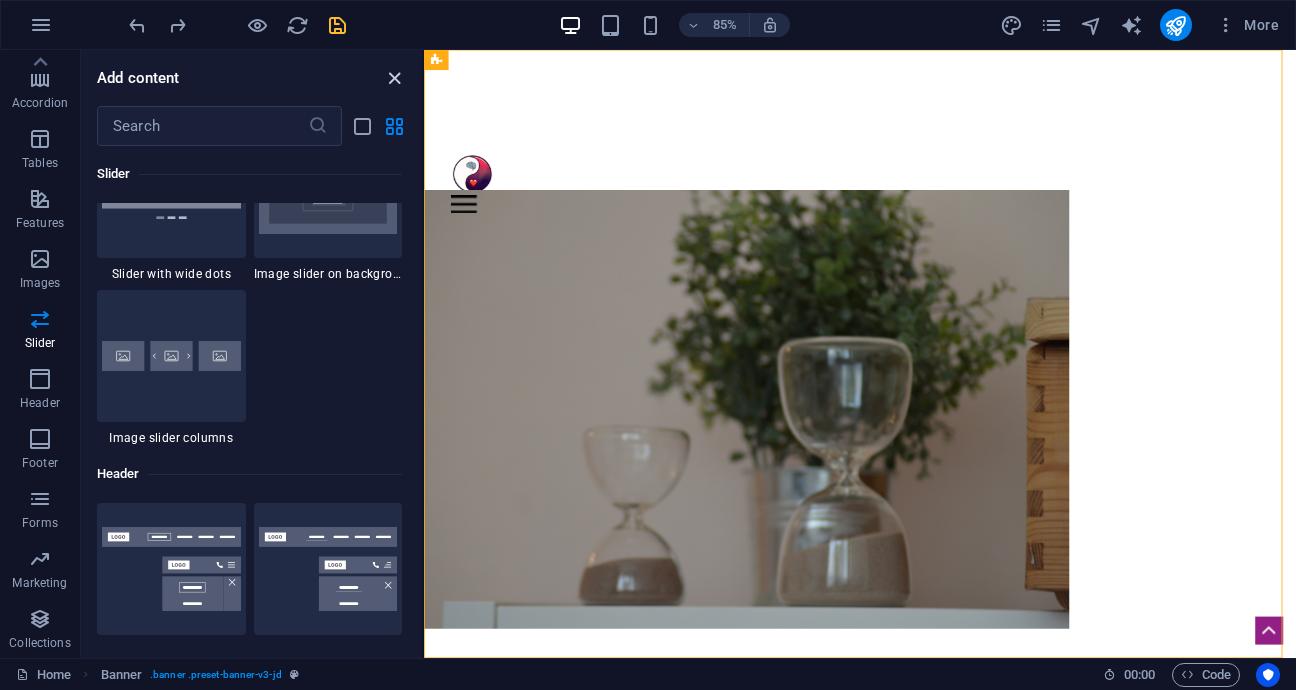 drag, startPoint x: 398, startPoint y: 76, endPoint x: 327, endPoint y: 46, distance: 77.07788 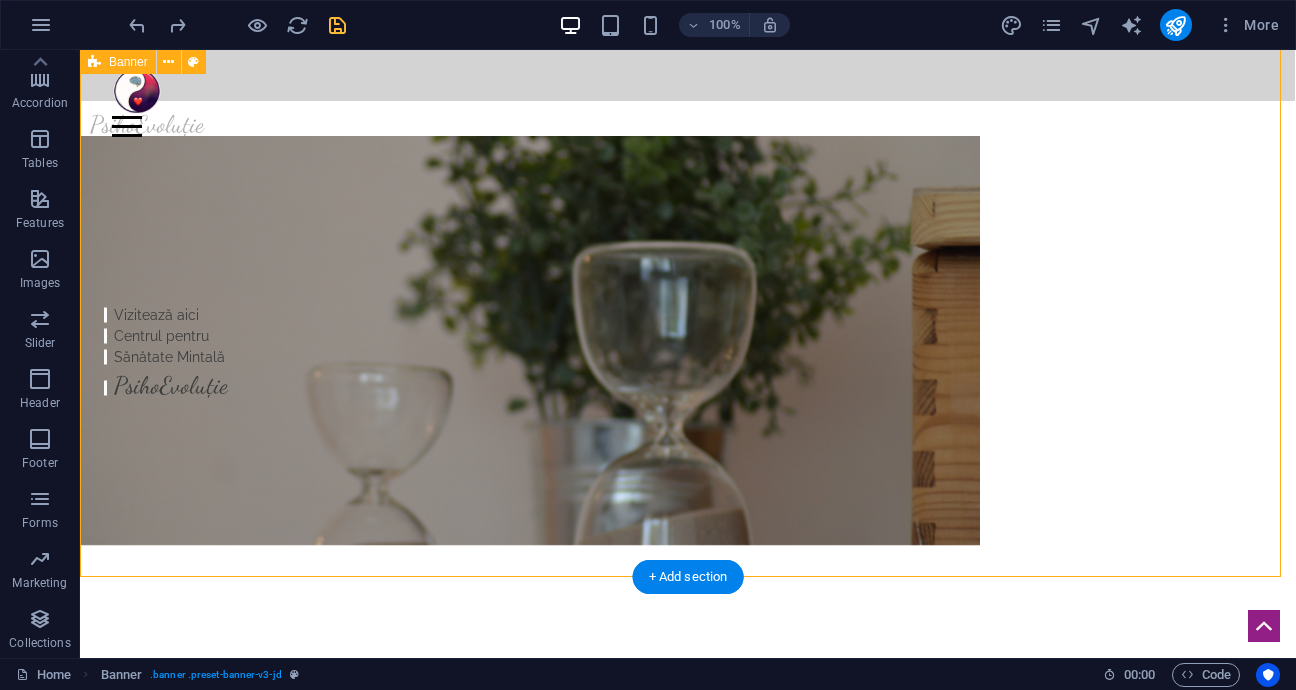 scroll, scrollTop: 0, scrollLeft: 0, axis: both 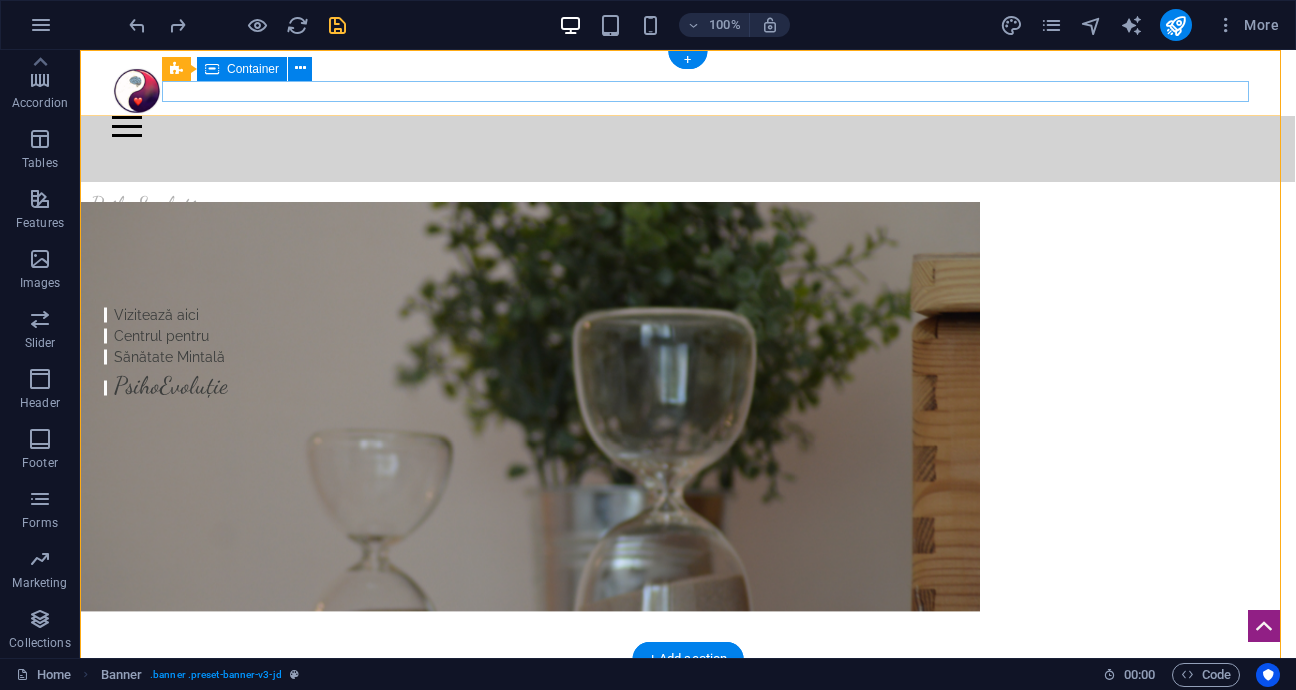 click on "Home Articole și Studii About Pricing News Contact" at bounding box center (688, 126) 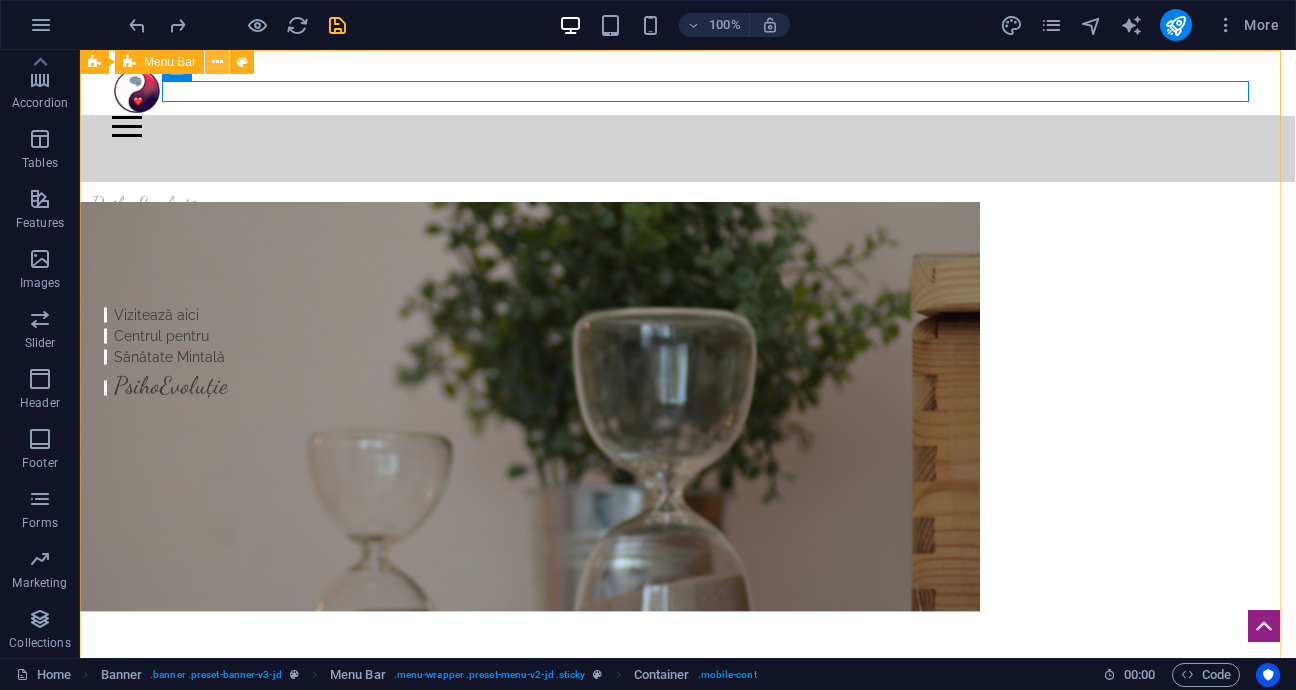 click at bounding box center [217, 62] 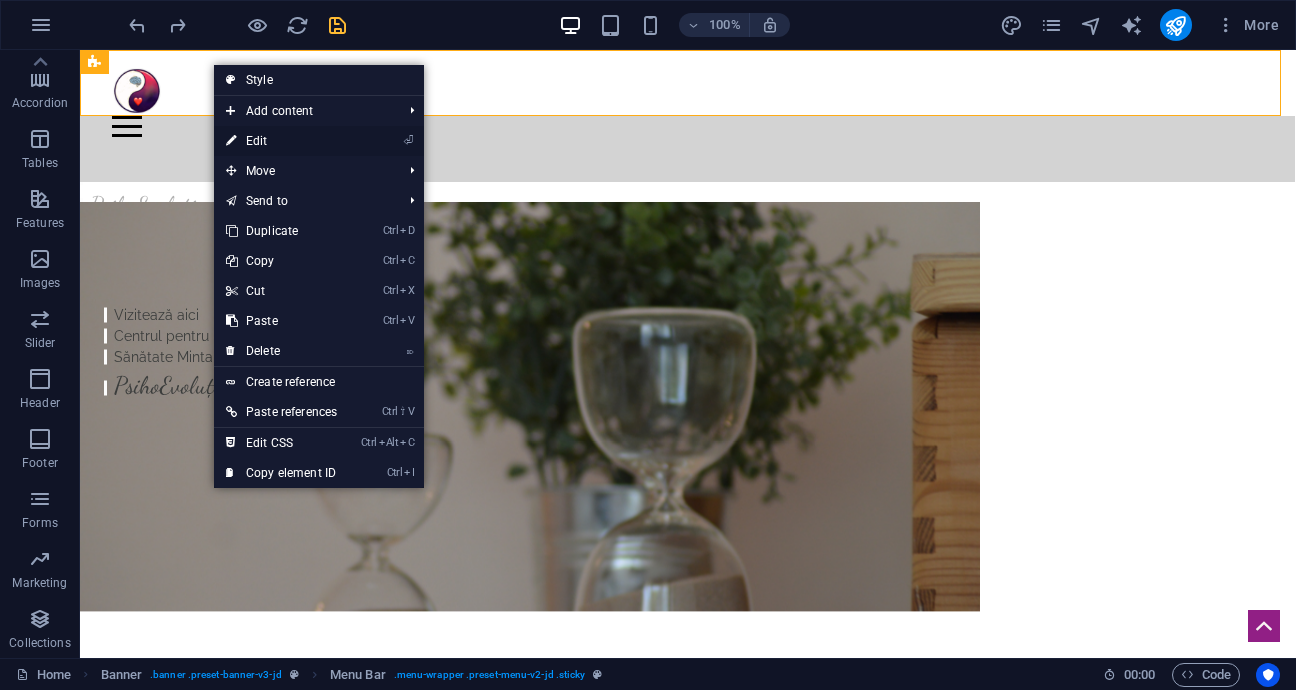 click on "⏎  Edit" at bounding box center [281, 141] 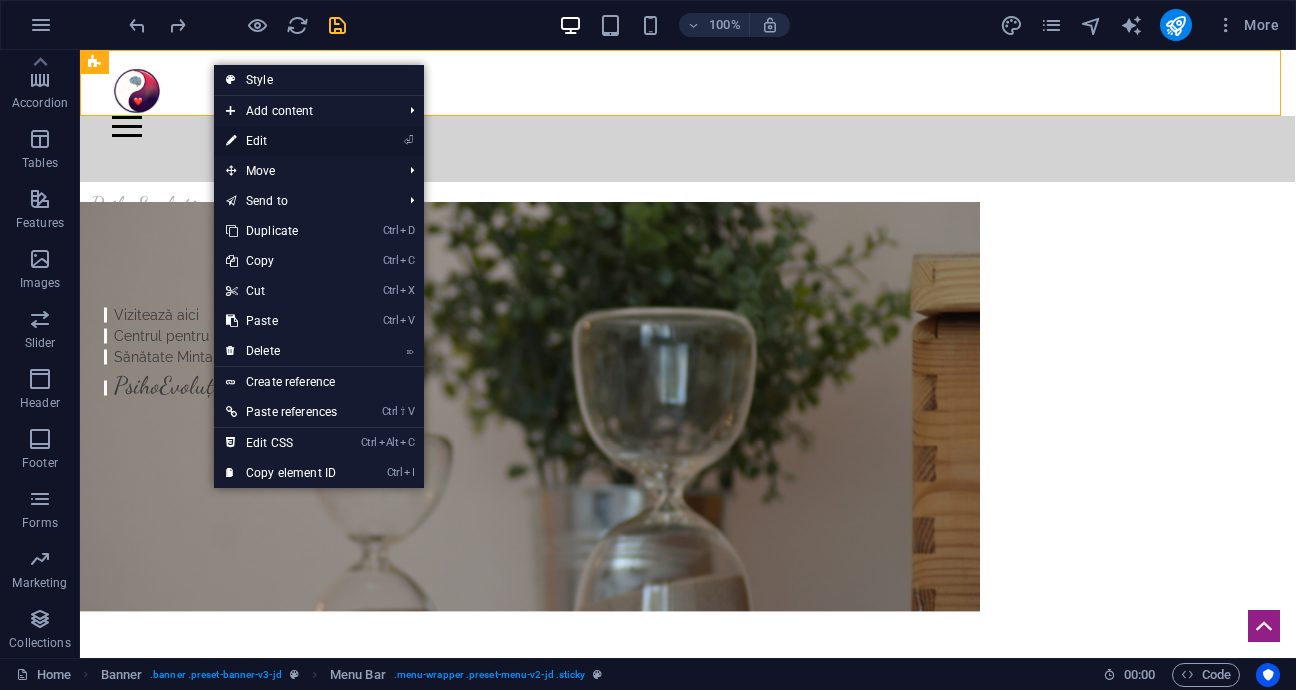 select on "rem" 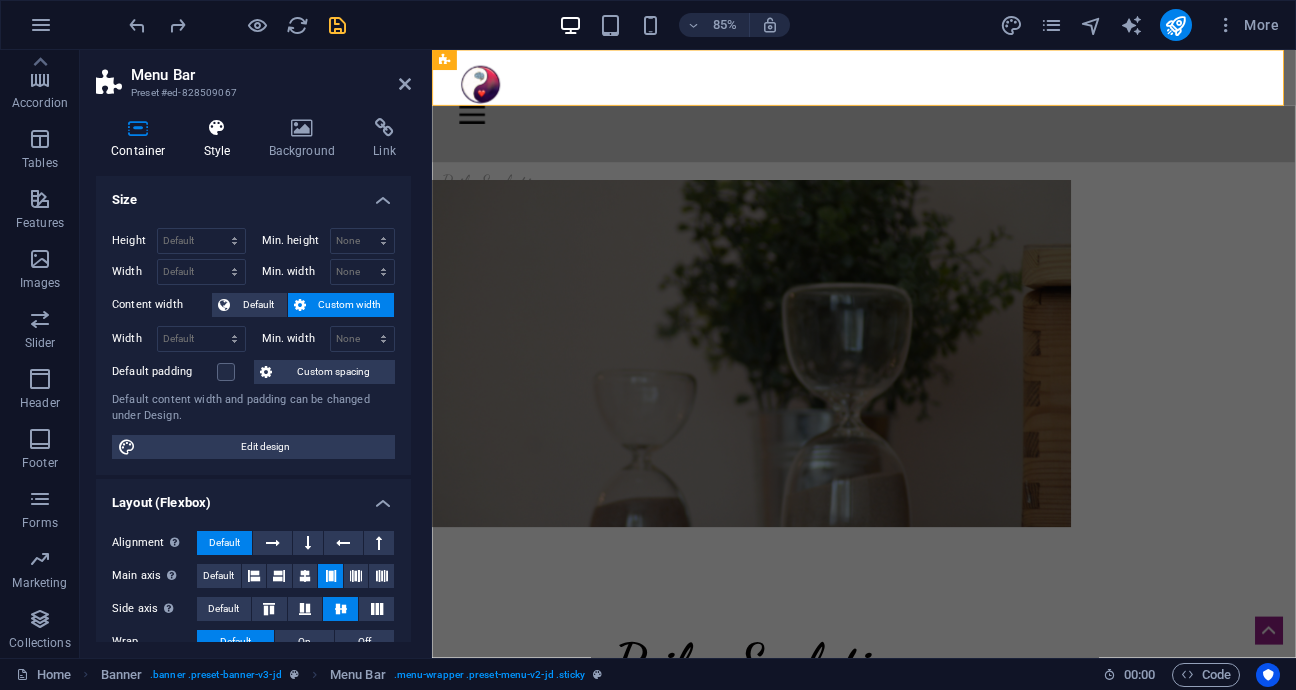 click at bounding box center (217, 128) 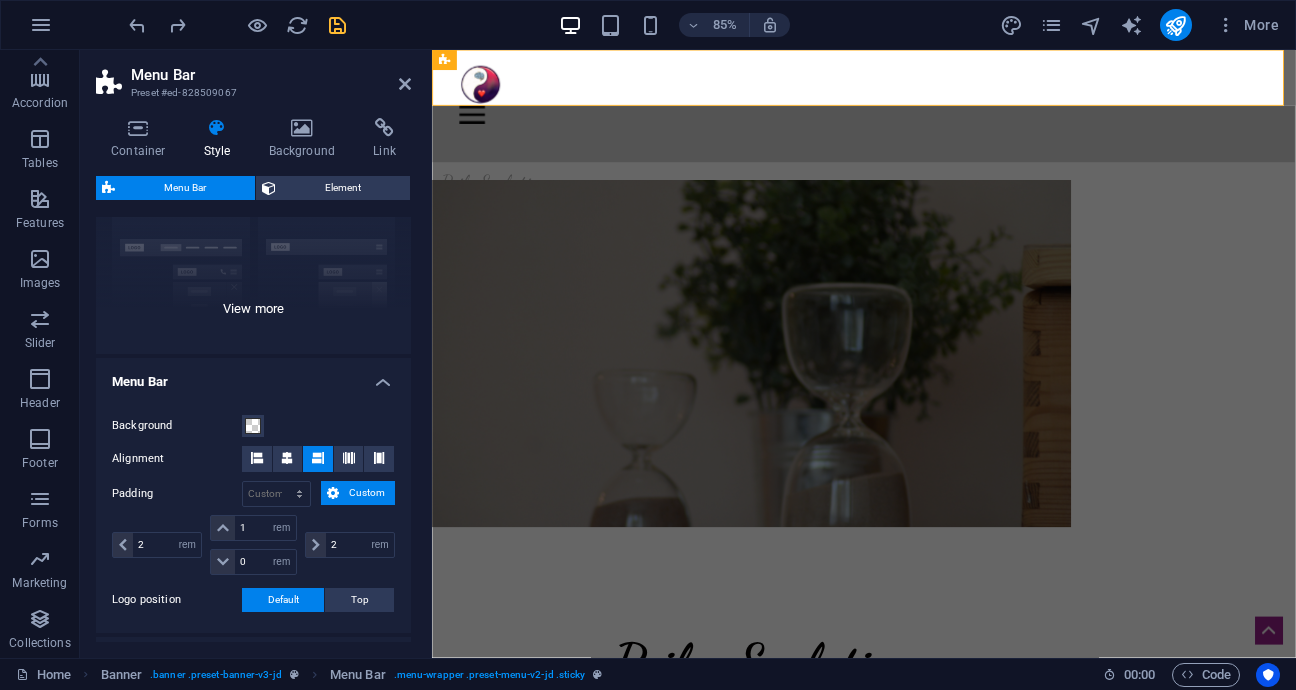 scroll, scrollTop: 200, scrollLeft: 0, axis: vertical 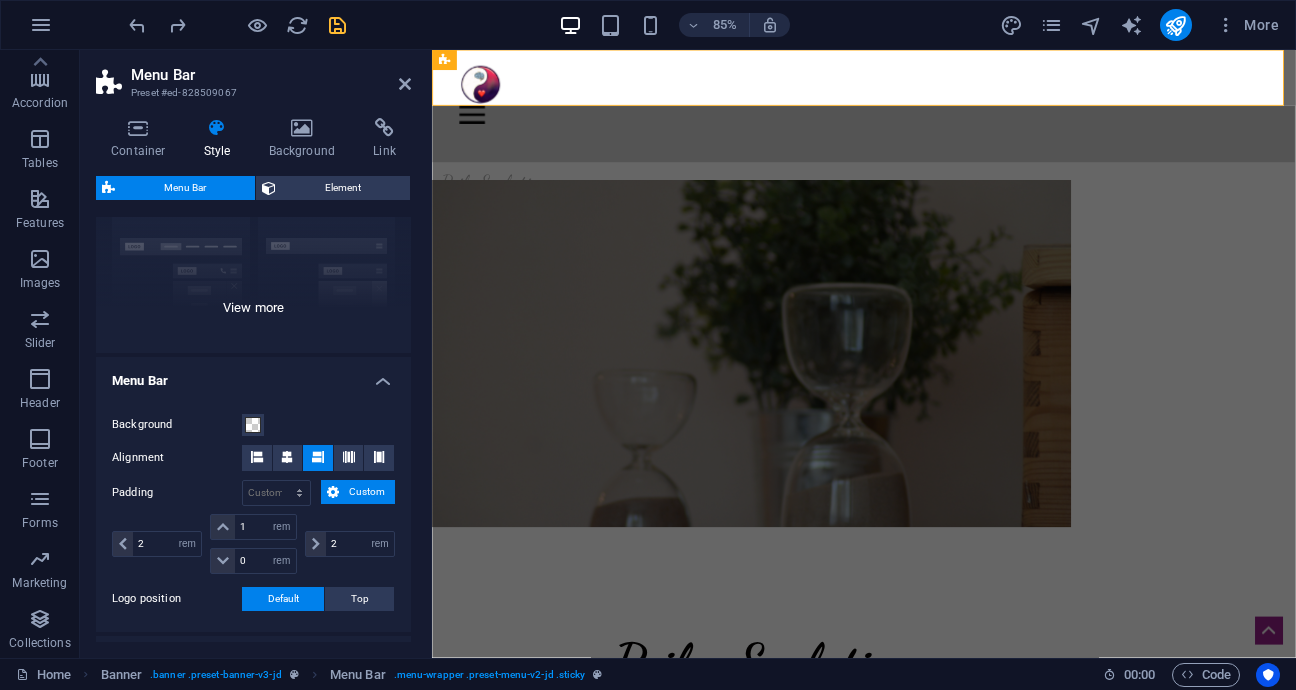 click on "Border Centered Default Fixed Loki Trigger Wide XXL" at bounding box center [253, 203] 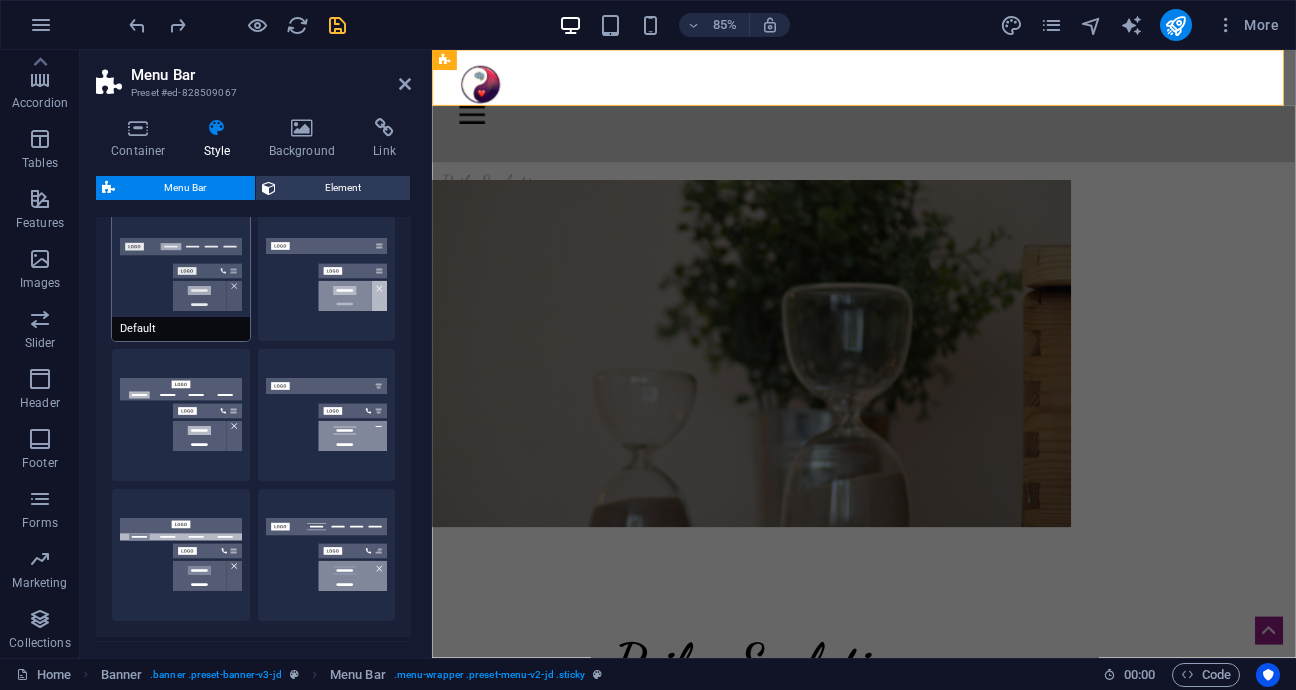 click on "Default" at bounding box center [181, 275] 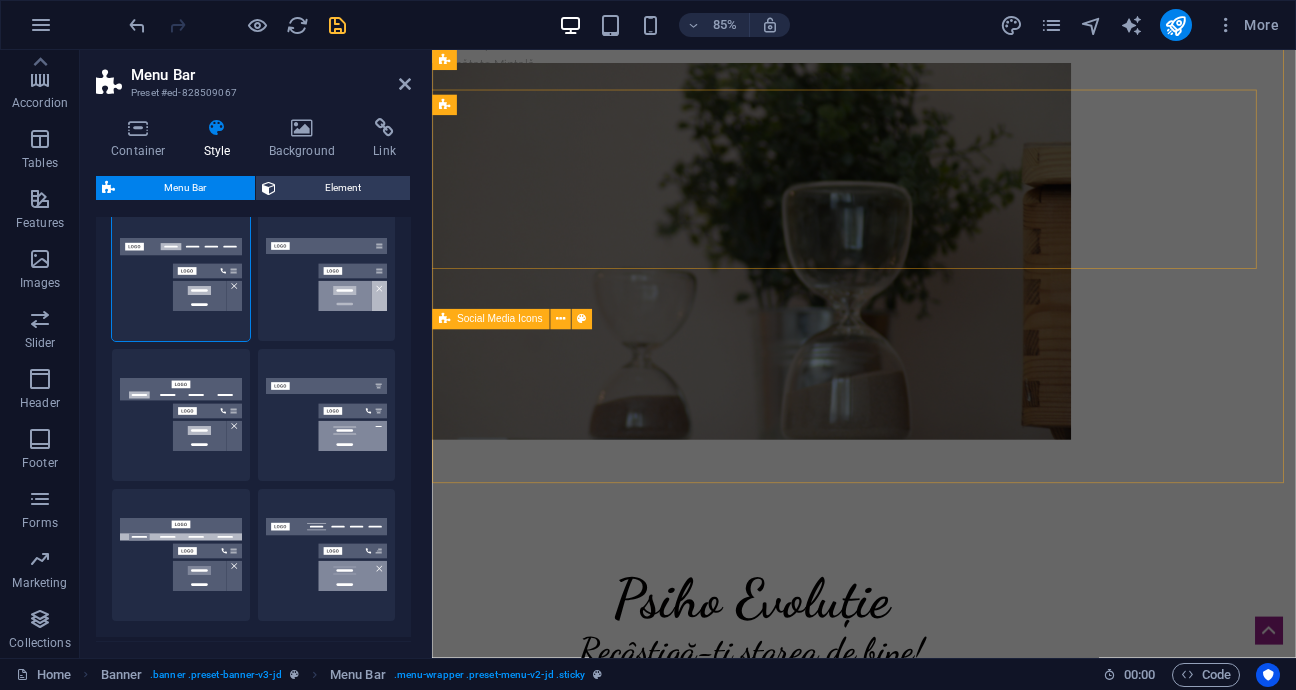 scroll, scrollTop: 0, scrollLeft: 0, axis: both 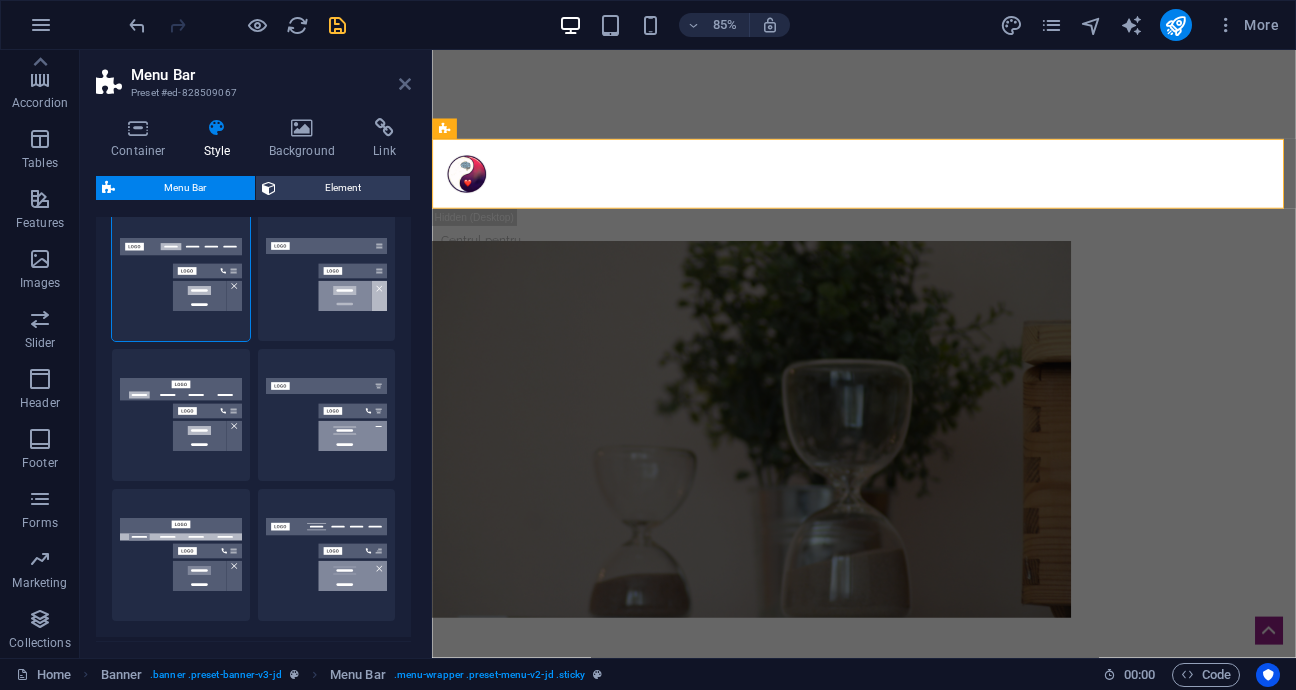 click at bounding box center (405, 84) 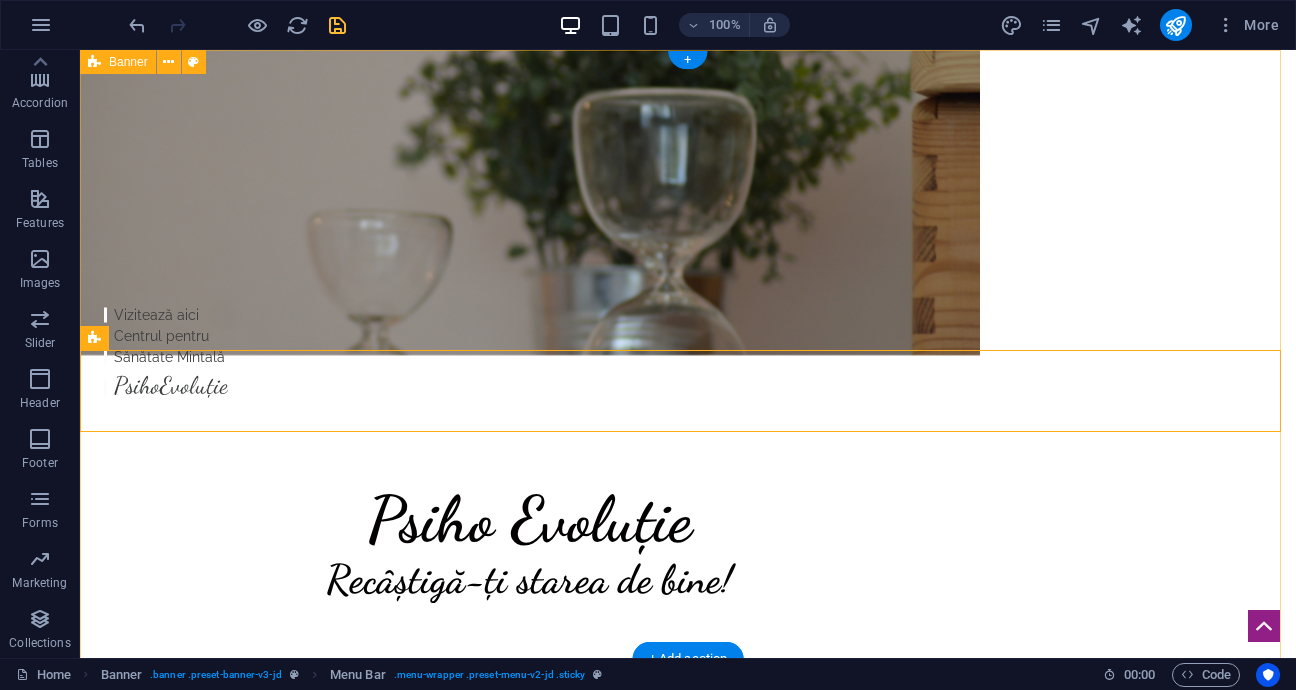 scroll, scrollTop: 0, scrollLeft: 0, axis: both 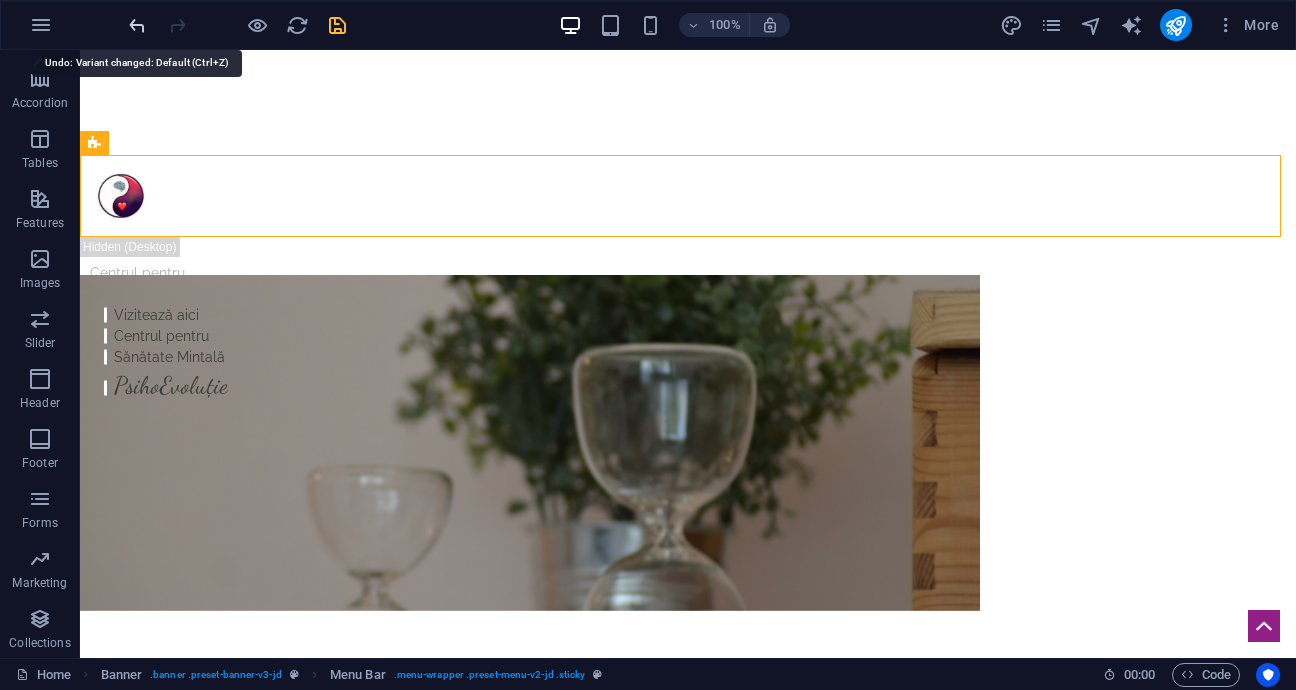 click at bounding box center [137, 25] 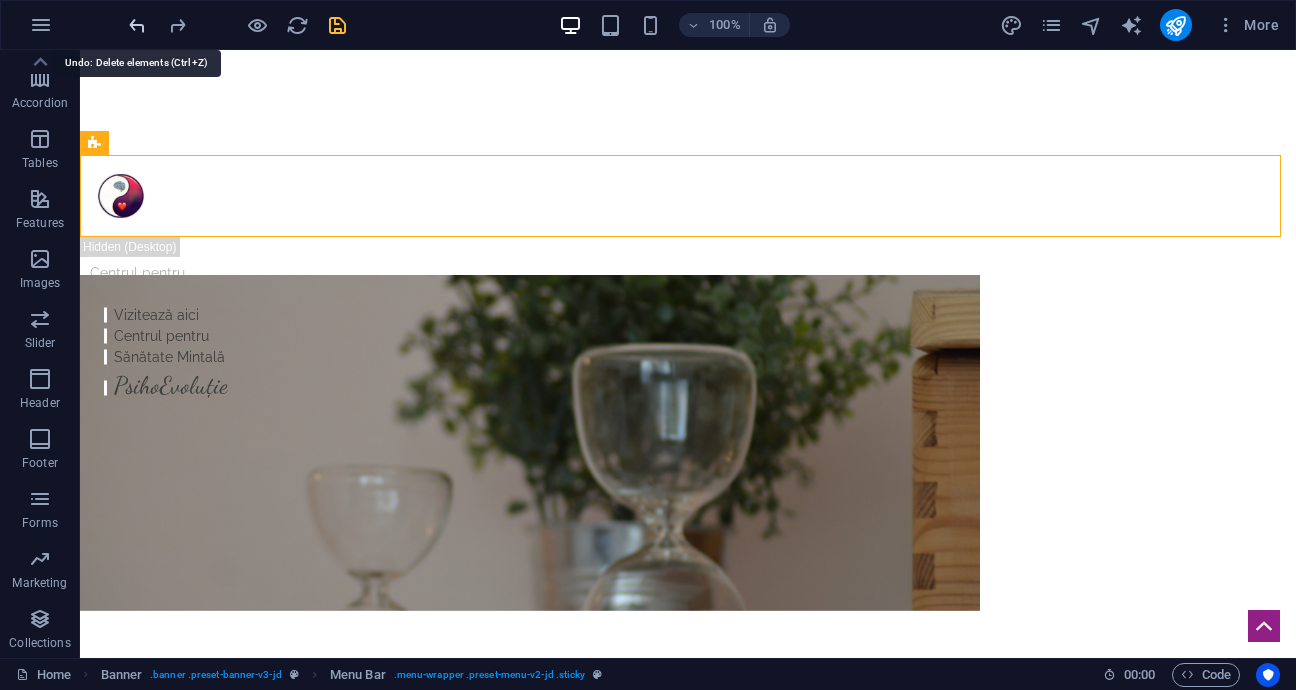 click at bounding box center (137, 25) 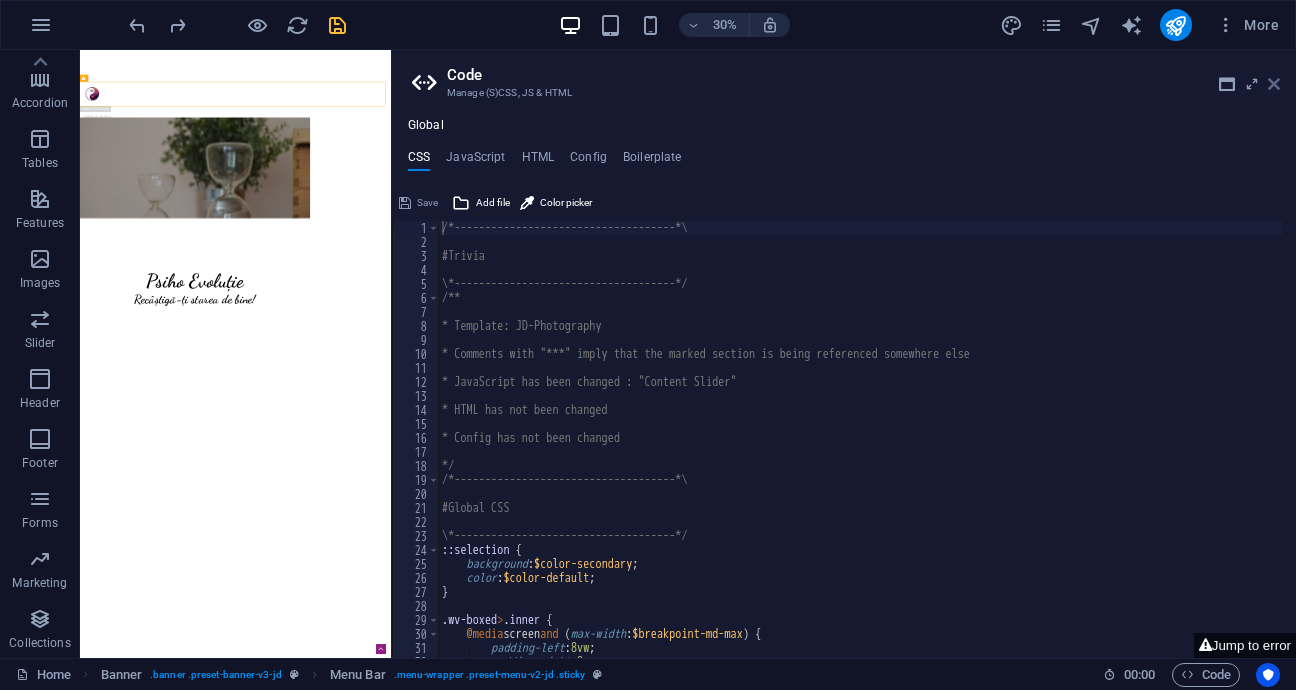 click at bounding box center (1274, 84) 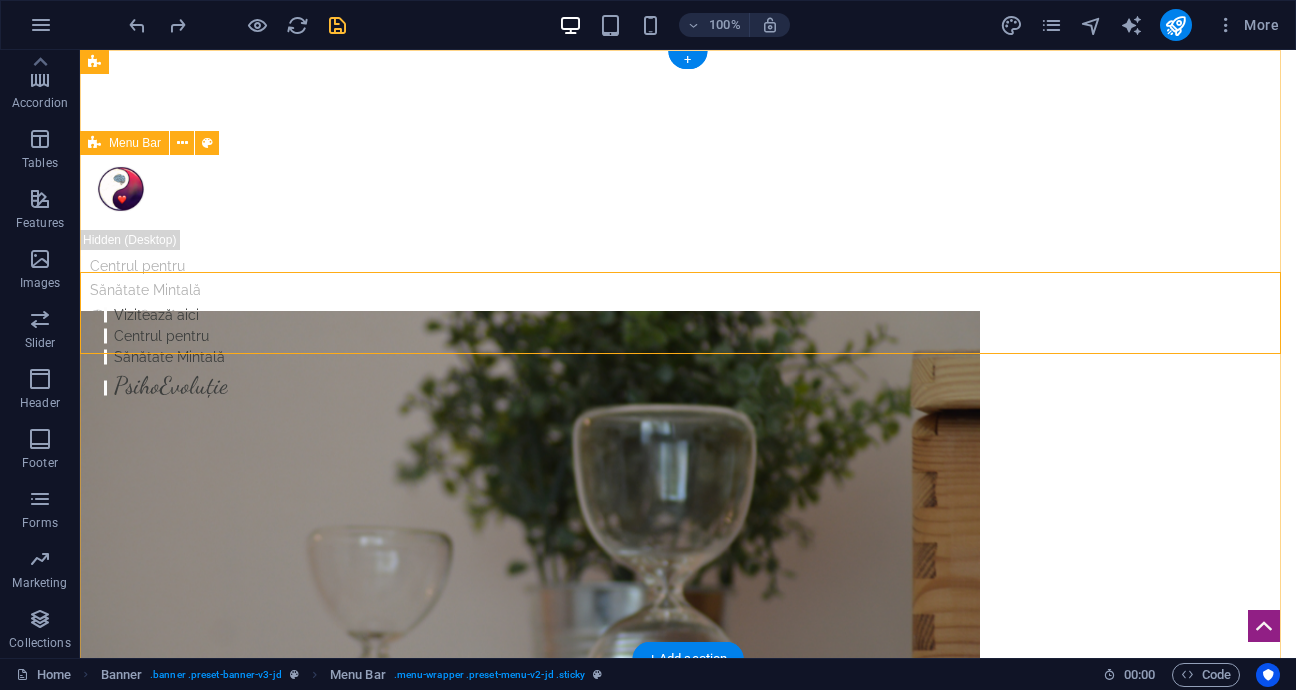 scroll, scrollTop: 0, scrollLeft: 0, axis: both 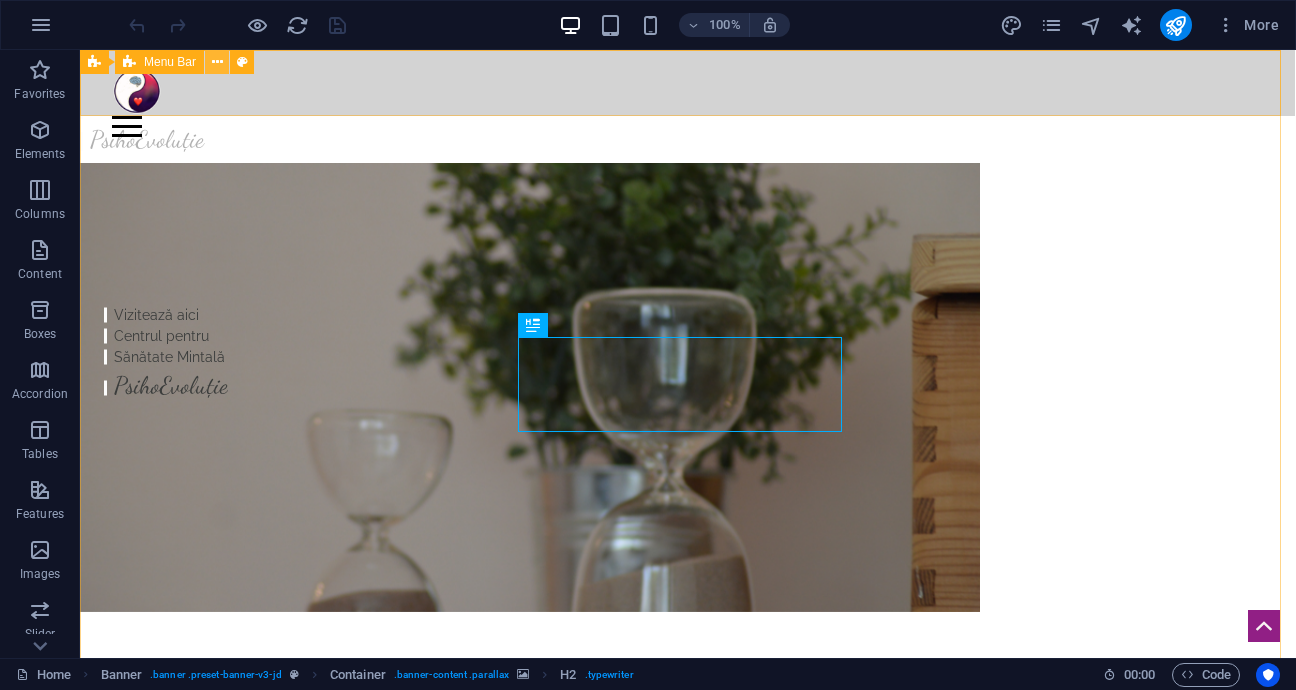 click at bounding box center (217, 62) 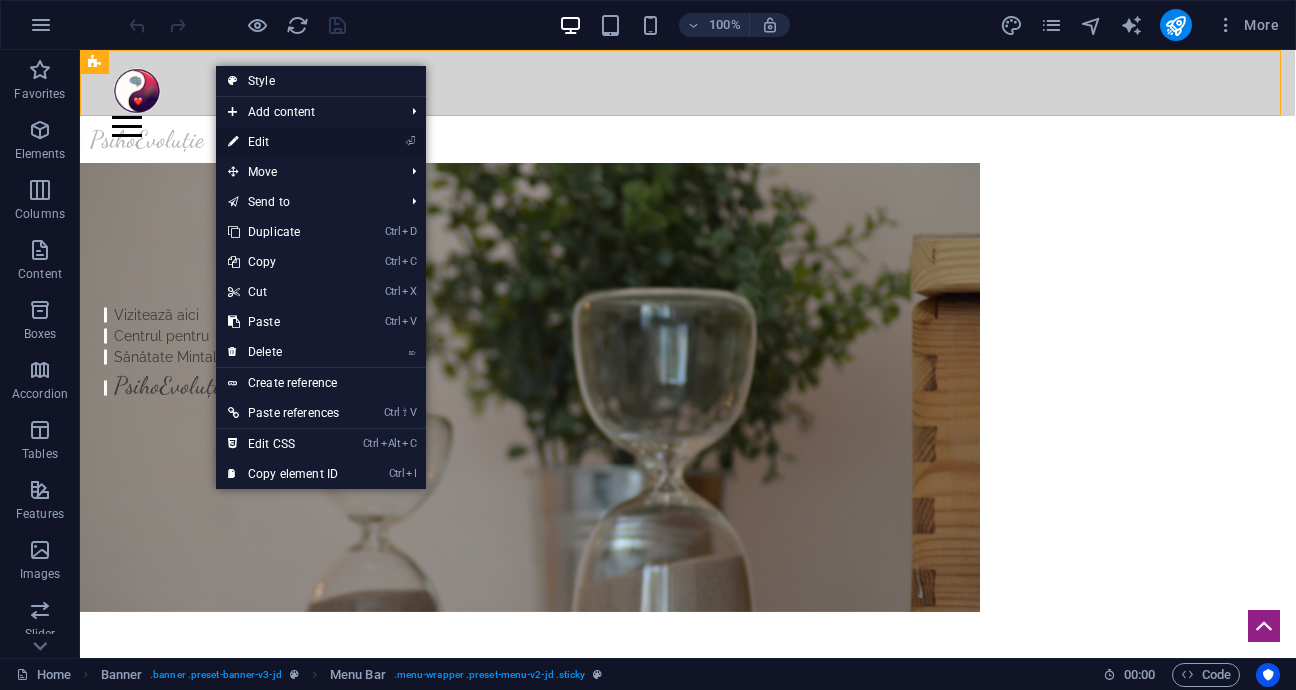 click on "⏎  Edit" at bounding box center [283, 142] 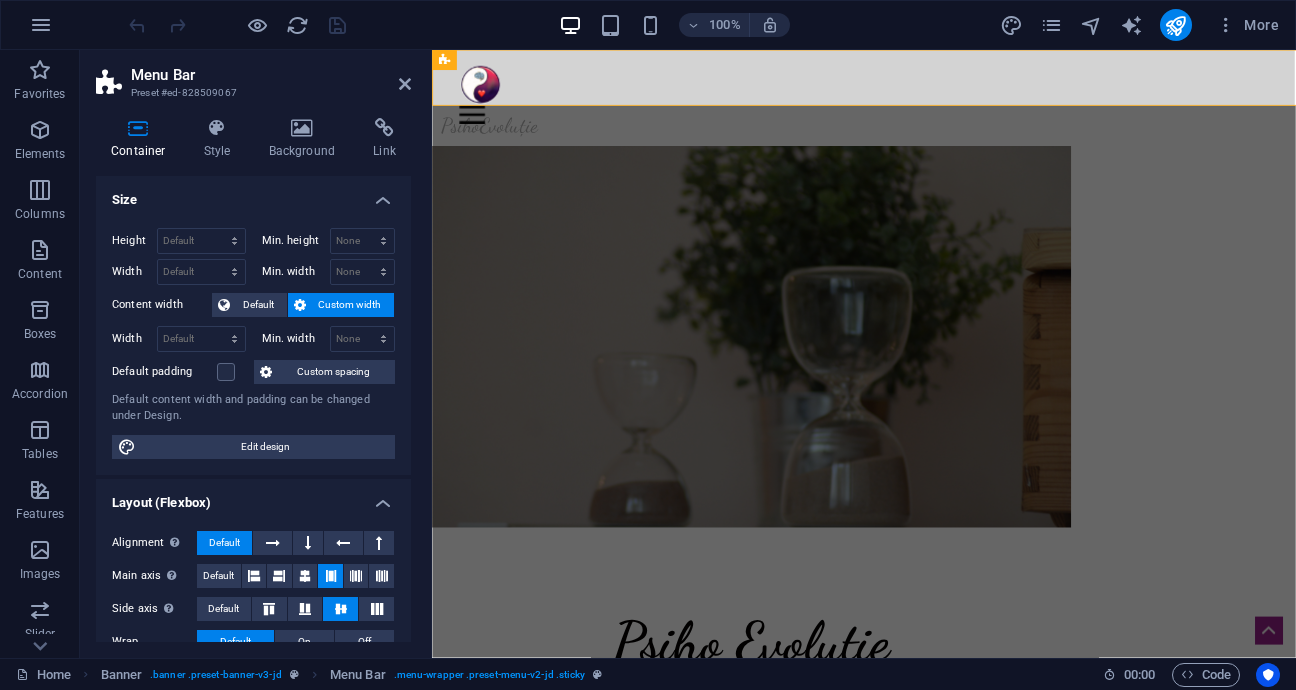 select on "rem" 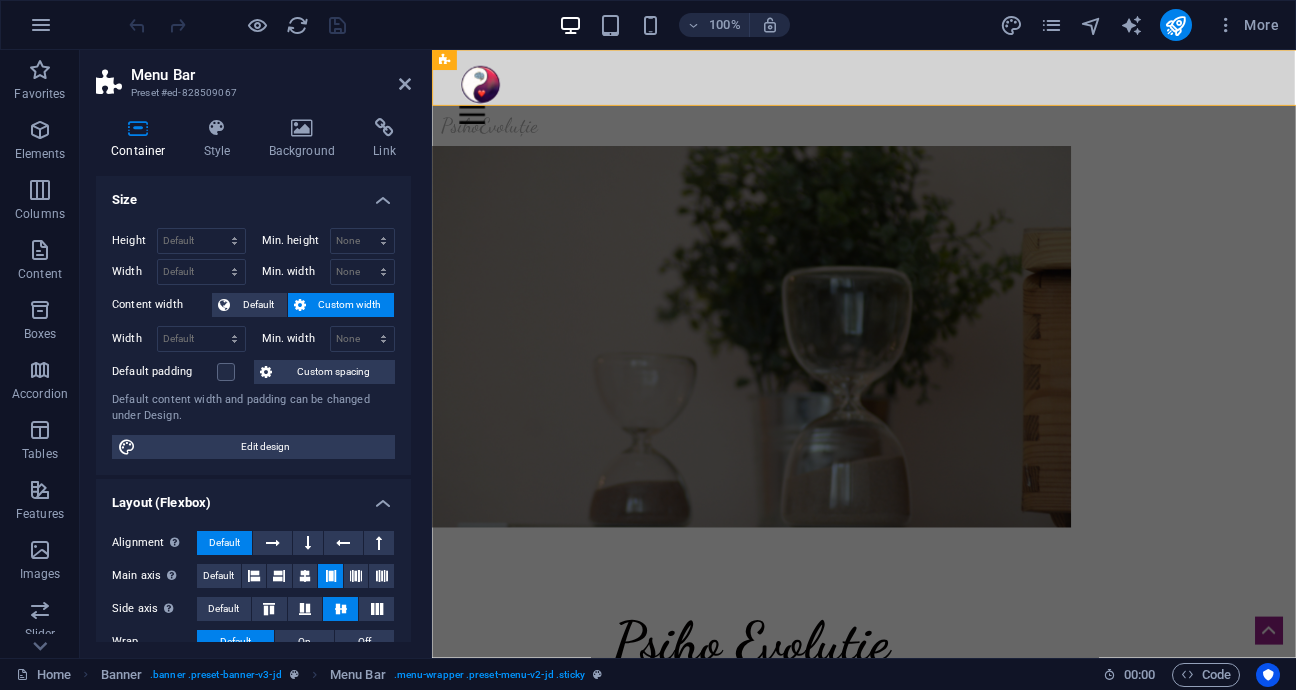 select on "rem" 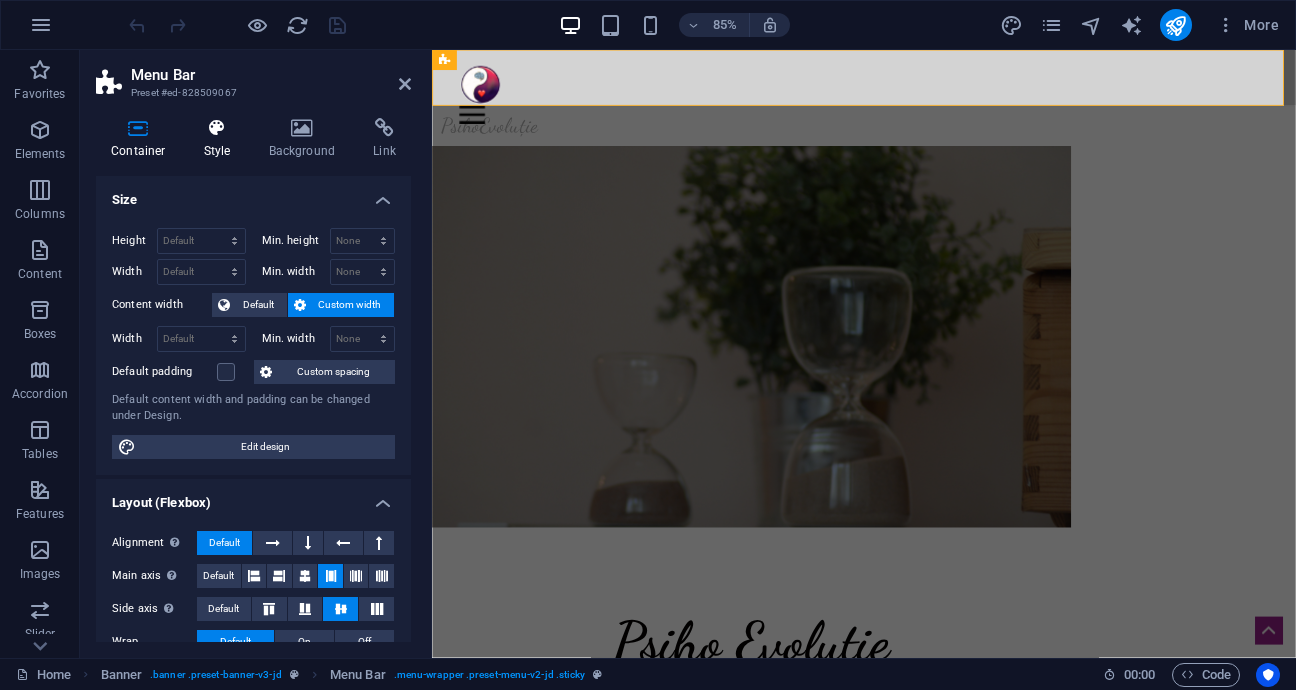 click at bounding box center (217, 128) 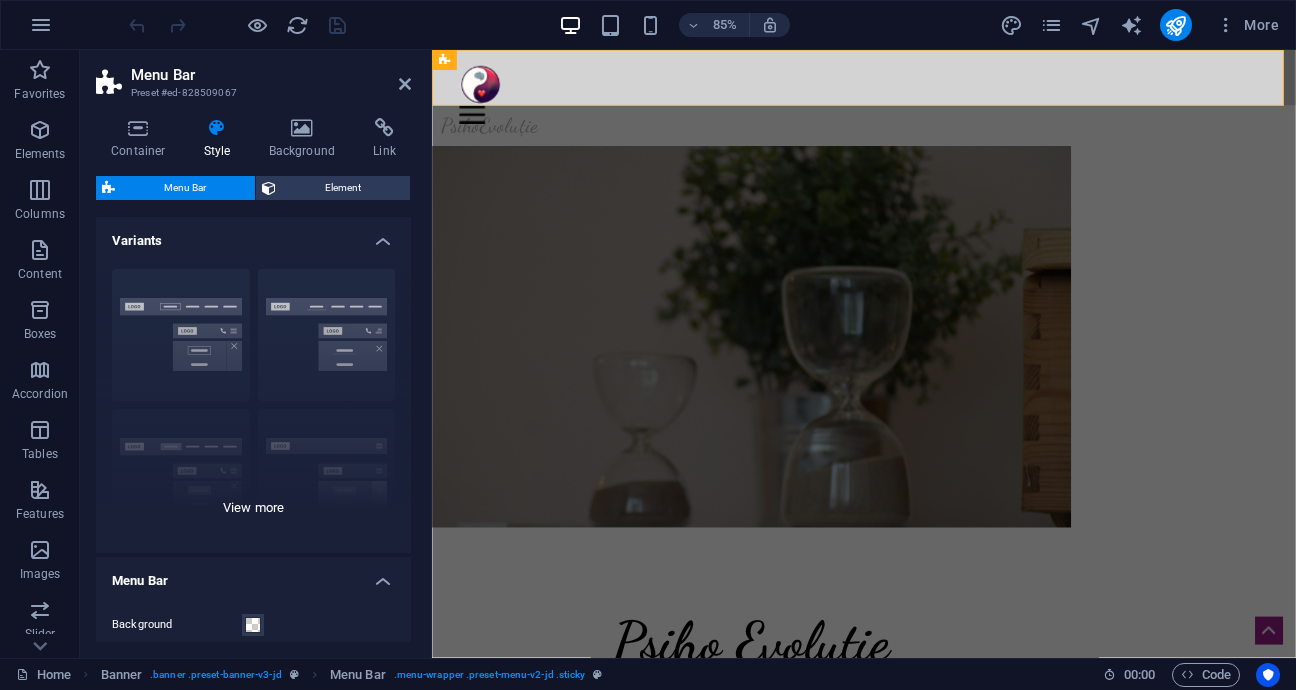 click on "Border Centered Default Fixed Loki Trigger Wide XXL" at bounding box center (253, 403) 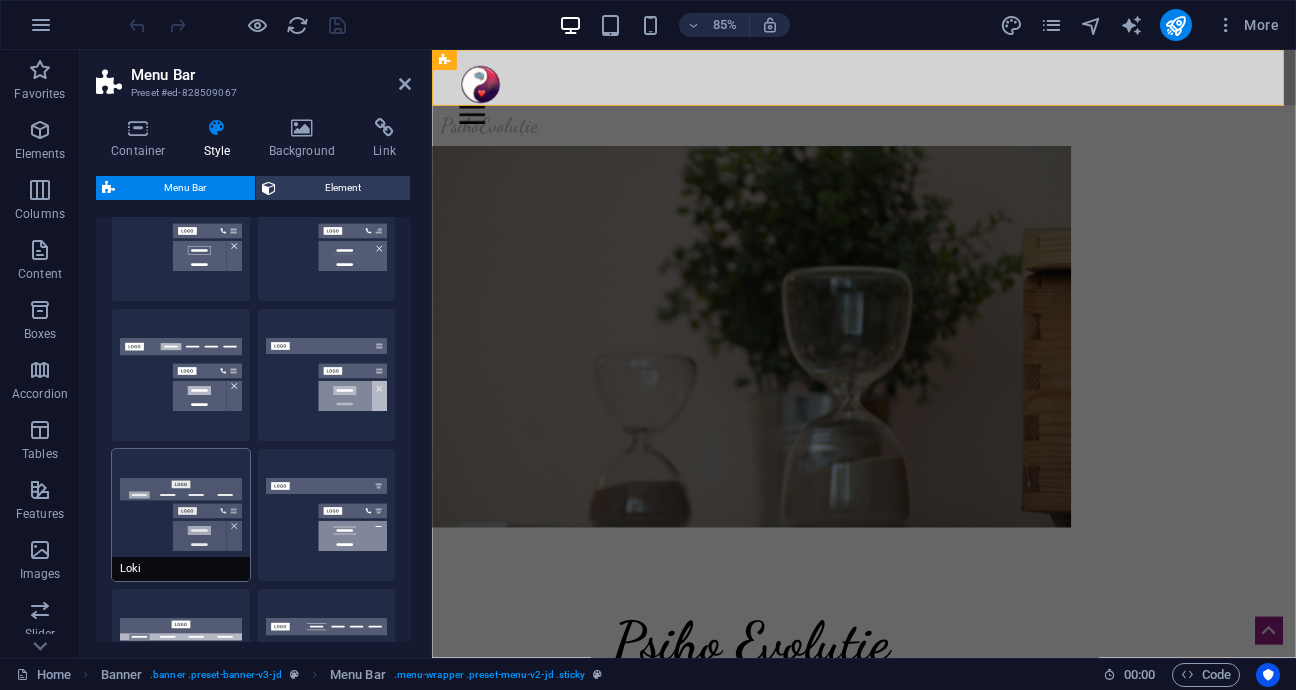 scroll, scrollTop: 200, scrollLeft: 0, axis: vertical 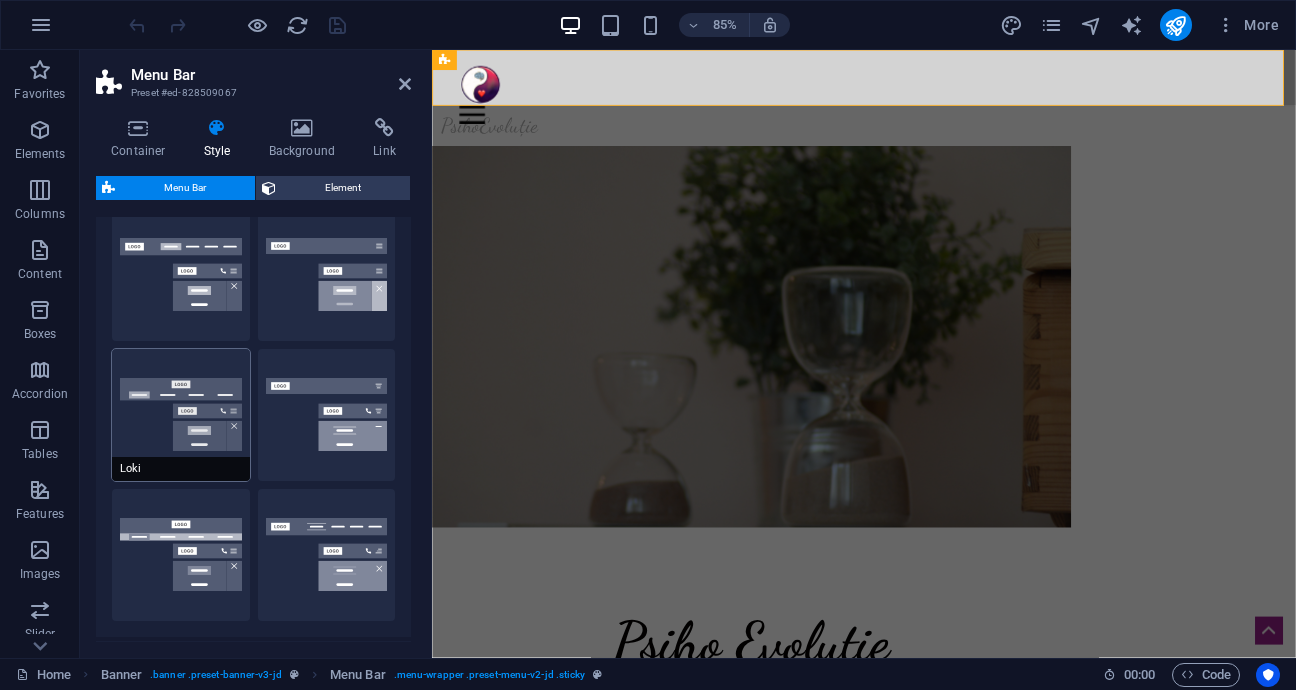 click on "Loki" at bounding box center [181, 415] 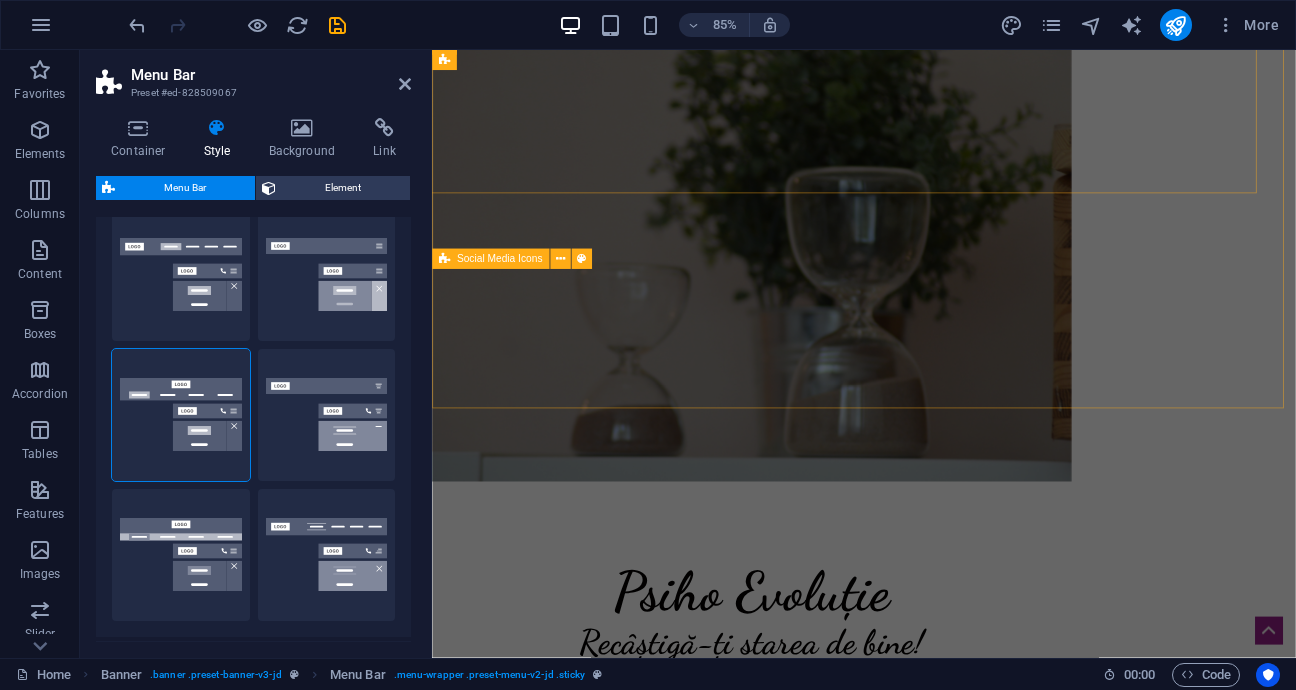 scroll, scrollTop: 0, scrollLeft: 0, axis: both 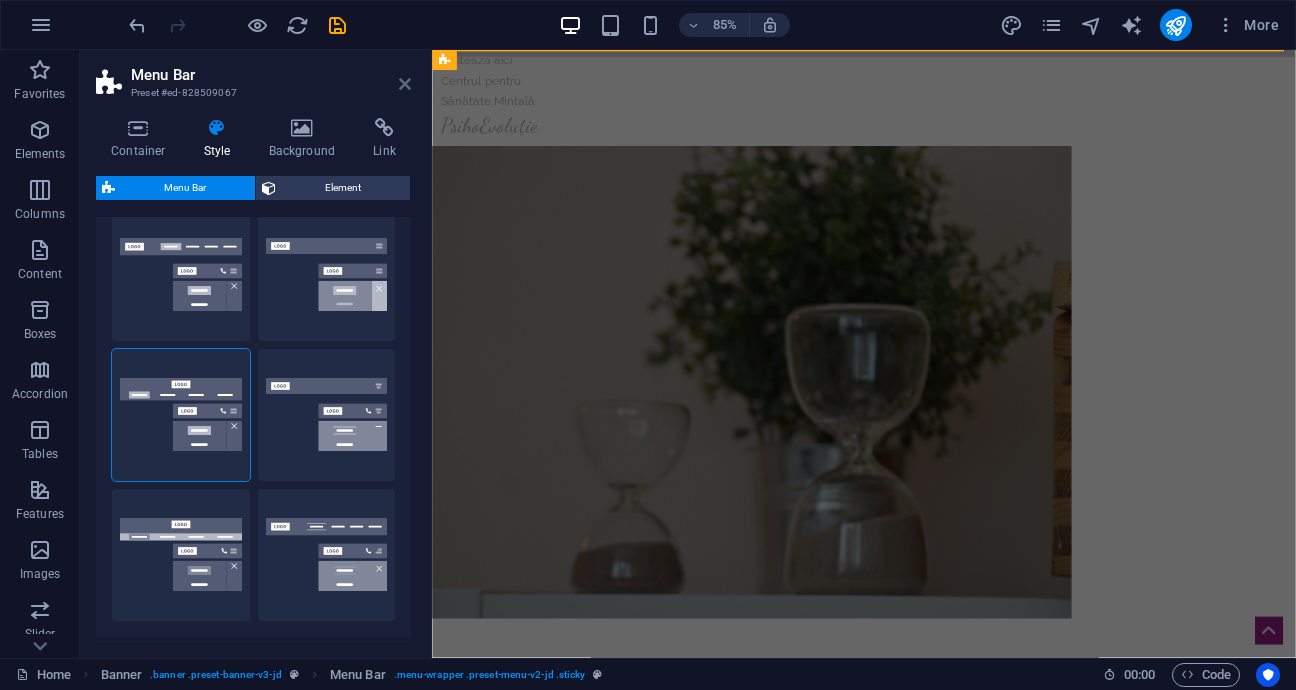 click at bounding box center [405, 84] 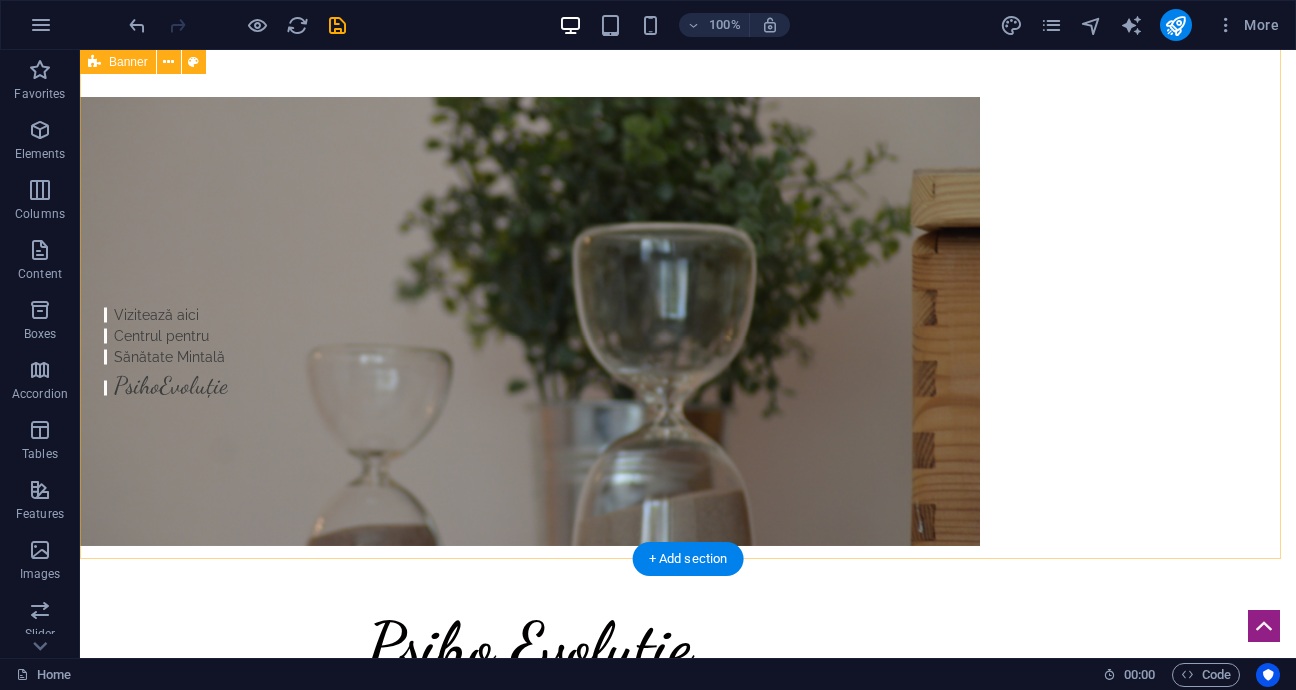 scroll, scrollTop: 0, scrollLeft: 0, axis: both 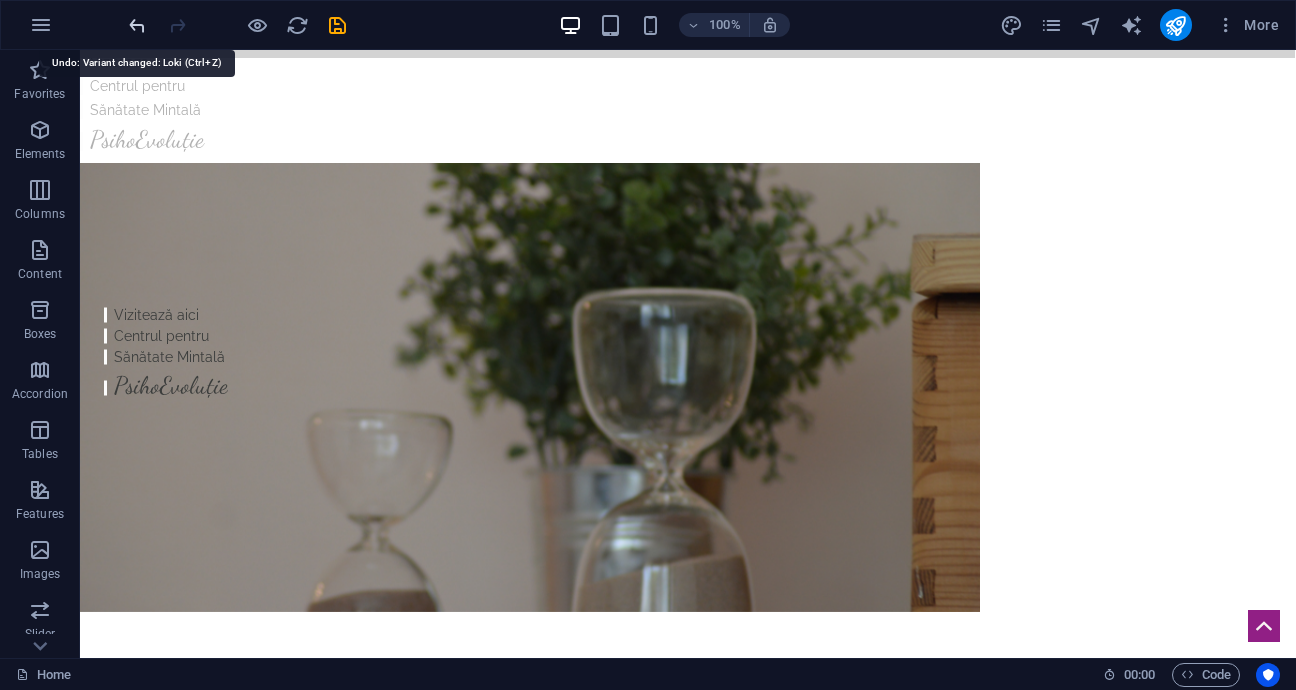 click at bounding box center [137, 25] 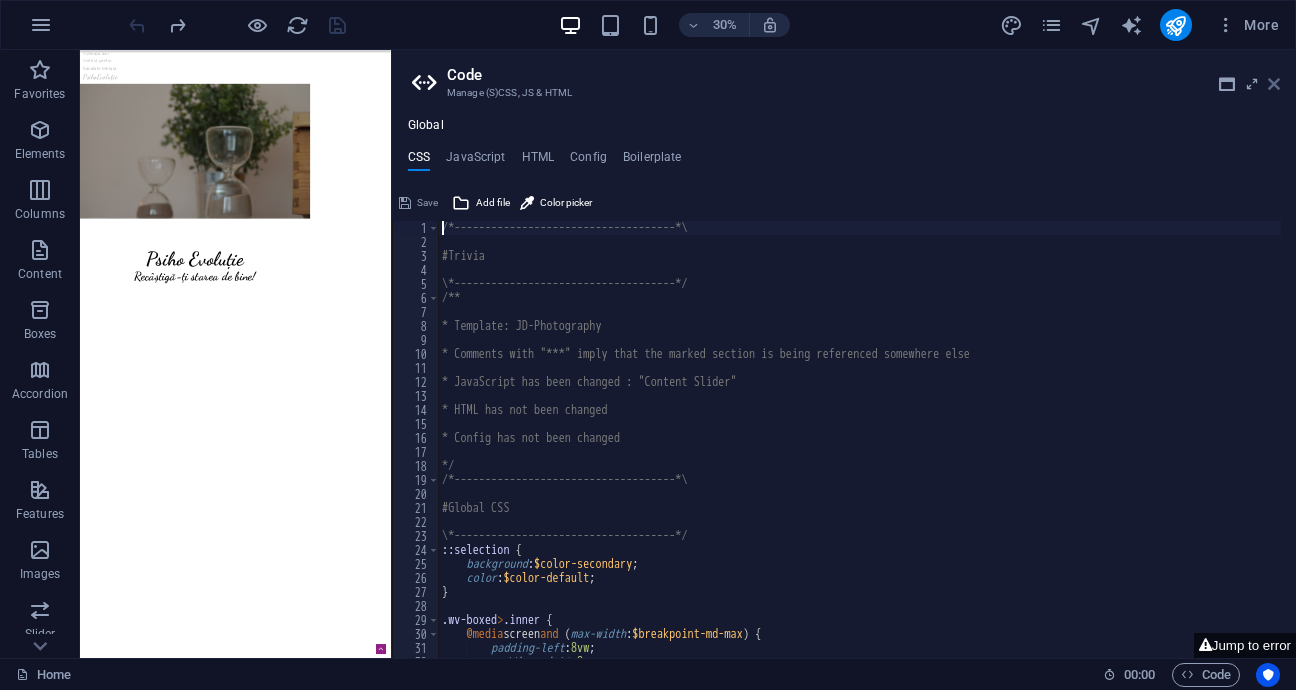click at bounding box center [1274, 84] 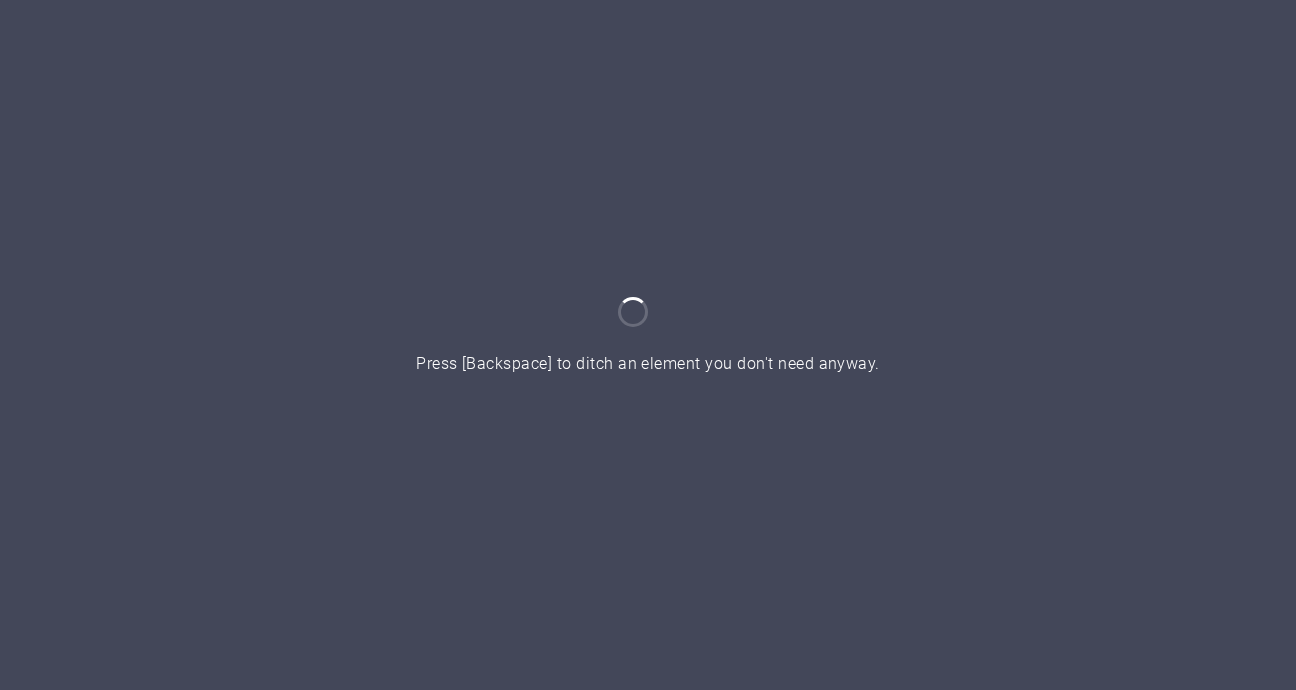 scroll, scrollTop: 0, scrollLeft: 0, axis: both 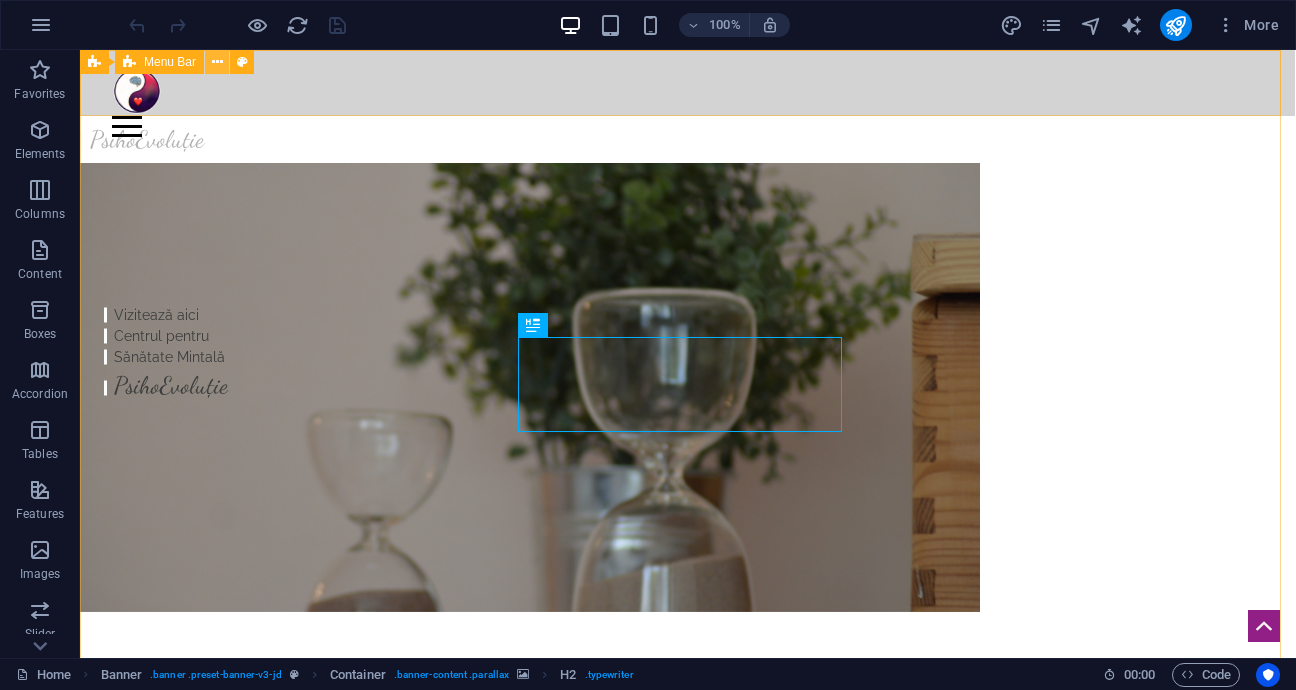 click at bounding box center (217, 62) 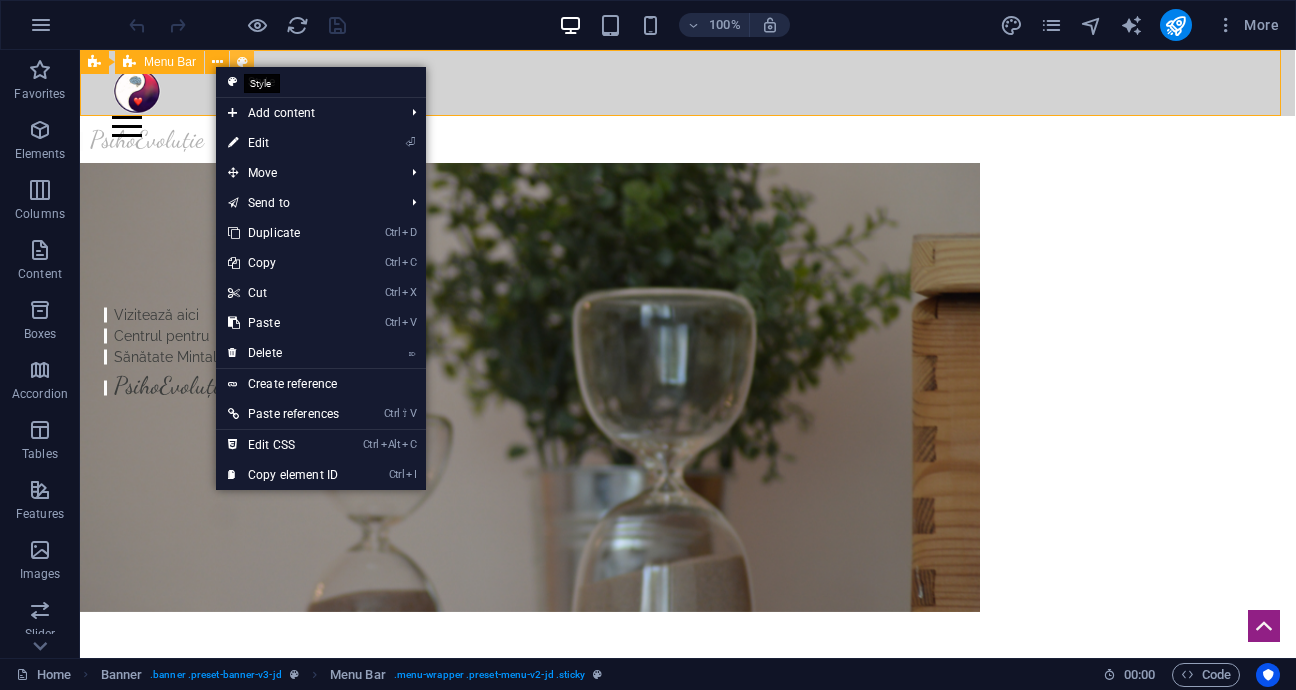 click at bounding box center (242, 62) 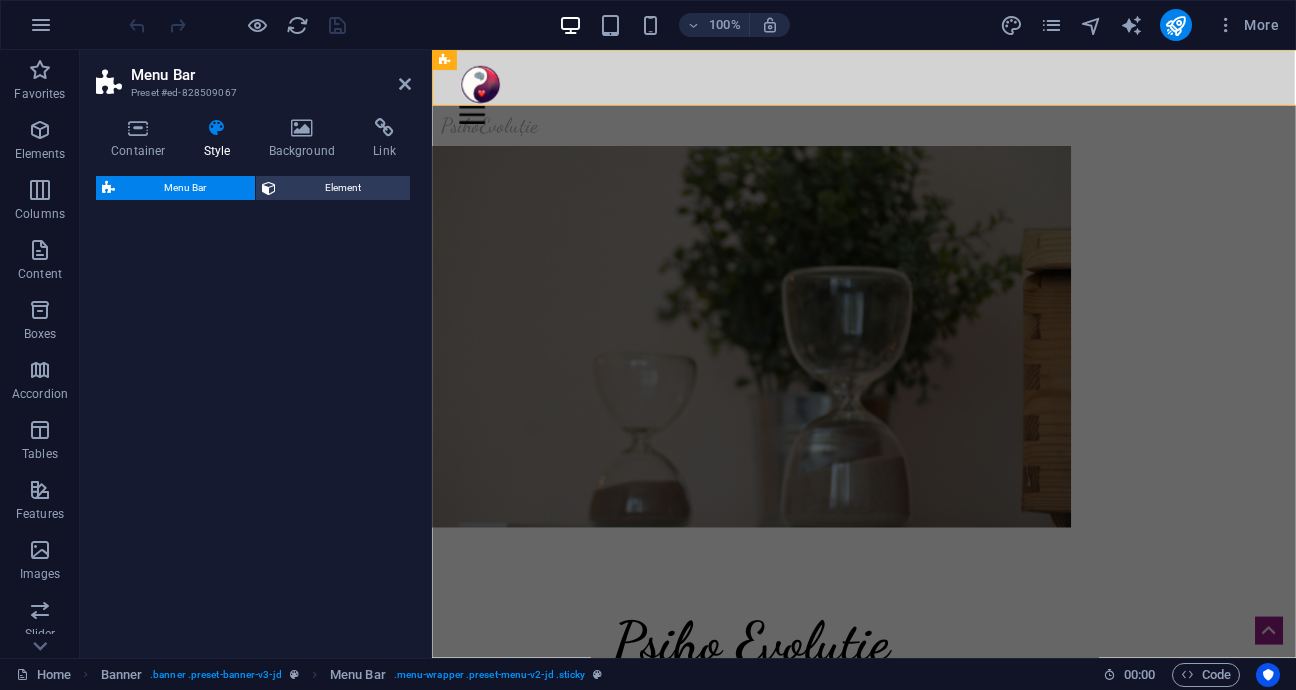 select on "rem" 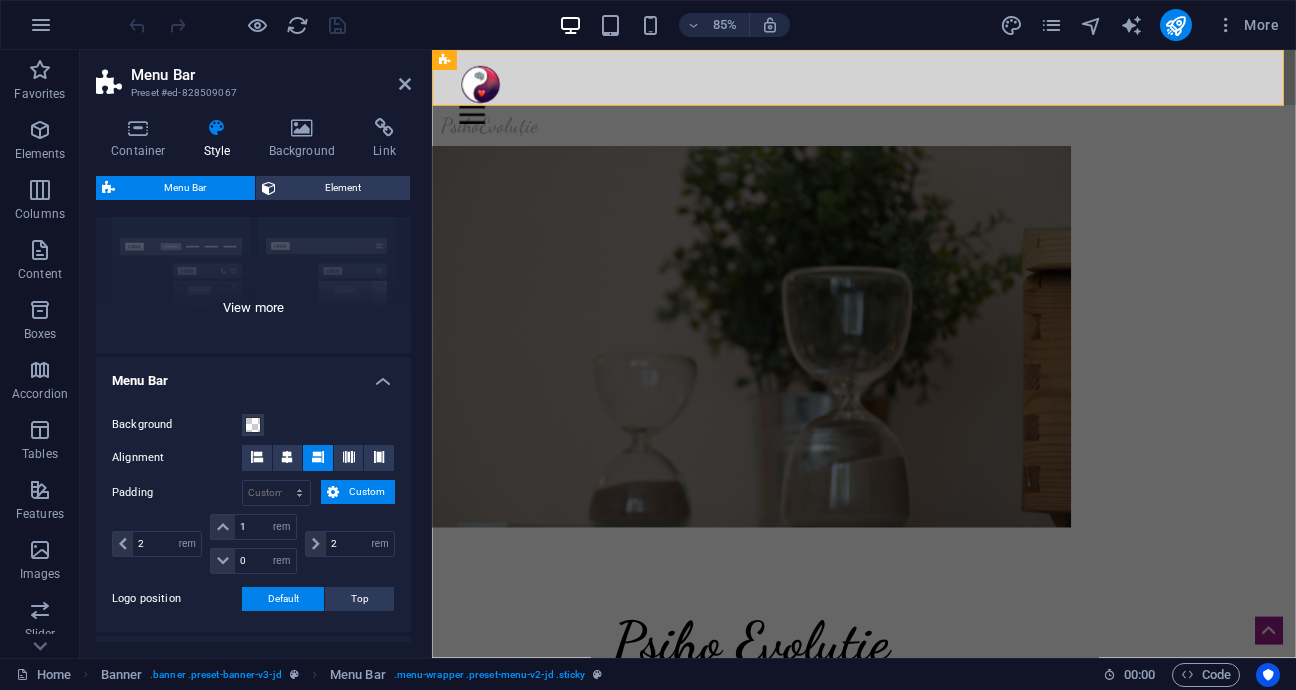 scroll, scrollTop: 100, scrollLeft: 0, axis: vertical 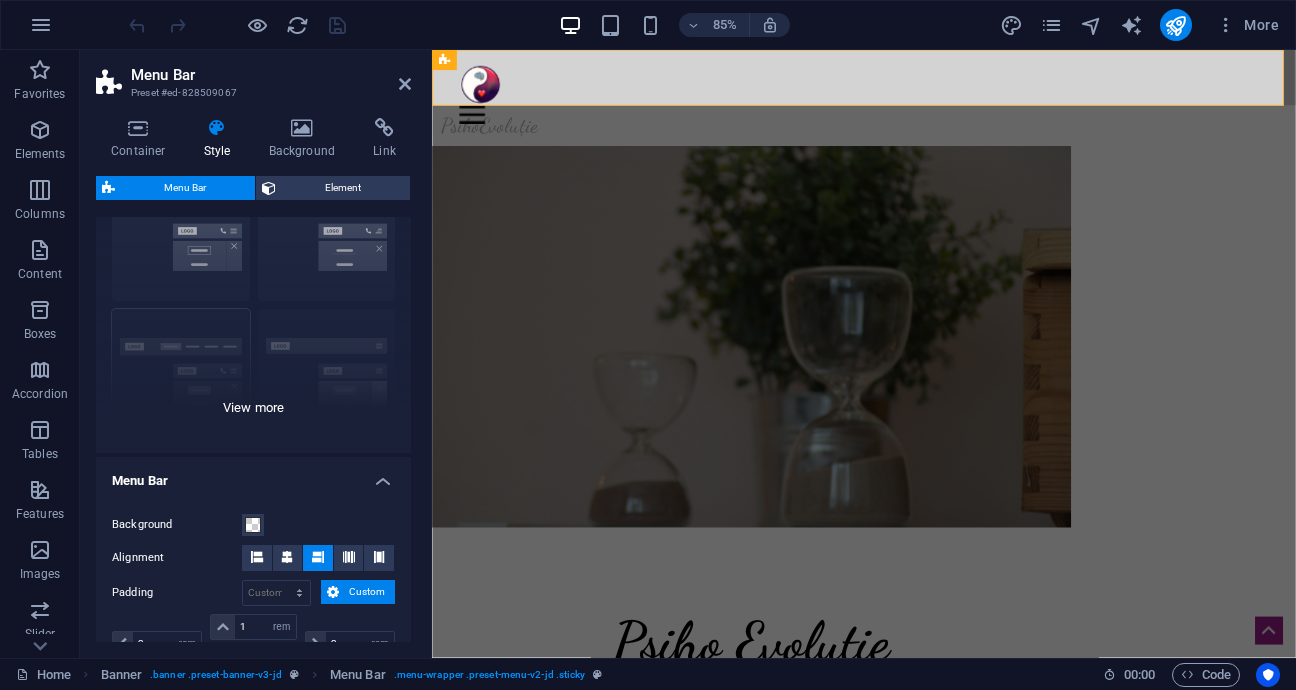 click on "Border Centered Default Fixed Loki Trigger Wide XXL" at bounding box center [253, 303] 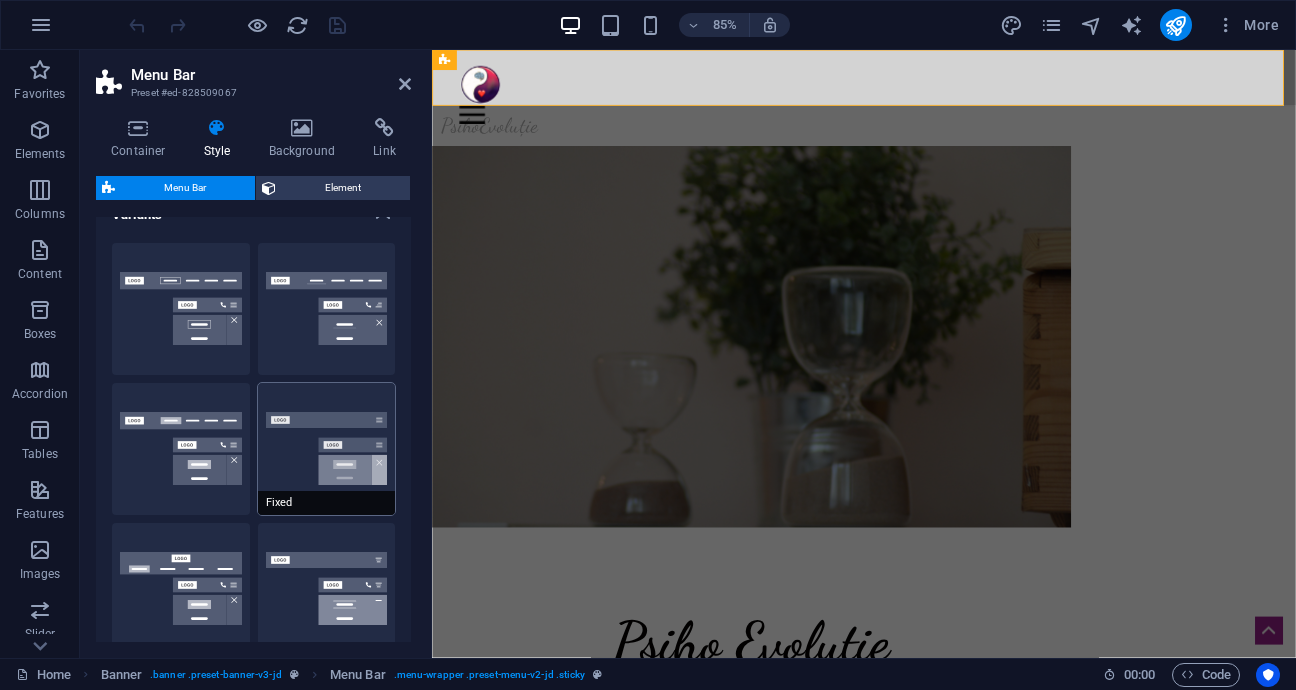 scroll, scrollTop: 0, scrollLeft: 0, axis: both 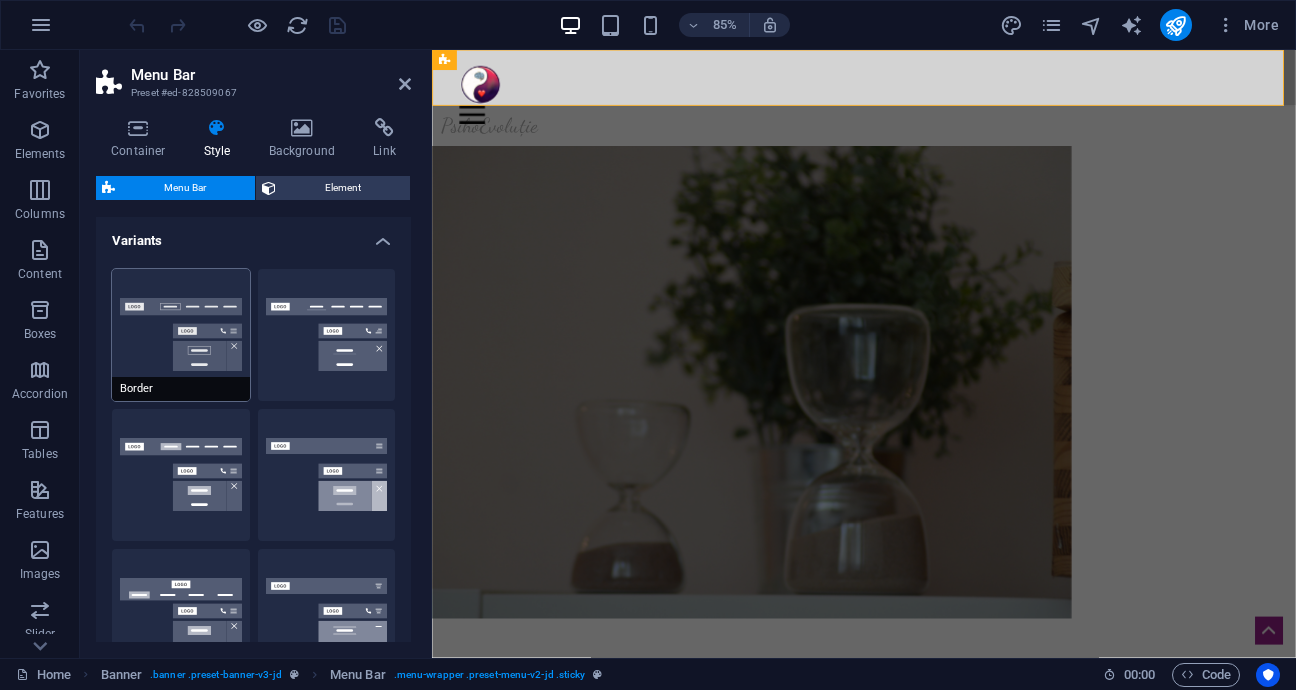 click on "Border" at bounding box center (181, 335) 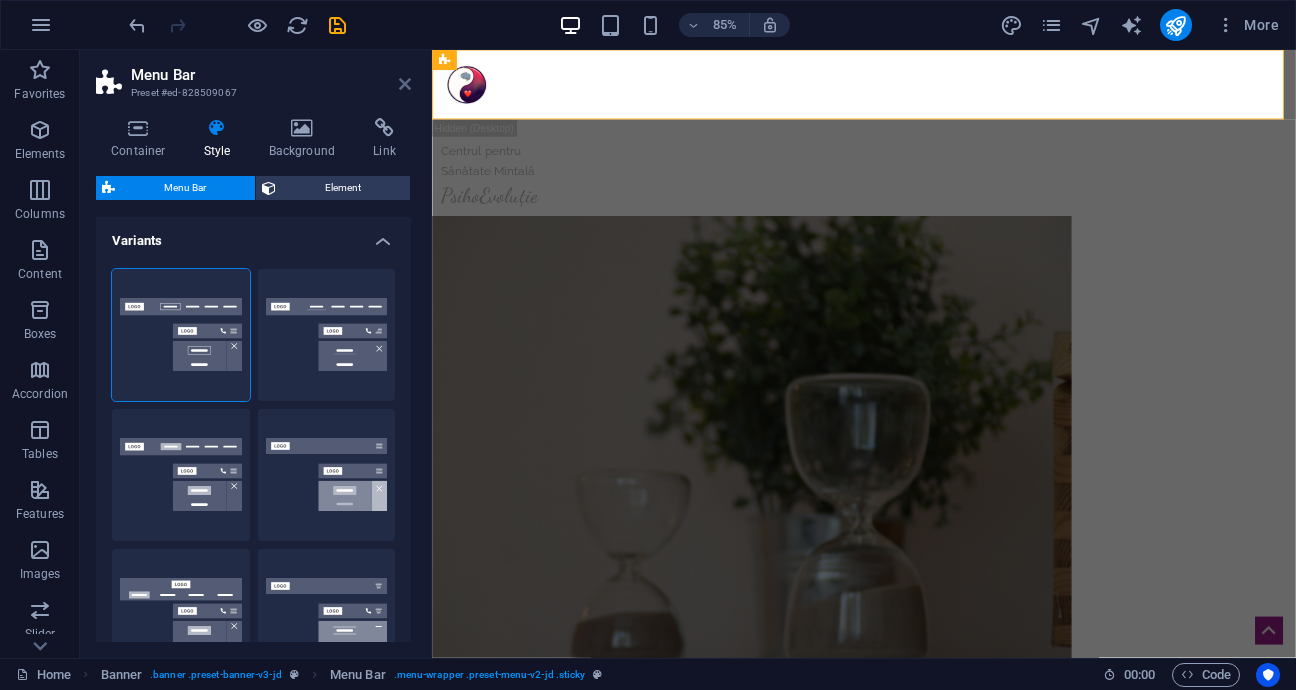 click at bounding box center [405, 84] 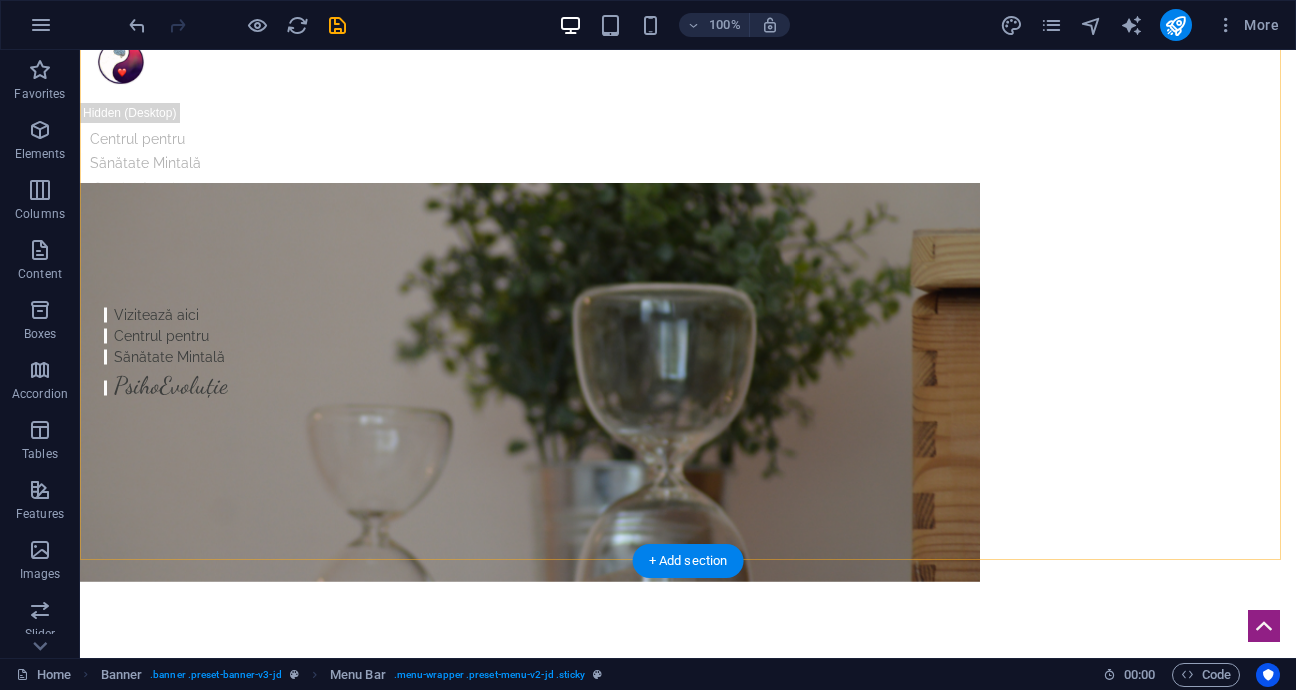 scroll, scrollTop: 0, scrollLeft: 0, axis: both 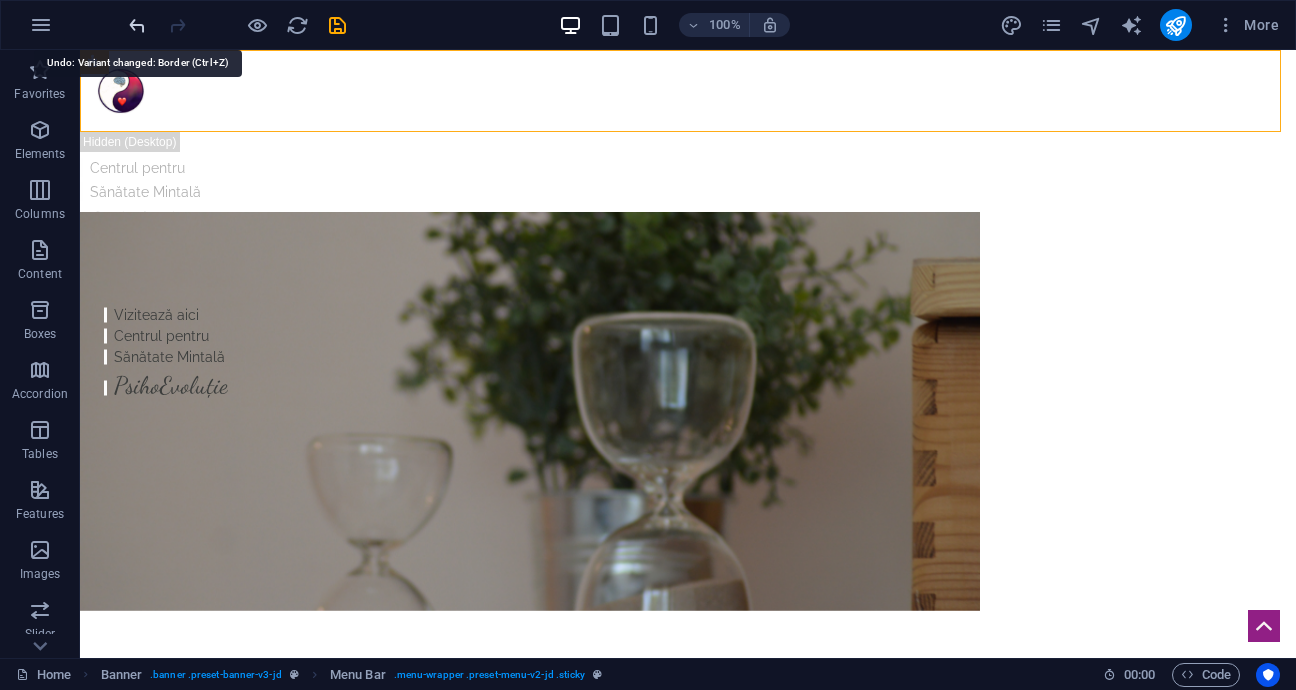 click at bounding box center [137, 25] 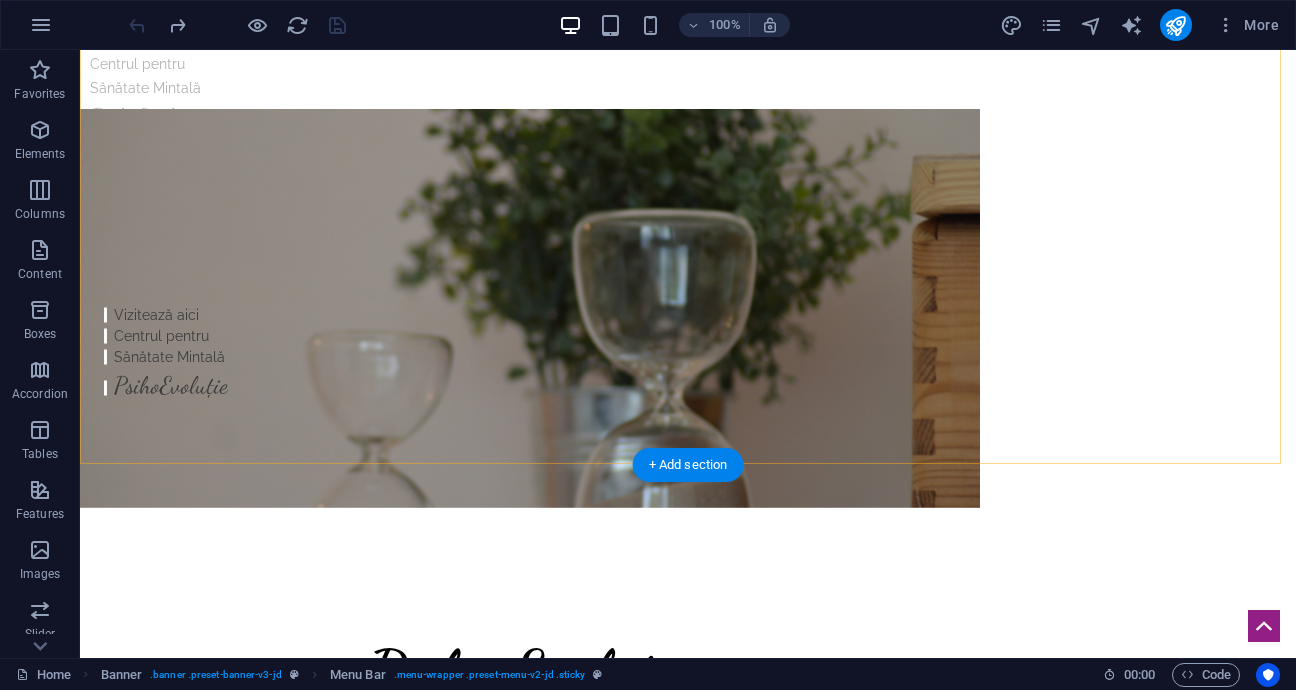 scroll, scrollTop: 0, scrollLeft: 0, axis: both 